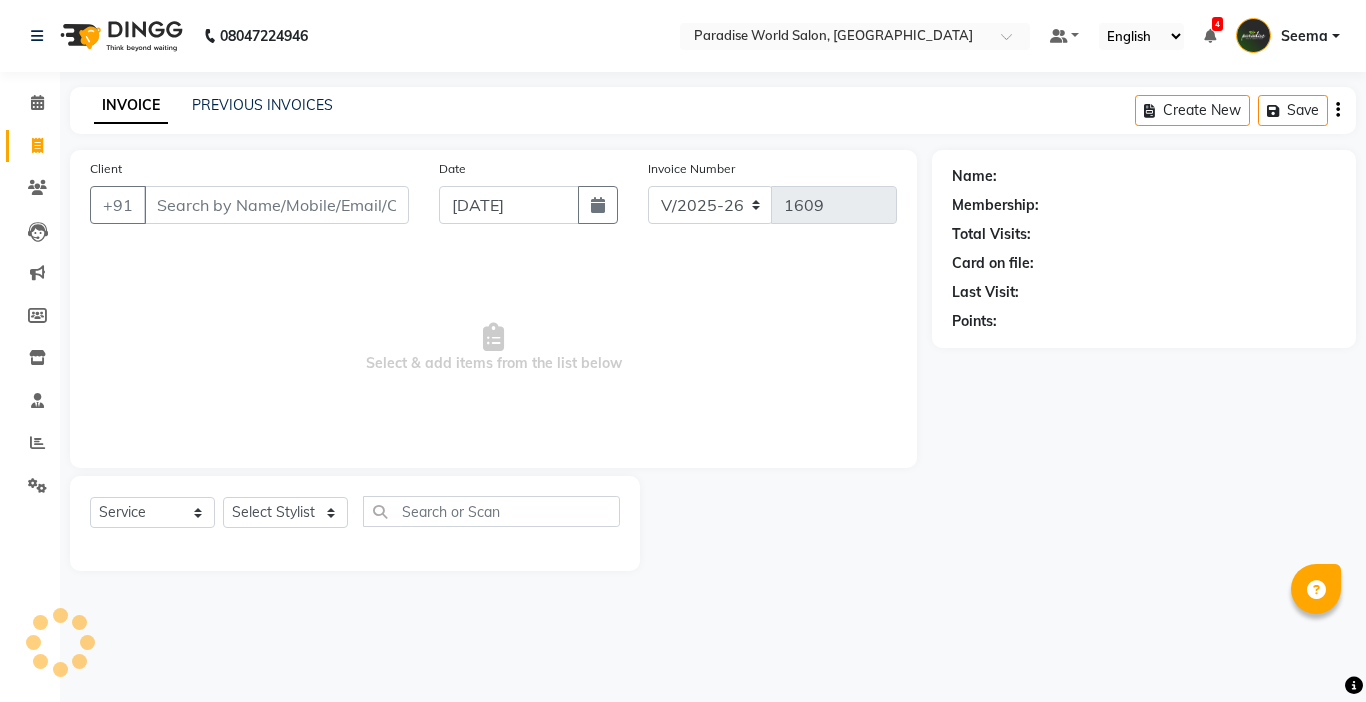 select on "4451" 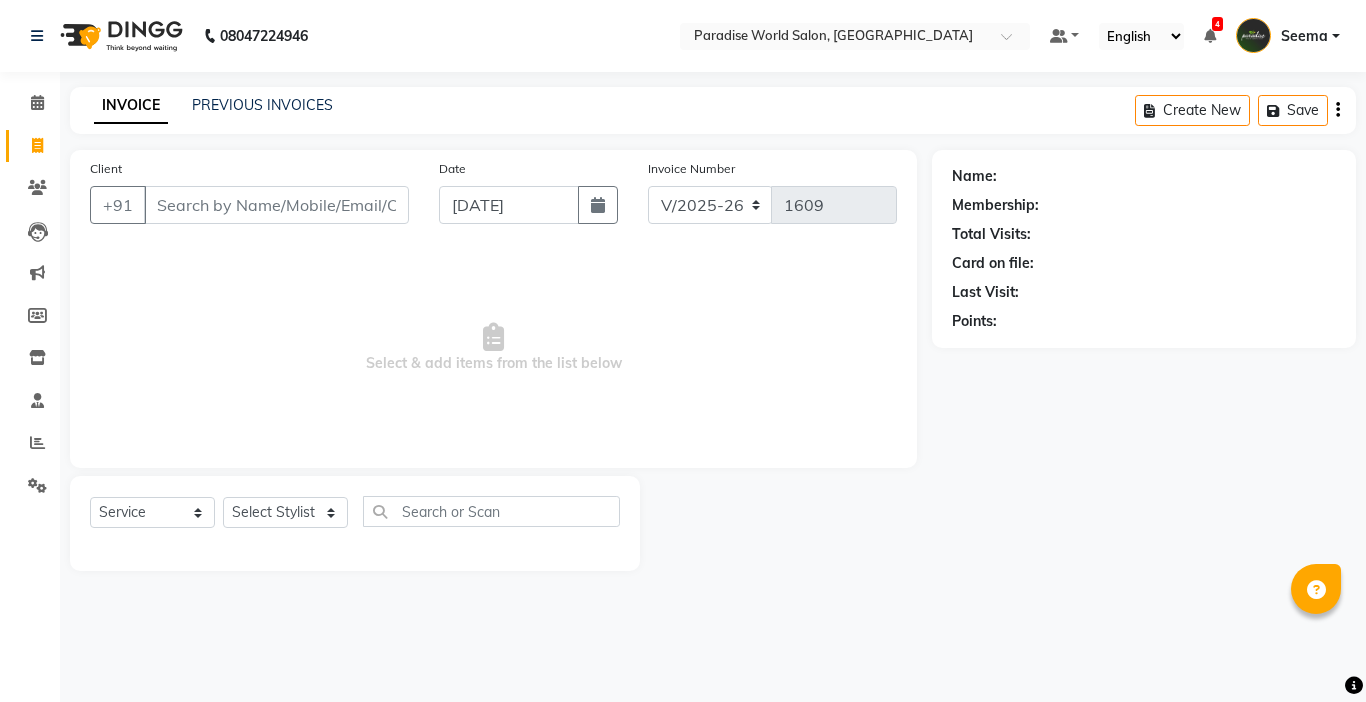 type on "8894912421" 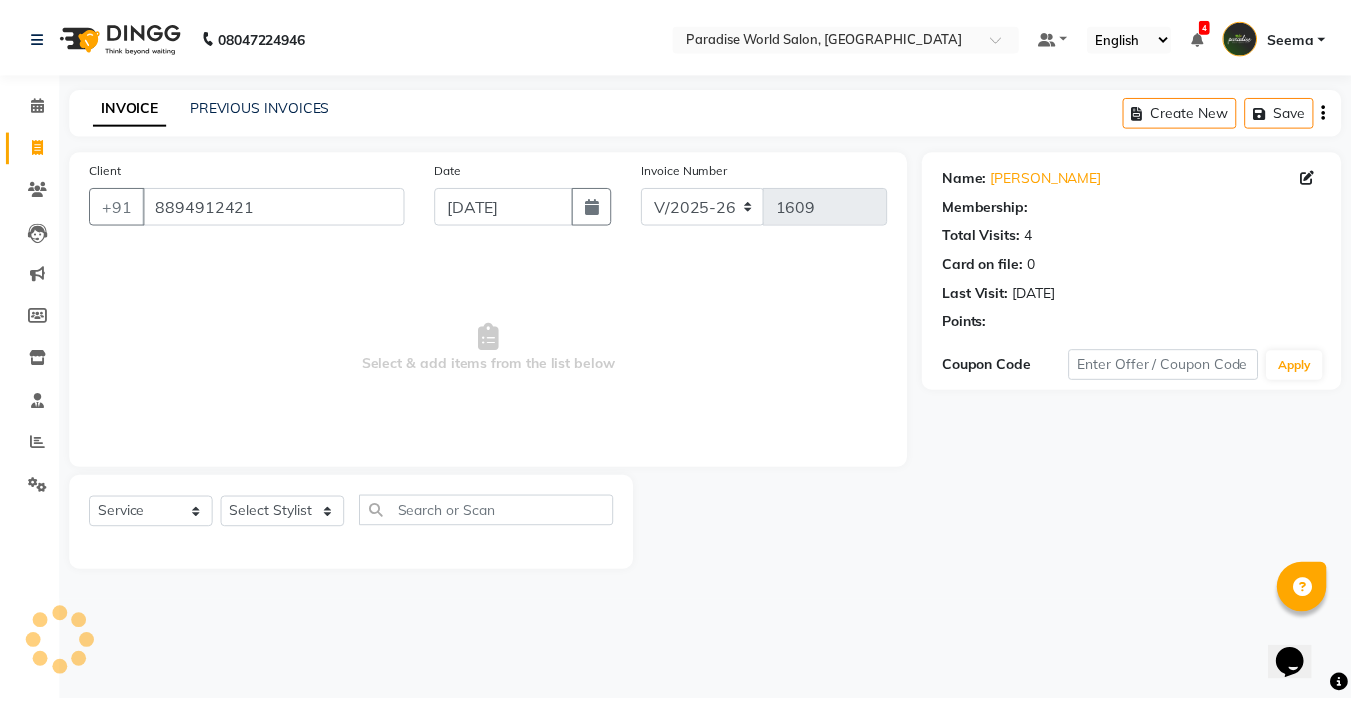 scroll, scrollTop: 0, scrollLeft: 0, axis: both 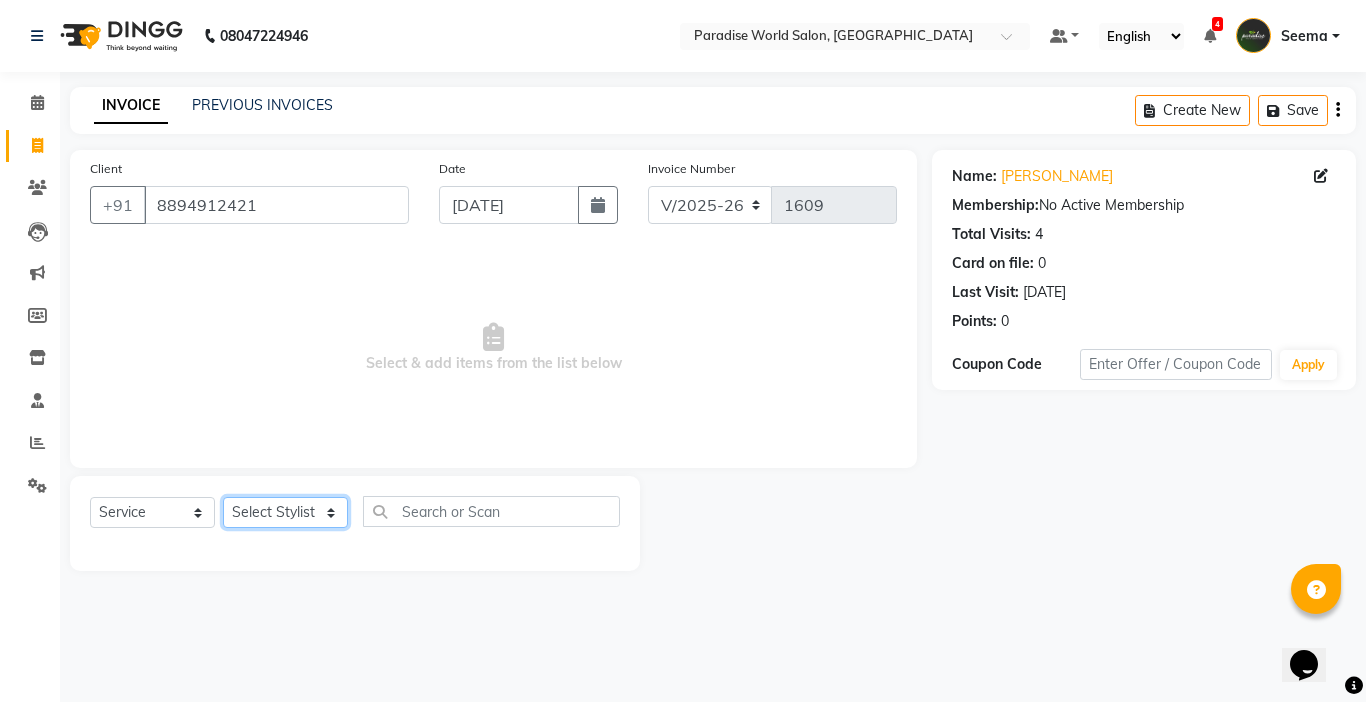 click on "Select Stylist [PERSON_NAME]  [PERSON_NAME] company Deepak [PERSON_NAME] [PERSON_NAME] [PERSON_NAME] Love preet [PERSON_NAME] student [PERSON_NAME] [PERSON_NAME] [PERSON_NAME] [PERSON_NAME] Student Seema [PERSON_NAME] - Student Shweta  [PERSON_NAME] [PERSON_NAME] Vikas Vishal" 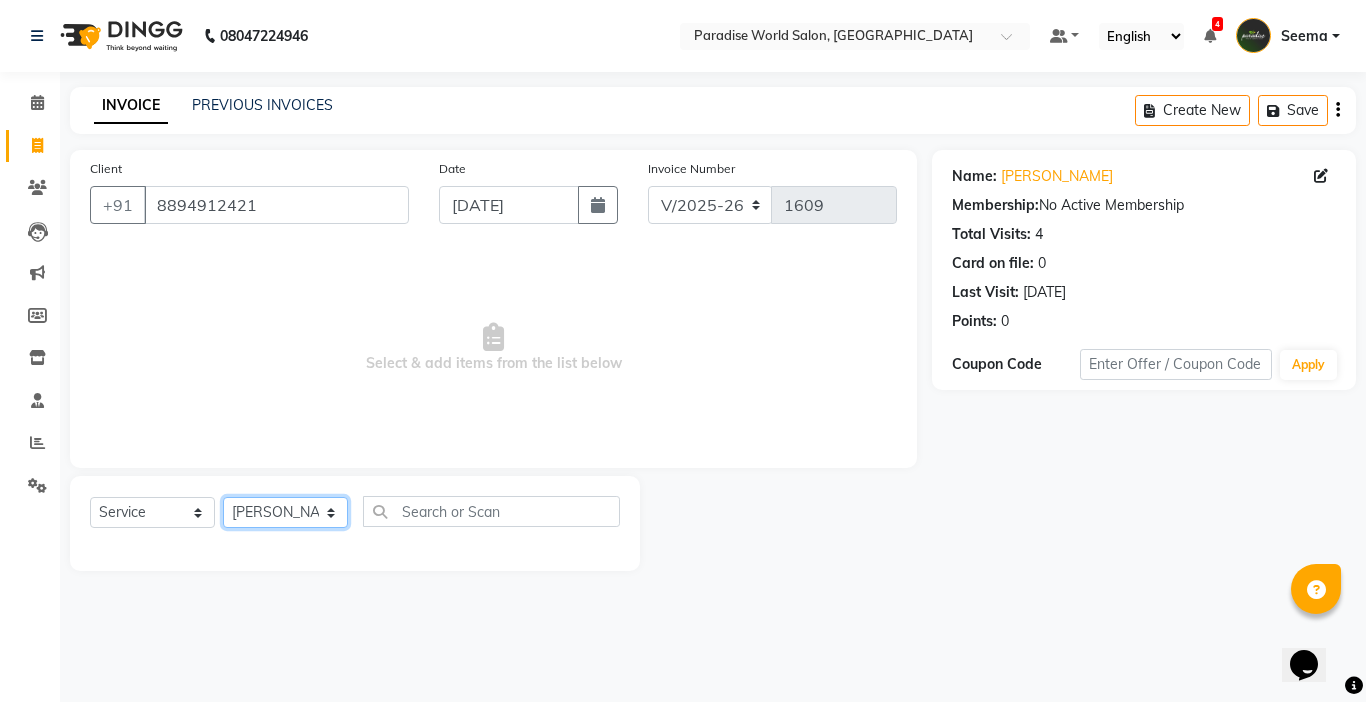 click on "Select Stylist [PERSON_NAME]  [PERSON_NAME] company Deepak [PERSON_NAME] [PERSON_NAME] [PERSON_NAME] Love preet [PERSON_NAME] student [PERSON_NAME] [PERSON_NAME] [PERSON_NAME] [PERSON_NAME] Student Seema [PERSON_NAME] - Student Shweta  [PERSON_NAME] [PERSON_NAME] Vikas Vishal" 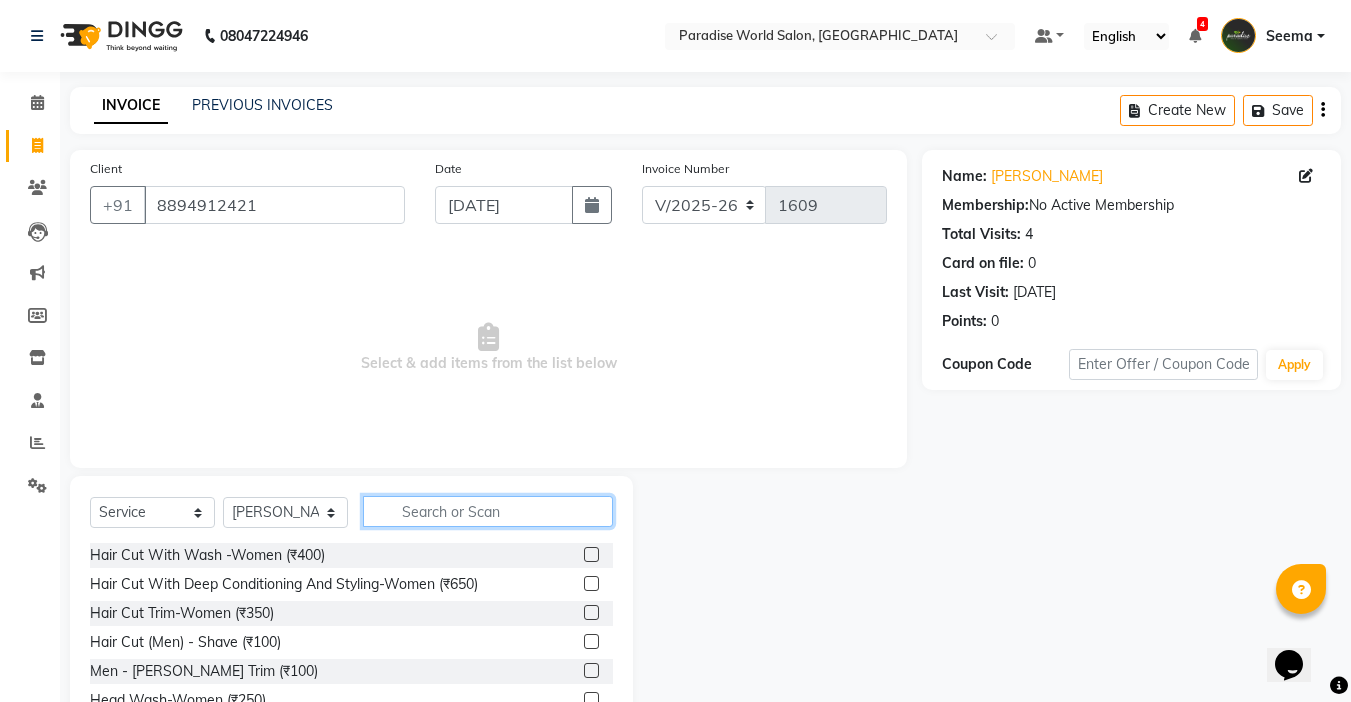 click 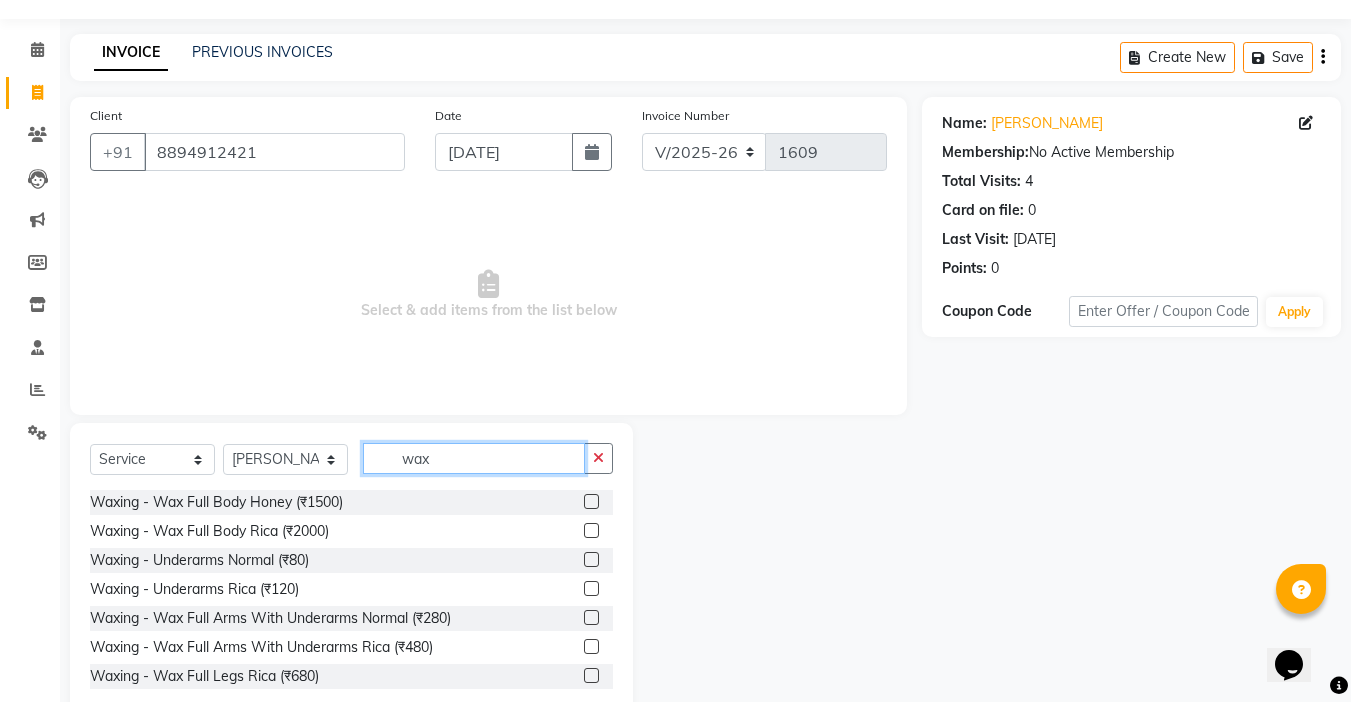 scroll, scrollTop: 99, scrollLeft: 0, axis: vertical 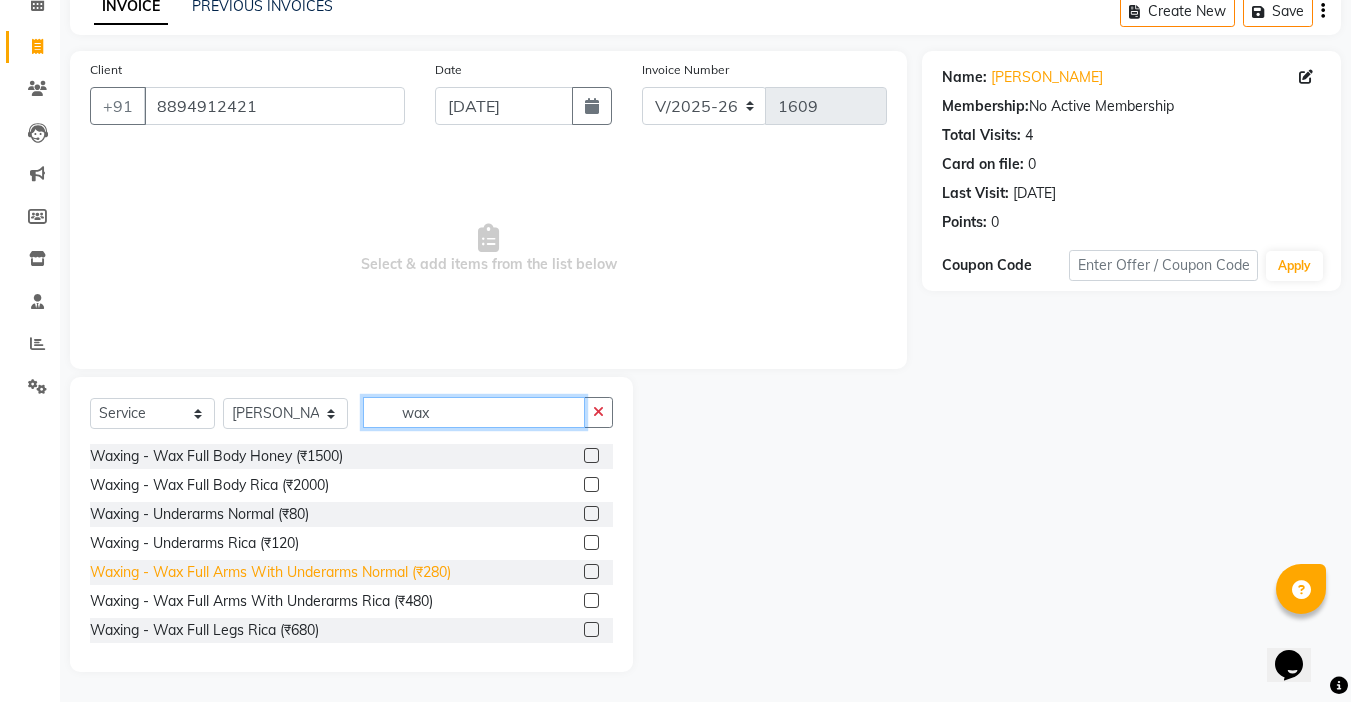 type on "wax" 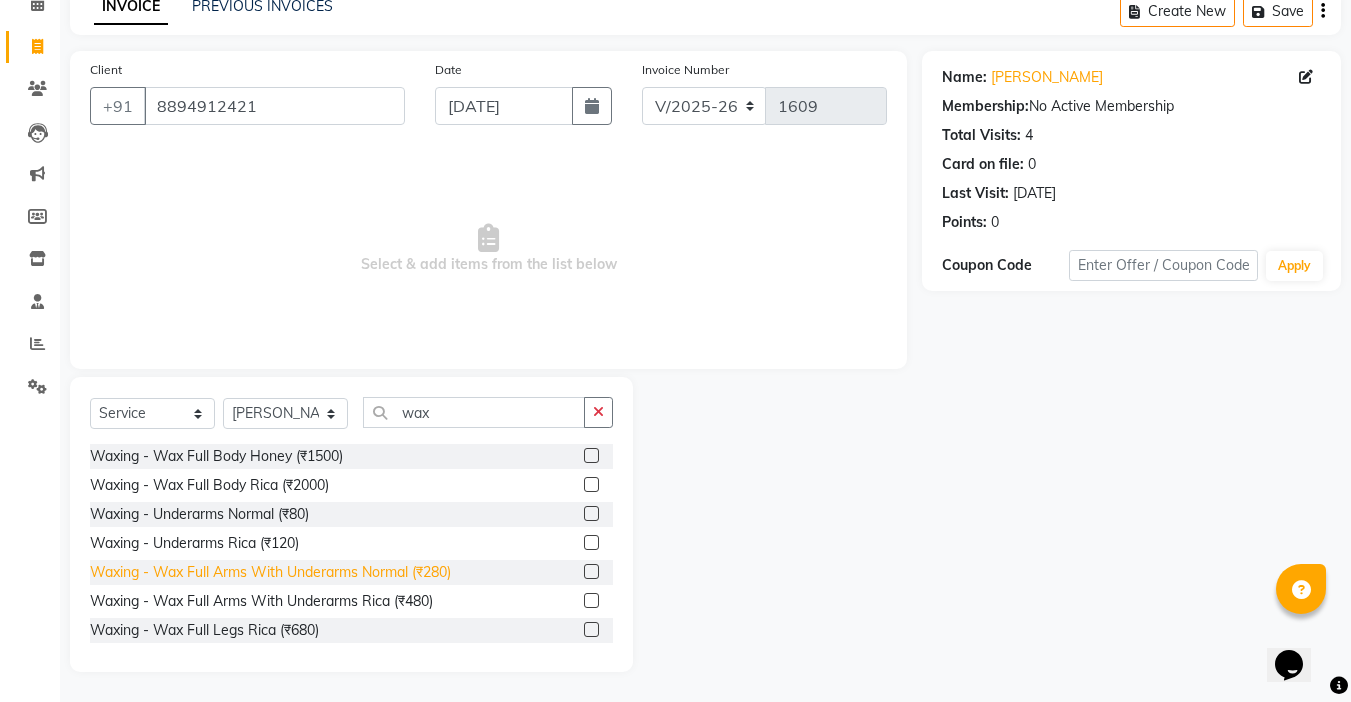 click on "Waxing   -  Wax Full Arms With Underarms Normal (₹280)" 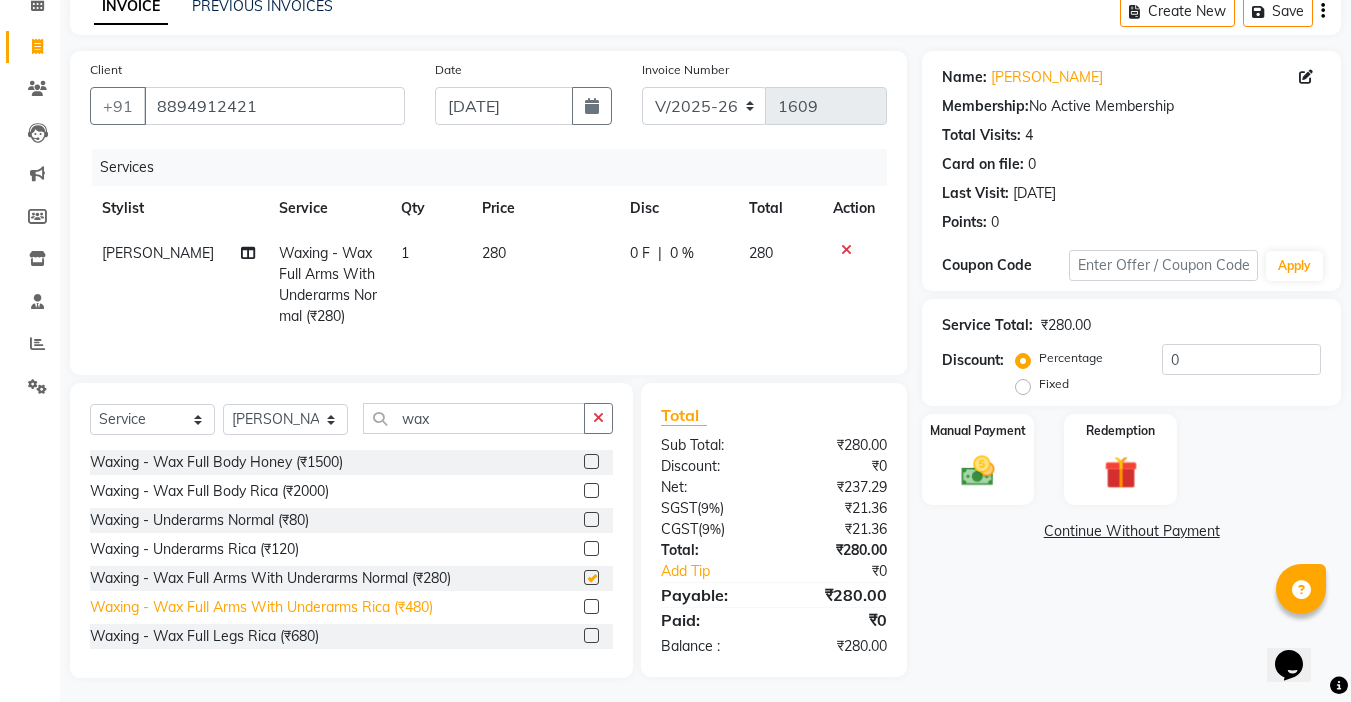 checkbox on "false" 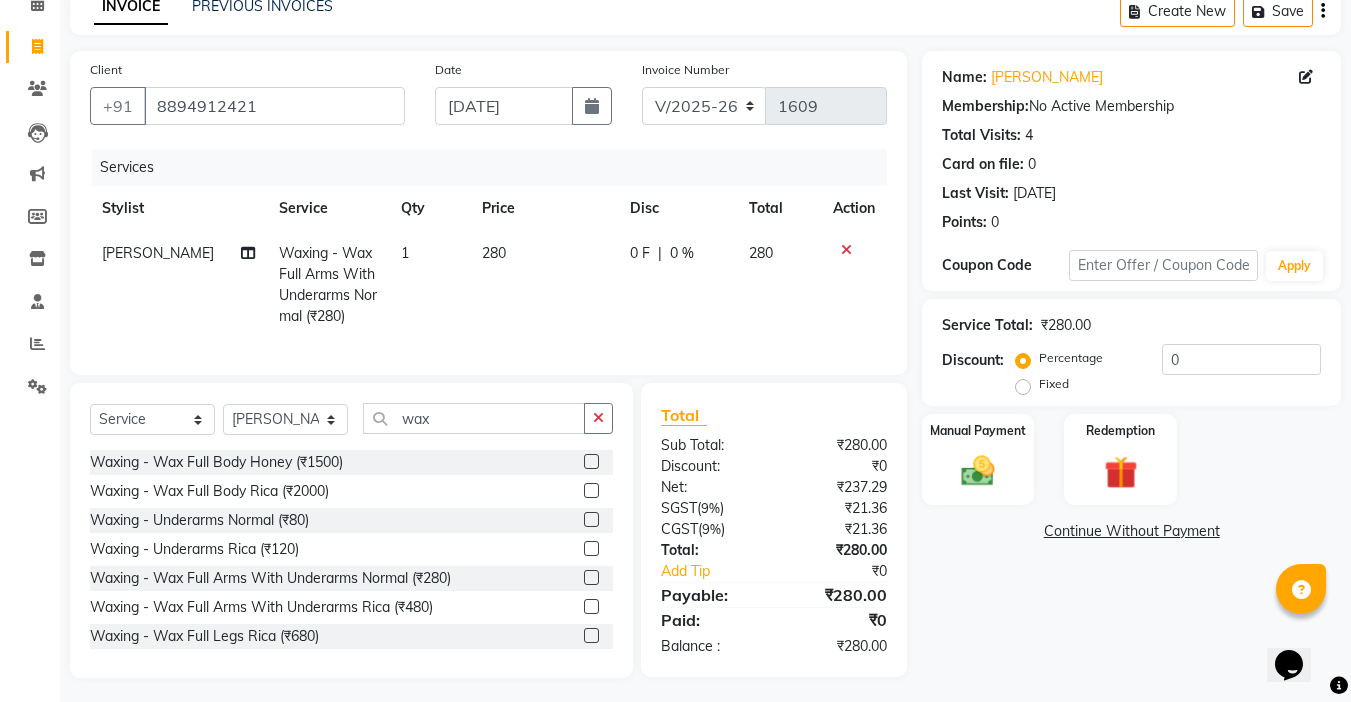 click 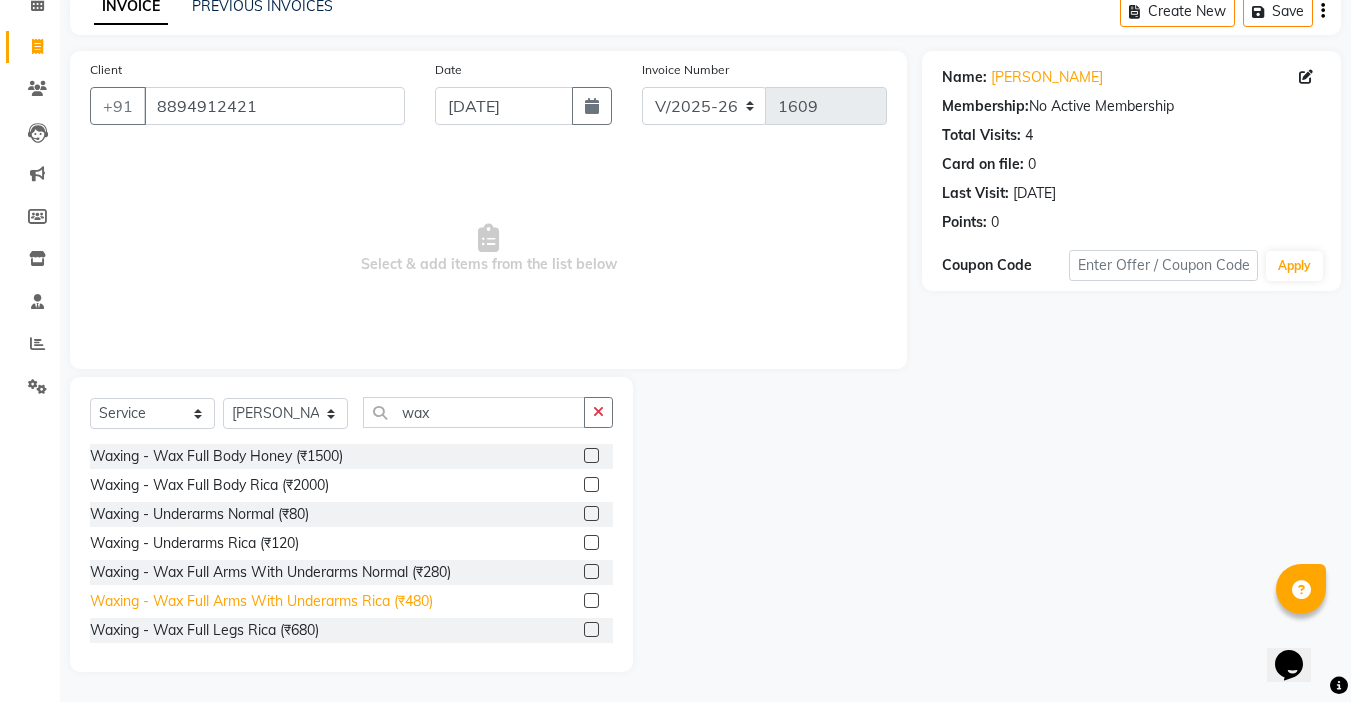 click on "Waxing   -  Wax Full Arms With Underarms Rica (₹480)" 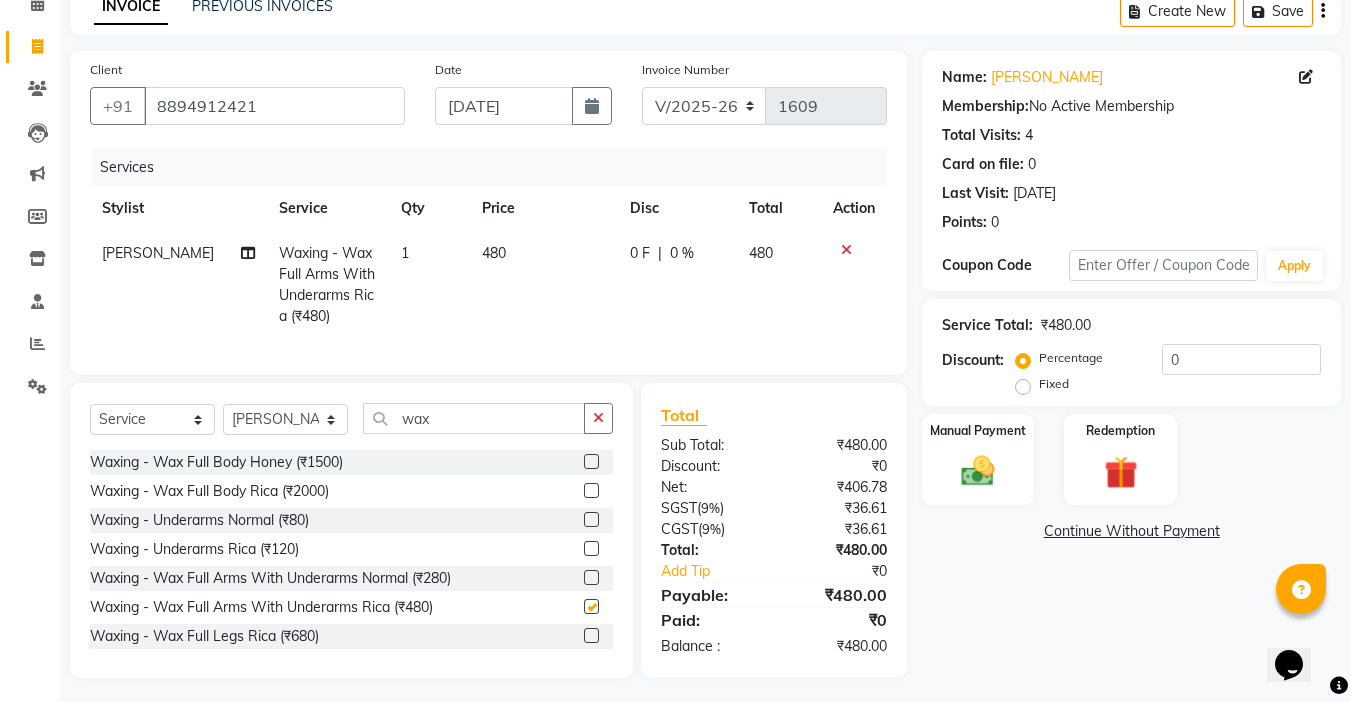 checkbox on "false" 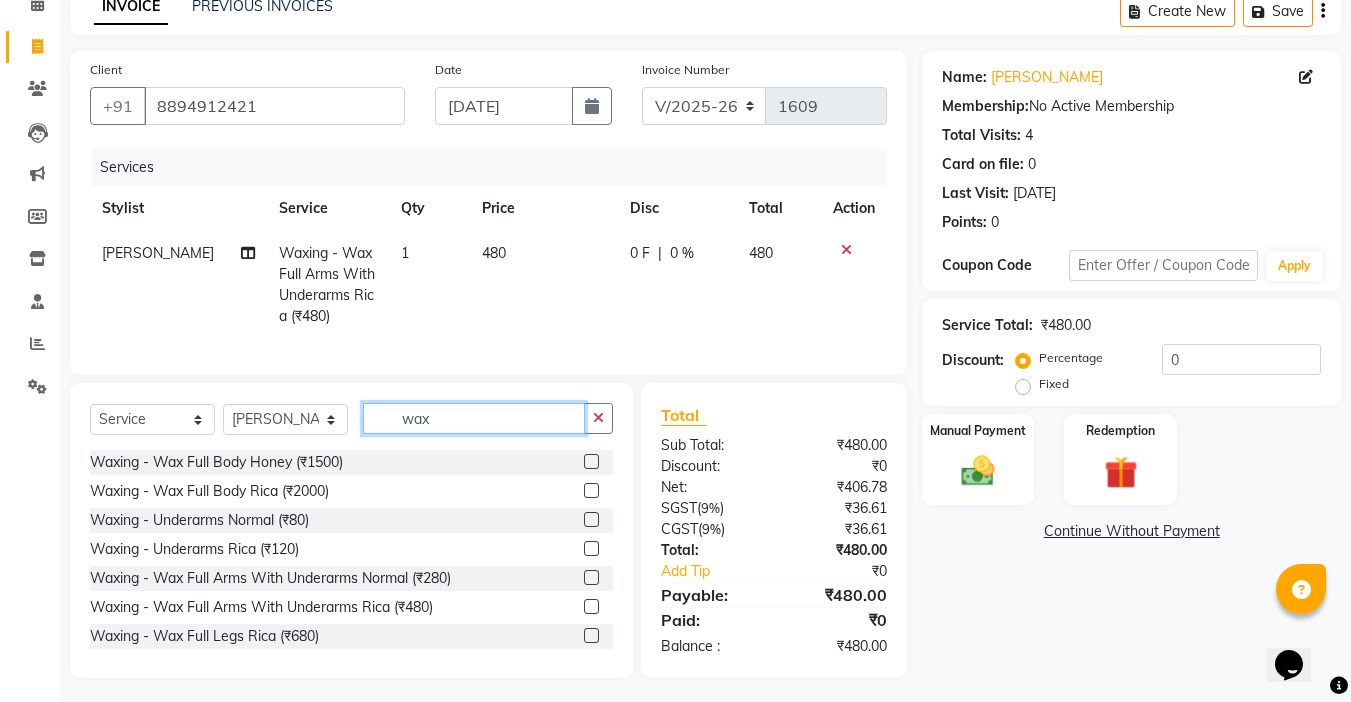 click on "wax" 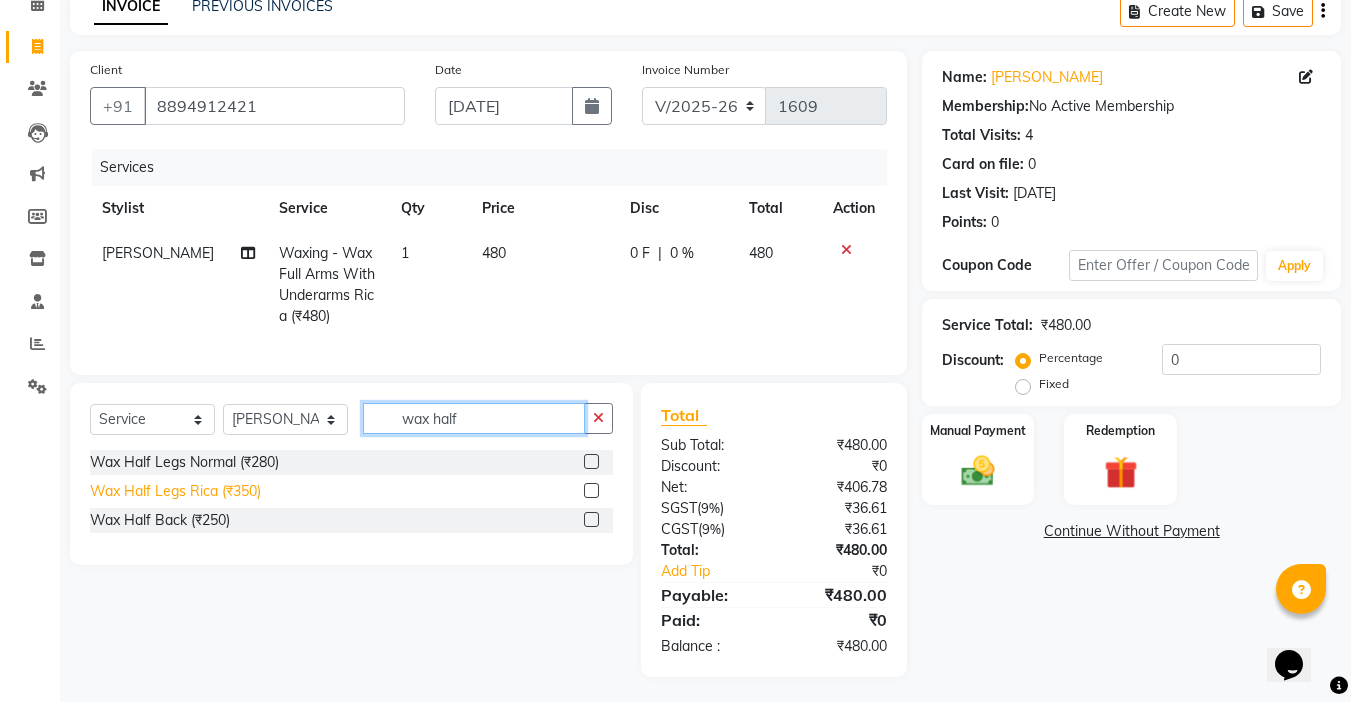 type on "wax half" 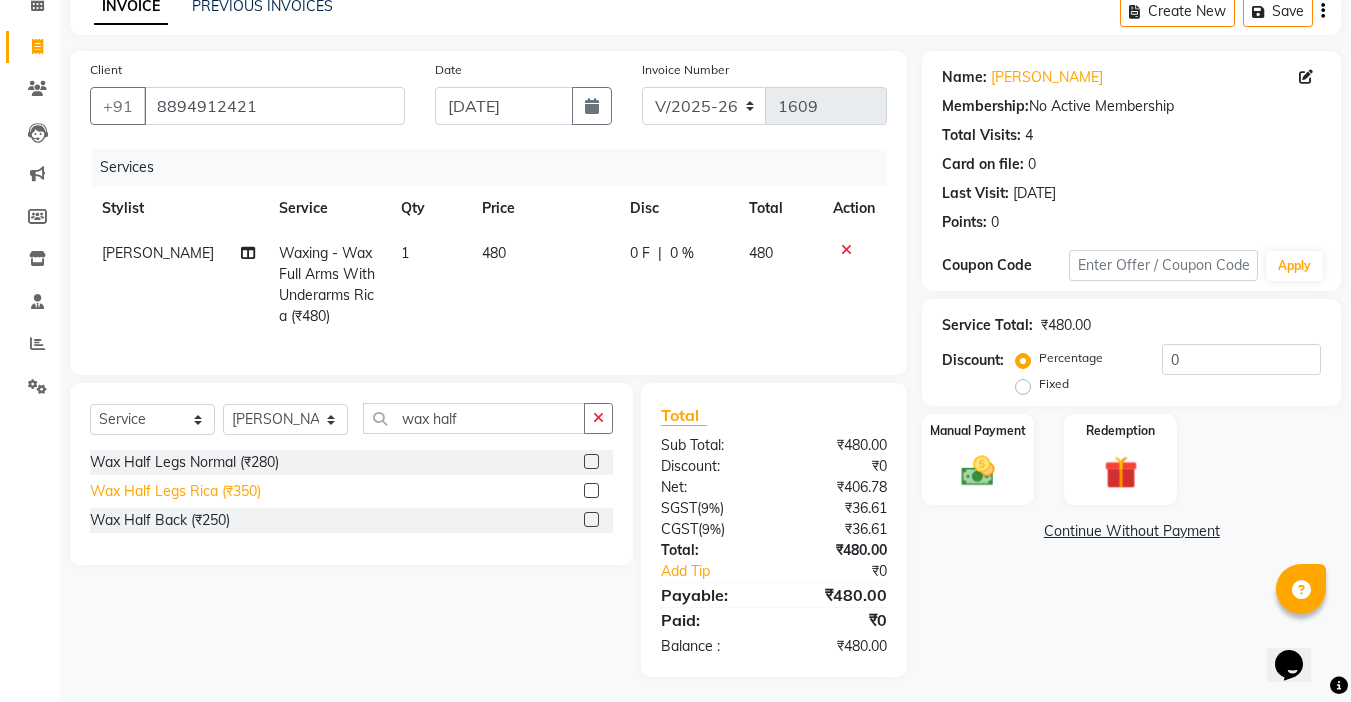 click on "Wax Half Legs Rica (₹350)" 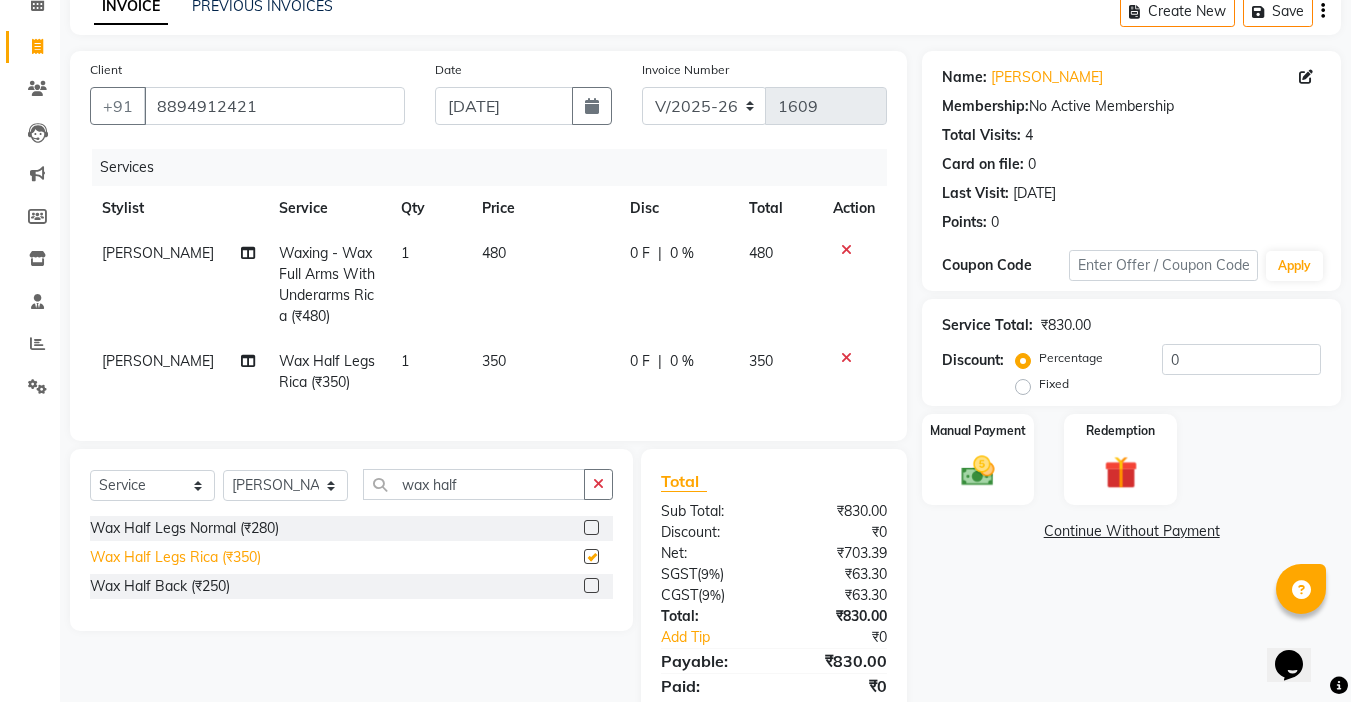 checkbox on "false" 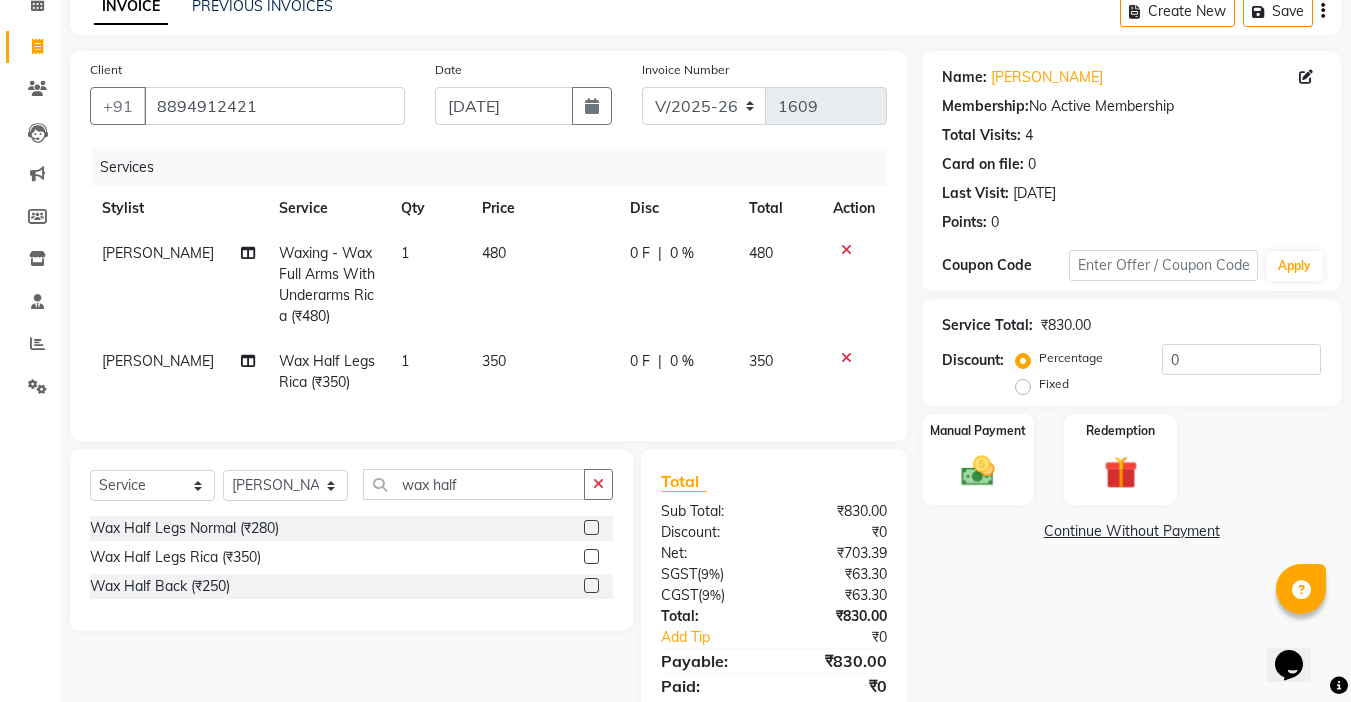 click on "350" 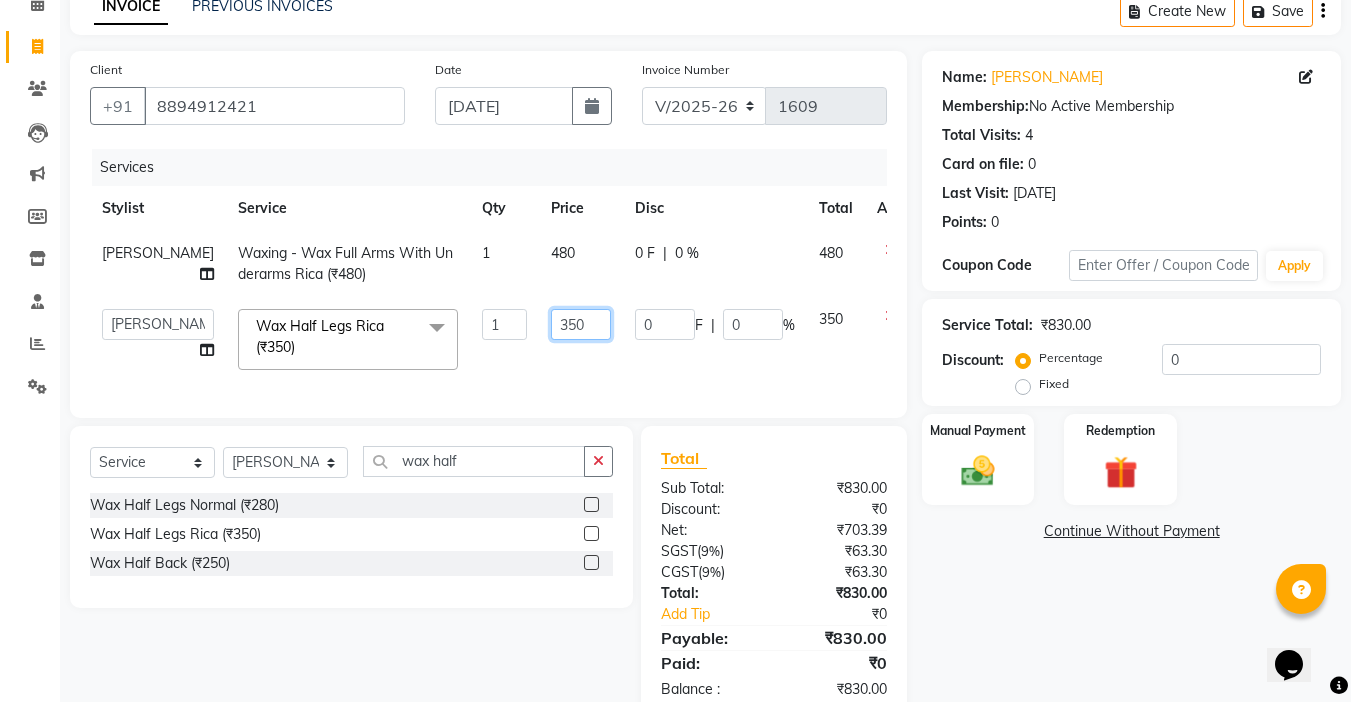 click on "350" 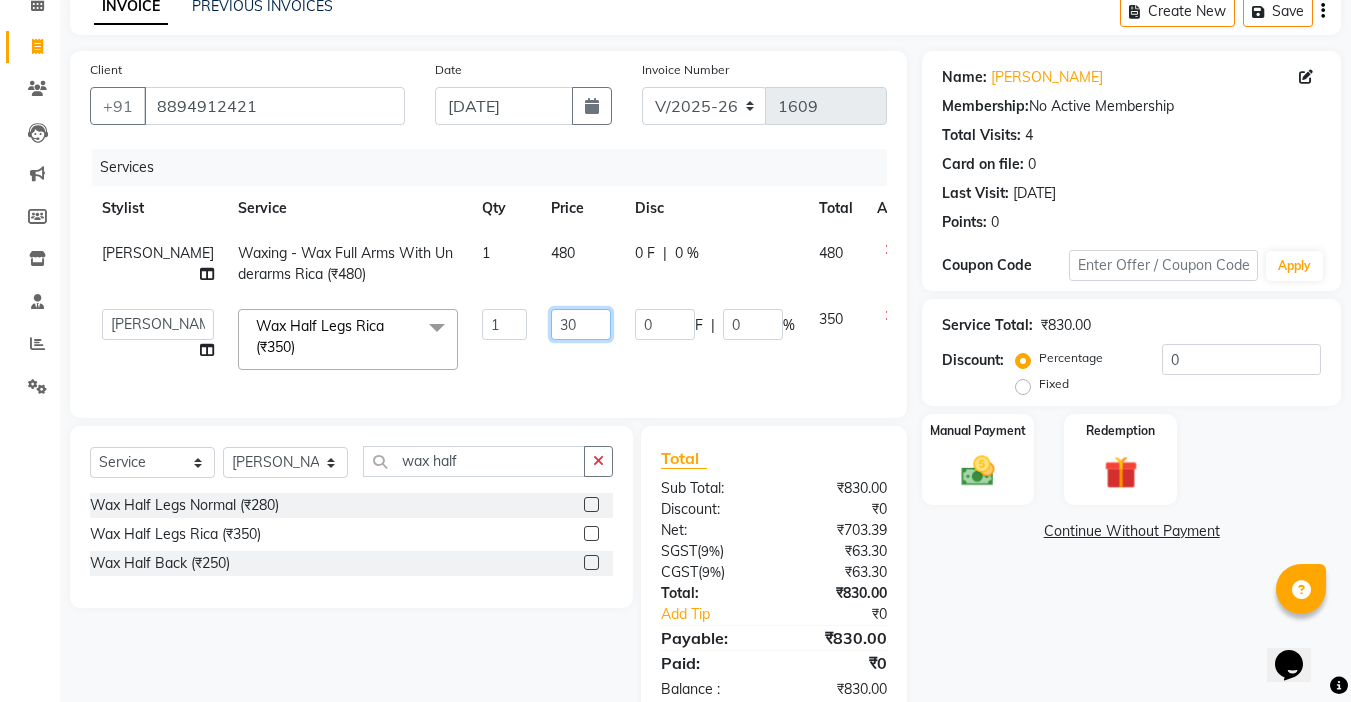 type on "380" 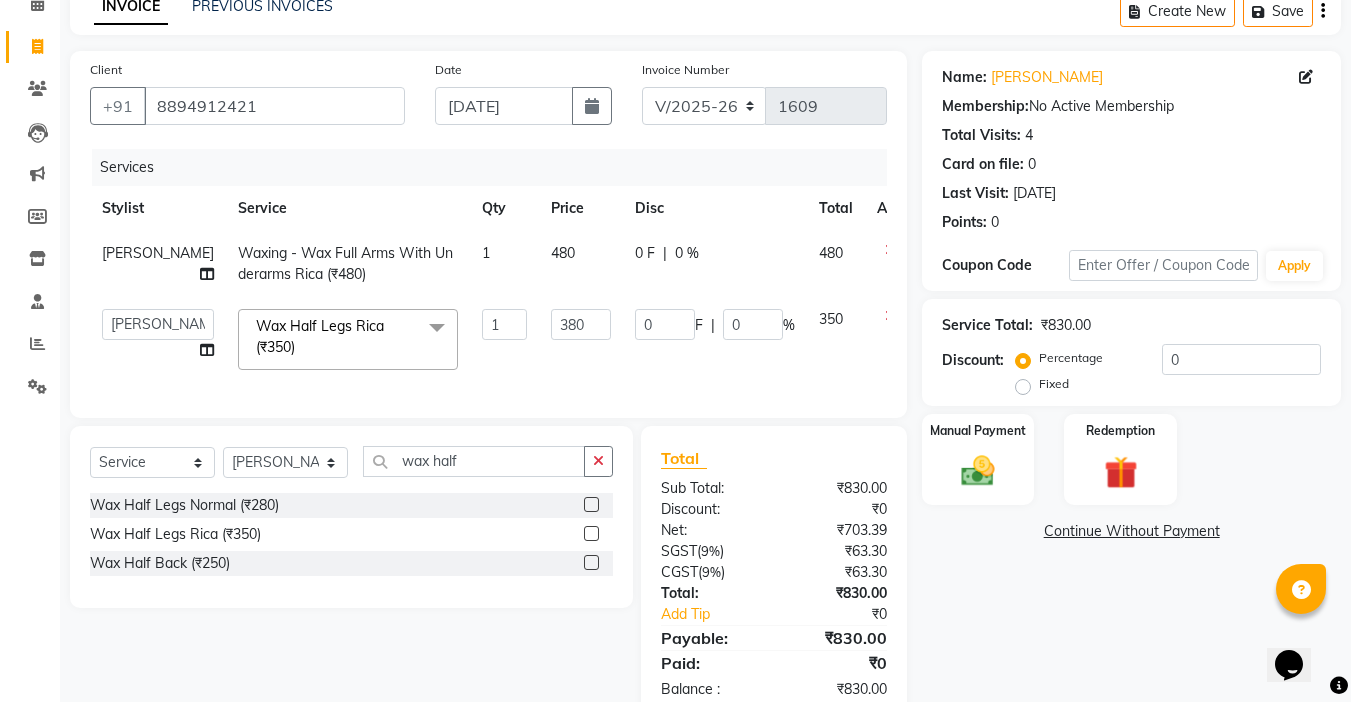 click on "380" 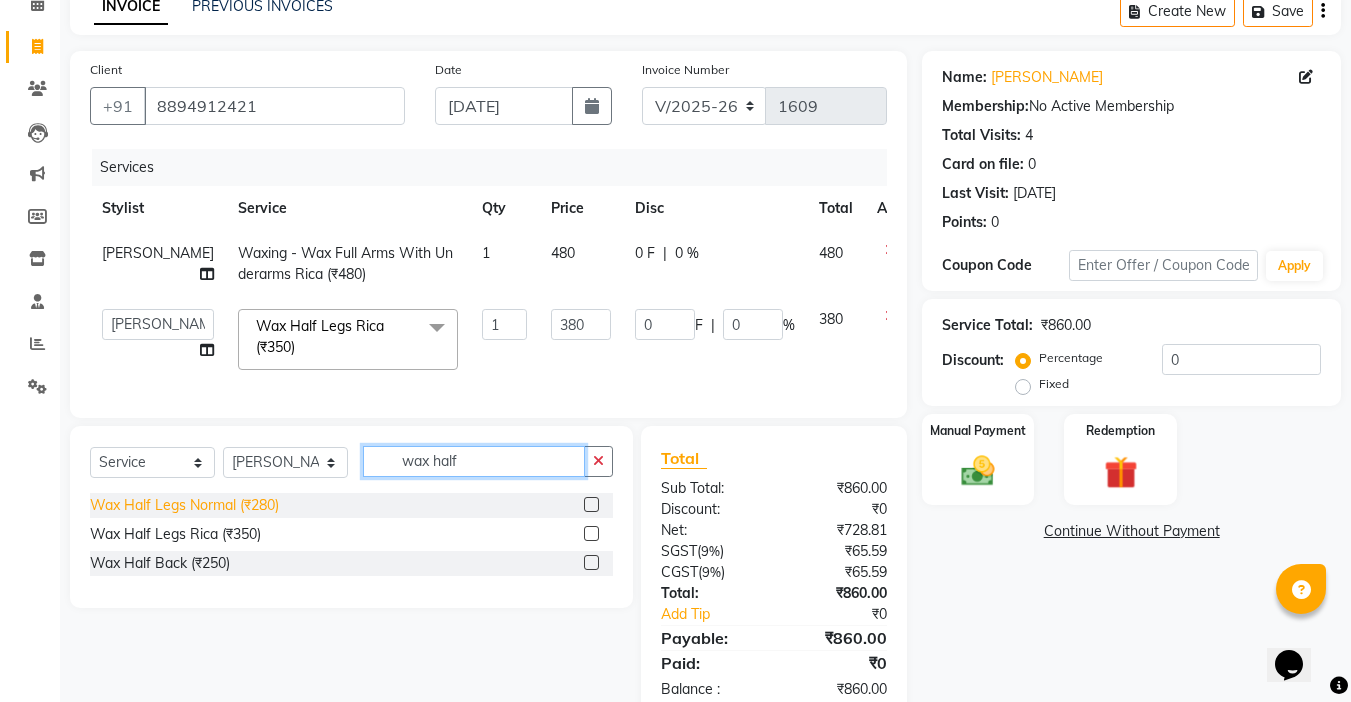 drag, startPoint x: 474, startPoint y: 468, endPoint x: 90, endPoint y: 524, distance: 388.06186 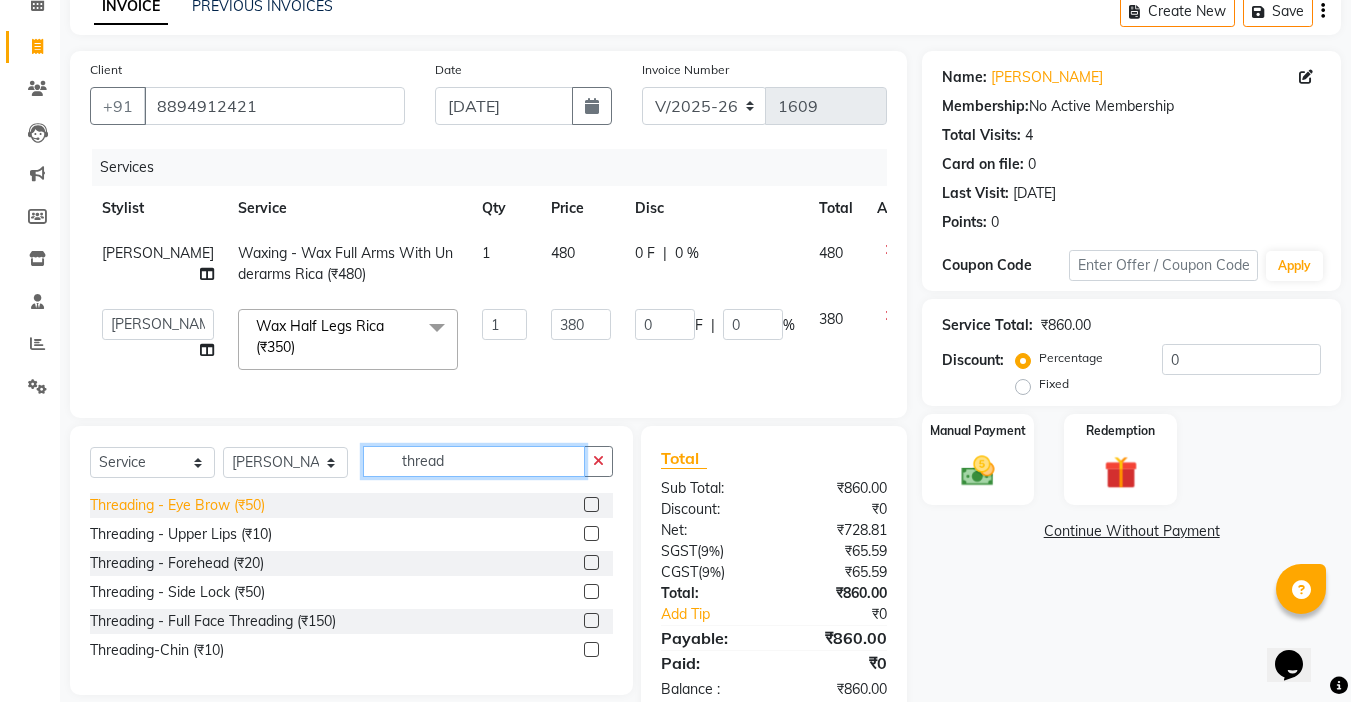 type on "thread" 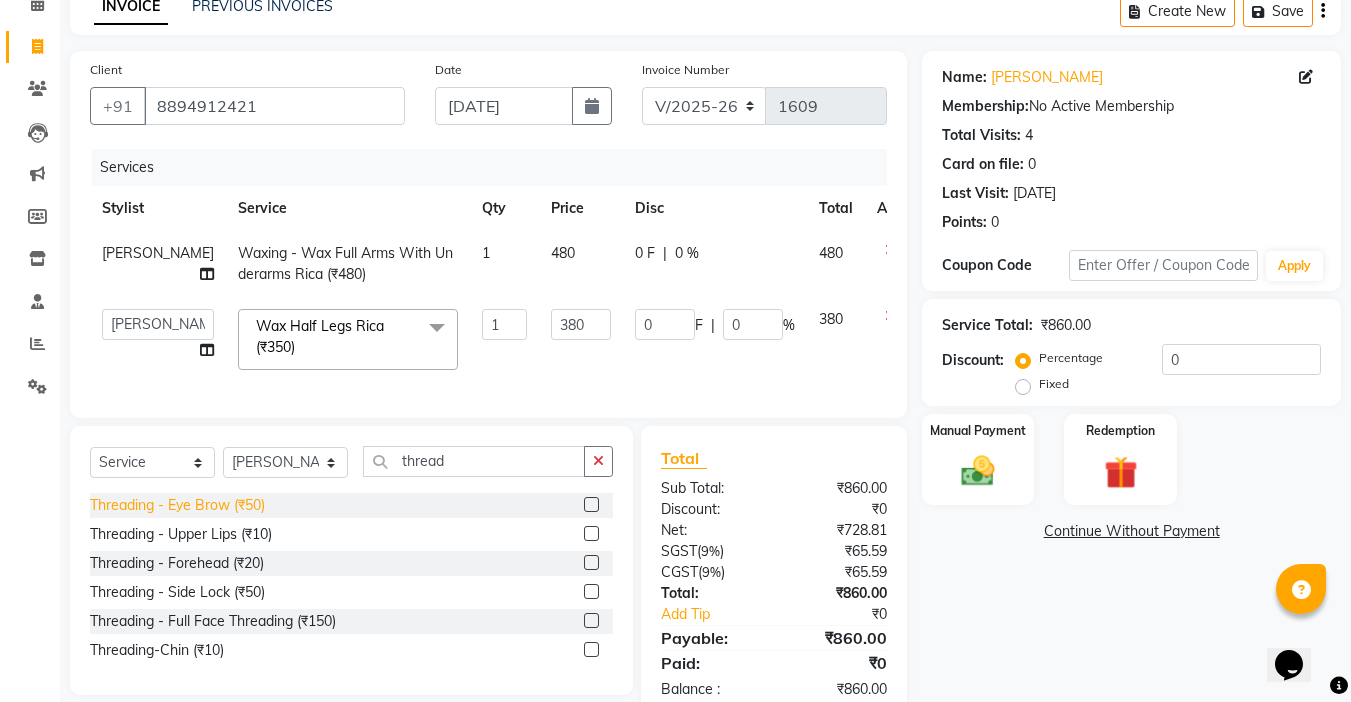 click on "Threading   -  Eye Brow (₹50)" 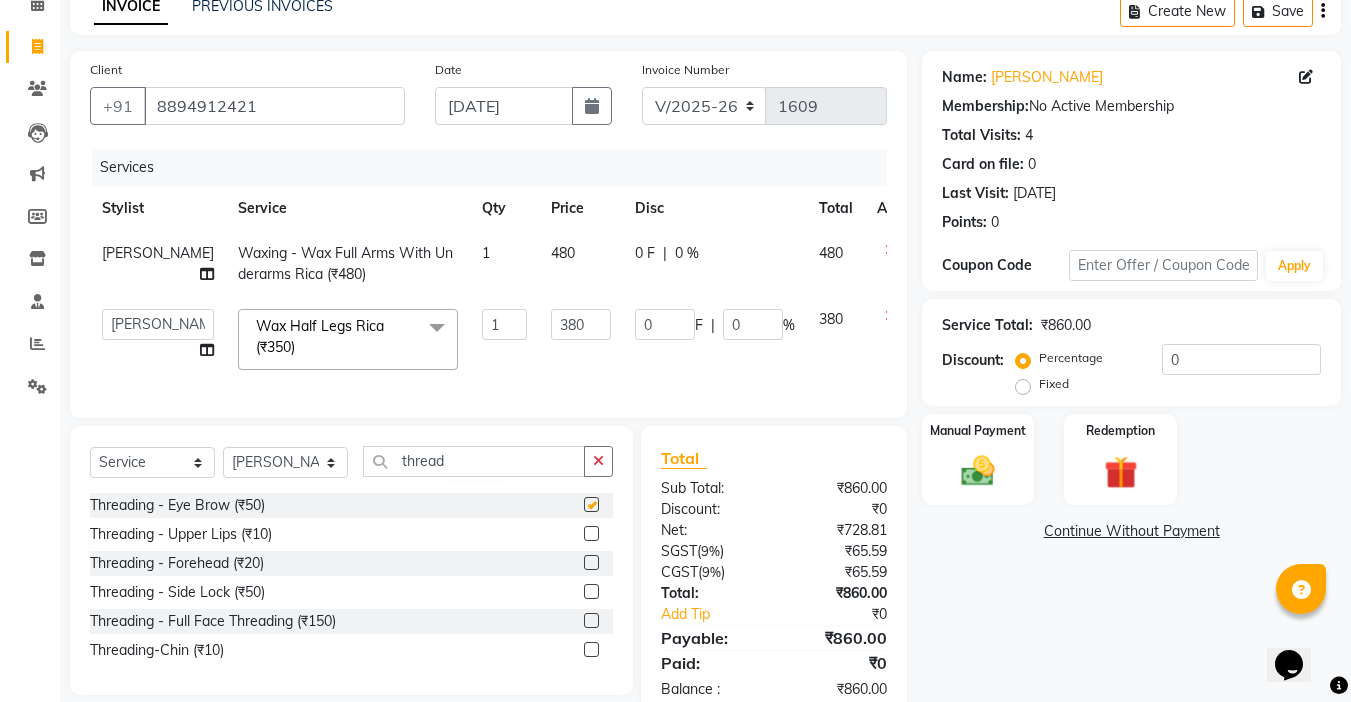 checkbox on "false" 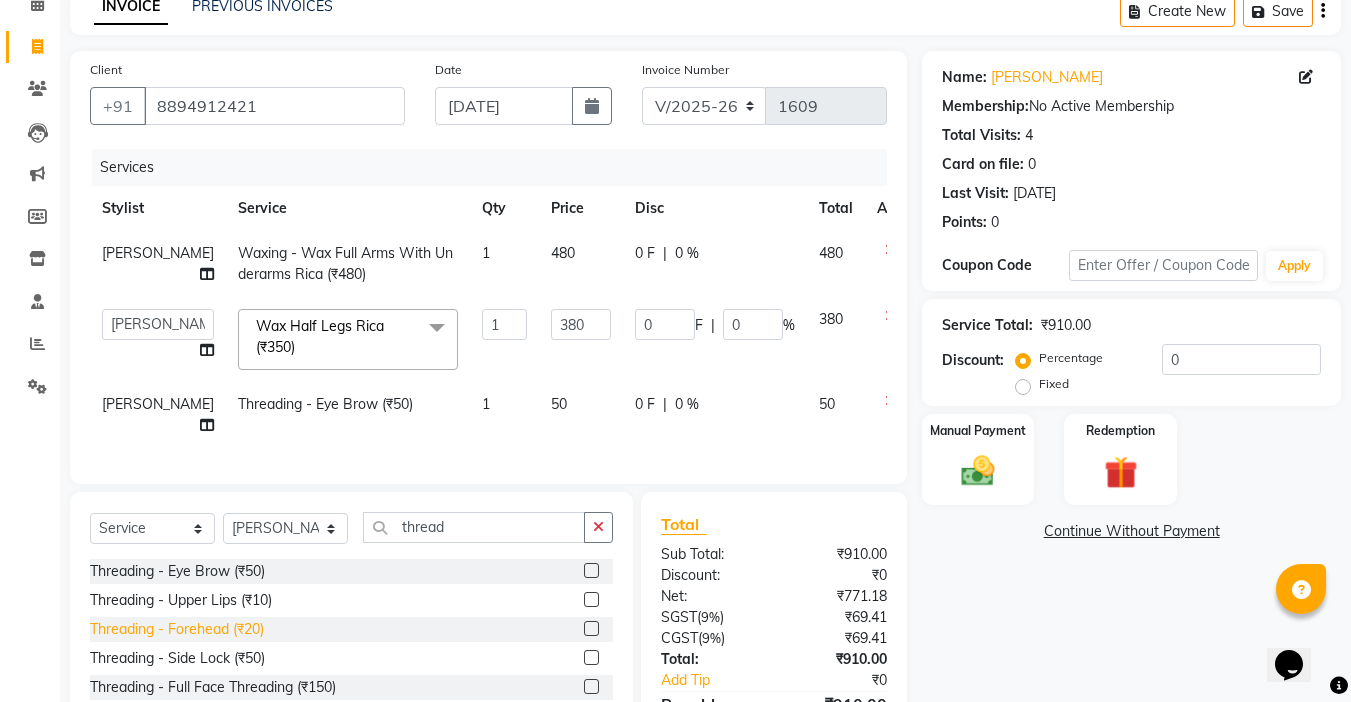 click on "Threading   -  Forehead (₹20)" 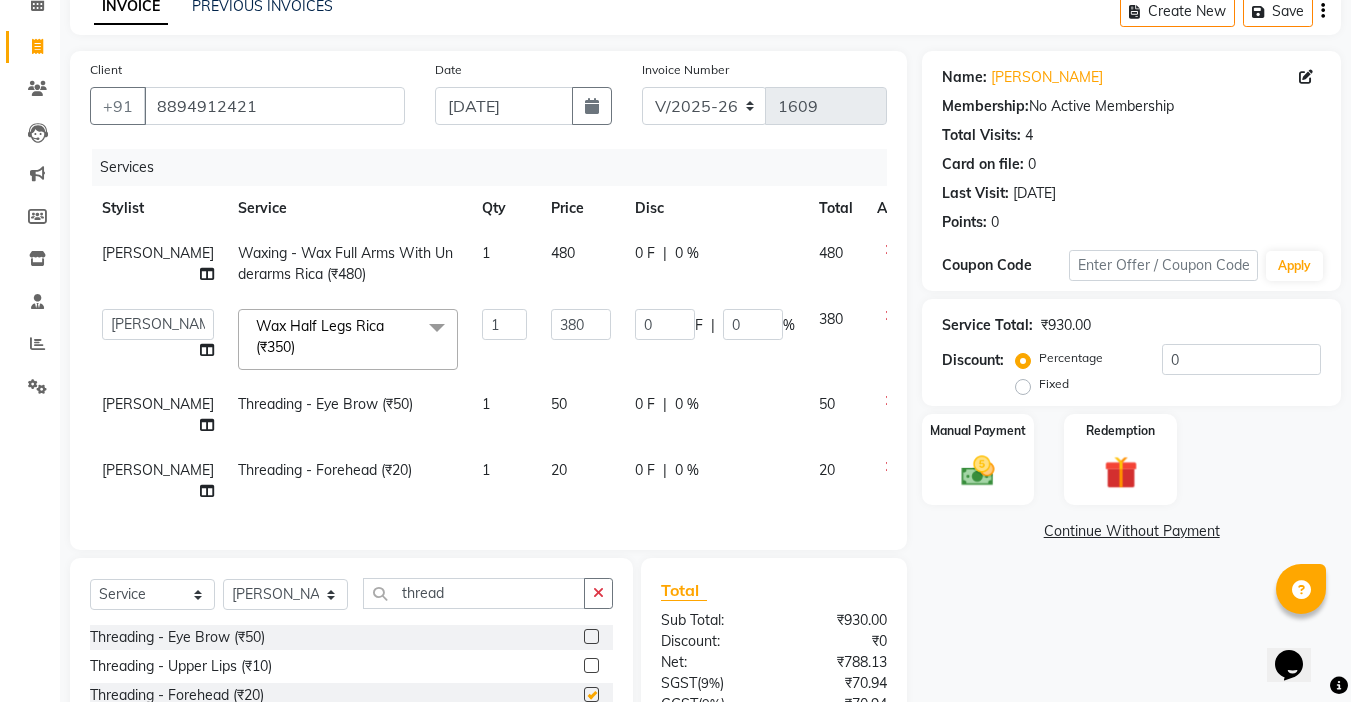 checkbox on "false" 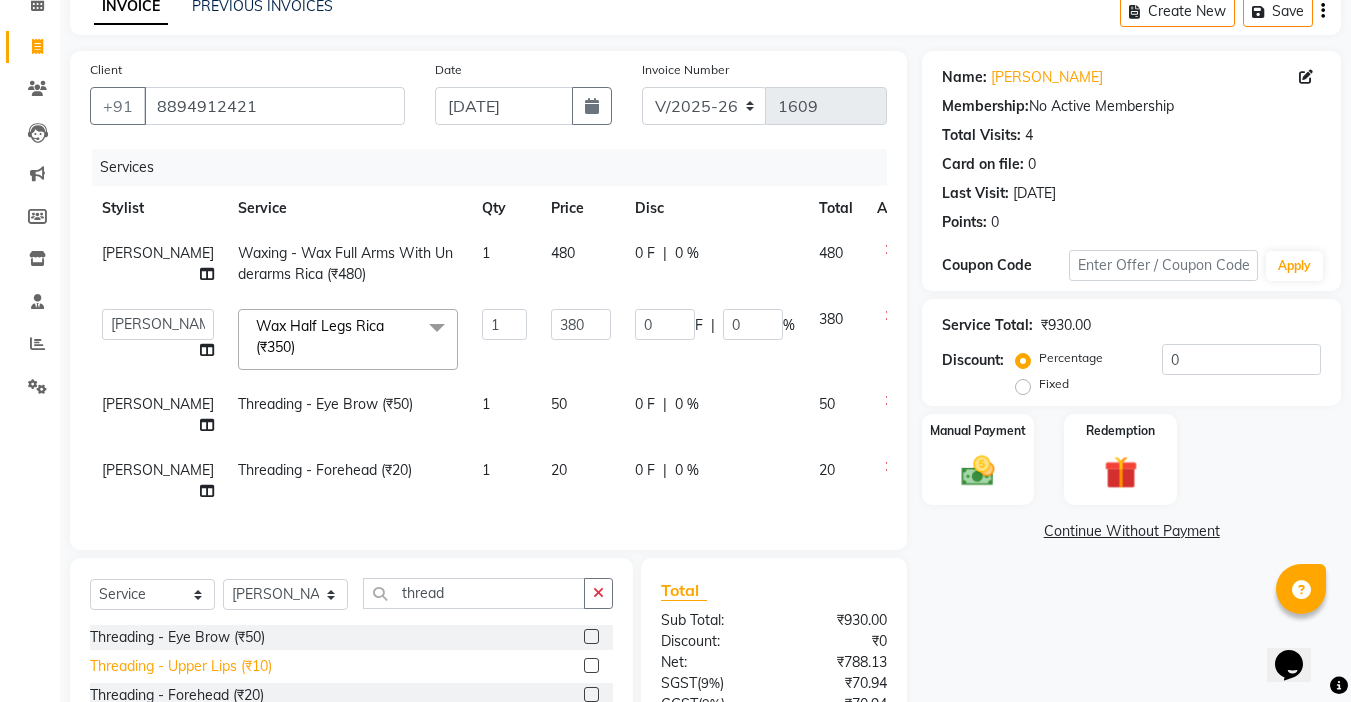 click on "Threading   -  Upper Lips (₹10)" 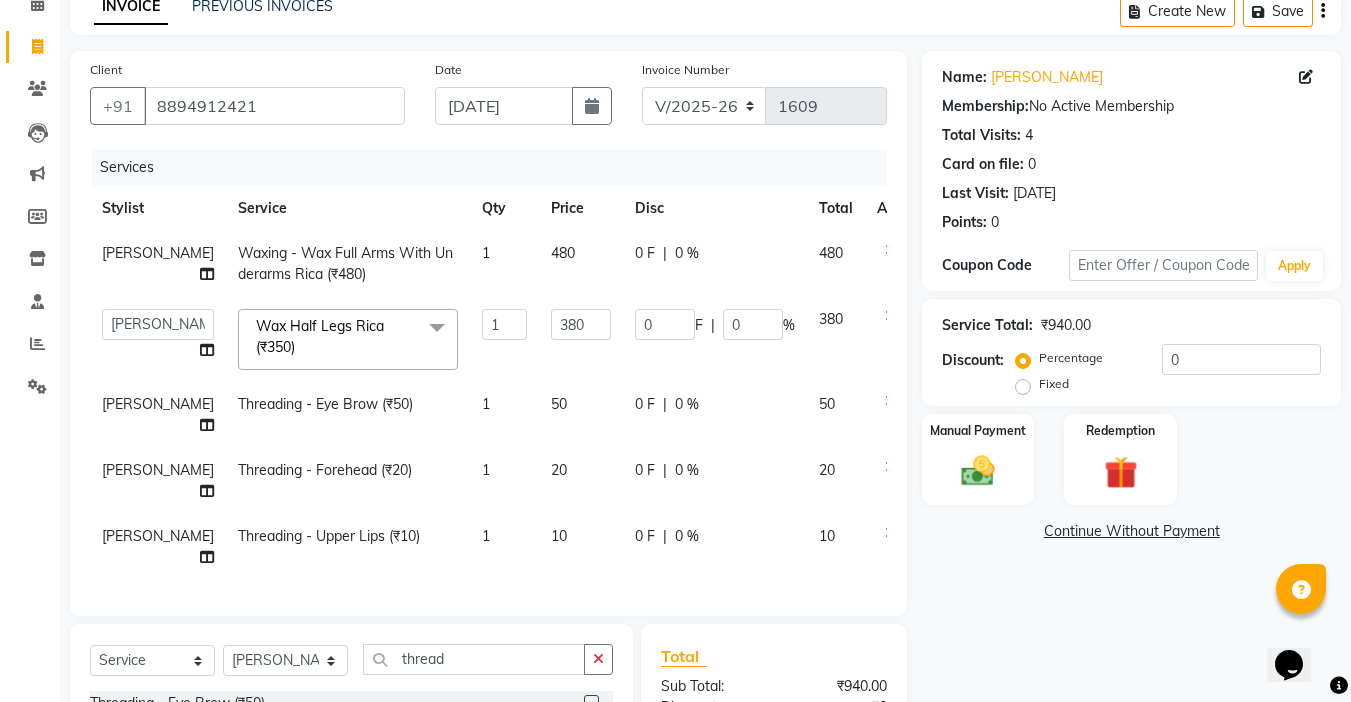 checkbox on "false" 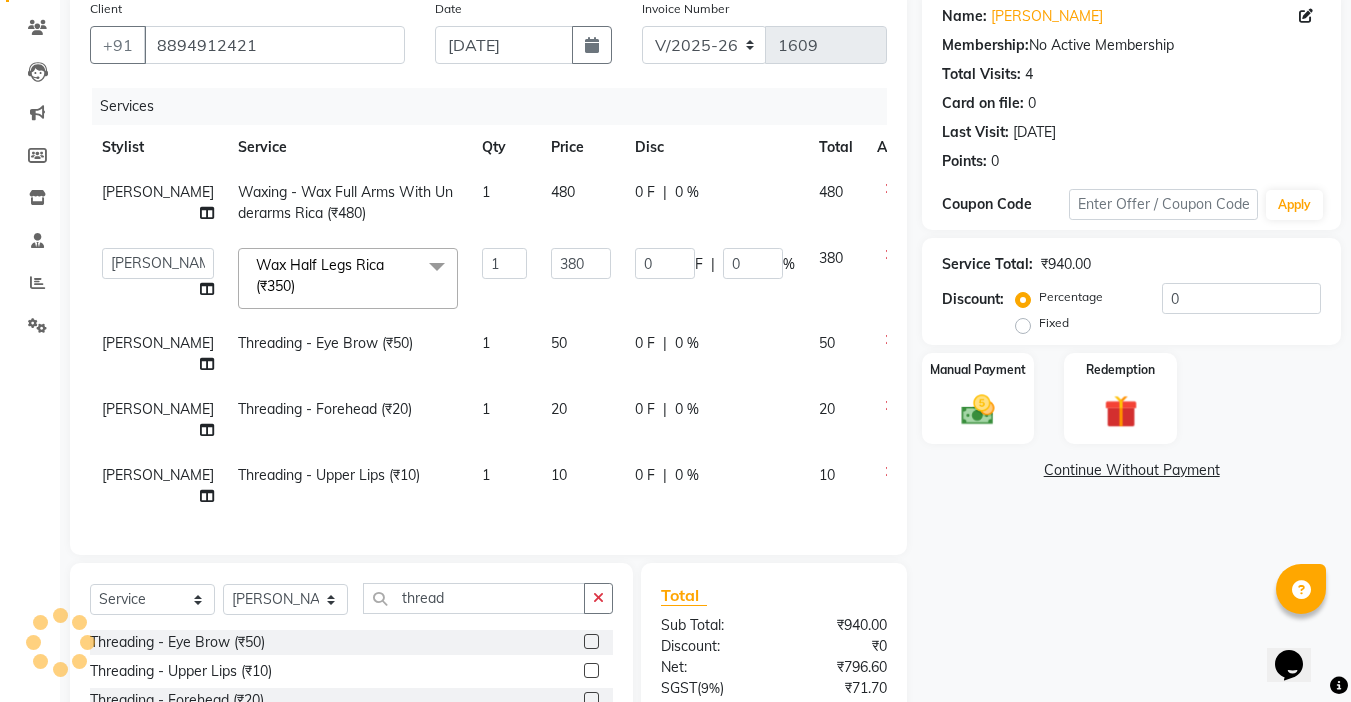 scroll, scrollTop: 60, scrollLeft: 0, axis: vertical 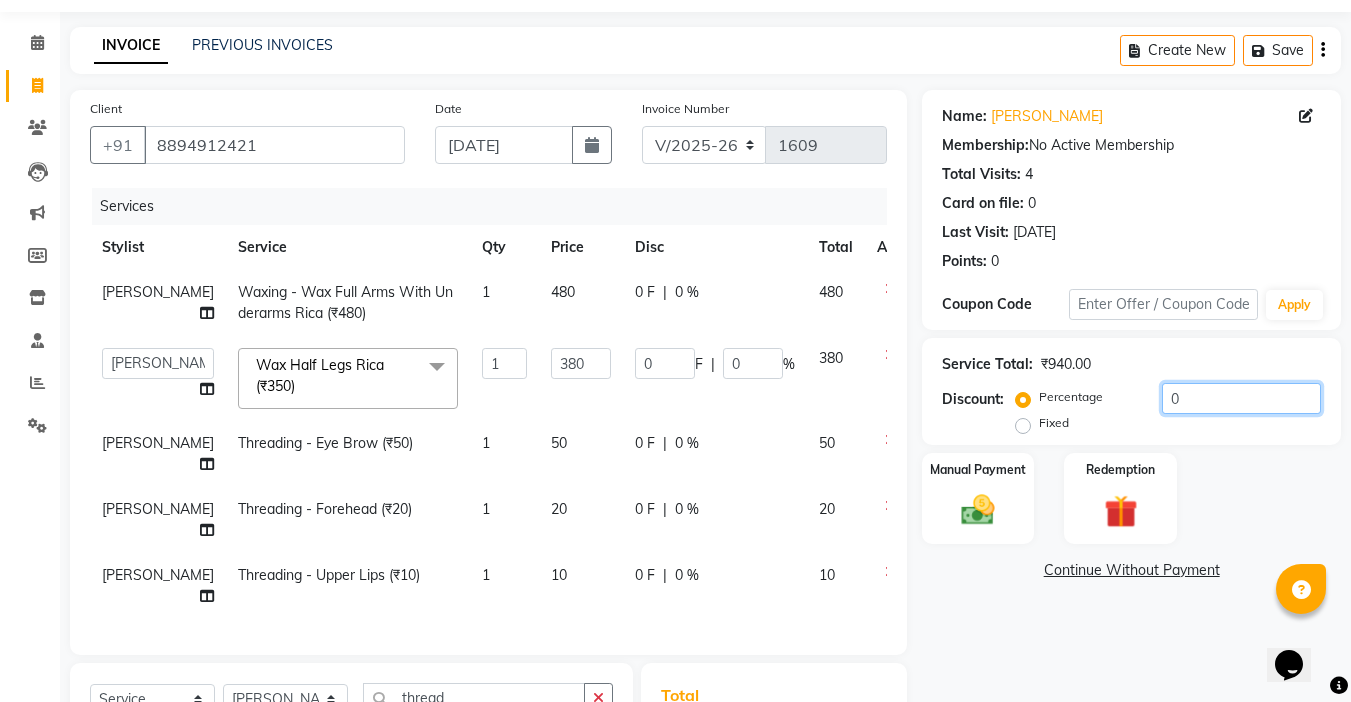 drag, startPoint x: 1218, startPoint y: 397, endPoint x: 896, endPoint y: 404, distance: 322.07608 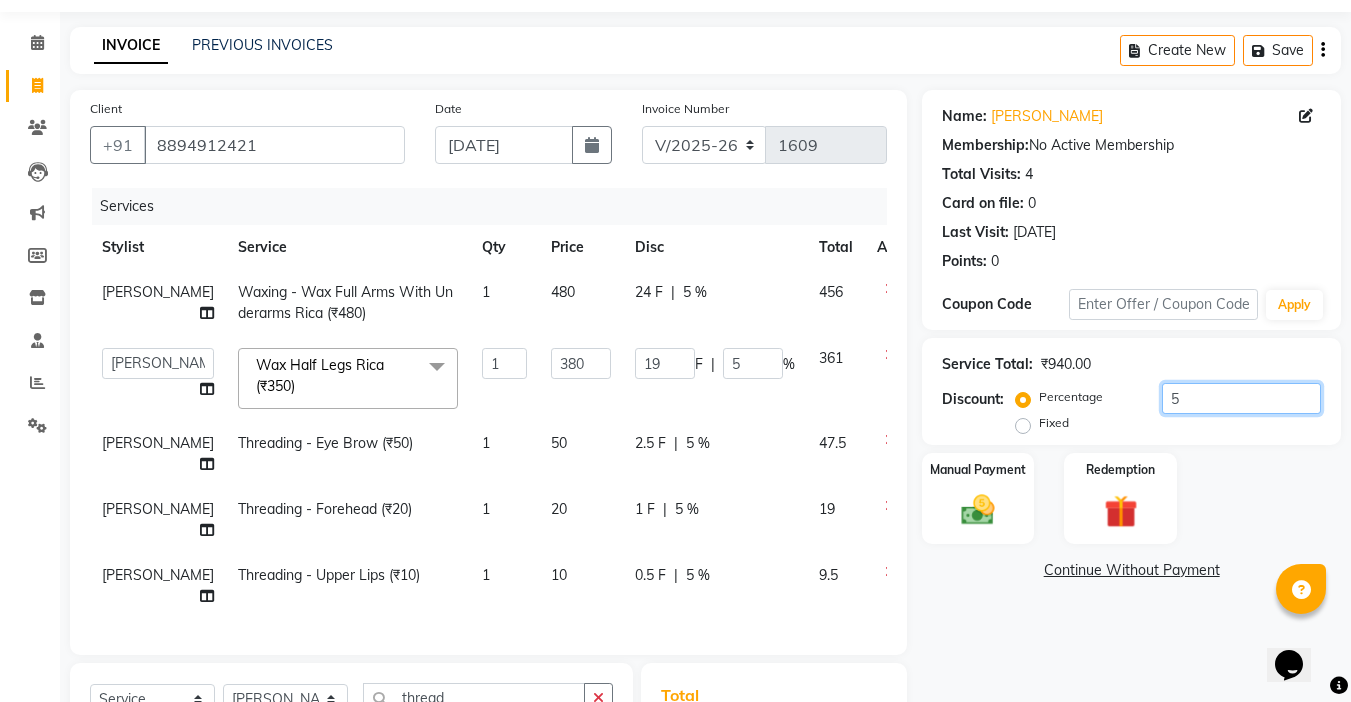 type 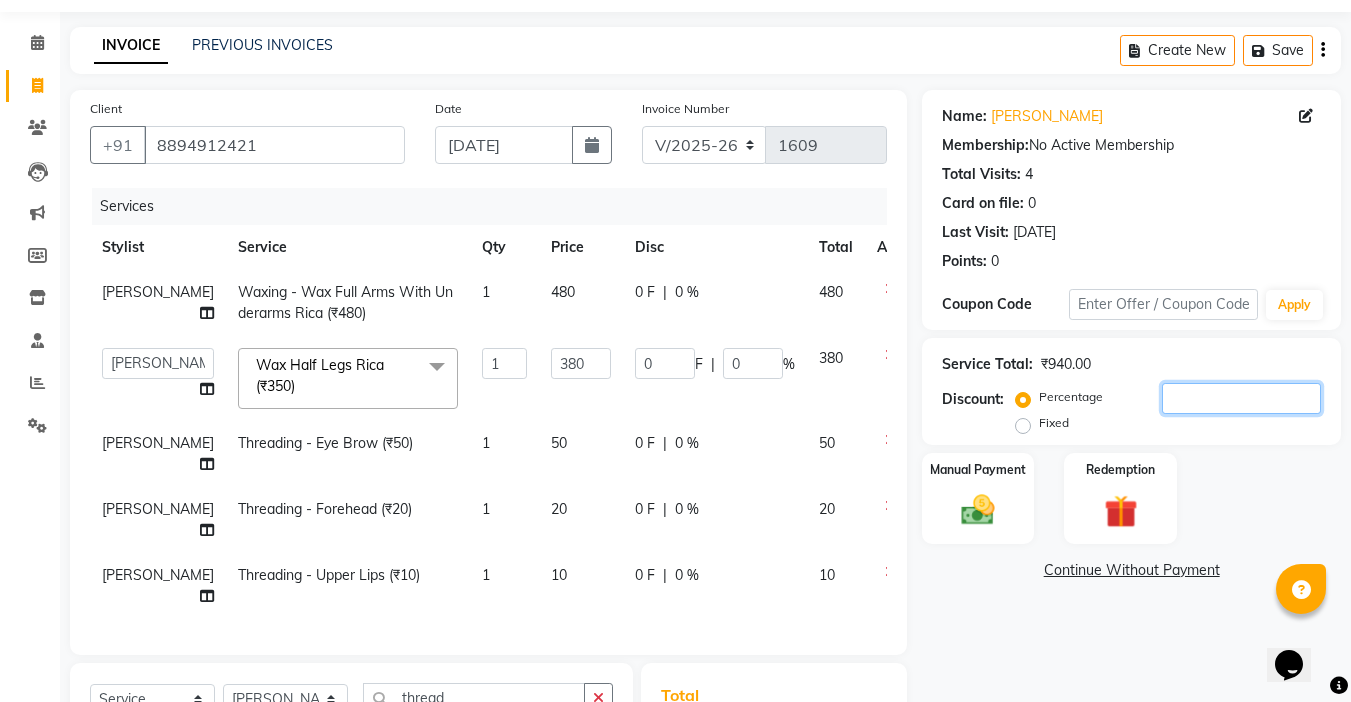 type on "2" 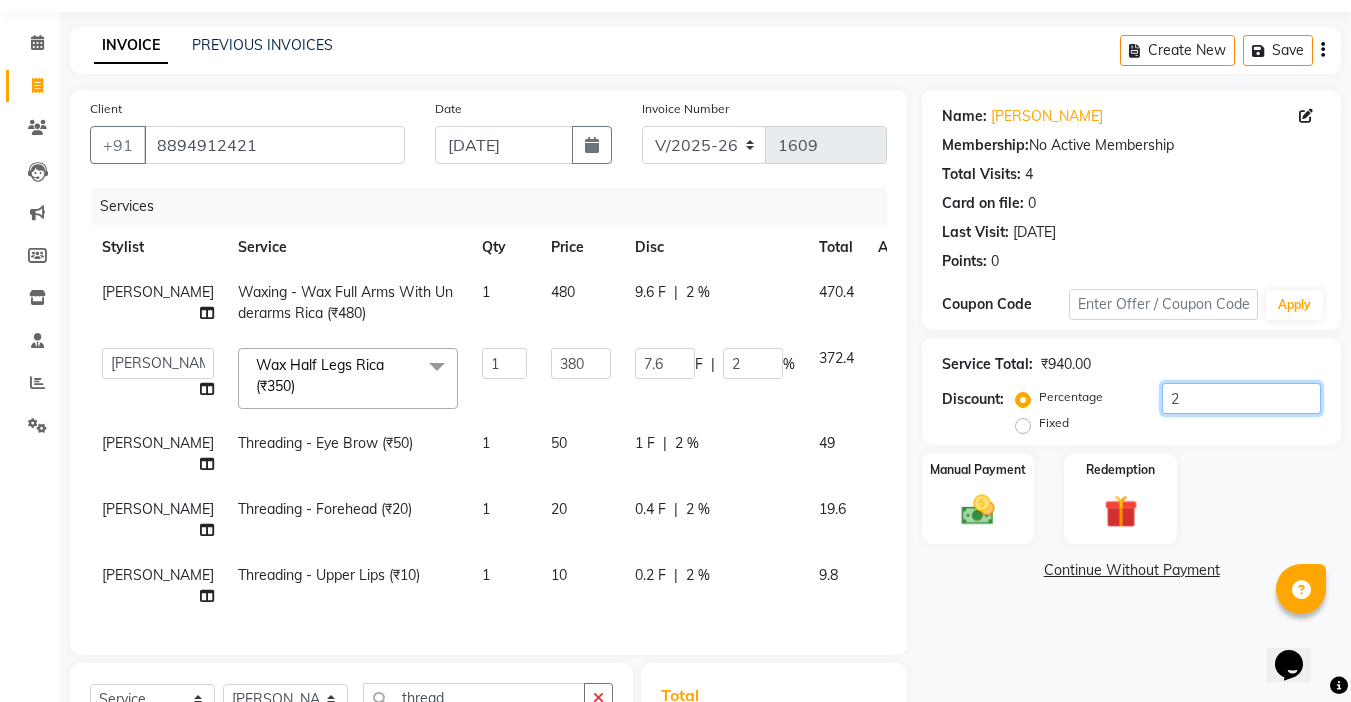 type on "20" 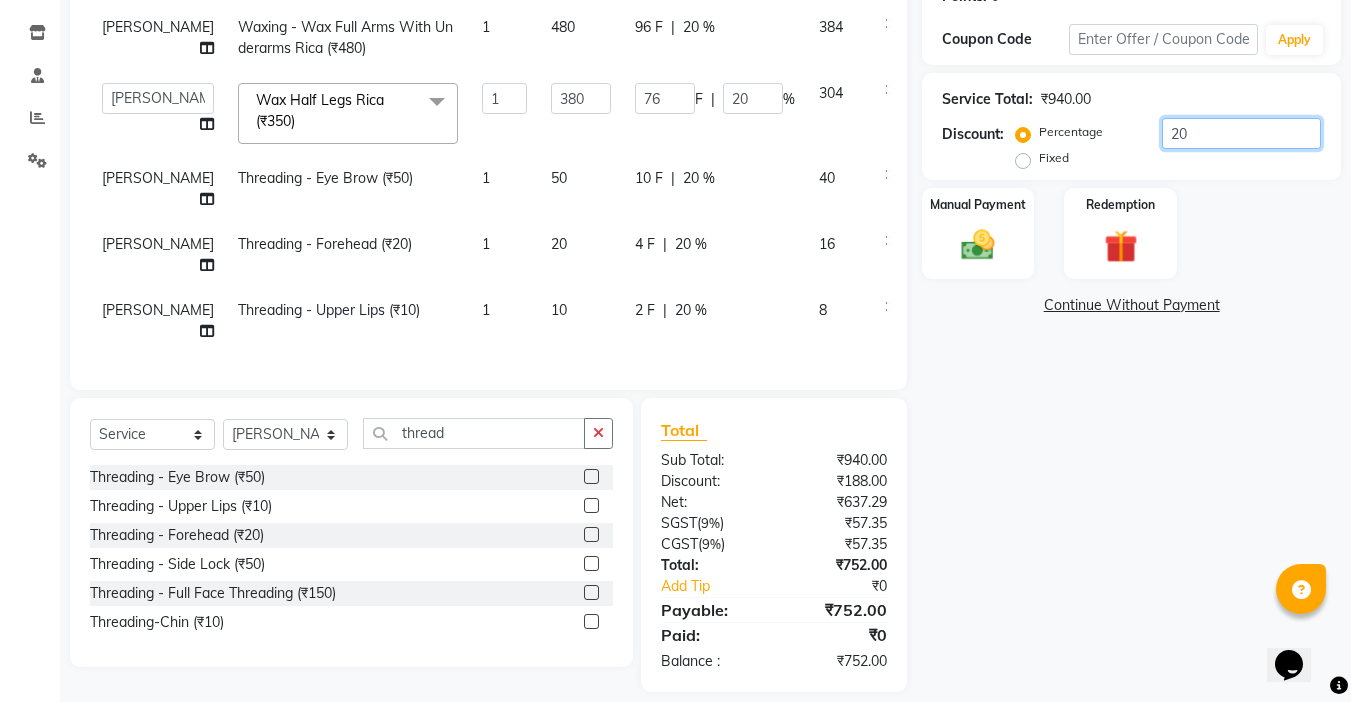 scroll, scrollTop: 360, scrollLeft: 0, axis: vertical 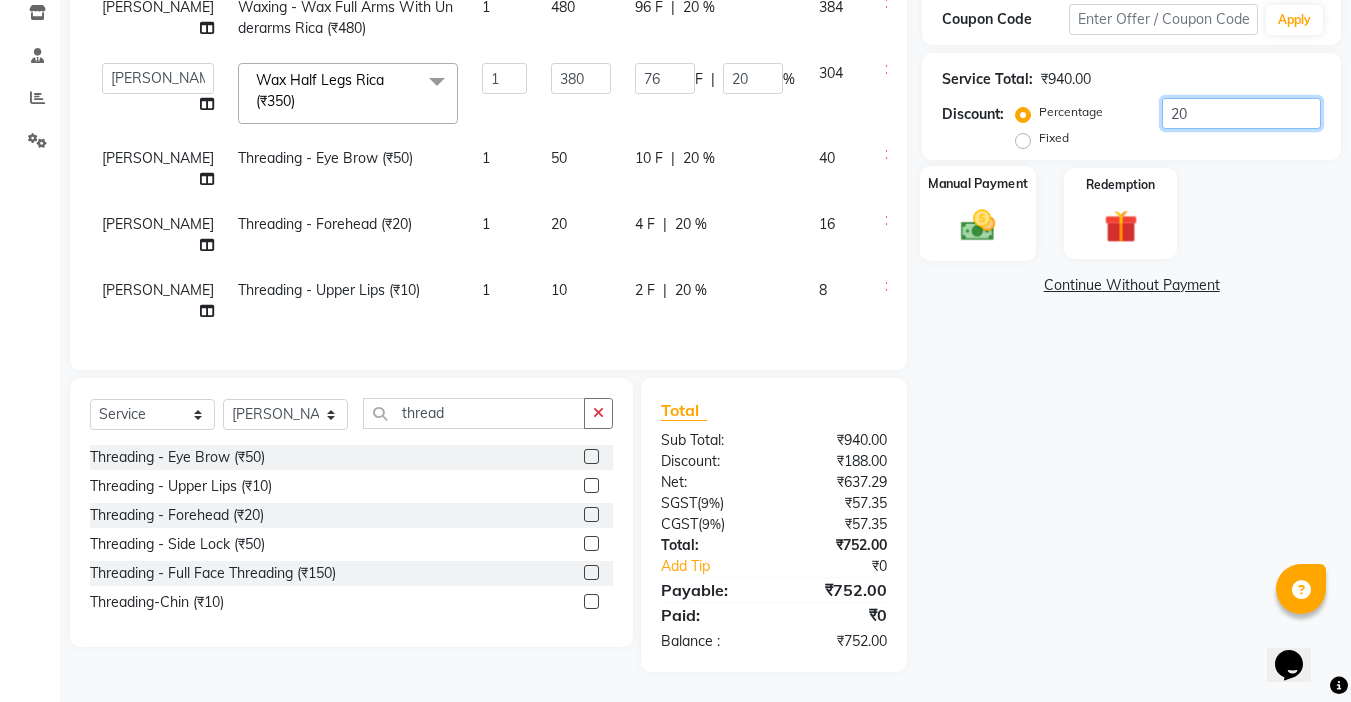 type on "20" 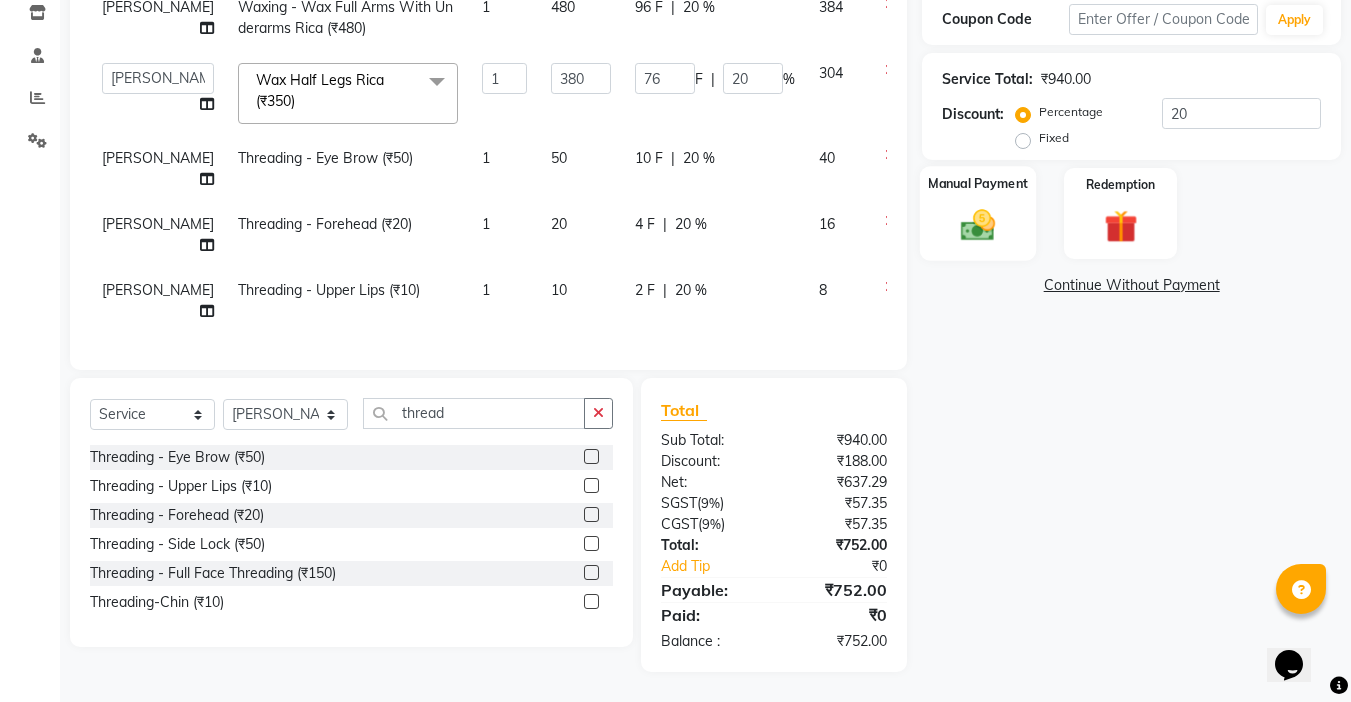 click 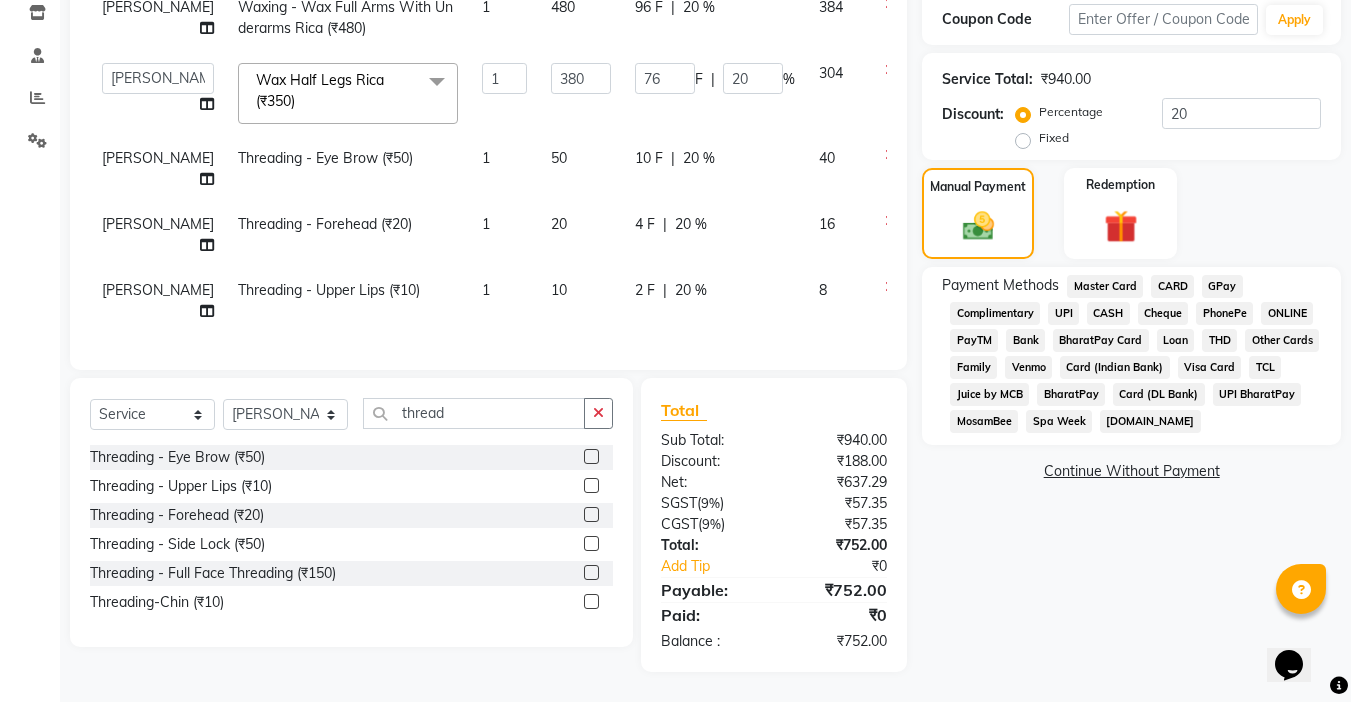 click on "UPI" 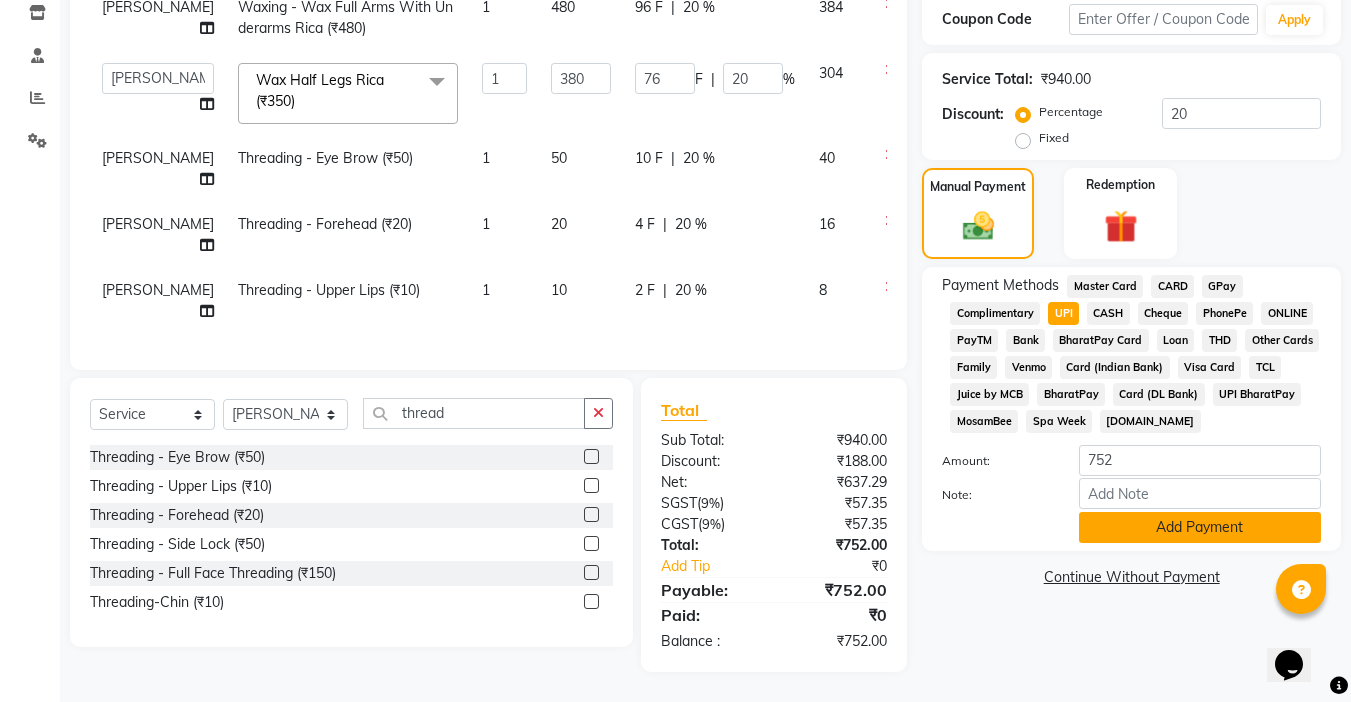 click on "Add Payment" 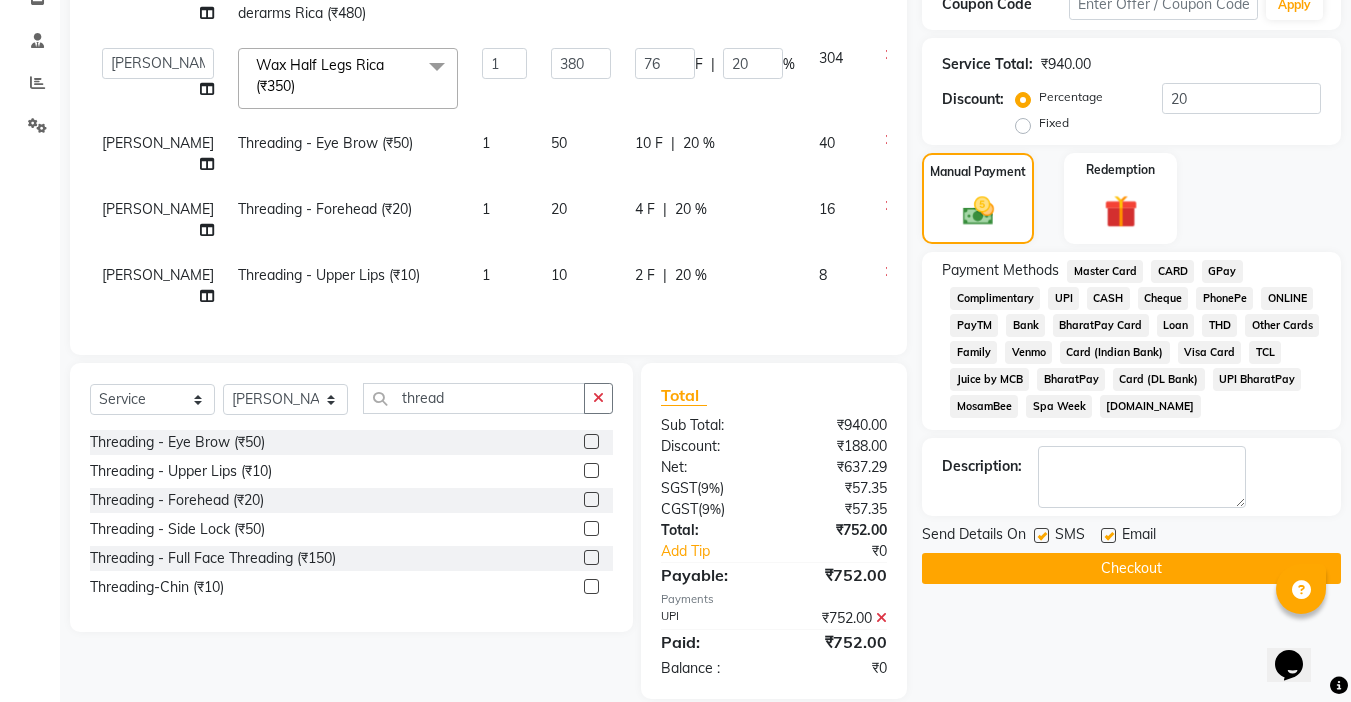 click 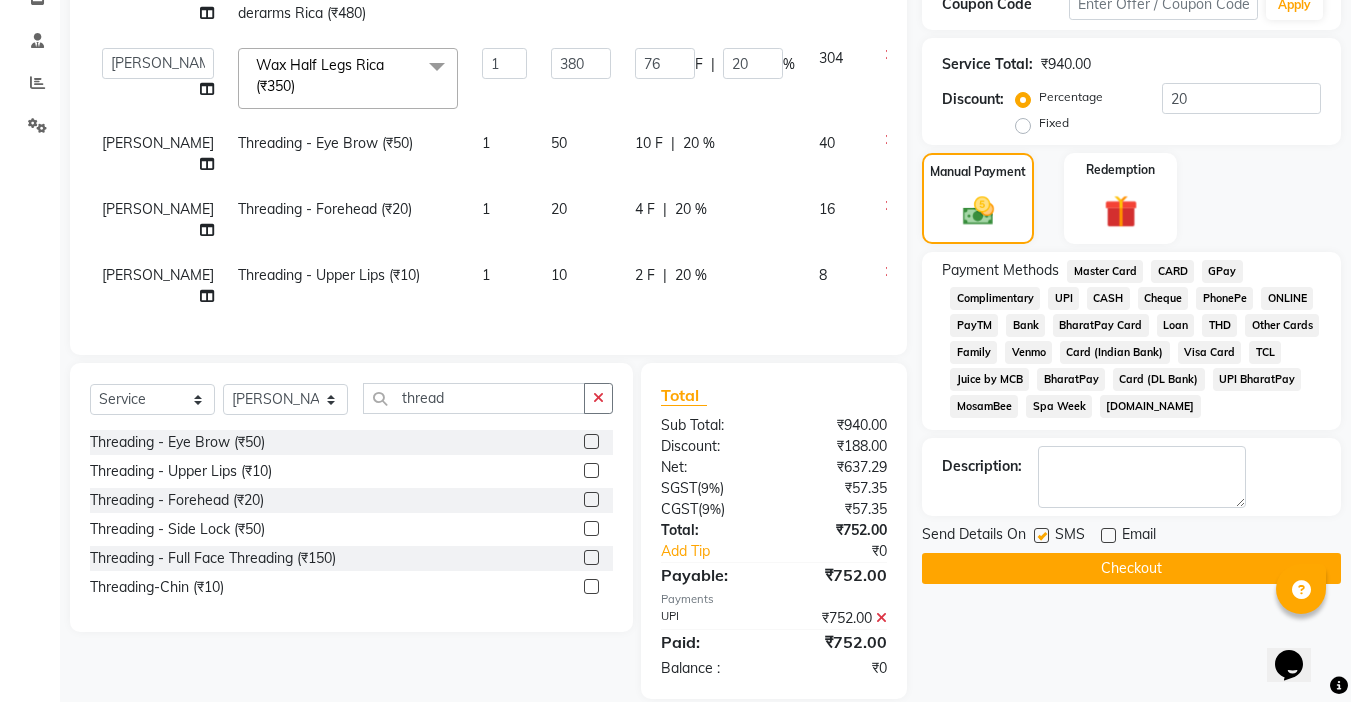 click 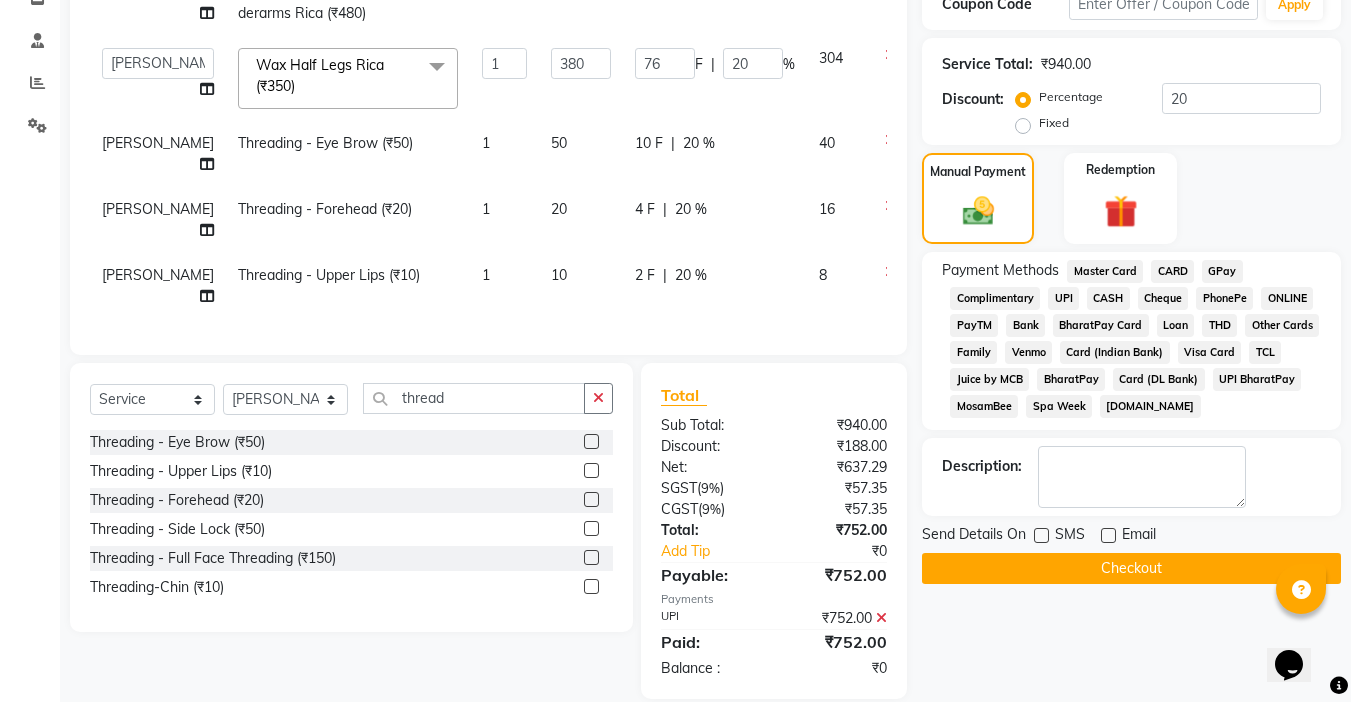 click on "Checkout" 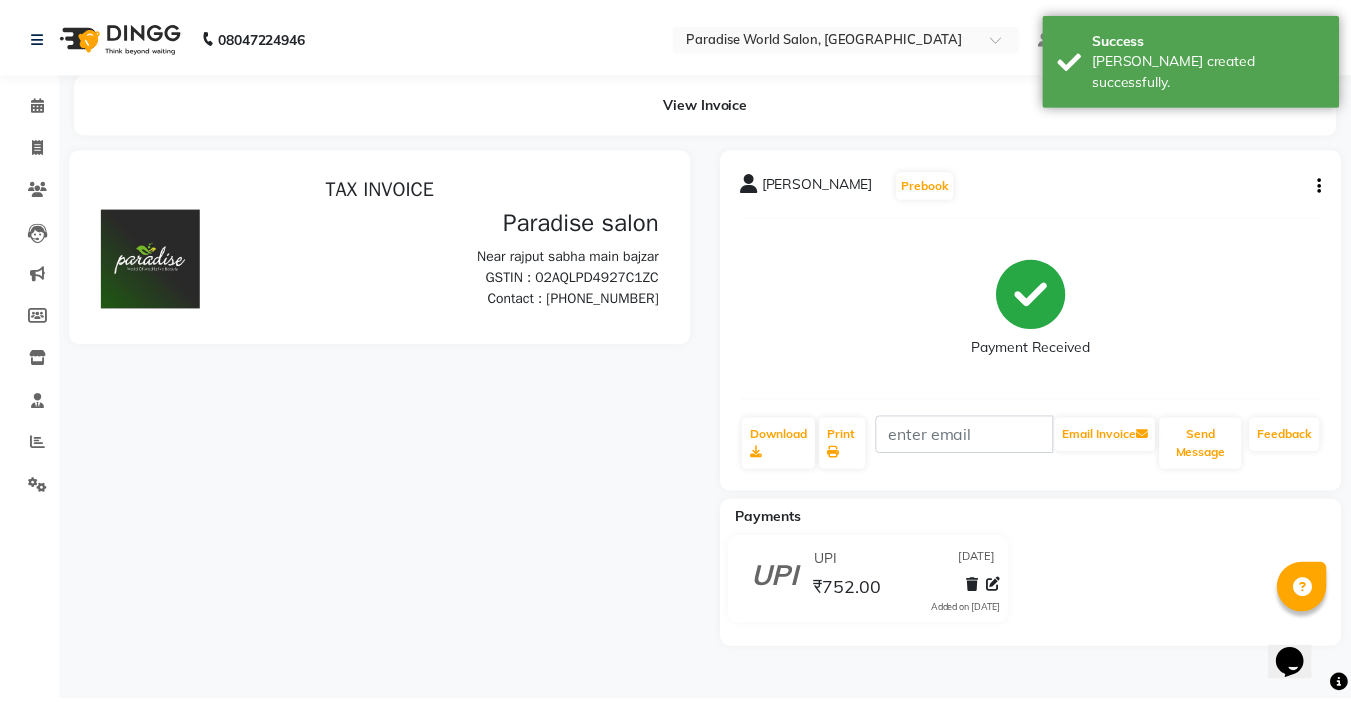 scroll, scrollTop: 0, scrollLeft: 0, axis: both 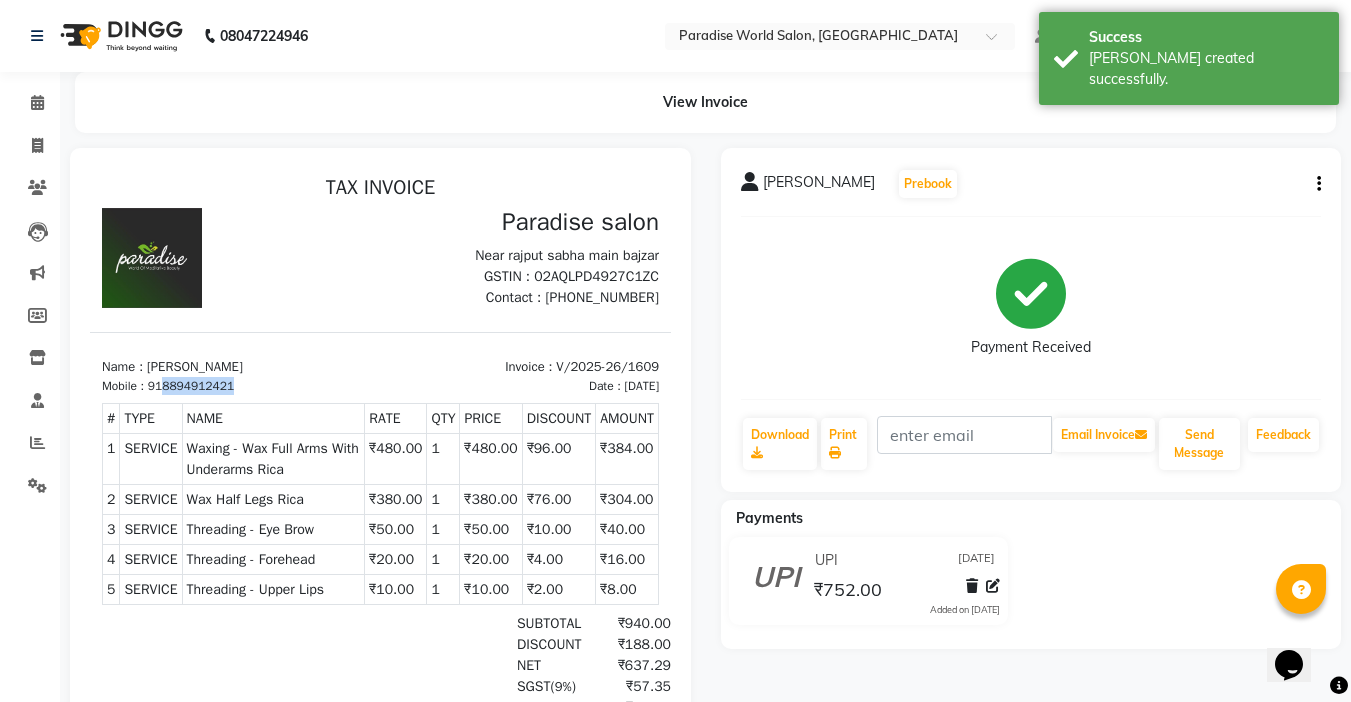 drag, startPoint x: 165, startPoint y: 391, endPoint x: 248, endPoint y: 394, distance: 83.0542 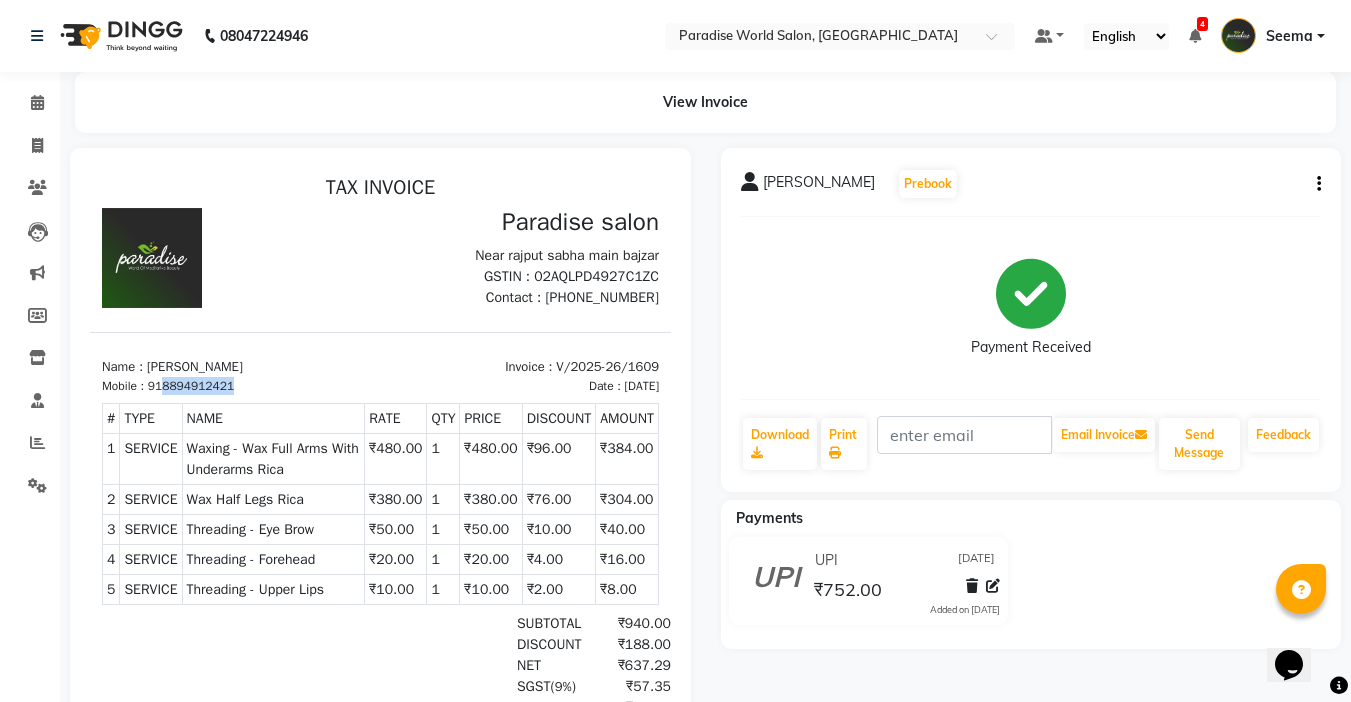 copy on "8894912421" 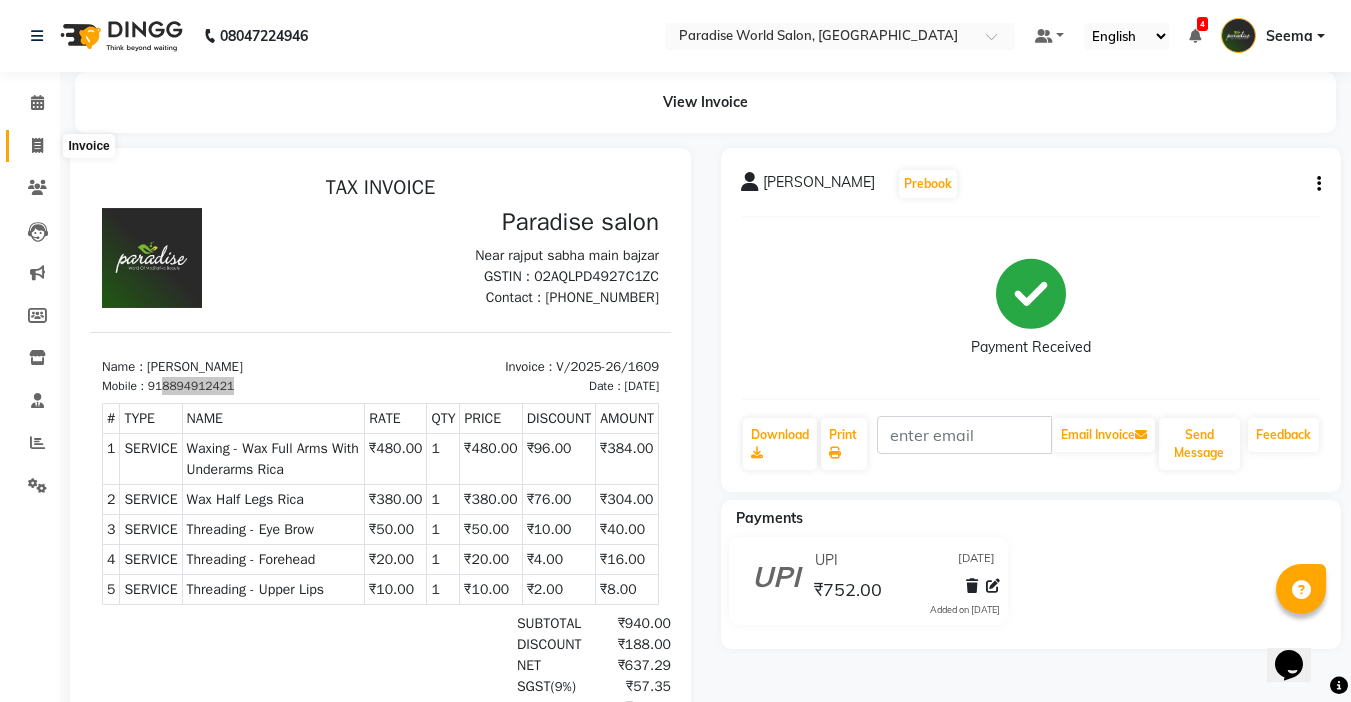 click 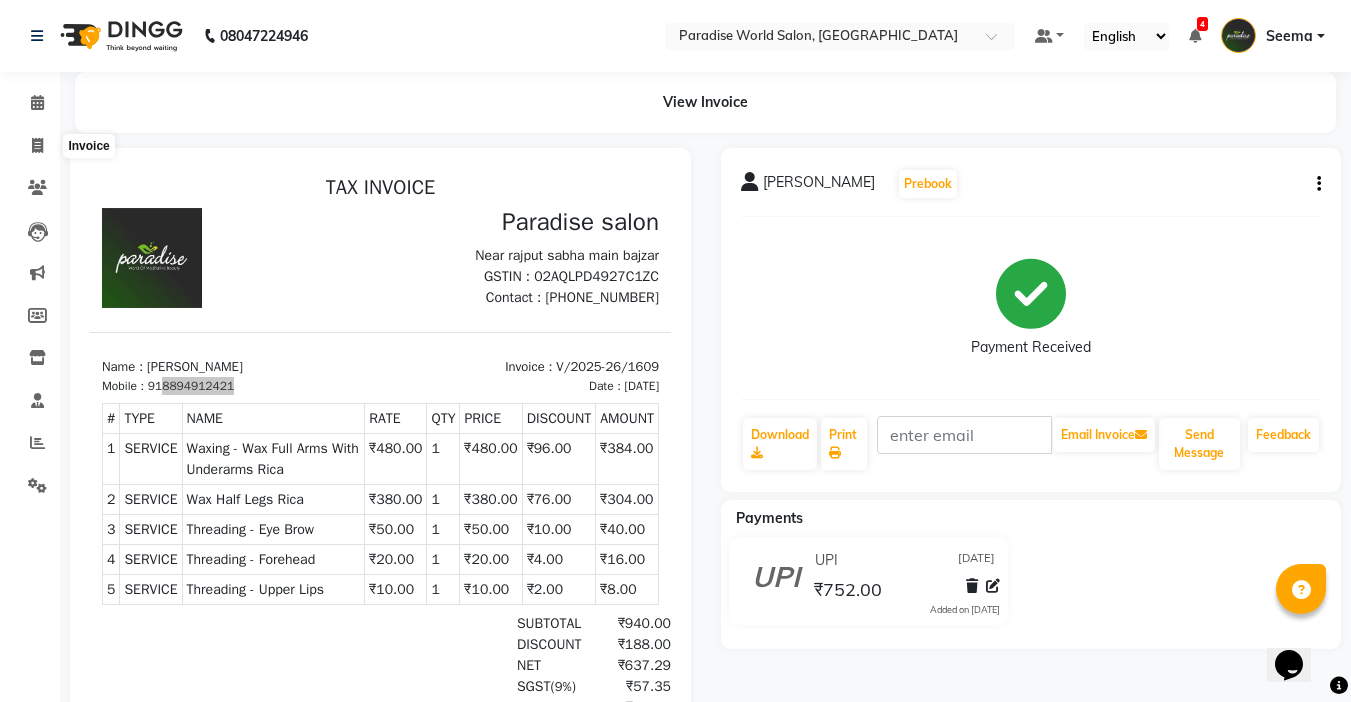 select on "service" 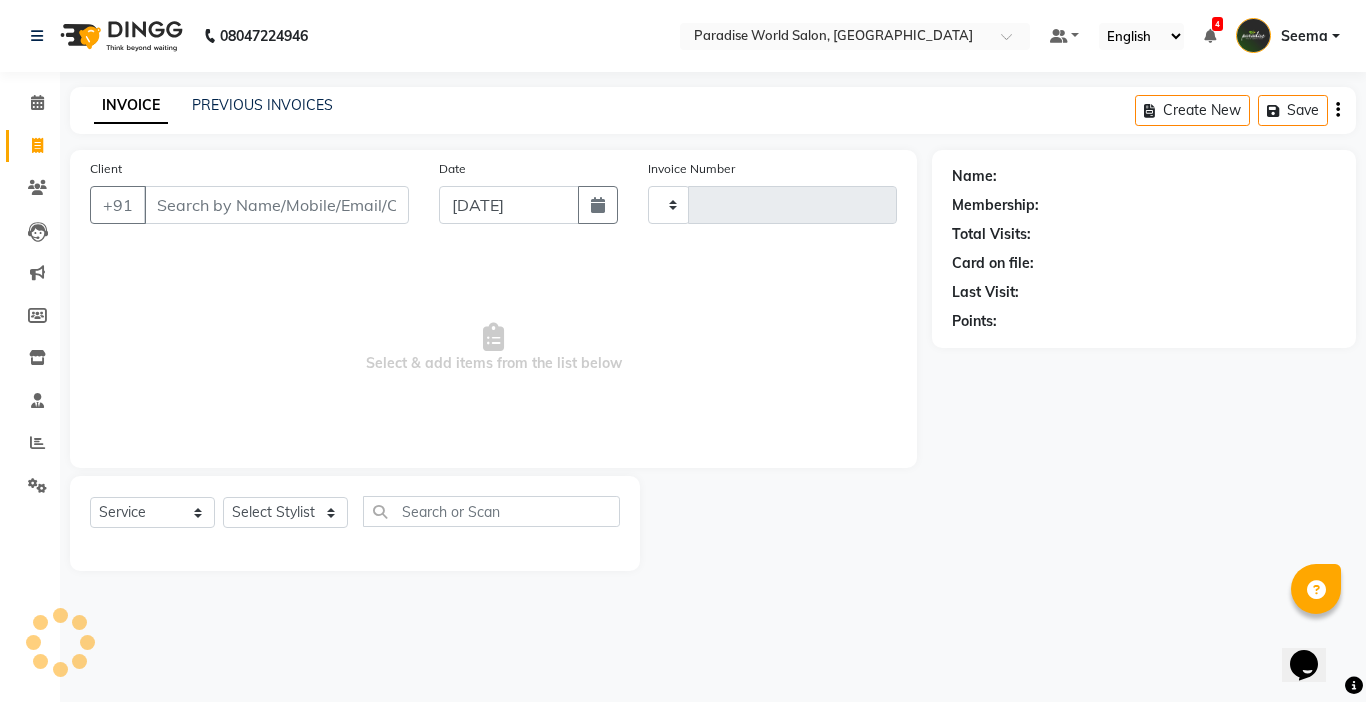 type on "1610" 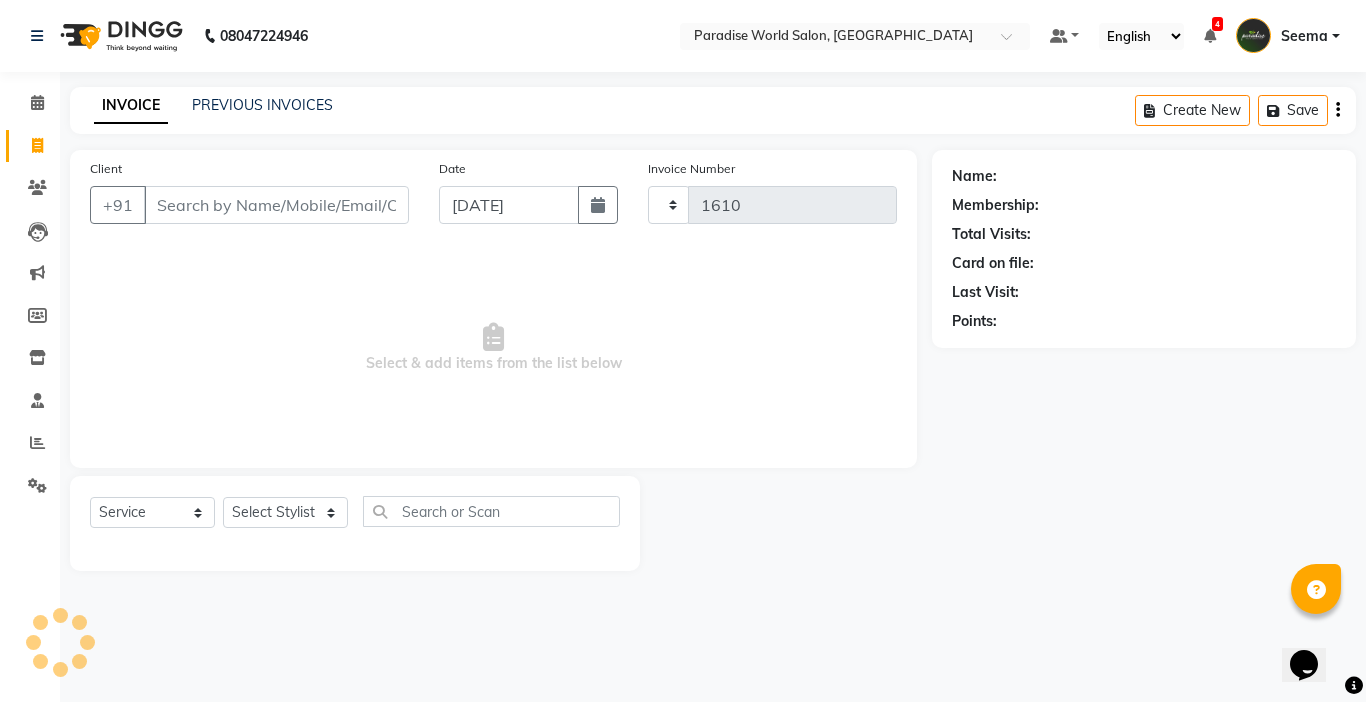 select on "4451" 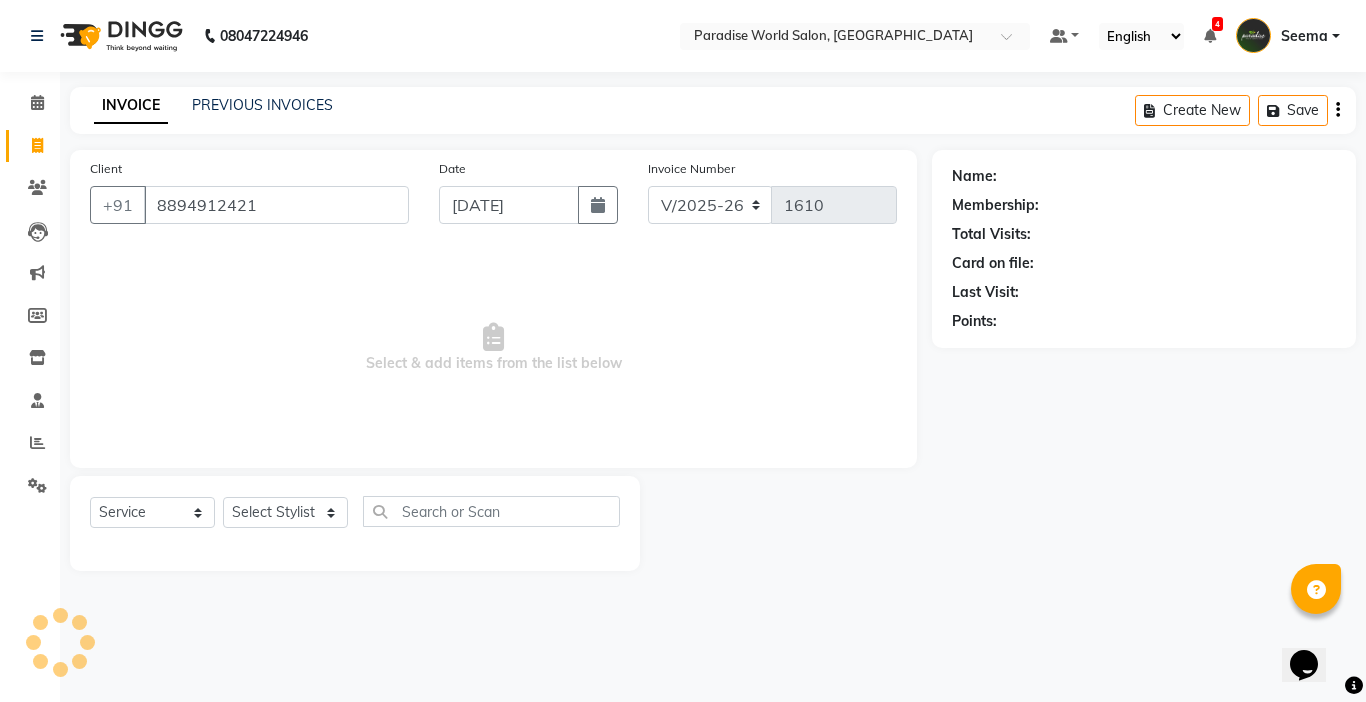 type on "8894912421" 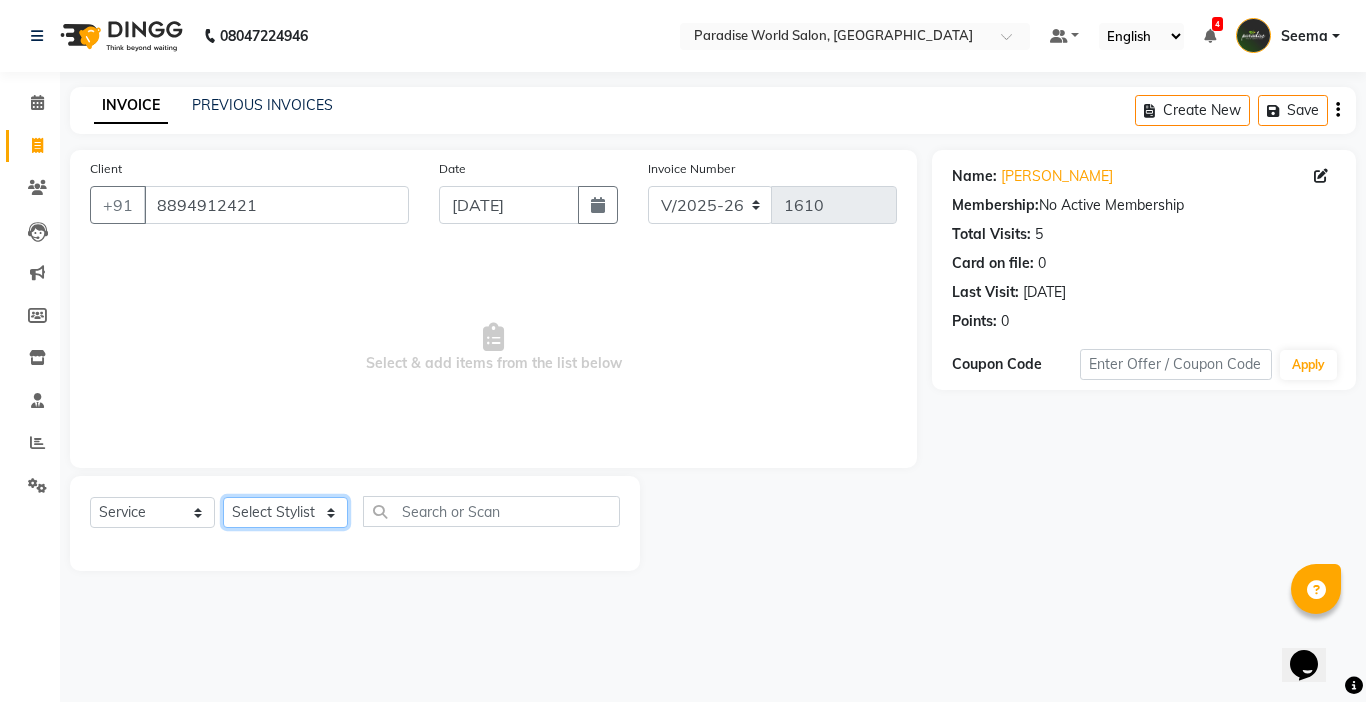 click on "Select Stylist [PERSON_NAME]  [PERSON_NAME] company Deepak [PERSON_NAME] [PERSON_NAME] [PERSON_NAME] Love preet [PERSON_NAME] student [PERSON_NAME] [PERSON_NAME] [PERSON_NAME] [PERSON_NAME] Student Seema [PERSON_NAME] - Student Shweta  [PERSON_NAME] [PERSON_NAME] Vikas Vishal" 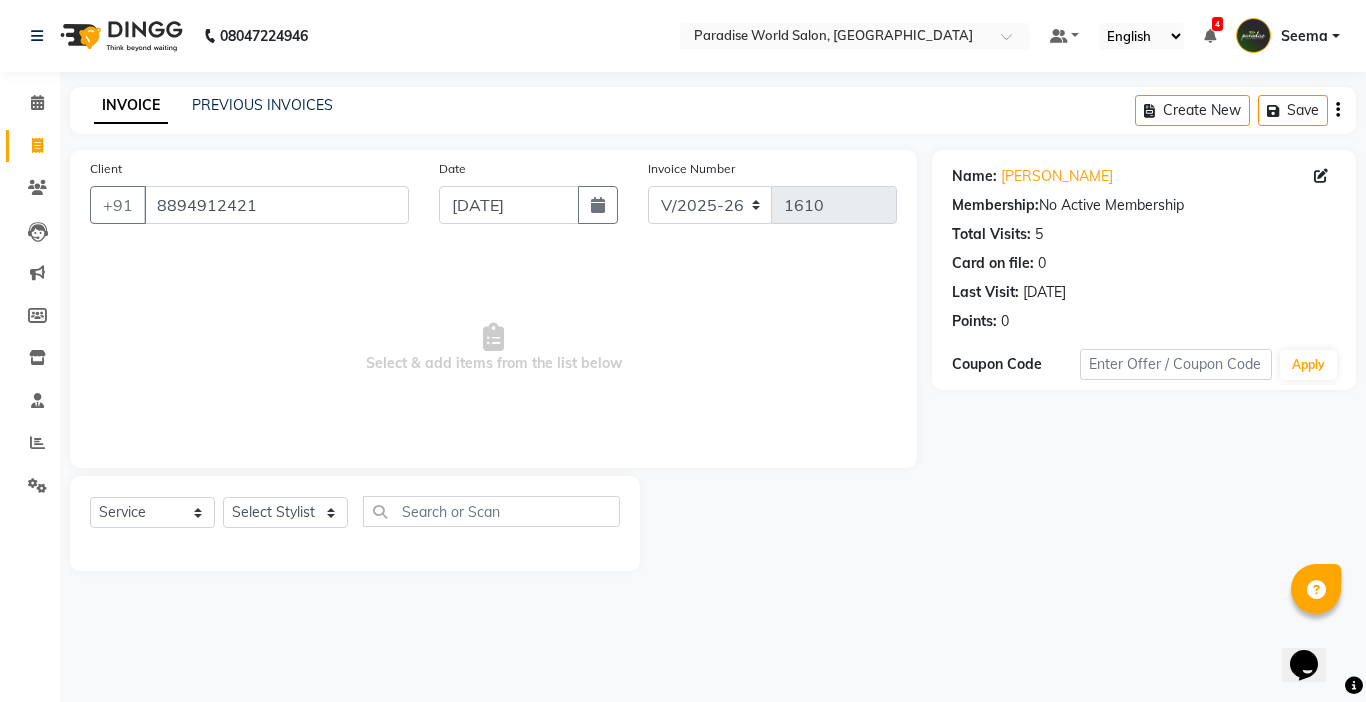 click on "Select & add items from the list below" at bounding box center [493, 348] 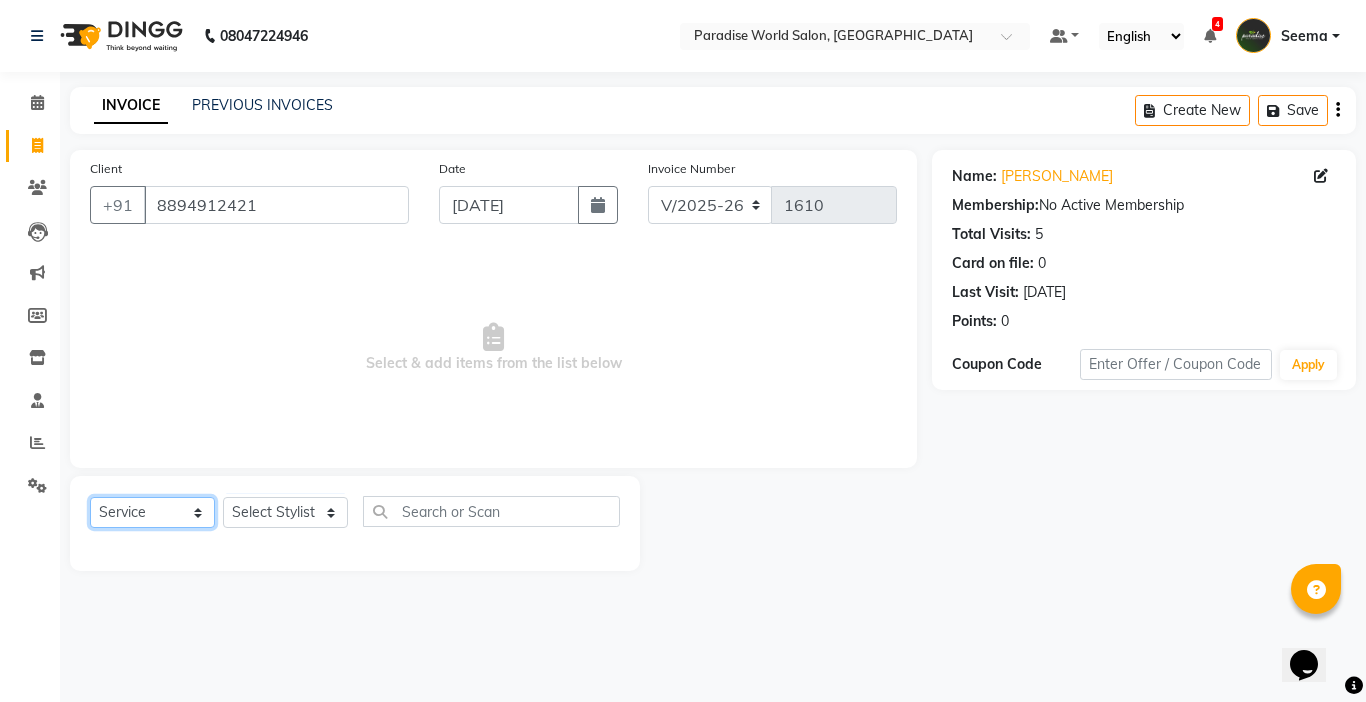 click on "Select  Service  Product  Membership  Package Voucher Prepaid Gift Card" 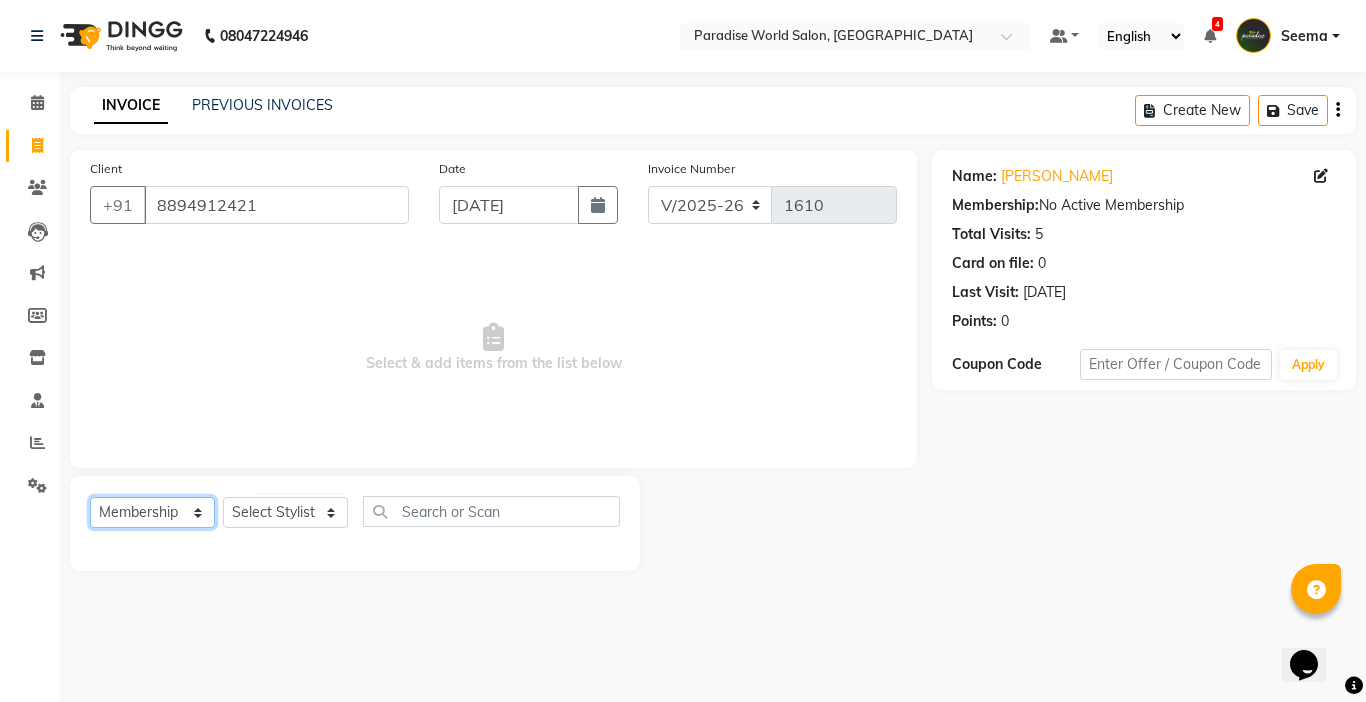 click on "Select  Service  Product  Membership  Package Voucher Prepaid Gift Card" 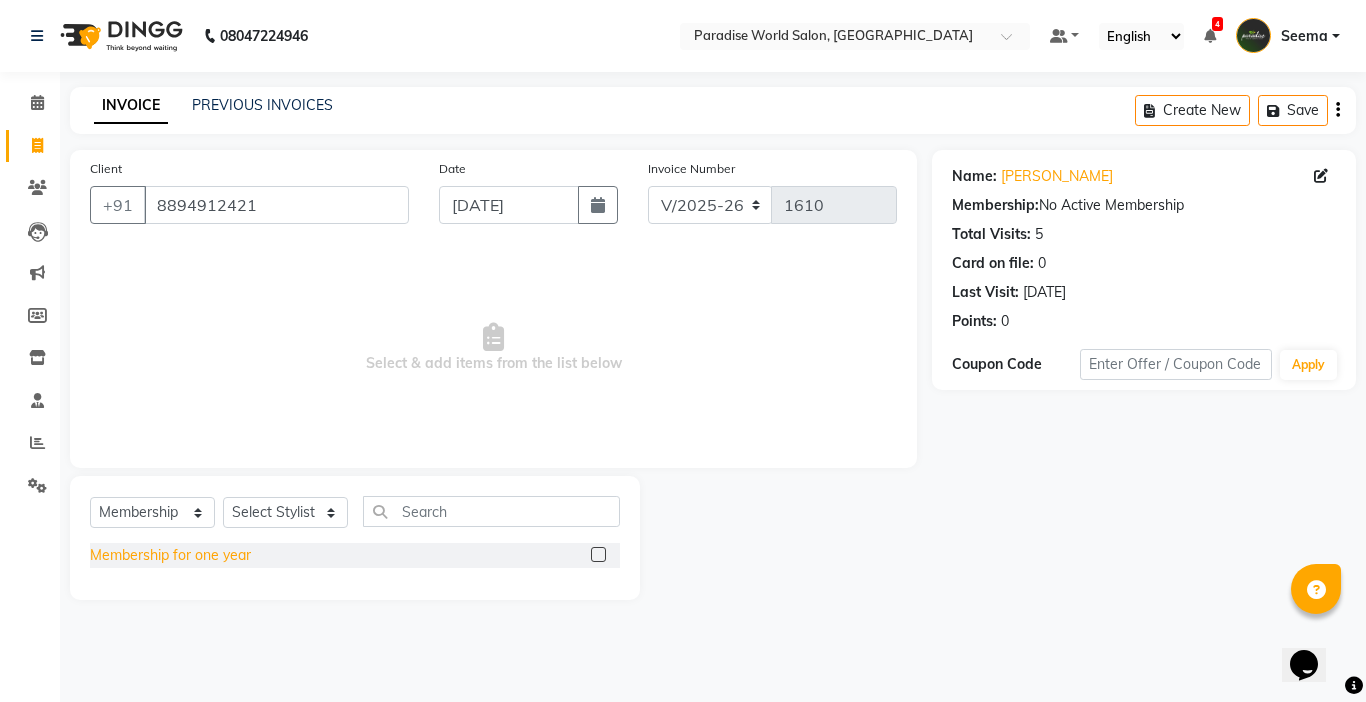 click on "Membership for one year" 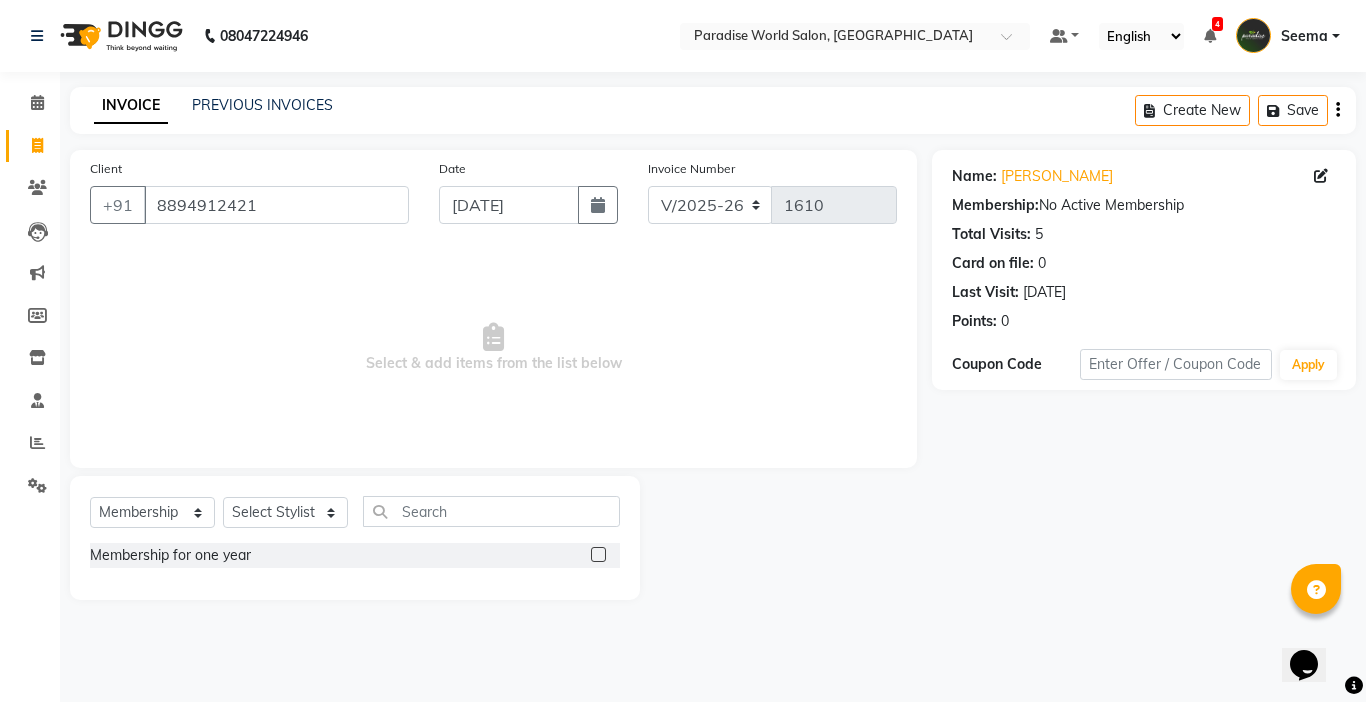 click 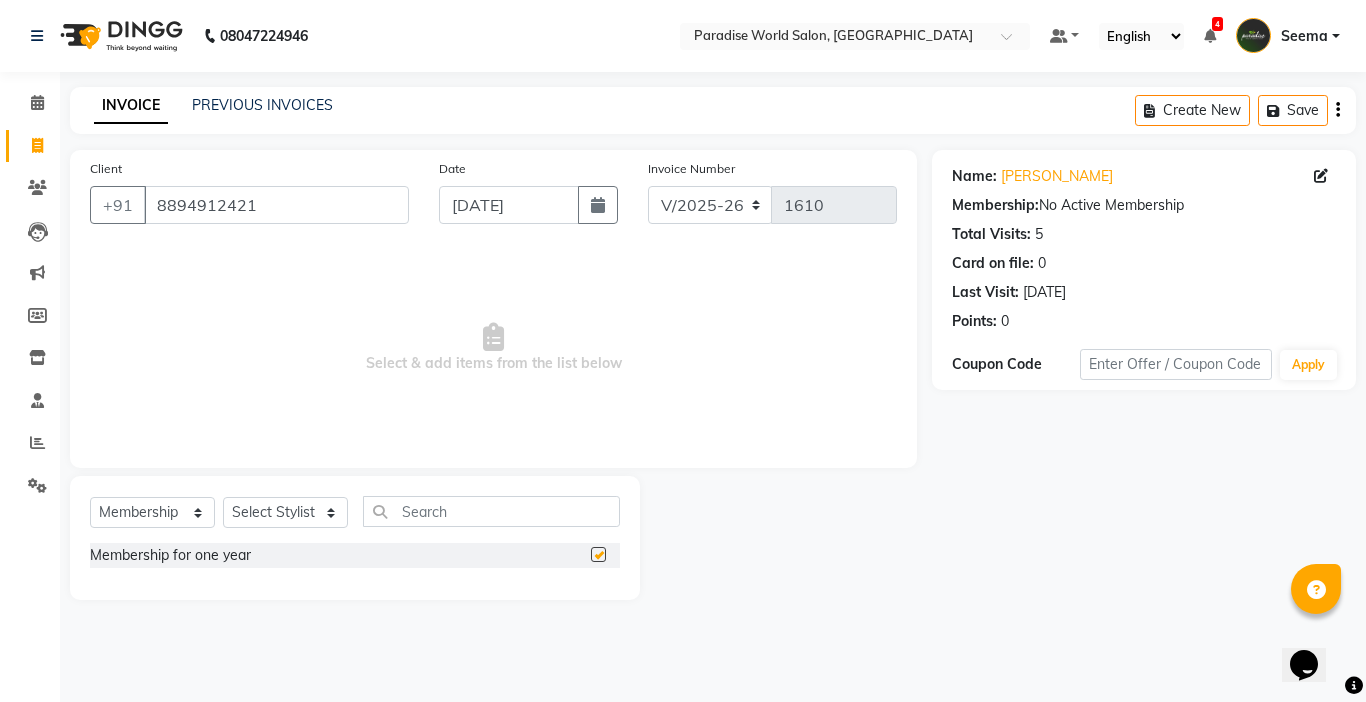 checkbox on "false" 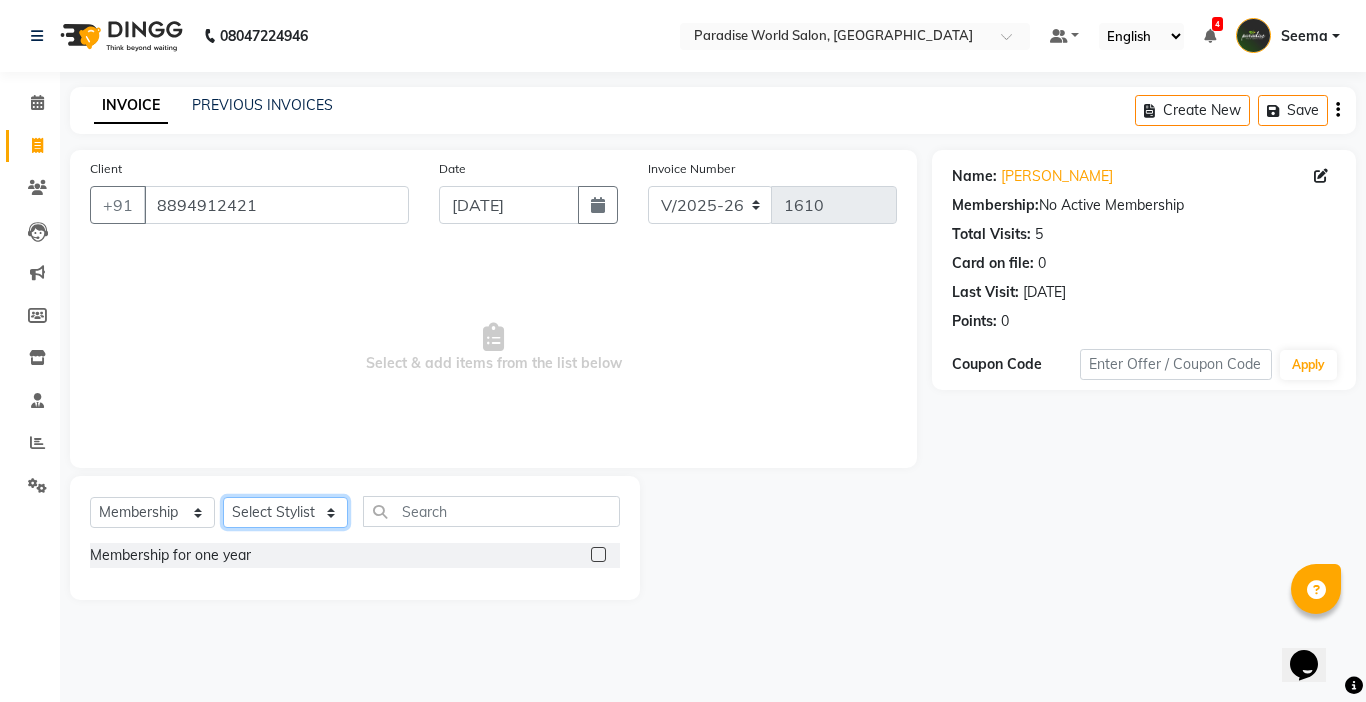 click on "Select Stylist [PERSON_NAME]  [PERSON_NAME] company Deepak [PERSON_NAME] [PERSON_NAME] [PERSON_NAME] Love preet [PERSON_NAME] student [PERSON_NAME] [PERSON_NAME] [PERSON_NAME] [PERSON_NAME] Student Seema [PERSON_NAME] - Student Shweta  [PERSON_NAME] [PERSON_NAME] Vikas Vishal" 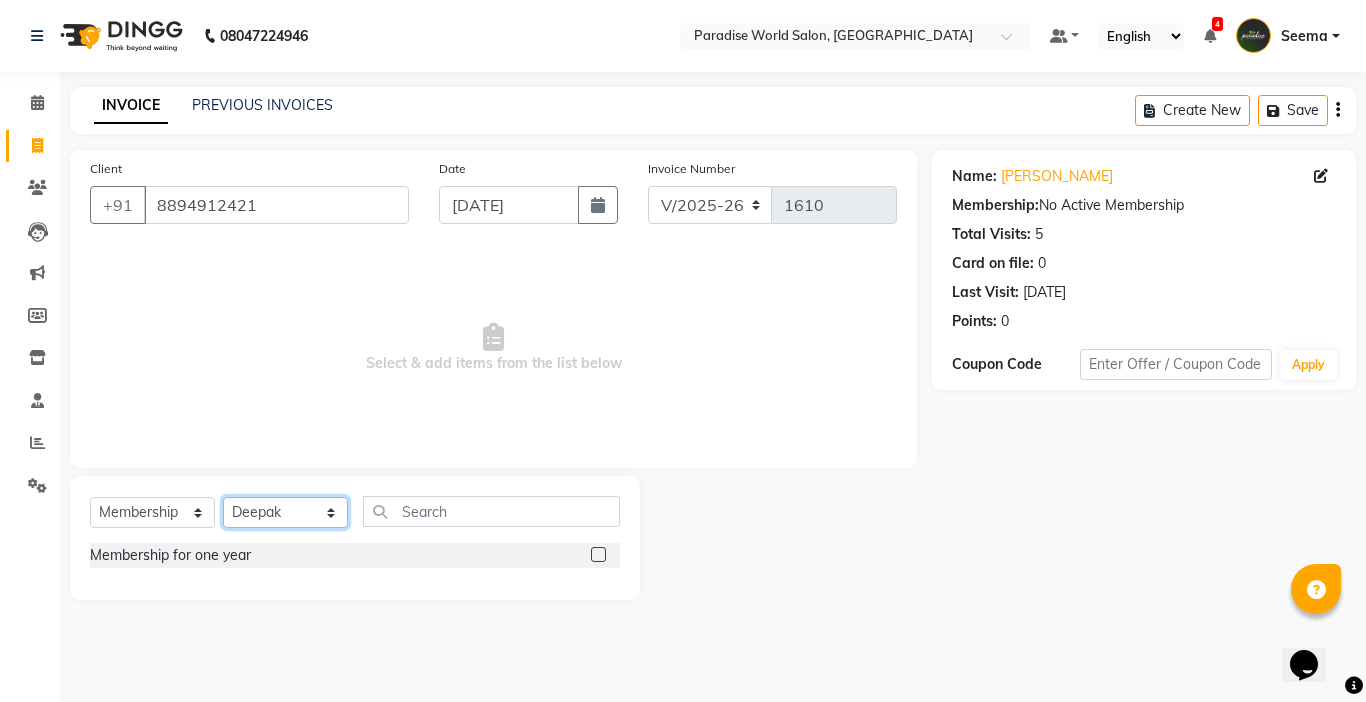 click on "Select Stylist [PERSON_NAME]  [PERSON_NAME] company Deepak [PERSON_NAME] [PERSON_NAME] [PERSON_NAME] Love preet [PERSON_NAME] student [PERSON_NAME] [PERSON_NAME] [PERSON_NAME] [PERSON_NAME] Student Seema [PERSON_NAME] - Student Shweta  [PERSON_NAME] [PERSON_NAME] Vikas Vishal" 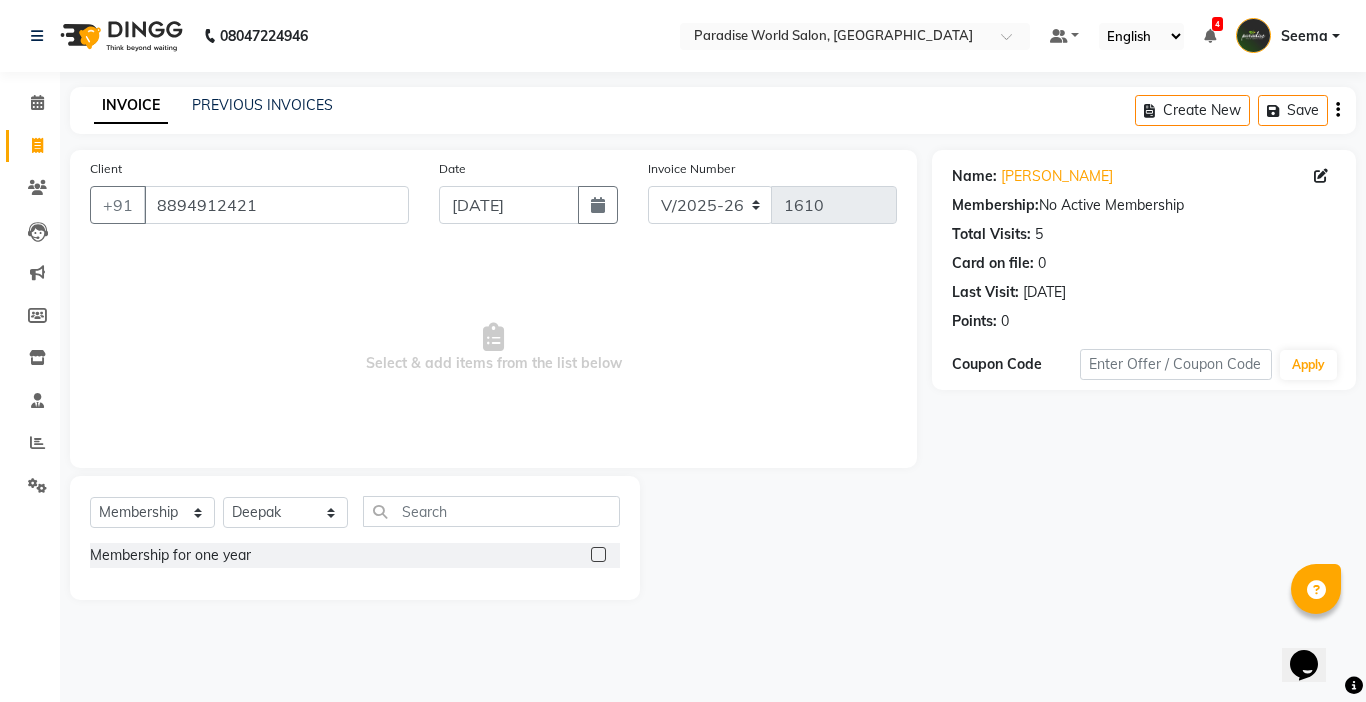 click 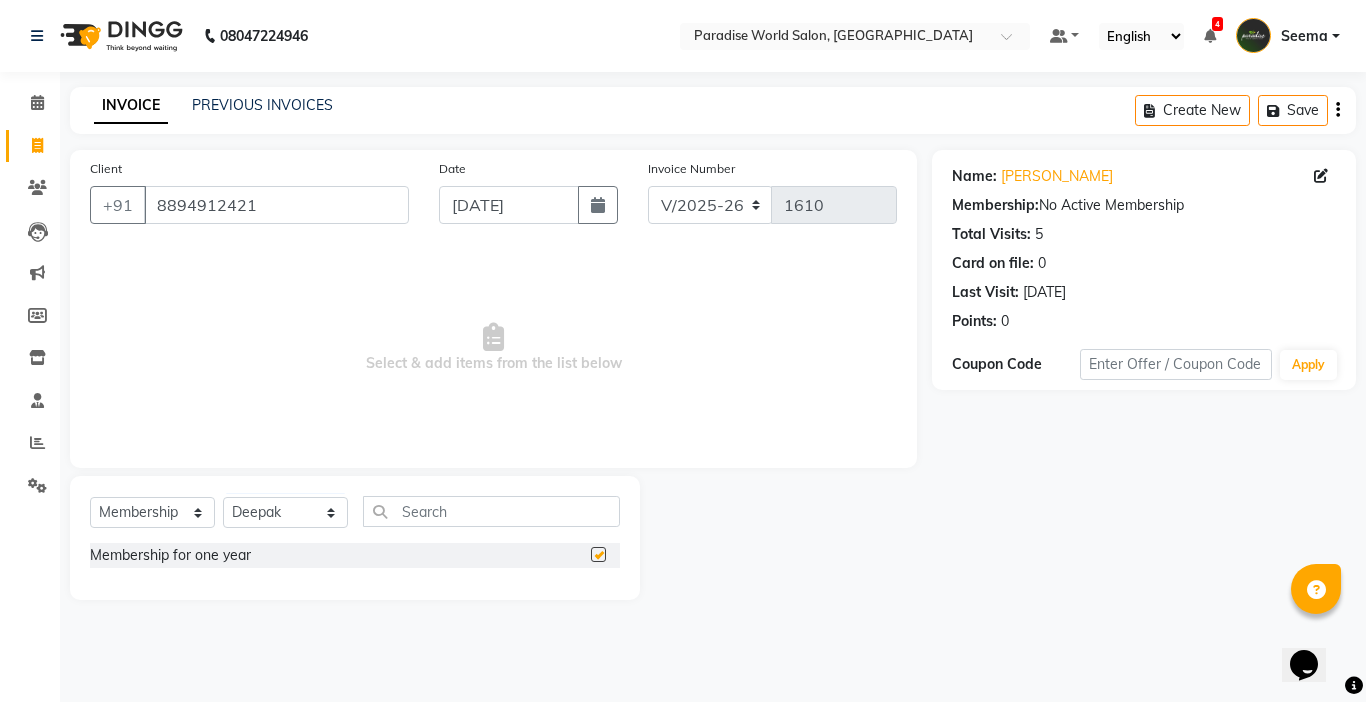 select on "select" 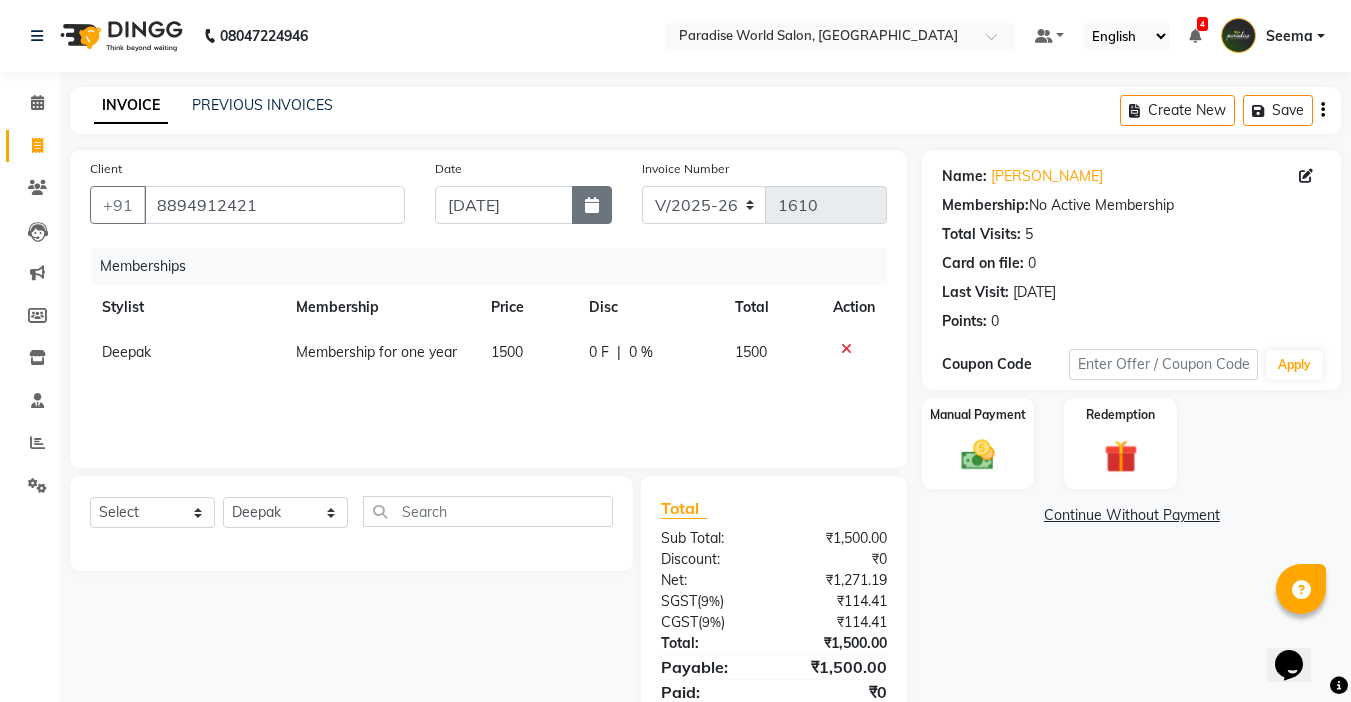 click 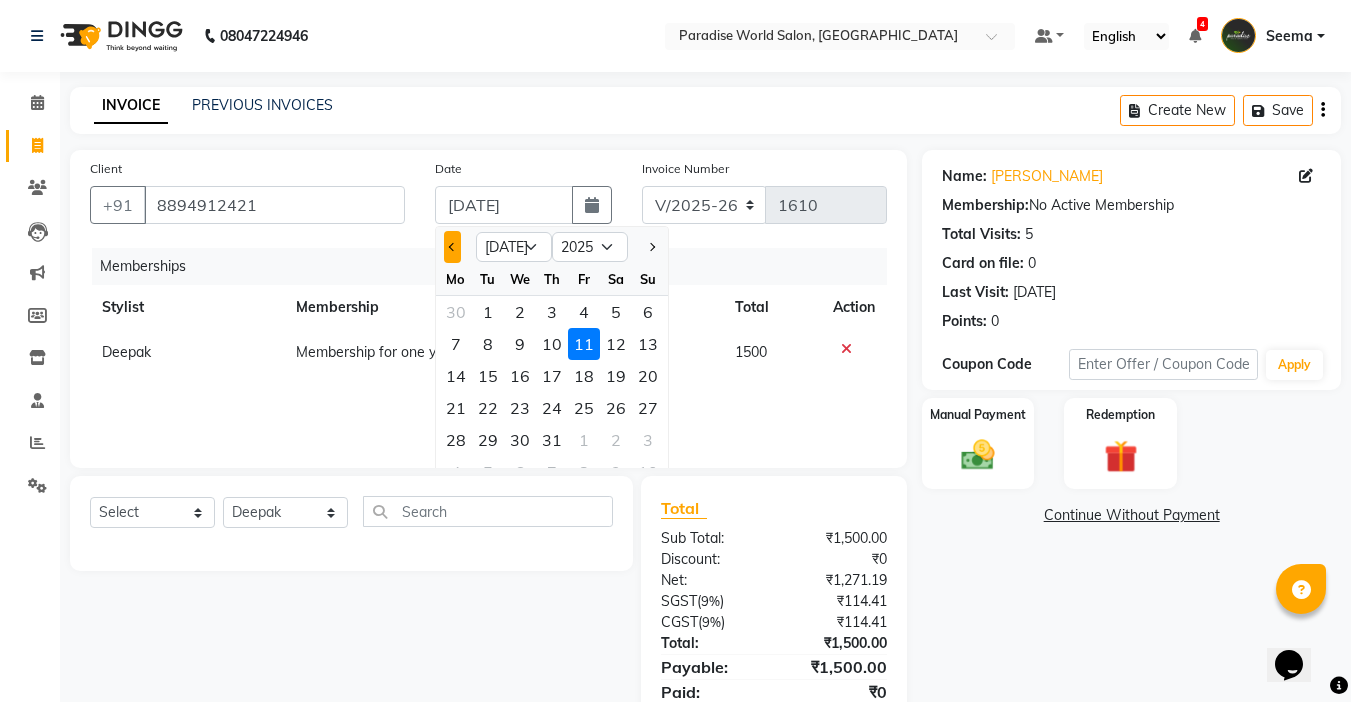 click 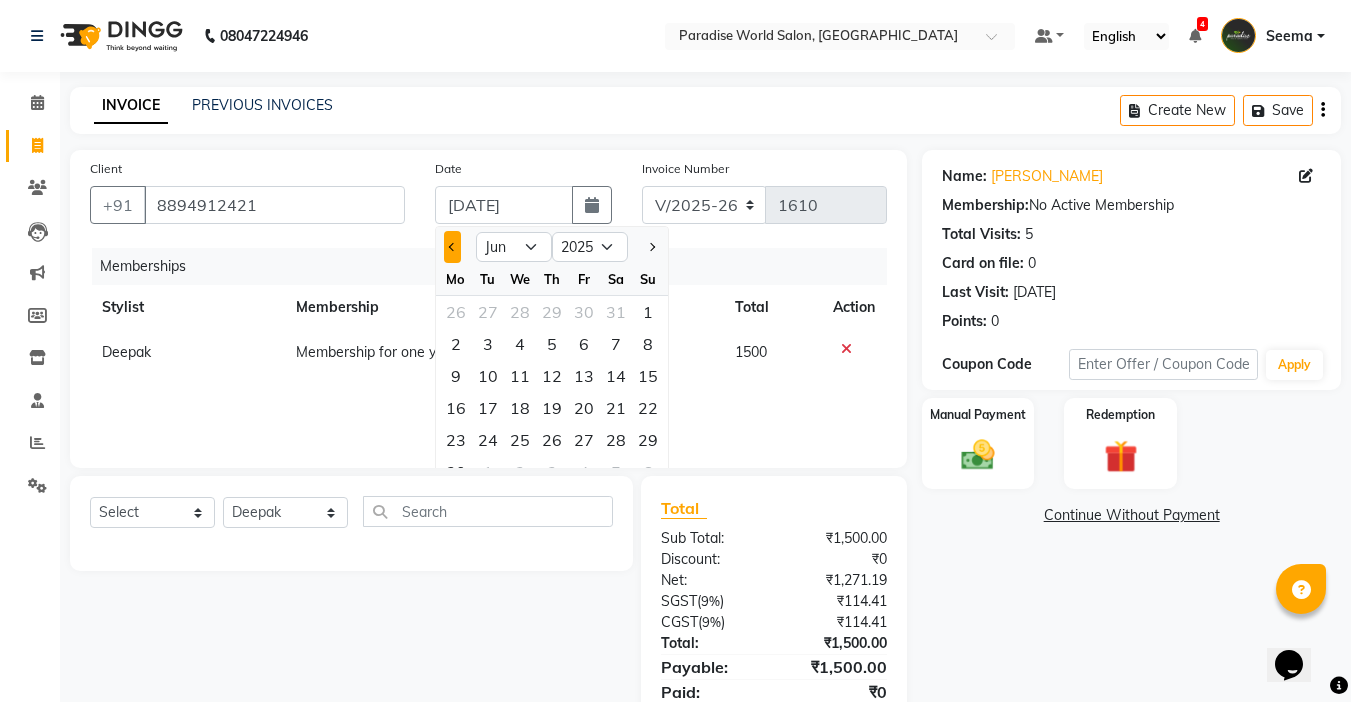 click 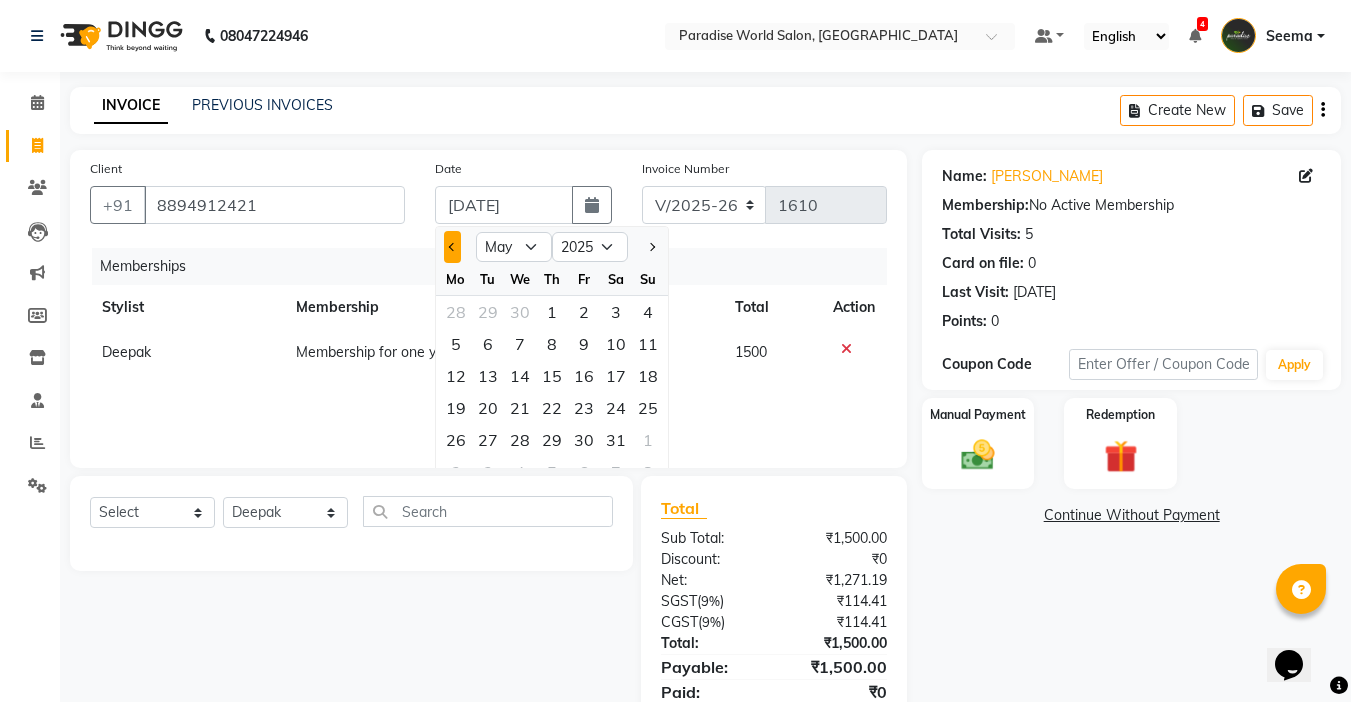 click 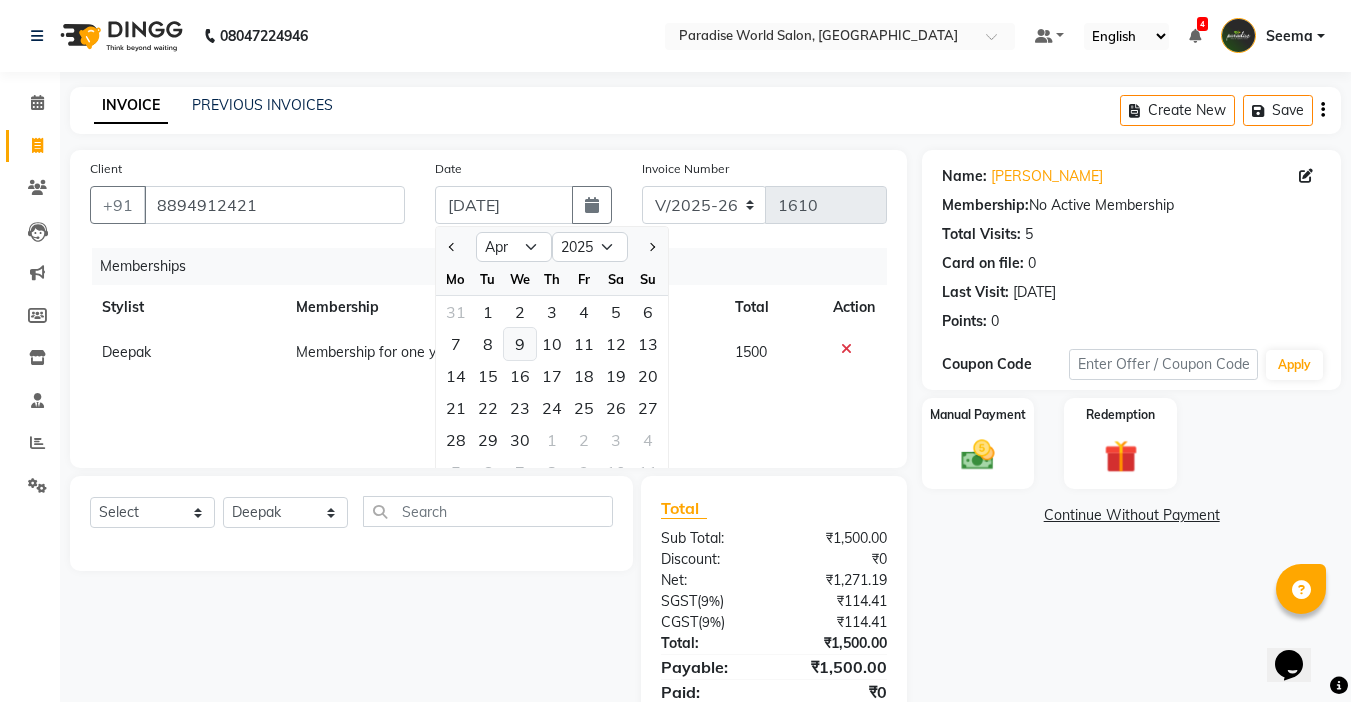 click on "9" 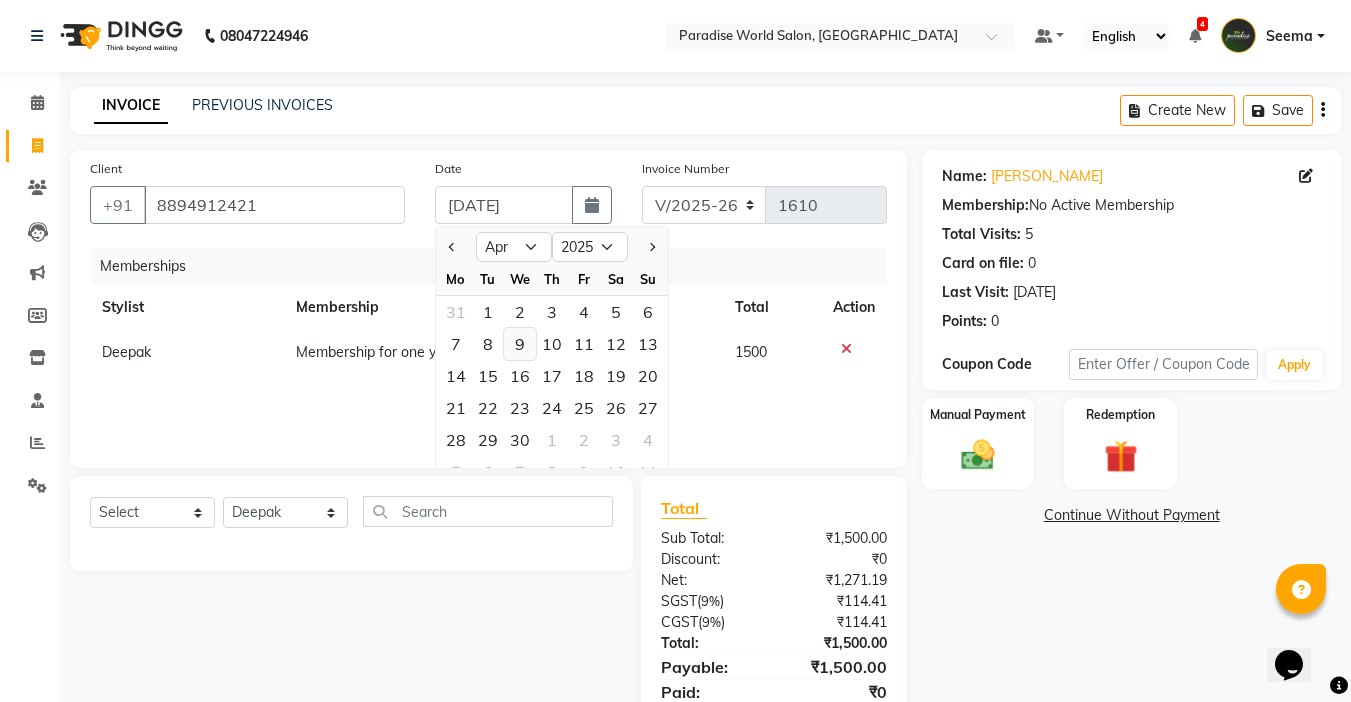 type on "[DATE]" 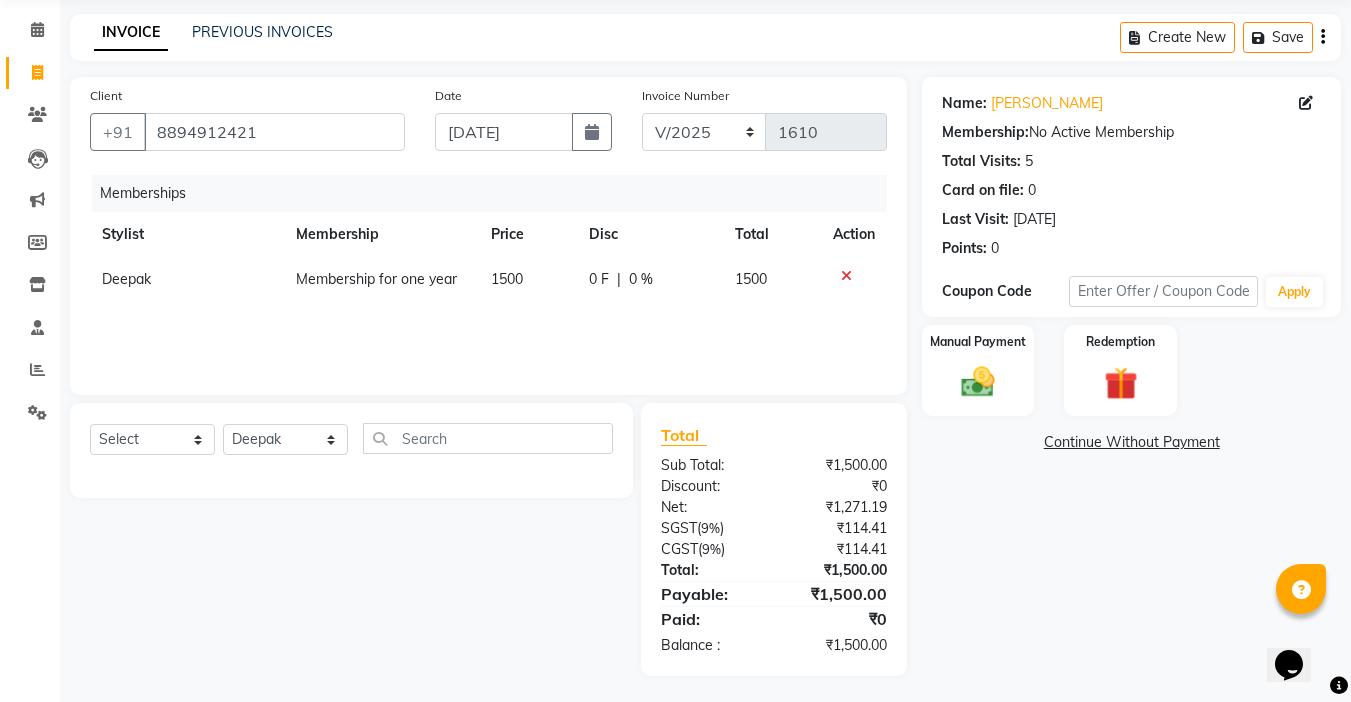 scroll, scrollTop: 77, scrollLeft: 0, axis: vertical 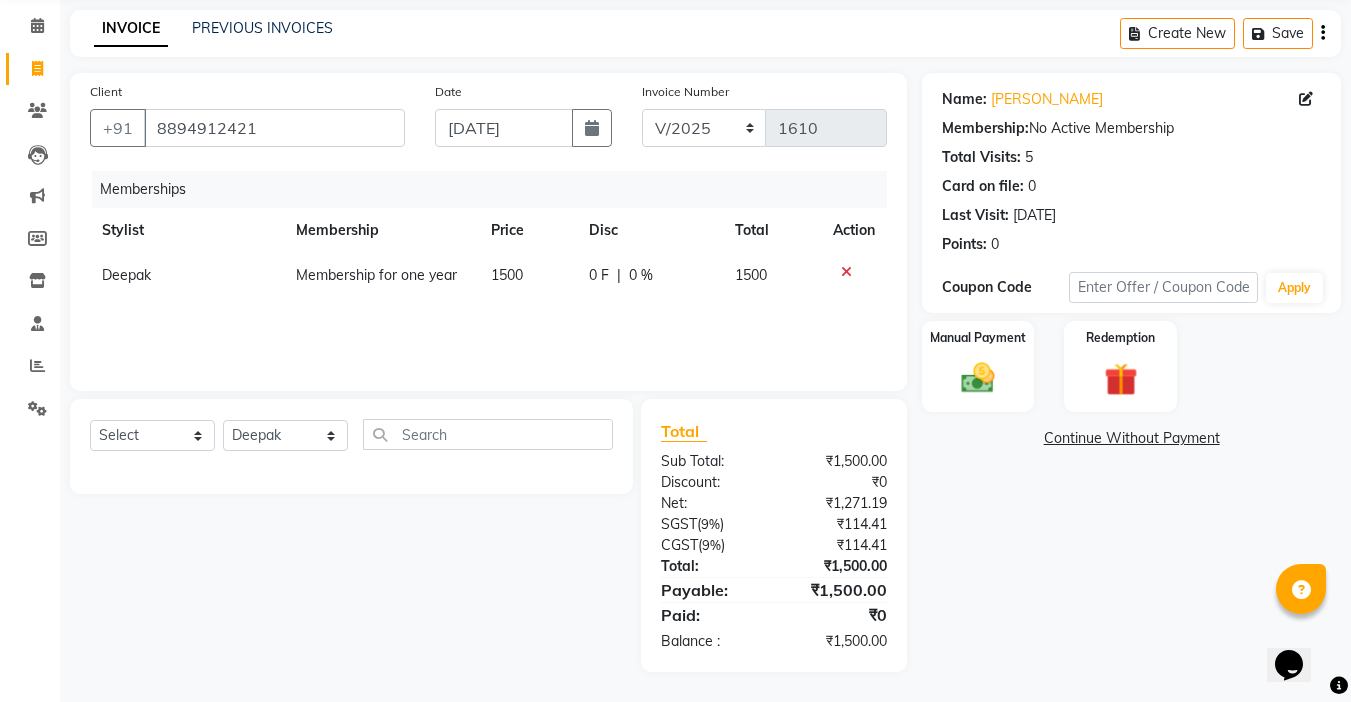 click on "1500" 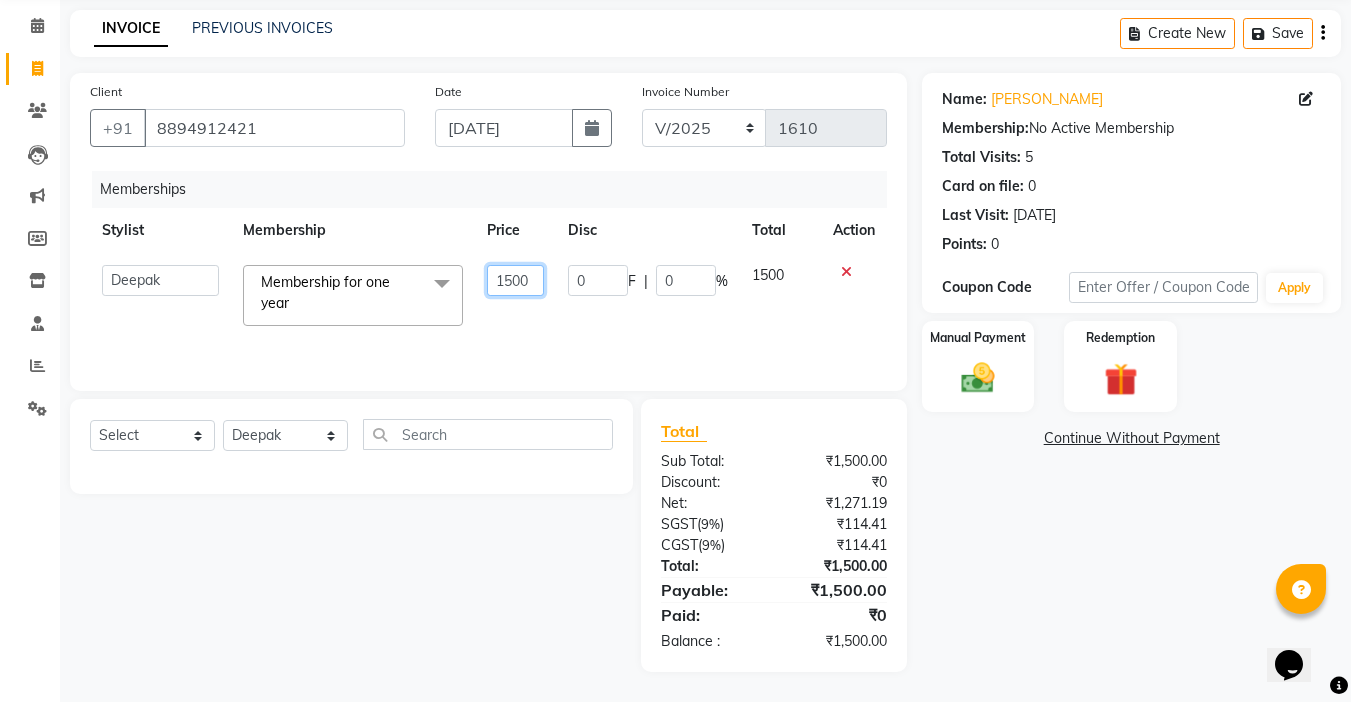 drag, startPoint x: 558, startPoint y: 283, endPoint x: 410, endPoint y: 283, distance: 148 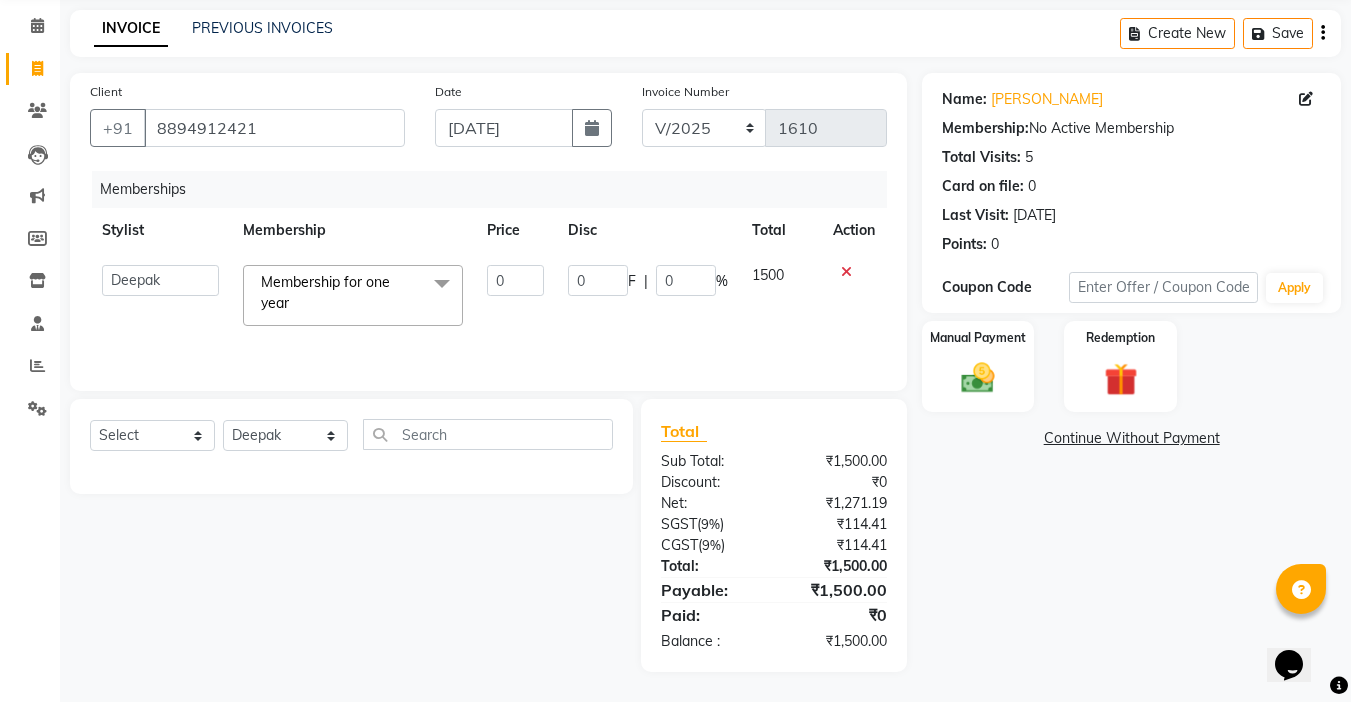 scroll, scrollTop: 35, scrollLeft: 0, axis: vertical 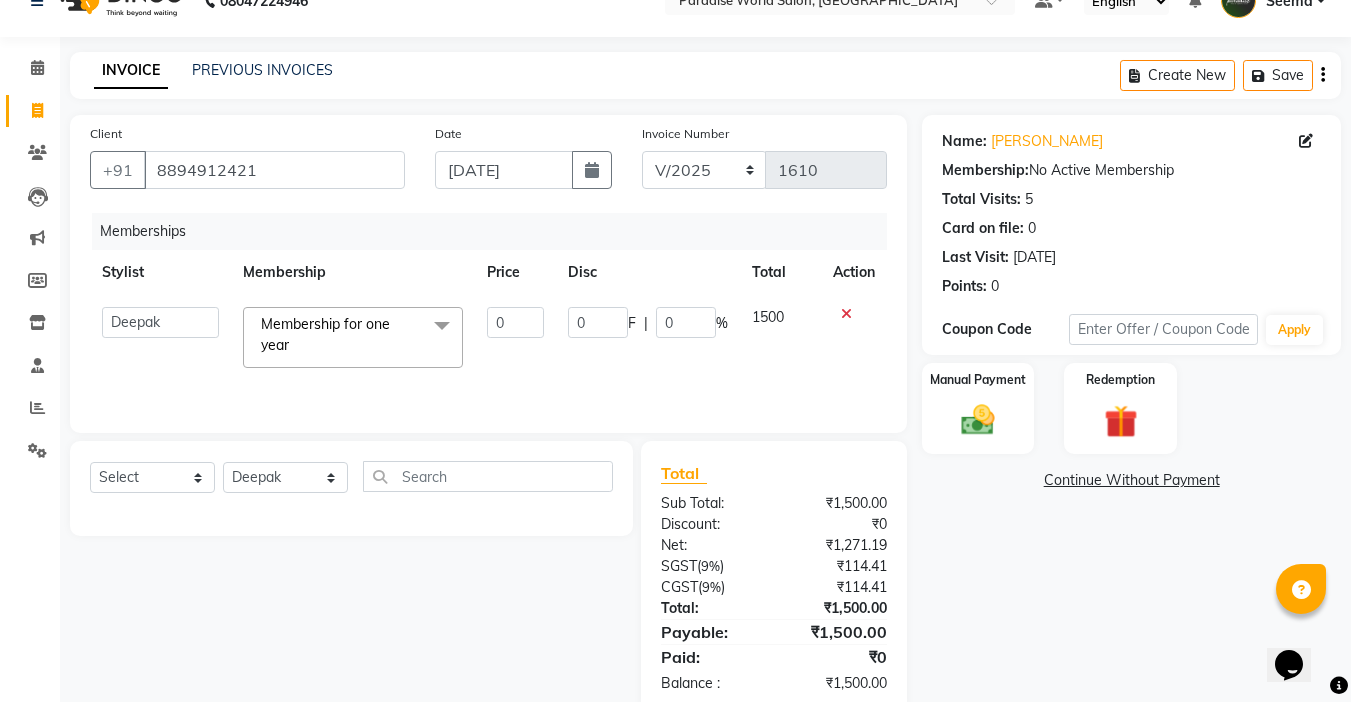 click on "0 F | 0 %" 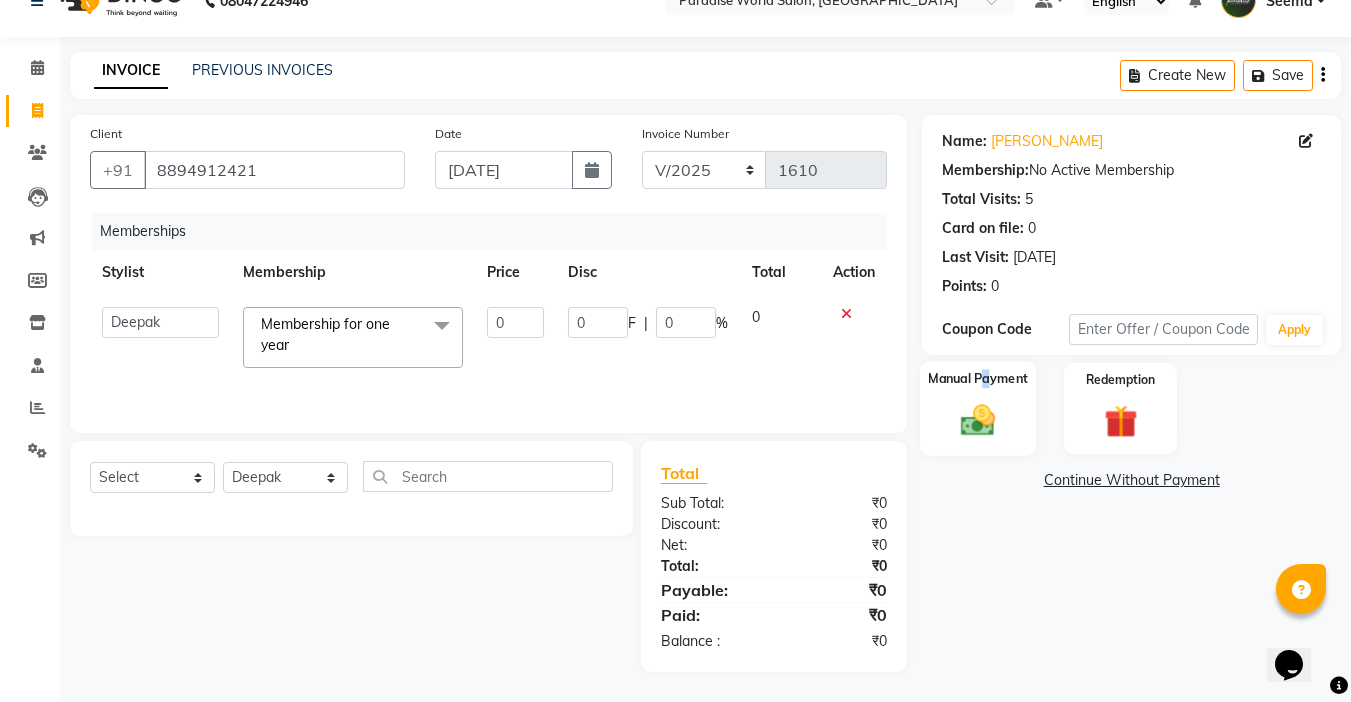 click on "Manual Payment" 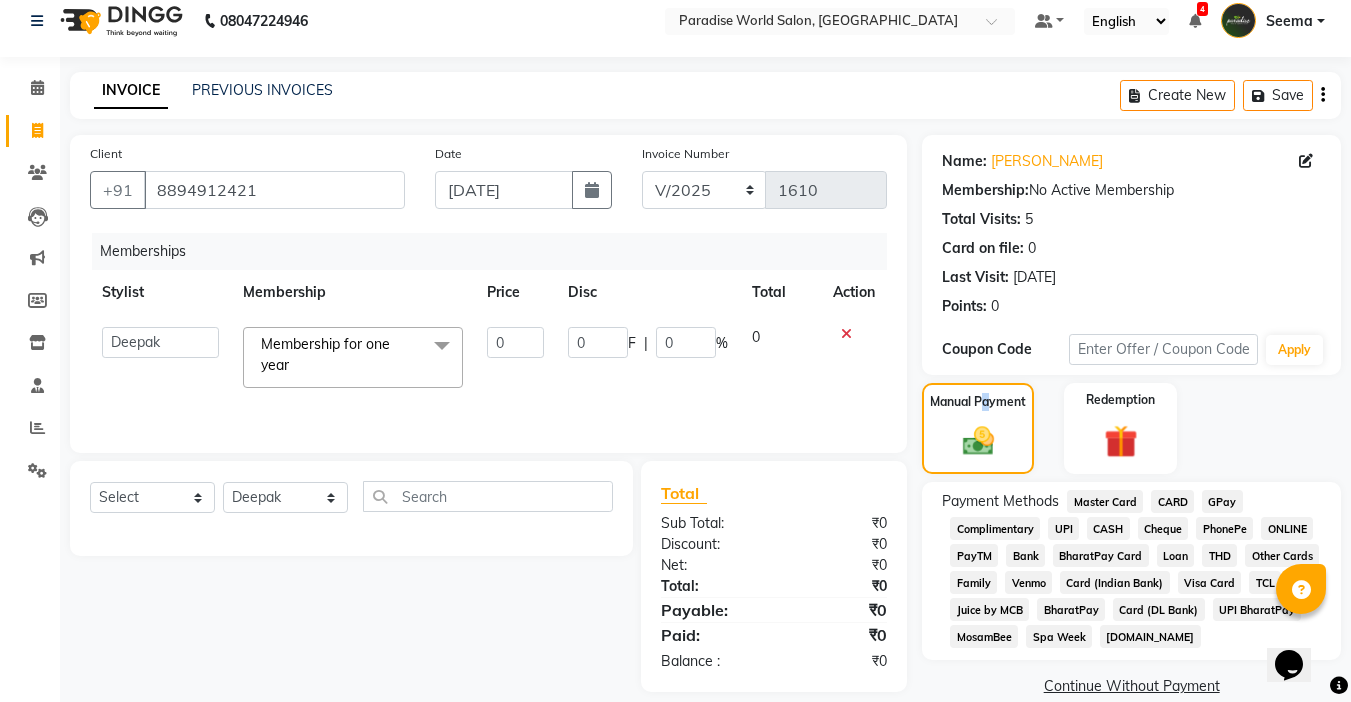 scroll, scrollTop: 0, scrollLeft: 0, axis: both 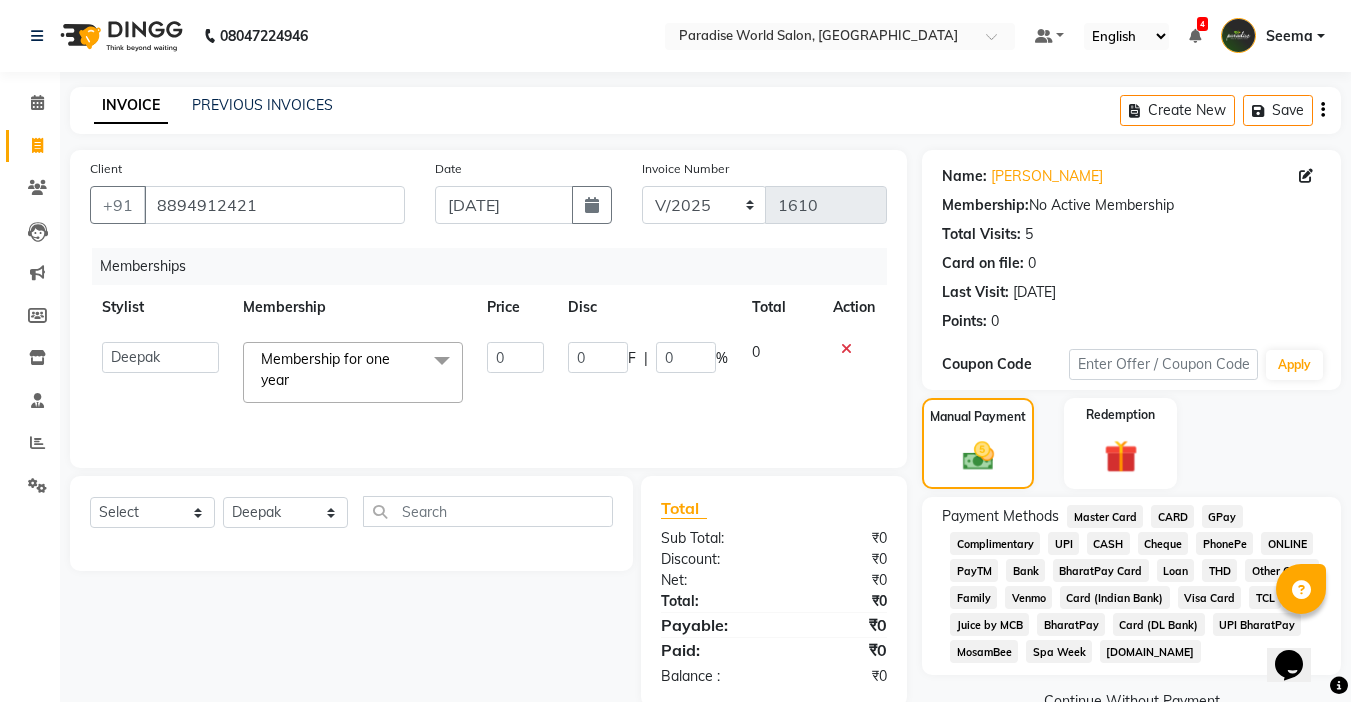 click on "CASH" 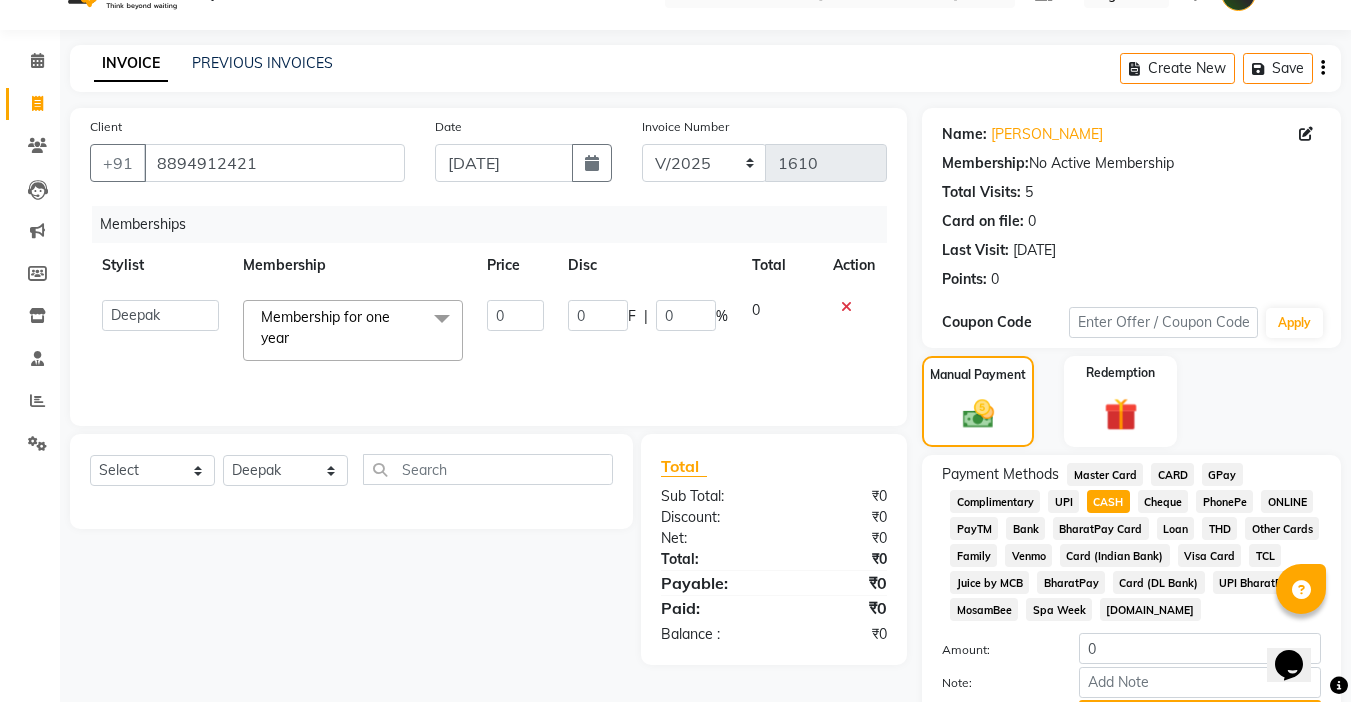 scroll, scrollTop: 100, scrollLeft: 0, axis: vertical 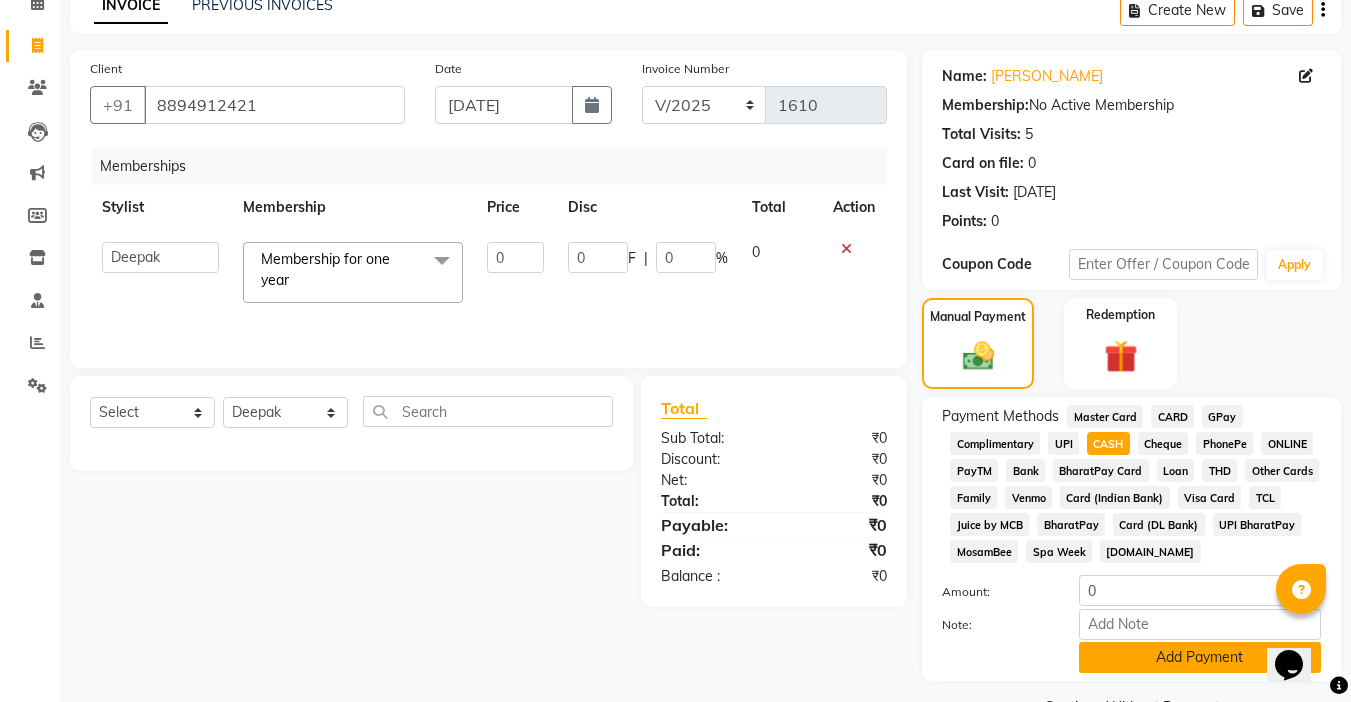click on "Add Payment" 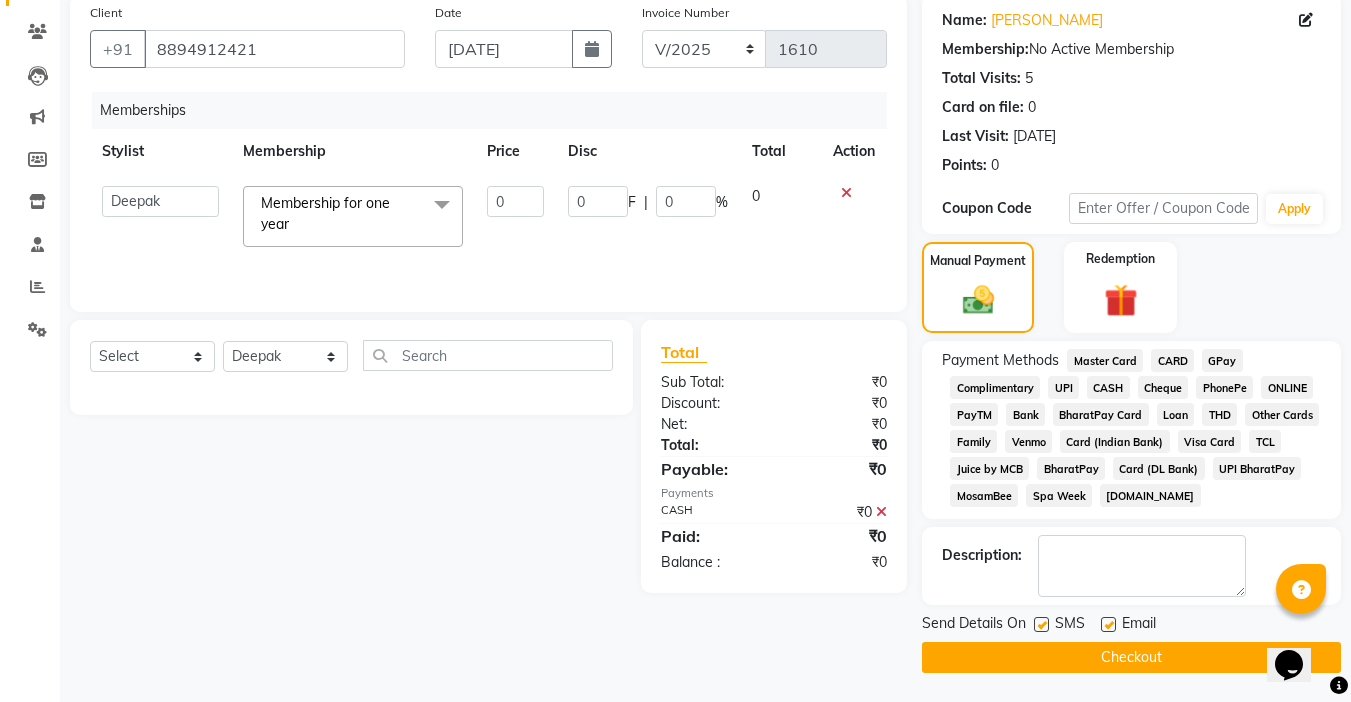scroll, scrollTop: 157, scrollLeft: 0, axis: vertical 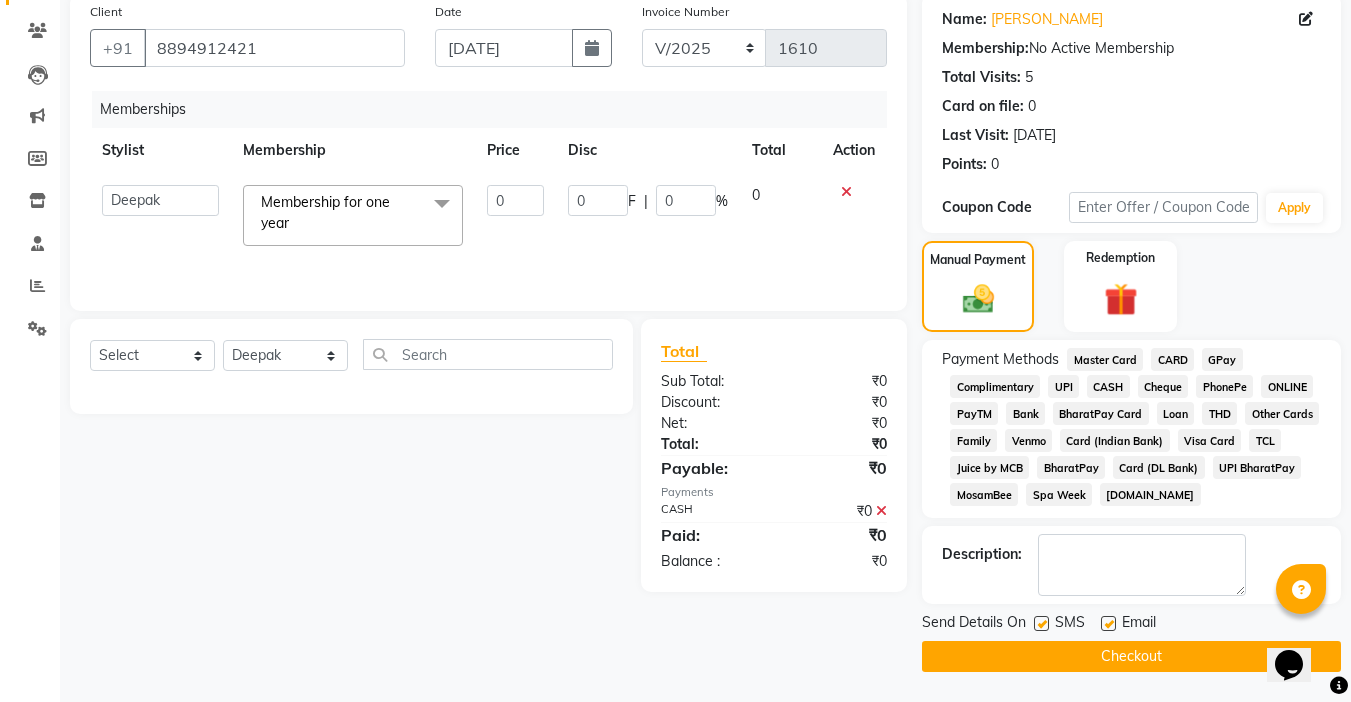 click 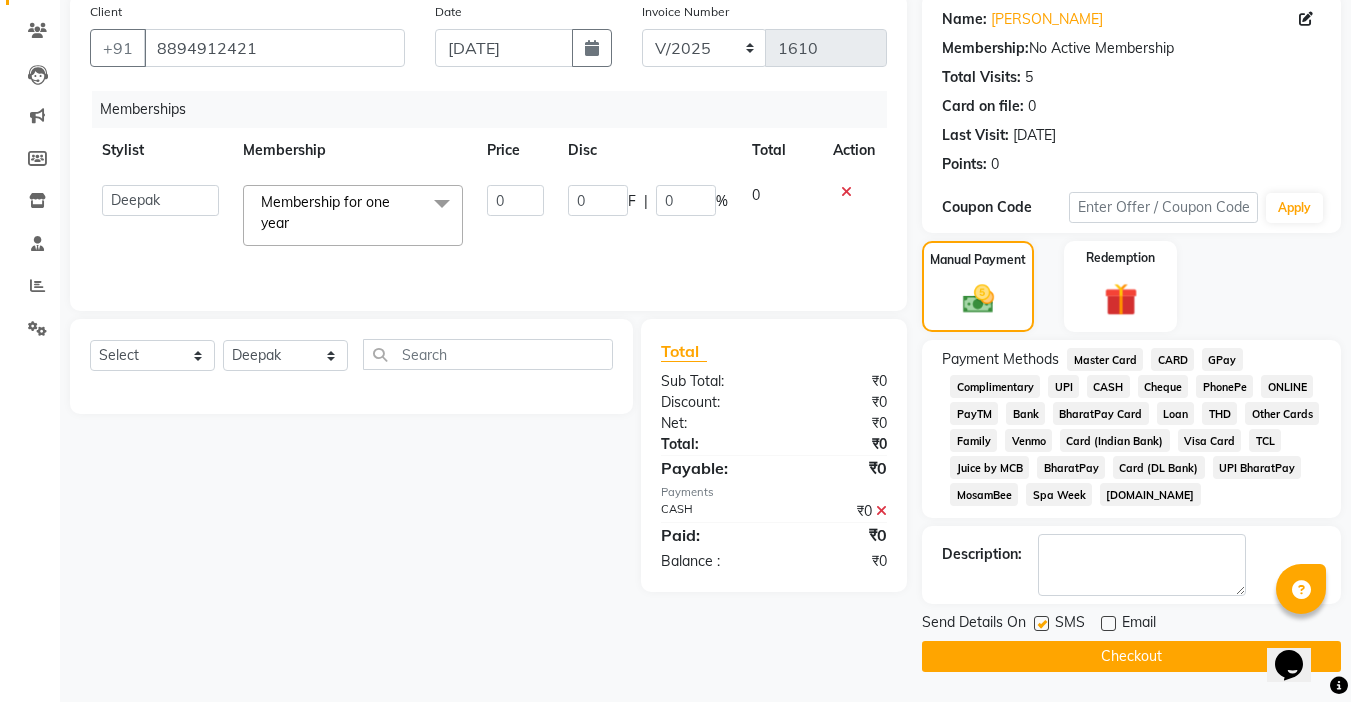 click 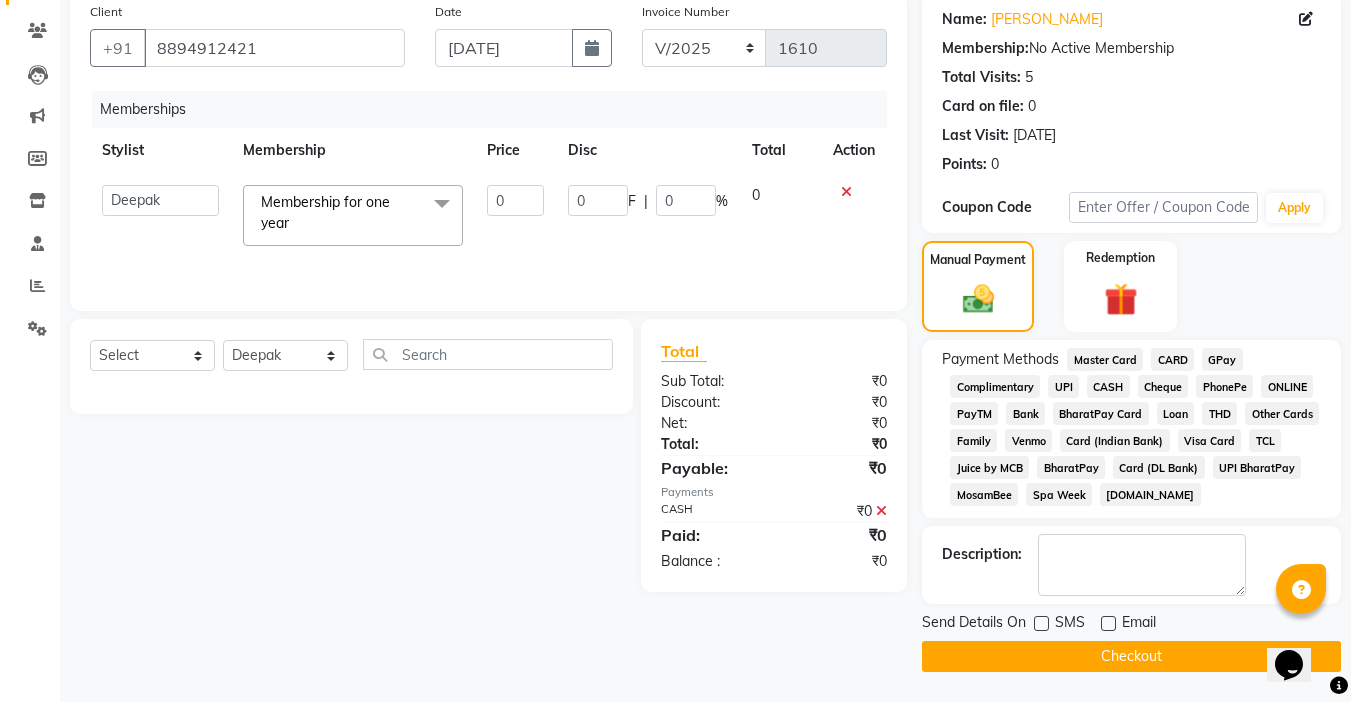 click on "Checkout" 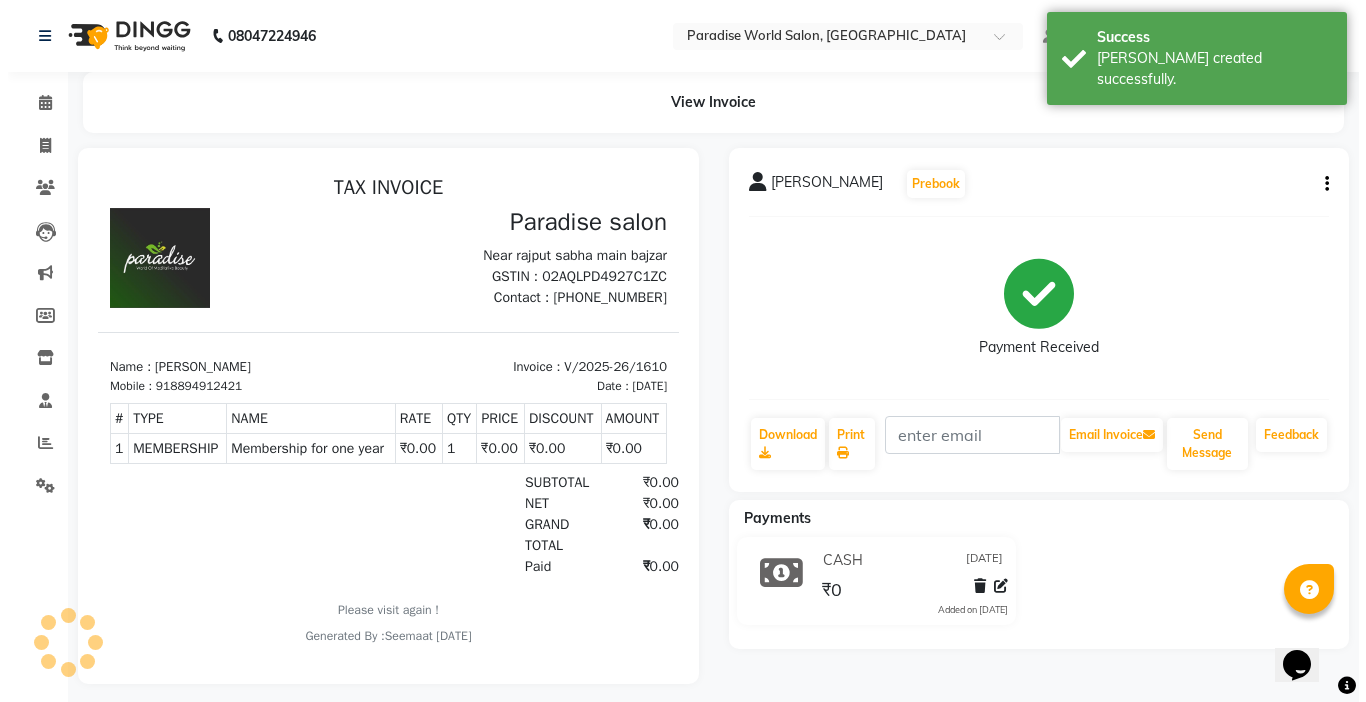 scroll, scrollTop: 0, scrollLeft: 0, axis: both 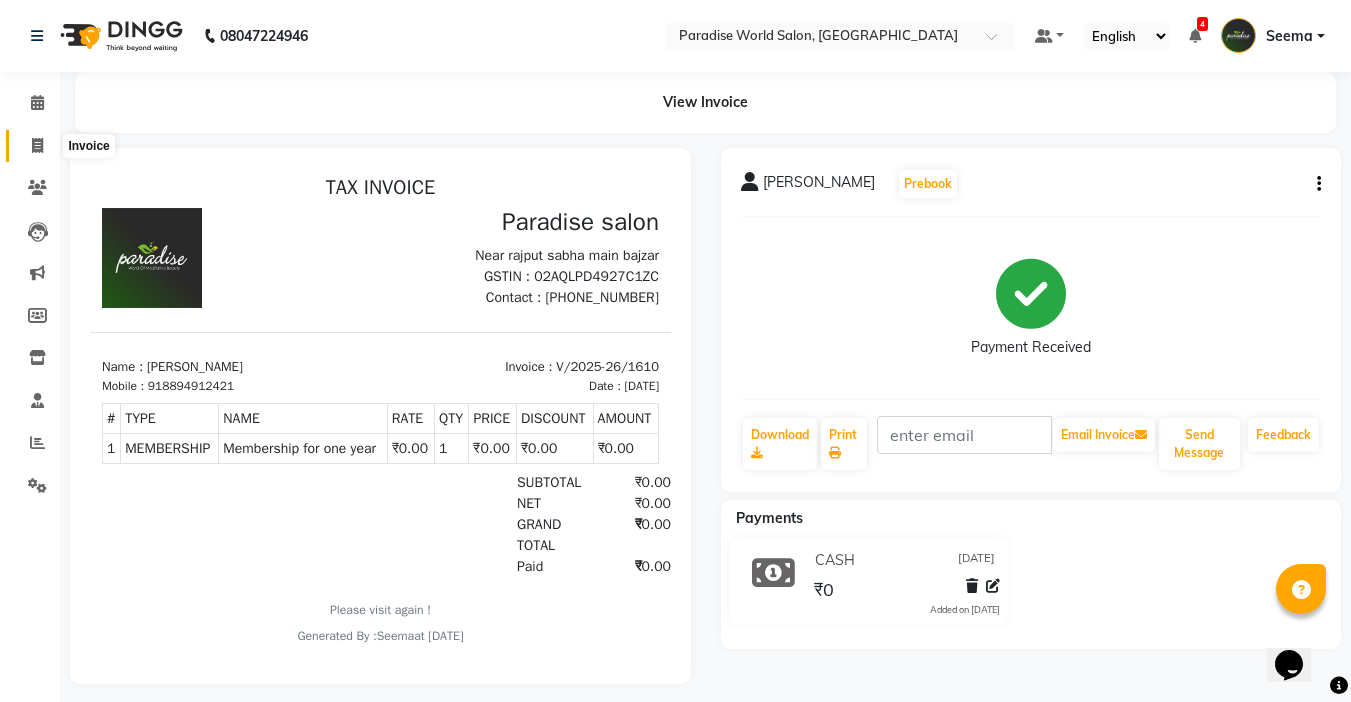 click 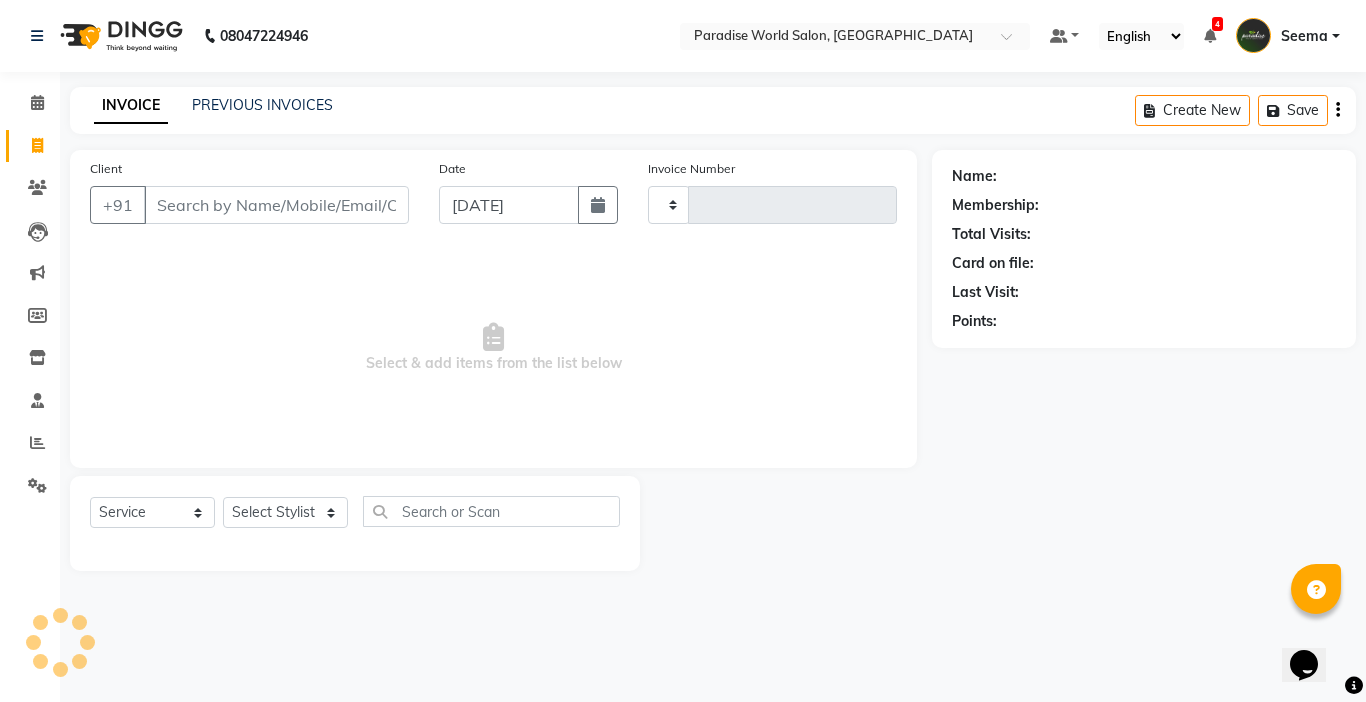 type on "1611" 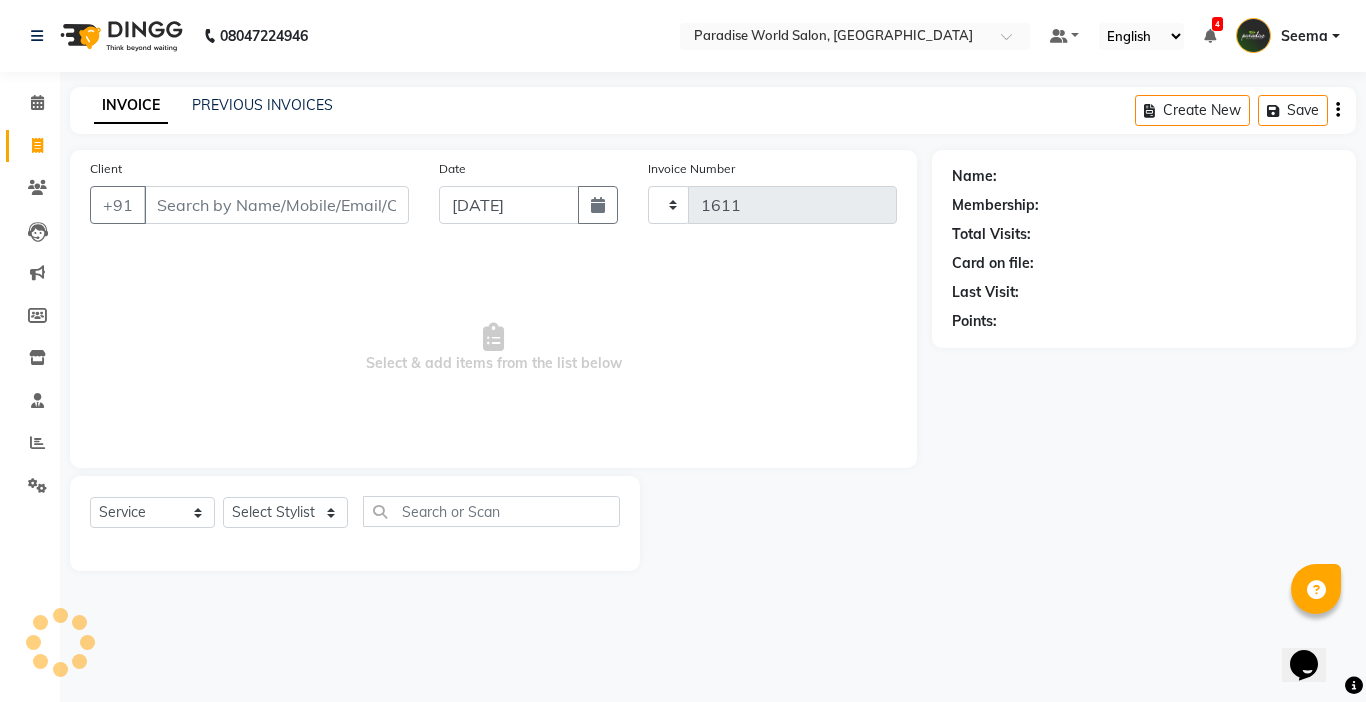 select on "4451" 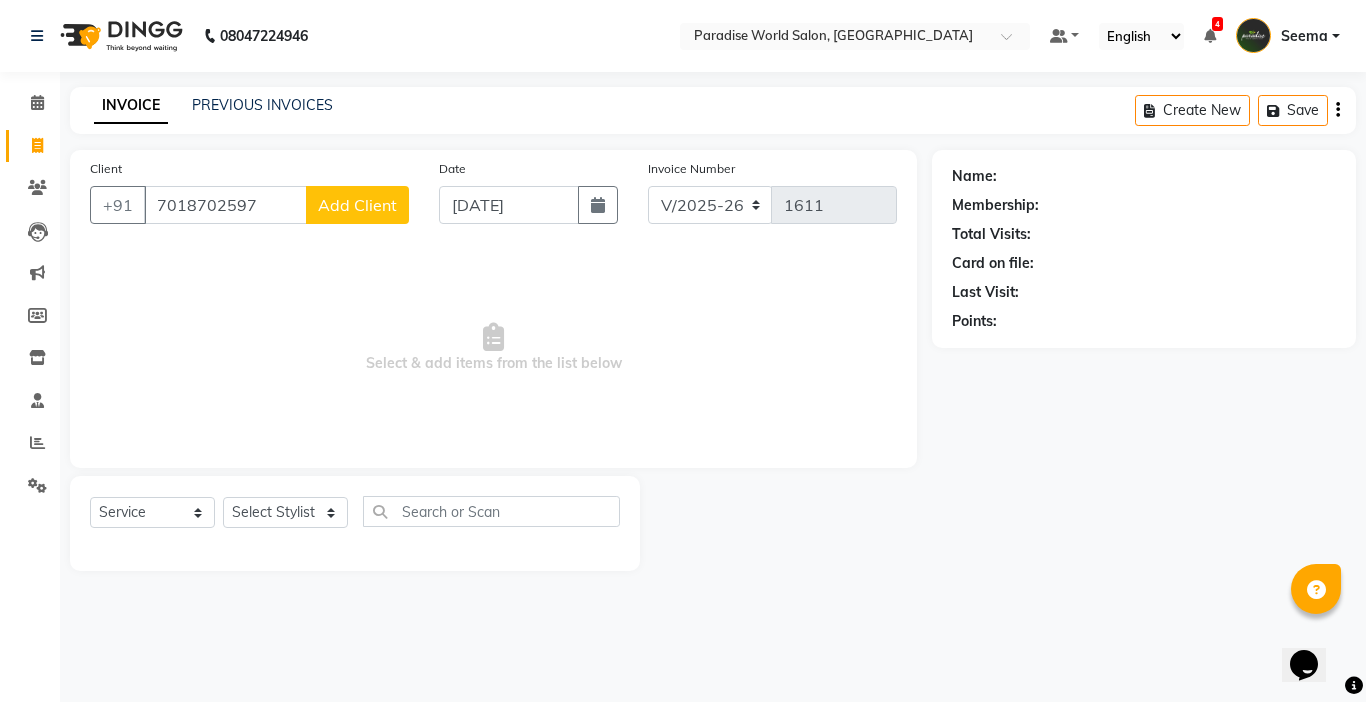 type on "7018702597" 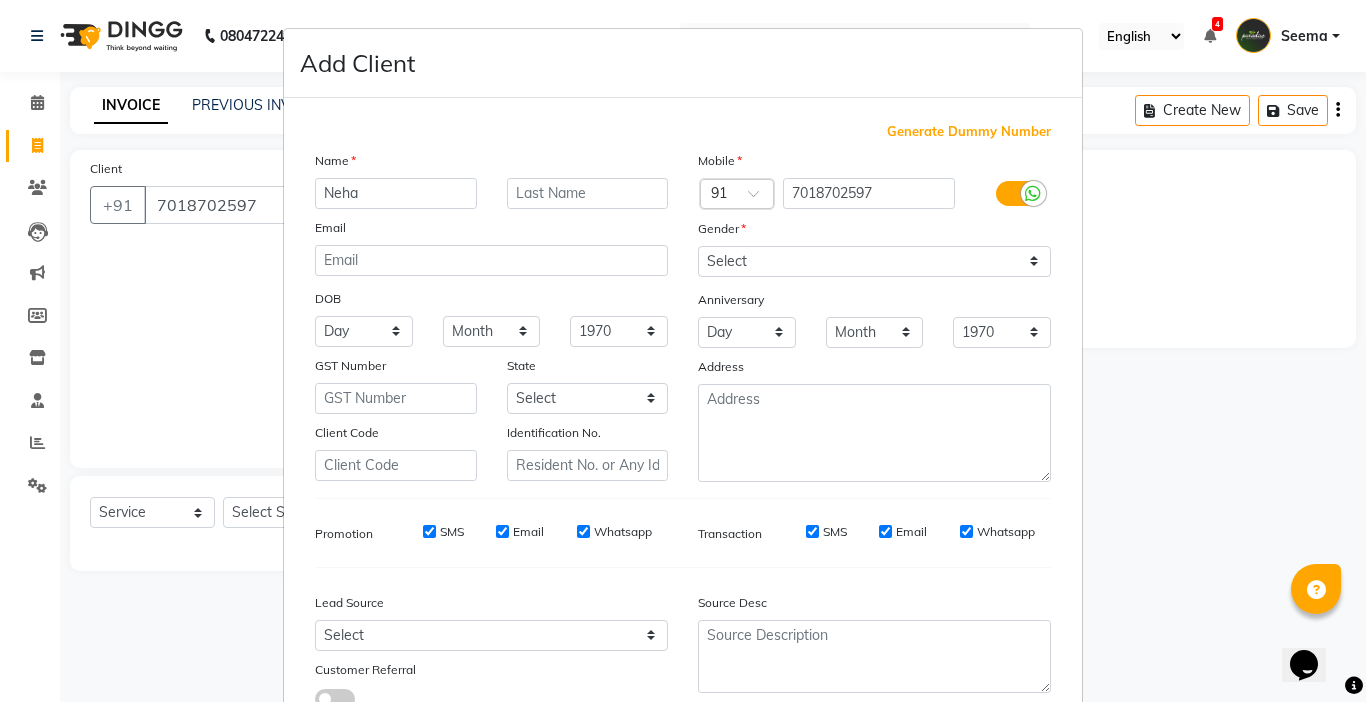 type on "Neha" 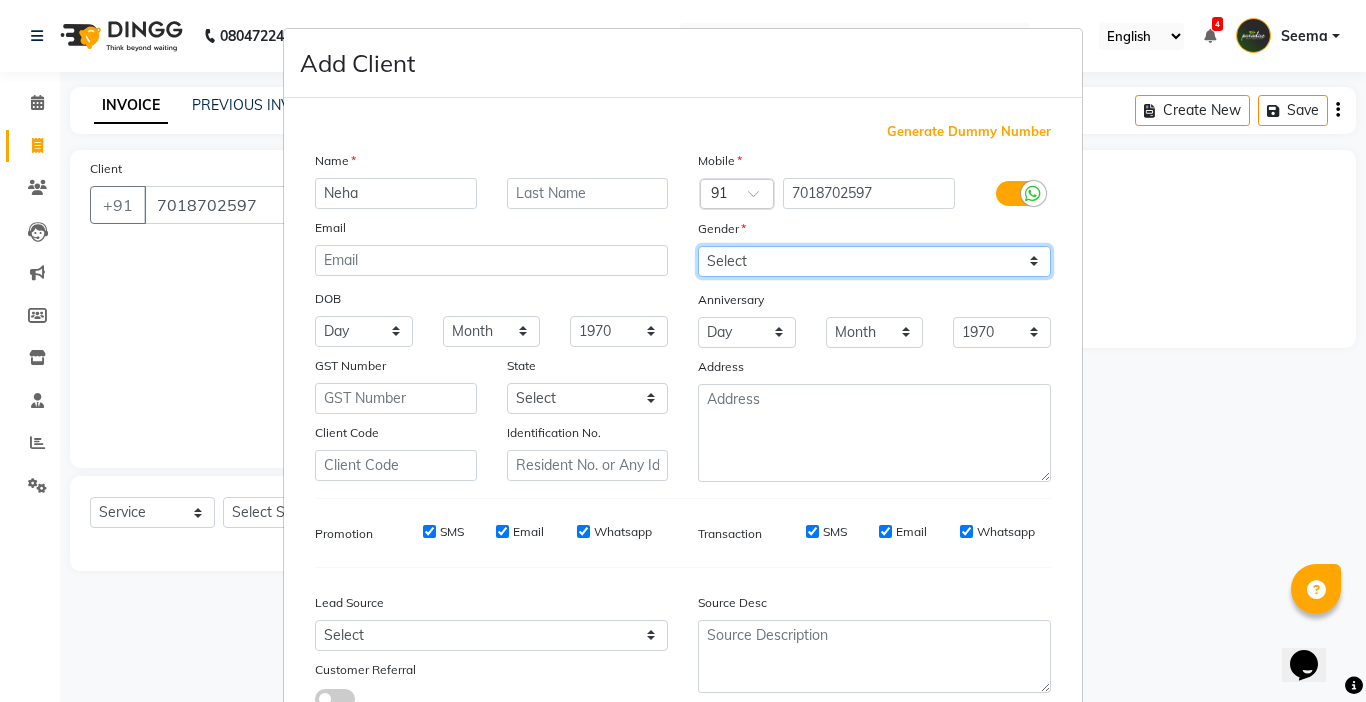 click on "Select [DEMOGRAPHIC_DATA] [DEMOGRAPHIC_DATA] Other Prefer Not To Say" at bounding box center (874, 261) 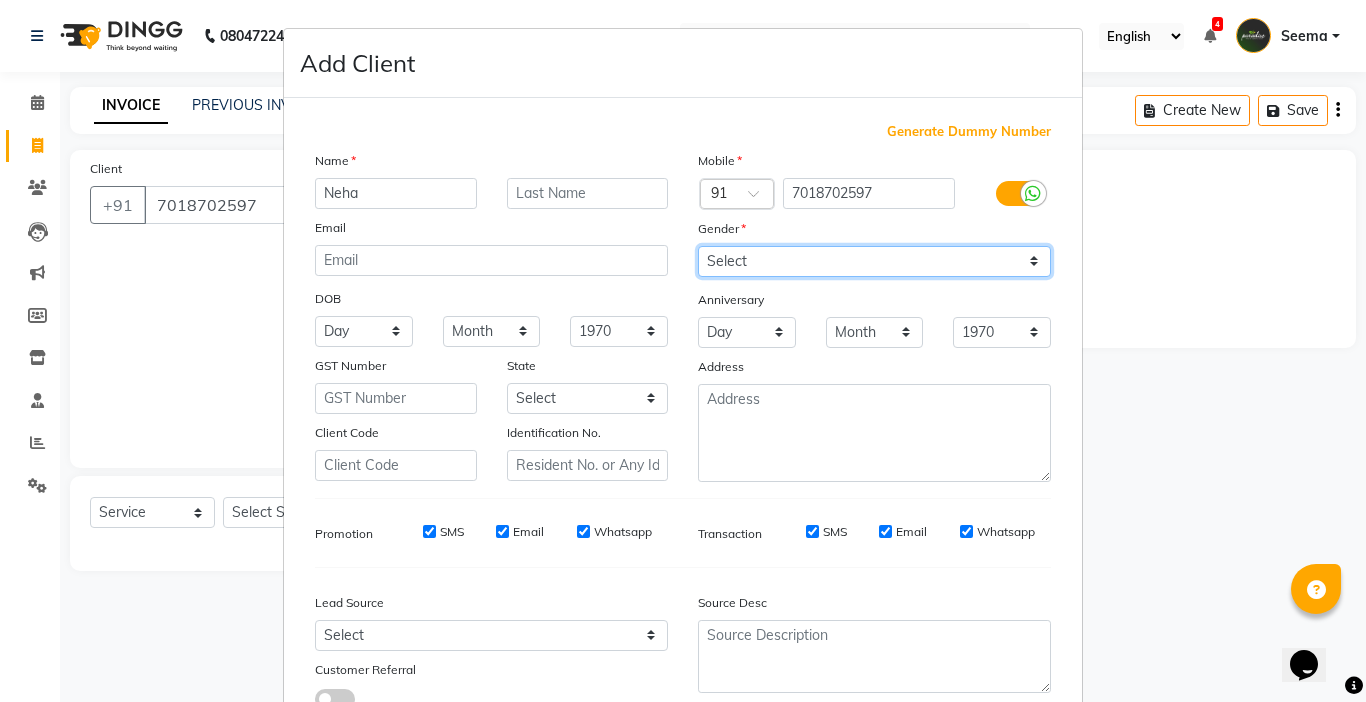 select on "[DEMOGRAPHIC_DATA]" 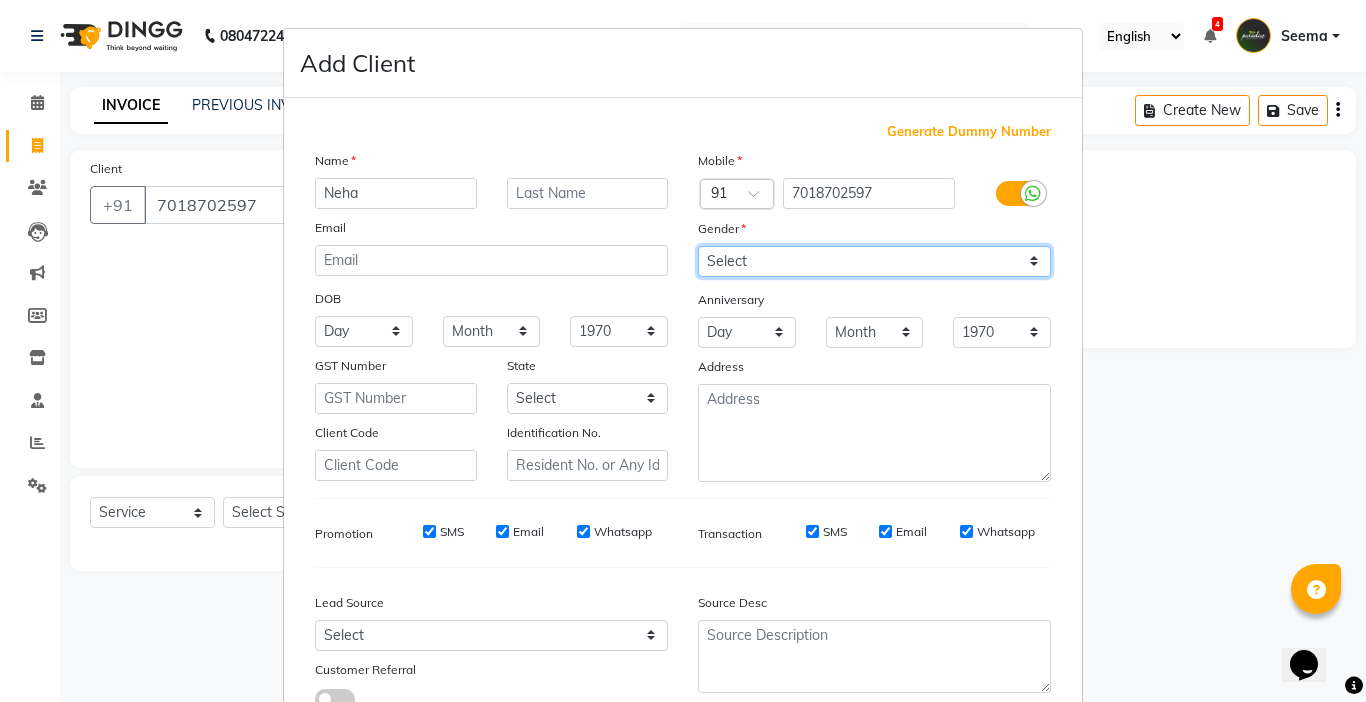 click on "Select [DEMOGRAPHIC_DATA] [DEMOGRAPHIC_DATA] Other Prefer Not To Say" at bounding box center [874, 261] 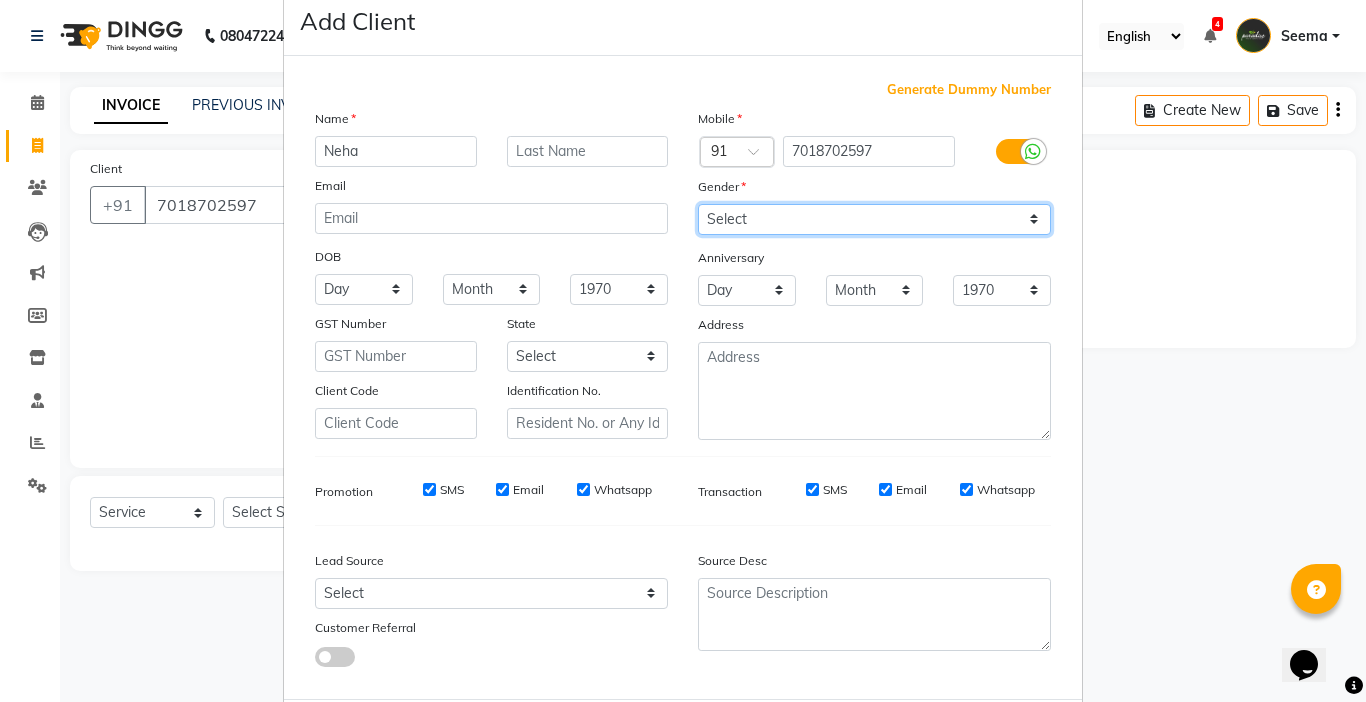 scroll, scrollTop: 47, scrollLeft: 0, axis: vertical 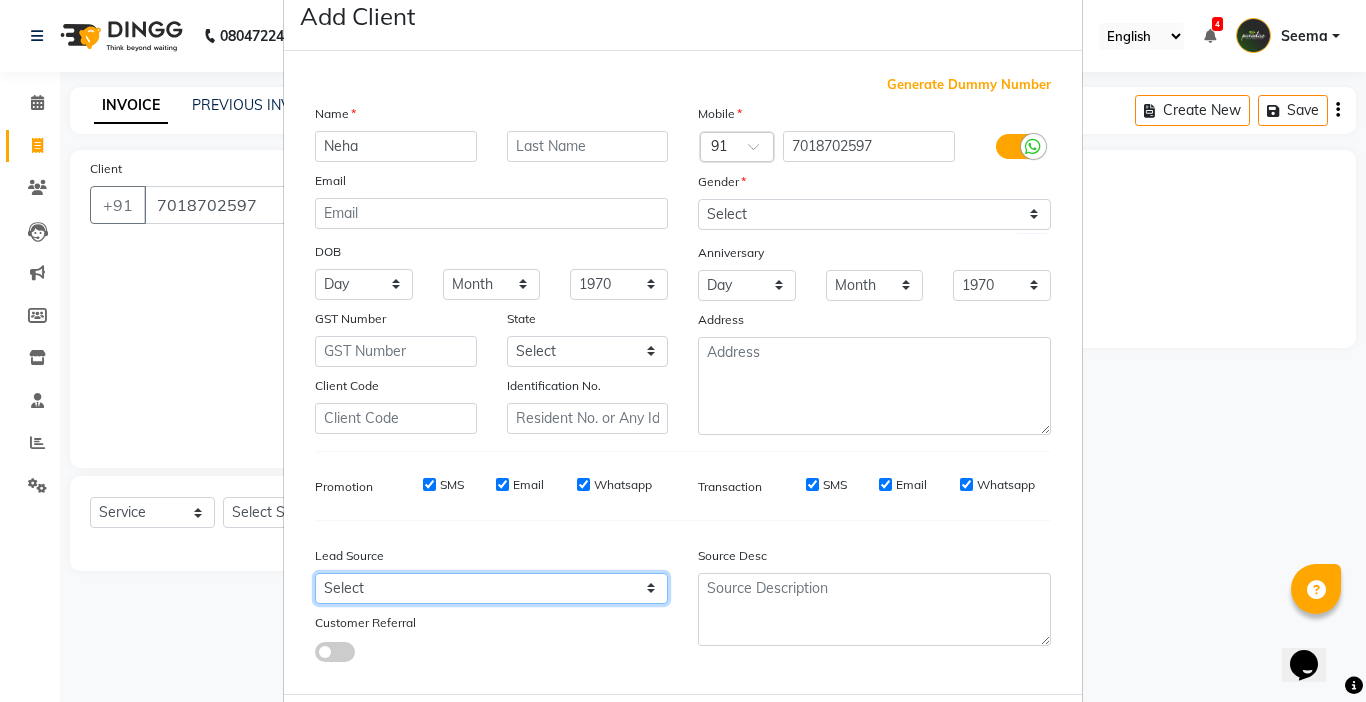 click on "Select Walk-in Referral Internet Friend Word of Mouth Advertisement Facebook JustDial Google Other Instagram  YouTube  WhatsApp" at bounding box center [491, 588] 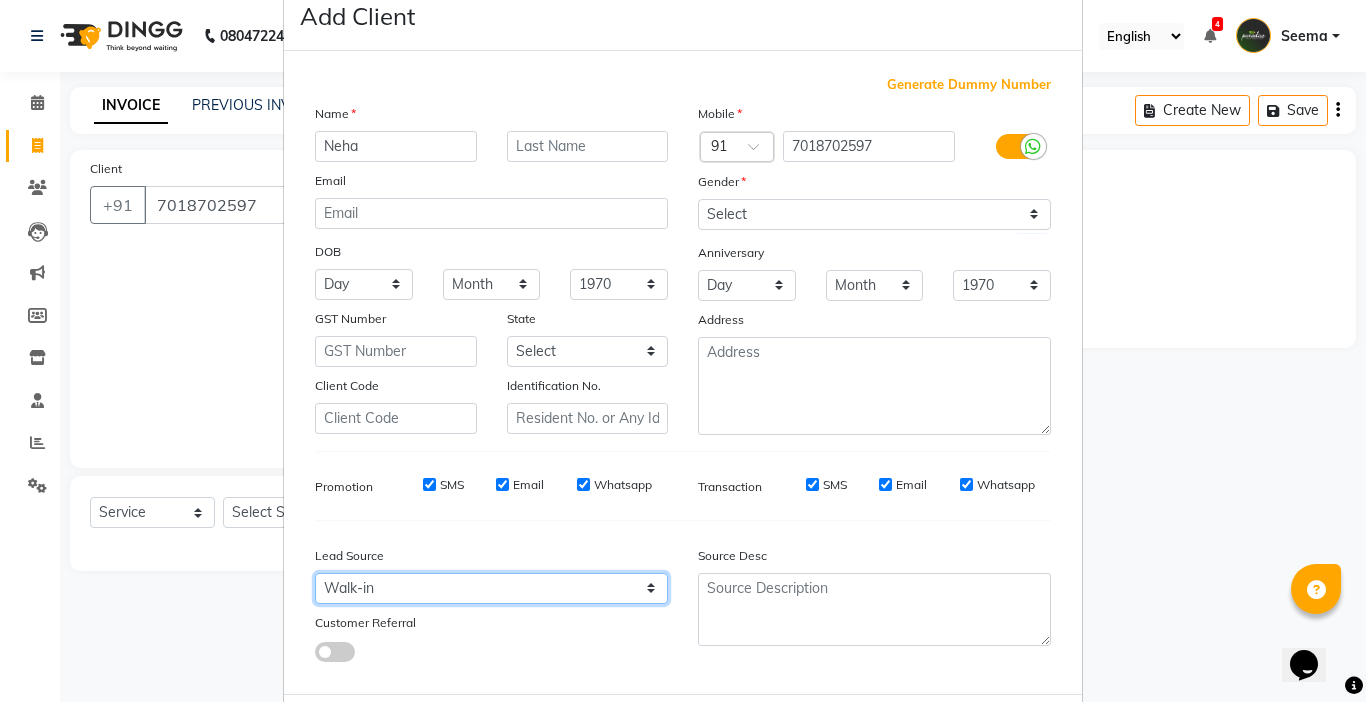 click on "Select Walk-in Referral Internet Friend Word of Mouth Advertisement Facebook JustDial Google Other Instagram  YouTube  WhatsApp" at bounding box center [491, 588] 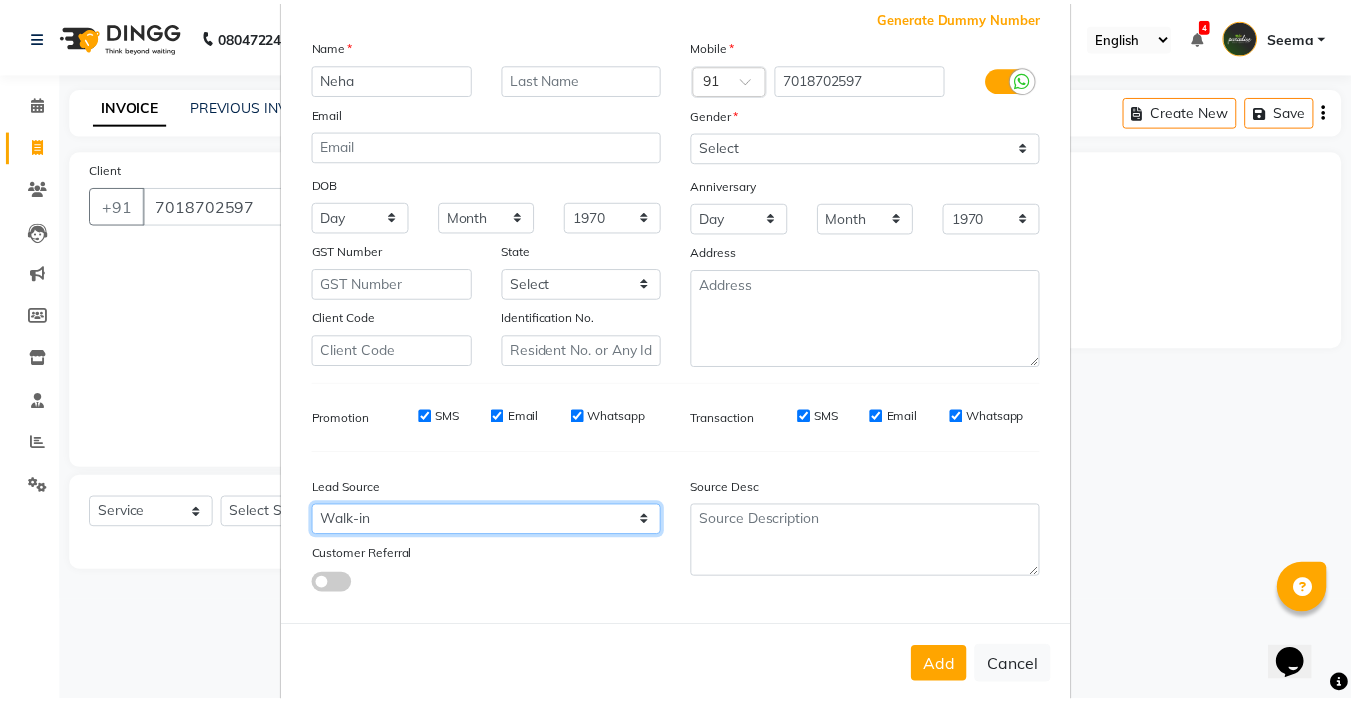 scroll, scrollTop: 147, scrollLeft: 0, axis: vertical 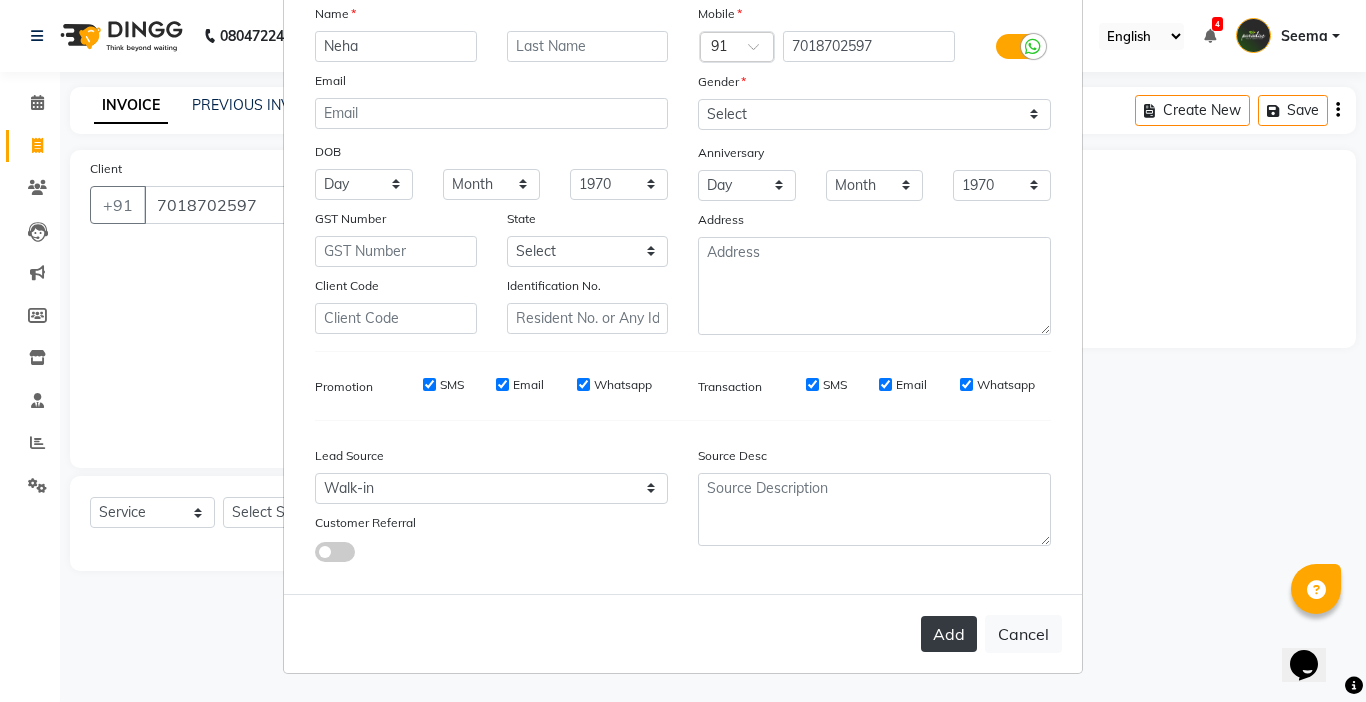 click on "Add" at bounding box center [949, 634] 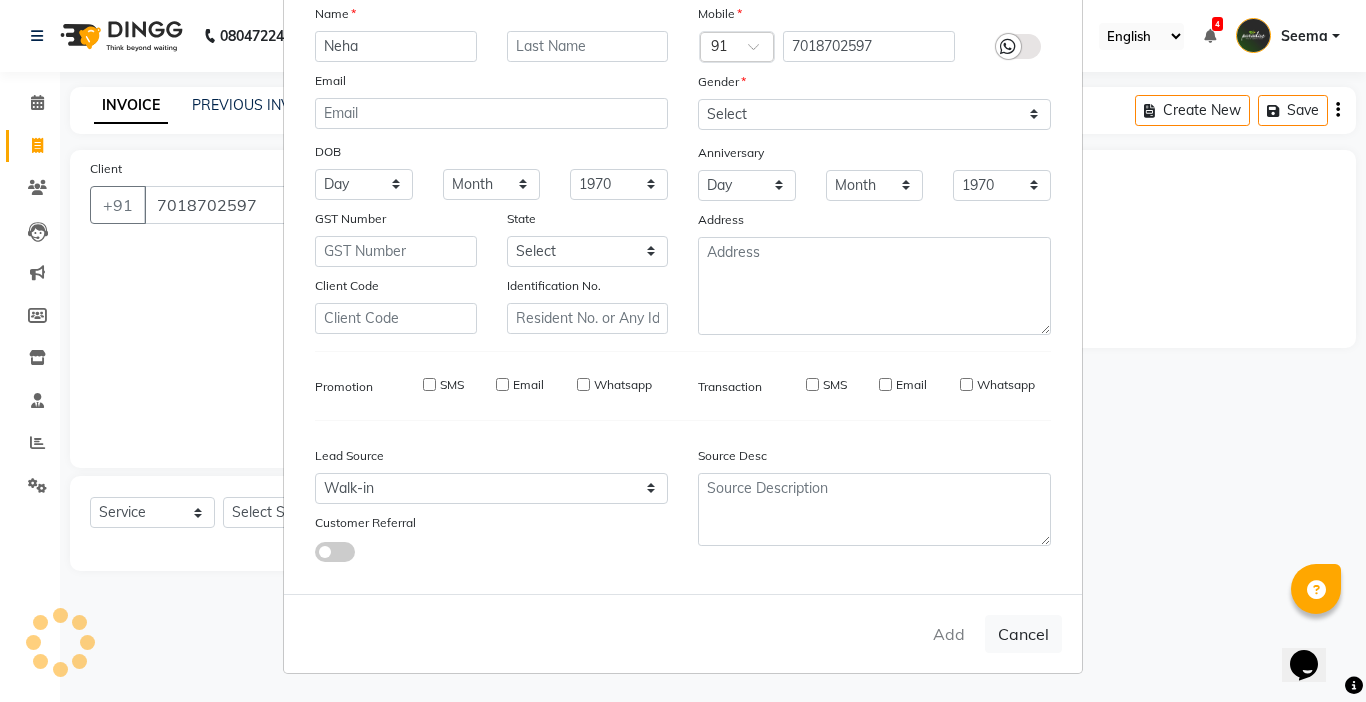 type 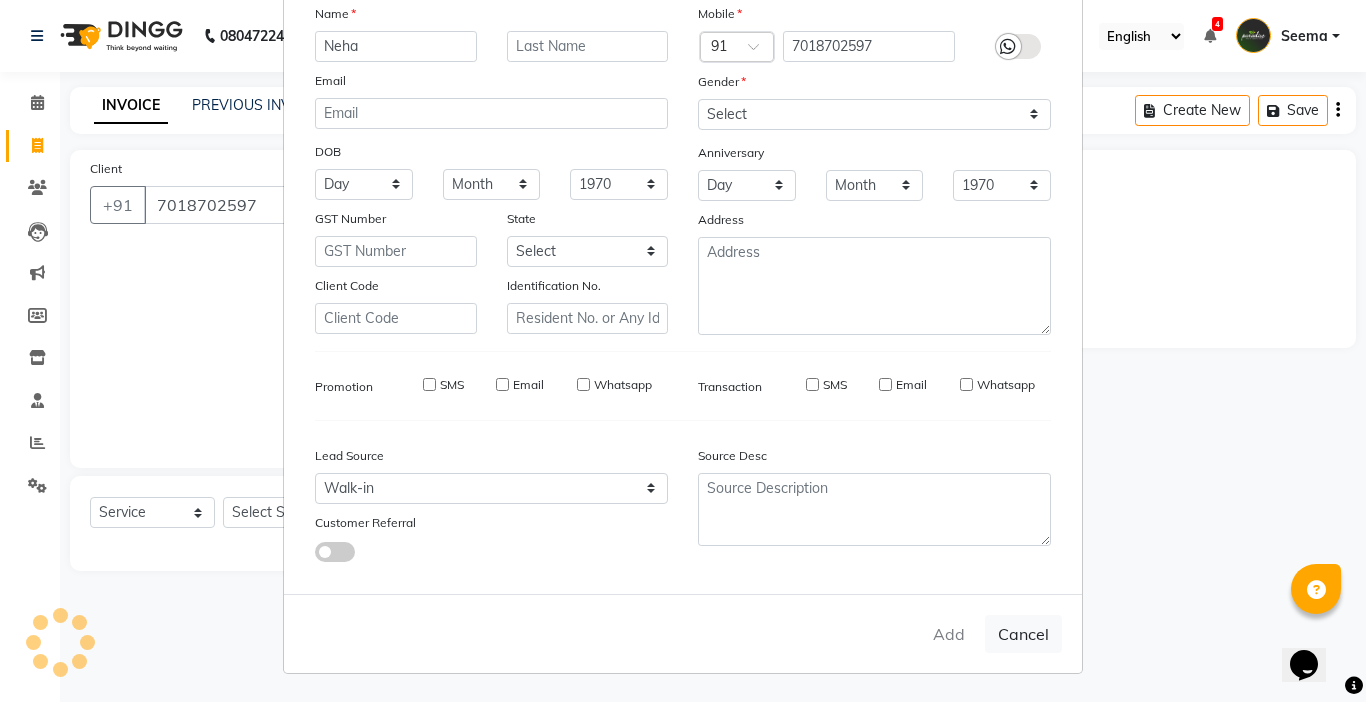 select 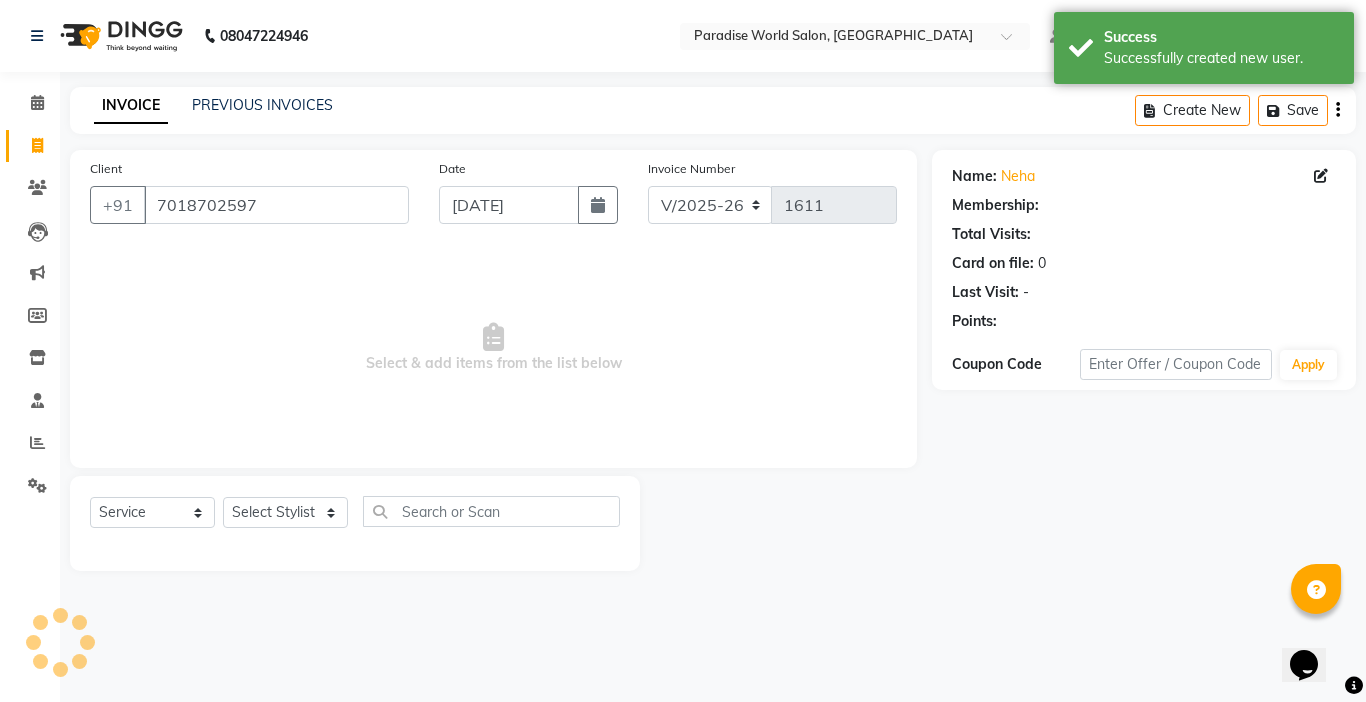 select on "1: Object" 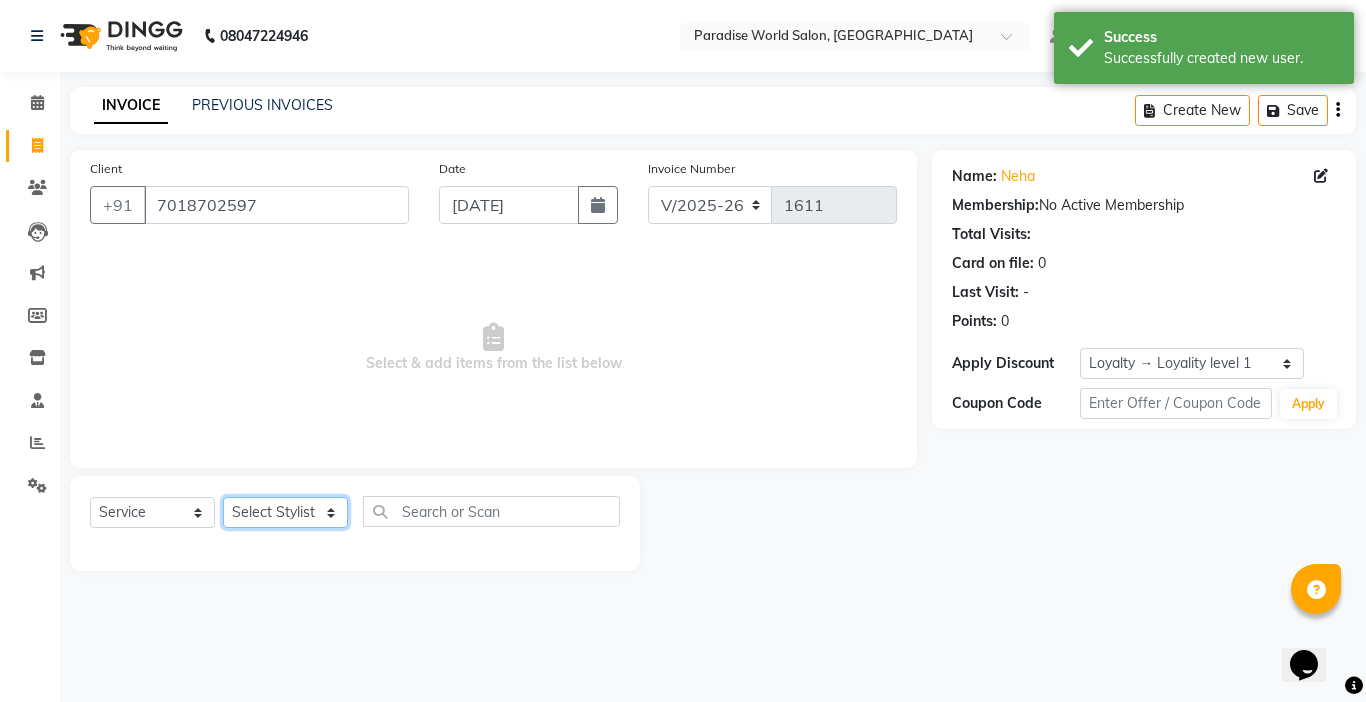 click on "Select Stylist [PERSON_NAME]  [PERSON_NAME] company Deepak [PERSON_NAME] [PERSON_NAME] [PERSON_NAME] Love preet [PERSON_NAME] student [PERSON_NAME] [PERSON_NAME] [PERSON_NAME] [PERSON_NAME] Student Seema [PERSON_NAME] - Student Shweta  [PERSON_NAME] [PERSON_NAME] Vikas Vishal" 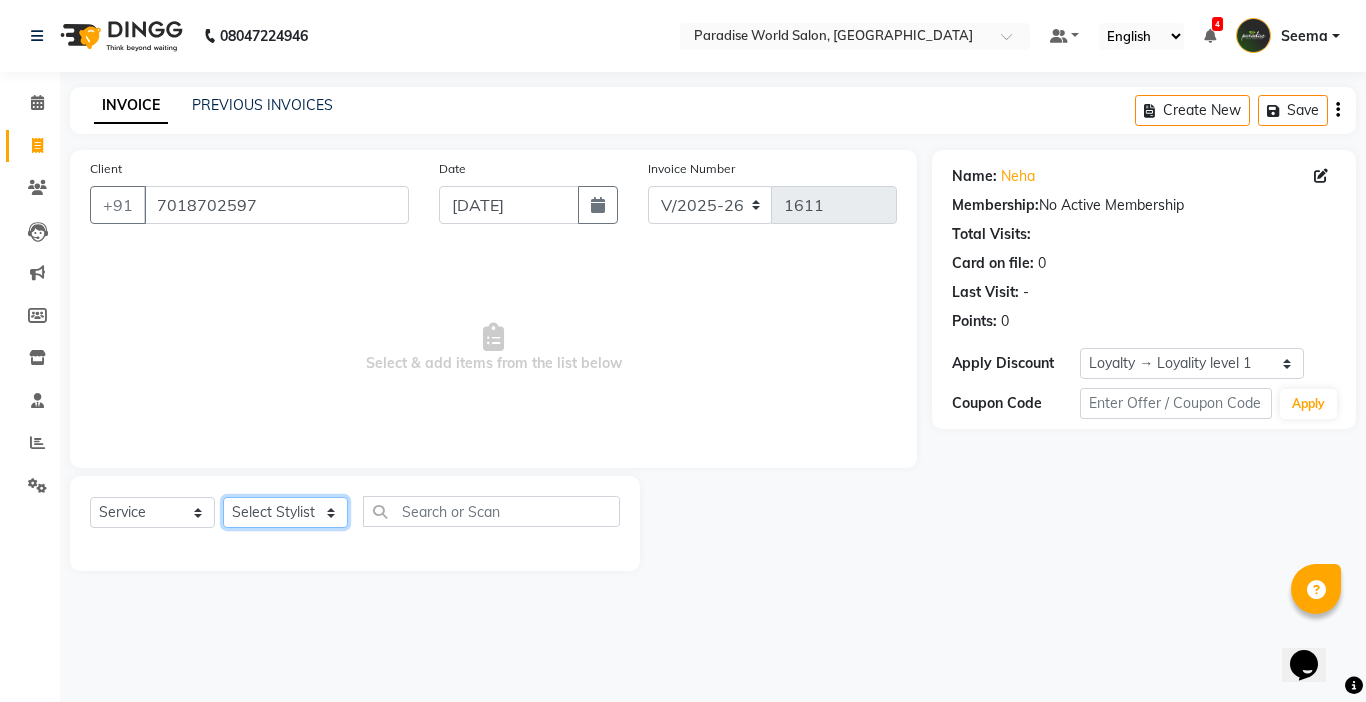 select on "54032" 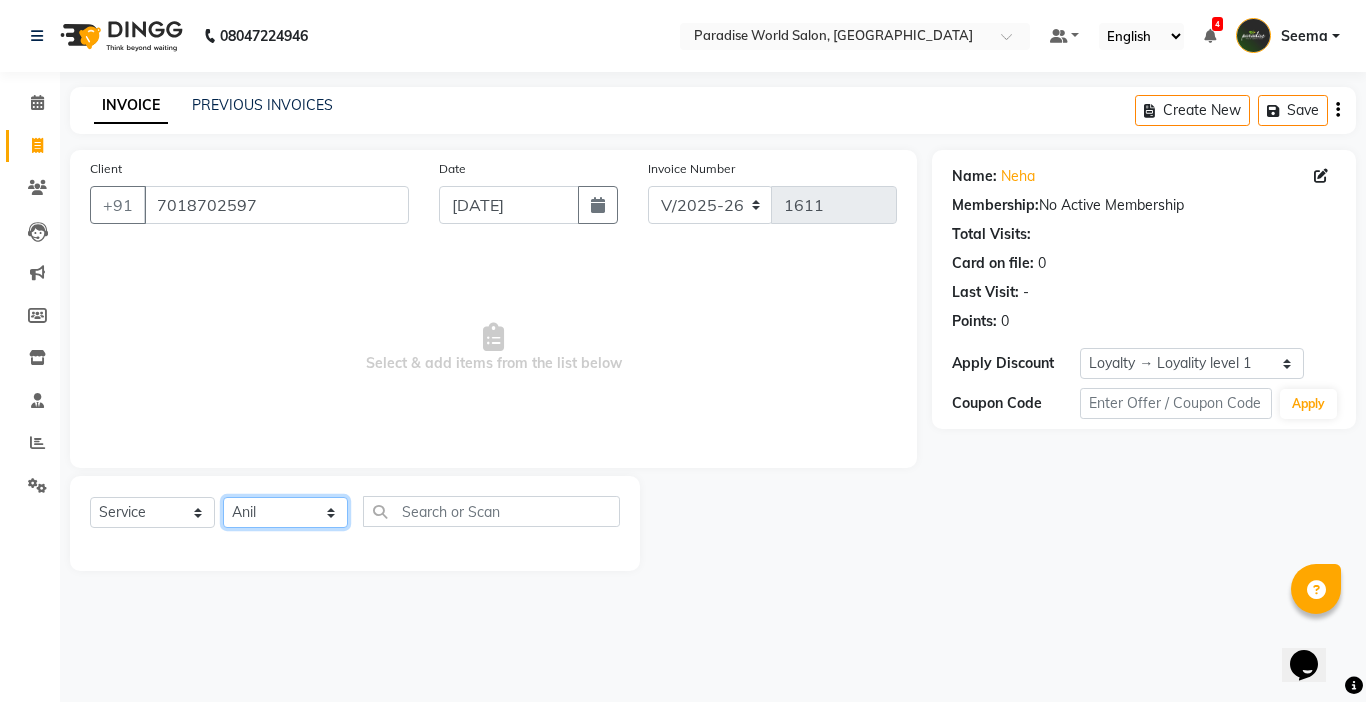 click on "Select Stylist [PERSON_NAME]  [PERSON_NAME] company Deepak [PERSON_NAME] [PERSON_NAME] [PERSON_NAME] Love preet [PERSON_NAME] student [PERSON_NAME] [PERSON_NAME] [PERSON_NAME] [PERSON_NAME] Student Seema [PERSON_NAME] - Student Shweta  [PERSON_NAME] [PERSON_NAME] Vikas Vishal" 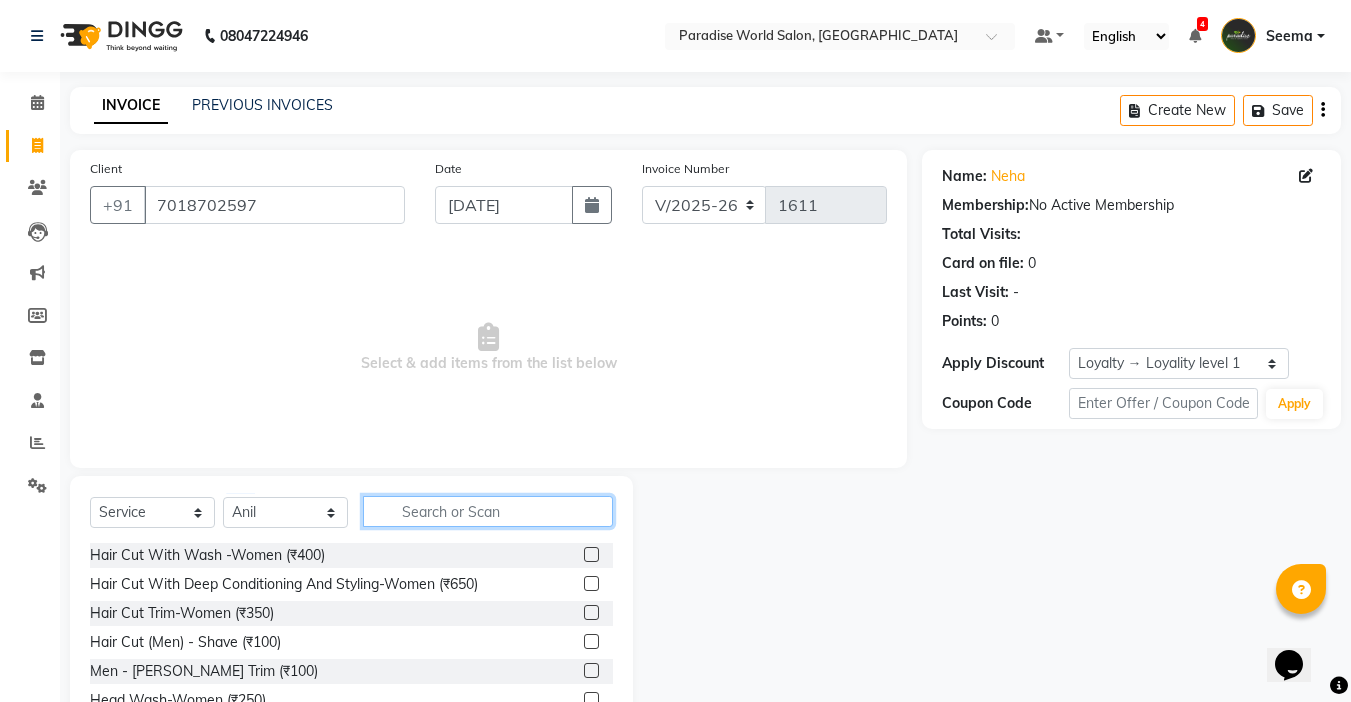 click 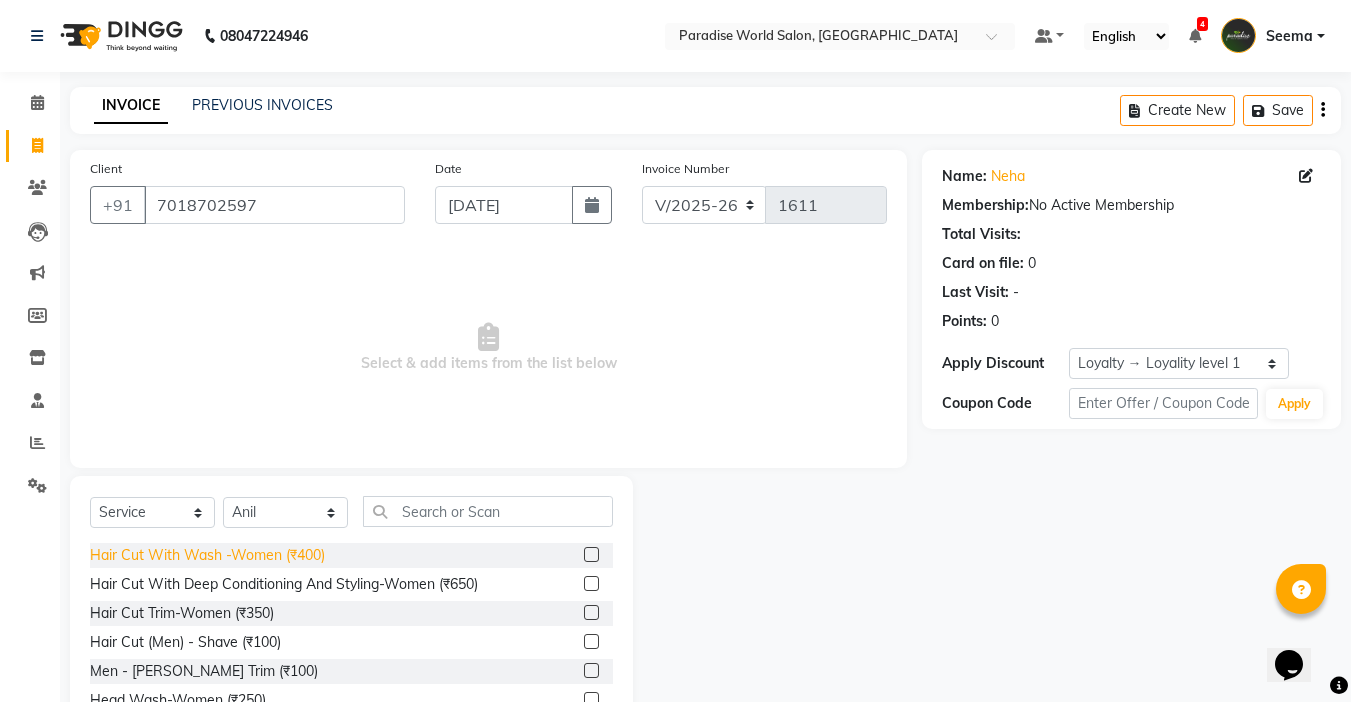 click on "Hair Cut With Wash -Women (₹400)" 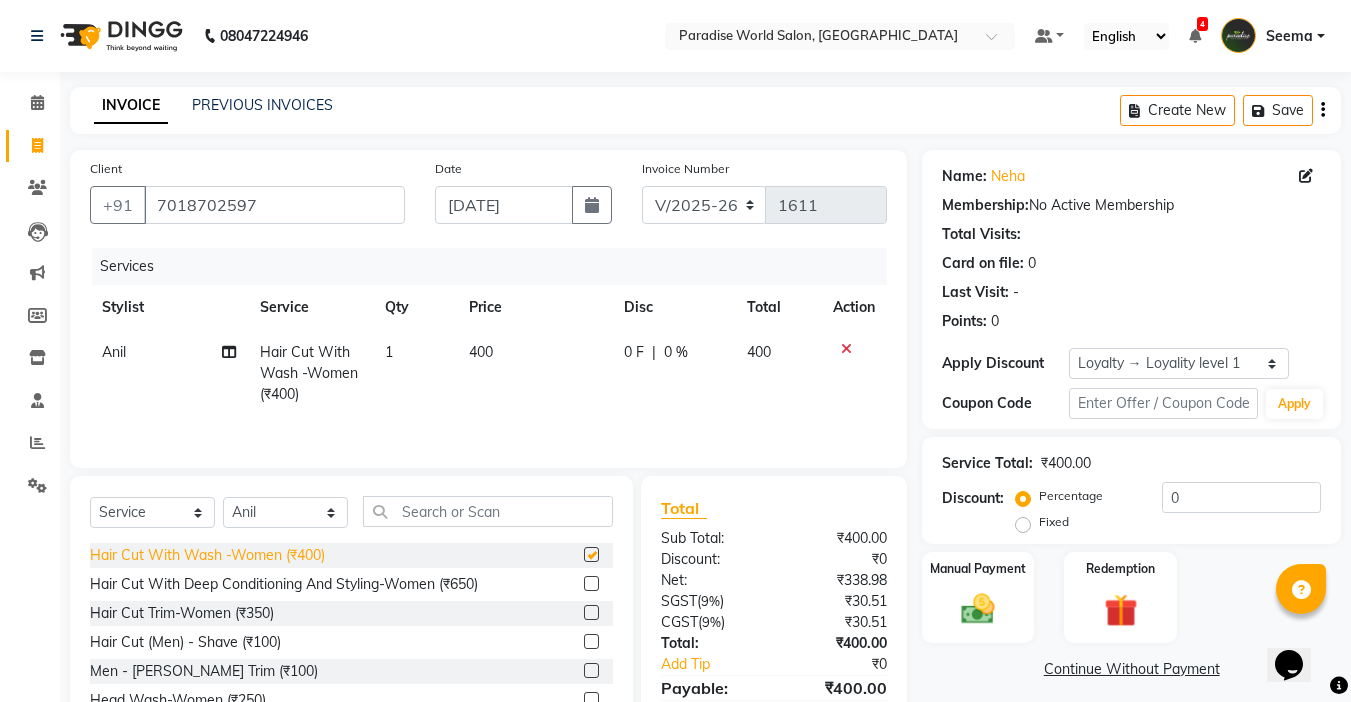 checkbox on "false" 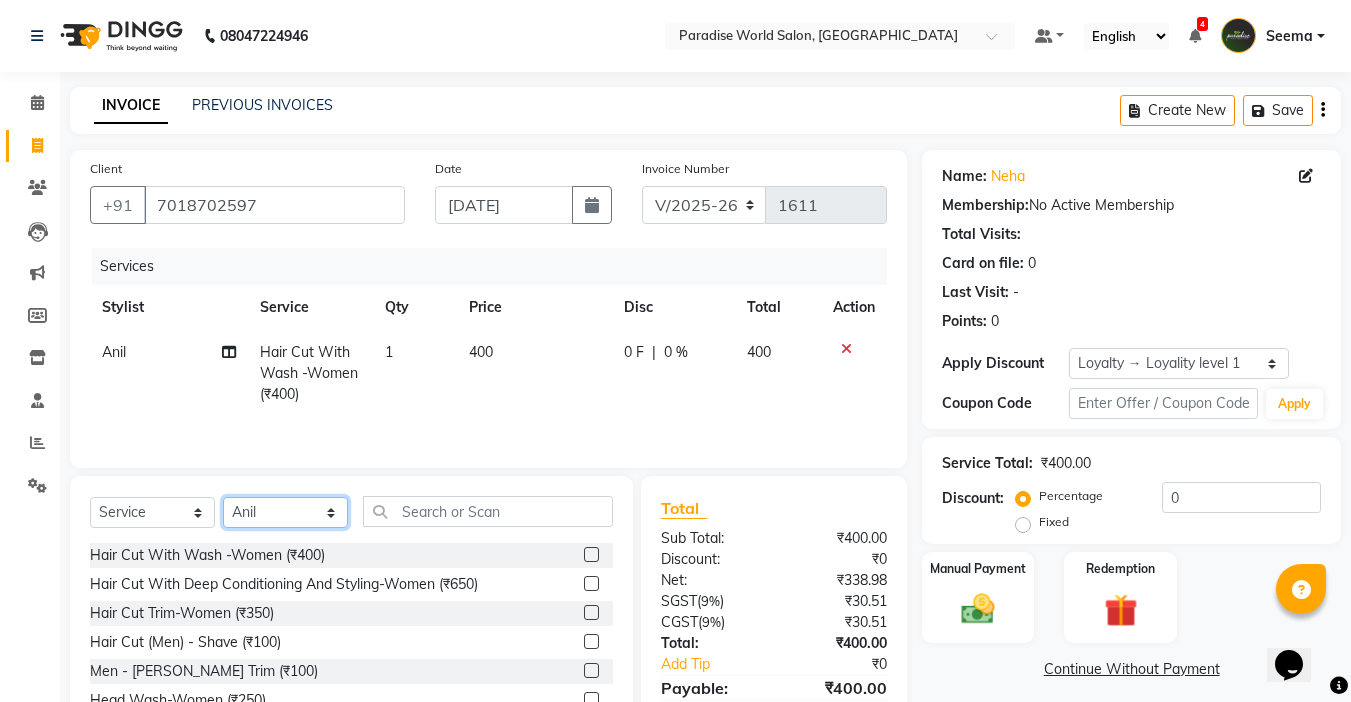 click on "Select Stylist [PERSON_NAME]  [PERSON_NAME] company Deepak [PERSON_NAME] [PERSON_NAME] [PERSON_NAME] Love preet [PERSON_NAME] student [PERSON_NAME] [PERSON_NAME] [PERSON_NAME] [PERSON_NAME] Student Seema [PERSON_NAME] - Student Shweta  [PERSON_NAME] [PERSON_NAME] Vikas Vishal" 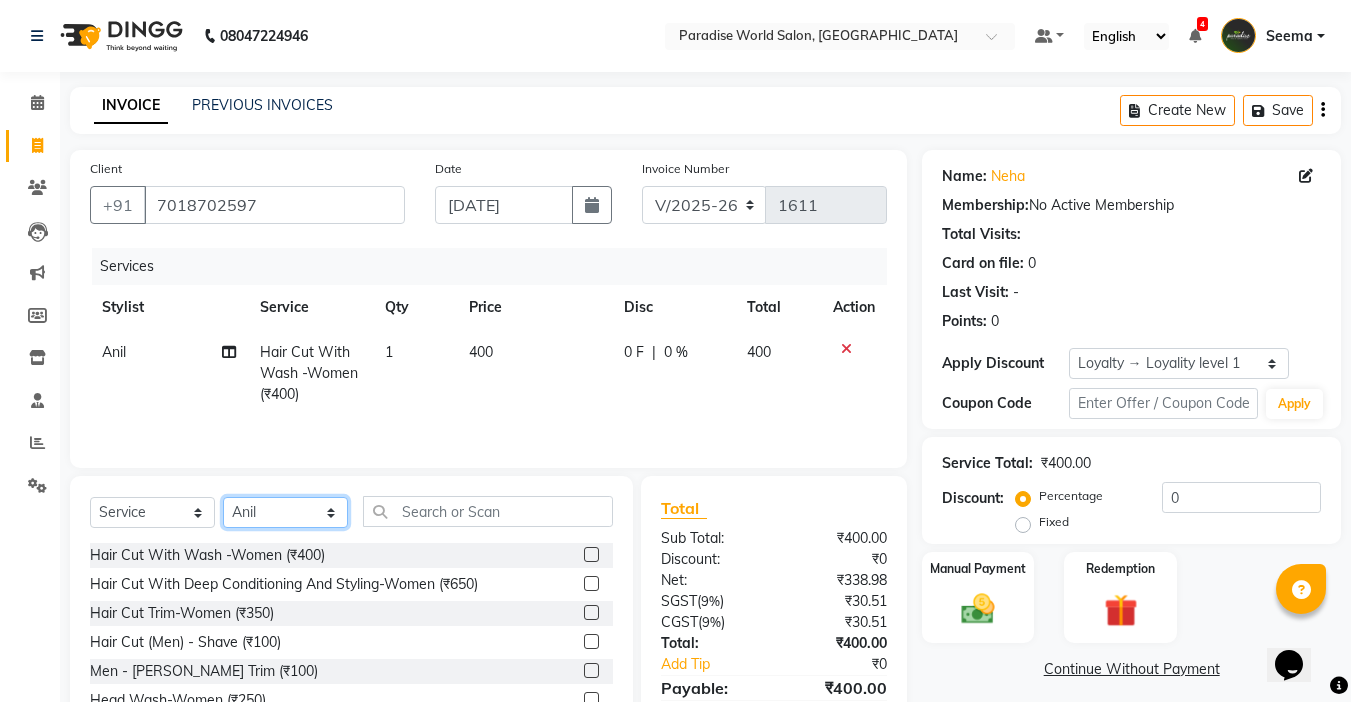 select on "24938" 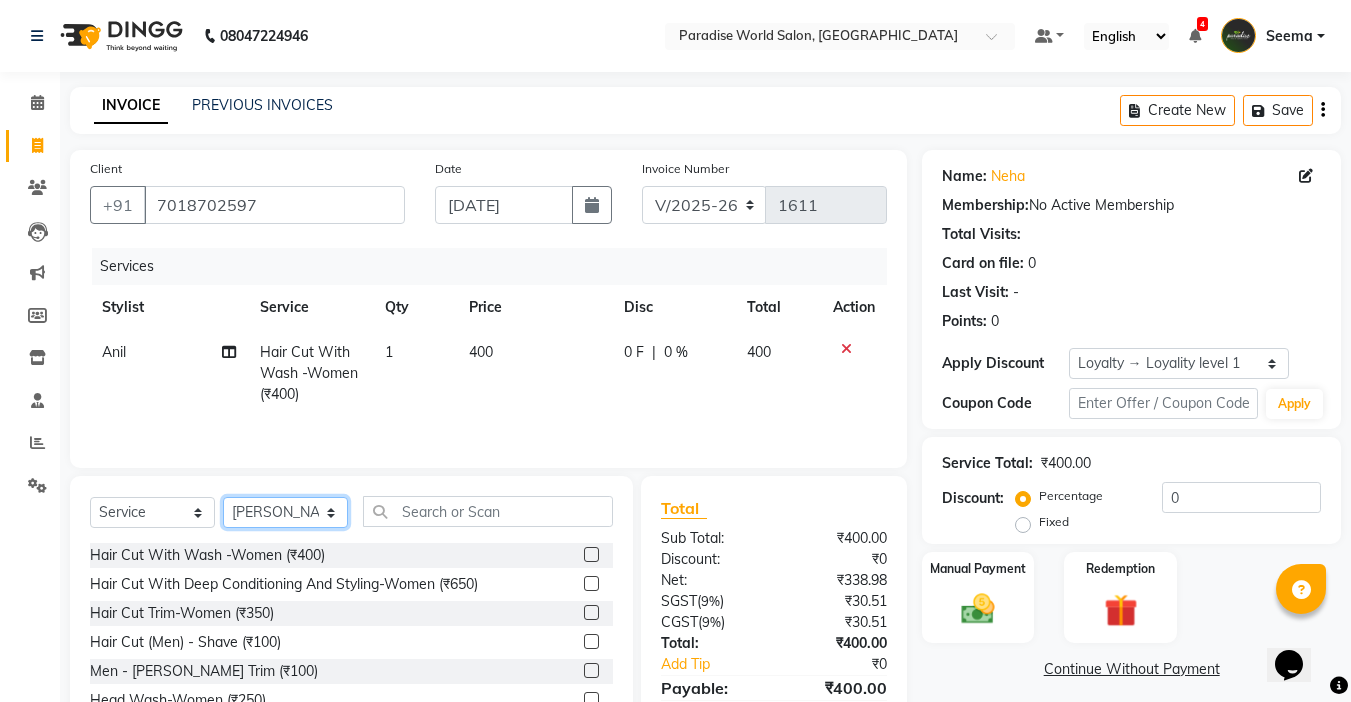 click on "Select Stylist [PERSON_NAME]  [PERSON_NAME] company Deepak [PERSON_NAME] [PERSON_NAME] [PERSON_NAME] Love preet [PERSON_NAME] student [PERSON_NAME] [PERSON_NAME] [PERSON_NAME] [PERSON_NAME] Student Seema [PERSON_NAME] - Student Shweta  [PERSON_NAME] [PERSON_NAME] Vikas Vishal" 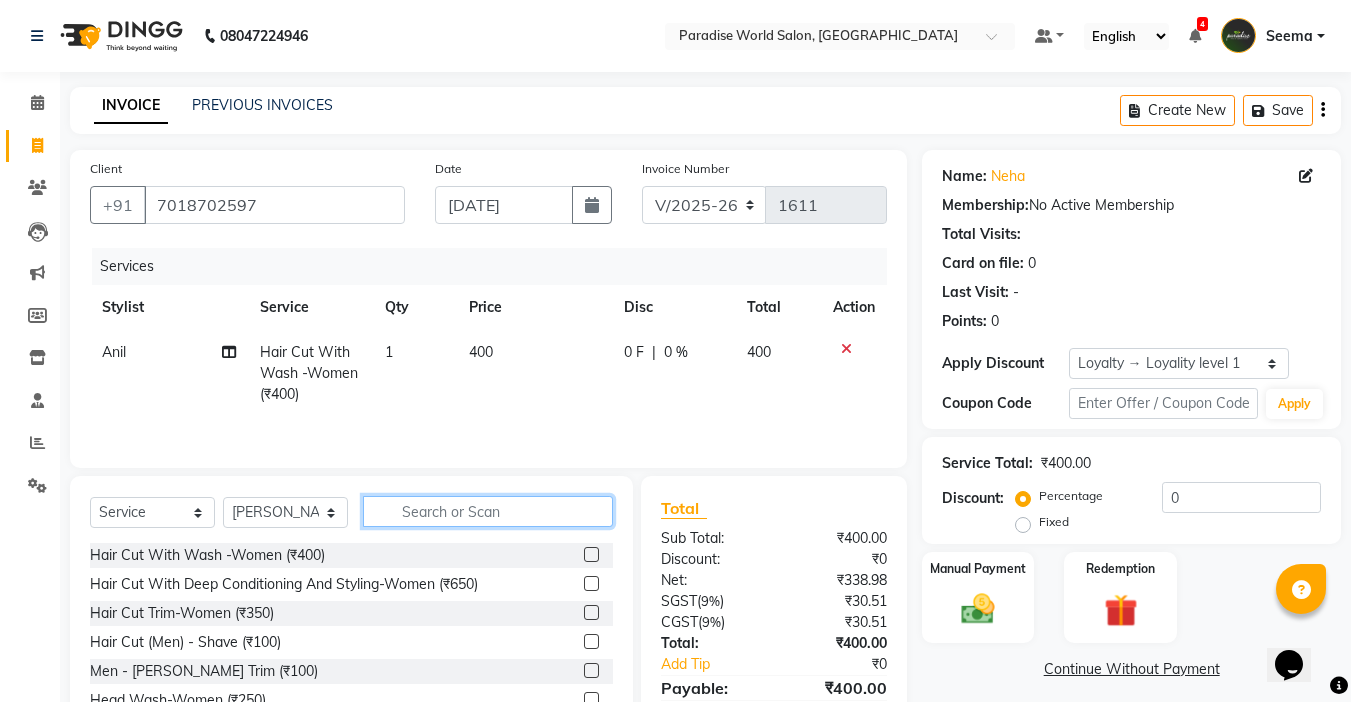 click 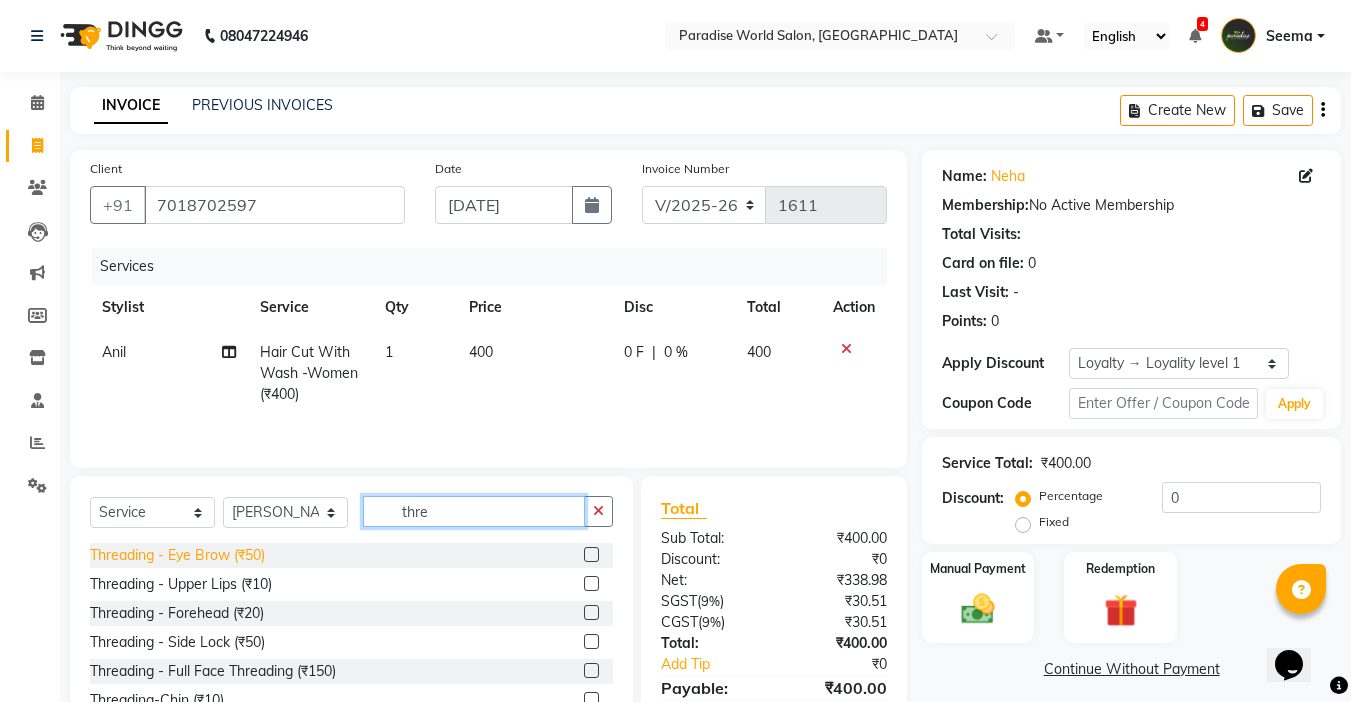 type on "thre" 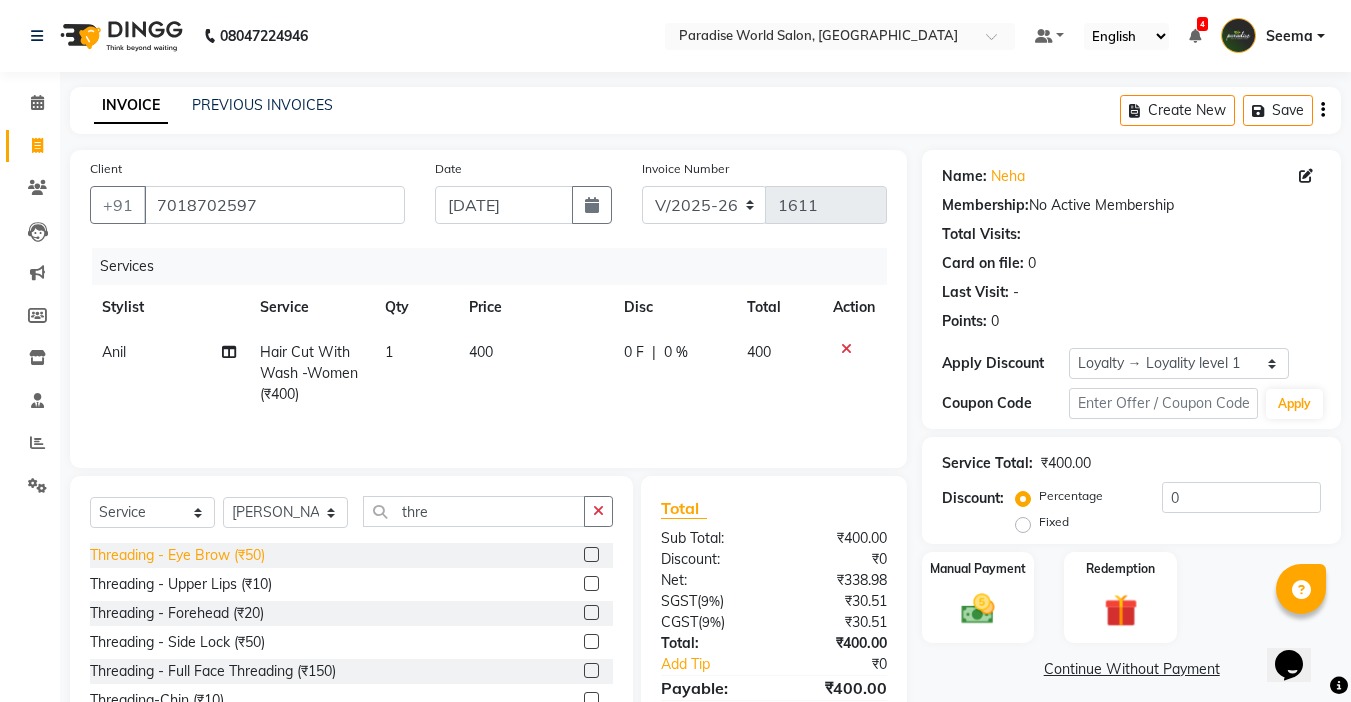 click on "Threading   -  Eye Brow (₹50)" 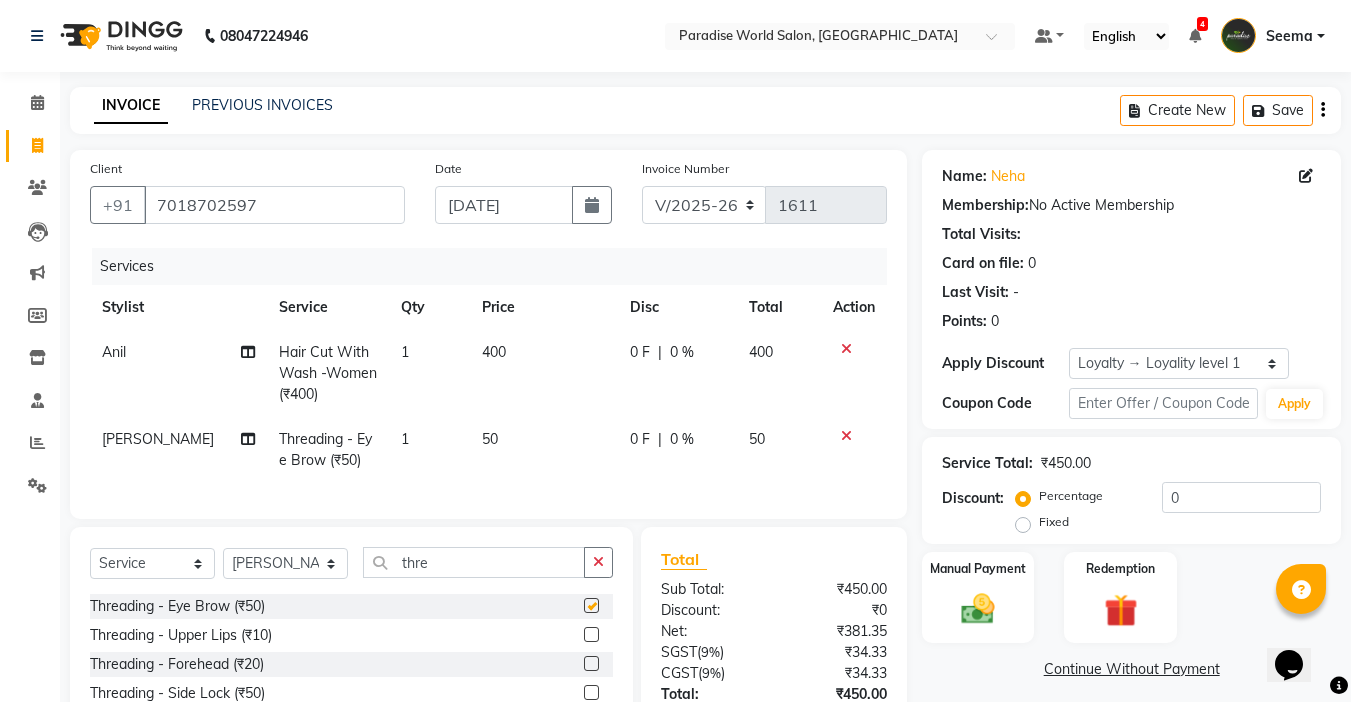 checkbox on "false" 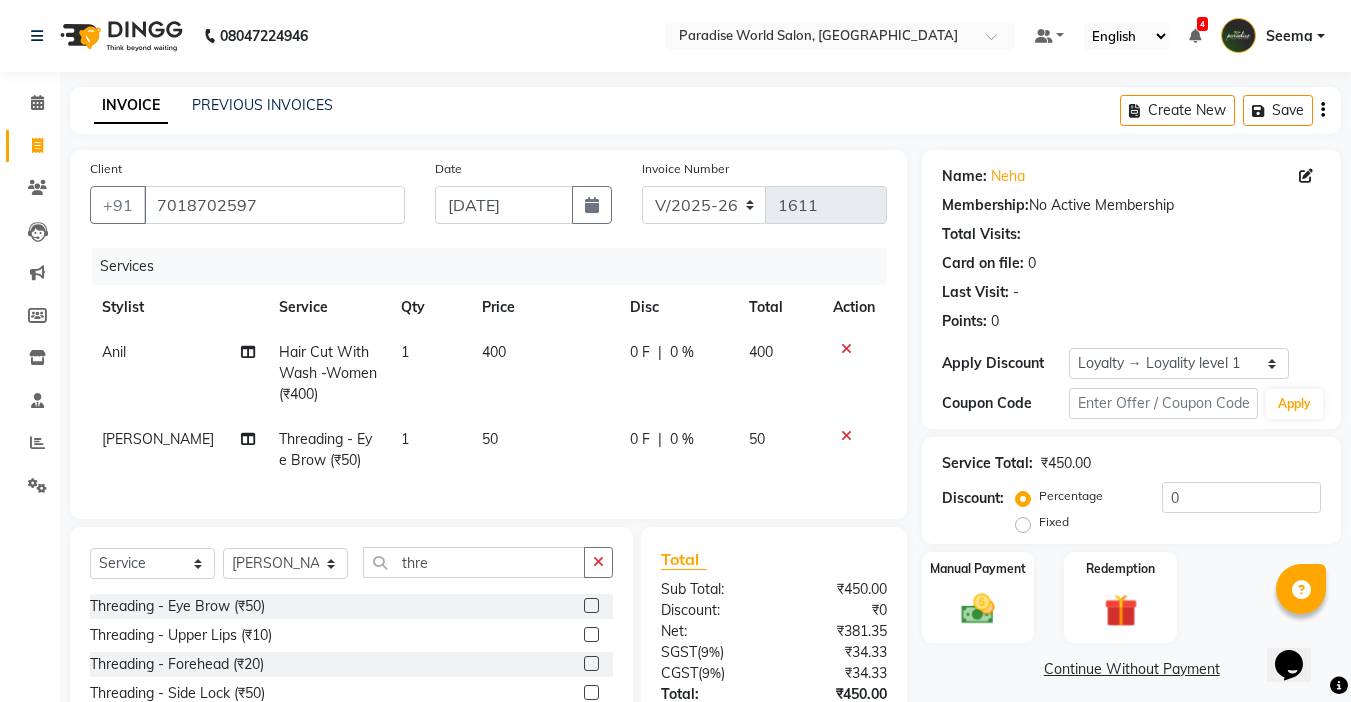 click on "Select  Service  Product  Membership  Package Voucher Prepaid Gift Card  Select Stylist [PERSON_NAME]  [PERSON_NAME] company Deepak [PERSON_NAME] [PERSON_NAME] [PERSON_NAME] Love preet [PERSON_NAME] student [PERSON_NAME] [PERSON_NAME] [PERSON_NAME] [PERSON_NAME] Student Seema [PERSON_NAME] - Student [PERSON_NAME] [PERSON_NAME] Vikas Vishal thre Threading   -  Eye Brow (₹50)  Threading   -  Upper Lips (₹10)  Threading   -  Forehead (₹20)  Threading   -  Side Lock (₹50)  Threading   -  Full Face Threading (₹150)  Threading-Chin (₹10)" 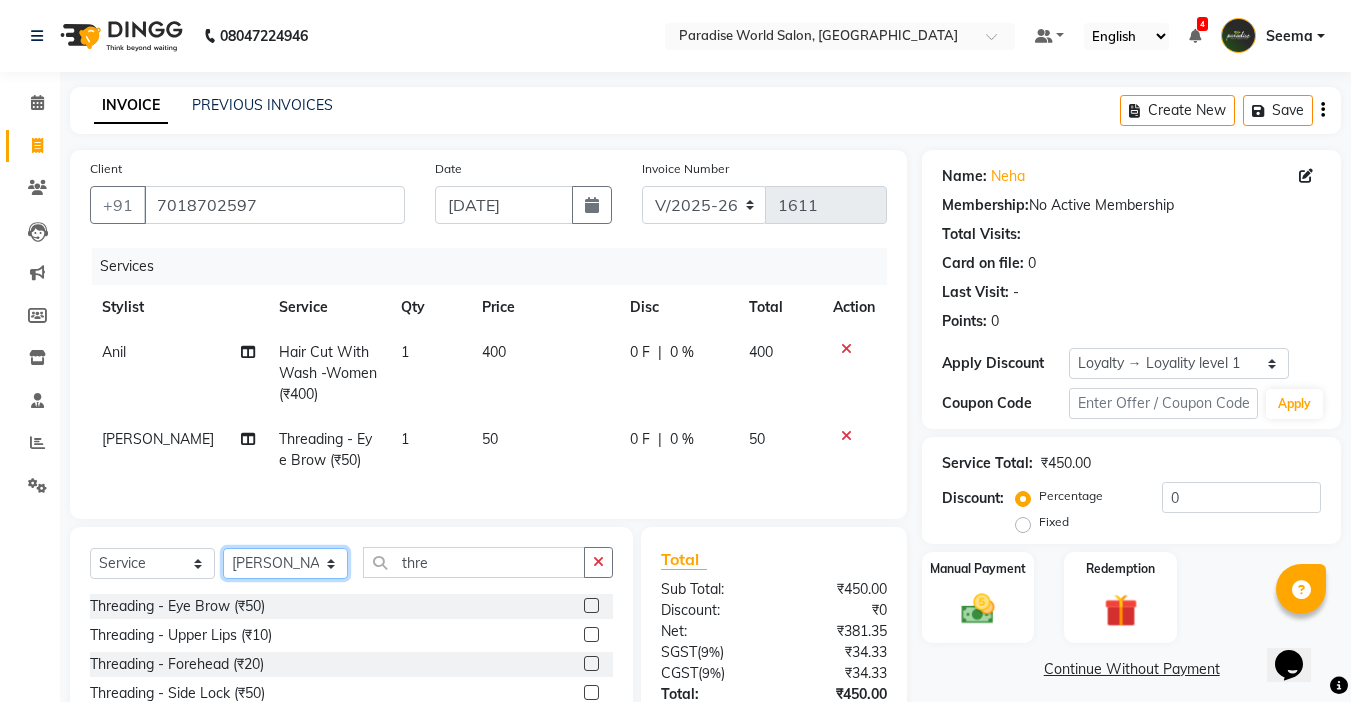 click on "Select Stylist [PERSON_NAME]  [PERSON_NAME] company Deepak [PERSON_NAME] [PERSON_NAME] [PERSON_NAME] Love preet [PERSON_NAME] student [PERSON_NAME] [PERSON_NAME] [PERSON_NAME] [PERSON_NAME] Student Seema [PERSON_NAME] - Student Shweta  [PERSON_NAME] [PERSON_NAME] Vikas Vishal" 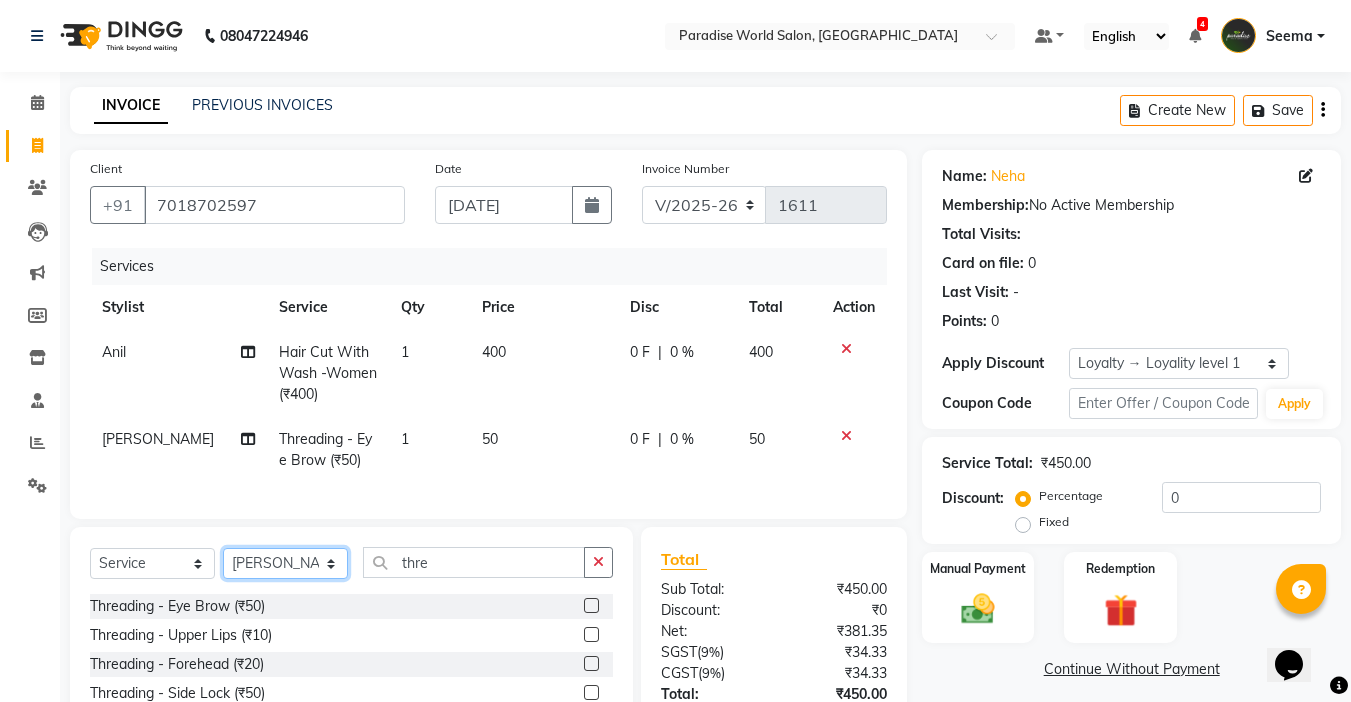 select on "24939" 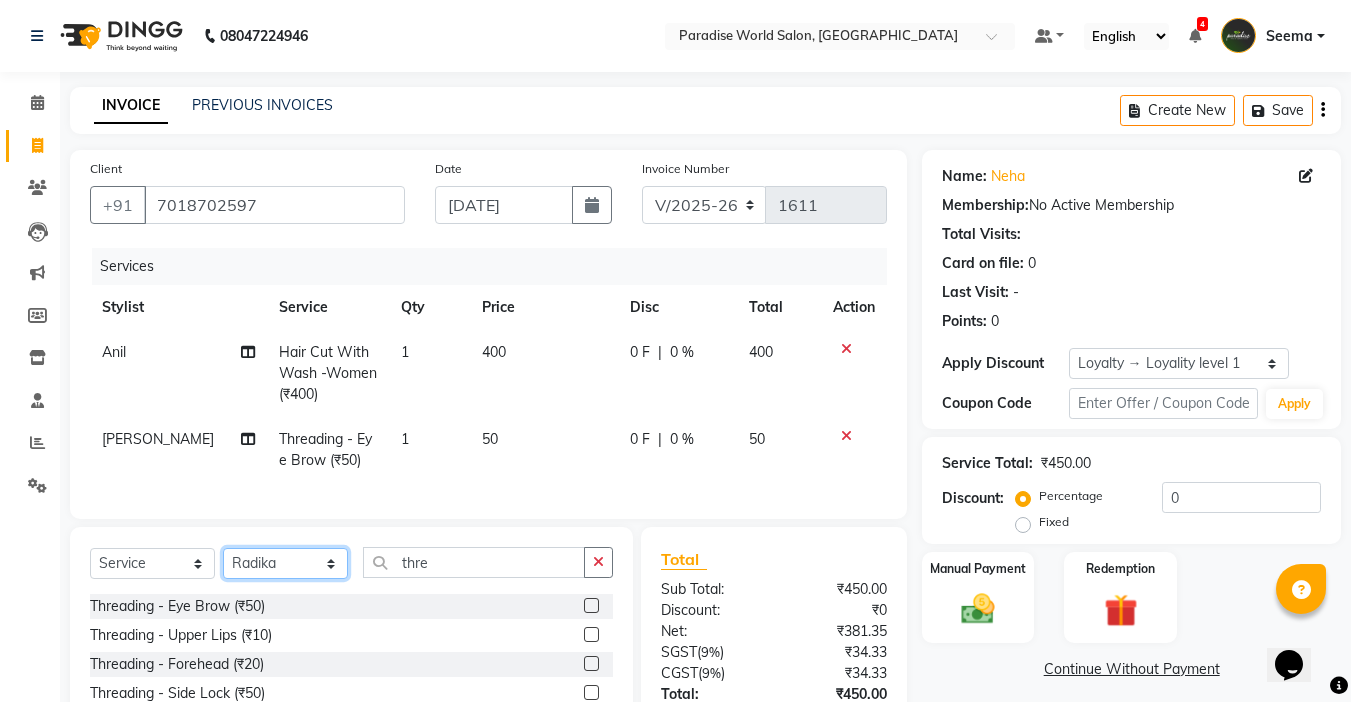 click on "Select Stylist [PERSON_NAME]  [PERSON_NAME] company Deepak [PERSON_NAME] [PERSON_NAME] [PERSON_NAME] Love preet [PERSON_NAME] student [PERSON_NAME] [PERSON_NAME] [PERSON_NAME] [PERSON_NAME] Student Seema [PERSON_NAME] - Student Shweta  [PERSON_NAME] [PERSON_NAME] Vikas Vishal" 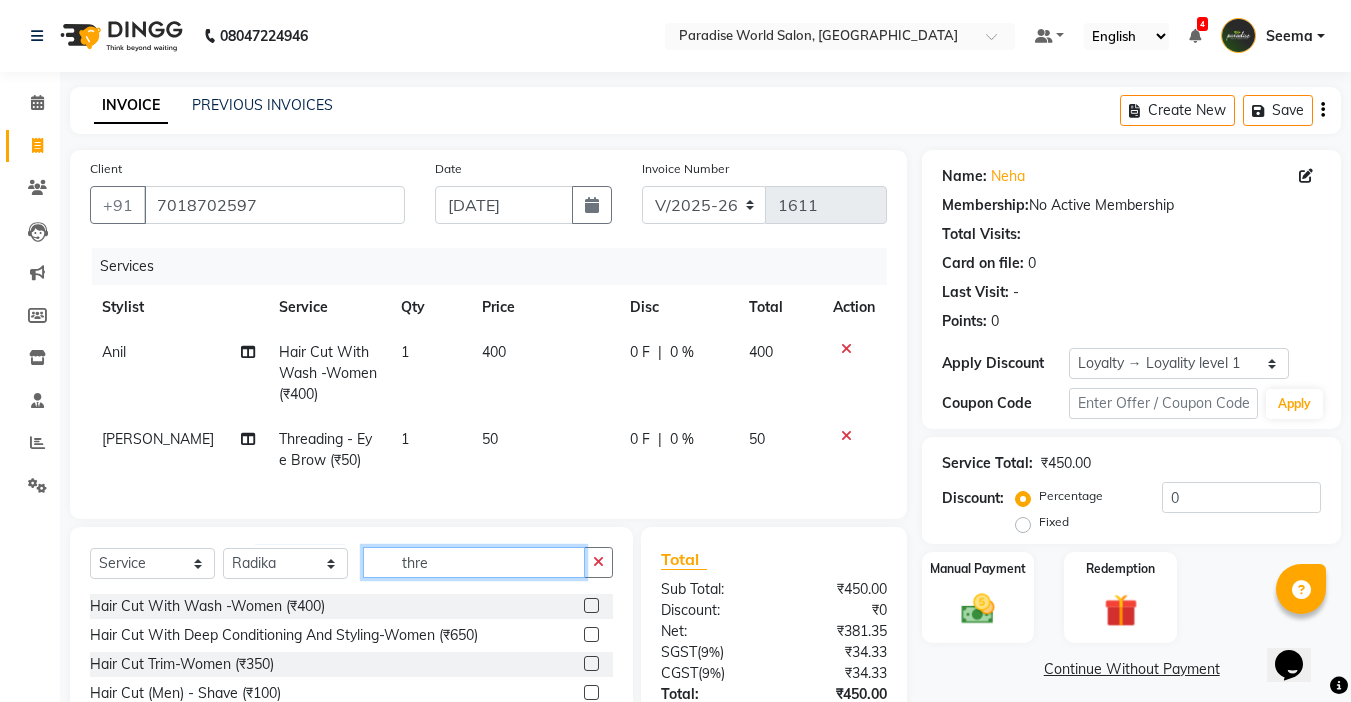 click on "thre" 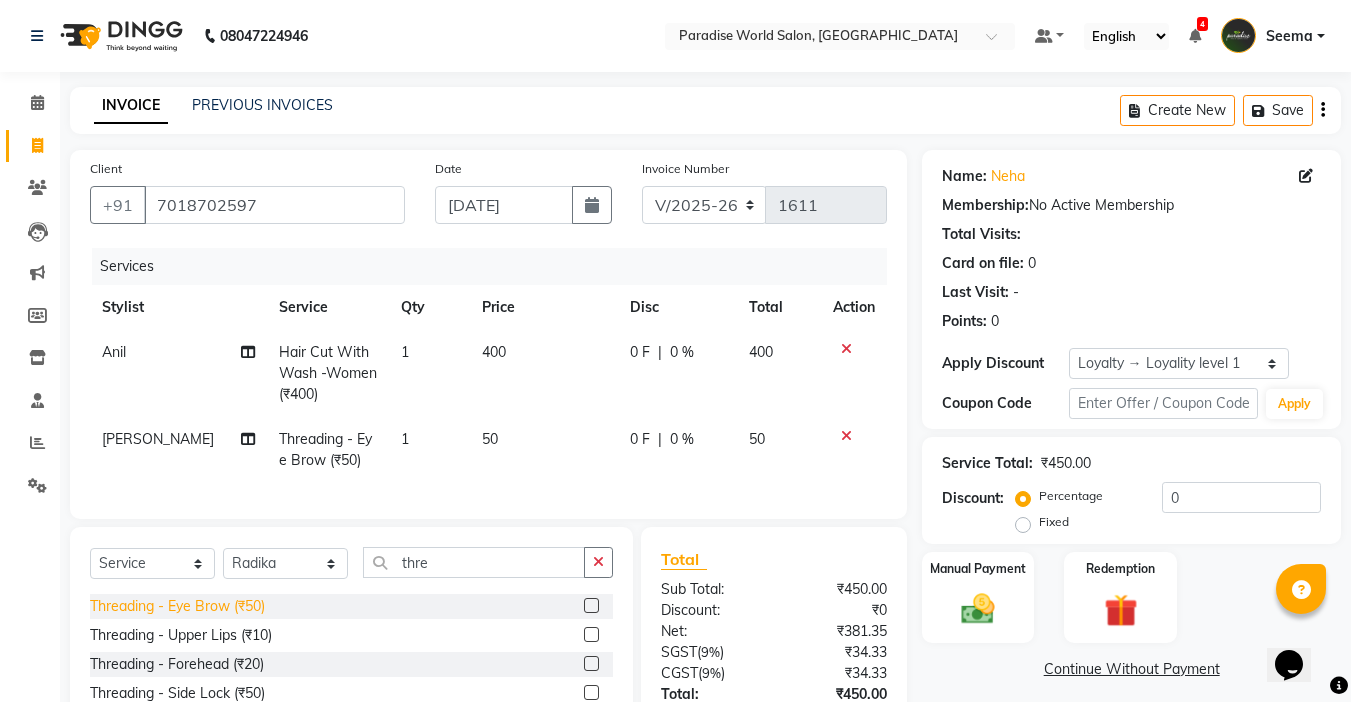 click on "Threading   -  Eye Brow (₹50)" 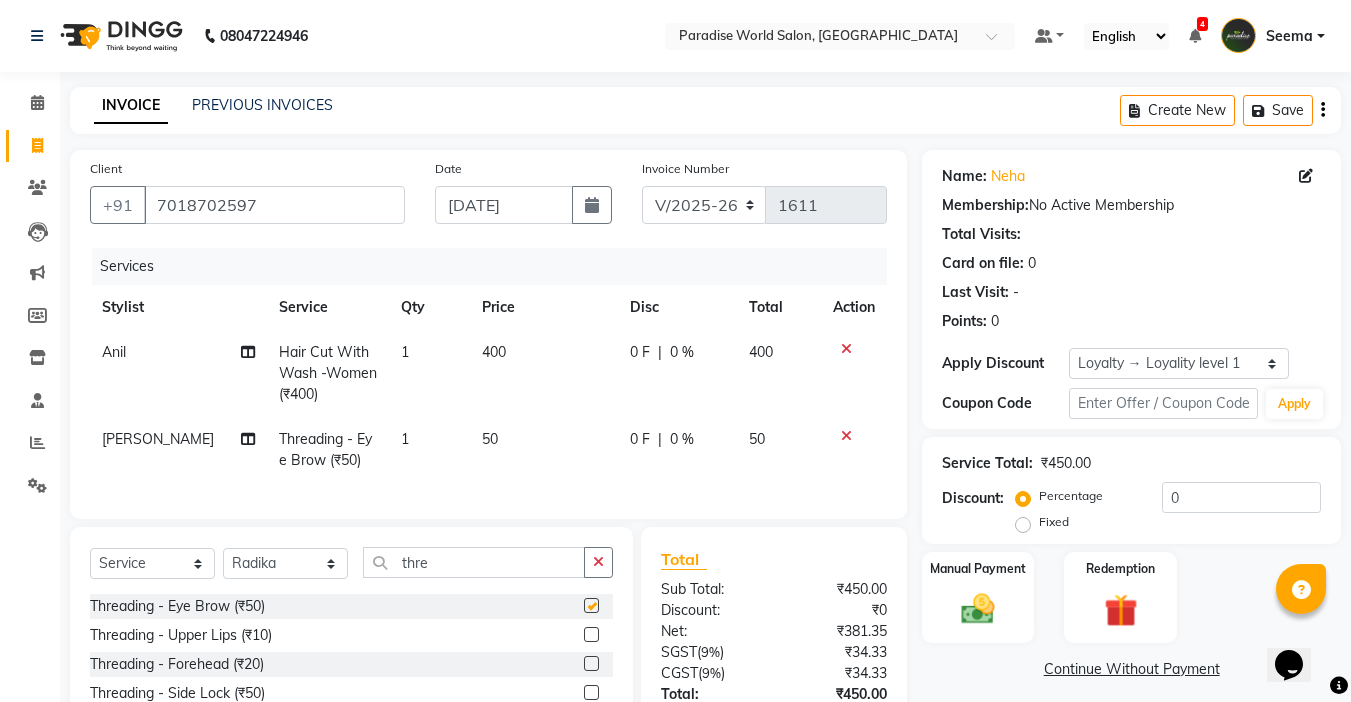 checkbox on "false" 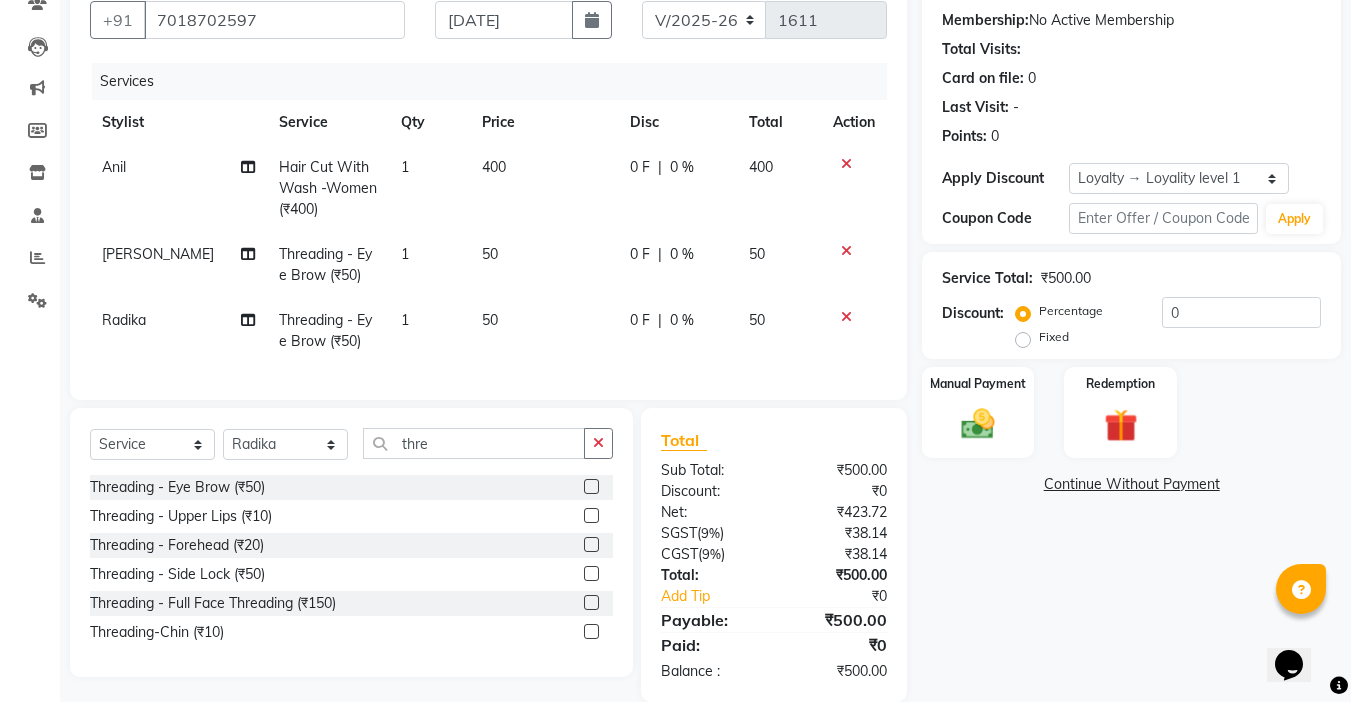 scroll, scrollTop: 200, scrollLeft: 0, axis: vertical 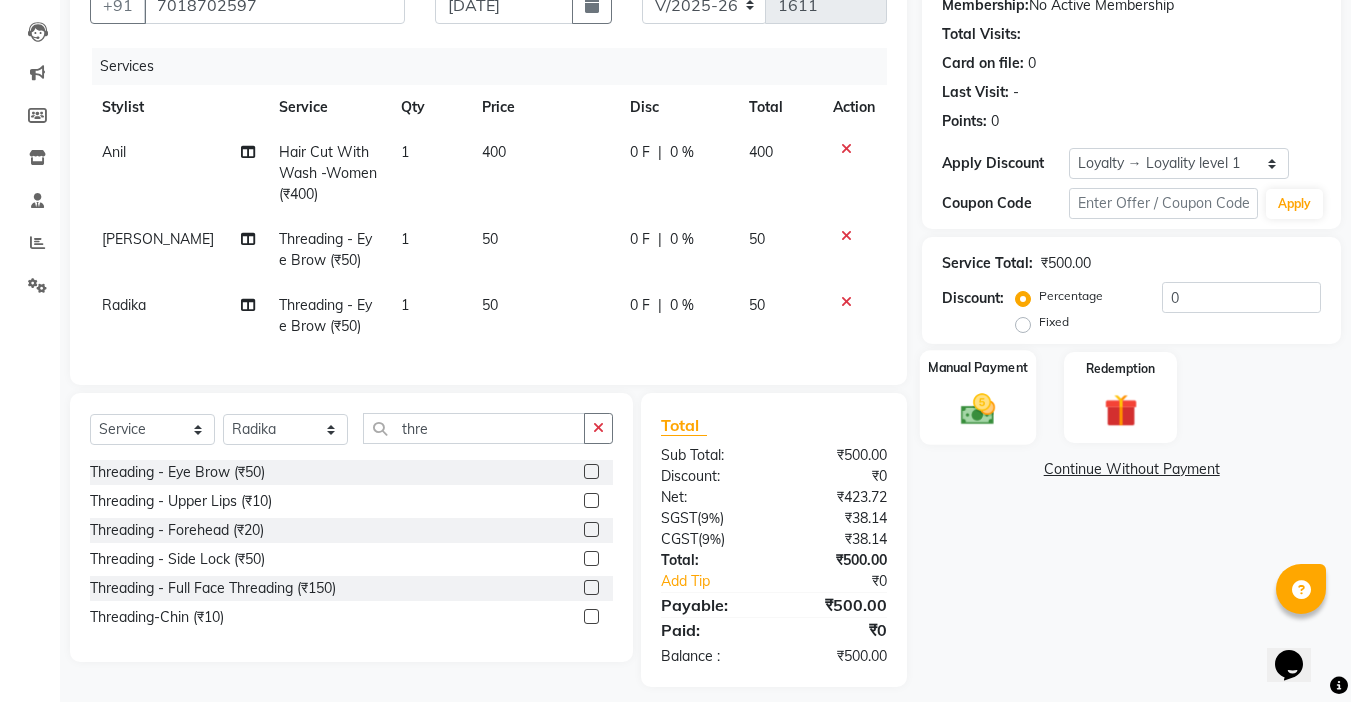 click on "Manual Payment" 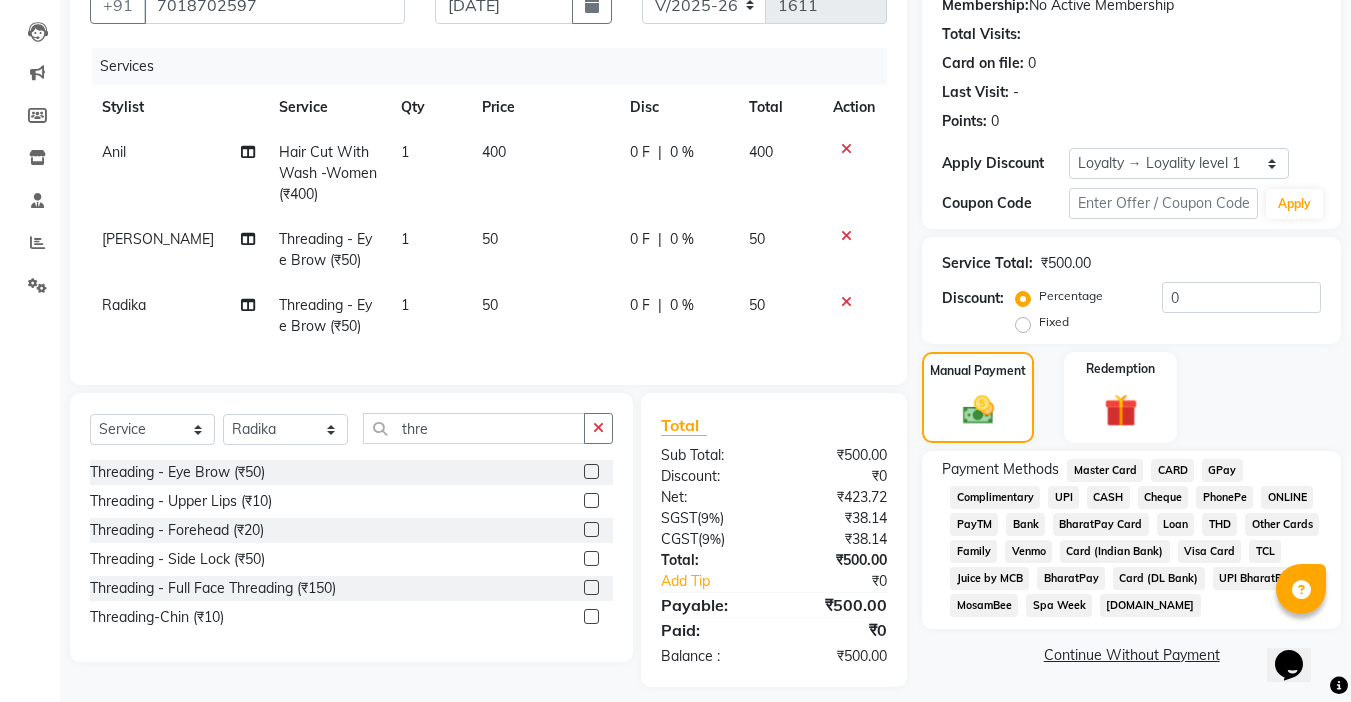 click on "UPI" 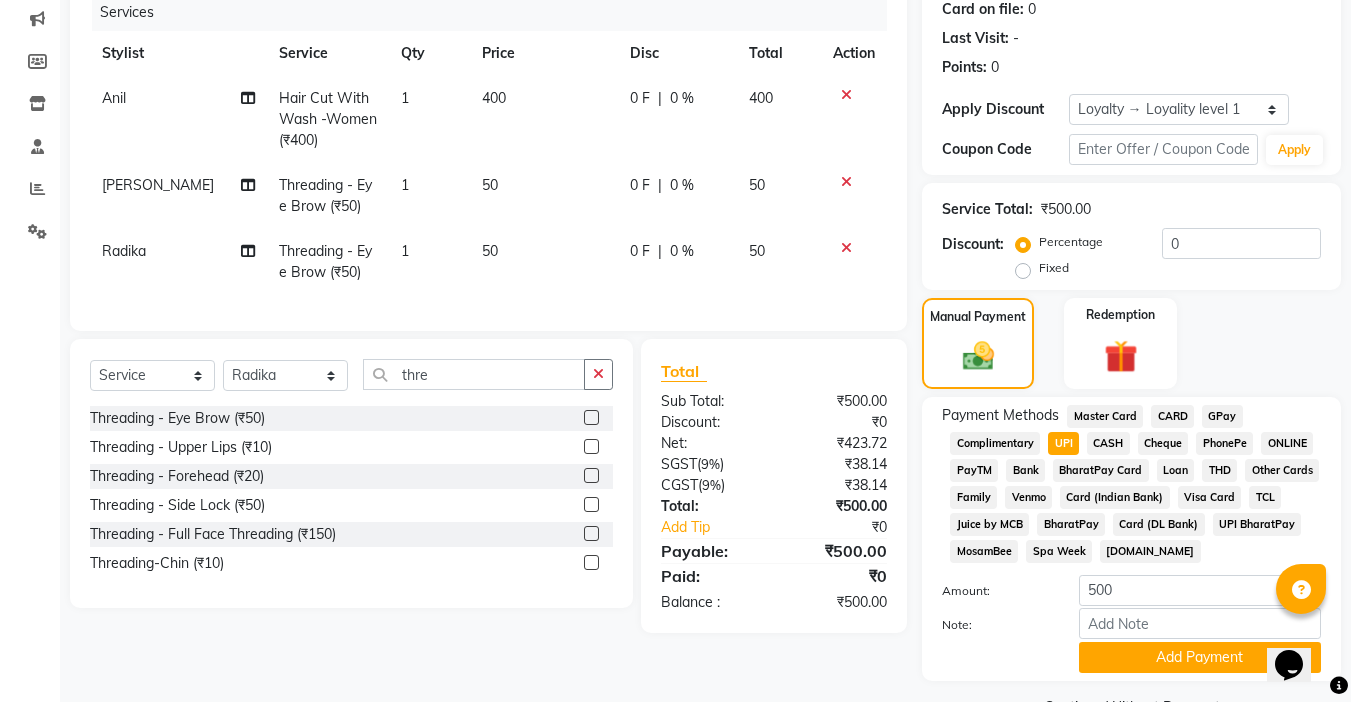 scroll, scrollTop: 304, scrollLeft: 0, axis: vertical 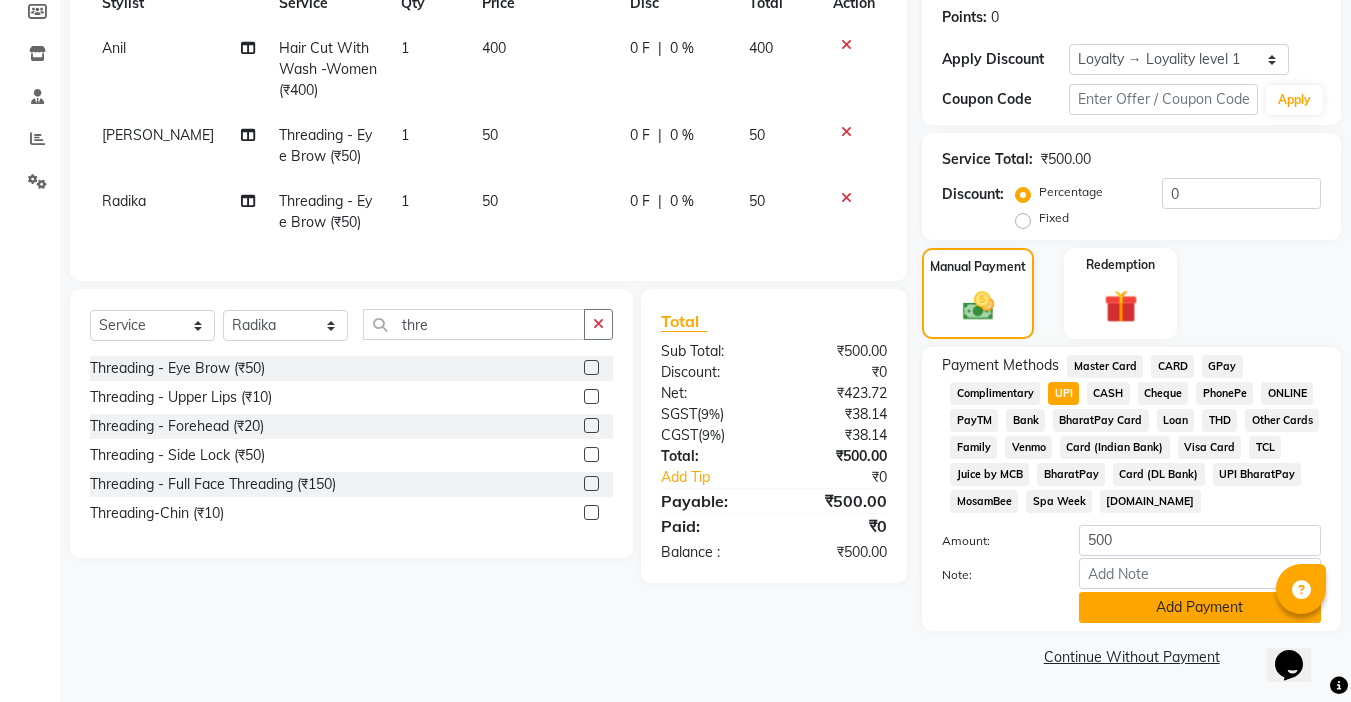 click on "Add Payment" 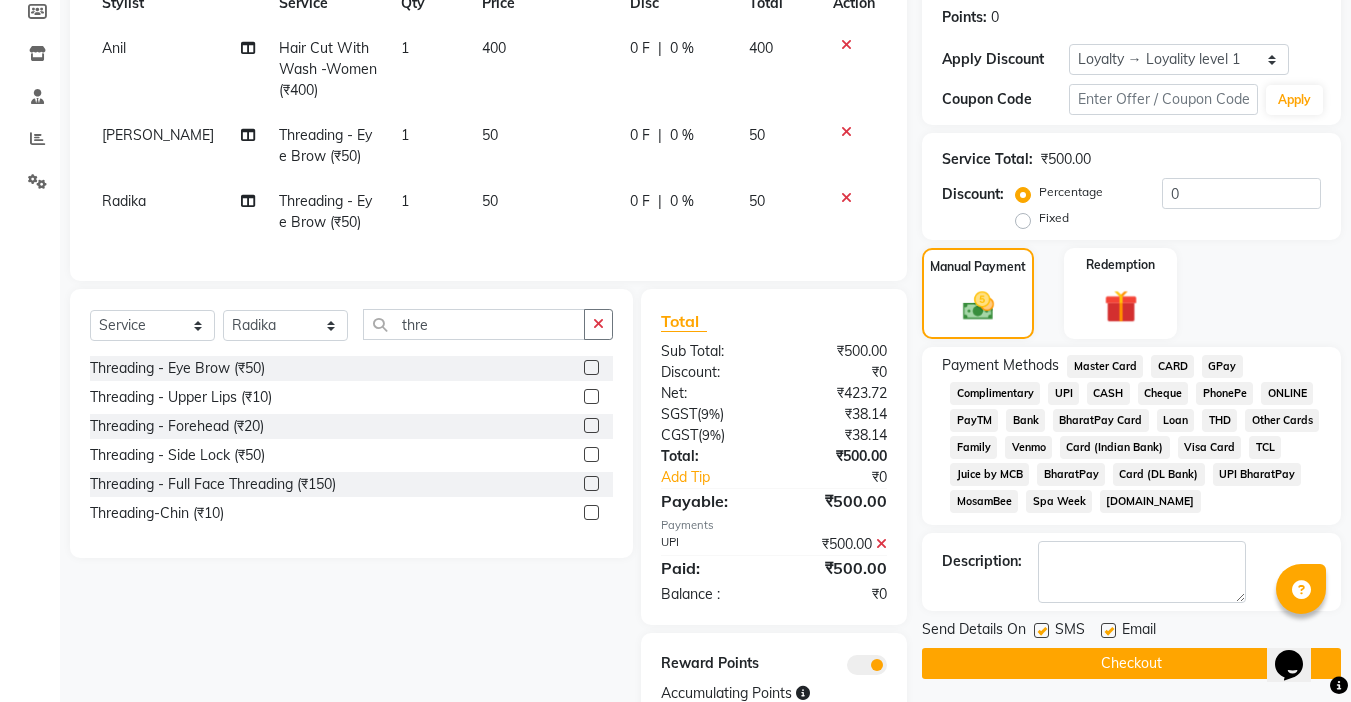click 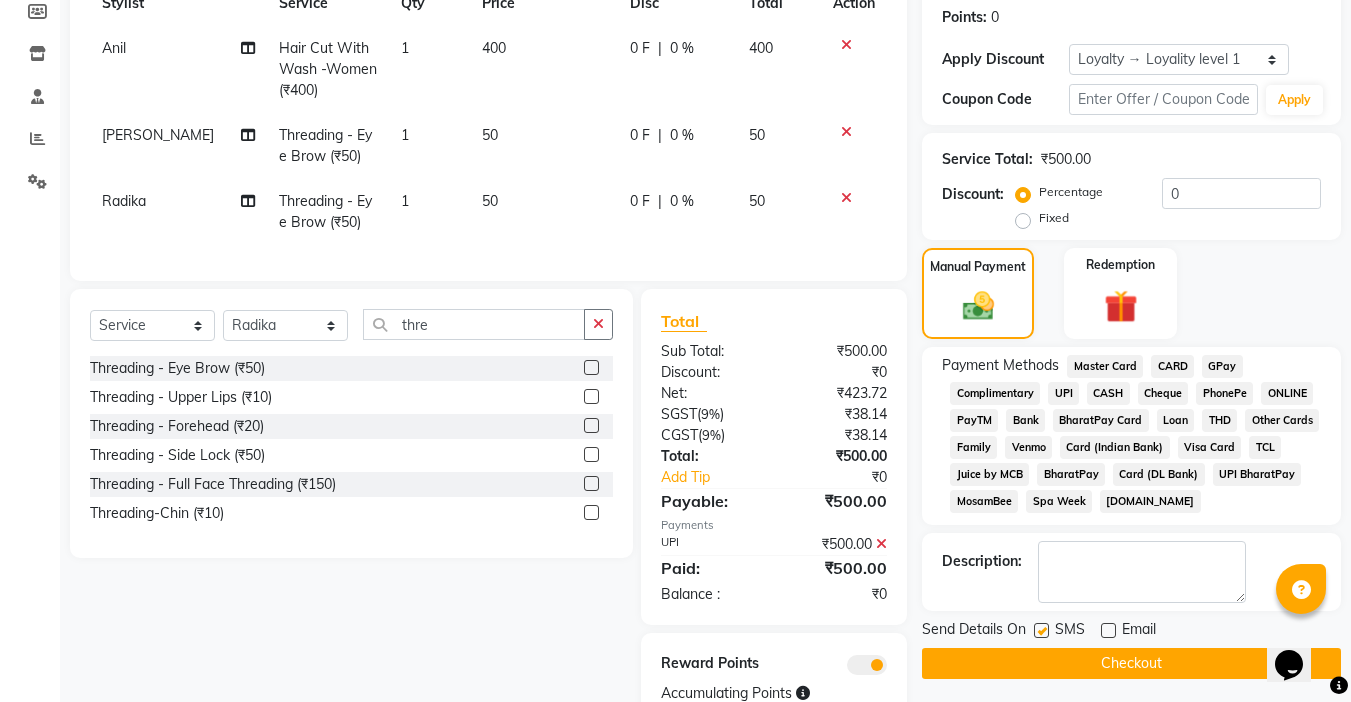 click 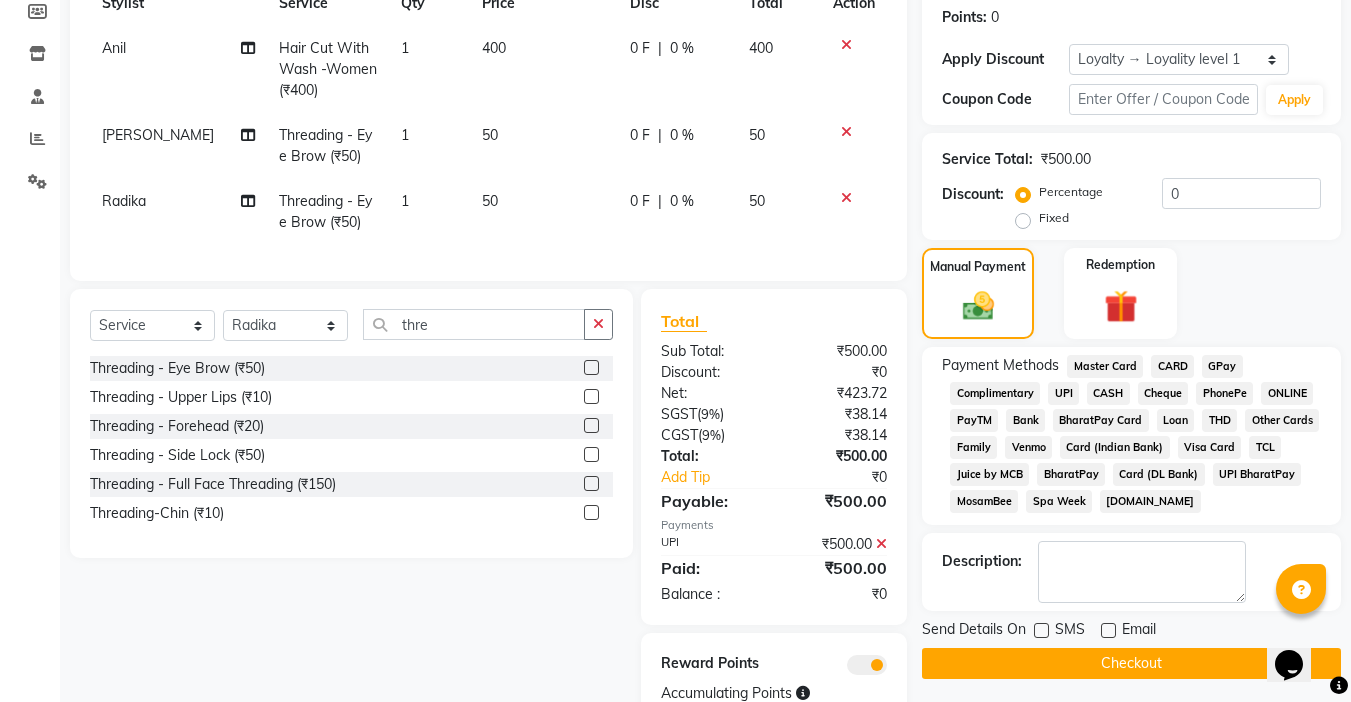 click on "Name: Neha  Membership:  No Active Membership  Total Visits:   Card on file:  0 Last Visit:   - Points:   0  Apply Discount Select  Loyalty → Loyality level 1  Coupon Code Apply Service Total:  ₹500.00  Discount:  Percentage   Fixed  0 Manual Payment Redemption Payment Methods  Master Card   CARD   GPay   Complimentary   UPI   CASH   Cheque   PhonePe   ONLINE   PayTM   Bank   BharatPay Card   Loan   THD   Other Cards   Family   Venmo   Card (Indian Bank)   Visa Card   TCL   Juice by MCB   BharatPay   Card (DL Bank)   UPI BharatPay   MosamBee   Spa Week   [DOMAIN_NAME]  Description:                  Send Details On SMS Email  Checkout" 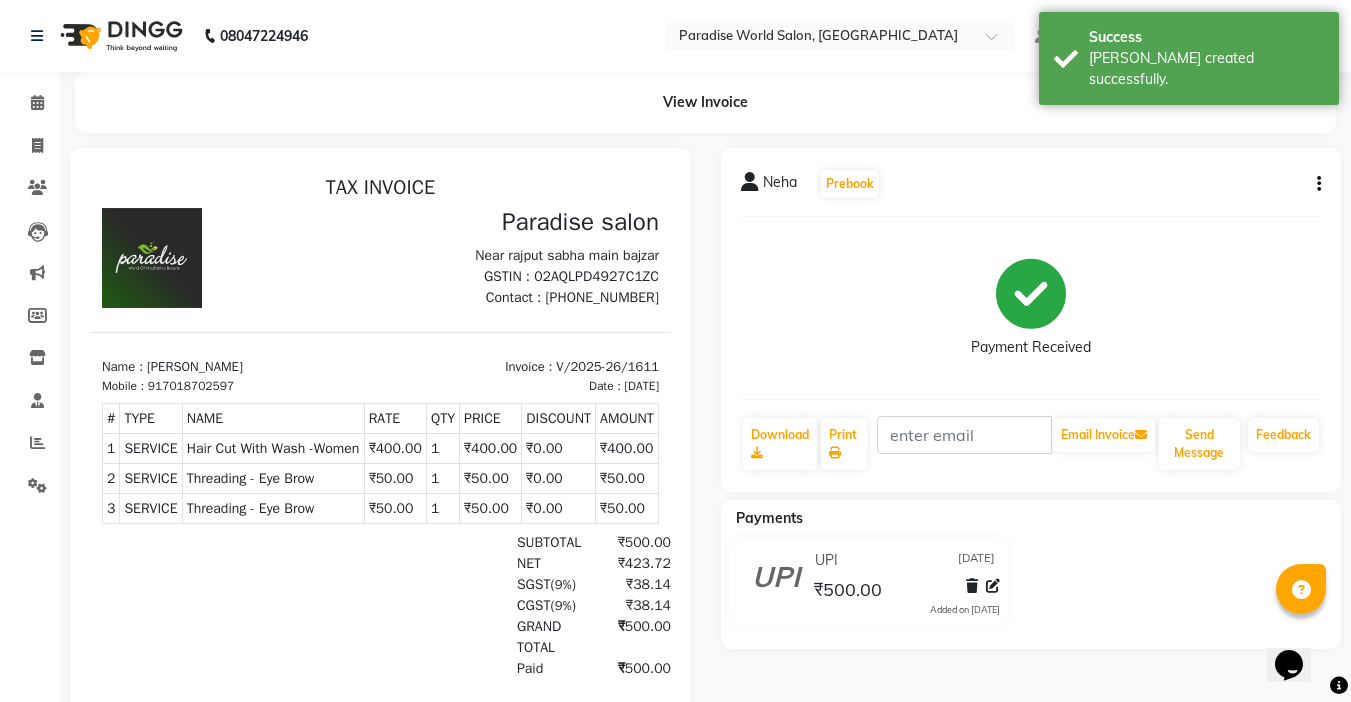 scroll, scrollTop: 0, scrollLeft: 0, axis: both 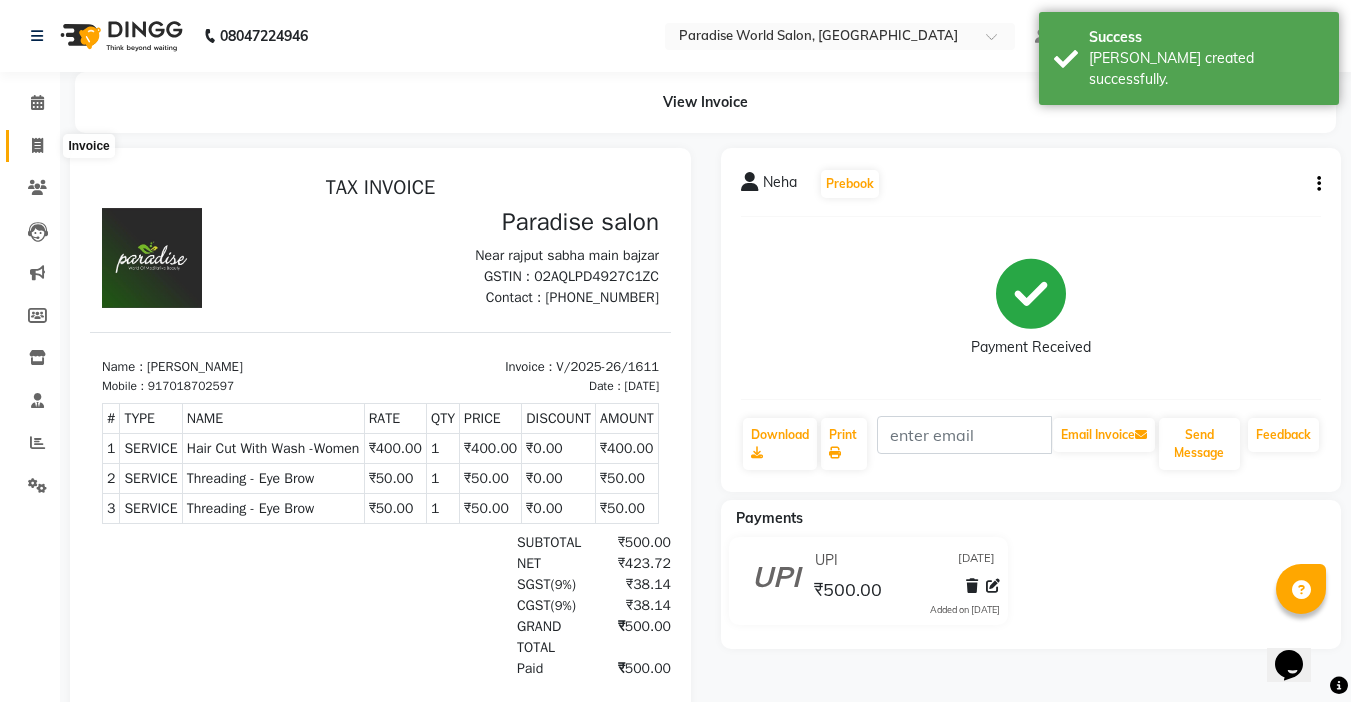 click 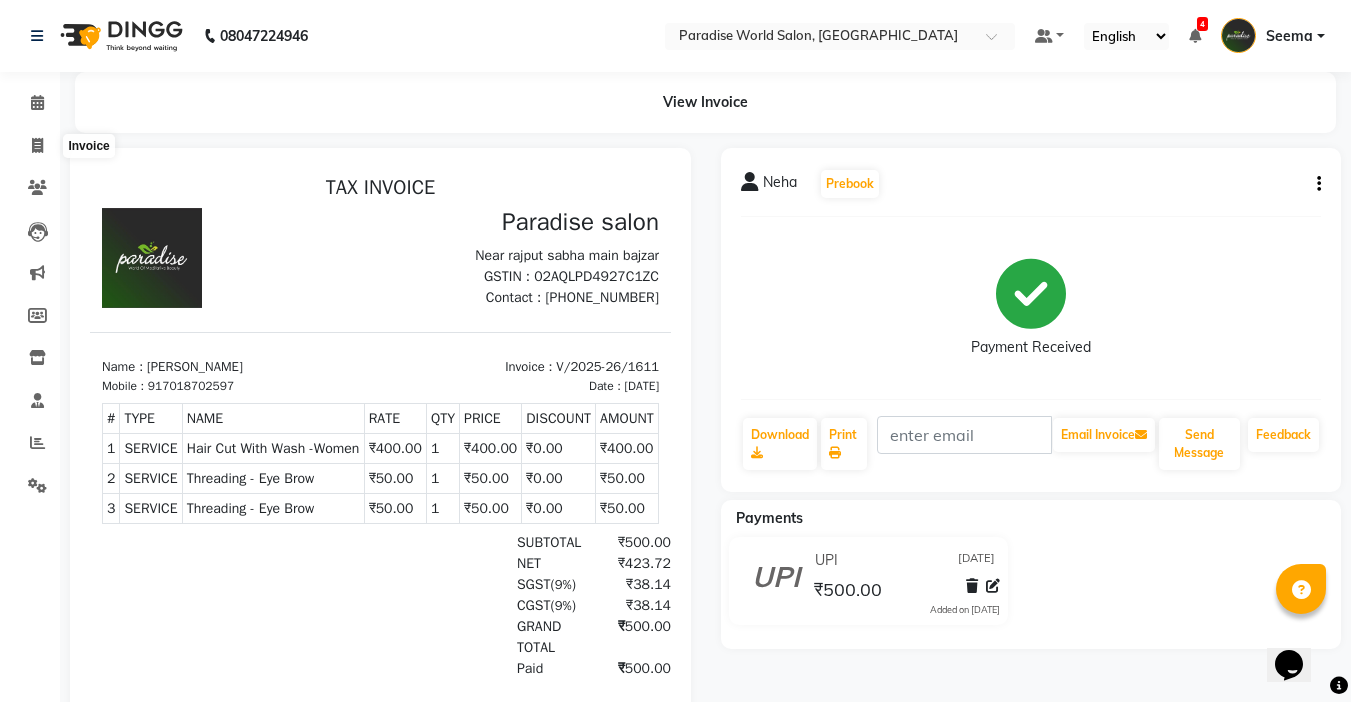 select on "service" 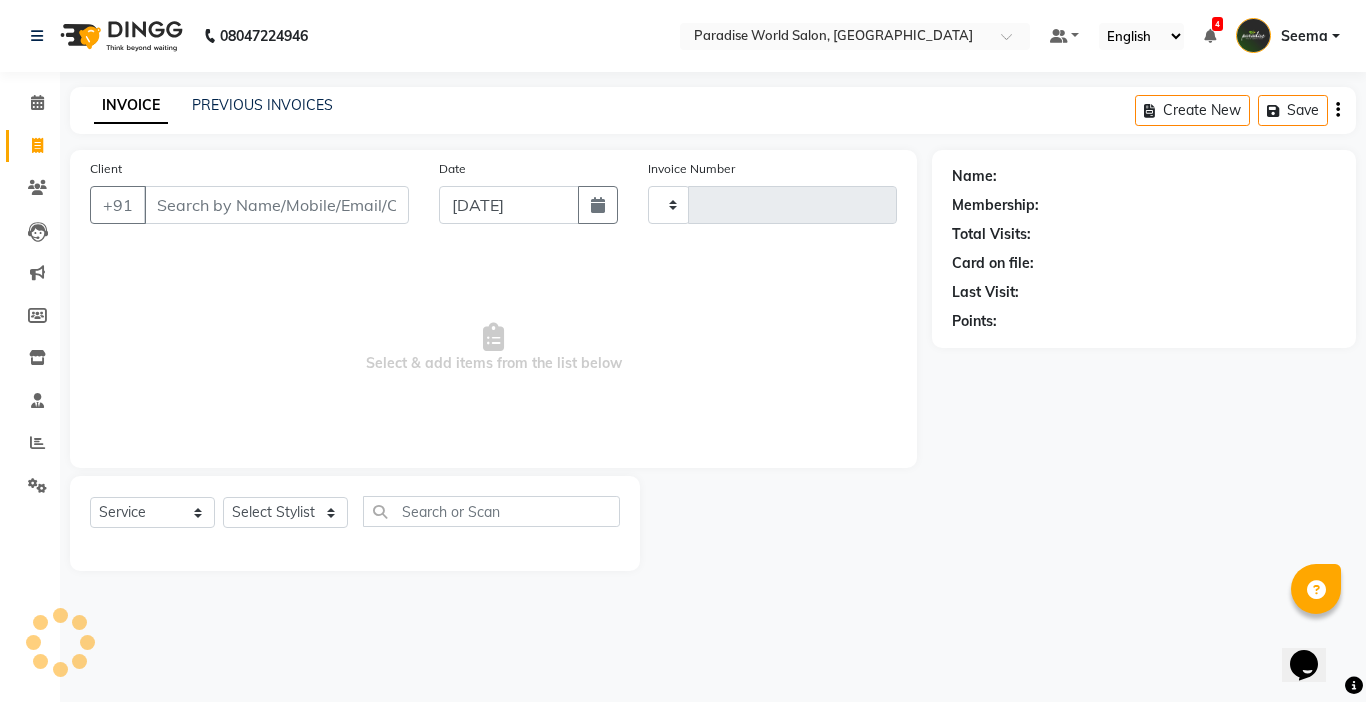 type on "1612" 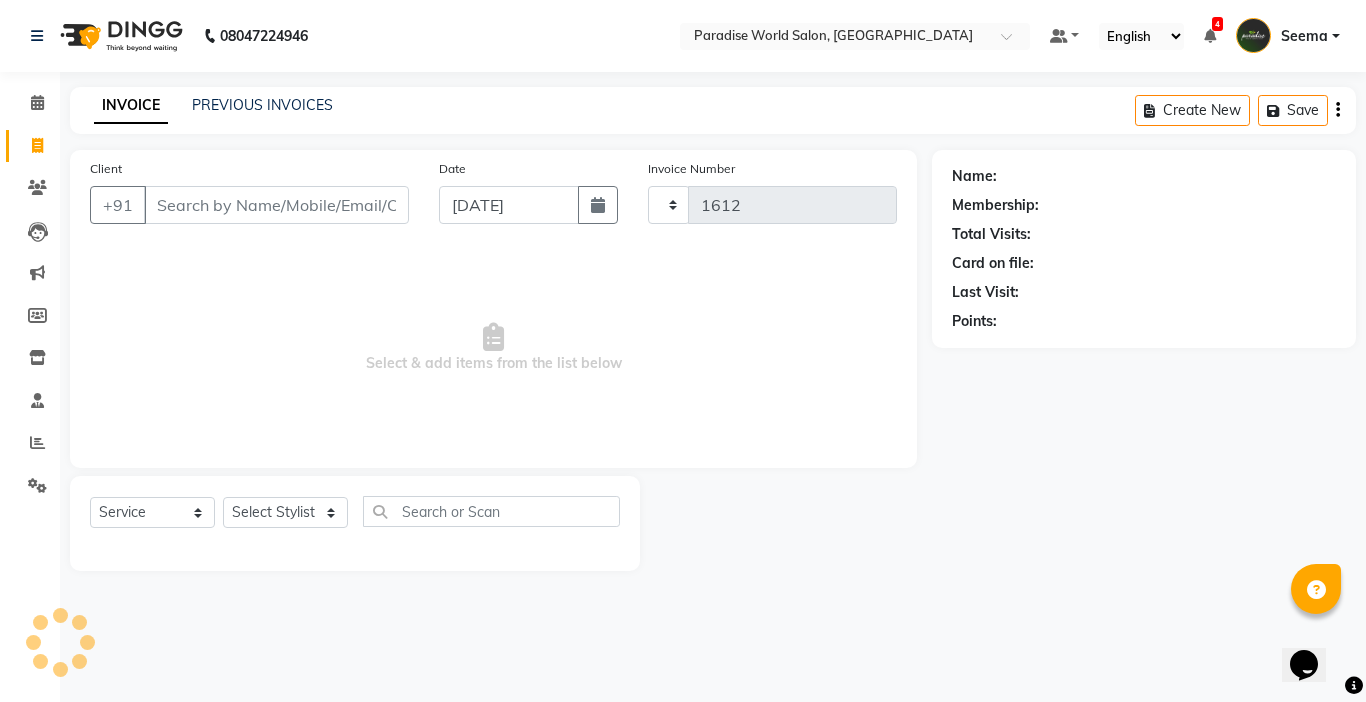 select on "4451" 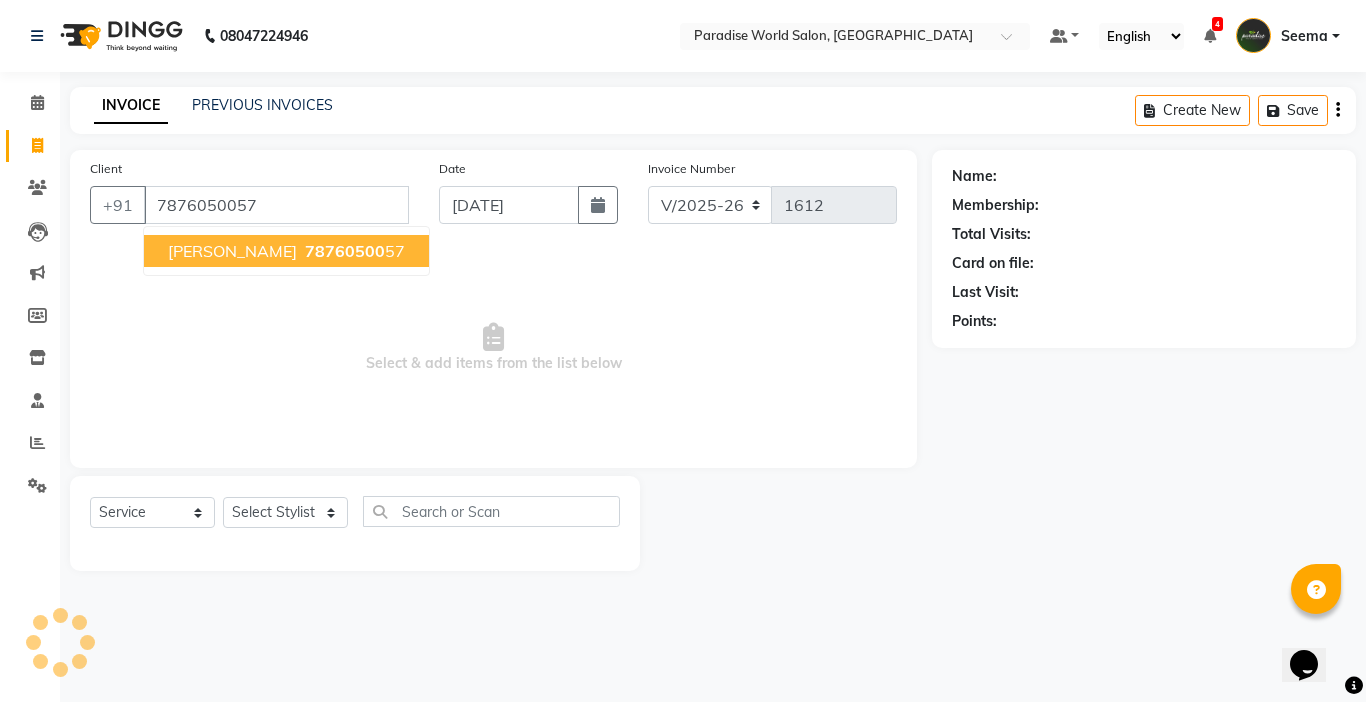 type on "7876050057" 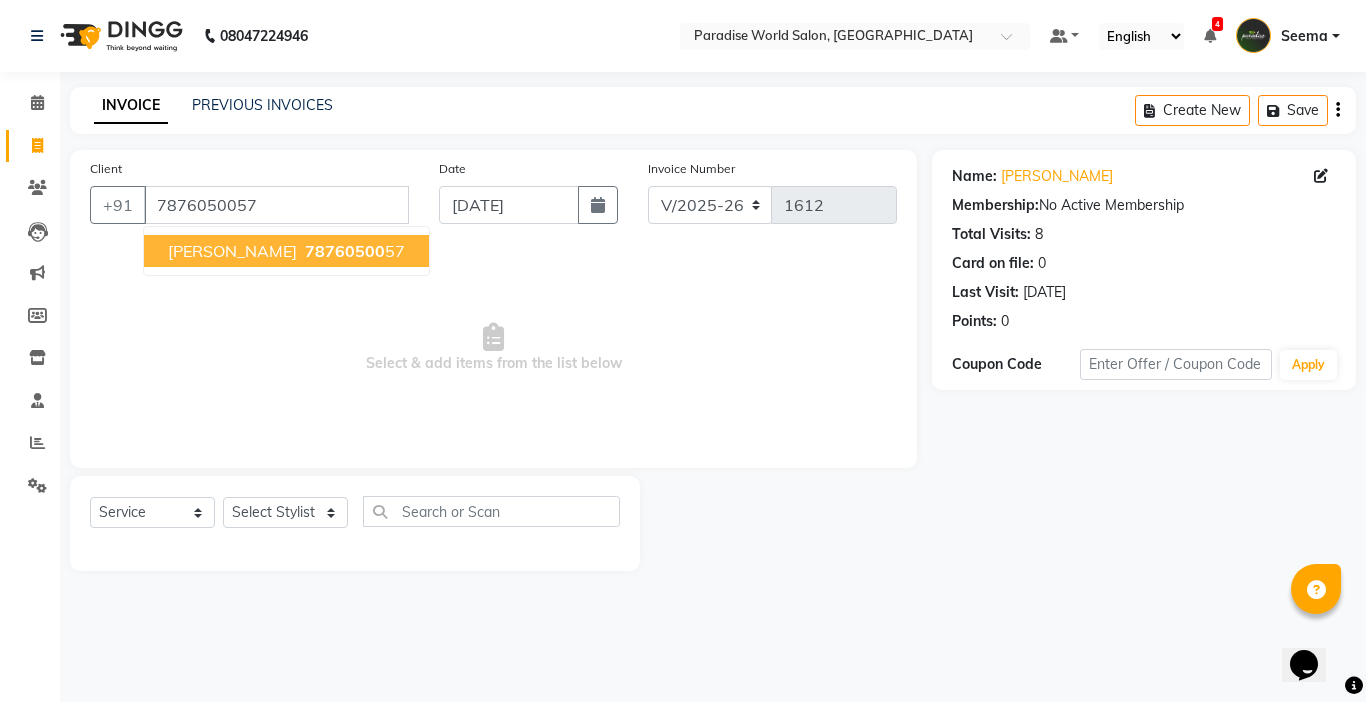 click on "Select & add items from the list below" at bounding box center [493, 348] 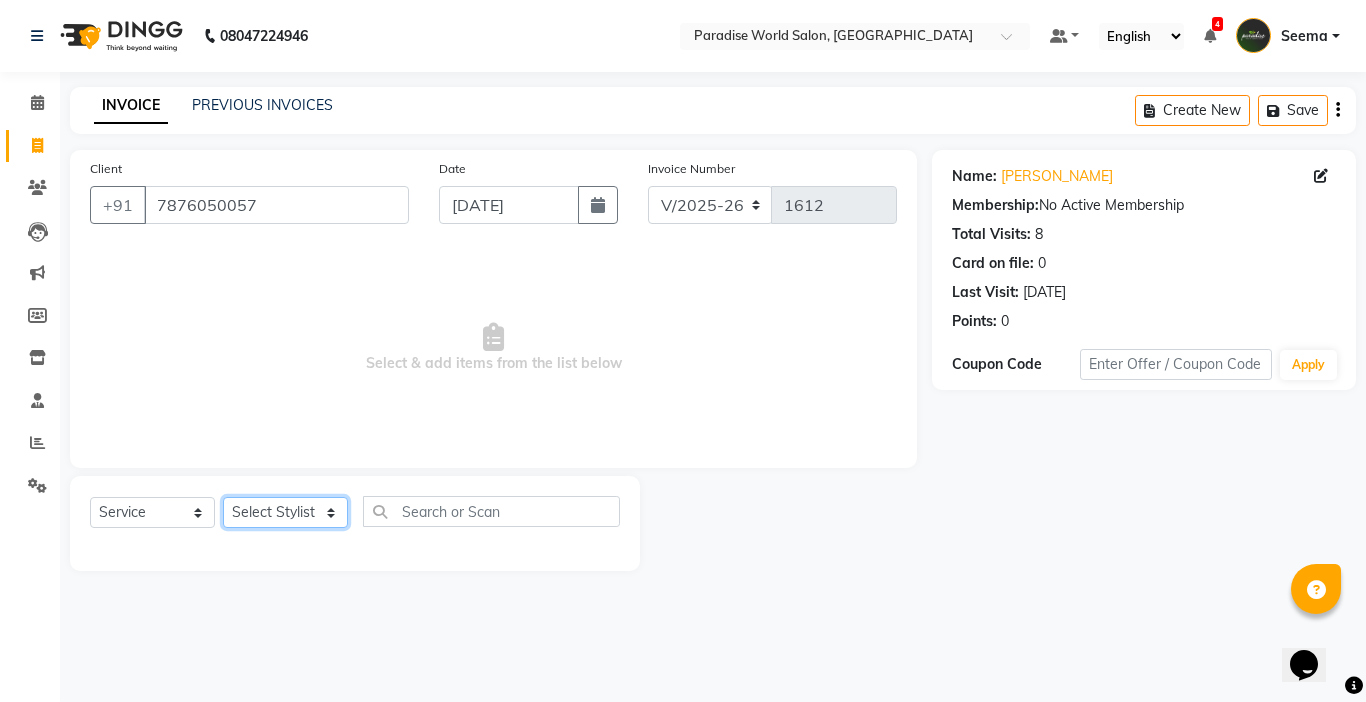 click on "Select Stylist [PERSON_NAME]  [PERSON_NAME] company Deepak [PERSON_NAME] [PERSON_NAME] [PERSON_NAME] Love preet [PERSON_NAME] student [PERSON_NAME] [PERSON_NAME] [PERSON_NAME] [PERSON_NAME] Student Seema [PERSON_NAME] - Student Shweta  [PERSON_NAME] [PERSON_NAME] Vikas Vishal" 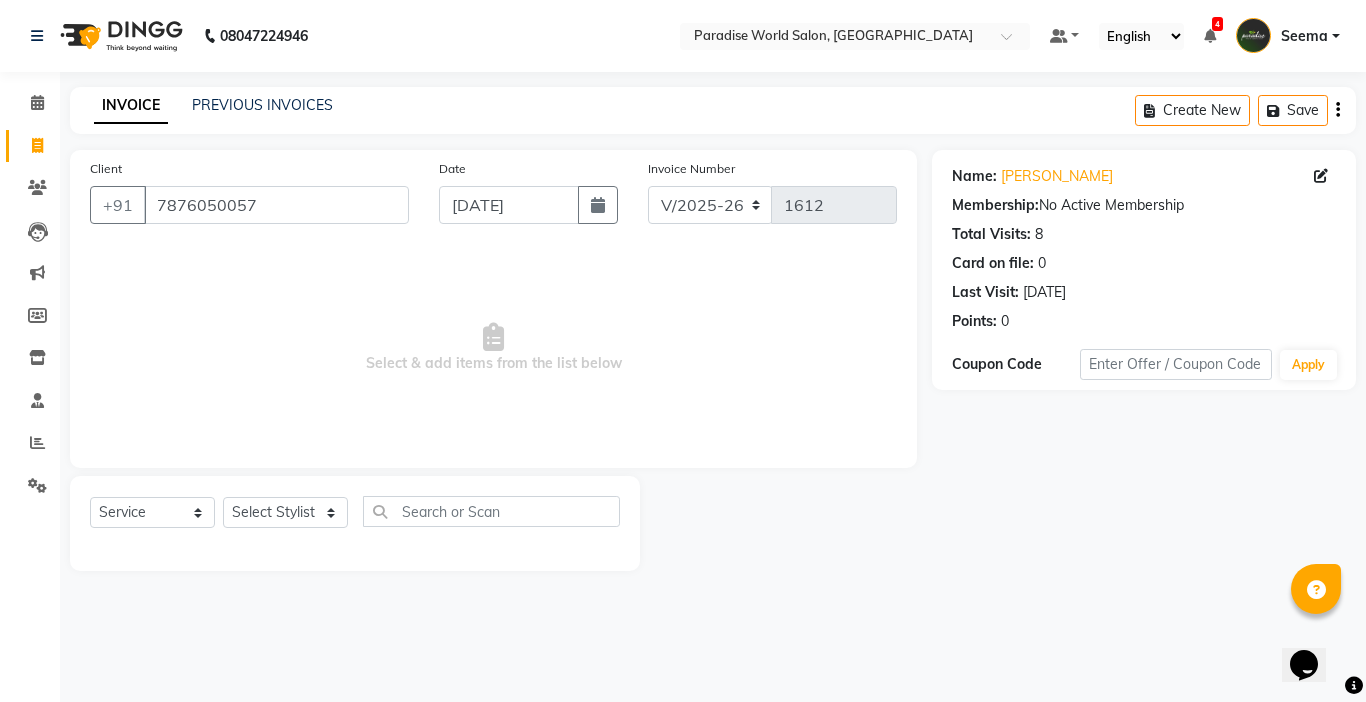 click on "Select & add items from the list below" at bounding box center (493, 348) 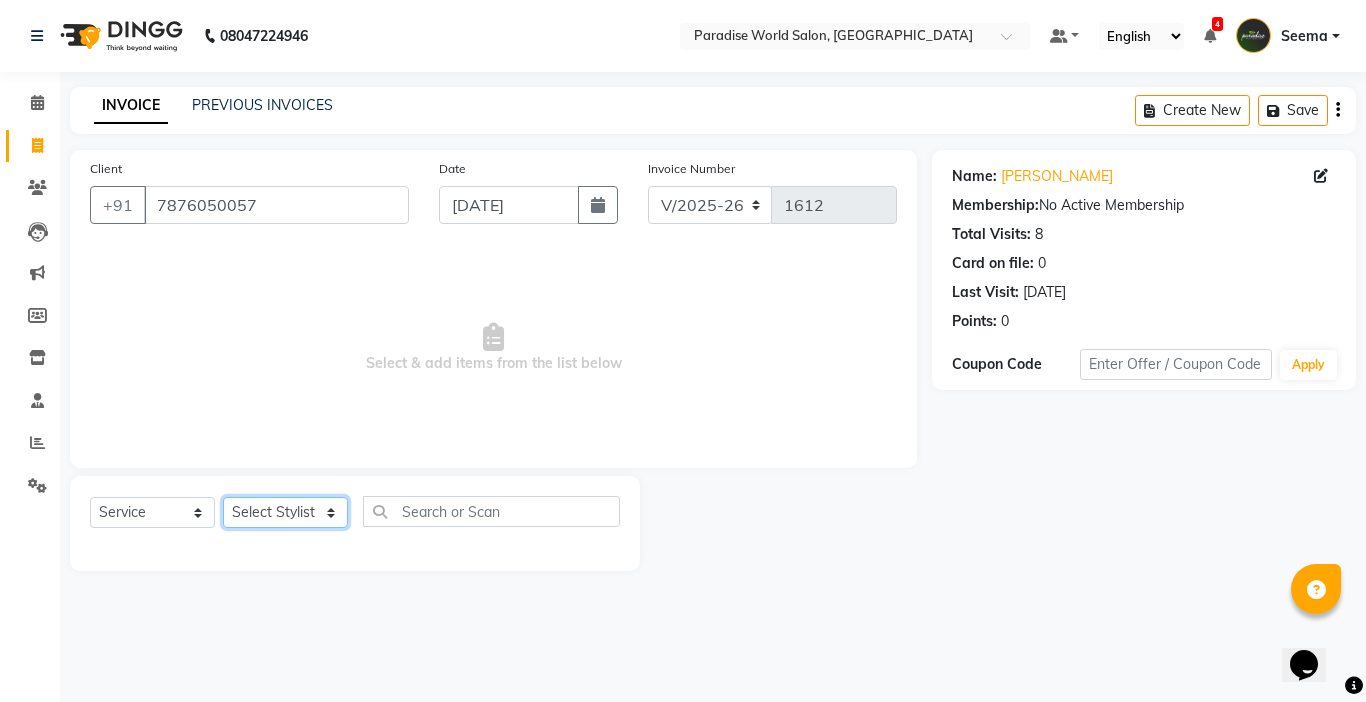 click on "Select Stylist [PERSON_NAME]  [PERSON_NAME] company Deepak [PERSON_NAME] [PERSON_NAME] [PERSON_NAME] Love preet [PERSON_NAME] student [PERSON_NAME] [PERSON_NAME] [PERSON_NAME] [PERSON_NAME] Student Seema [PERSON_NAME] - Student Shweta  [PERSON_NAME] [PERSON_NAME] Vikas Vishal" 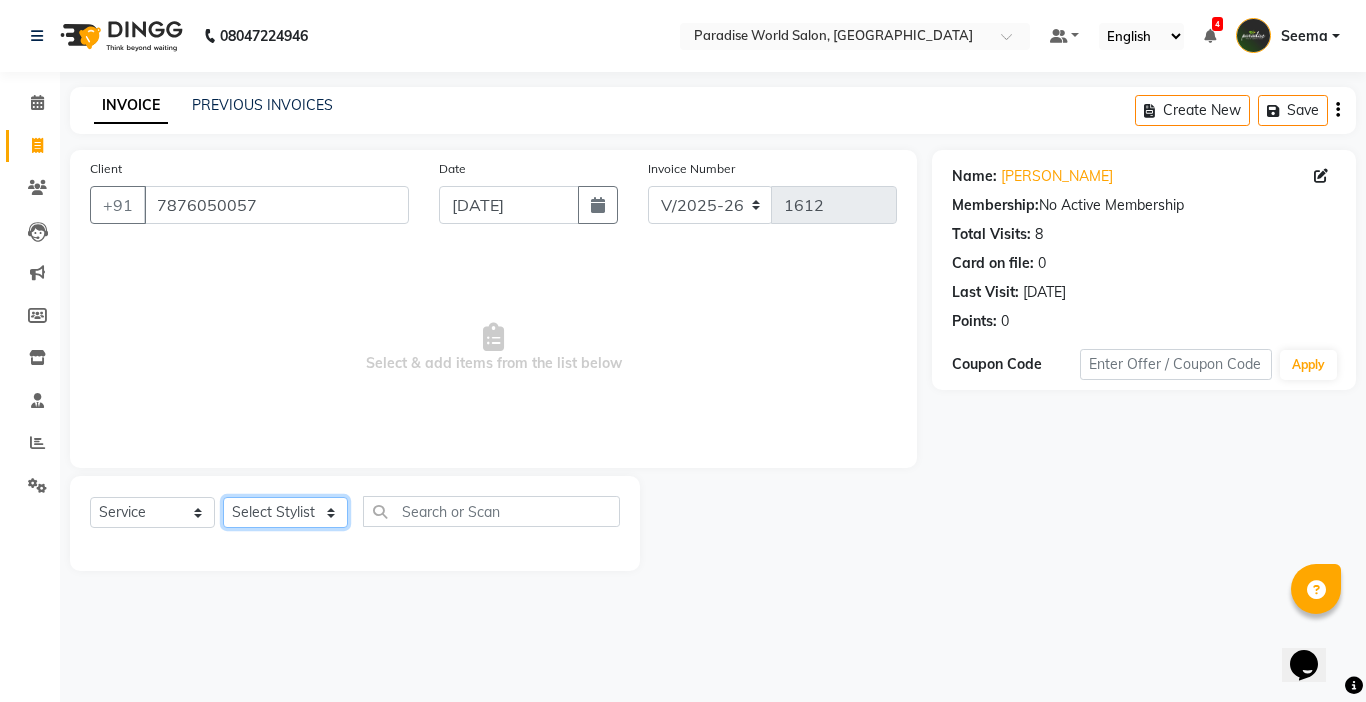 select on "24938" 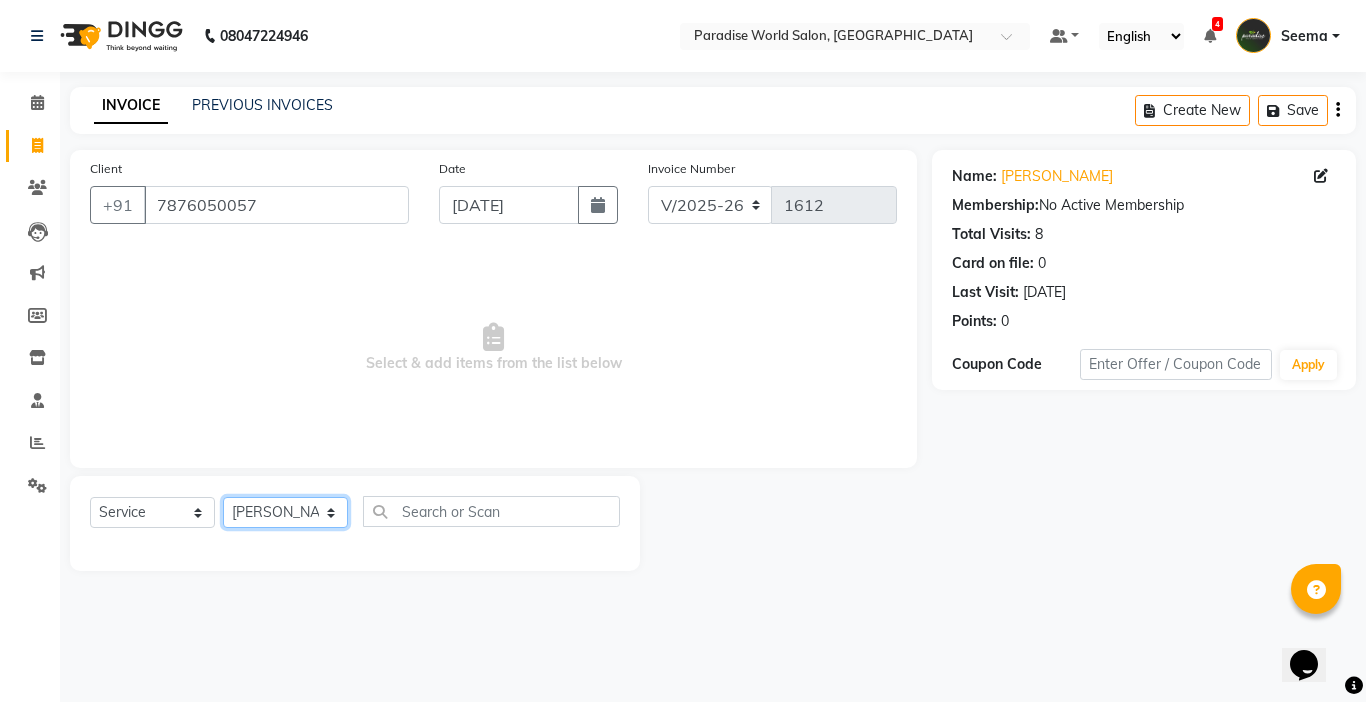 click on "Select Stylist [PERSON_NAME]  [PERSON_NAME] company Deepak [PERSON_NAME] [PERSON_NAME] [PERSON_NAME] Love preet [PERSON_NAME] student [PERSON_NAME] [PERSON_NAME] [PERSON_NAME] [PERSON_NAME] Student Seema [PERSON_NAME] - Student Shweta  [PERSON_NAME] [PERSON_NAME] Vikas Vishal" 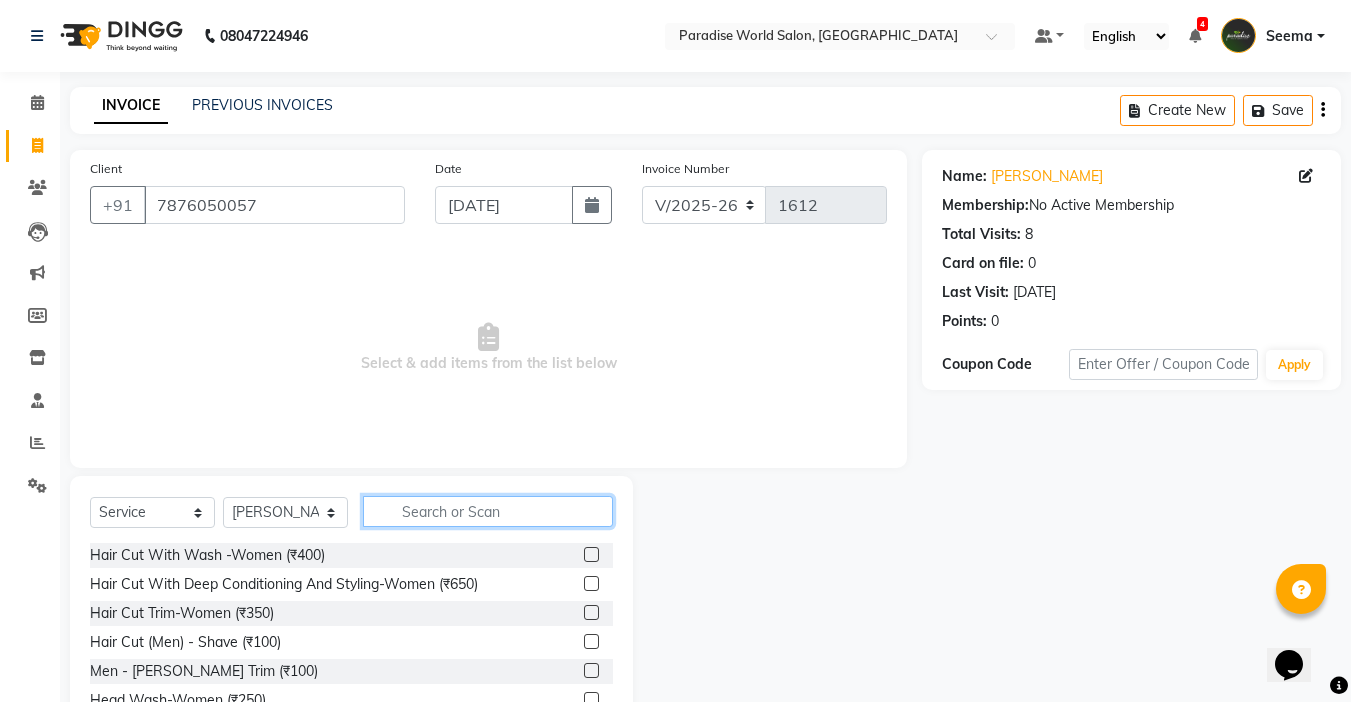 click 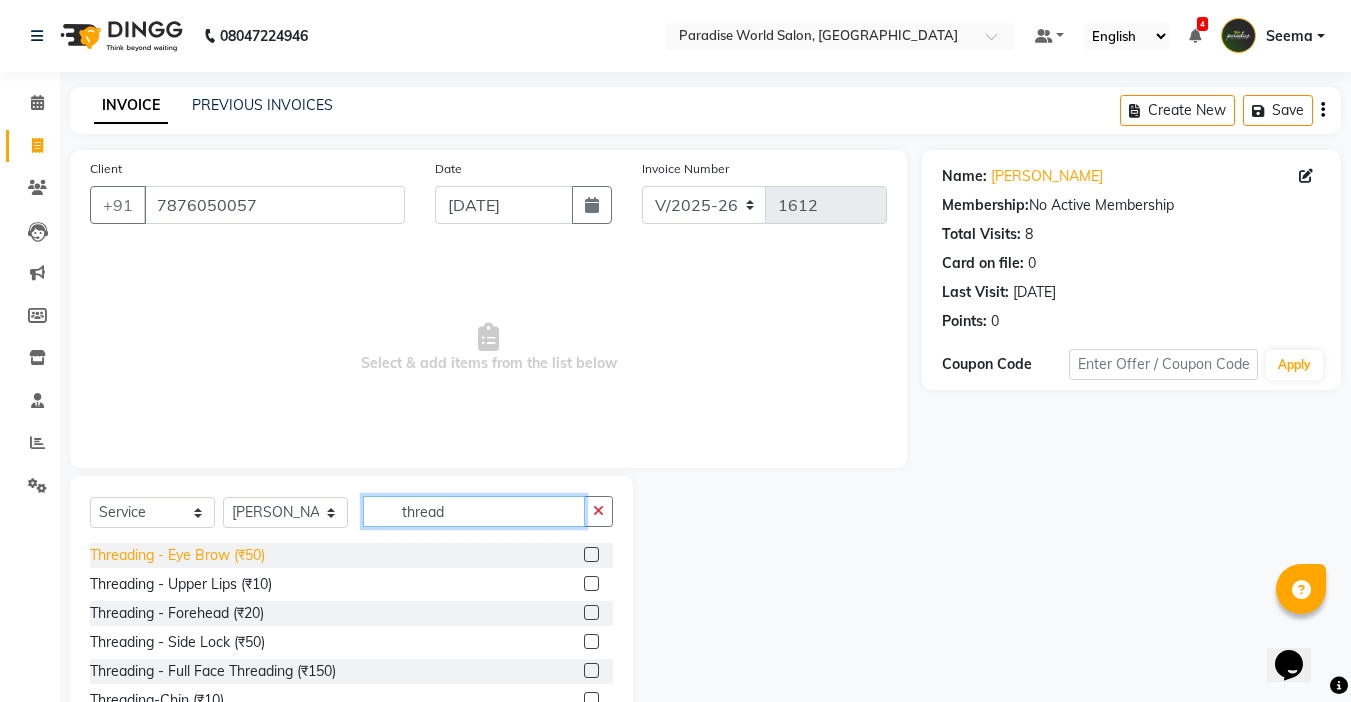 type on "thread" 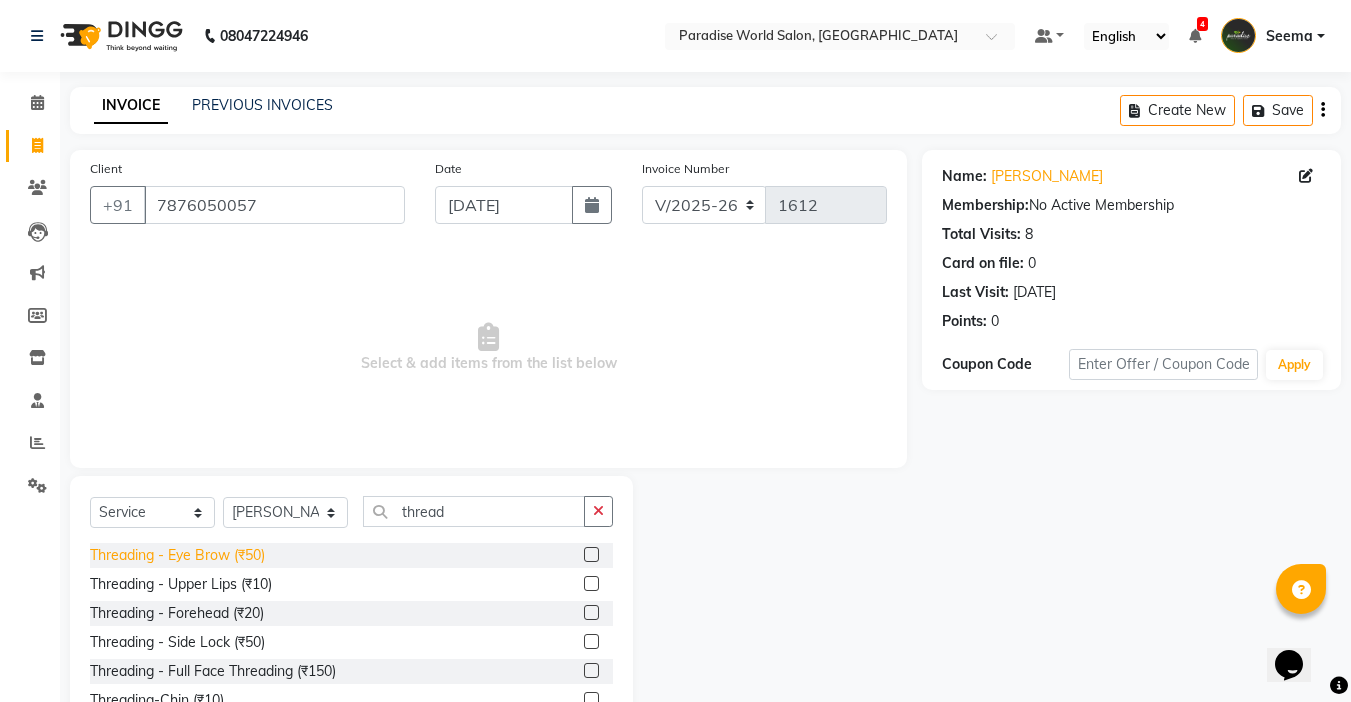click on "Threading   -  Eye Brow (₹50)" 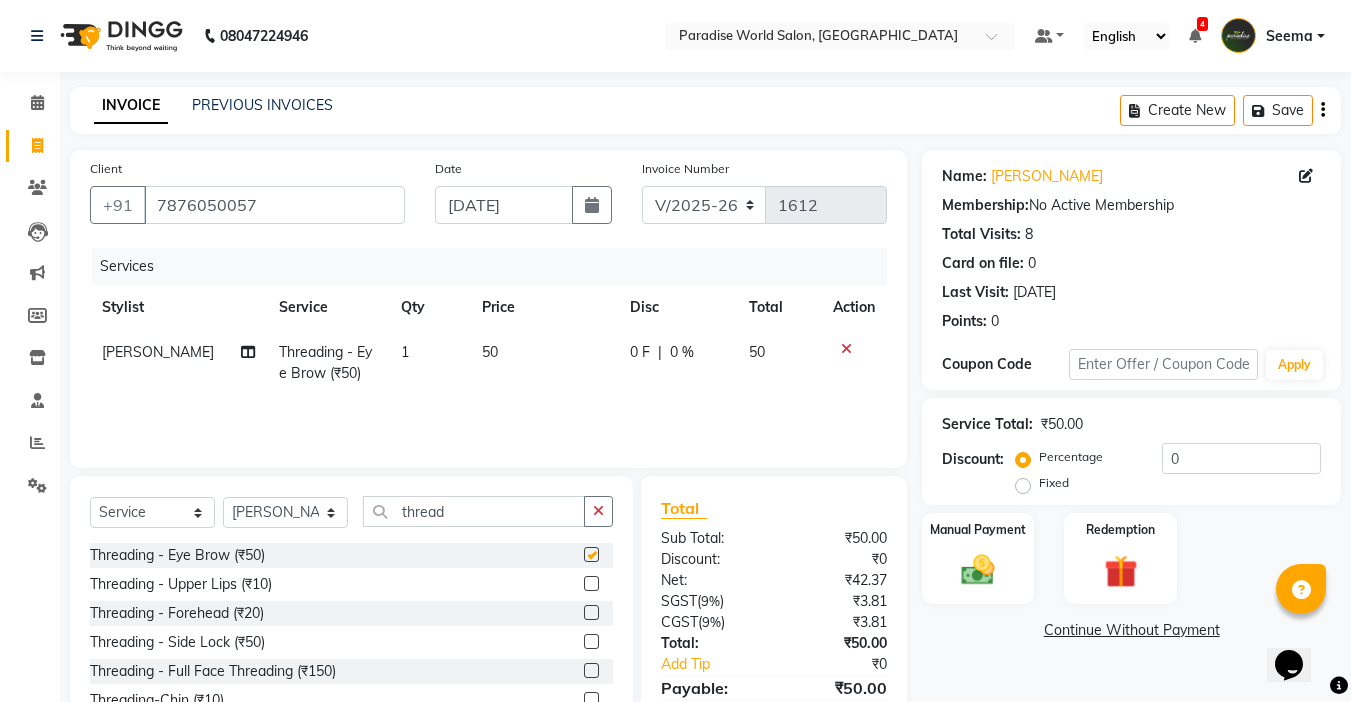 checkbox on "false" 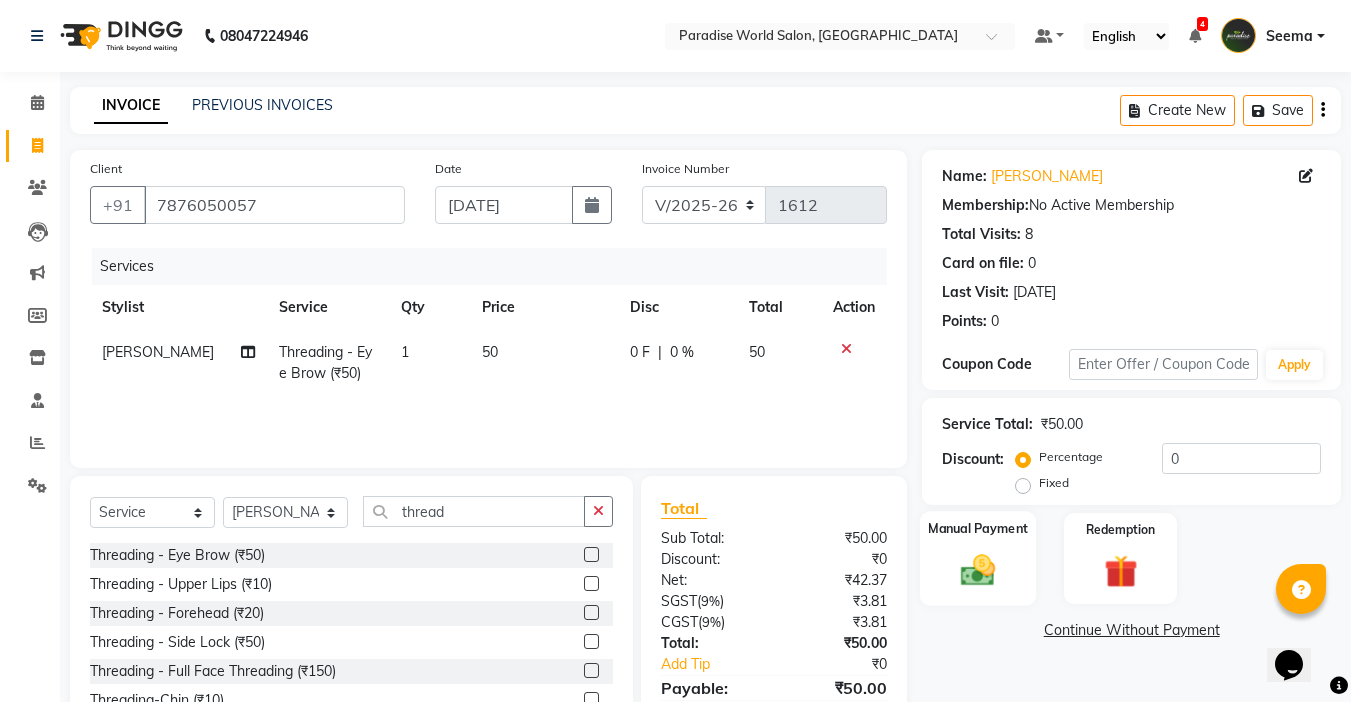 click 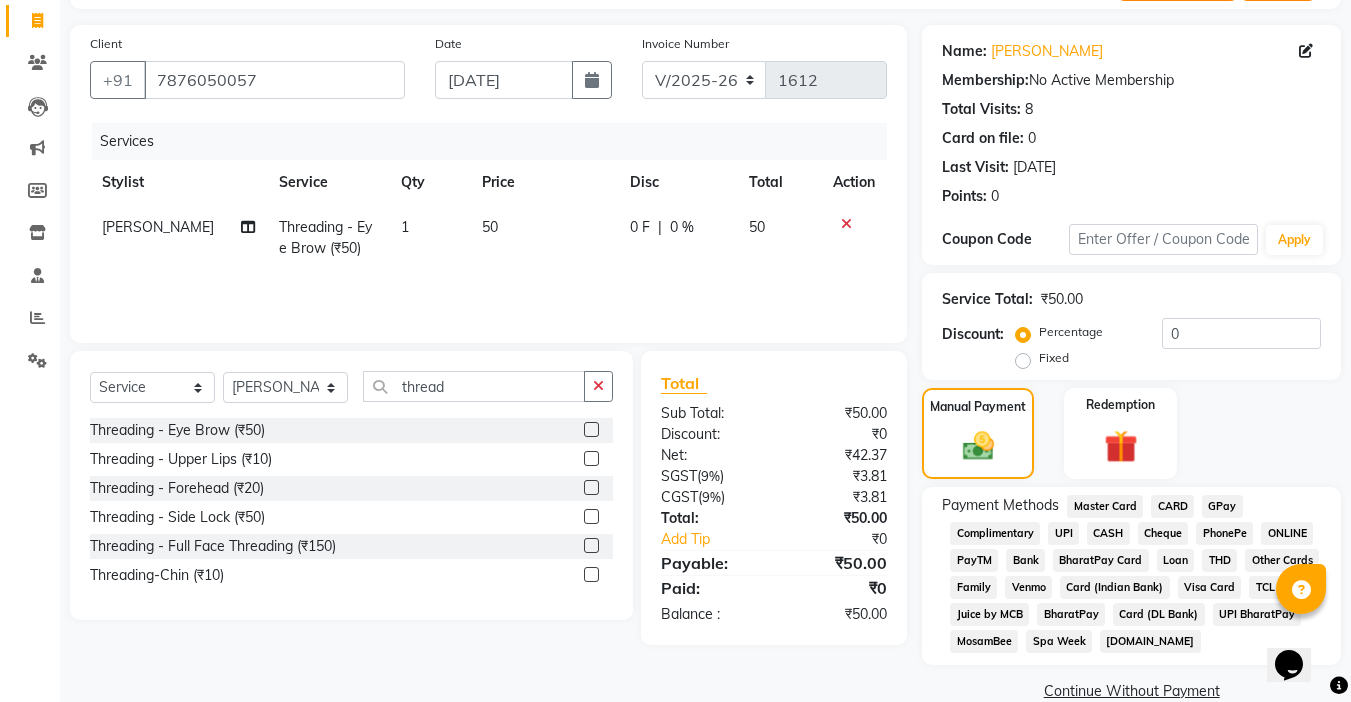 scroll, scrollTop: 159, scrollLeft: 0, axis: vertical 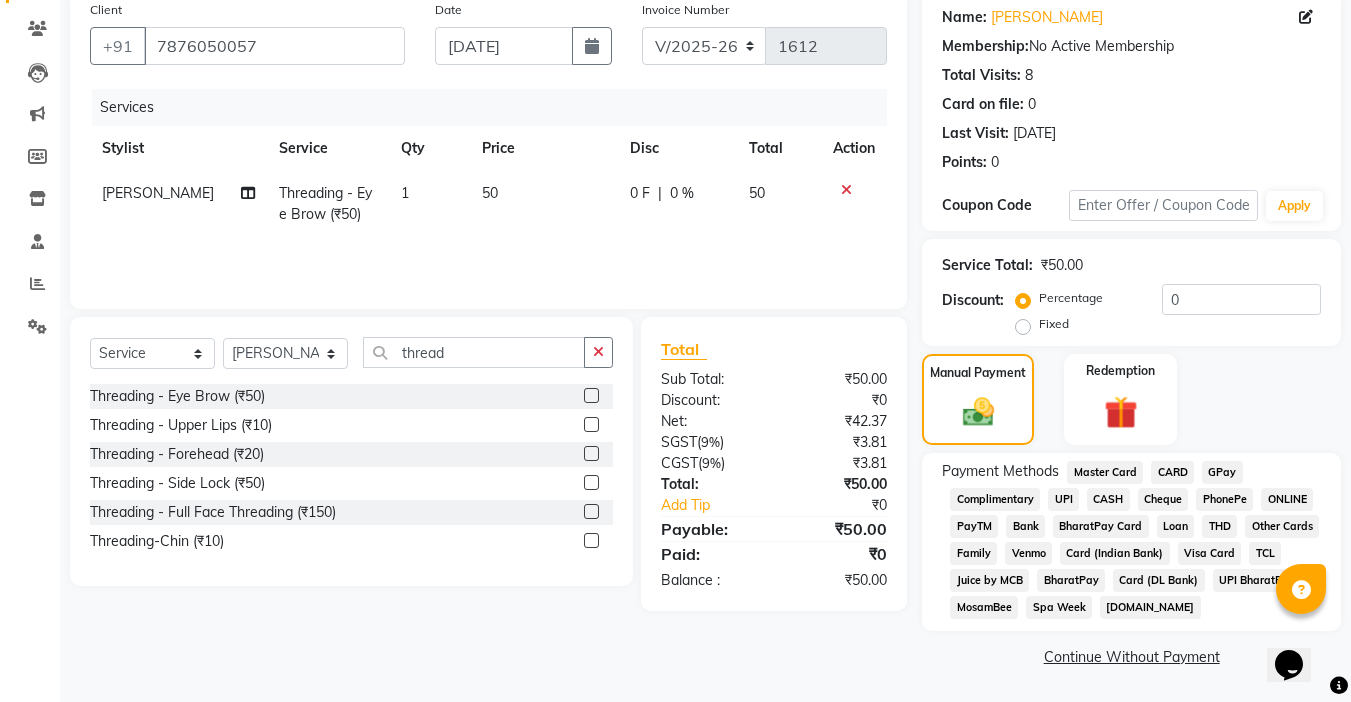 click on "UPI" 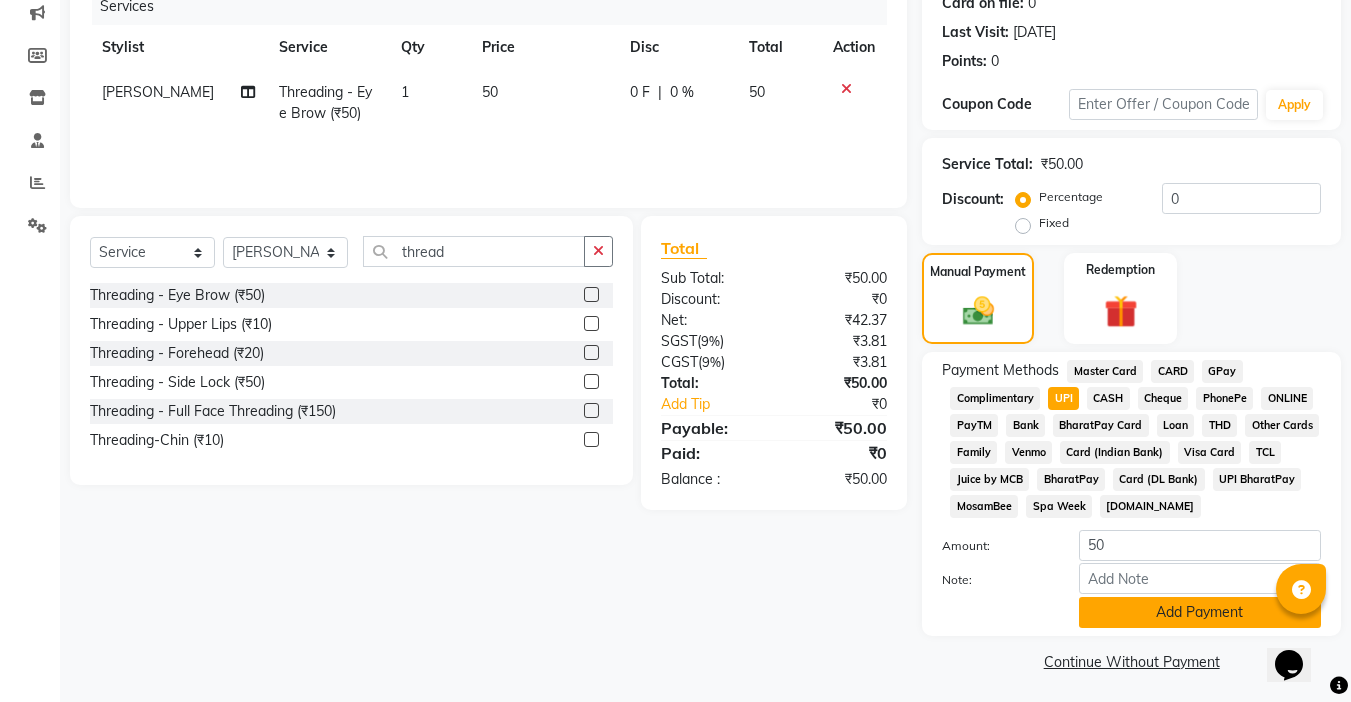 scroll, scrollTop: 265, scrollLeft: 0, axis: vertical 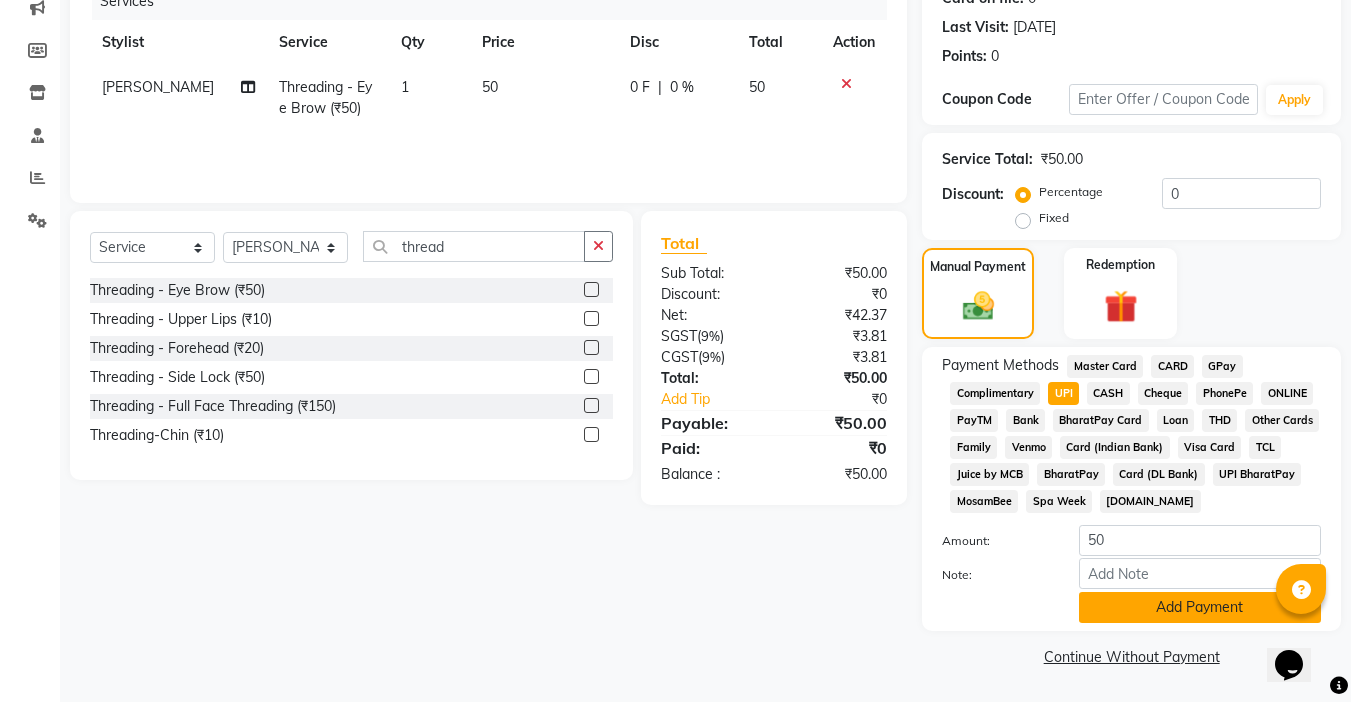click on "Add Payment" 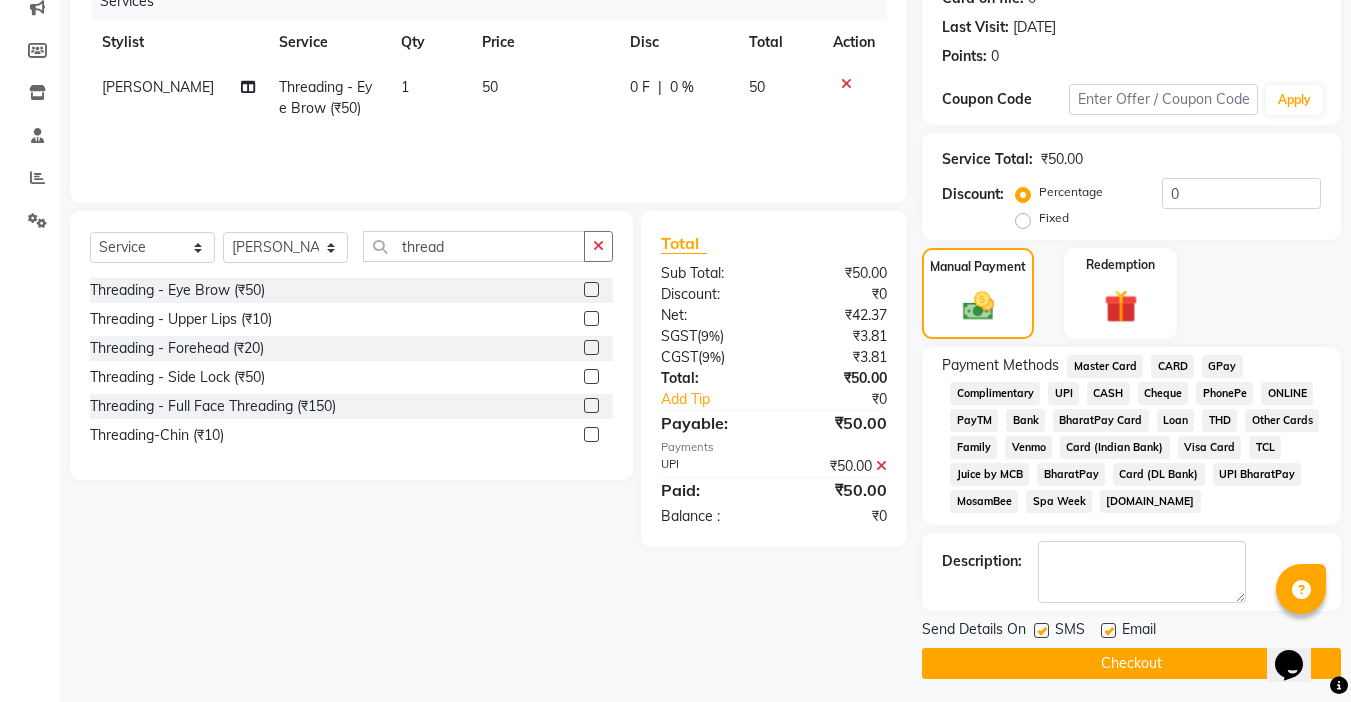 click 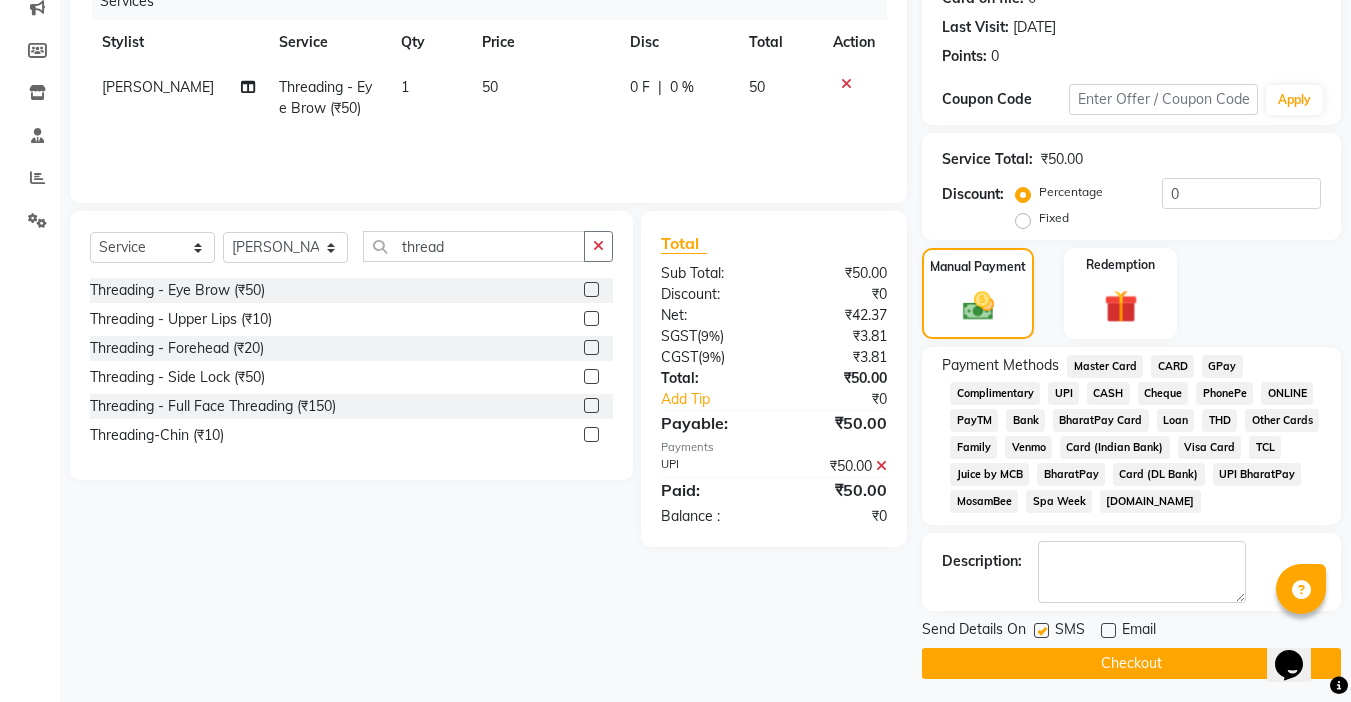 click 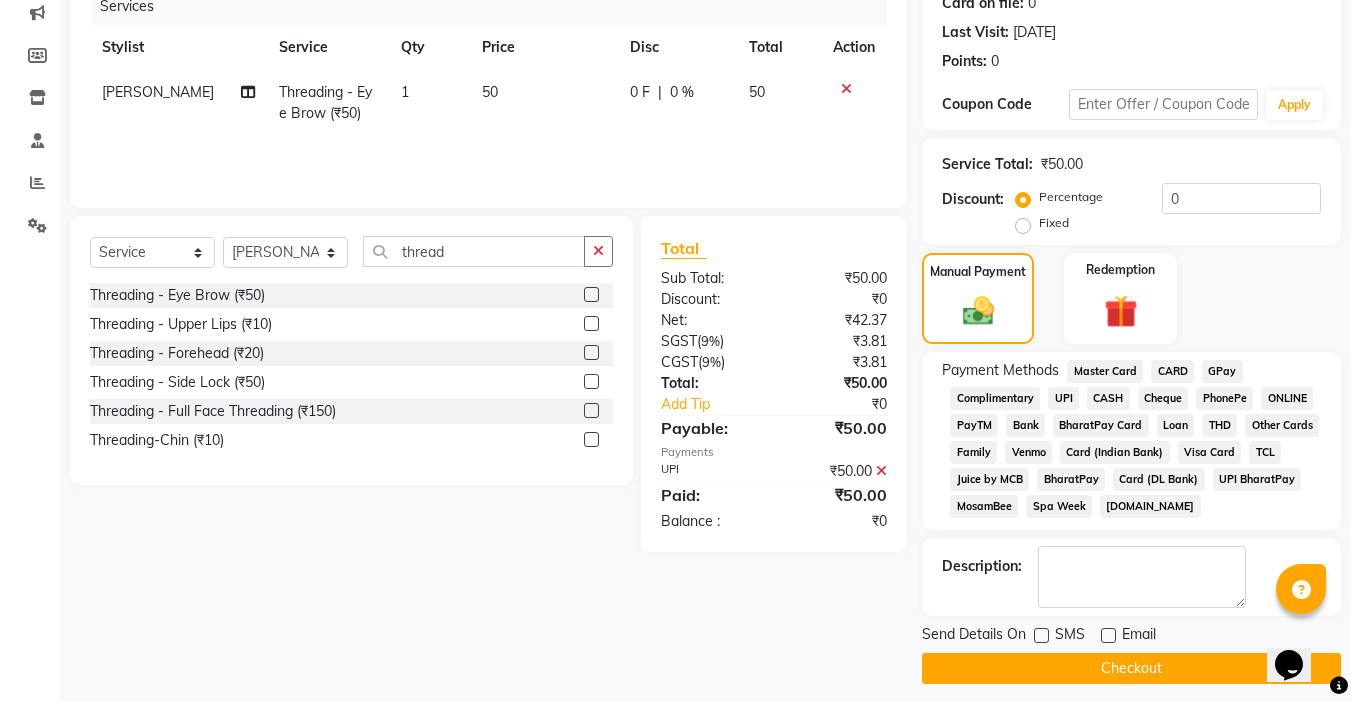 scroll, scrollTop: 272, scrollLeft: 0, axis: vertical 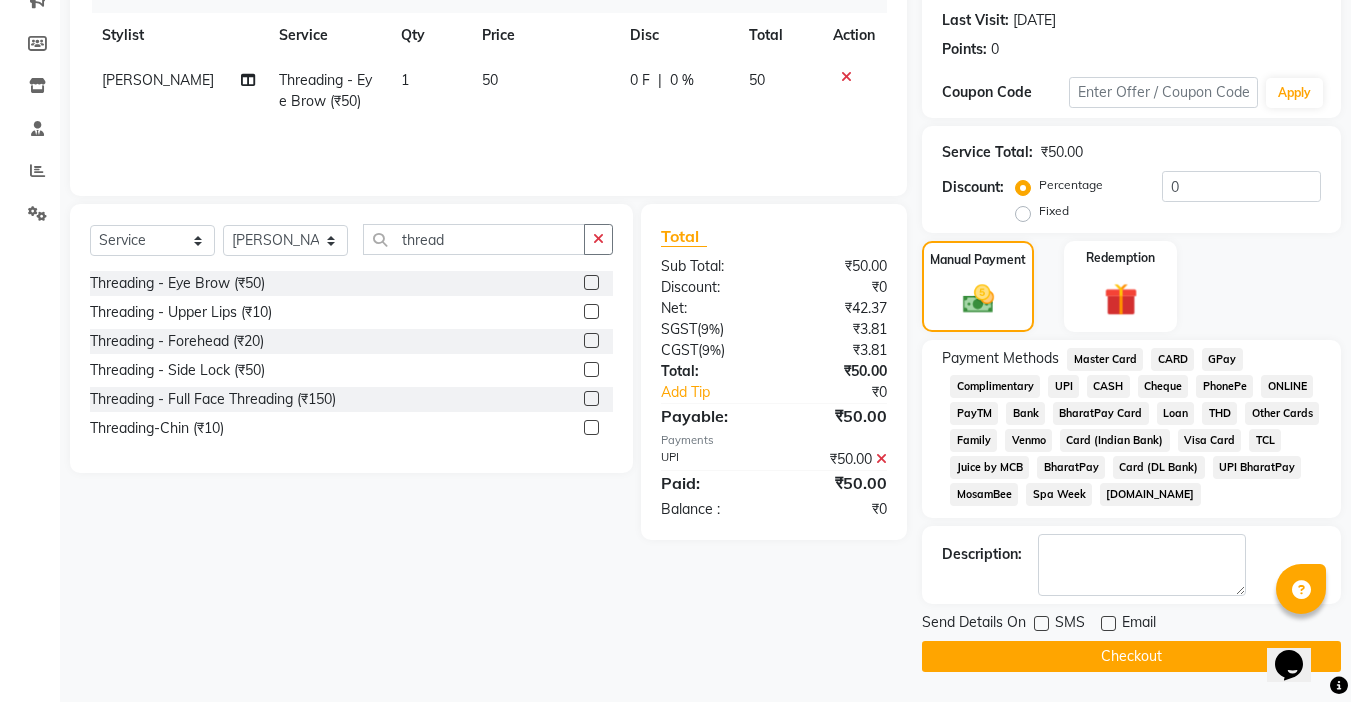 click on "Checkout" 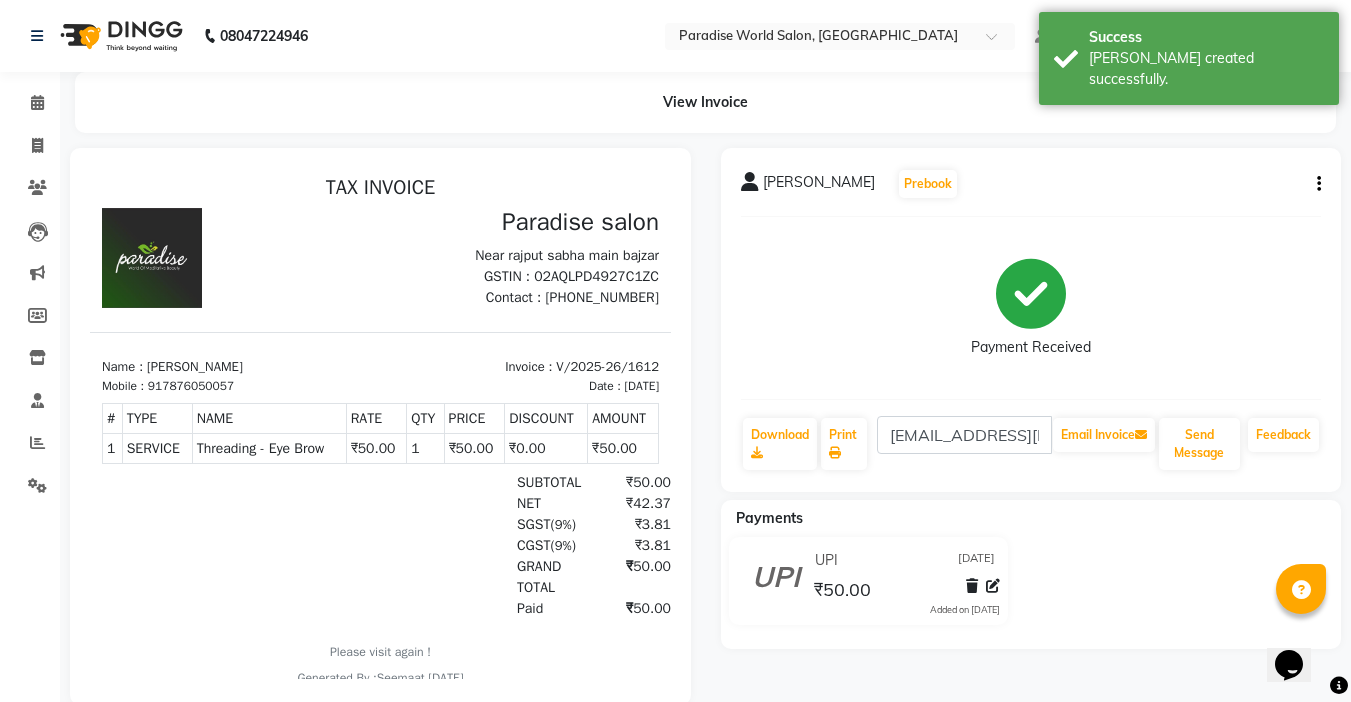 scroll, scrollTop: 0, scrollLeft: 0, axis: both 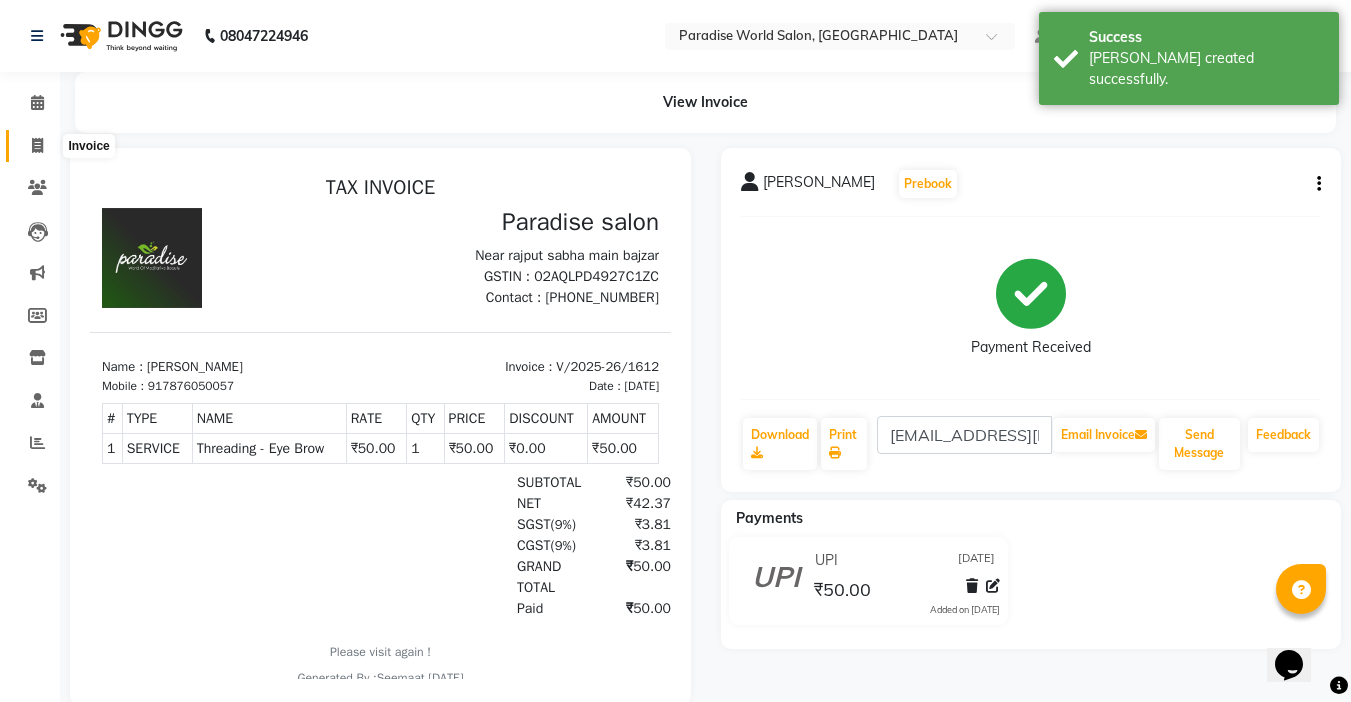 click 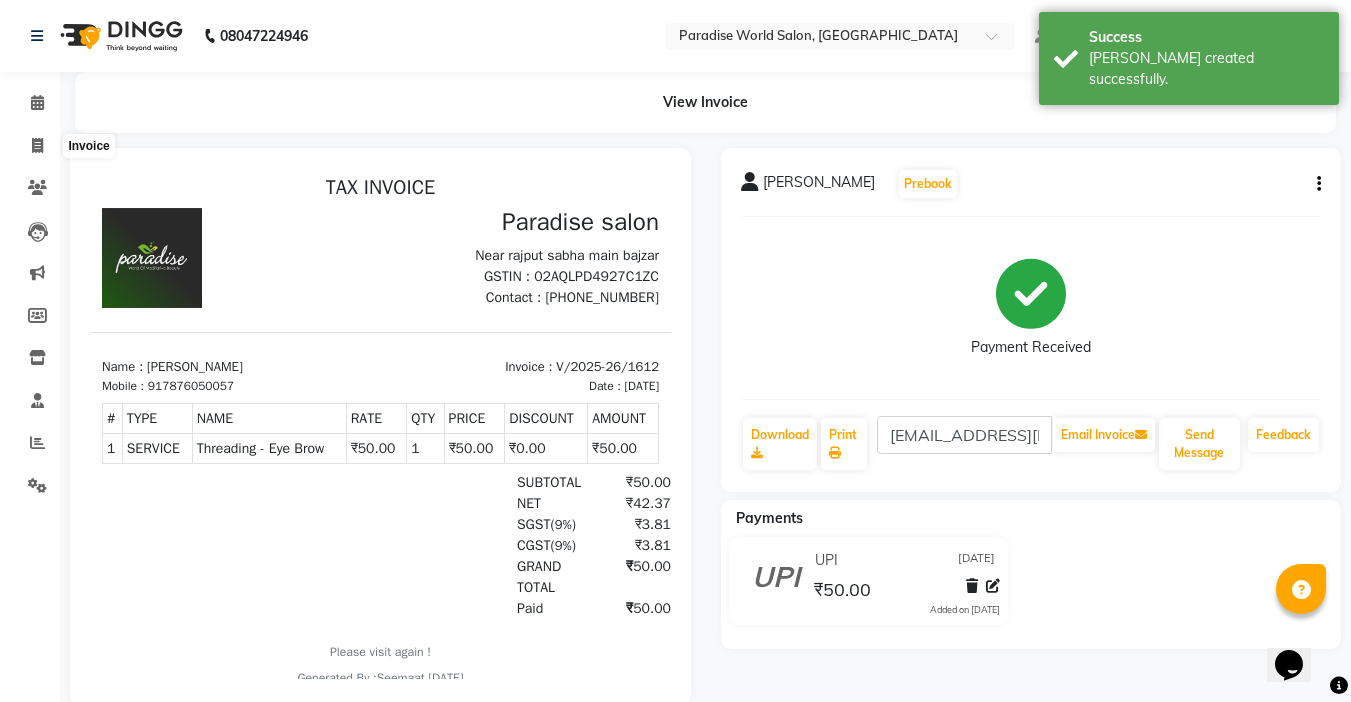 select on "service" 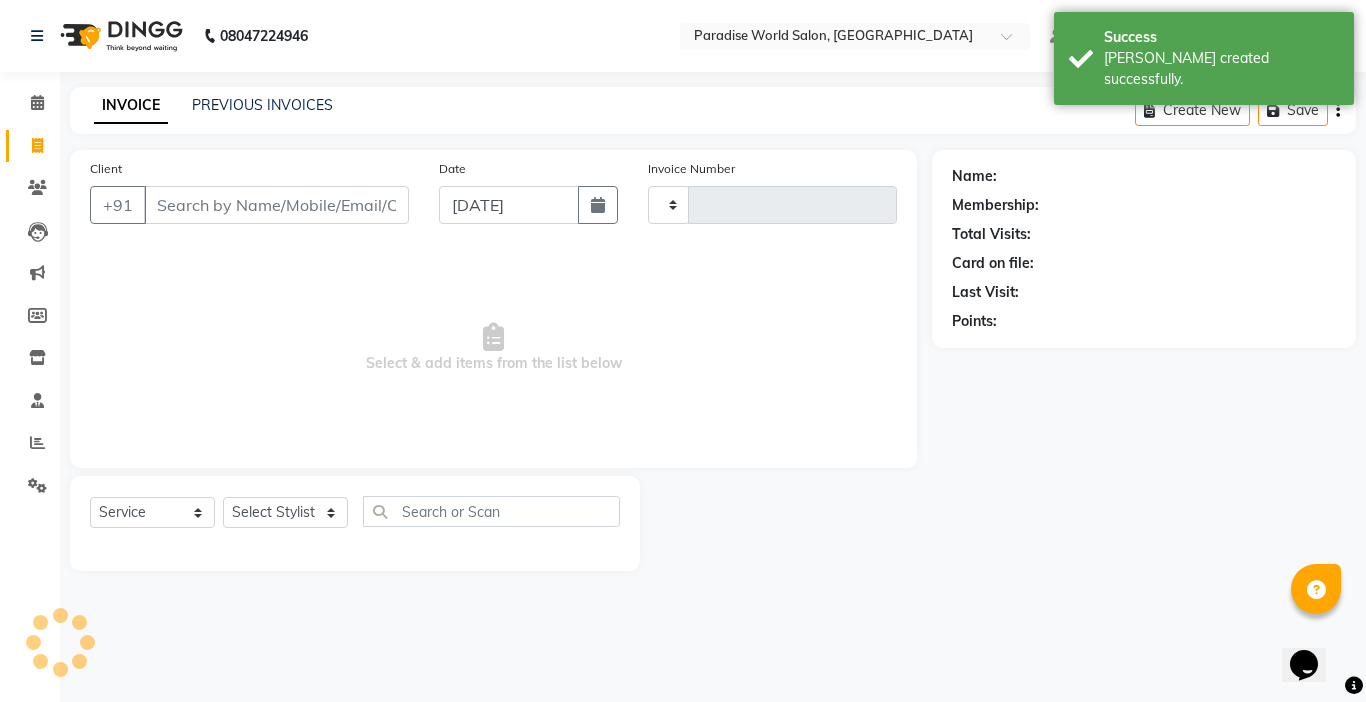 type on "1613" 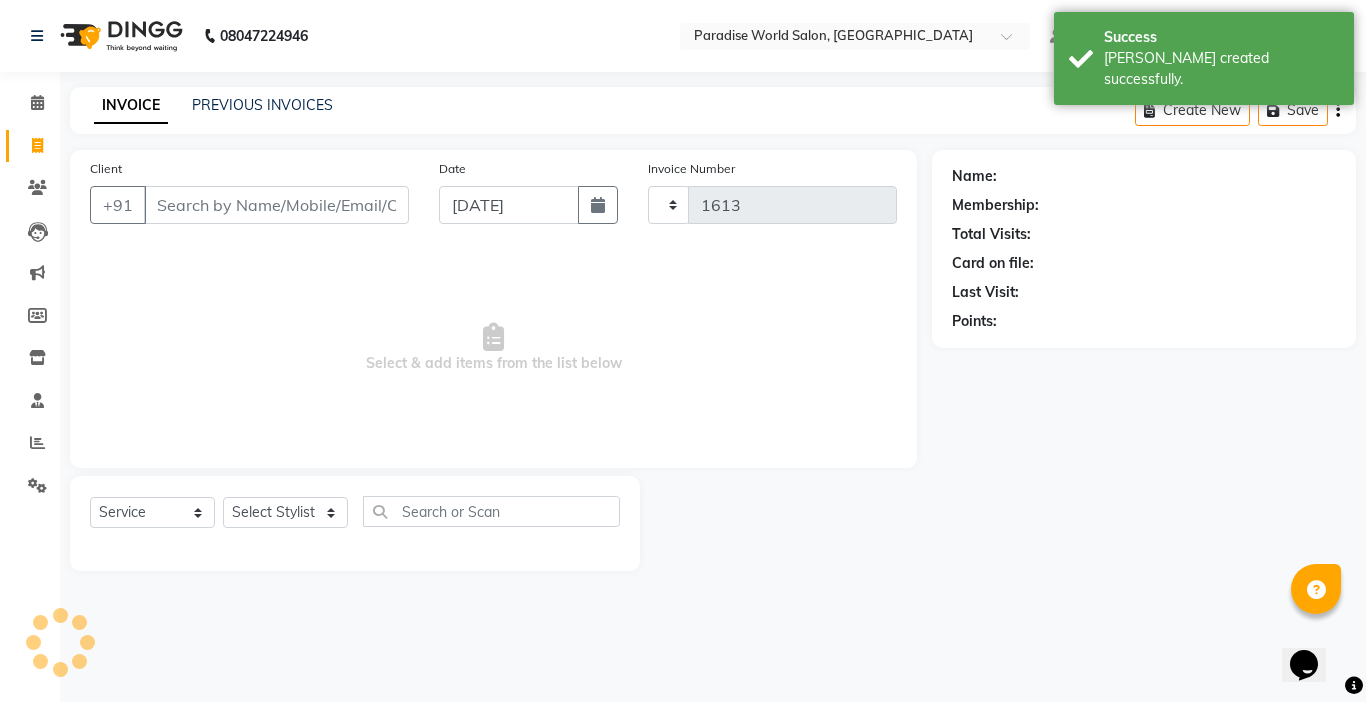 select on "4451" 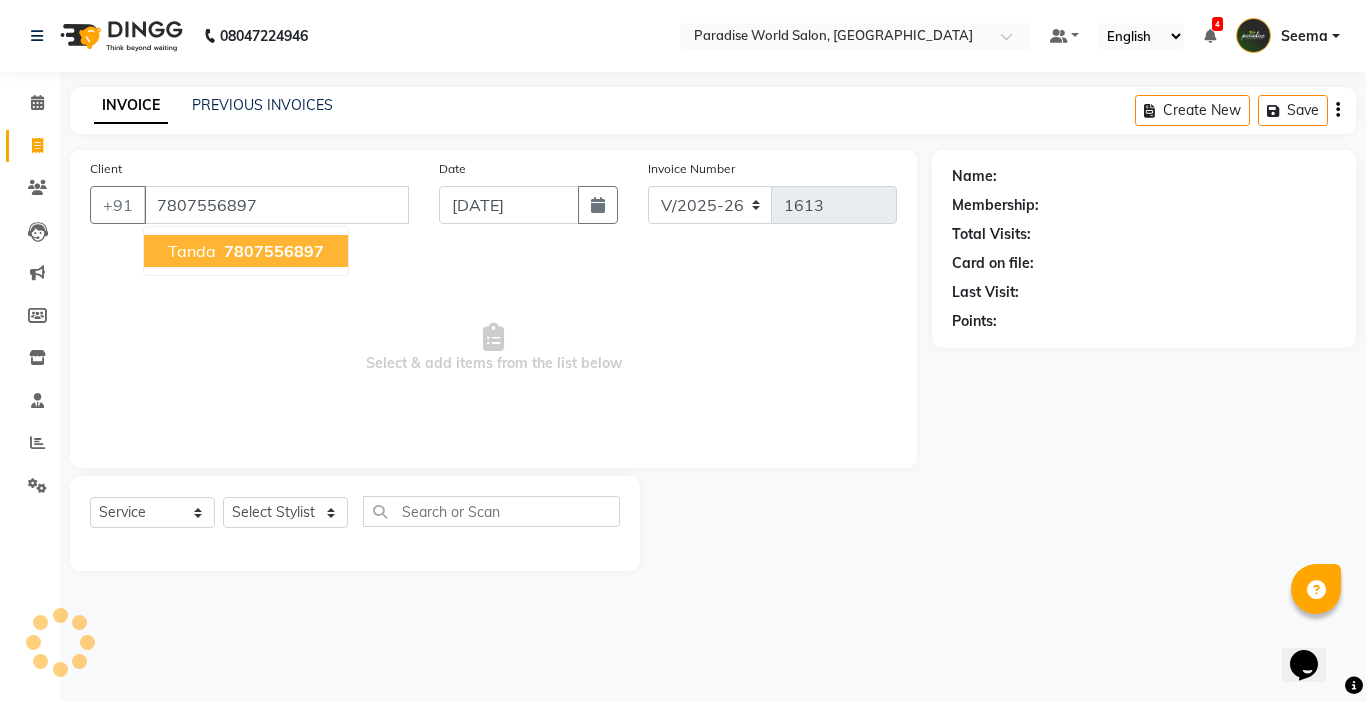 type on "7807556897" 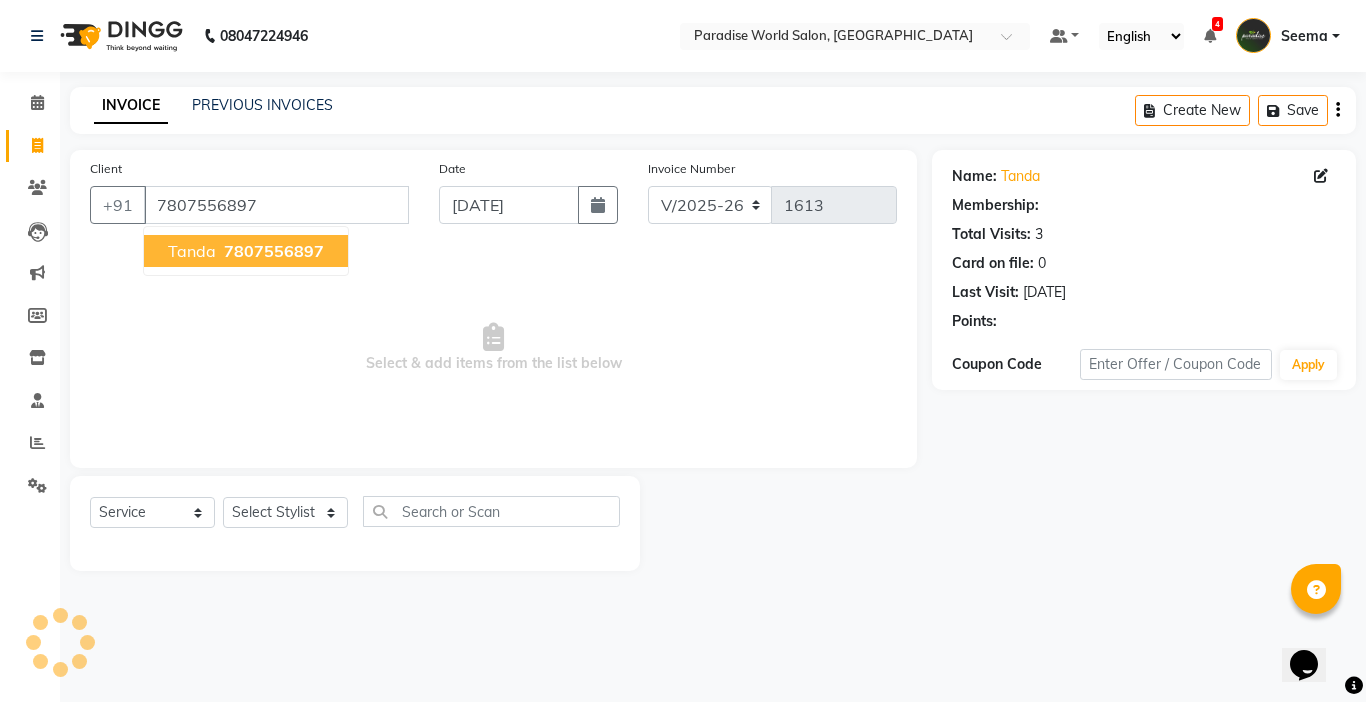 select on "1: Object" 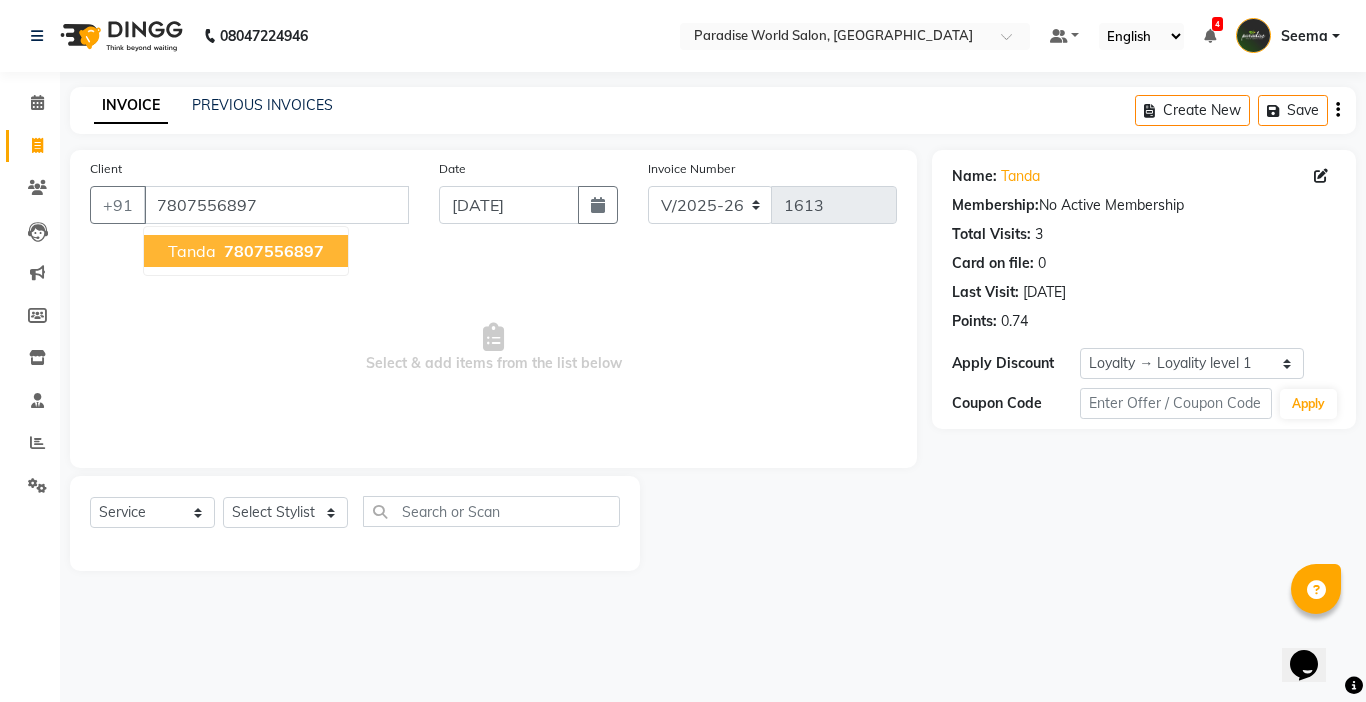 click on "7807556897" at bounding box center (274, 251) 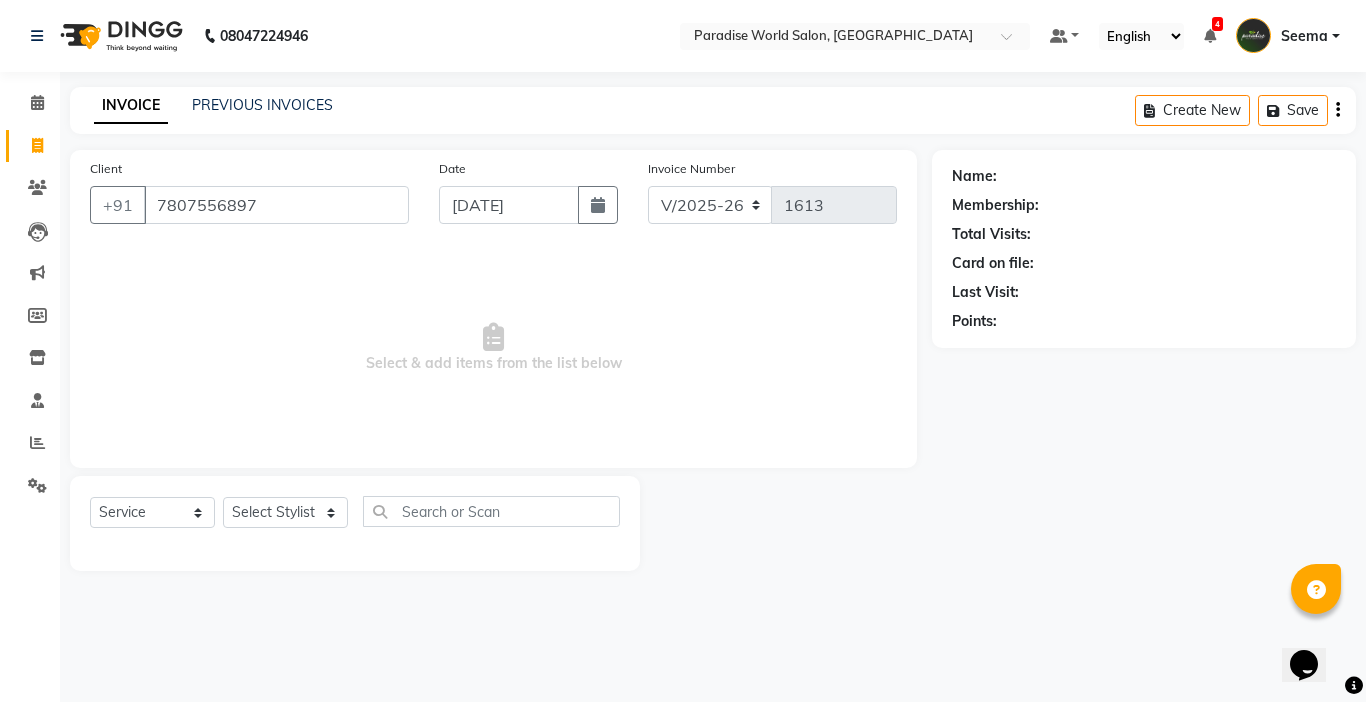 select on "1: Object" 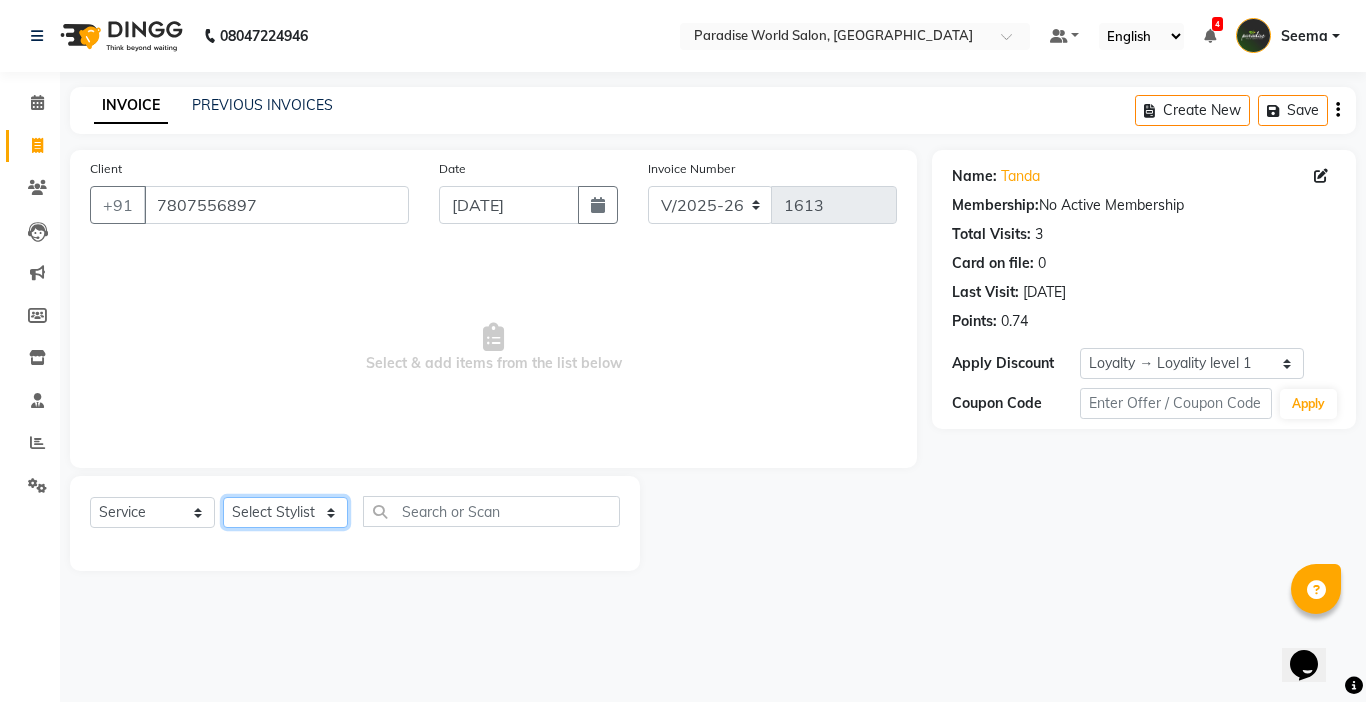 click on "Select Stylist [PERSON_NAME]  [PERSON_NAME] company Deepak [PERSON_NAME] [PERSON_NAME] [PERSON_NAME] Love preet [PERSON_NAME] student [PERSON_NAME] [PERSON_NAME] [PERSON_NAME] [PERSON_NAME] Student Seema [PERSON_NAME] - Student Shweta  [PERSON_NAME] [PERSON_NAME] Vikas Vishal" 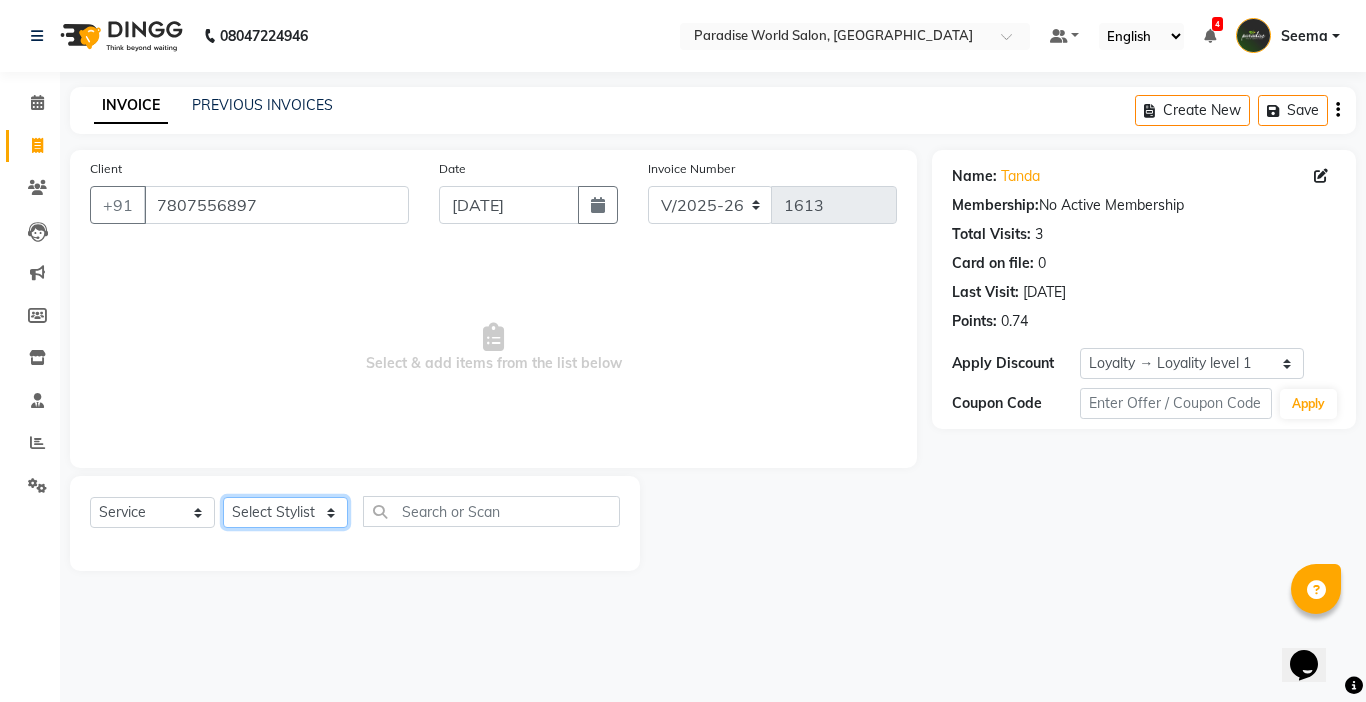 select on "54032" 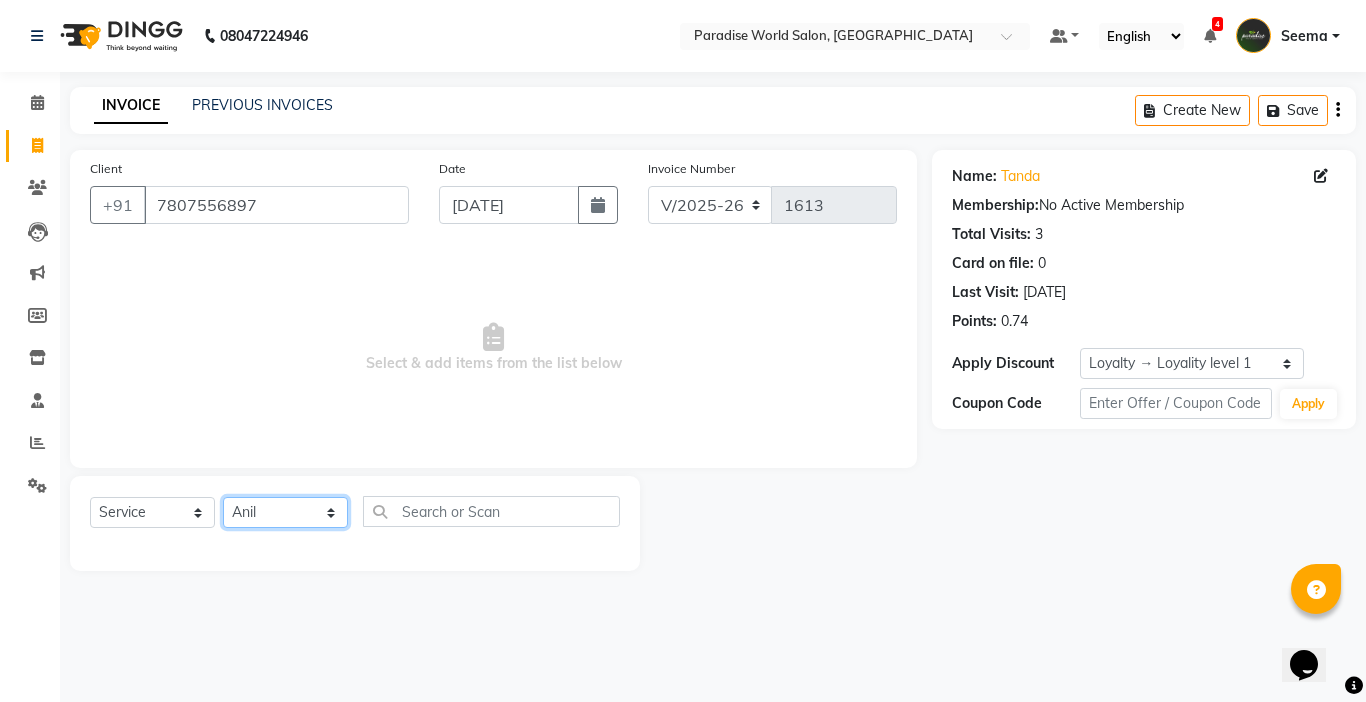 click on "Select Stylist [PERSON_NAME]  [PERSON_NAME] company Deepak [PERSON_NAME] [PERSON_NAME] [PERSON_NAME] Love preet [PERSON_NAME] student [PERSON_NAME] [PERSON_NAME] [PERSON_NAME] [PERSON_NAME] Student Seema [PERSON_NAME] - Student Shweta  [PERSON_NAME] [PERSON_NAME] Vikas Vishal" 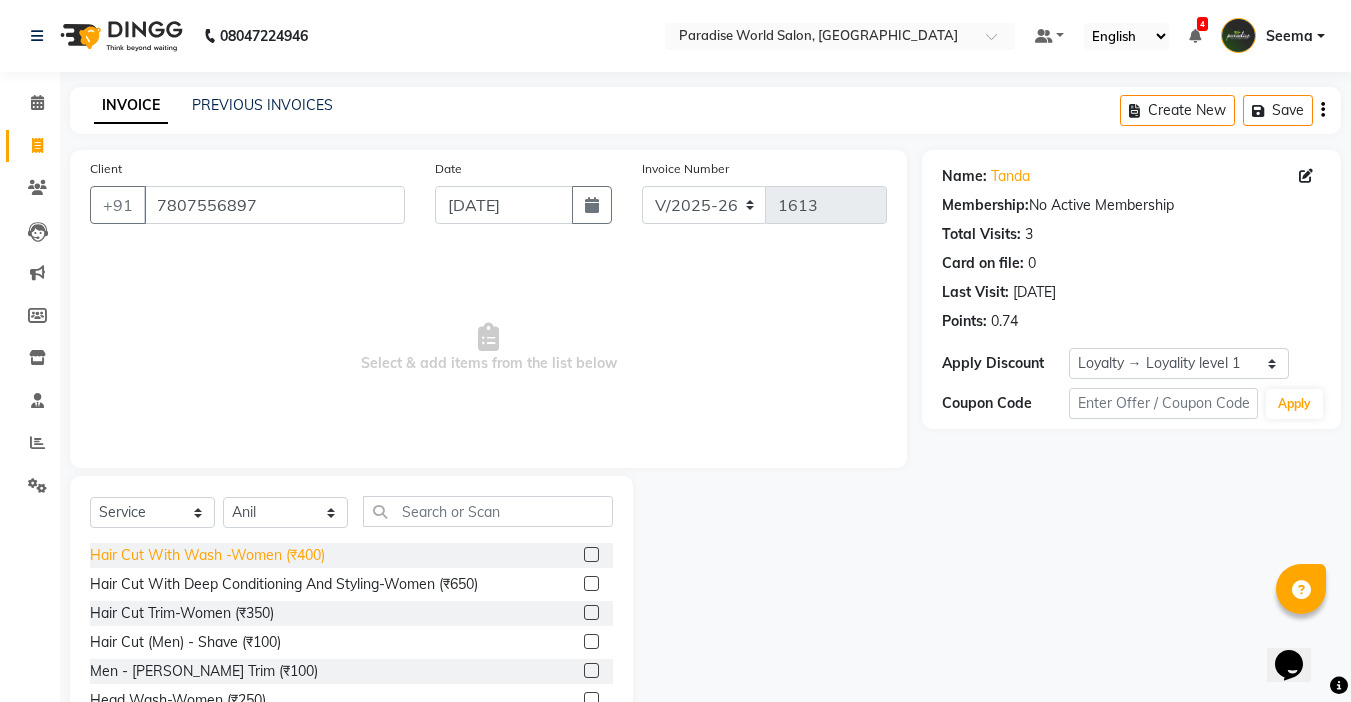 click on "Hair Cut With Wash -Women (₹400)" 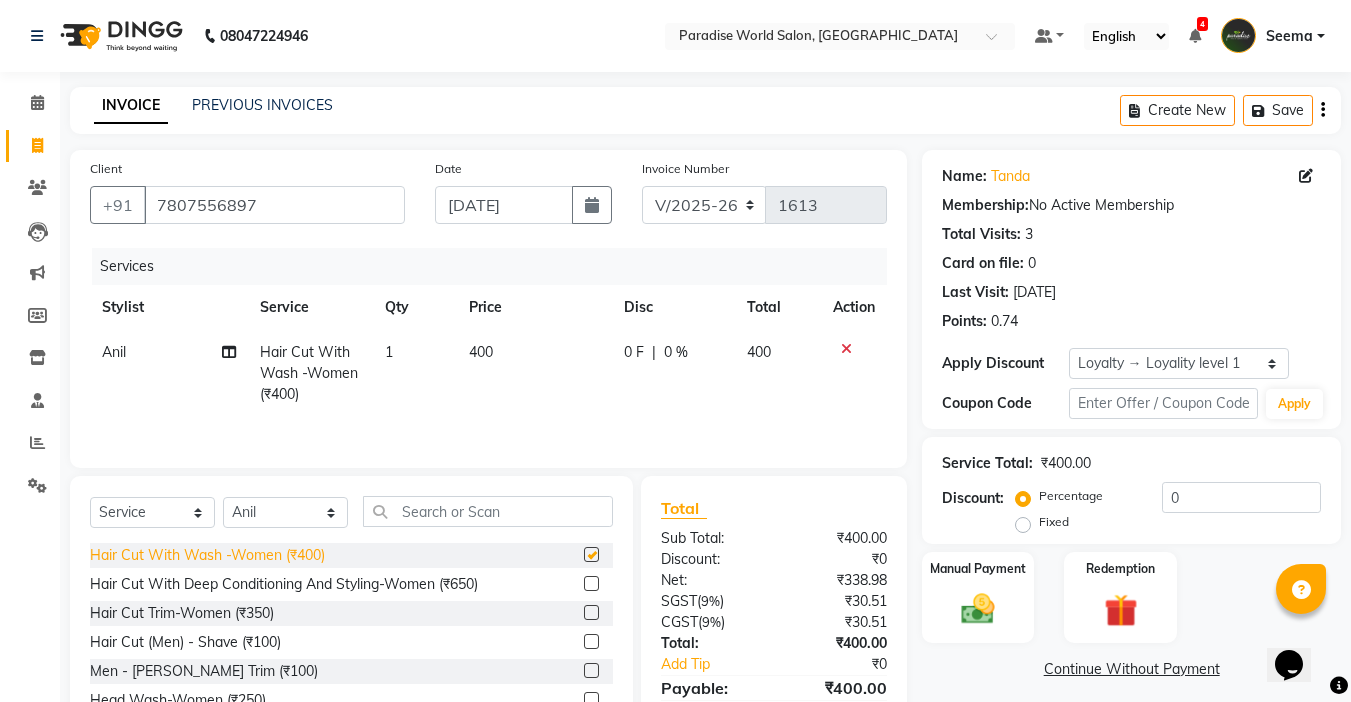checkbox on "false" 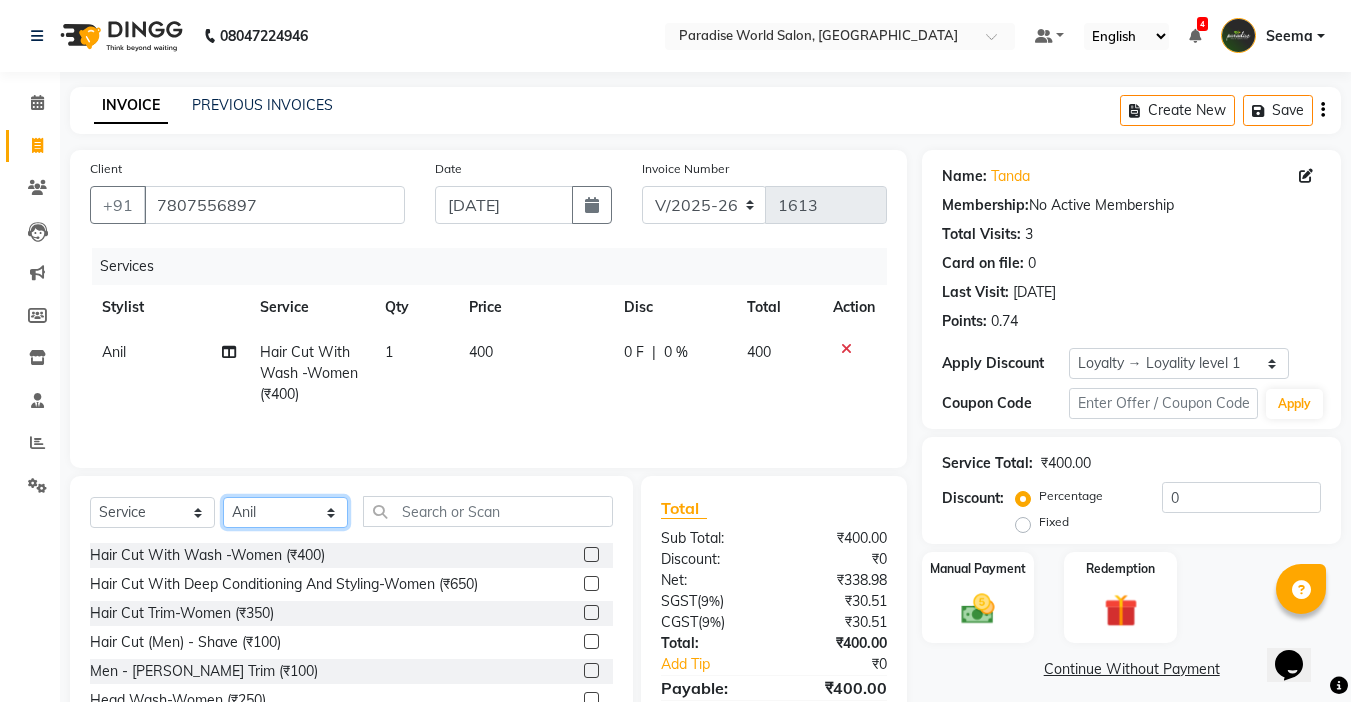 click on "Select Stylist [PERSON_NAME]  [PERSON_NAME] company Deepak [PERSON_NAME] [PERSON_NAME] [PERSON_NAME] Love preet [PERSON_NAME] student [PERSON_NAME] [PERSON_NAME] [PERSON_NAME] [PERSON_NAME] Student Seema [PERSON_NAME] - Student Shweta  [PERSON_NAME] [PERSON_NAME] Vikas Vishal" 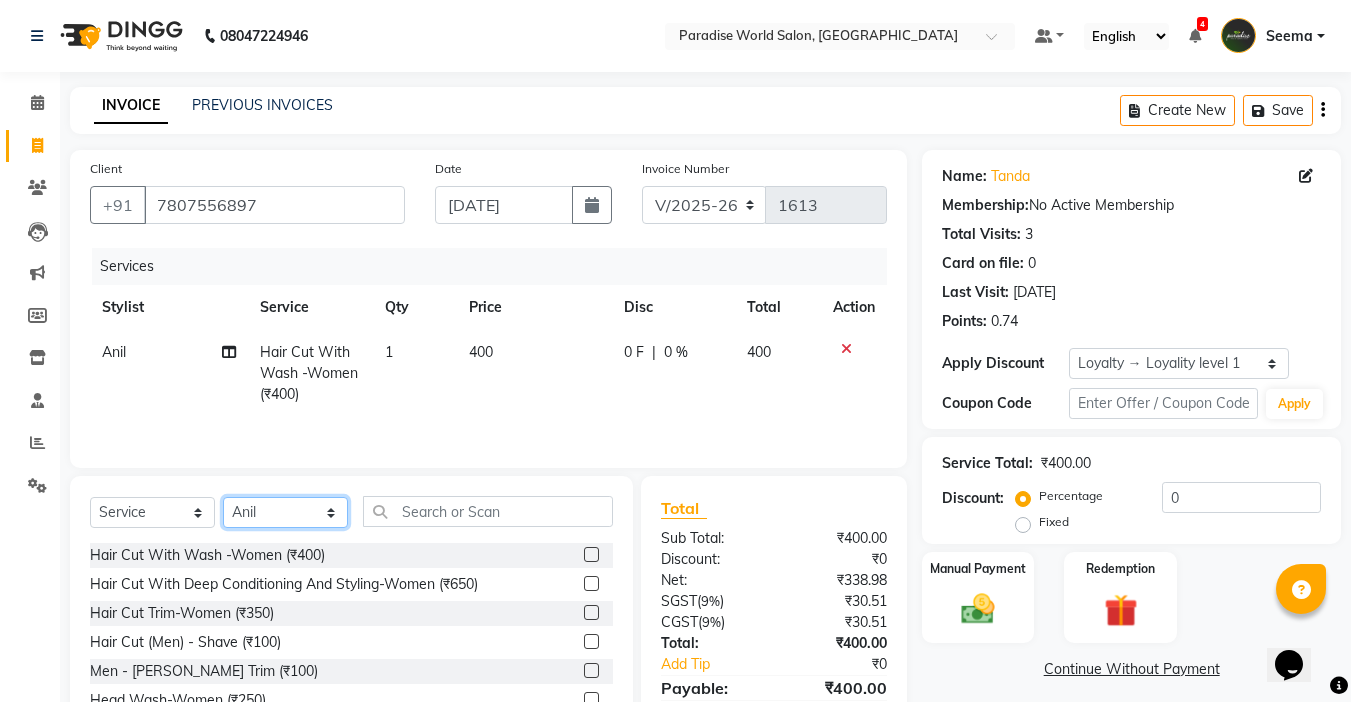 select on "24938" 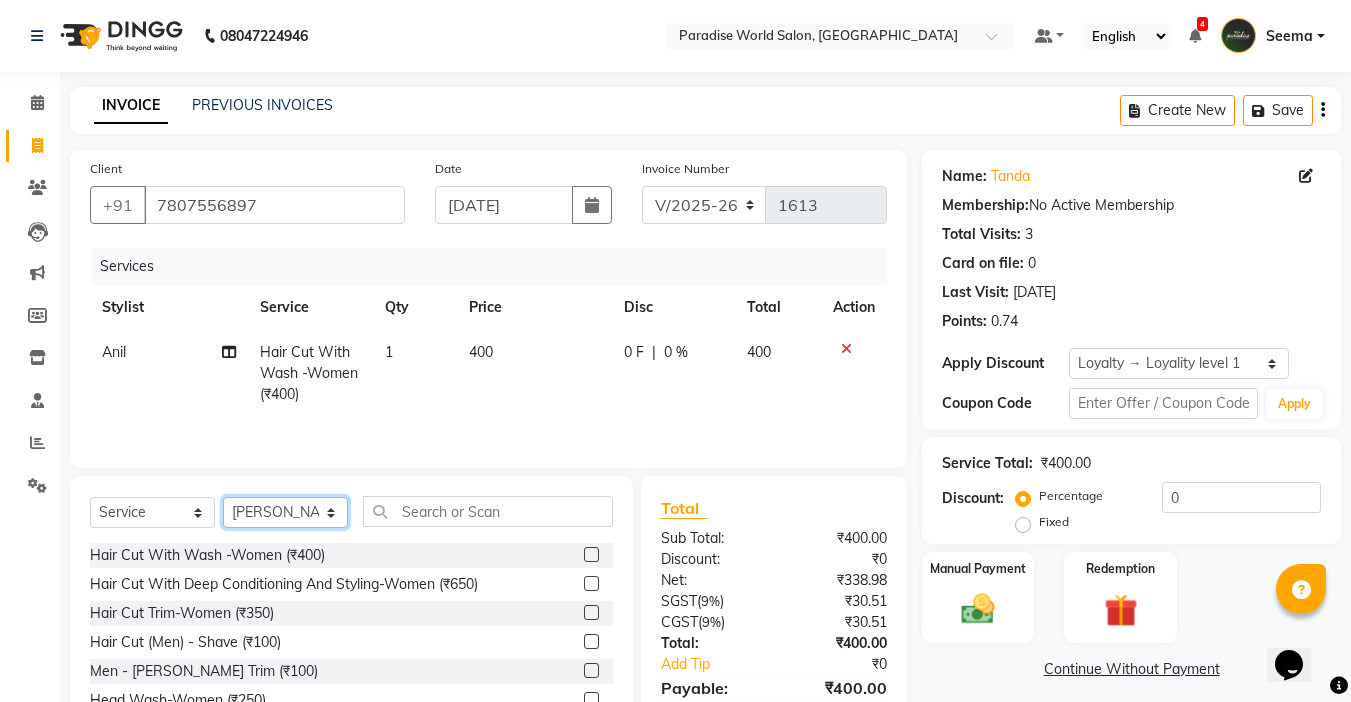 click on "Select Stylist [PERSON_NAME]  [PERSON_NAME] company Deepak [PERSON_NAME] [PERSON_NAME] [PERSON_NAME] Love preet [PERSON_NAME] student [PERSON_NAME] [PERSON_NAME] [PERSON_NAME] [PERSON_NAME] Student Seema [PERSON_NAME] - Student Shweta  [PERSON_NAME] [PERSON_NAME] Vikas Vishal" 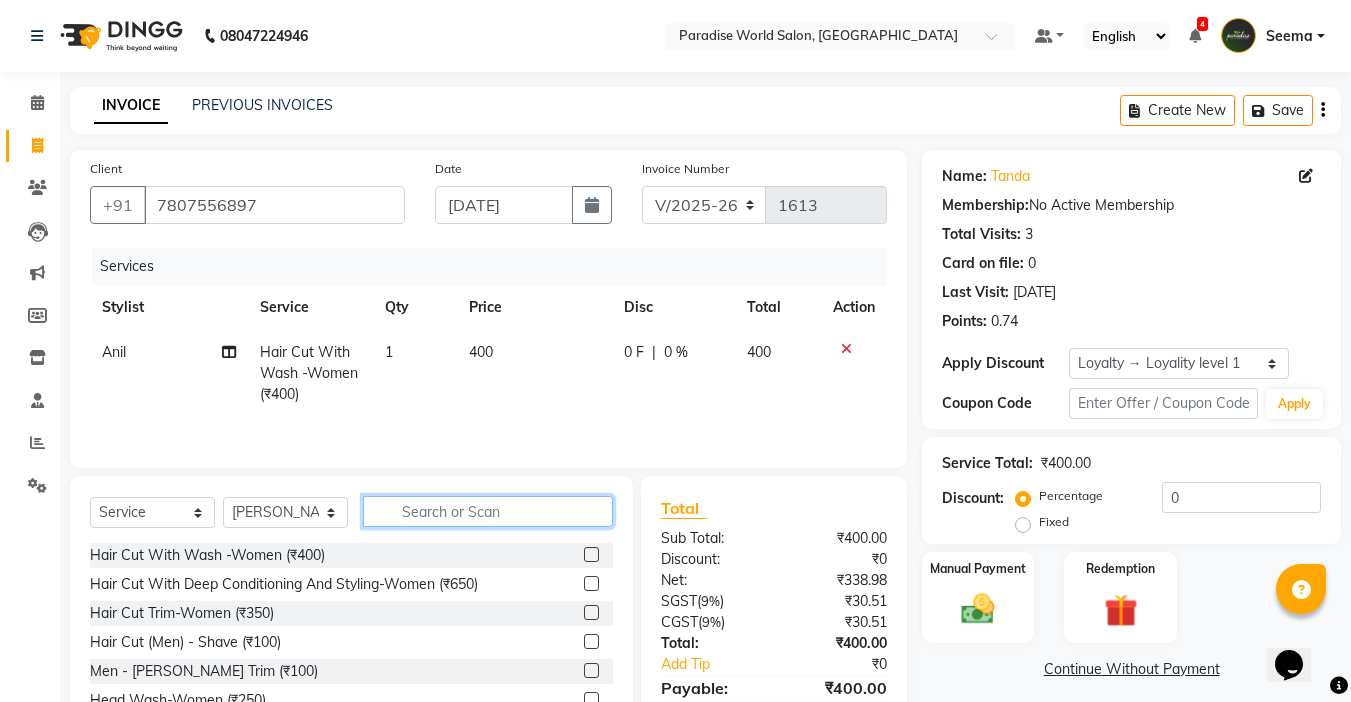 click 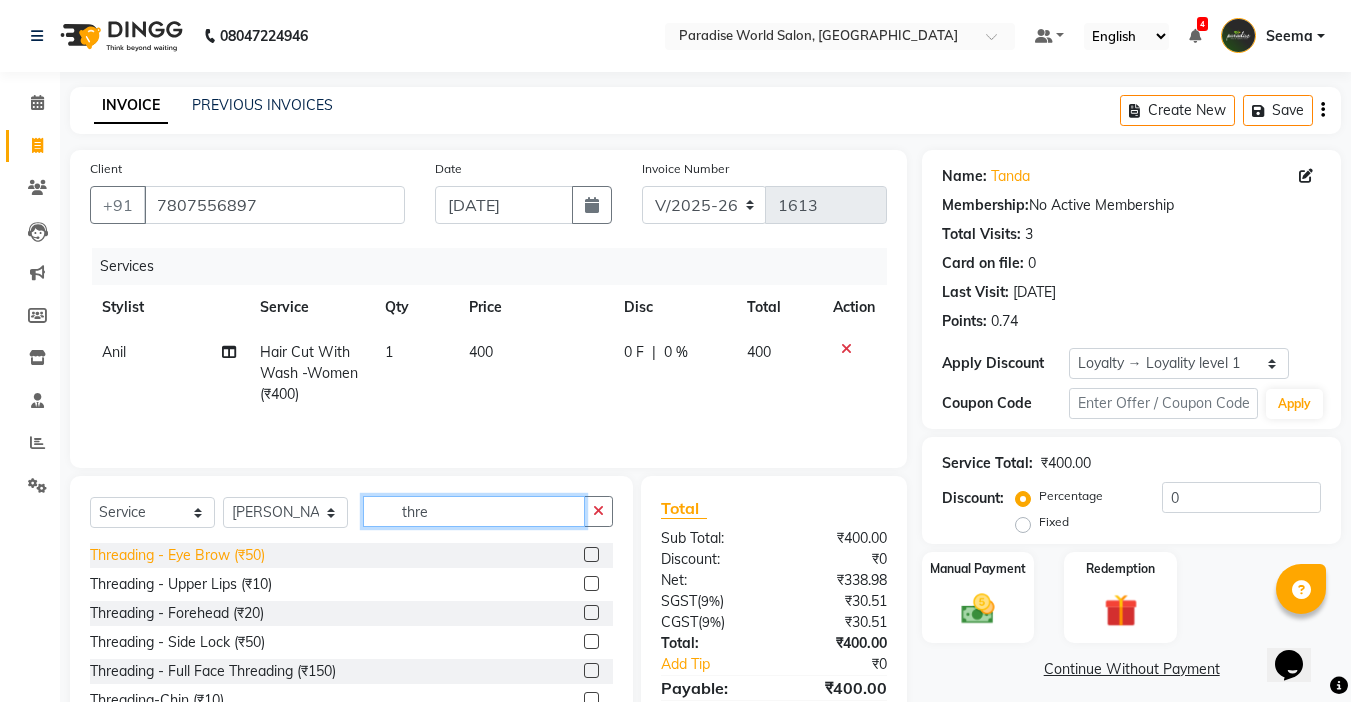 type on "thre" 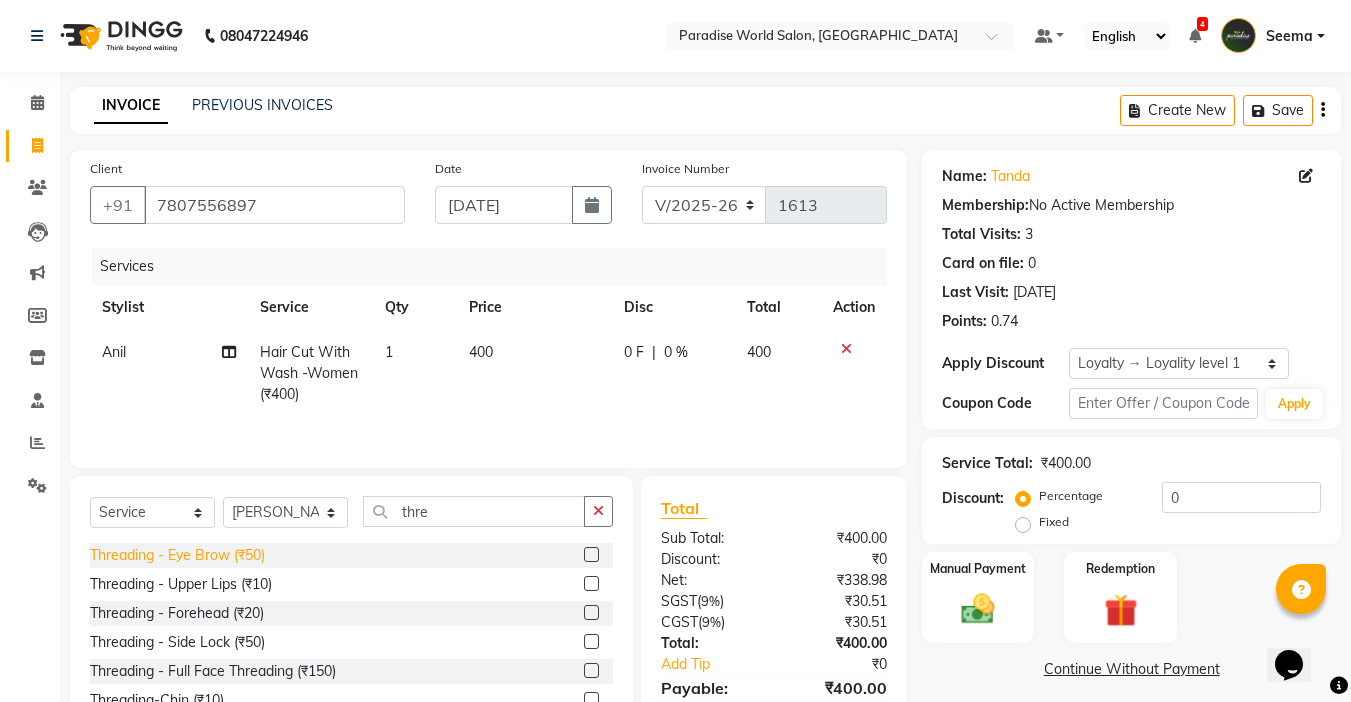 click on "Threading   -  Eye Brow (₹50)" 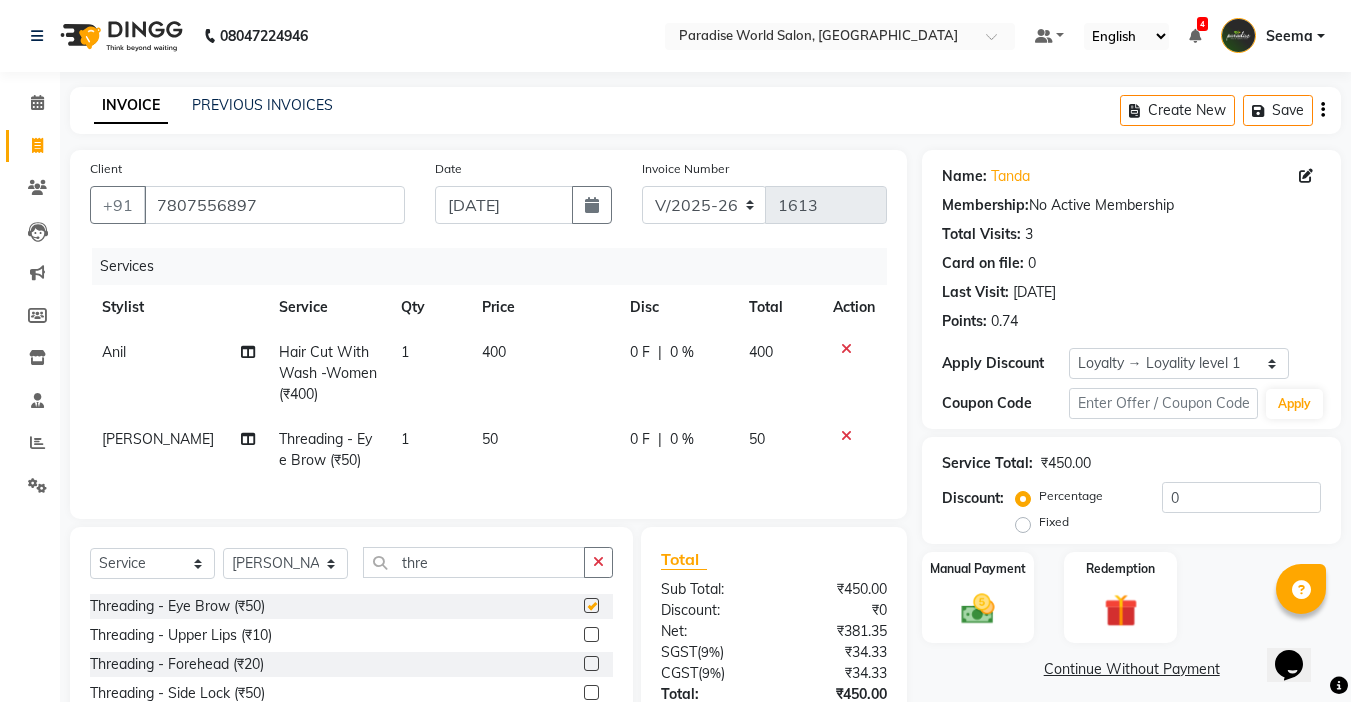 checkbox on "false" 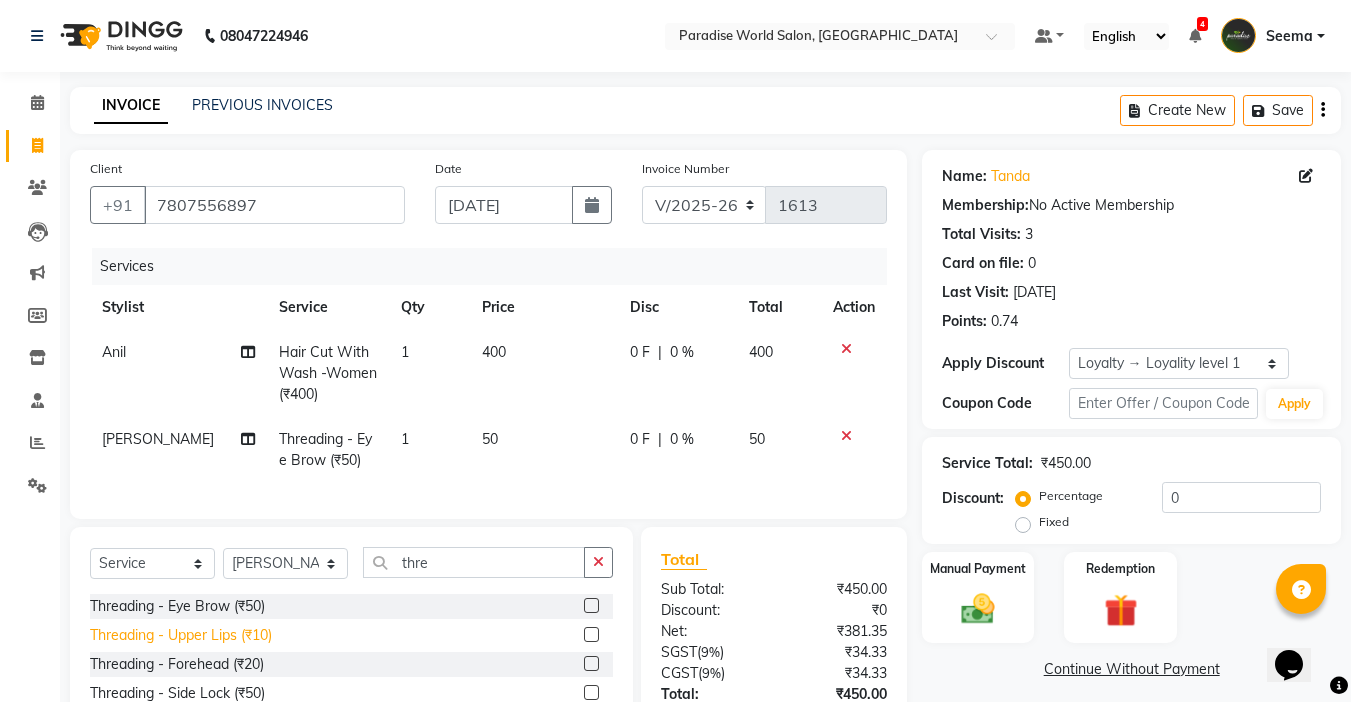 click on "Threading   -  Upper Lips (₹10)" 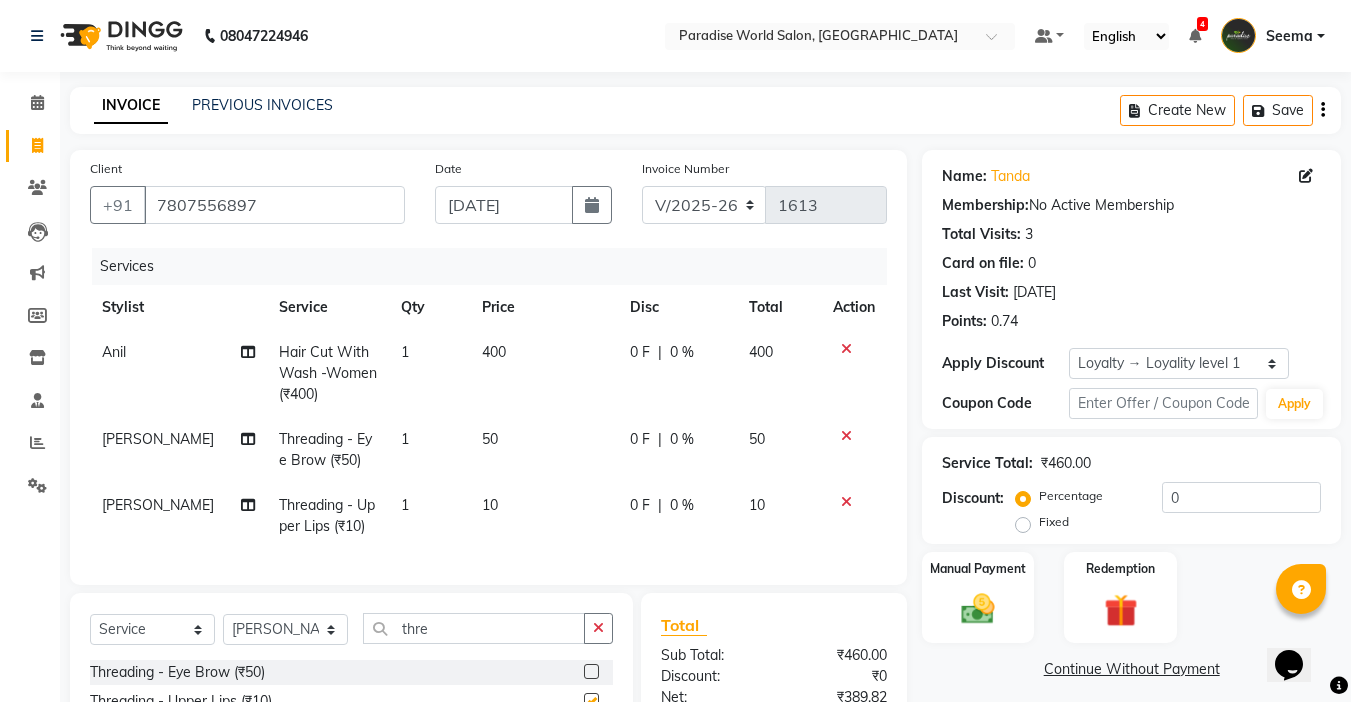 checkbox on "false" 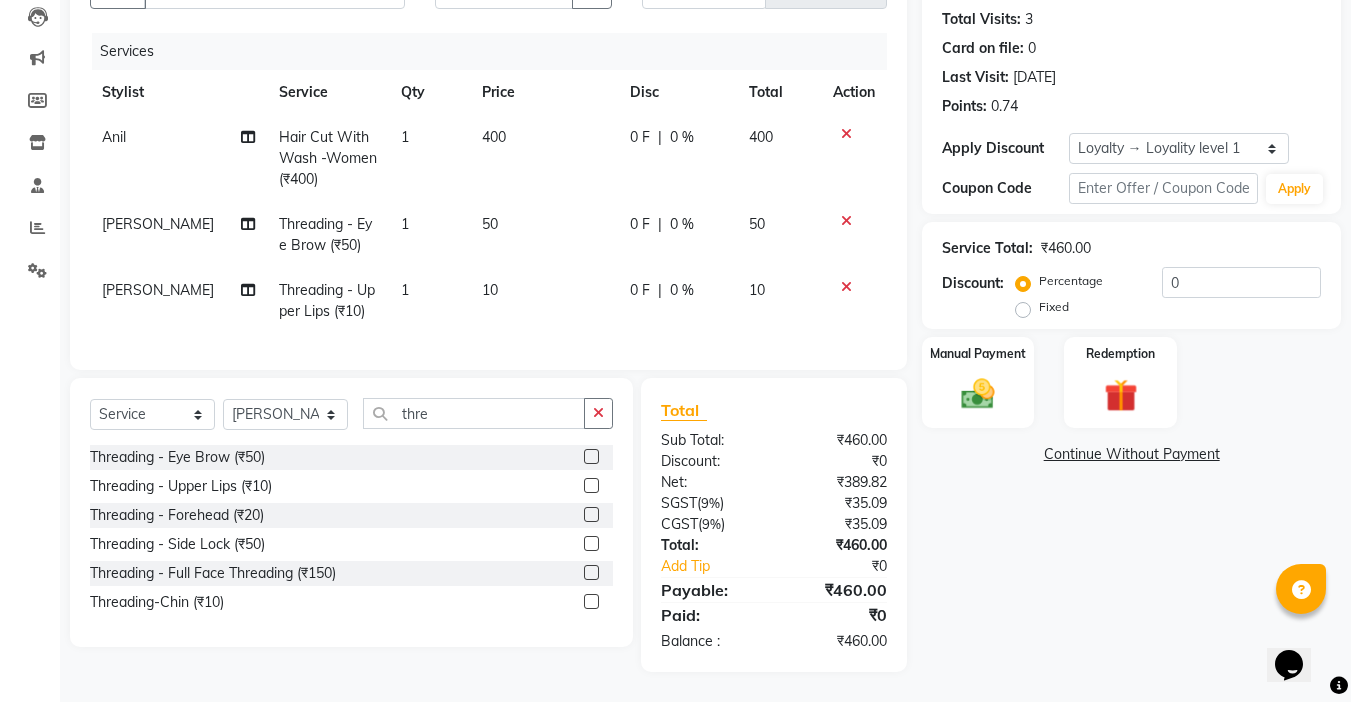 scroll, scrollTop: 230, scrollLeft: 0, axis: vertical 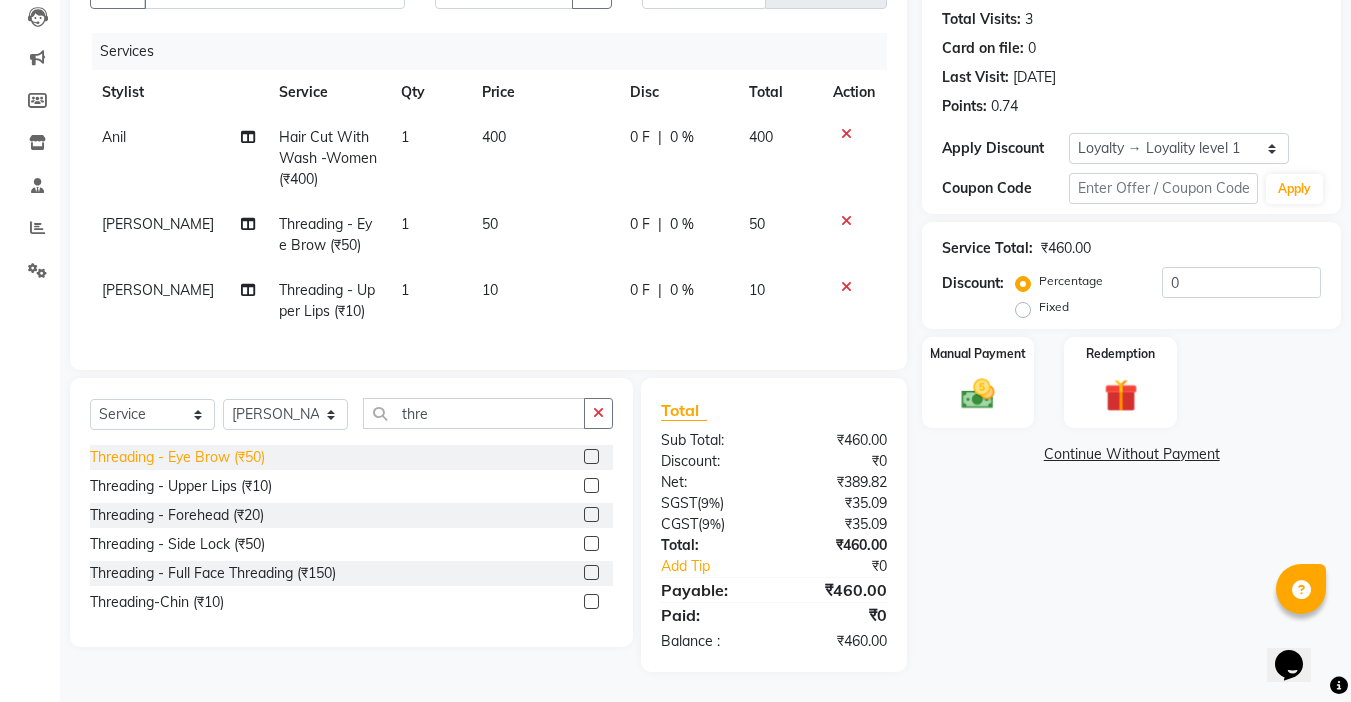 click on "Threading   -  Eye Brow (₹50)" 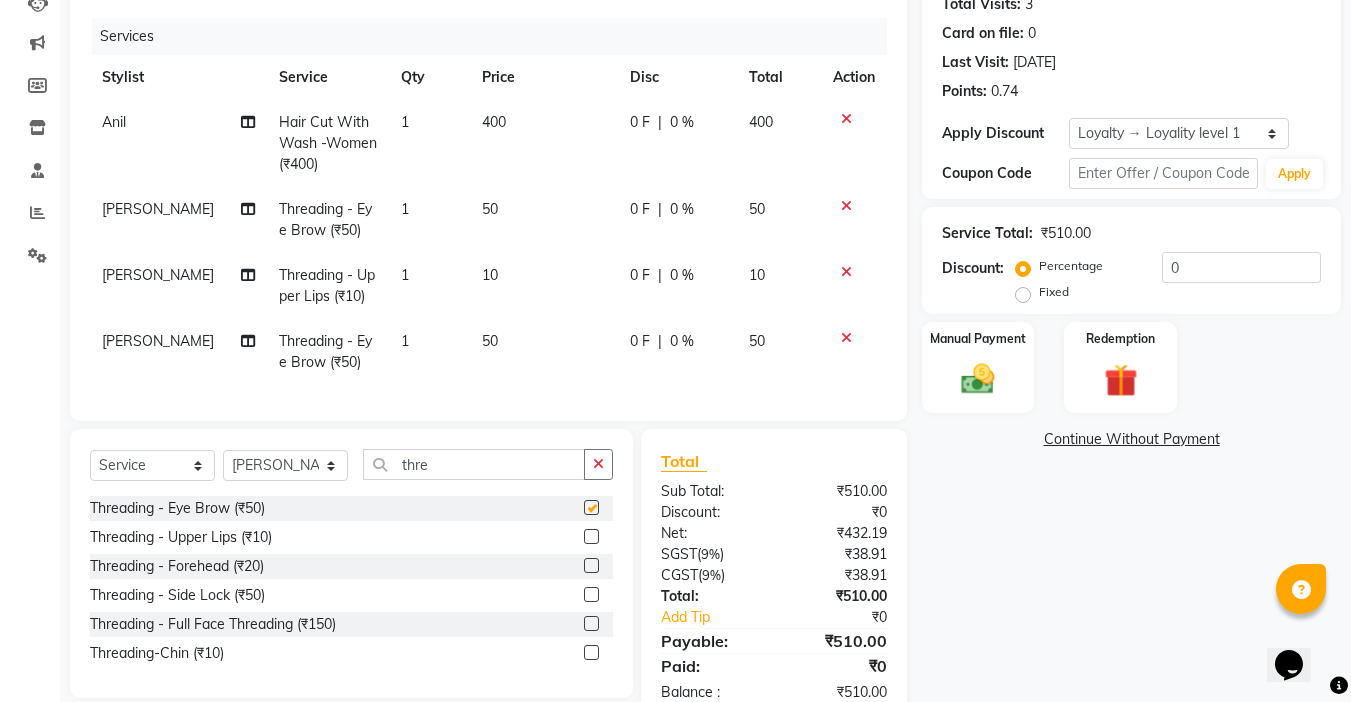 checkbox on "false" 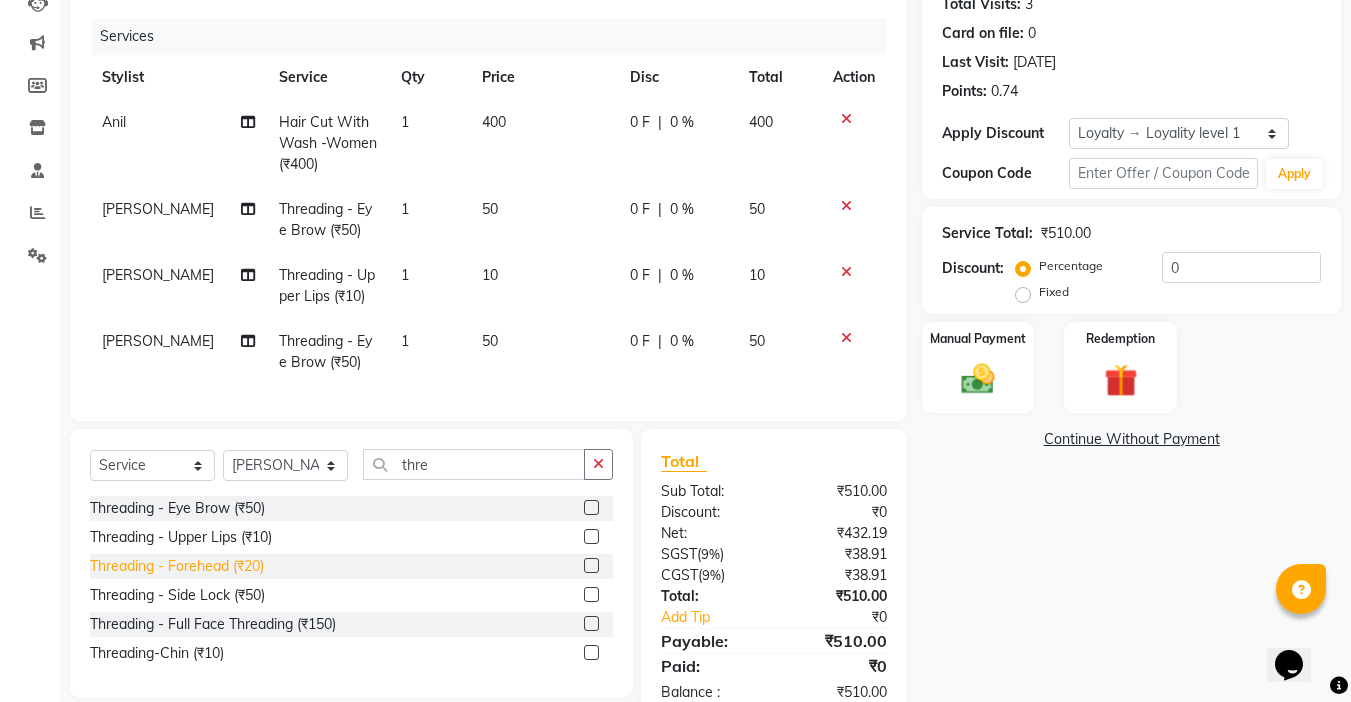 click on "Threading   -  Forehead (₹20)" 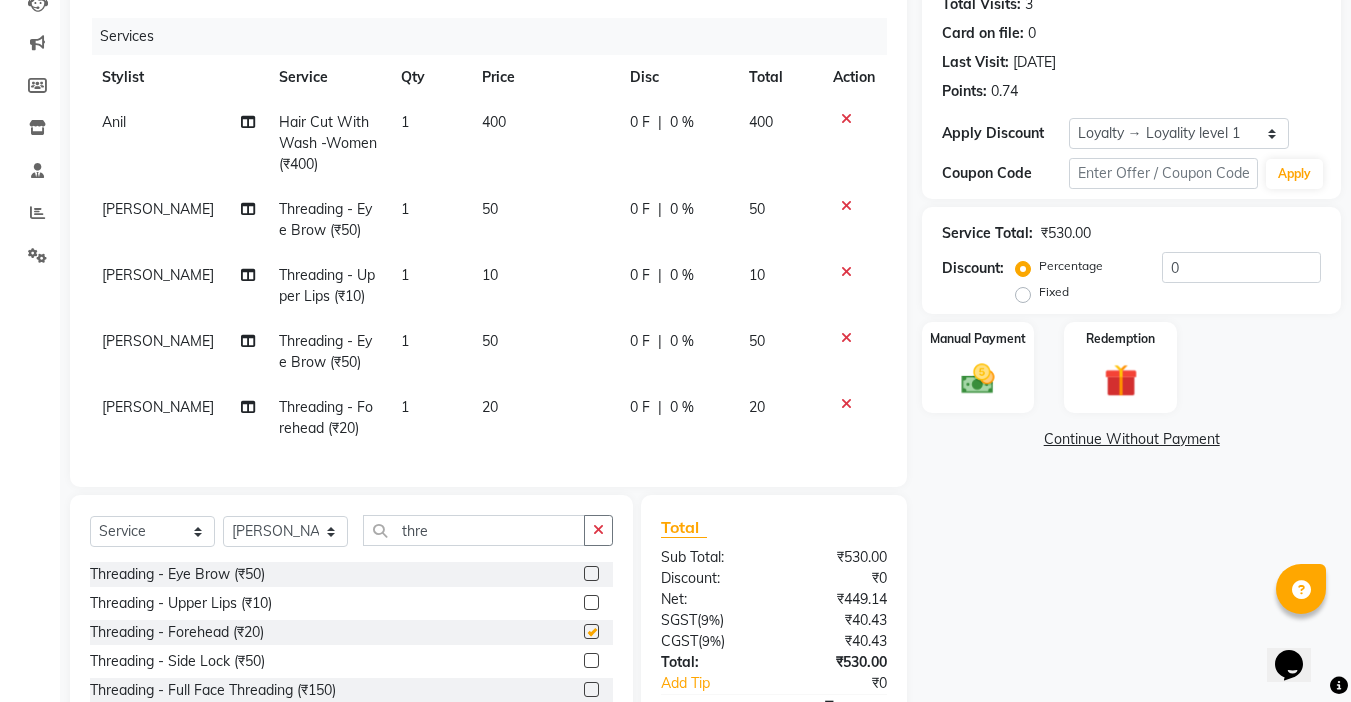 checkbox on "false" 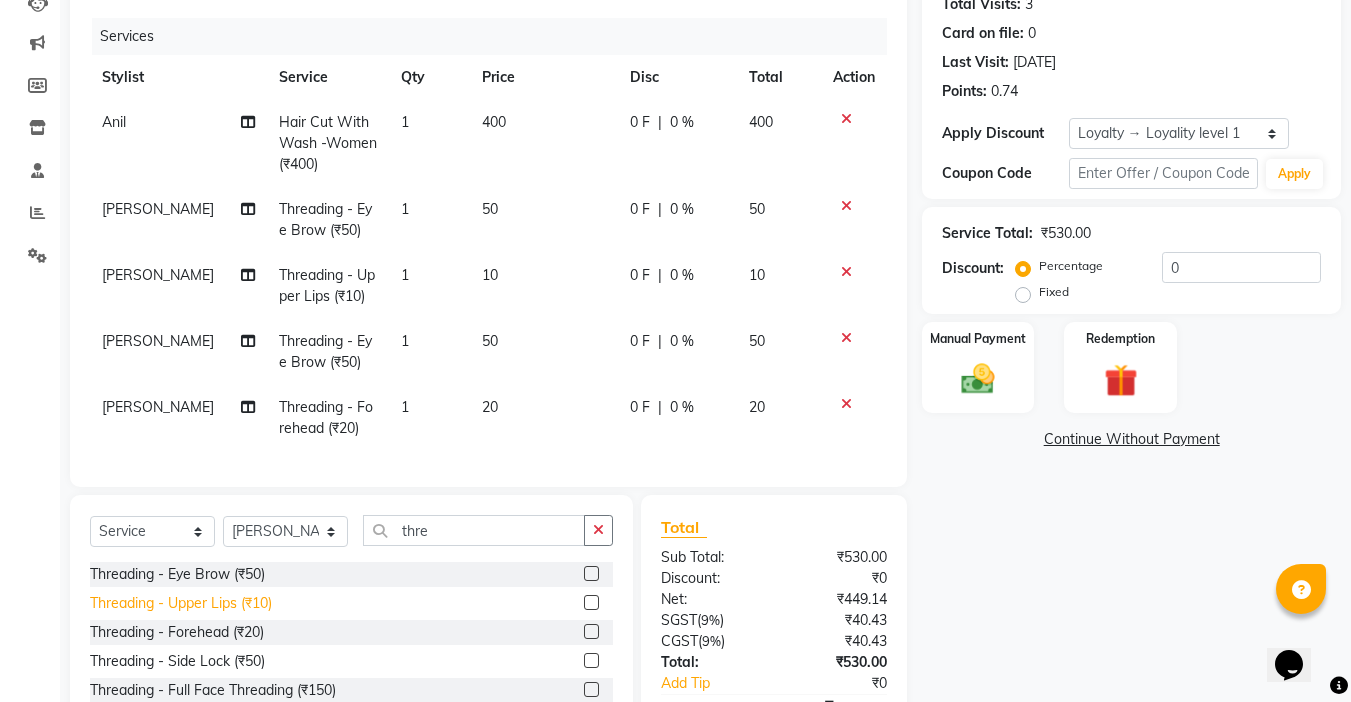 click on "Threading   -  Upper Lips (₹10)" 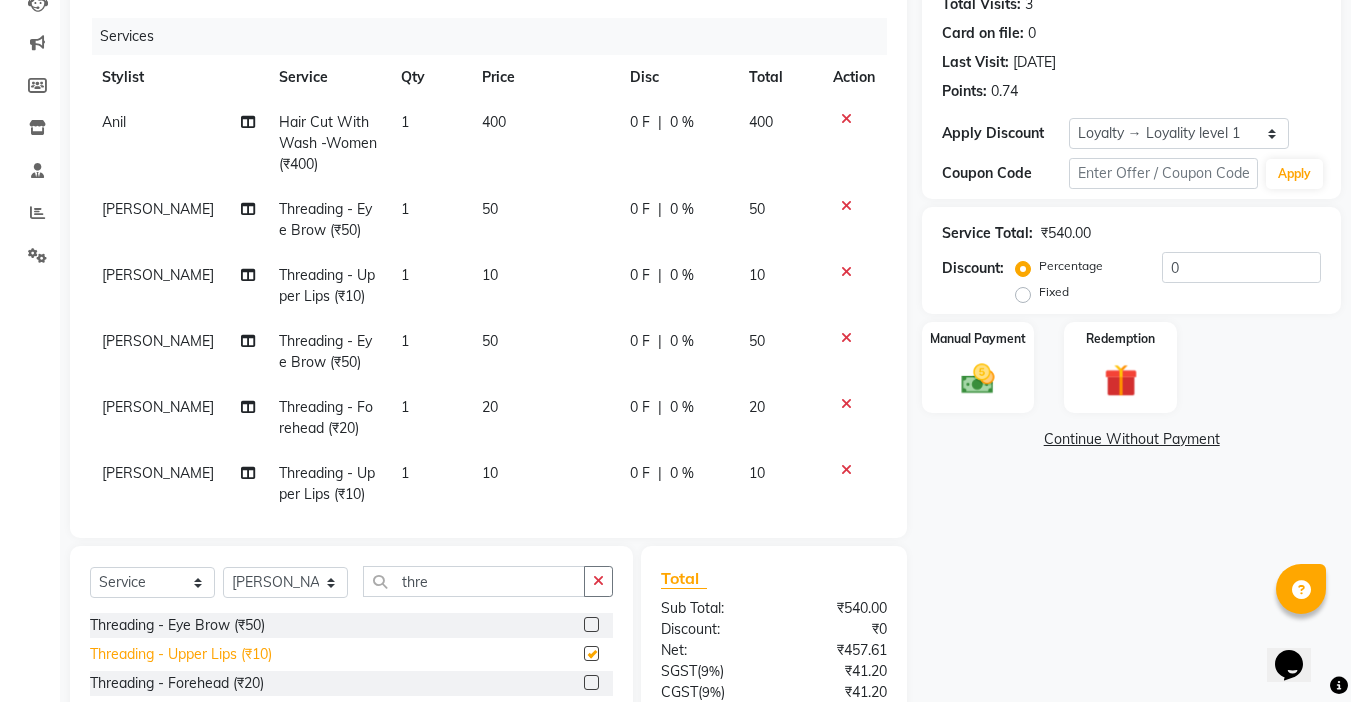 checkbox on "false" 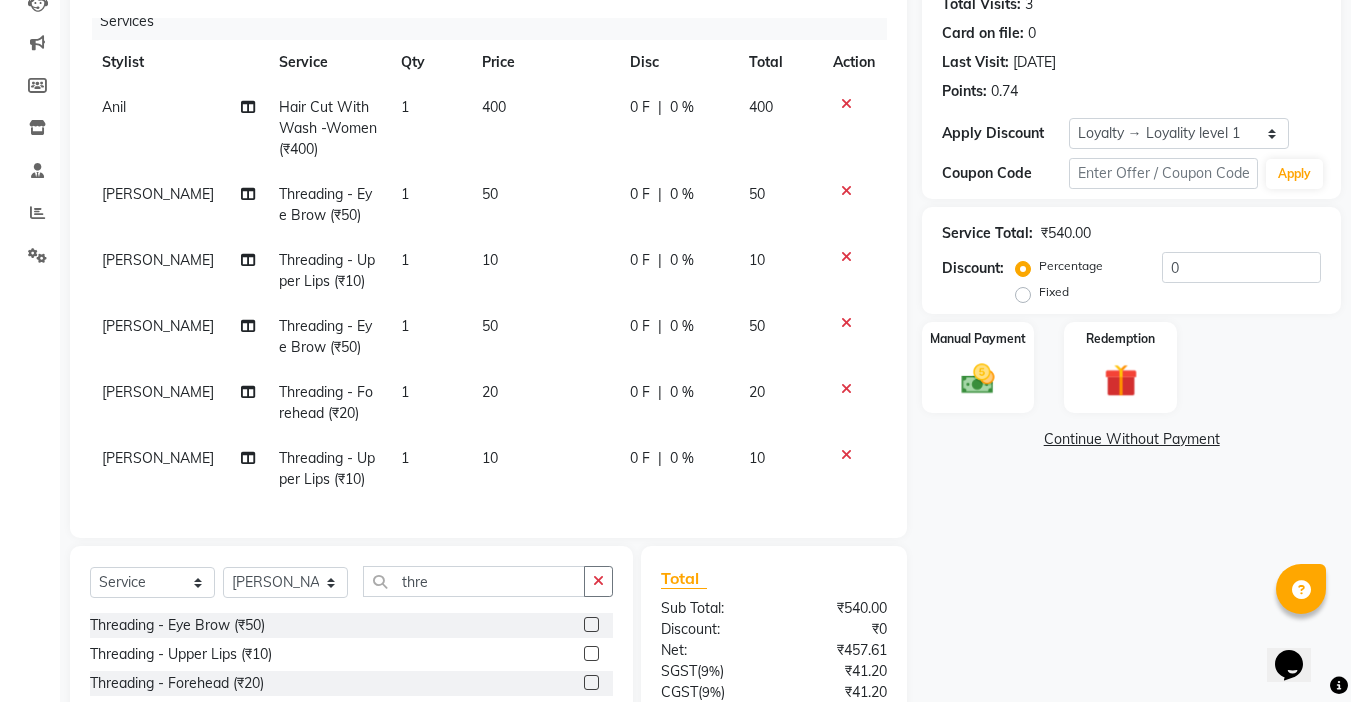 scroll, scrollTop: 30, scrollLeft: 0, axis: vertical 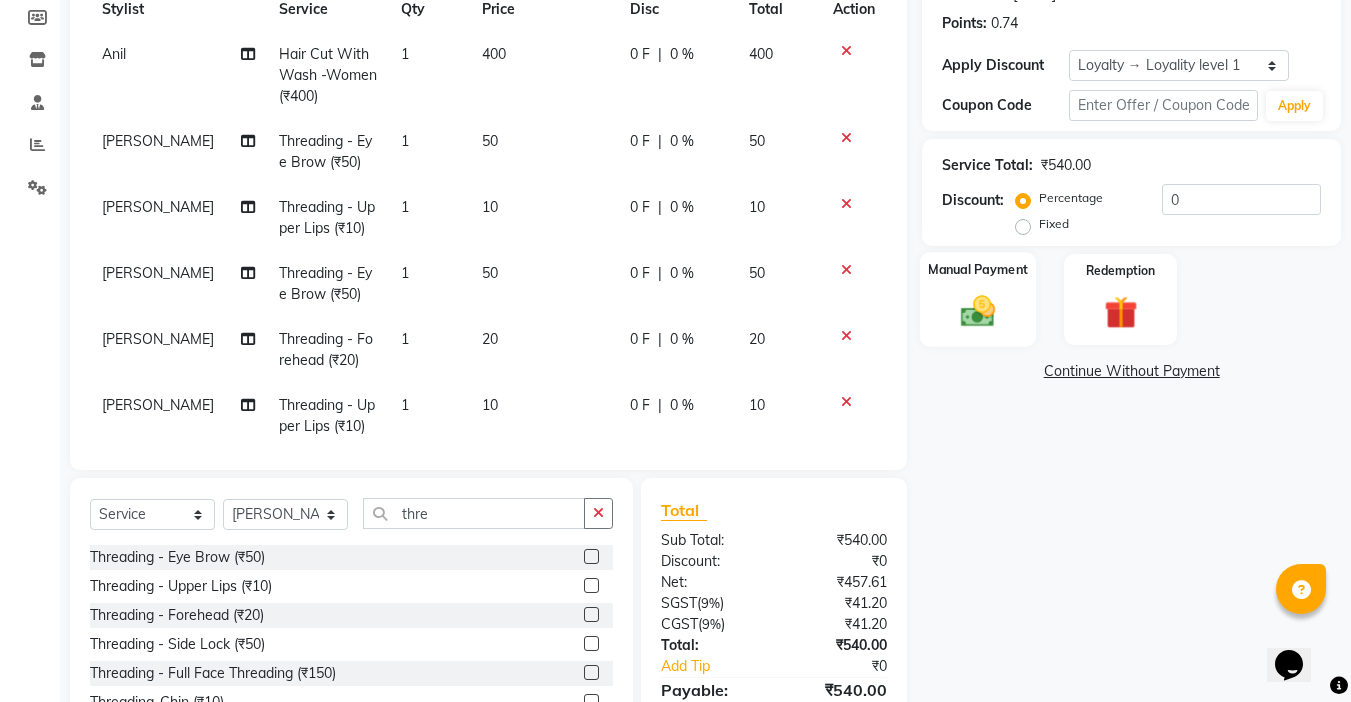 click 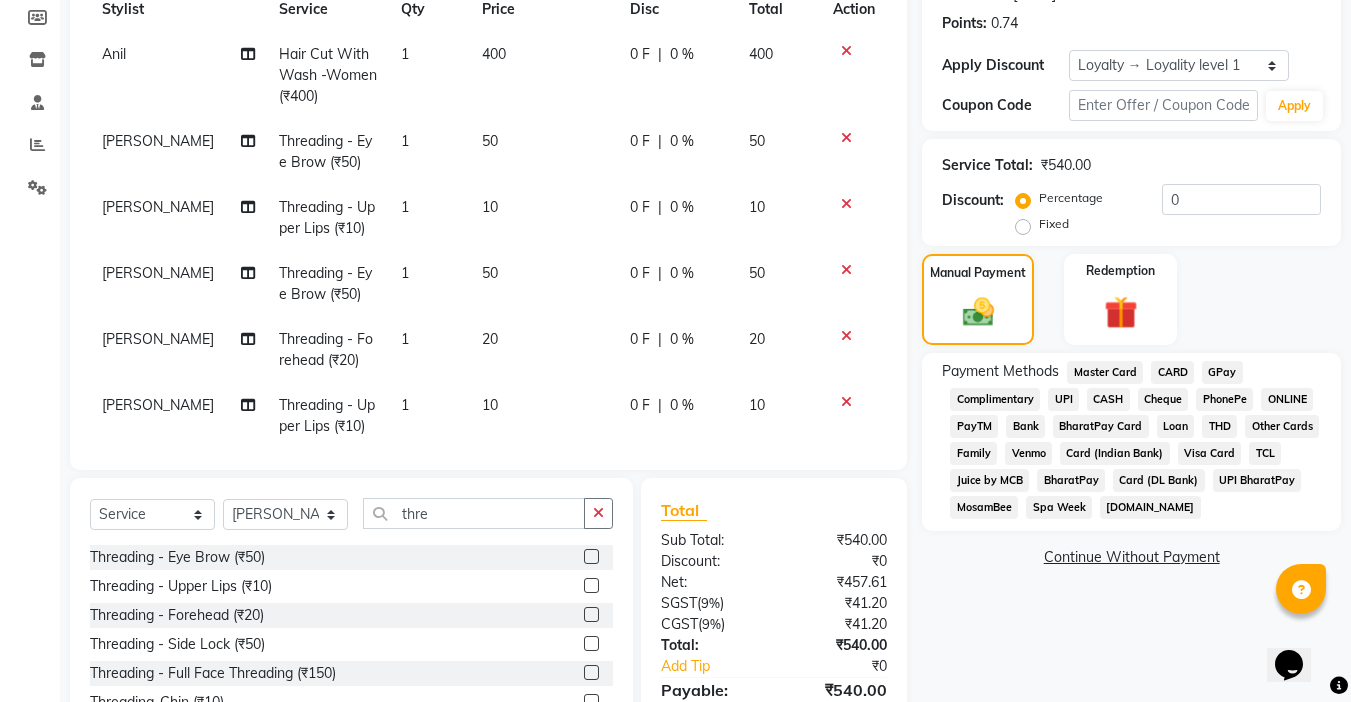 click on "UPI" 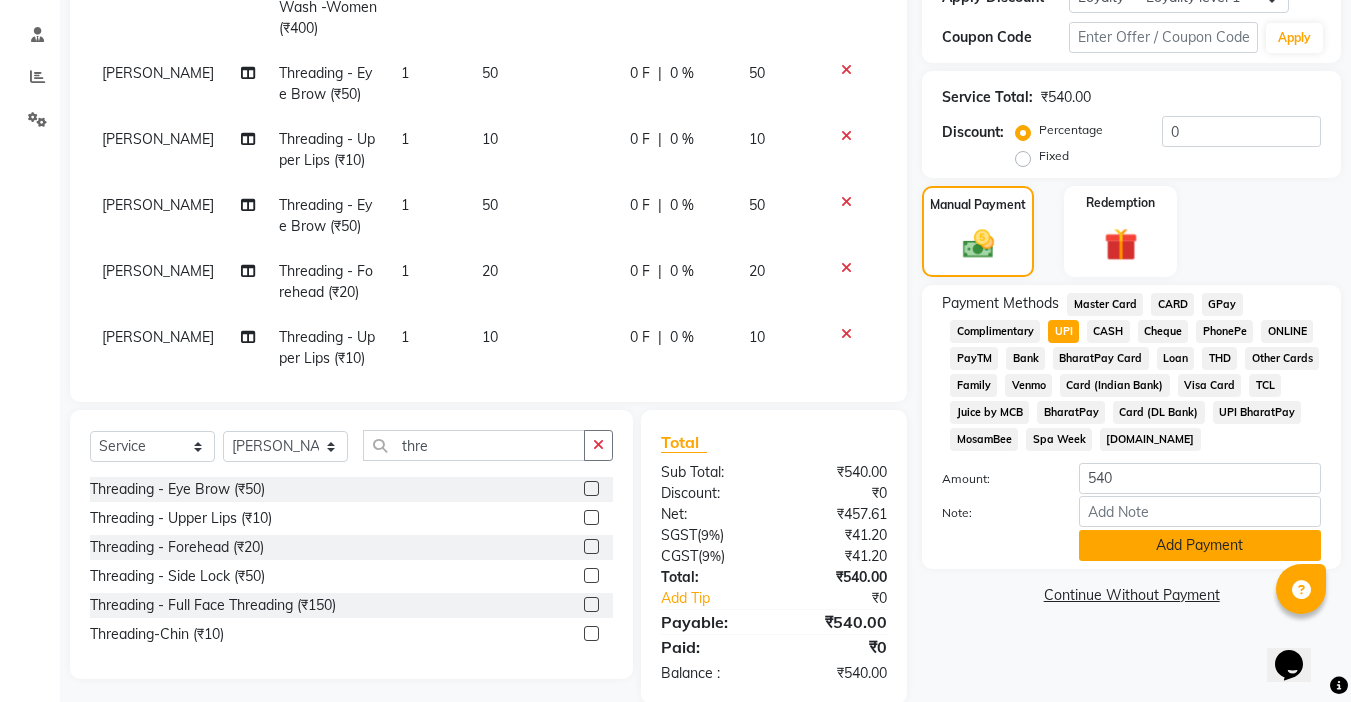 scroll, scrollTop: 398, scrollLeft: 0, axis: vertical 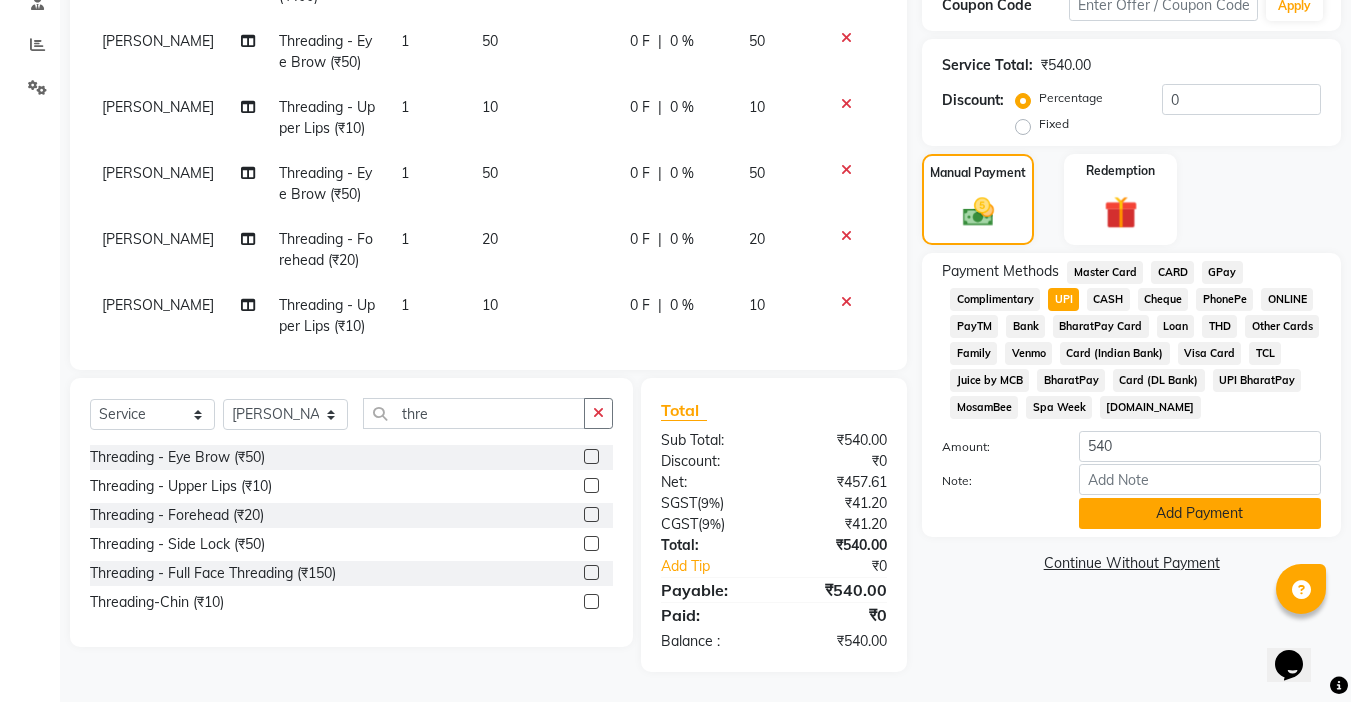 click on "Add Payment" 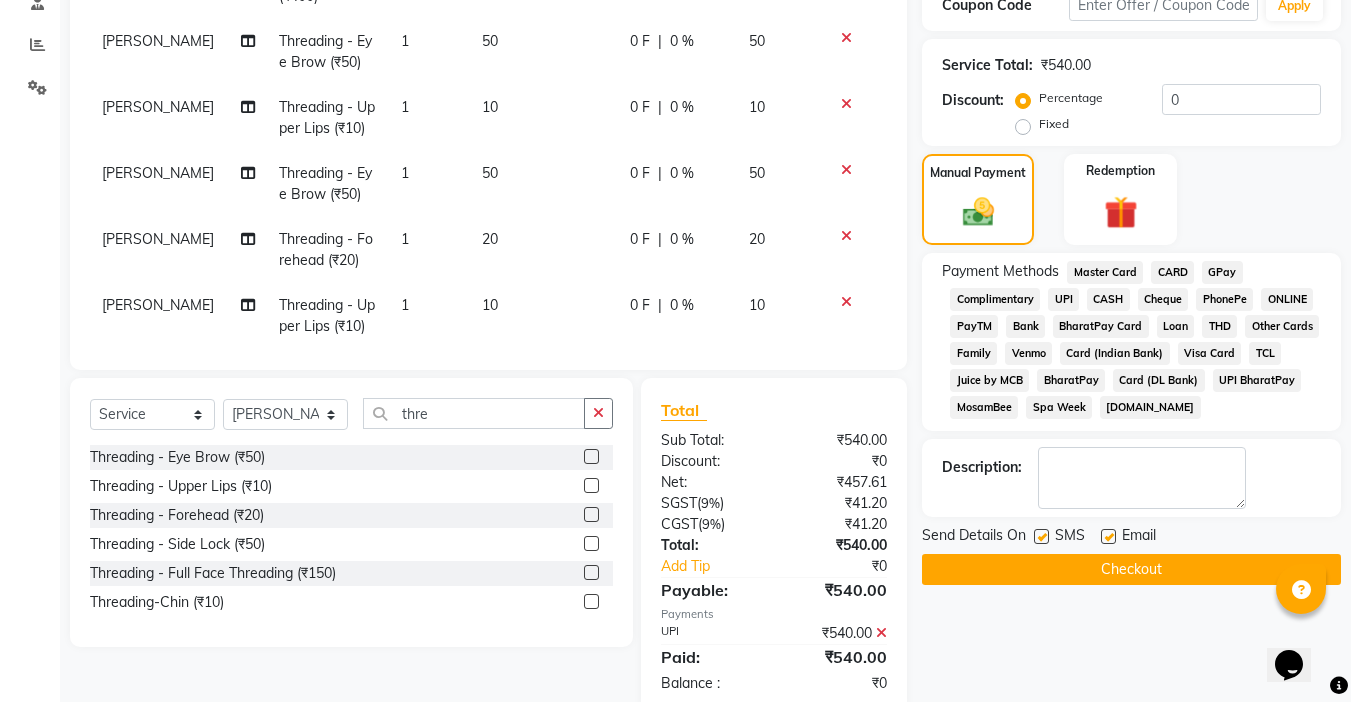 click 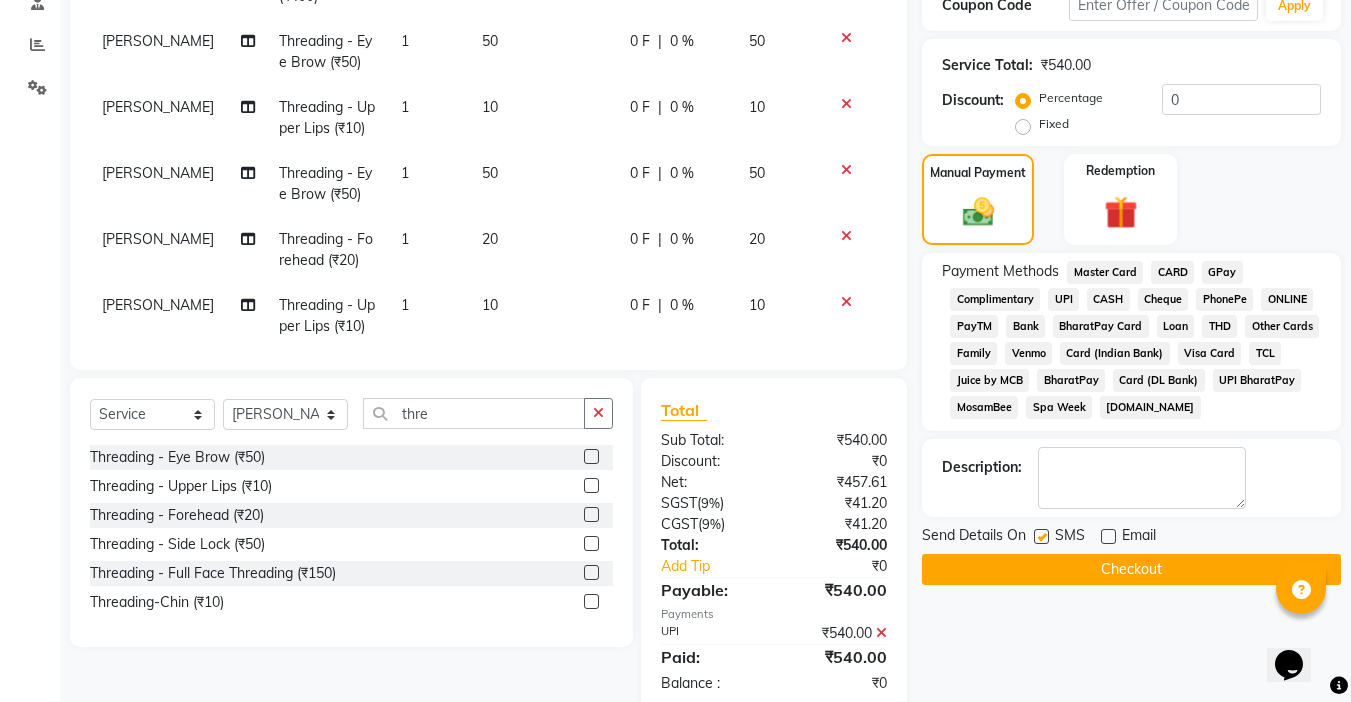 click 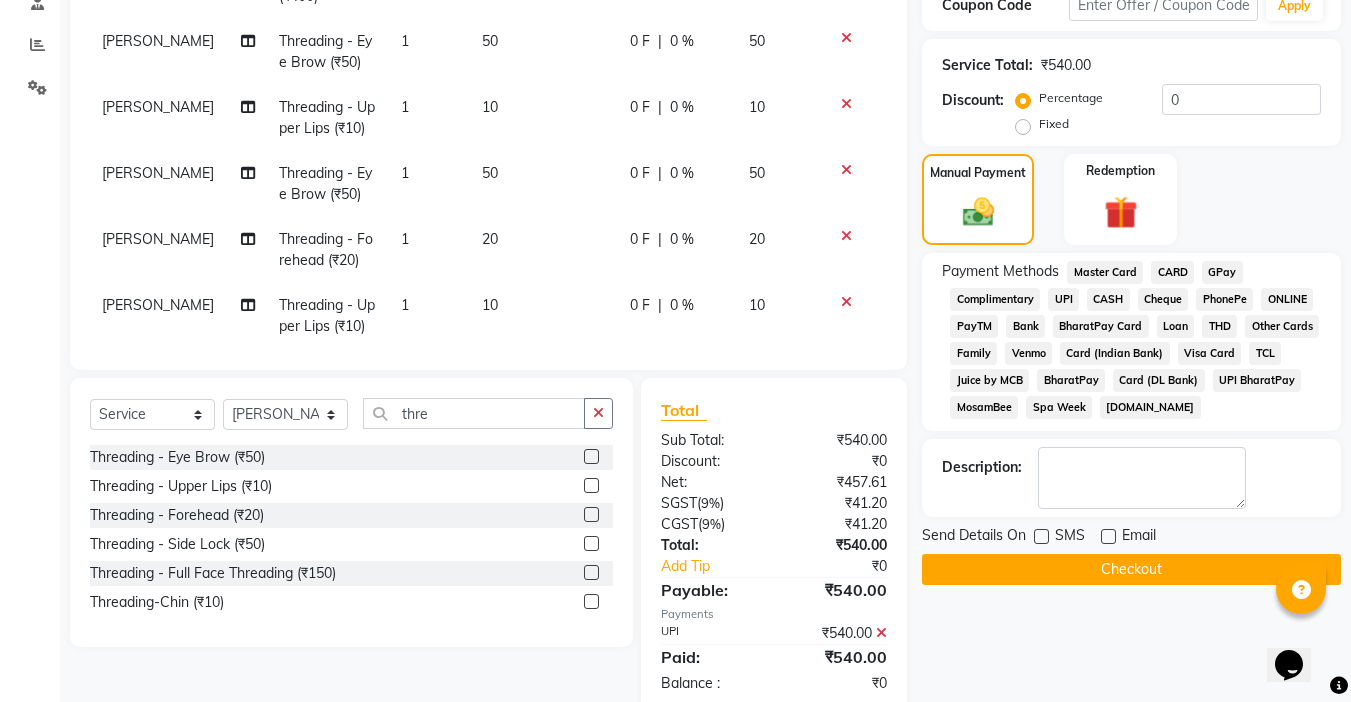 click on "Checkout" 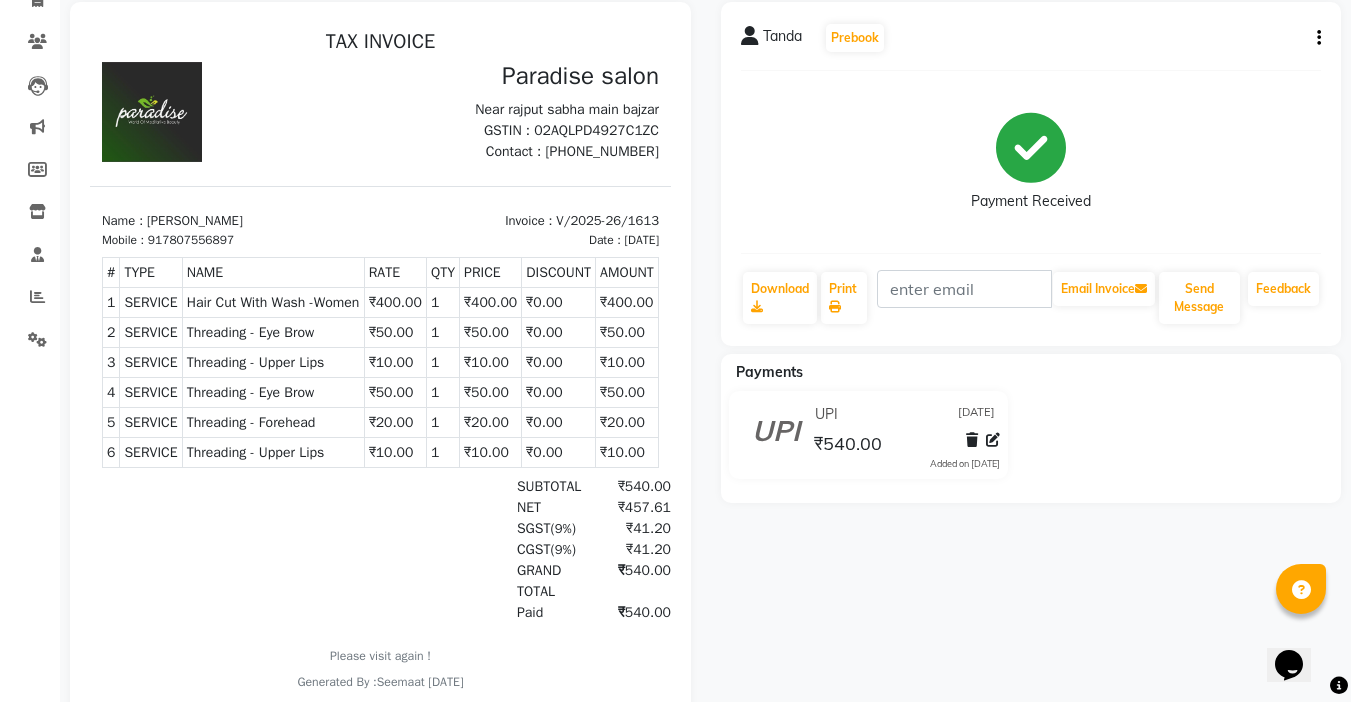 scroll, scrollTop: 0, scrollLeft: 0, axis: both 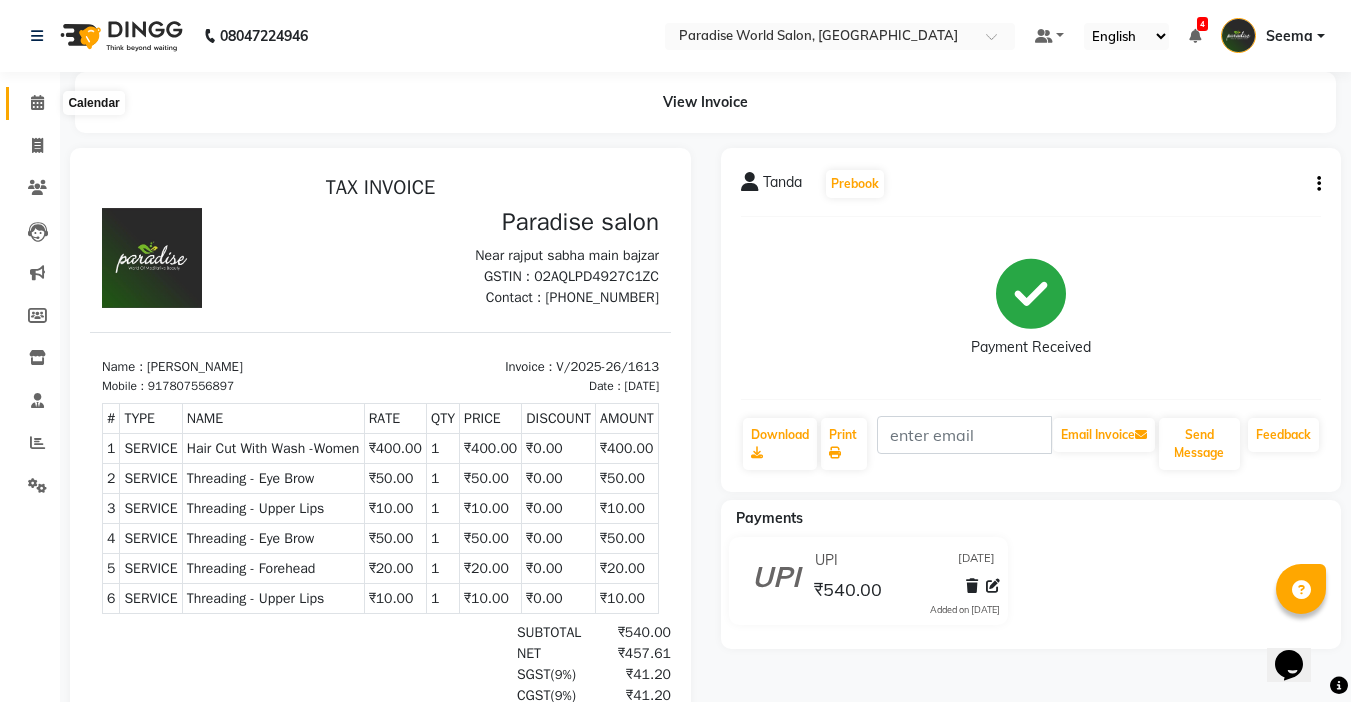 click 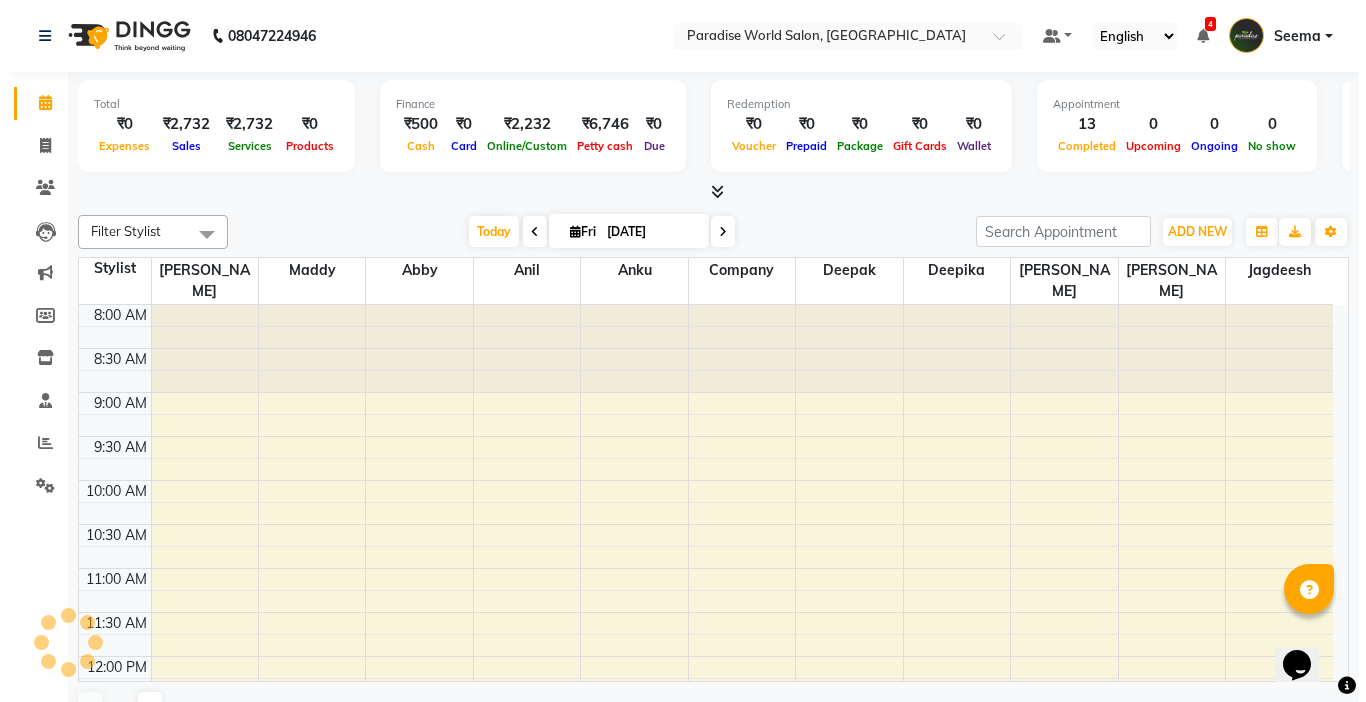 scroll, scrollTop: 0, scrollLeft: 0, axis: both 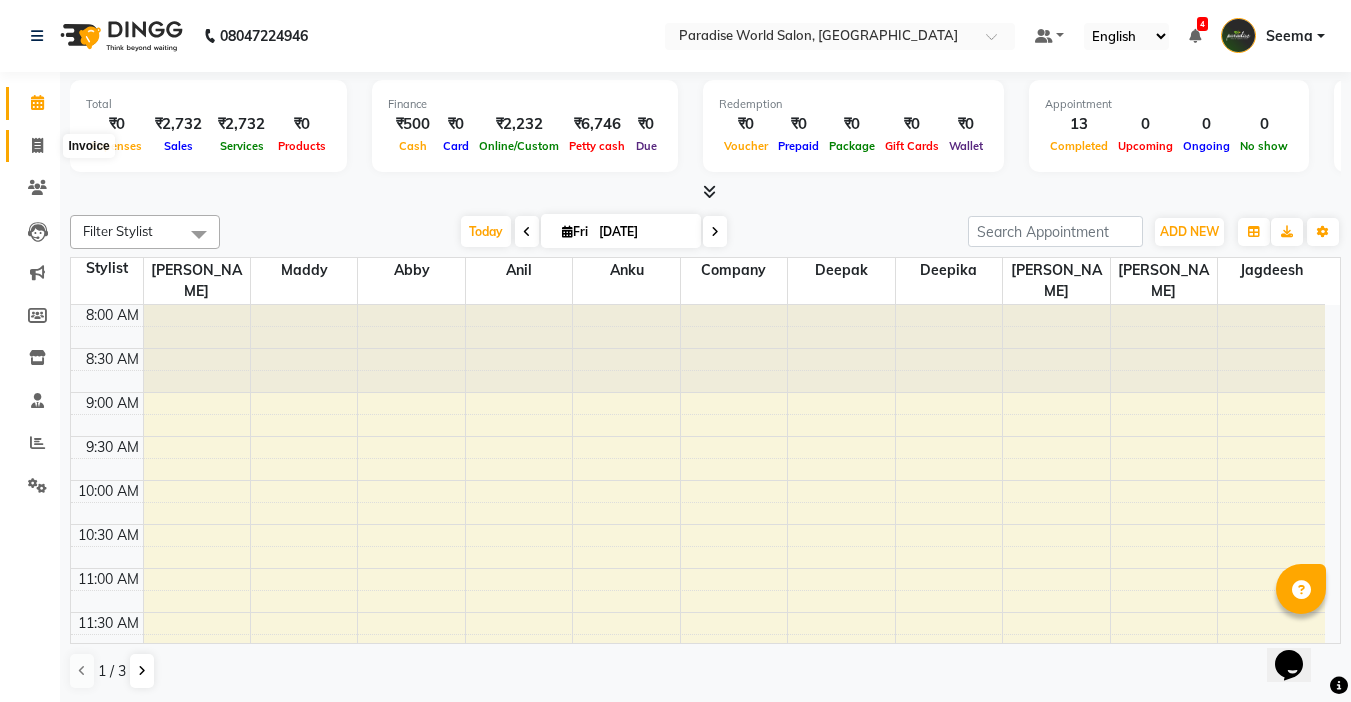click 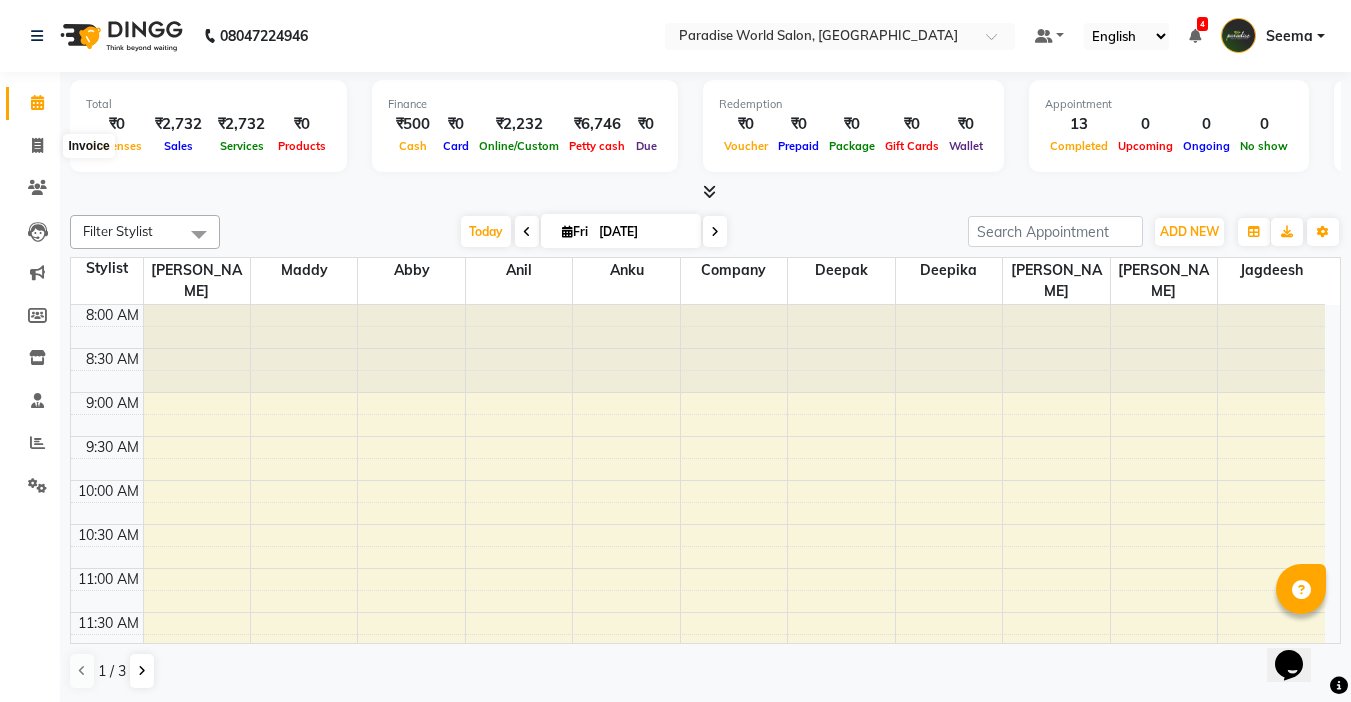 select on "service" 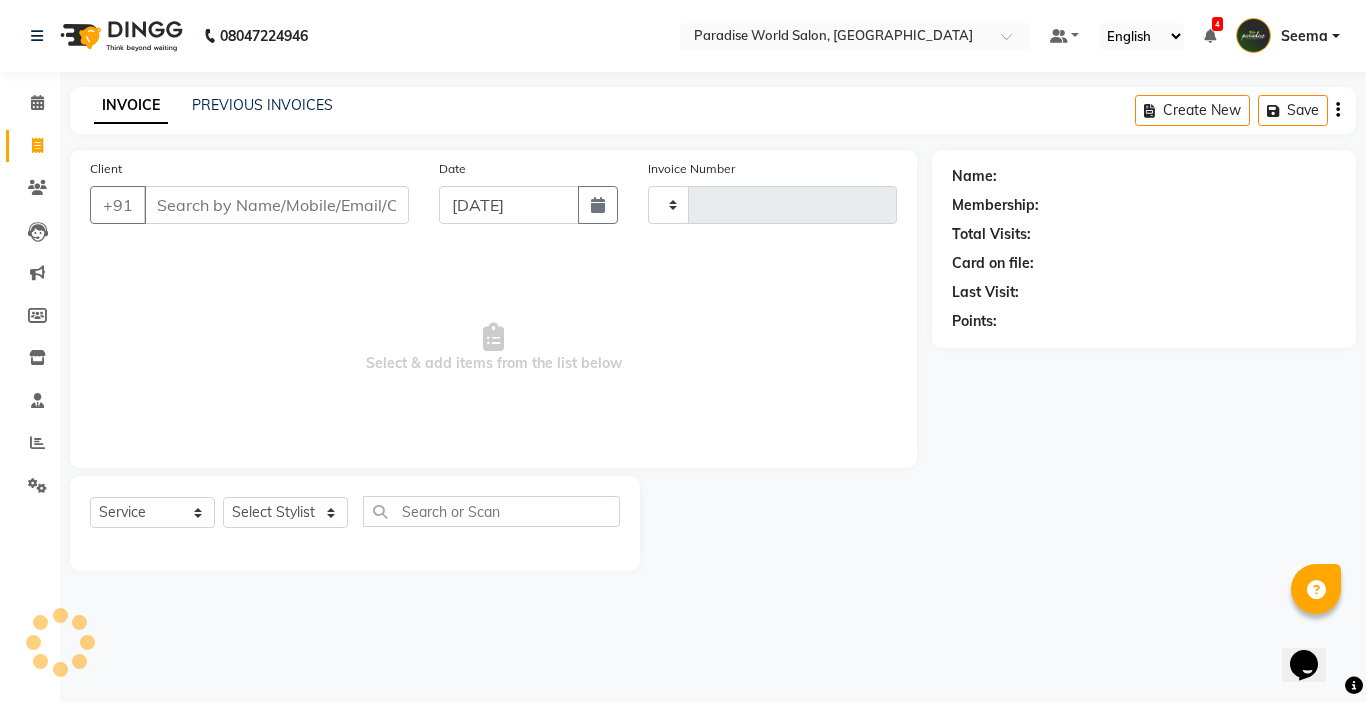 type on "1614" 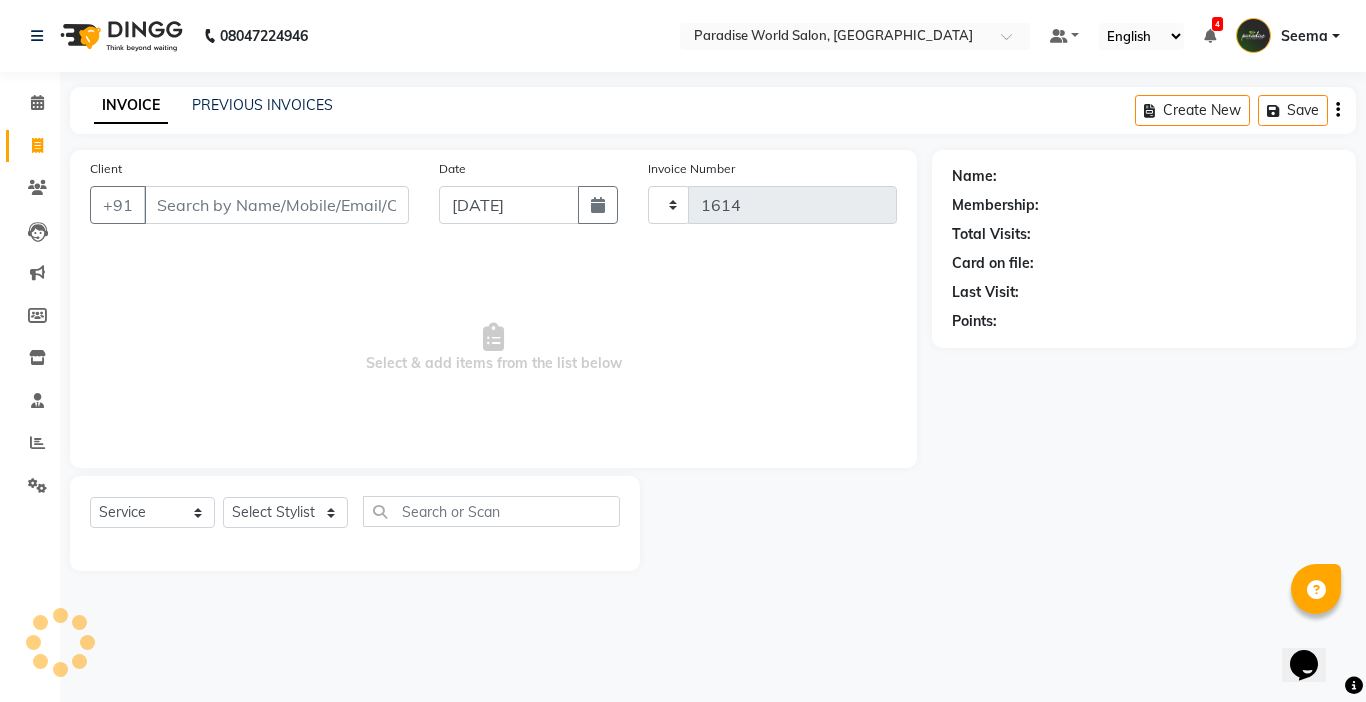 select on "4451" 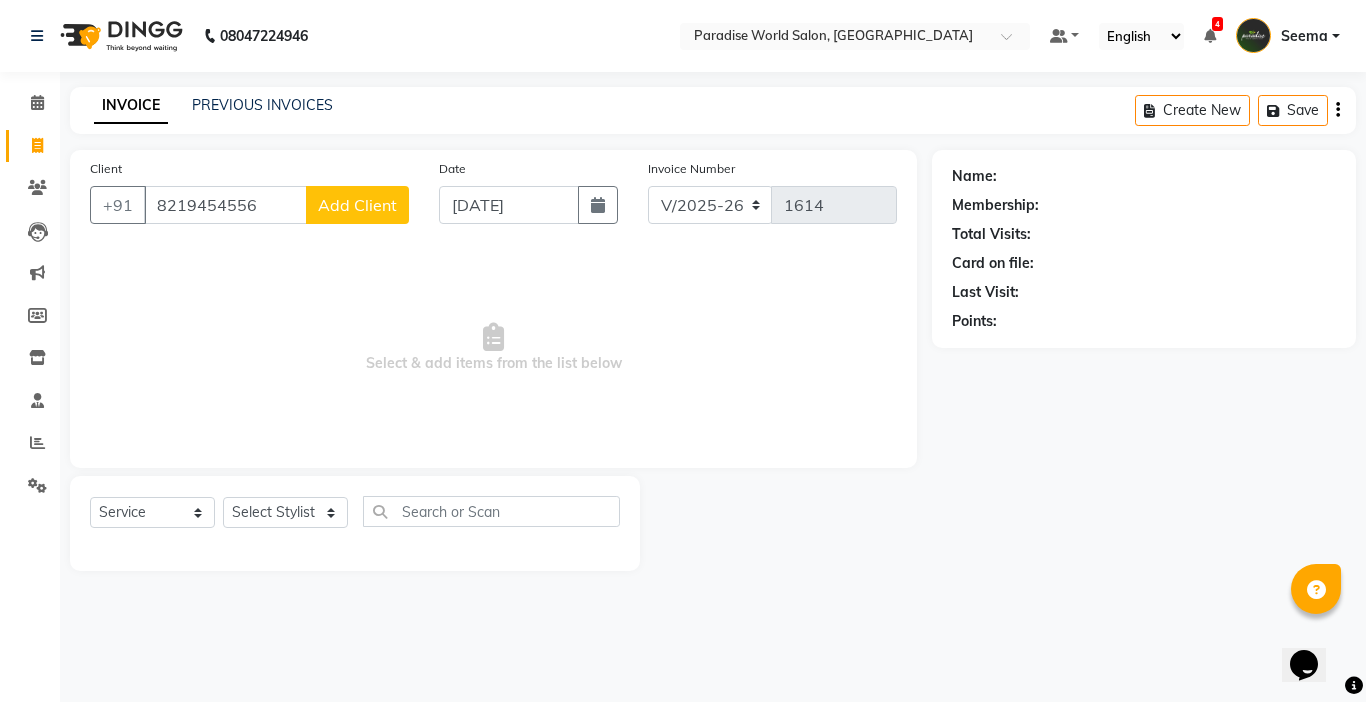 type on "8219454556" 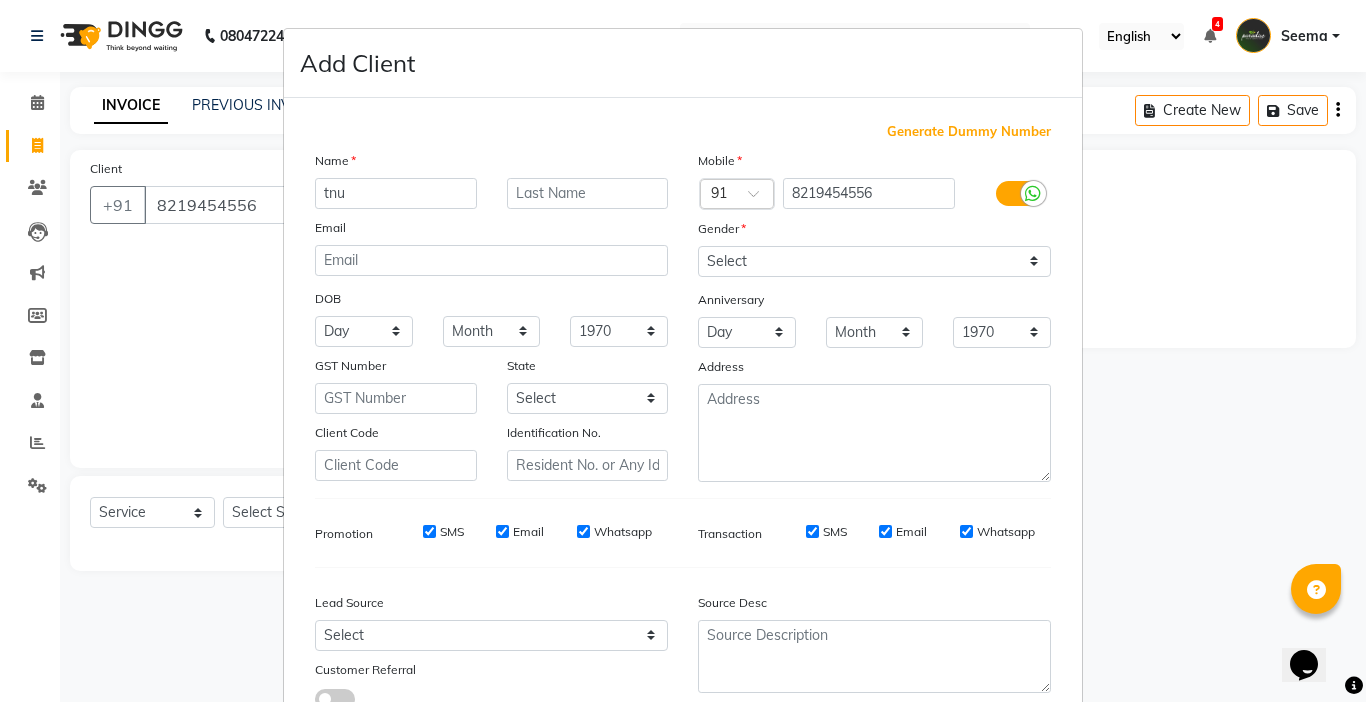 type on "tnu" 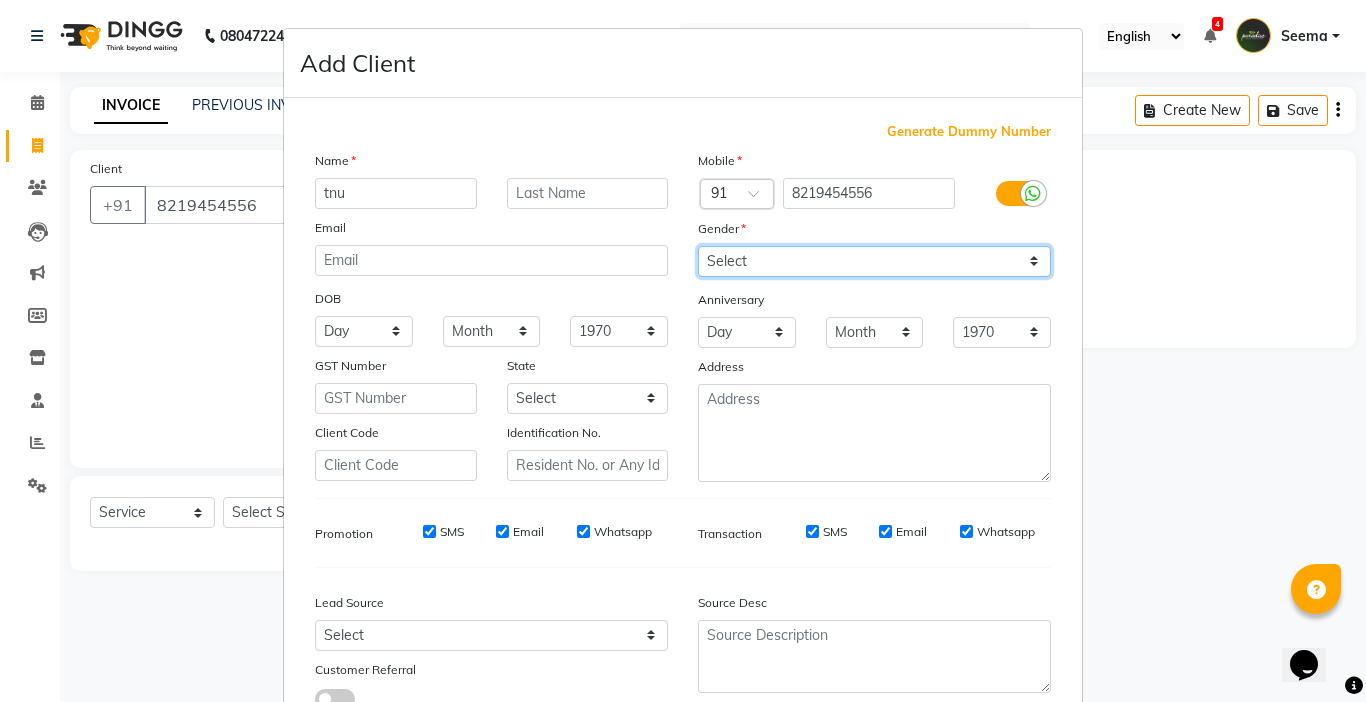 click on "Select [DEMOGRAPHIC_DATA] [DEMOGRAPHIC_DATA] Other Prefer Not To Say" at bounding box center [874, 261] 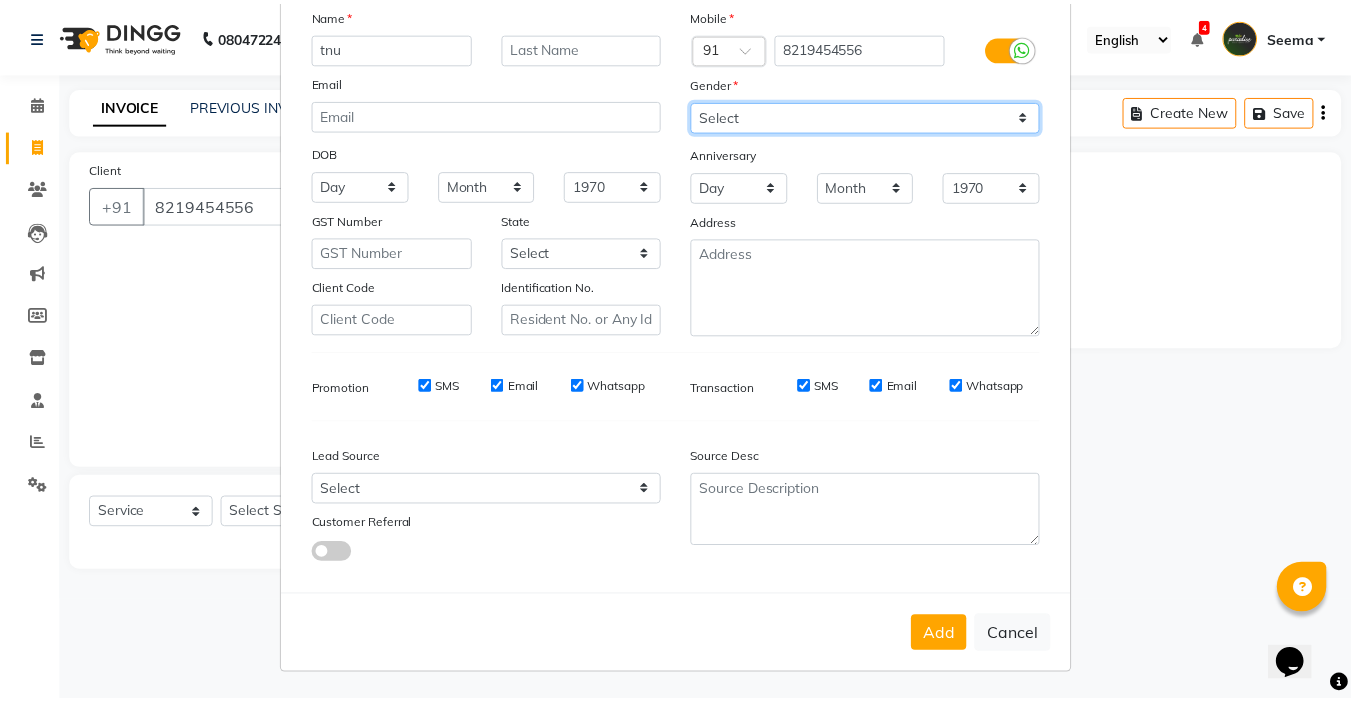 scroll, scrollTop: 147, scrollLeft: 0, axis: vertical 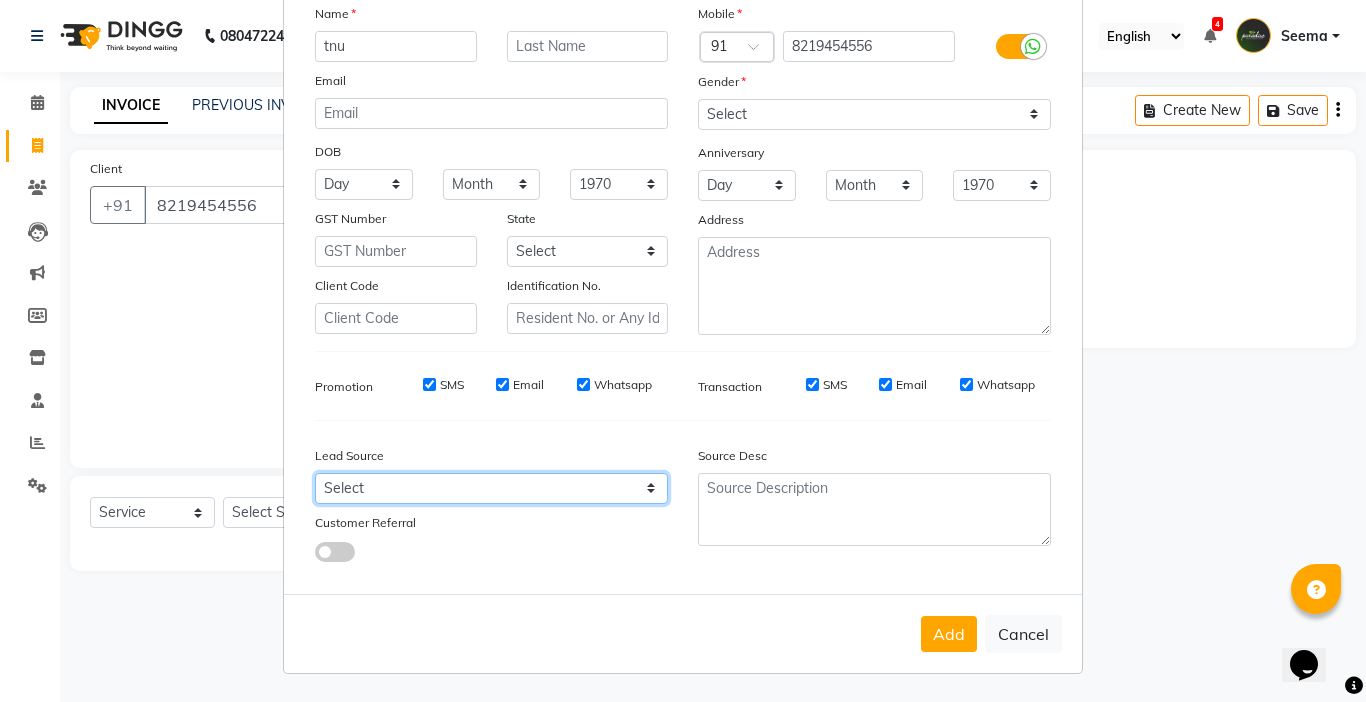 click on "Select Walk-in Referral Internet Friend Word of Mouth Advertisement Facebook JustDial Google Other Instagram  YouTube  WhatsApp" at bounding box center [491, 488] 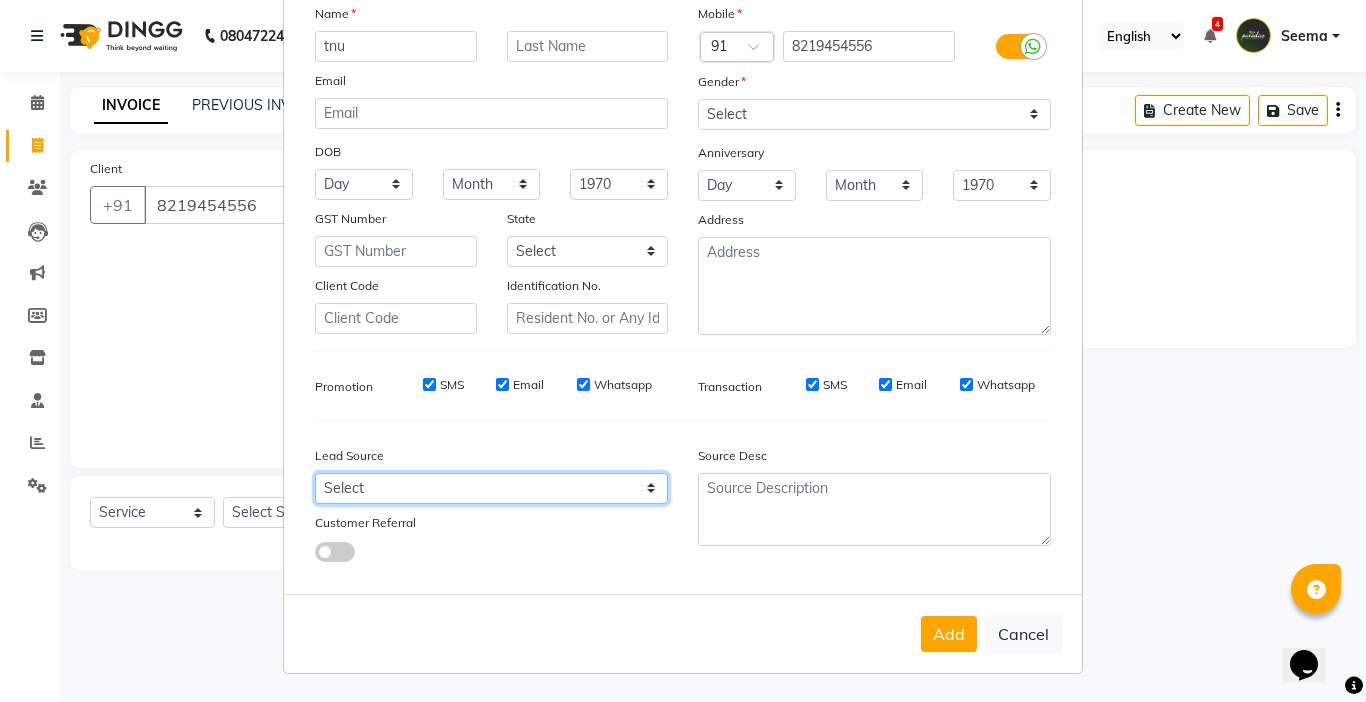 select on "30486" 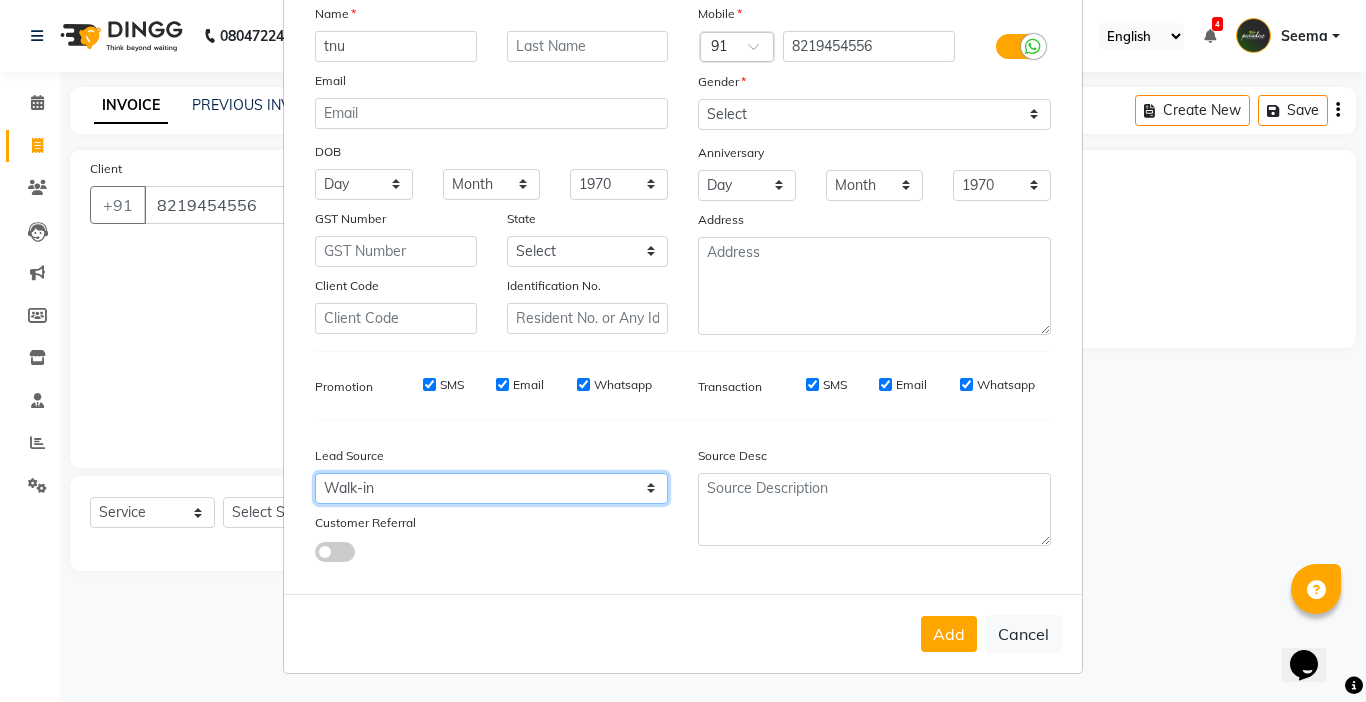 click on "Select Walk-in Referral Internet Friend Word of Mouth Advertisement Facebook JustDial Google Other Instagram  YouTube  WhatsApp" at bounding box center [491, 488] 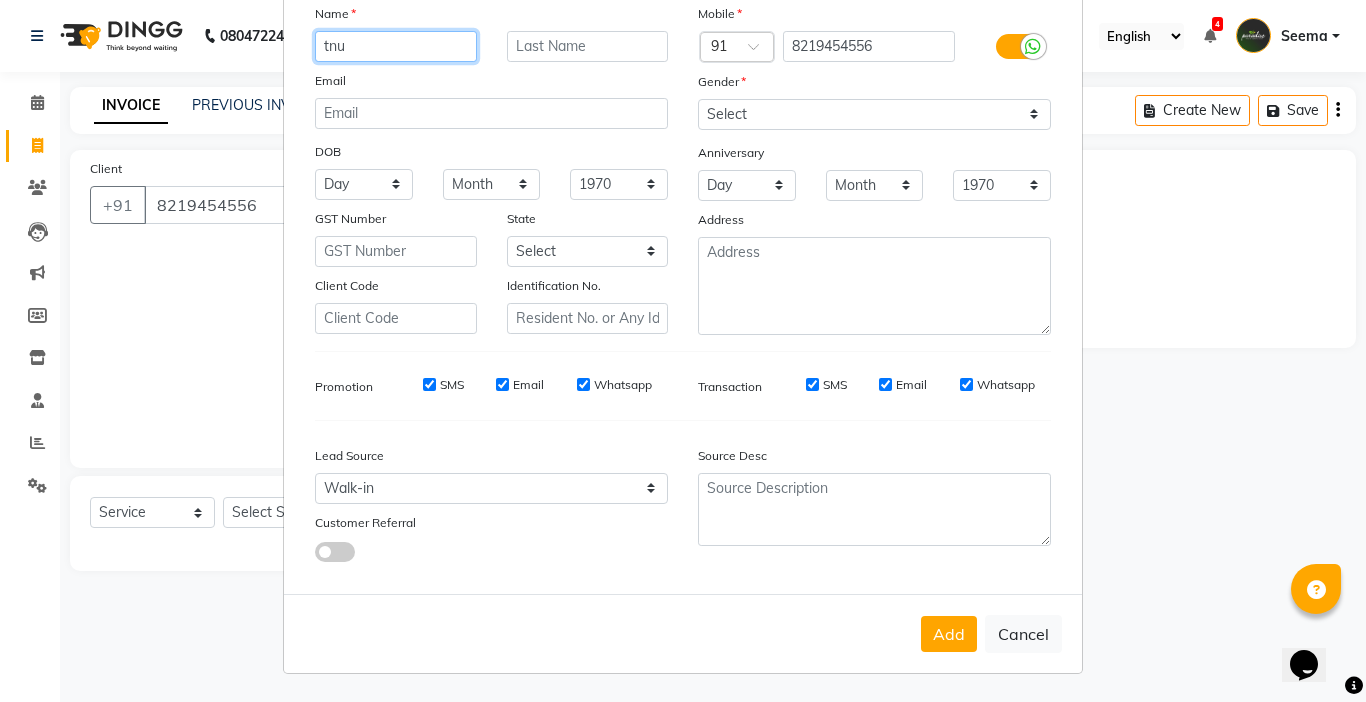 click on "tnu" at bounding box center (396, 46) 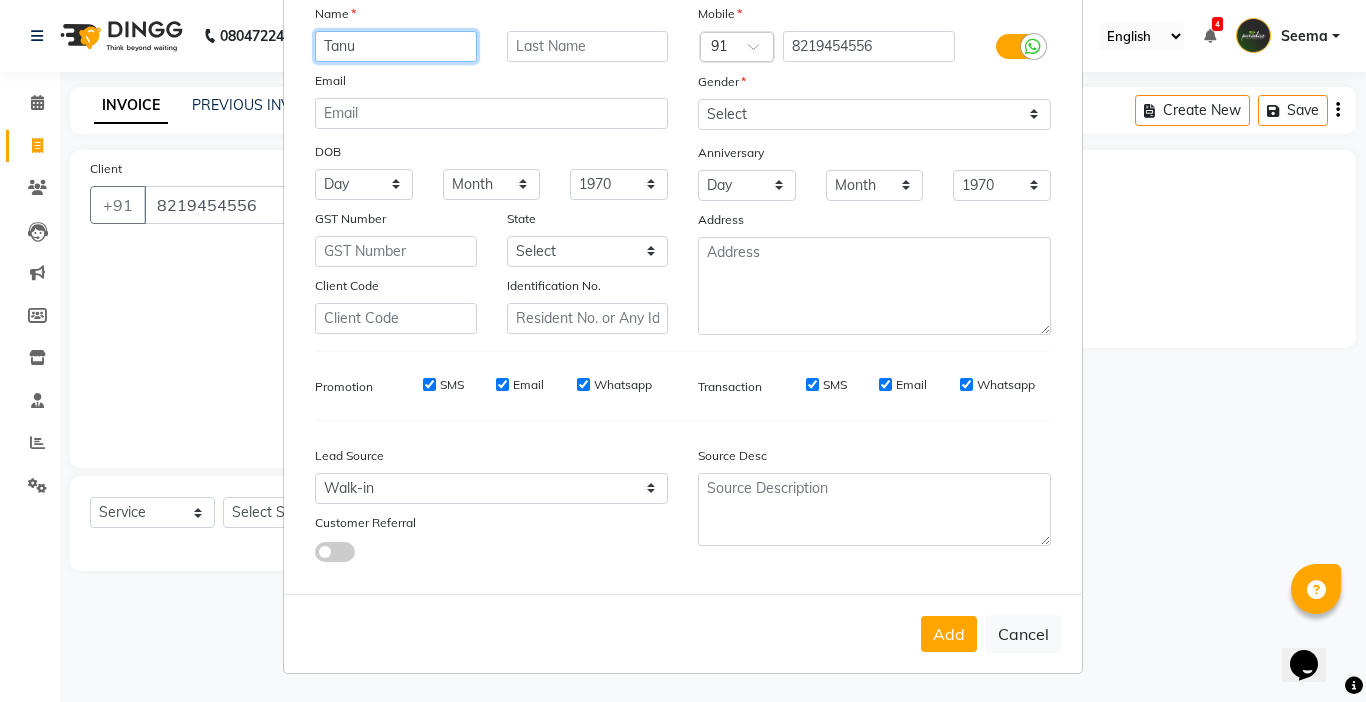 type on "Tanu" 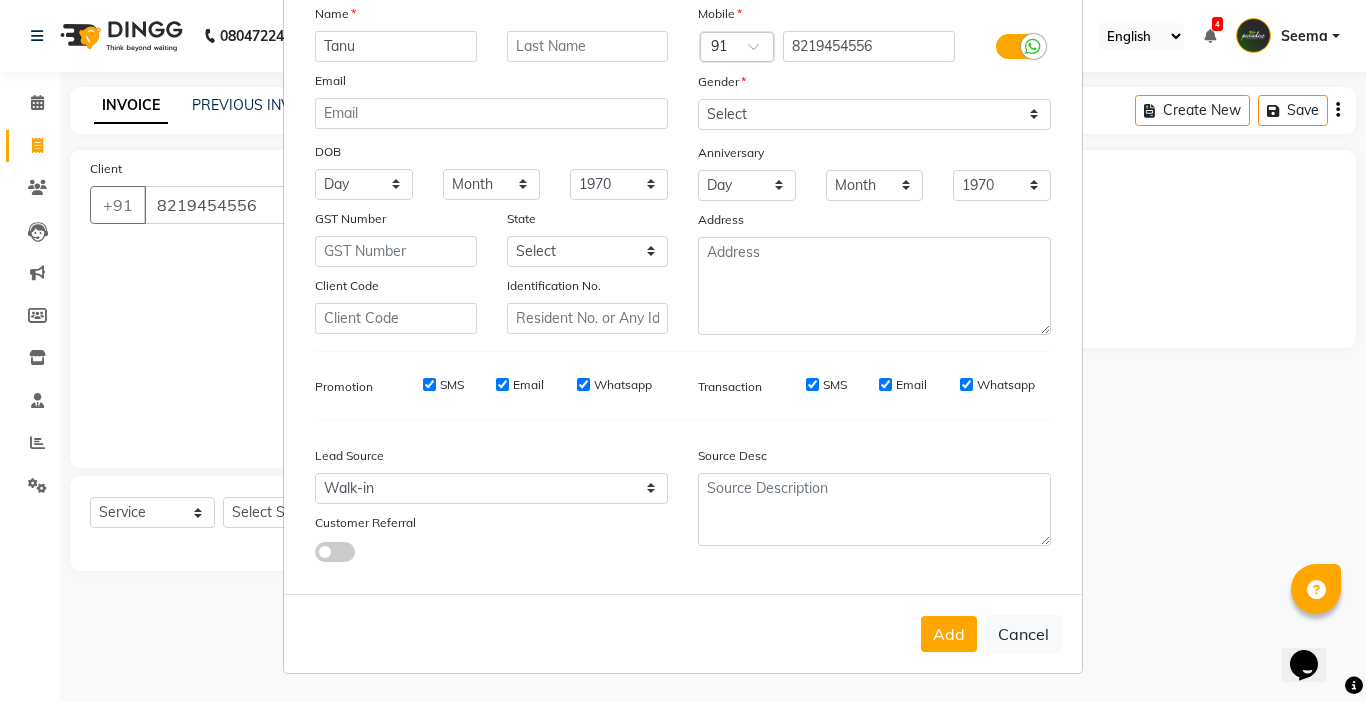 click on "Add   Cancel" at bounding box center (683, 633) 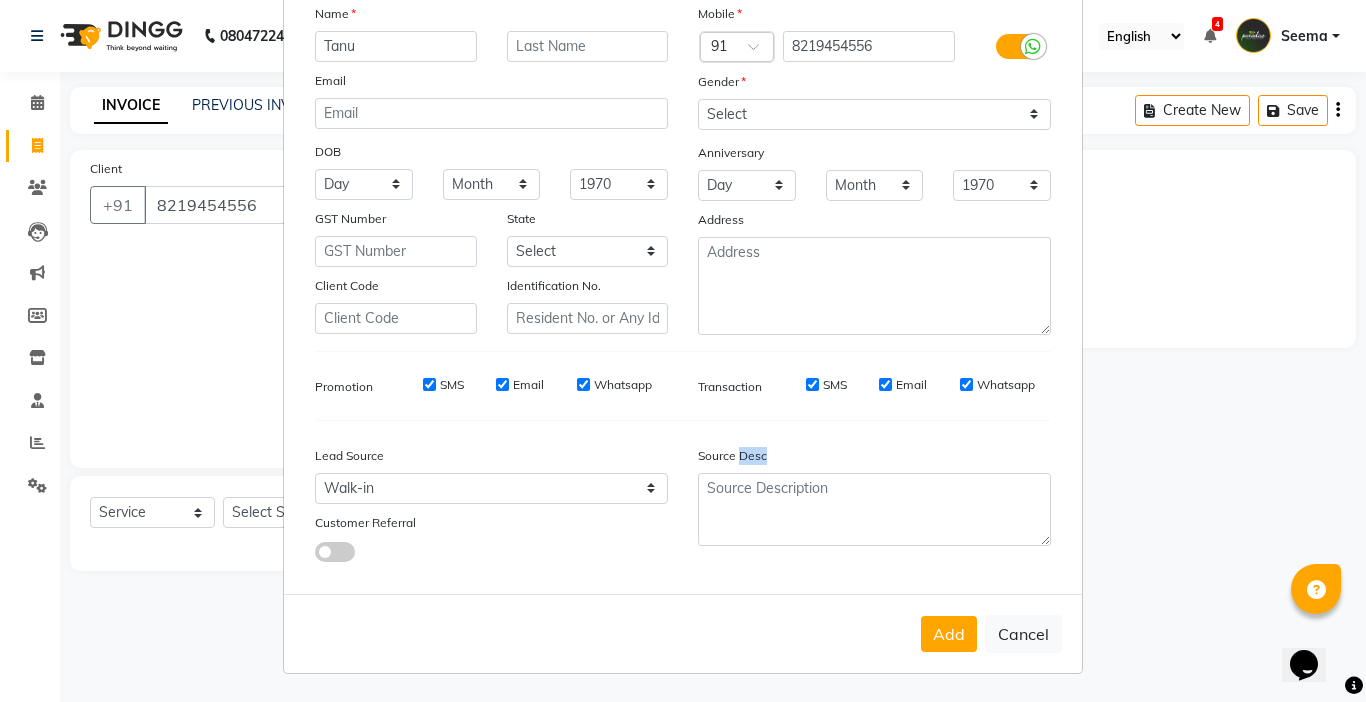 click on "Add   Cancel" at bounding box center [683, 633] 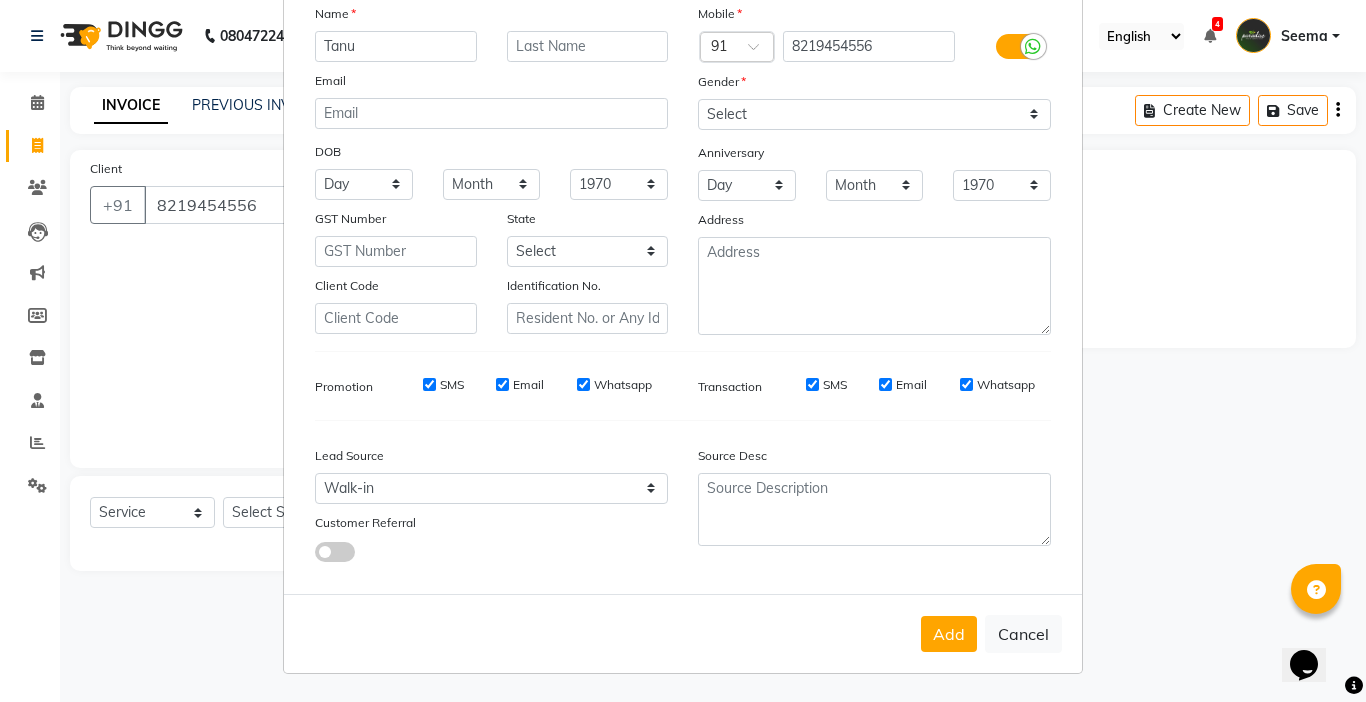 click on "Add Client Generate Dummy Number Name Tanu Email DOB Day 01 02 03 04 05 06 07 08 09 10 11 12 13 14 15 16 17 18 19 20 21 22 23 24 25 26 27 28 29 30 31 Month January February March April May June July August September October November [DATE] 1941 1942 1943 1944 1945 1946 1947 1948 1949 1950 1951 1952 1953 1954 1955 1956 1957 1958 1959 1960 1961 1962 1963 1964 1965 1966 1967 1968 1969 1970 1971 1972 1973 1974 1975 1976 1977 1978 1979 1980 1981 1982 1983 1984 1985 1986 1987 1988 1989 1990 1991 1992 1993 1994 1995 1996 1997 1998 1999 2000 2001 2002 2003 2004 2005 2006 2007 2008 2009 2010 2011 2012 2013 2014 2015 2016 2017 2018 2019 2020 2021 2022 2023 2024 GST Number State Select [GEOGRAPHIC_DATA] [GEOGRAPHIC_DATA] [GEOGRAPHIC_DATA] [GEOGRAPHIC_DATA] [GEOGRAPHIC_DATA] [GEOGRAPHIC_DATA] [GEOGRAPHIC_DATA] [GEOGRAPHIC_DATA] and [GEOGRAPHIC_DATA] [GEOGRAPHIC_DATA] [GEOGRAPHIC_DATA] [GEOGRAPHIC_DATA] [GEOGRAPHIC_DATA] [GEOGRAPHIC_DATA] [GEOGRAPHIC_DATA] [GEOGRAPHIC_DATA] [GEOGRAPHIC_DATA] [GEOGRAPHIC_DATA] [GEOGRAPHIC_DATA] [GEOGRAPHIC_DATA] [GEOGRAPHIC_DATA] [GEOGRAPHIC_DATA] [GEOGRAPHIC_DATA] [GEOGRAPHIC_DATA] [GEOGRAPHIC_DATA] [GEOGRAPHIC_DATA] [GEOGRAPHIC_DATA] [GEOGRAPHIC_DATA] [GEOGRAPHIC_DATA] [GEOGRAPHIC_DATA]" at bounding box center [683, 351] 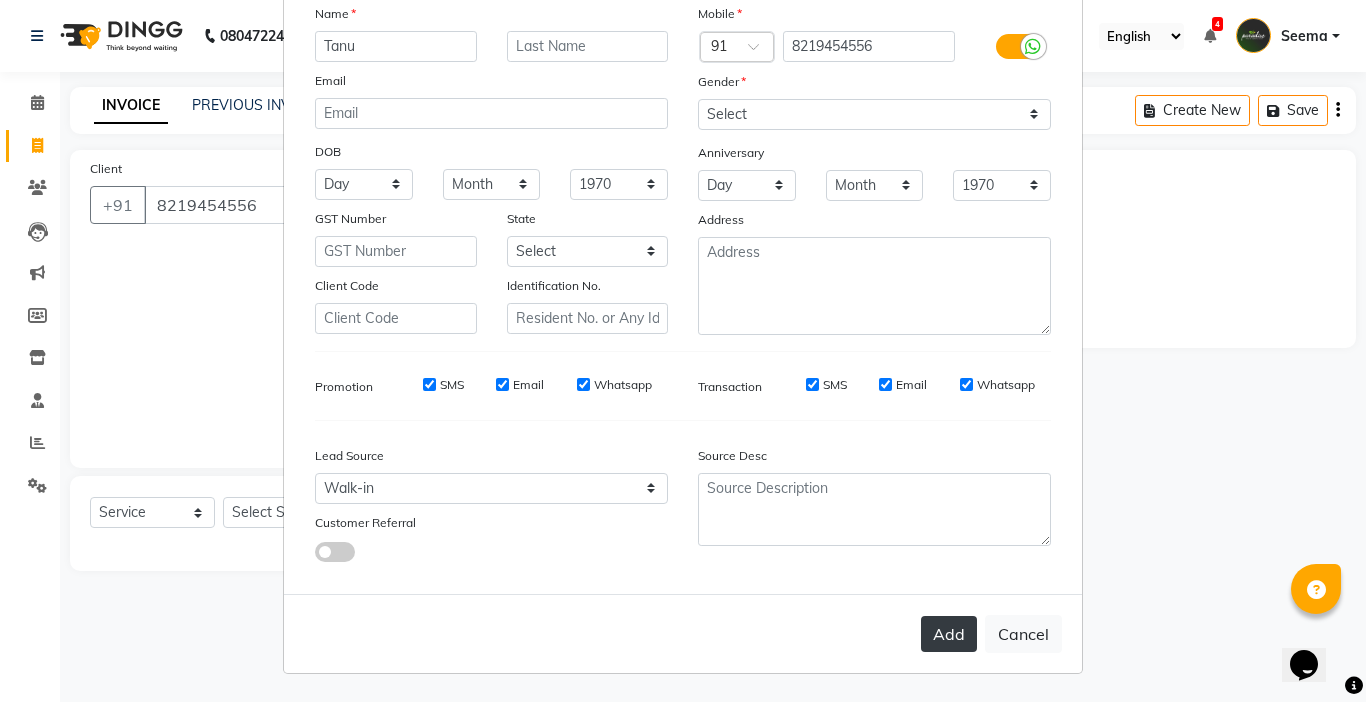 click on "Add" at bounding box center [949, 634] 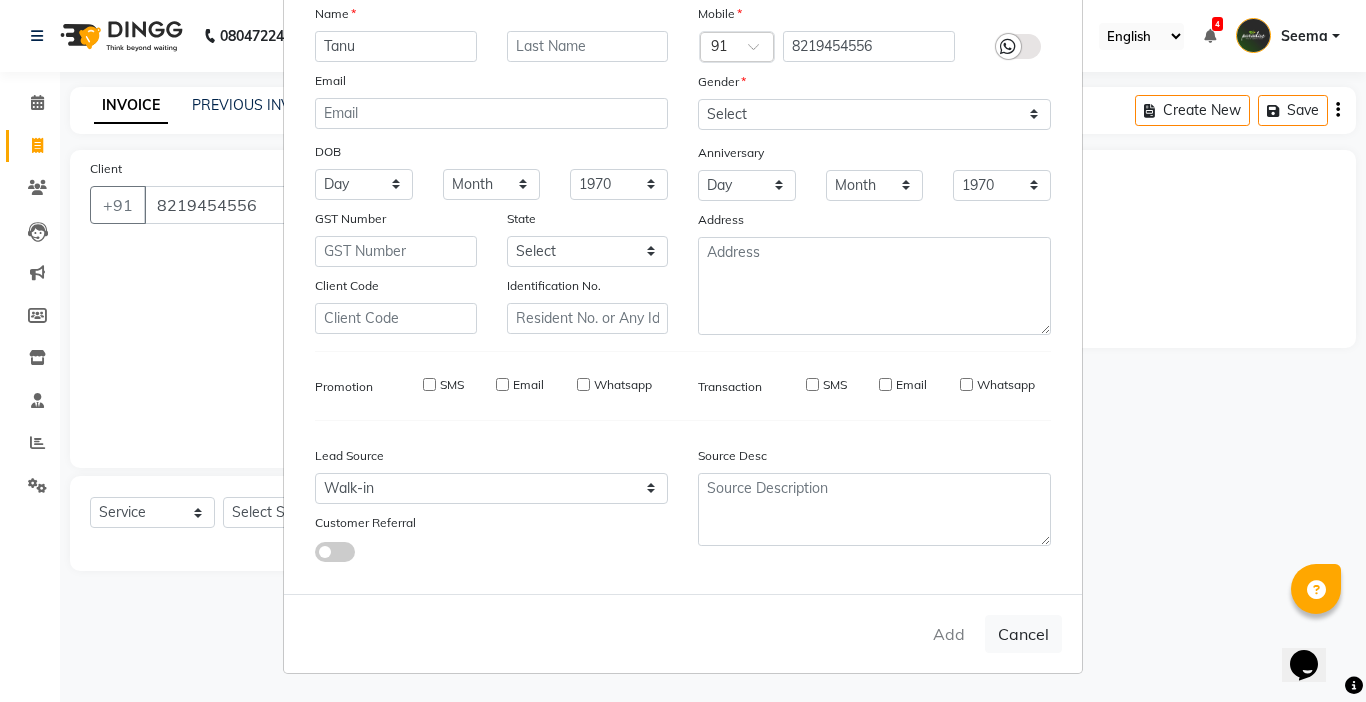 type 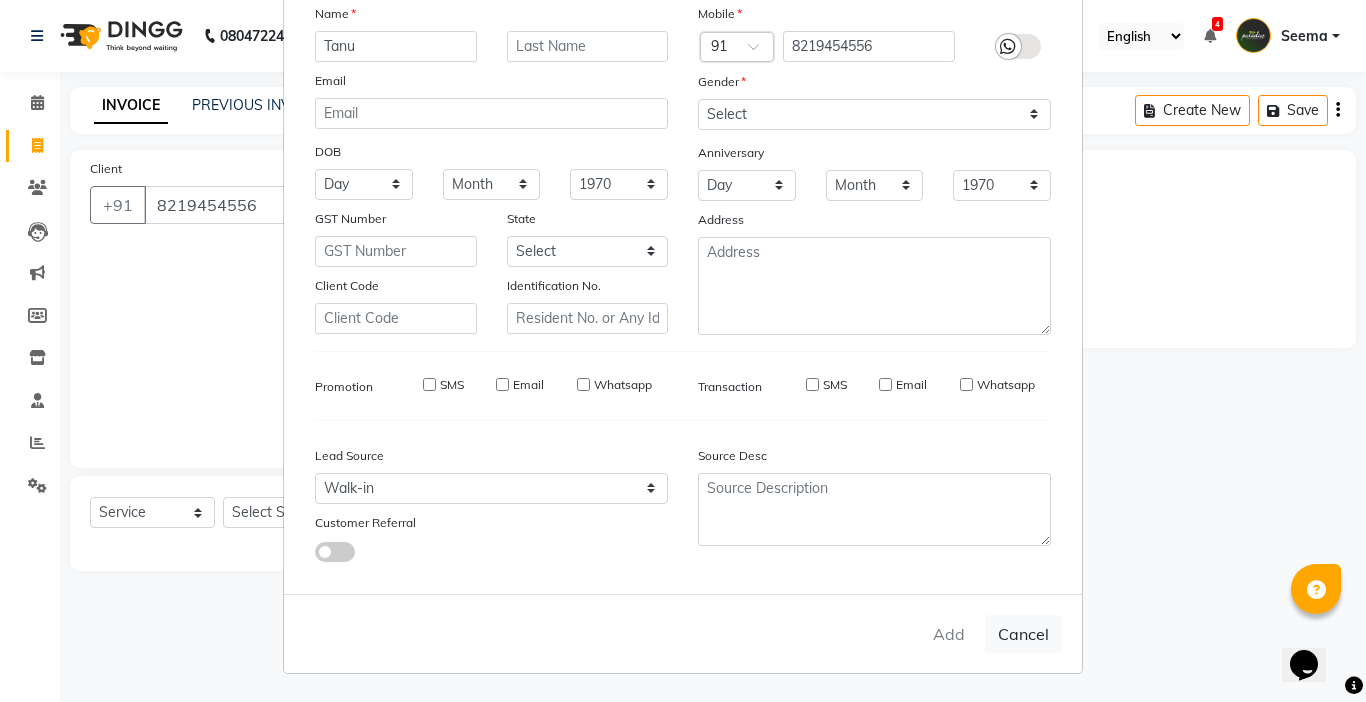 select 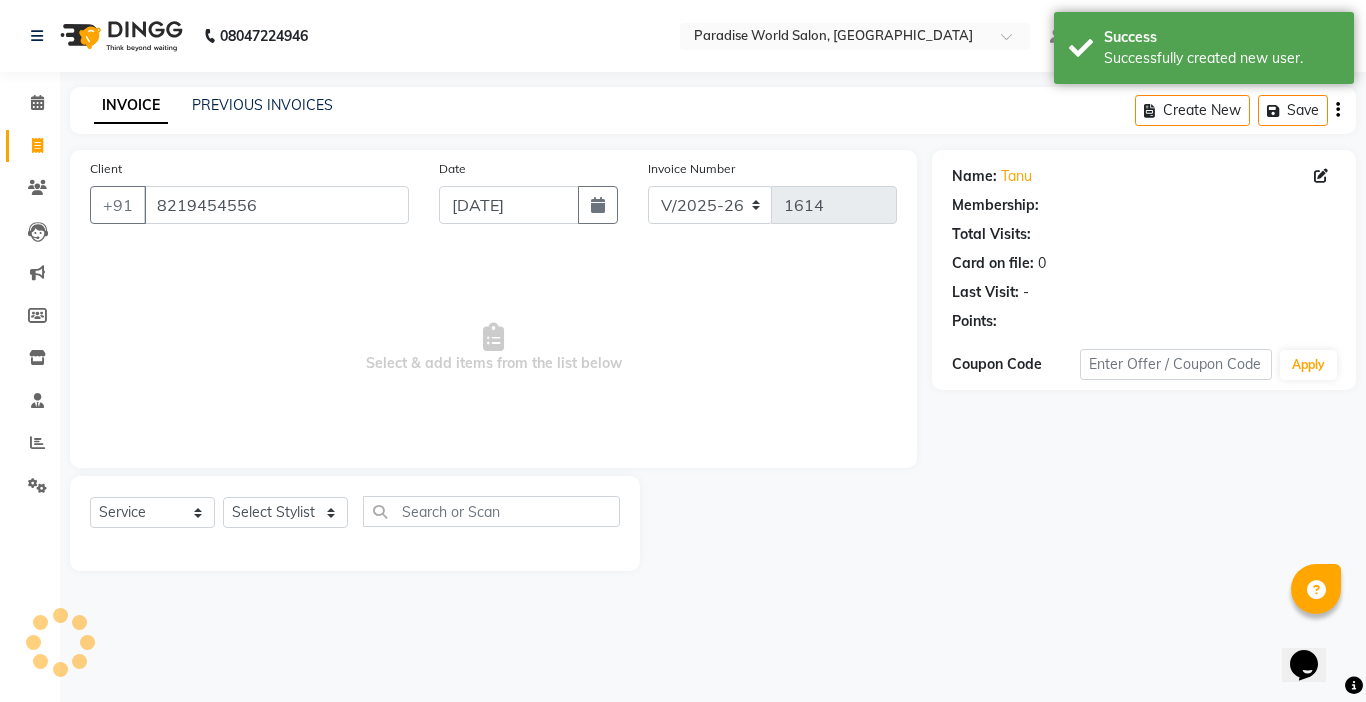 select on "1: Object" 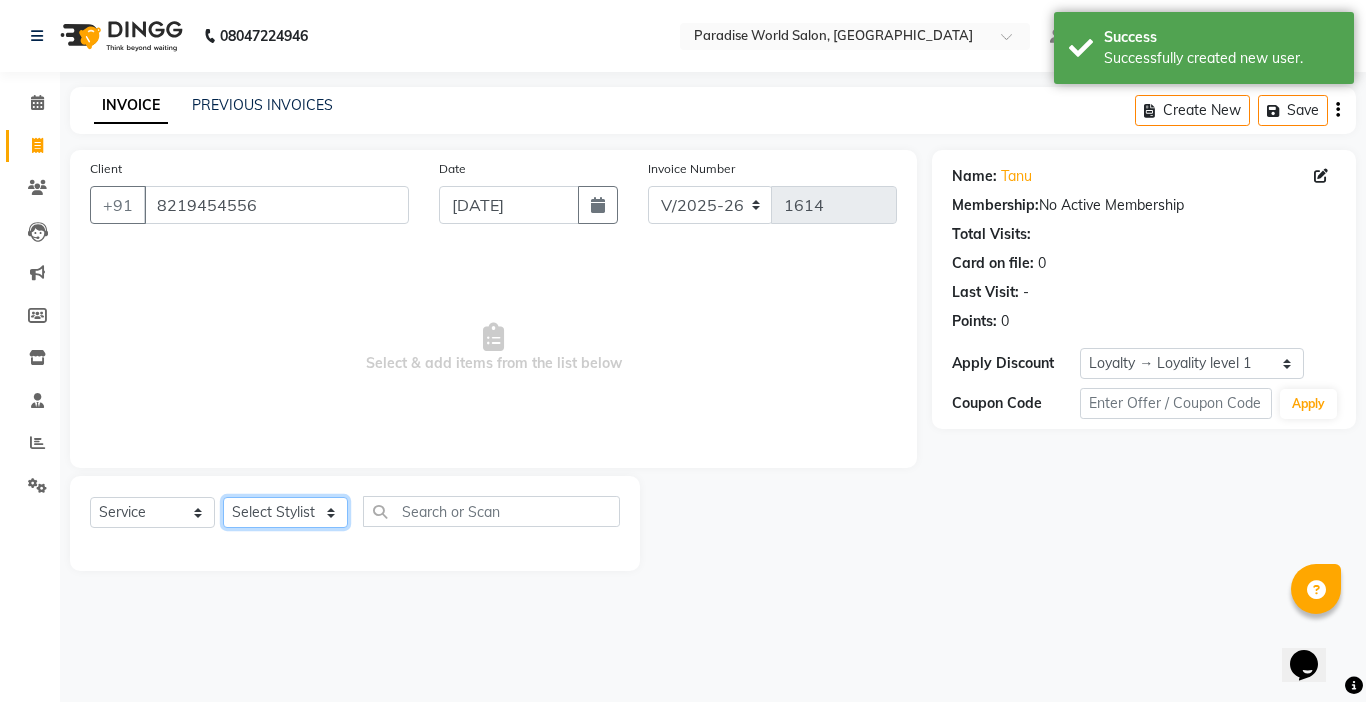 click on "Select Stylist [PERSON_NAME]  [PERSON_NAME] company Deepak [PERSON_NAME] [PERSON_NAME] [PERSON_NAME] Love preet [PERSON_NAME] student [PERSON_NAME] [PERSON_NAME] [PERSON_NAME] [PERSON_NAME] Student Seema [PERSON_NAME] - Student Shweta  [PERSON_NAME] [PERSON_NAME] Vikas Vishal" 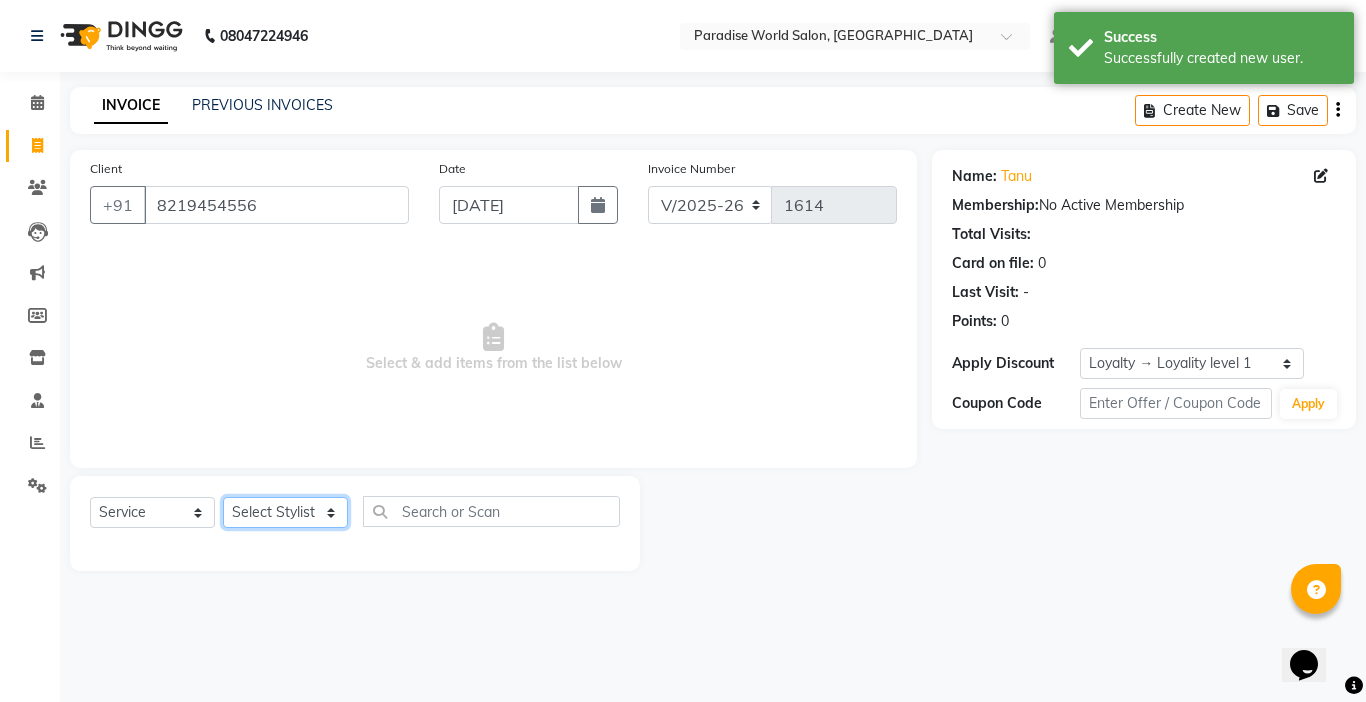 select on "54032" 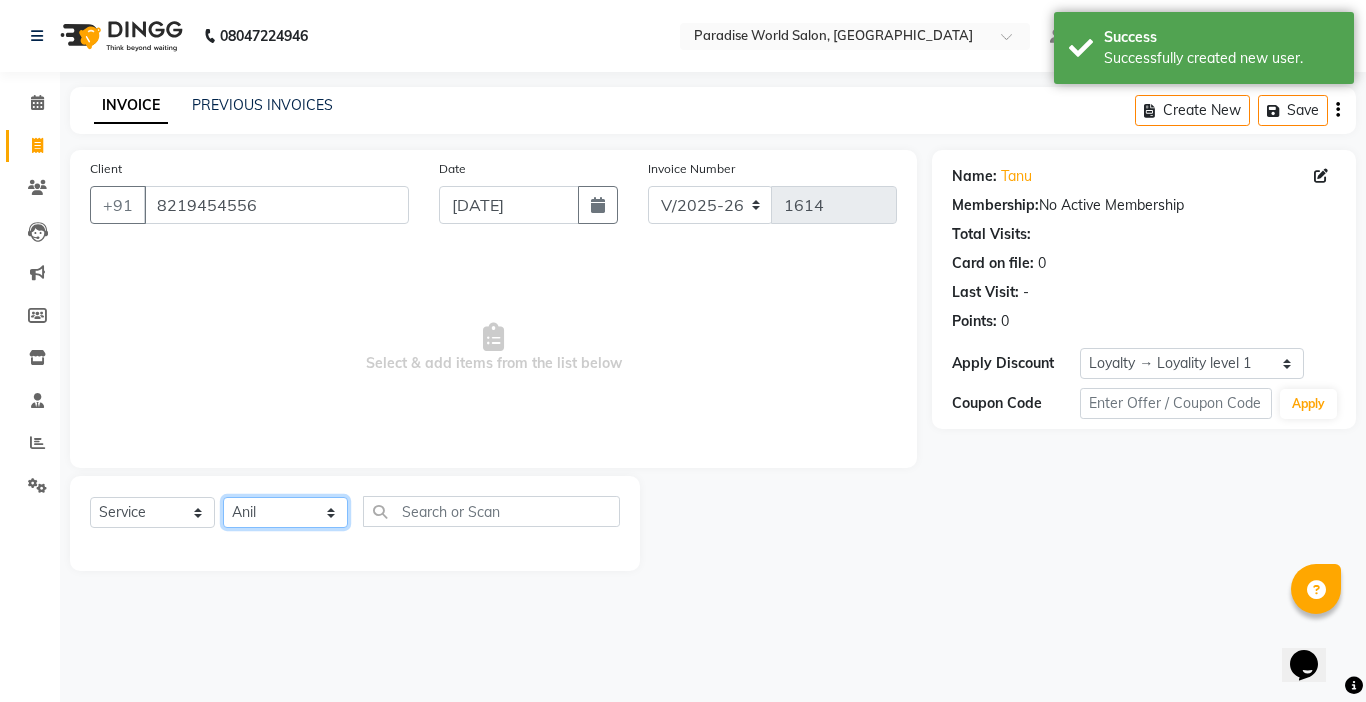 click on "Select Stylist [PERSON_NAME]  [PERSON_NAME] company Deepak [PERSON_NAME] [PERSON_NAME] [PERSON_NAME] Love preet [PERSON_NAME] student [PERSON_NAME] [PERSON_NAME] [PERSON_NAME] [PERSON_NAME] Student Seema [PERSON_NAME] - Student Shweta  [PERSON_NAME] [PERSON_NAME] Vikas Vishal" 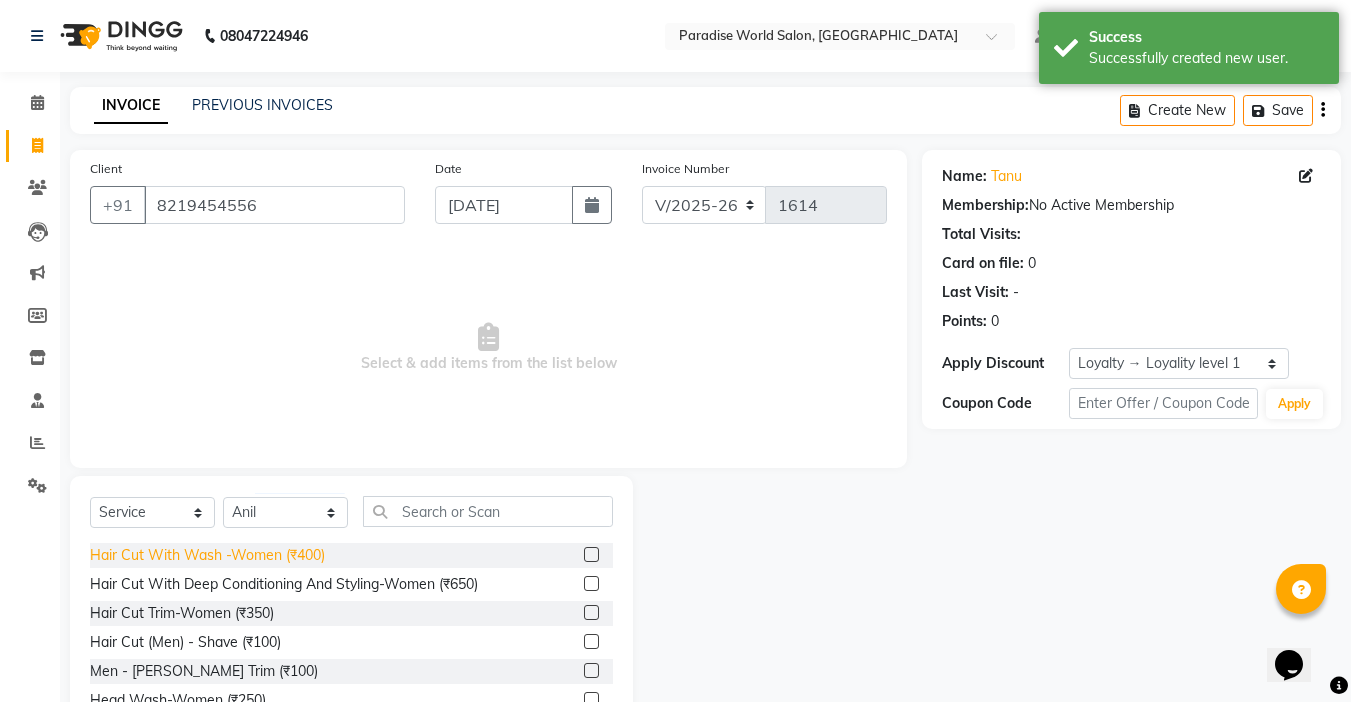 click on "Hair Cut With Wash -Women (₹400)" 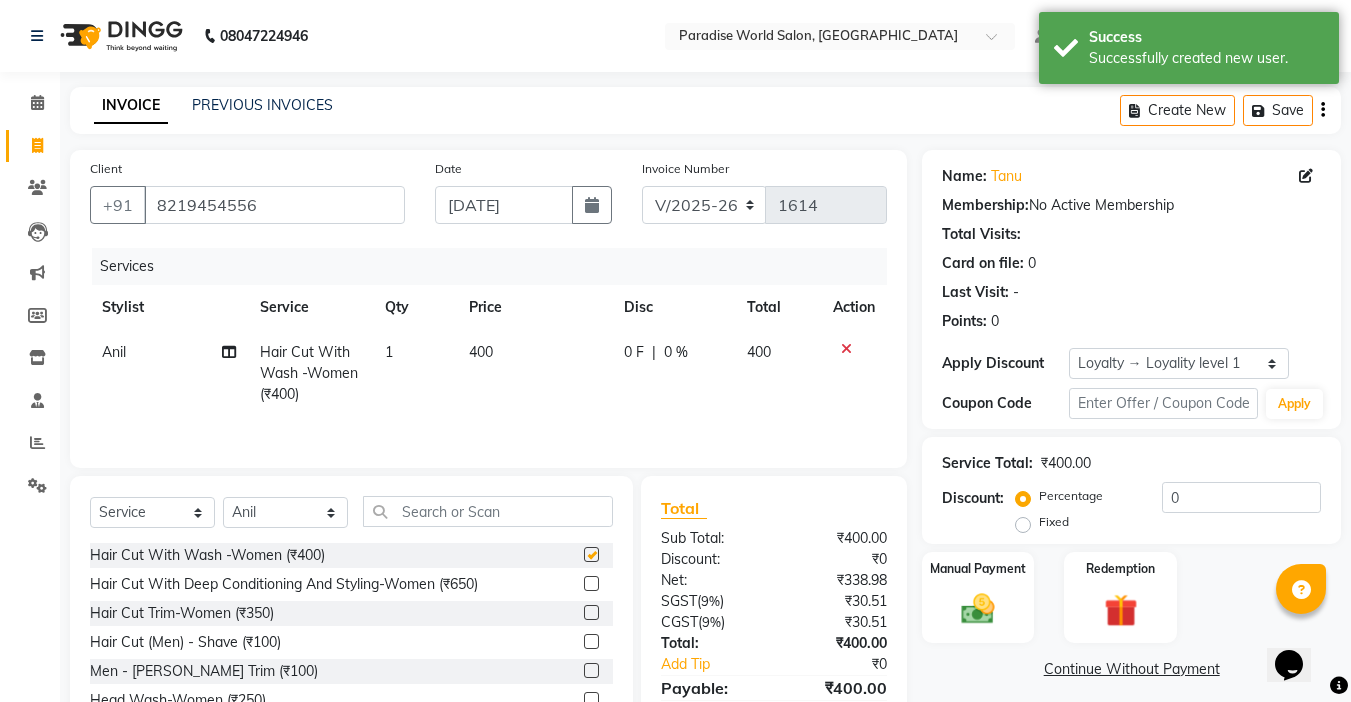checkbox on "false" 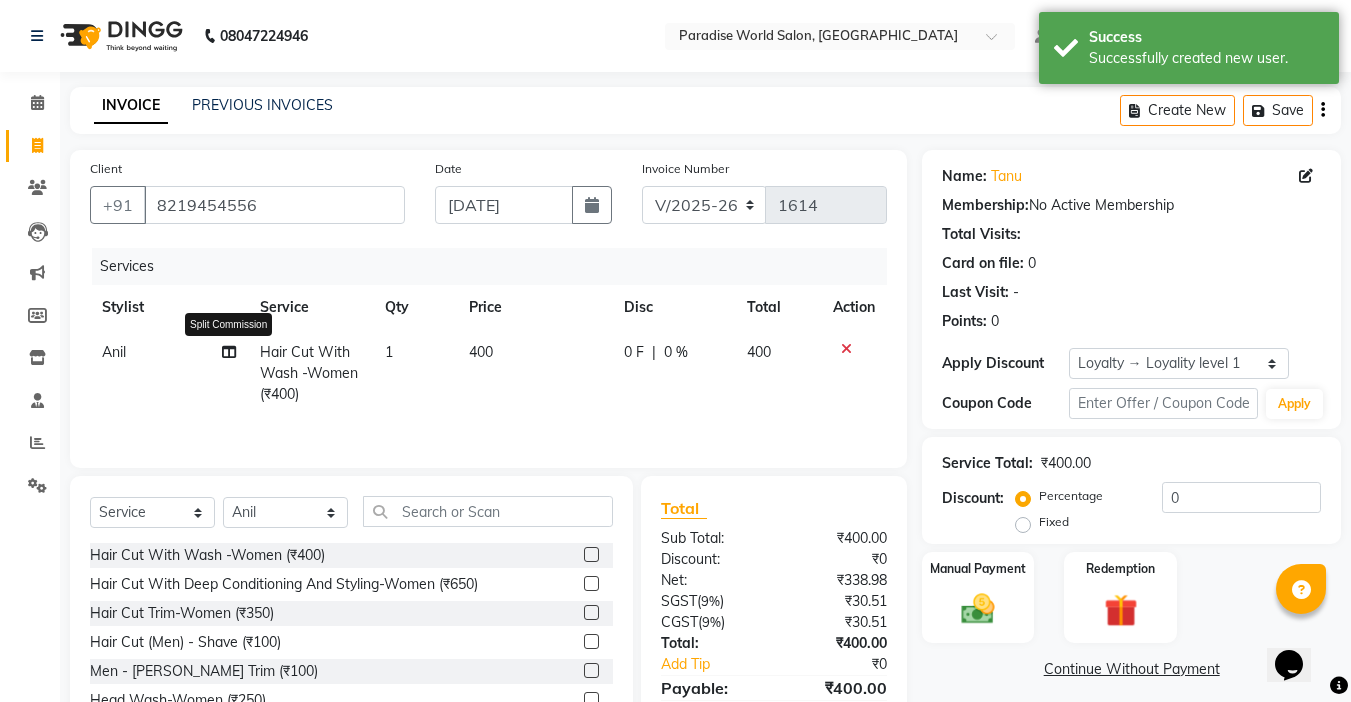 click 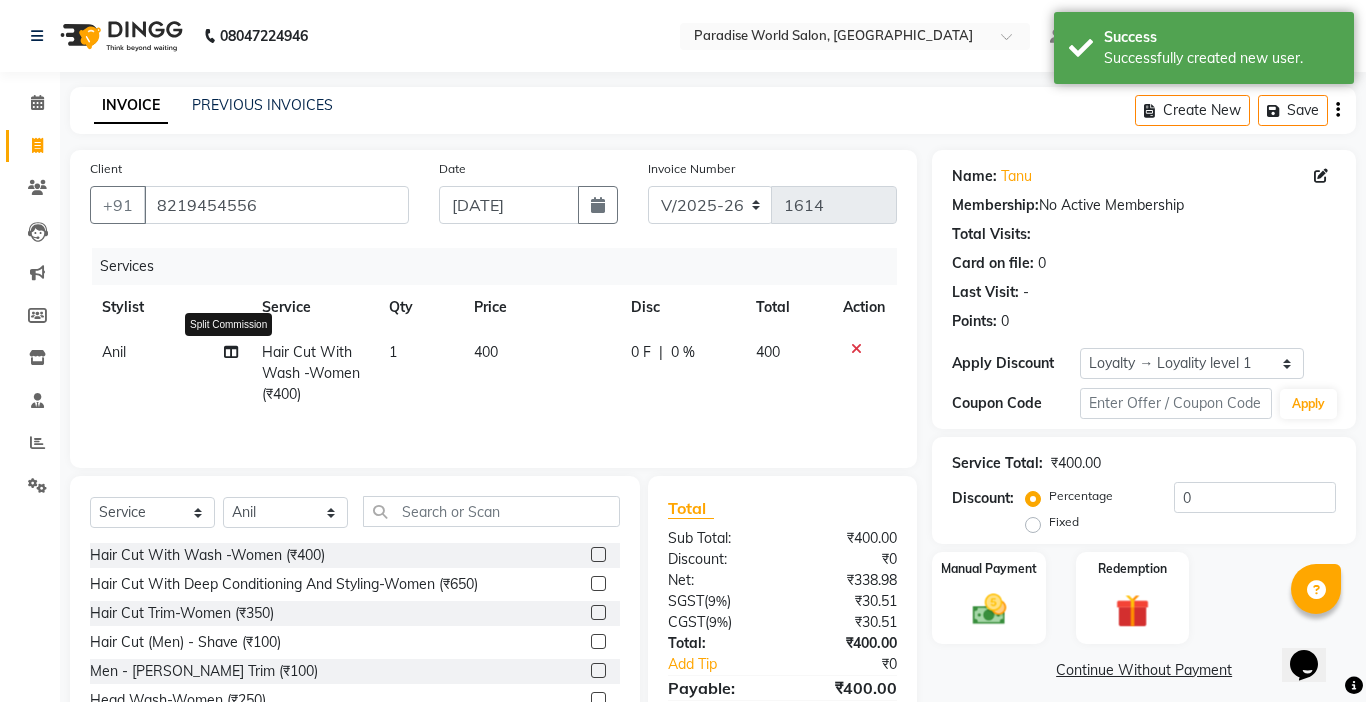 select on "54032" 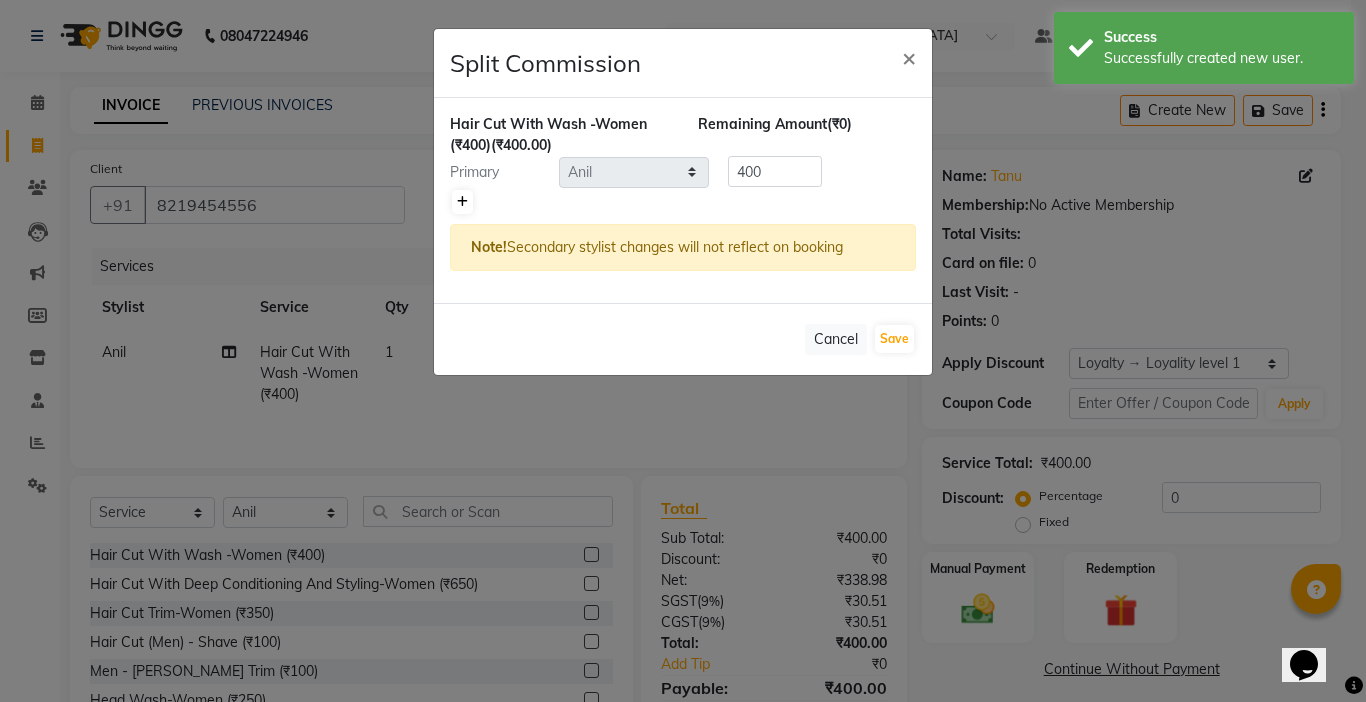 click 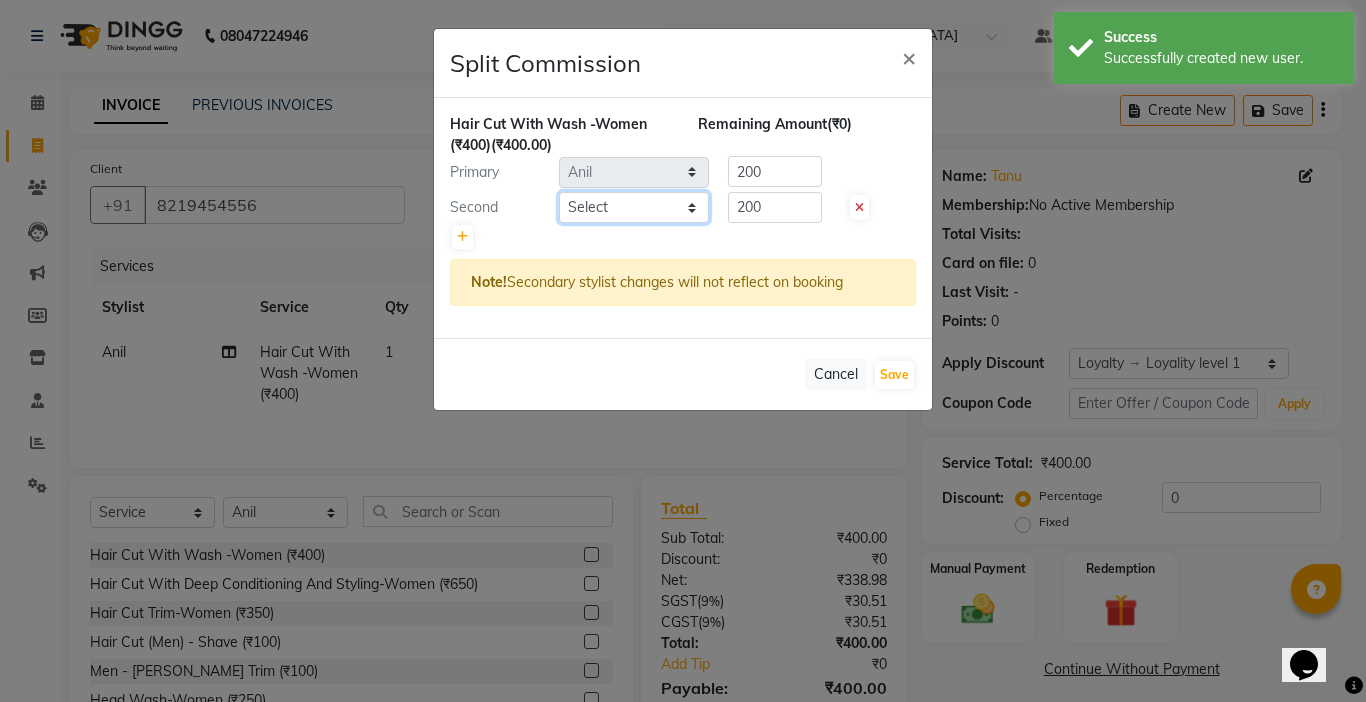 click on "Select  [PERSON_NAME]    [PERSON_NAME]   company   Deepak   [PERSON_NAME]   [PERSON_NAME]   [PERSON_NAME]   Love preet   [PERSON_NAME] student   [PERSON_NAME]   [PERSON_NAME]   [PERSON_NAME]   [PERSON_NAME] Student   Seema   [PERSON_NAME] - Student   Shweta    [PERSON_NAME]   [PERSON_NAME]   Vikas   Vishal" 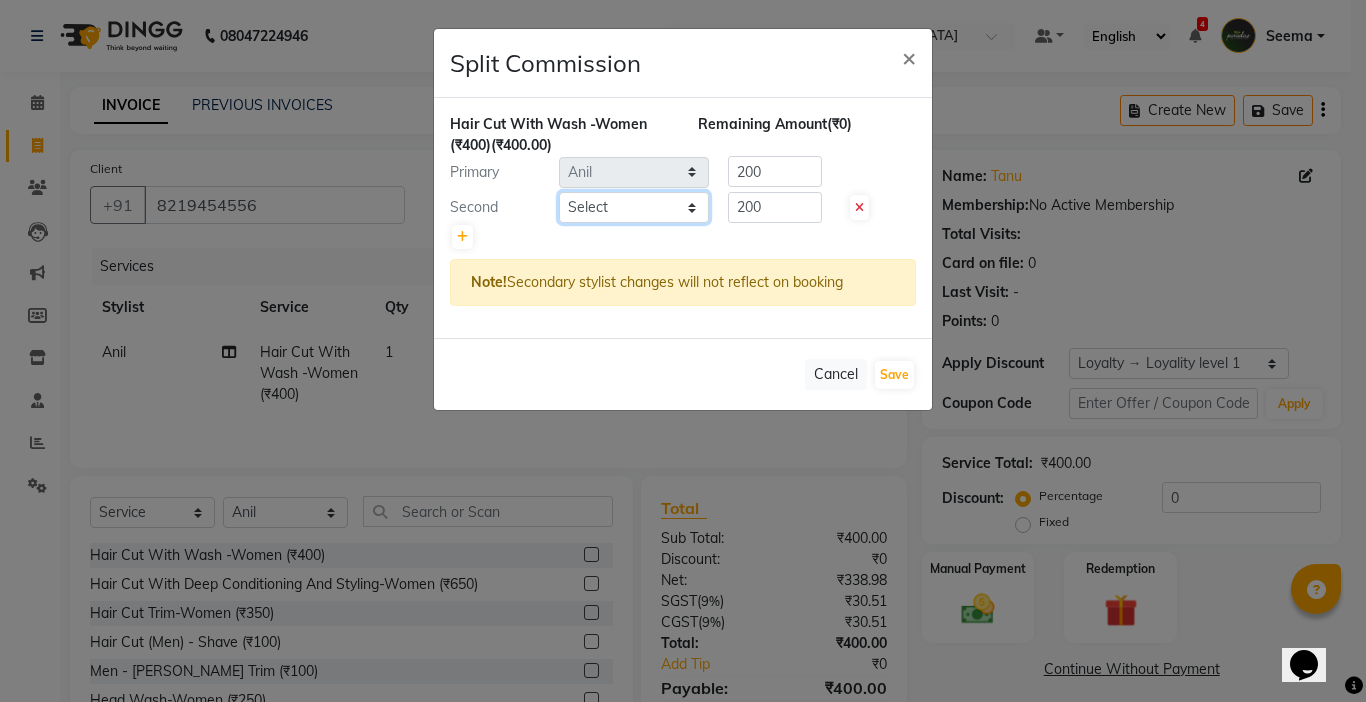 select on "57181" 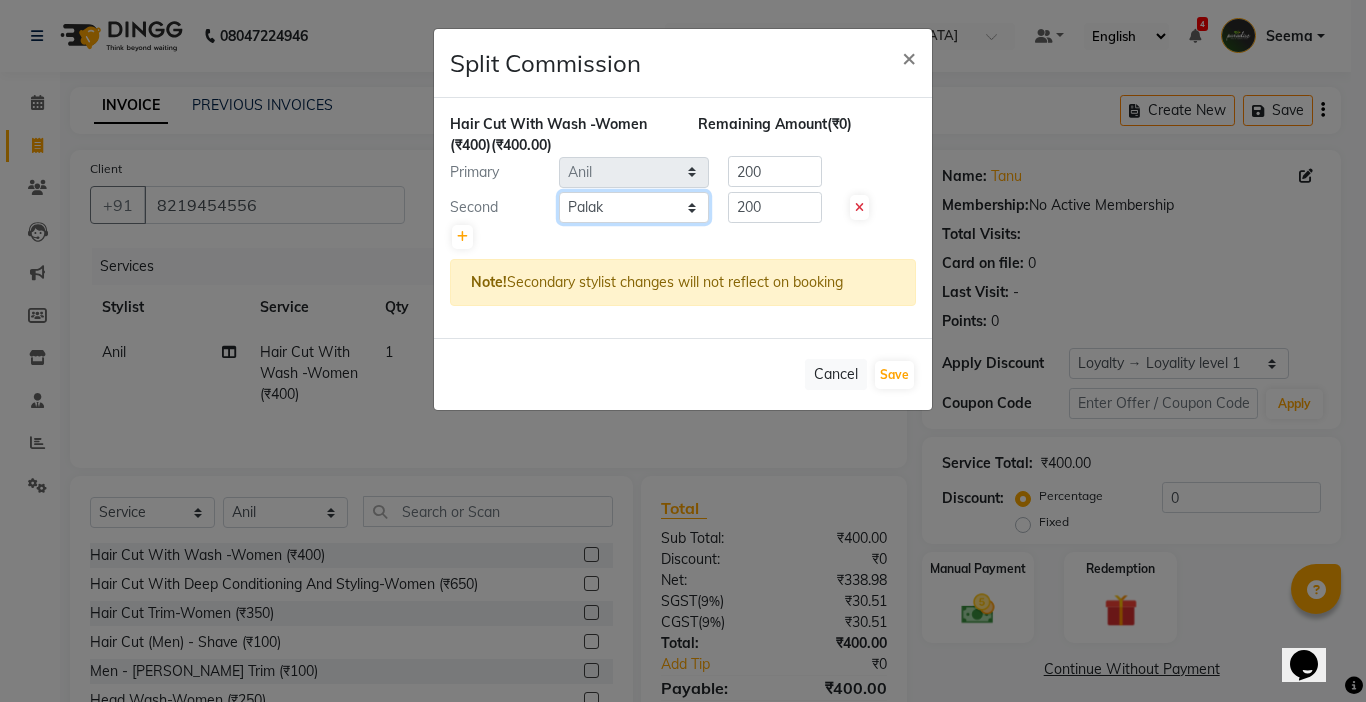 click on "Select  [PERSON_NAME]    [PERSON_NAME]   company   Deepak   [PERSON_NAME]   [PERSON_NAME]   [PERSON_NAME]   Love preet   [PERSON_NAME] student   [PERSON_NAME]   [PERSON_NAME]   [PERSON_NAME]   [PERSON_NAME] Student   Seema   [PERSON_NAME] - Student   Shweta    [PERSON_NAME]   [PERSON_NAME]   Vikas   Vishal" 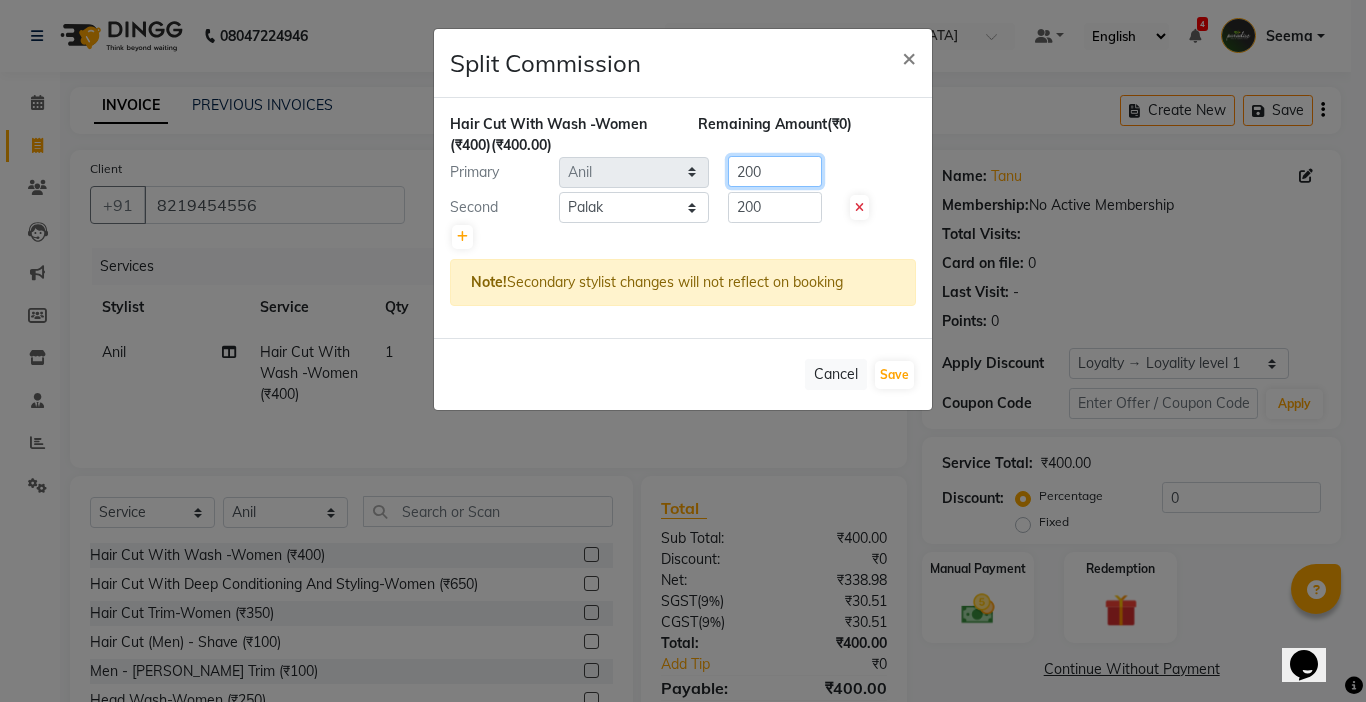 click on "Primary Select  [PERSON_NAME]    [PERSON_NAME]   company   Deepak   [PERSON_NAME]   [PERSON_NAME]   [PERSON_NAME]   Love preet   [PERSON_NAME] student   [PERSON_NAME]   [PERSON_NAME]   [PERSON_NAME]   [PERSON_NAME] Student   Seema   [PERSON_NAME] - Student   Shweta    [PERSON_NAME]   [PERSON_NAME]   Vikas   Vishal  200" 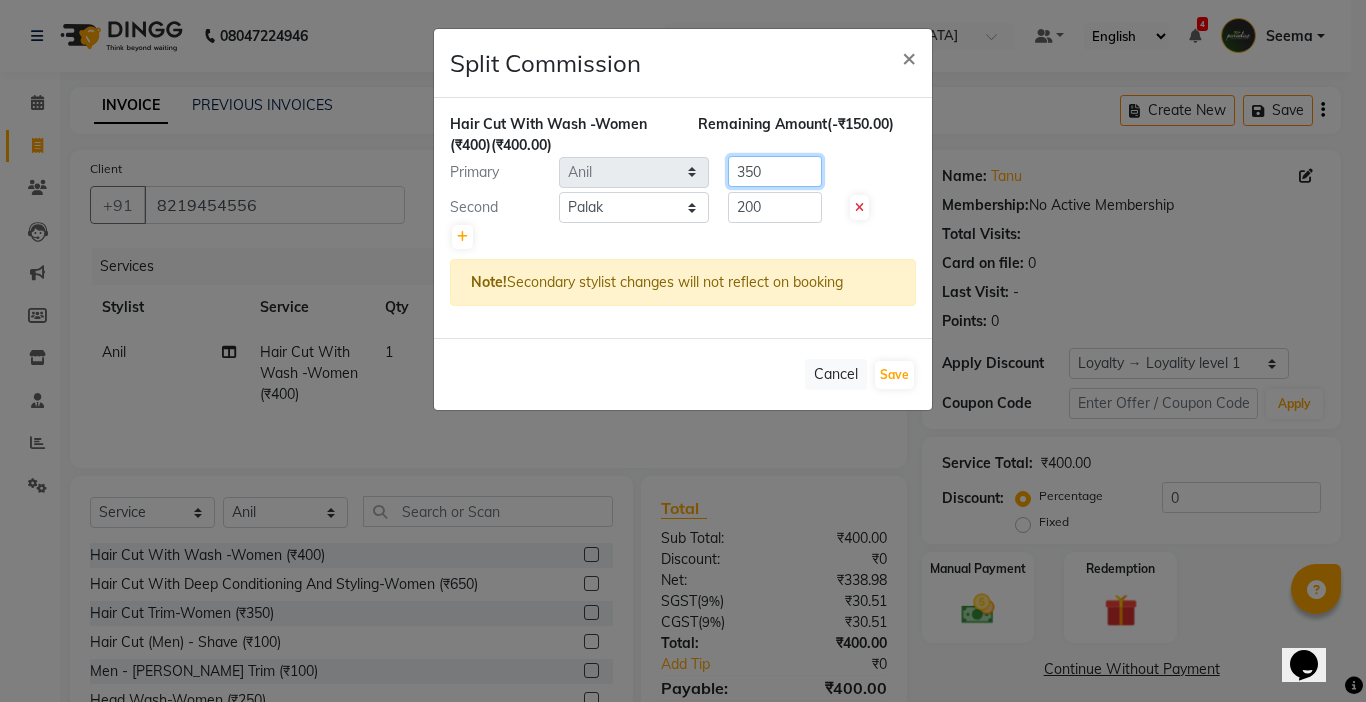 type on "350" 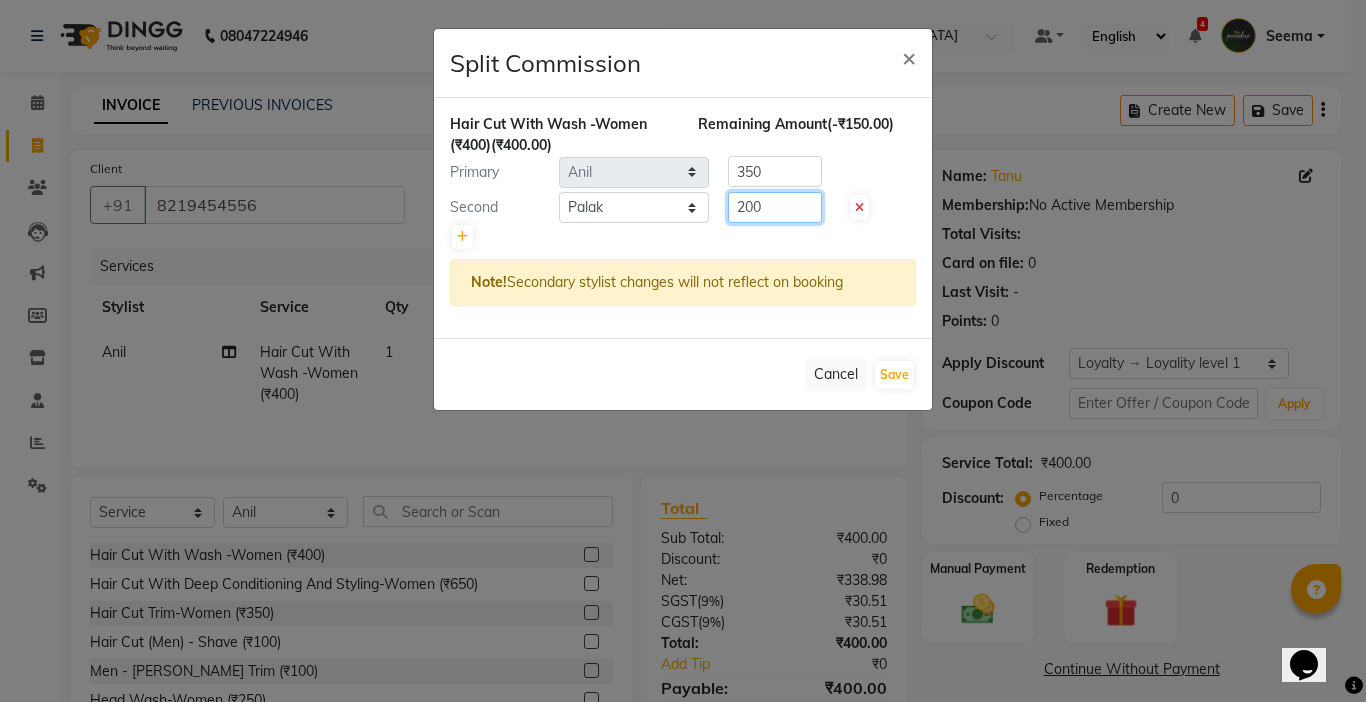 drag, startPoint x: 781, startPoint y: 220, endPoint x: 640, endPoint y: 241, distance: 142.55525 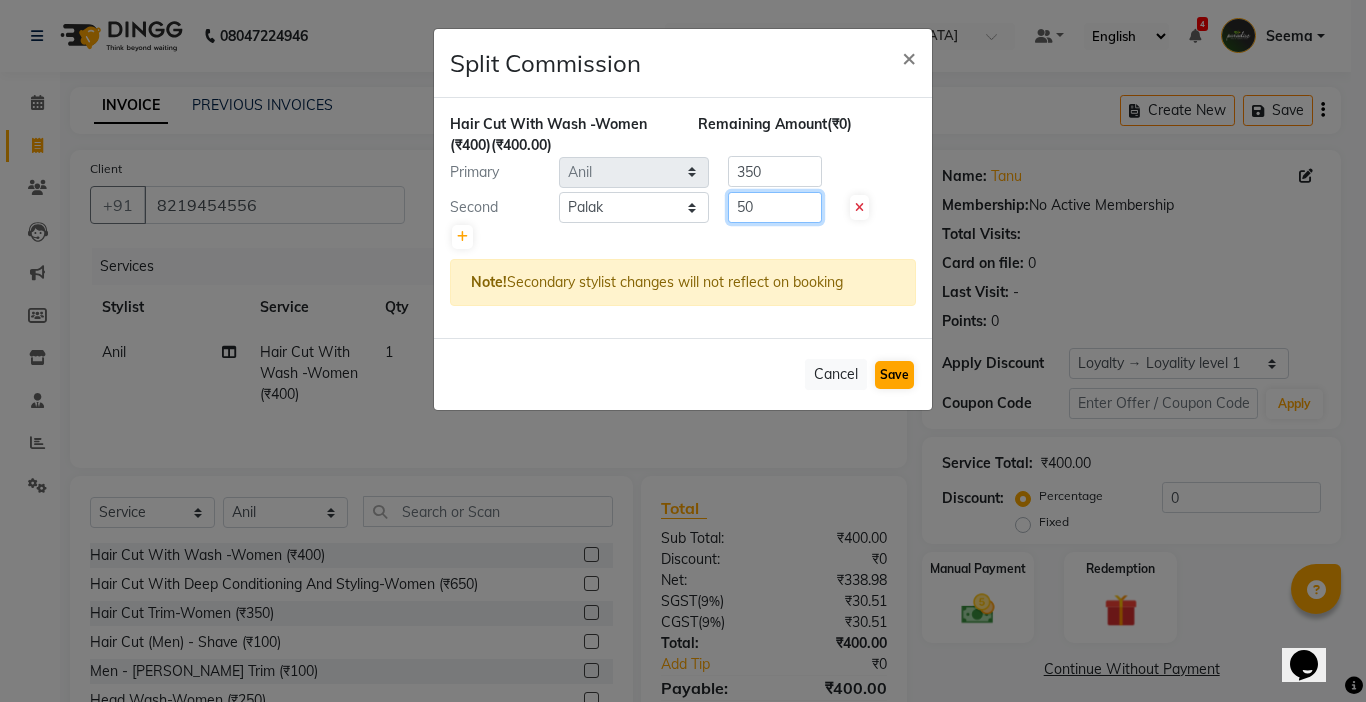 type on "50" 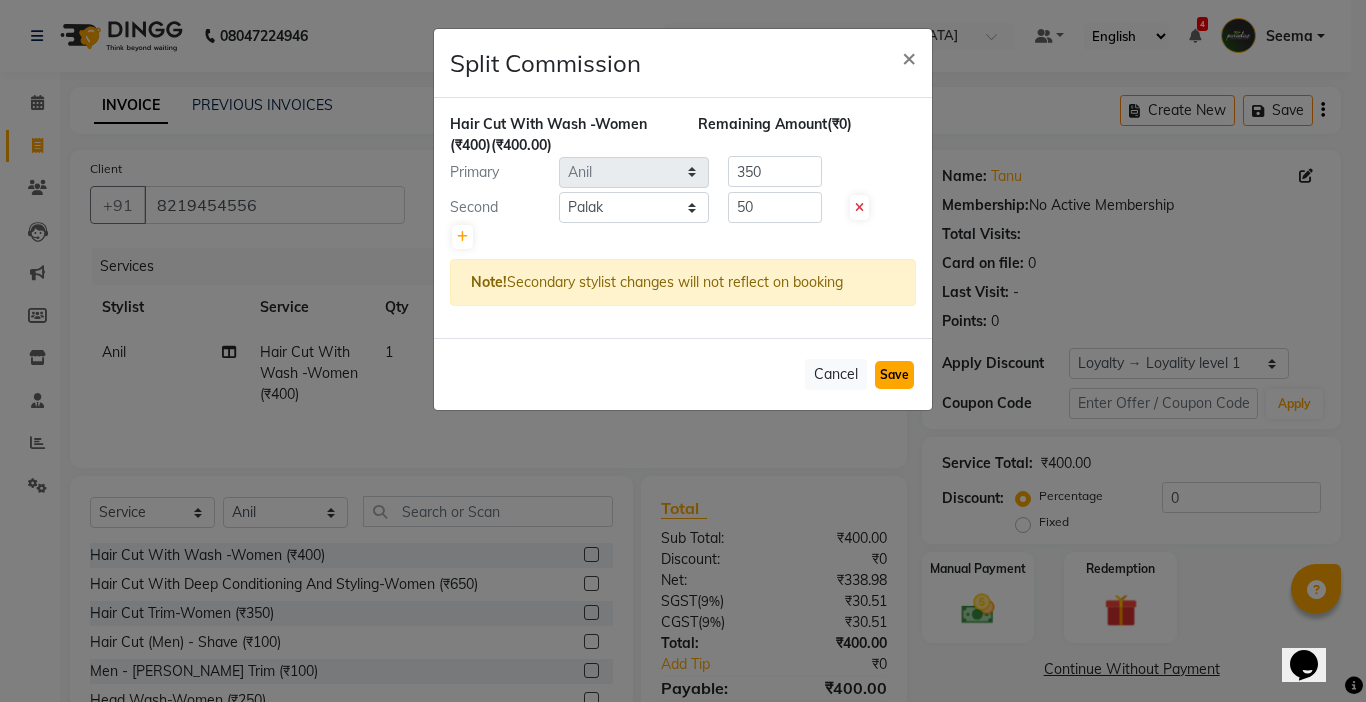 click on "Save" 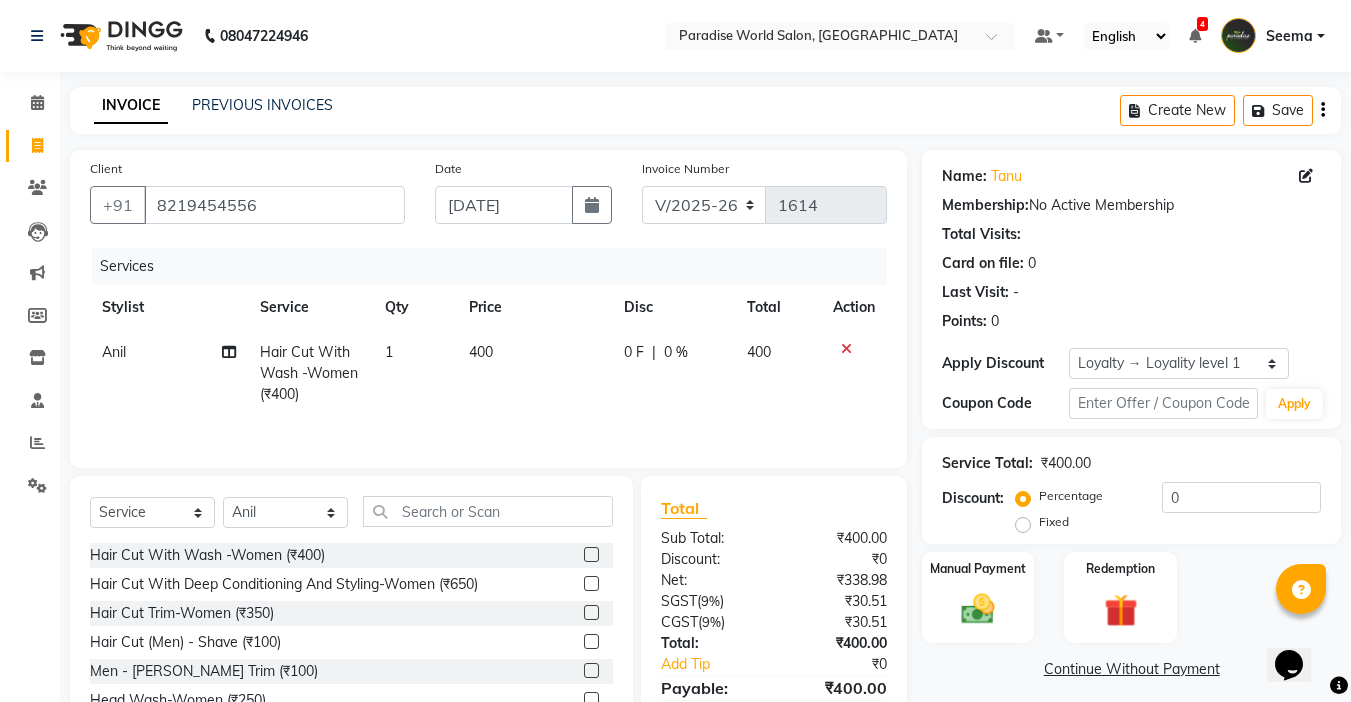 scroll, scrollTop: 99, scrollLeft: 0, axis: vertical 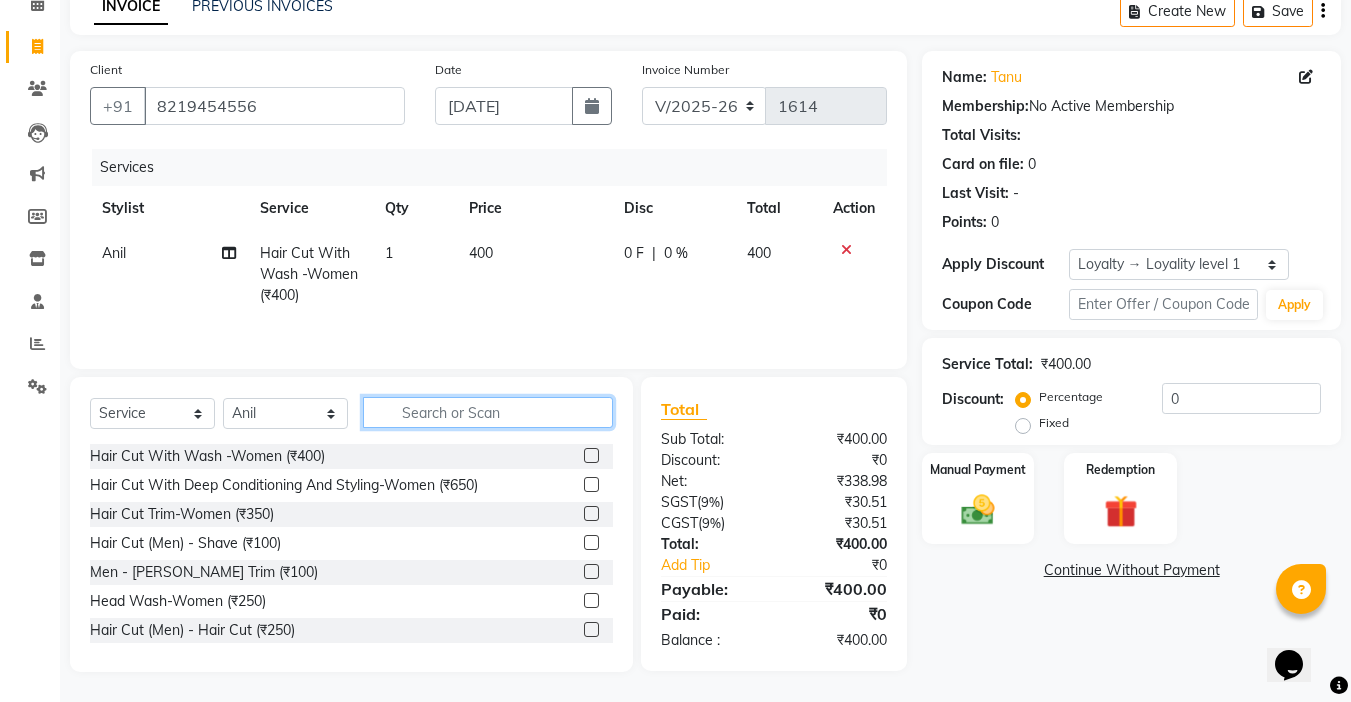 click 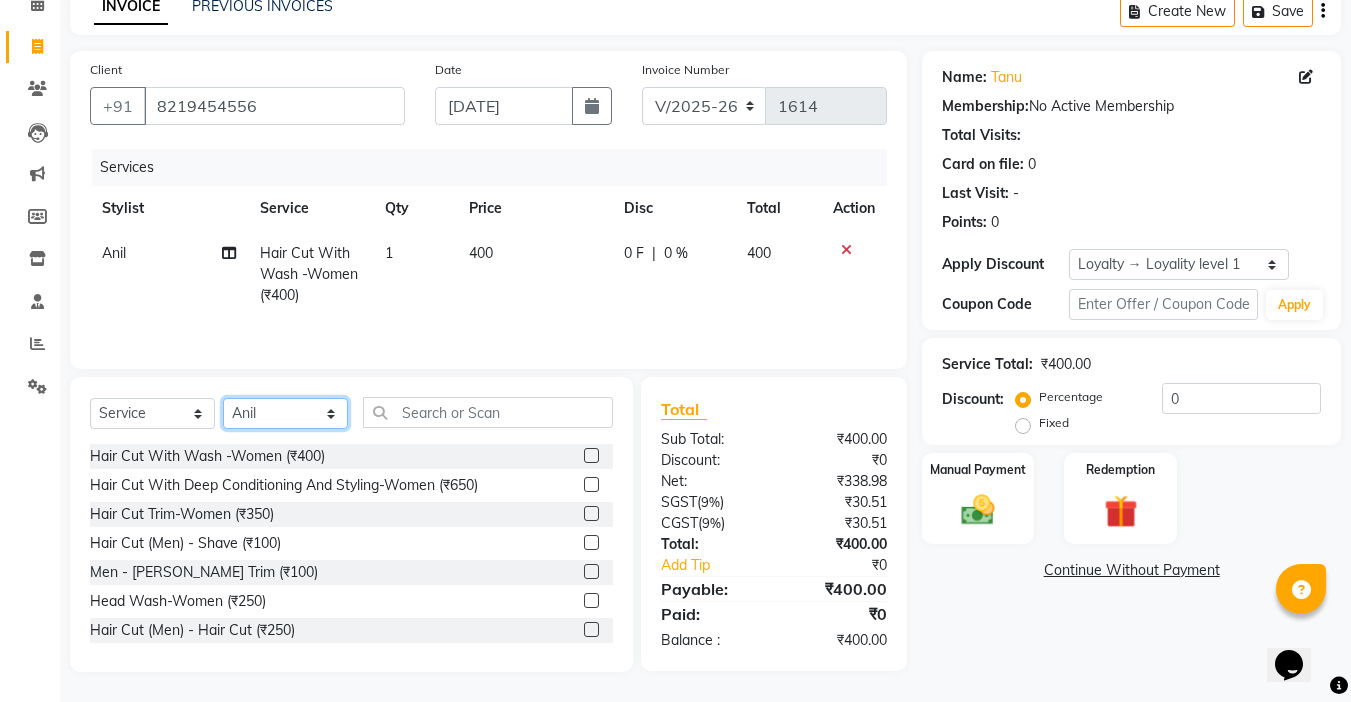 click on "Select Stylist [PERSON_NAME]  [PERSON_NAME] company Deepak [PERSON_NAME] [PERSON_NAME] [PERSON_NAME] Love preet [PERSON_NAME] student [PERSON_NAME] [PERSON_NAME] [PERSON_NAME] [PERSON_NAME] Student Seema [PERSON_NAME] - Student Shweta  [PERSON_NAME] [PERSON_NAME] Vikas Vishal" 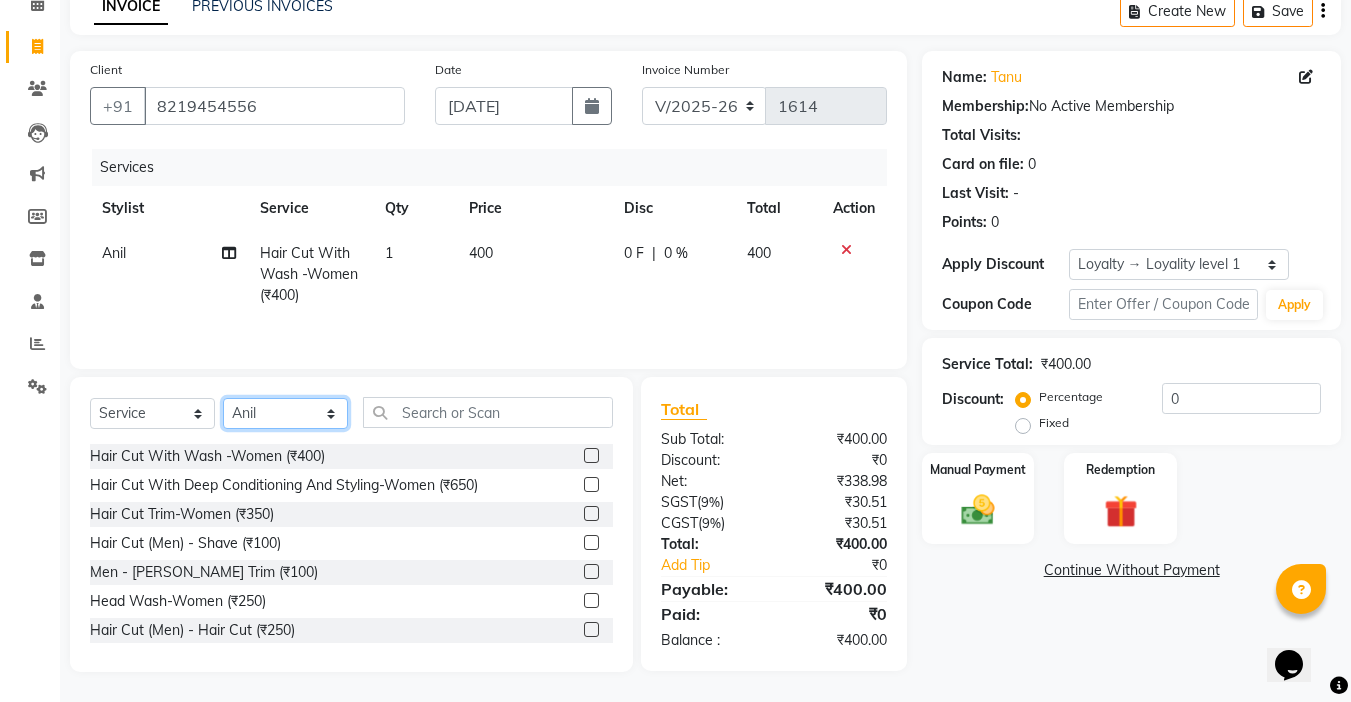 select on "24938" 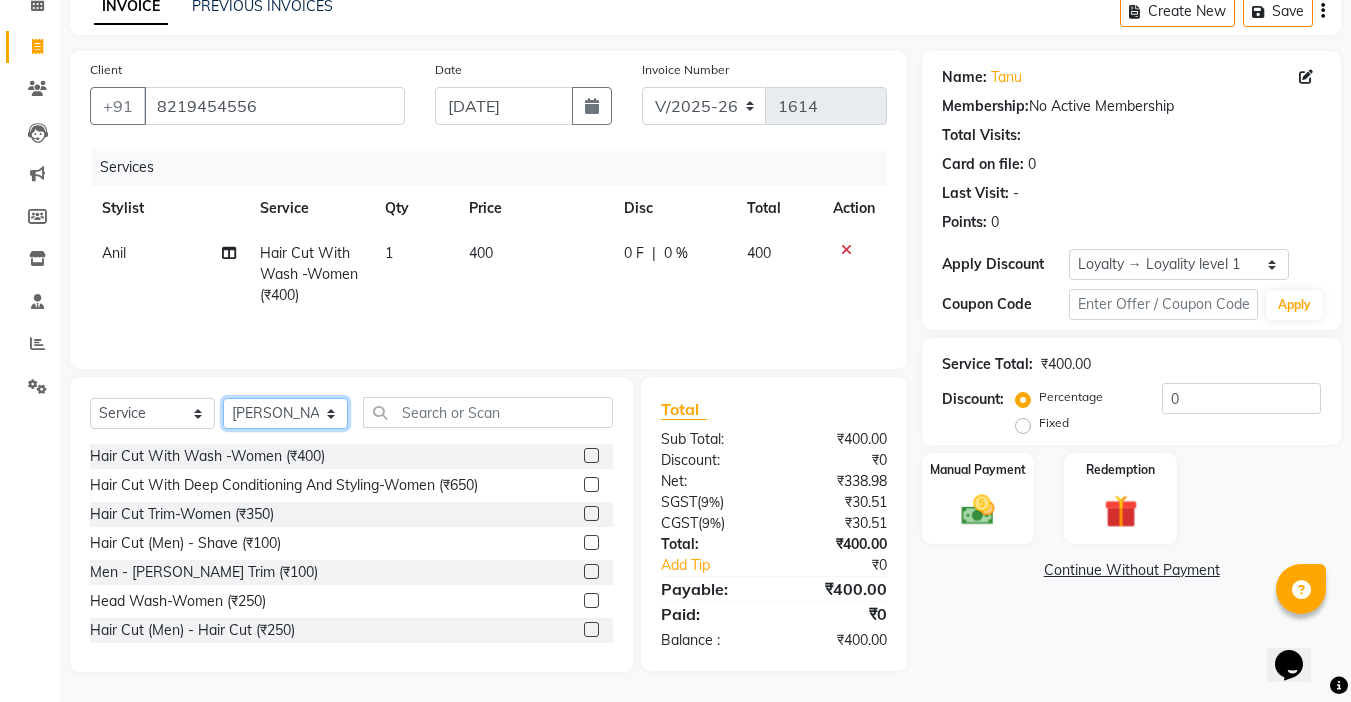 click on "Select Stylist [PERSON_NAME]  [PERSON_NAME] company Deepak [PERSON_NAME] [PERSON_NAME] [PERSON_NAME] Love preet [PERSON_NAME] student [PERSON_NAME] [PERSON_NAME] [PERSON_NAME] [PERSON_NAME] Student Seema [PERSON_NAME] - Student Shweta  [PERSON_NAME] [PERSON_NAME] Vikas Vishal" 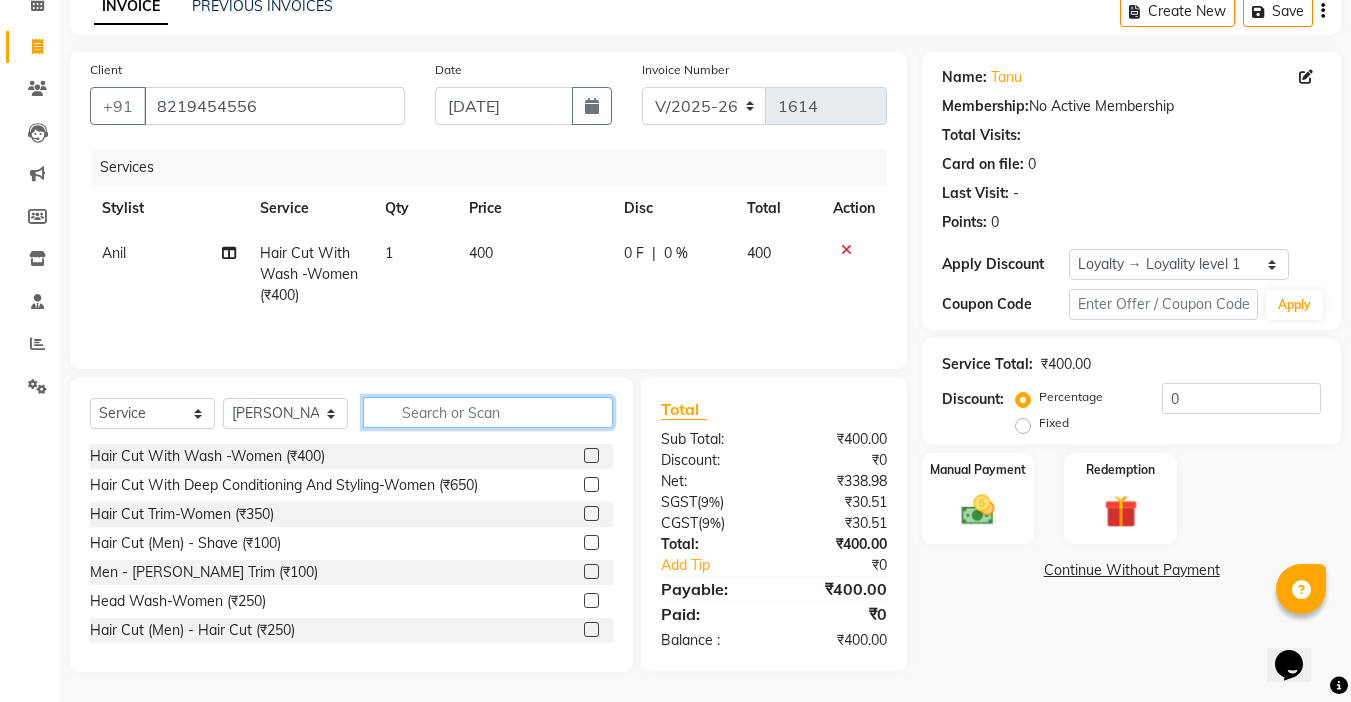 click 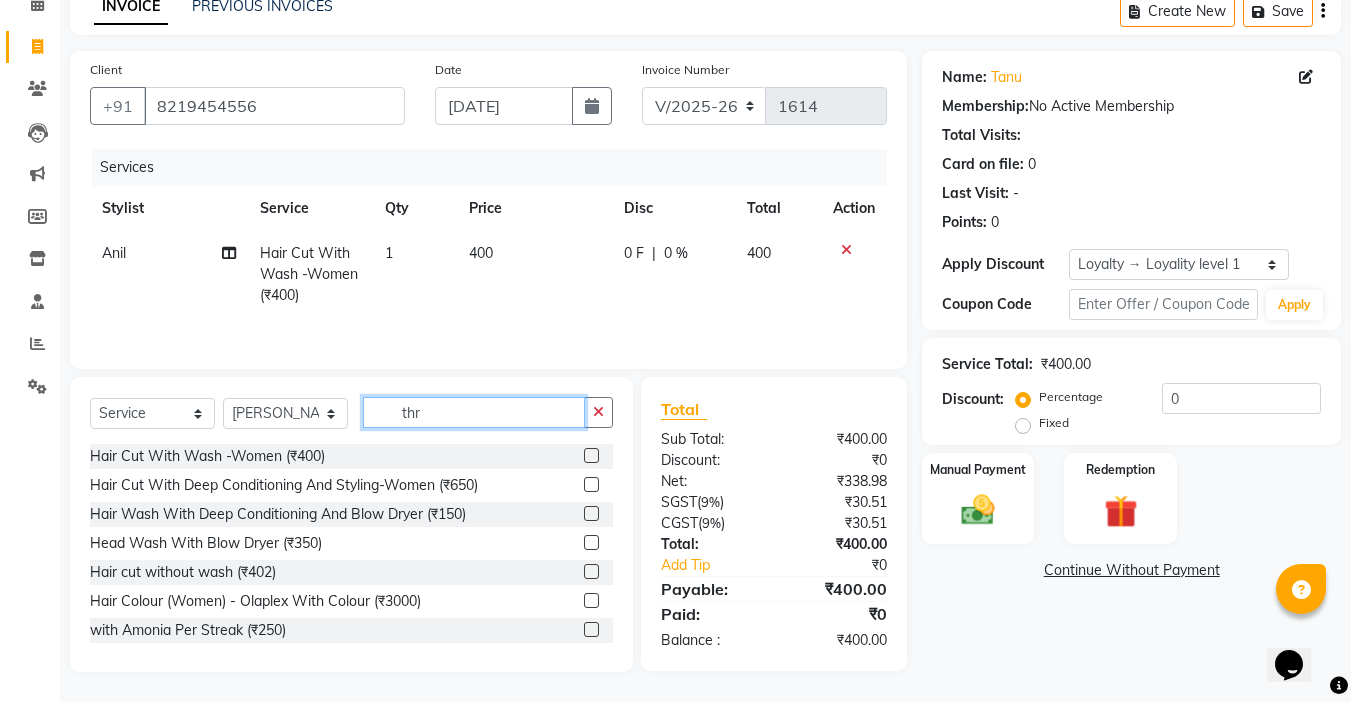 scroll, scrollTop: 98, scrollLeft: 0, axis: vertical 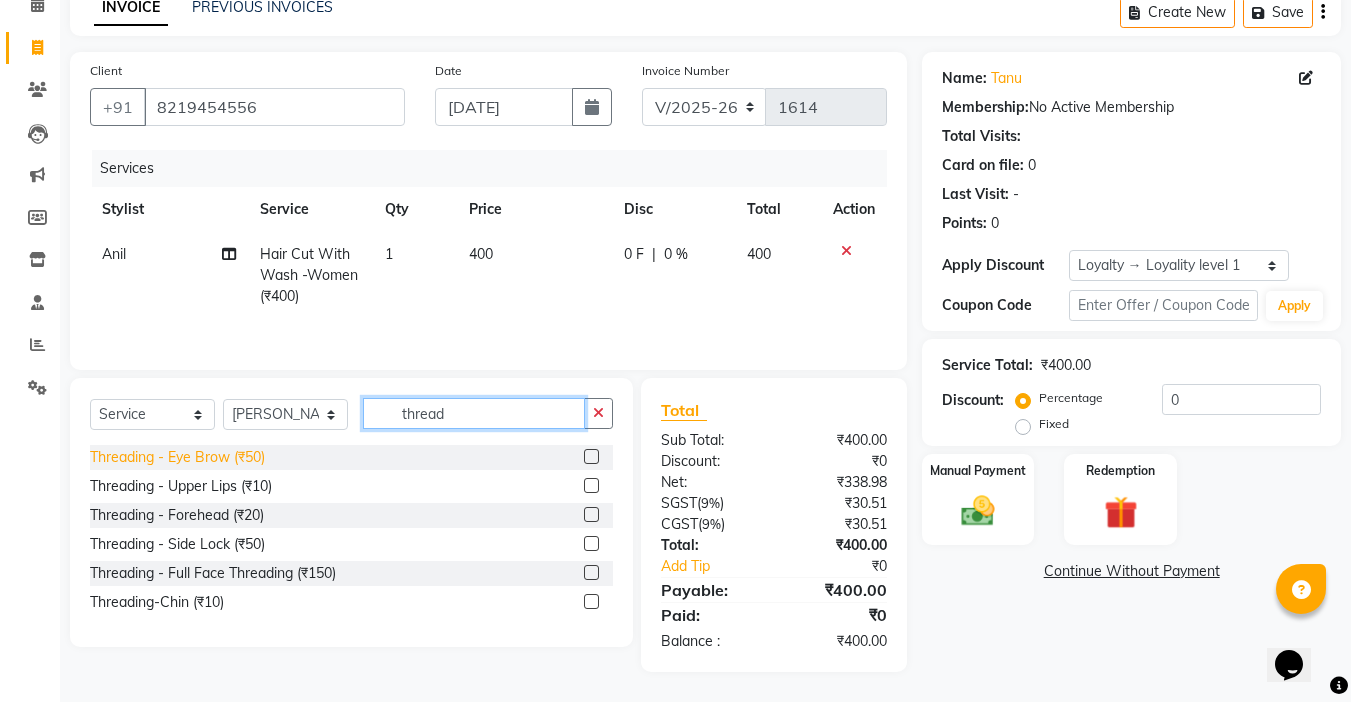 type on "thread" 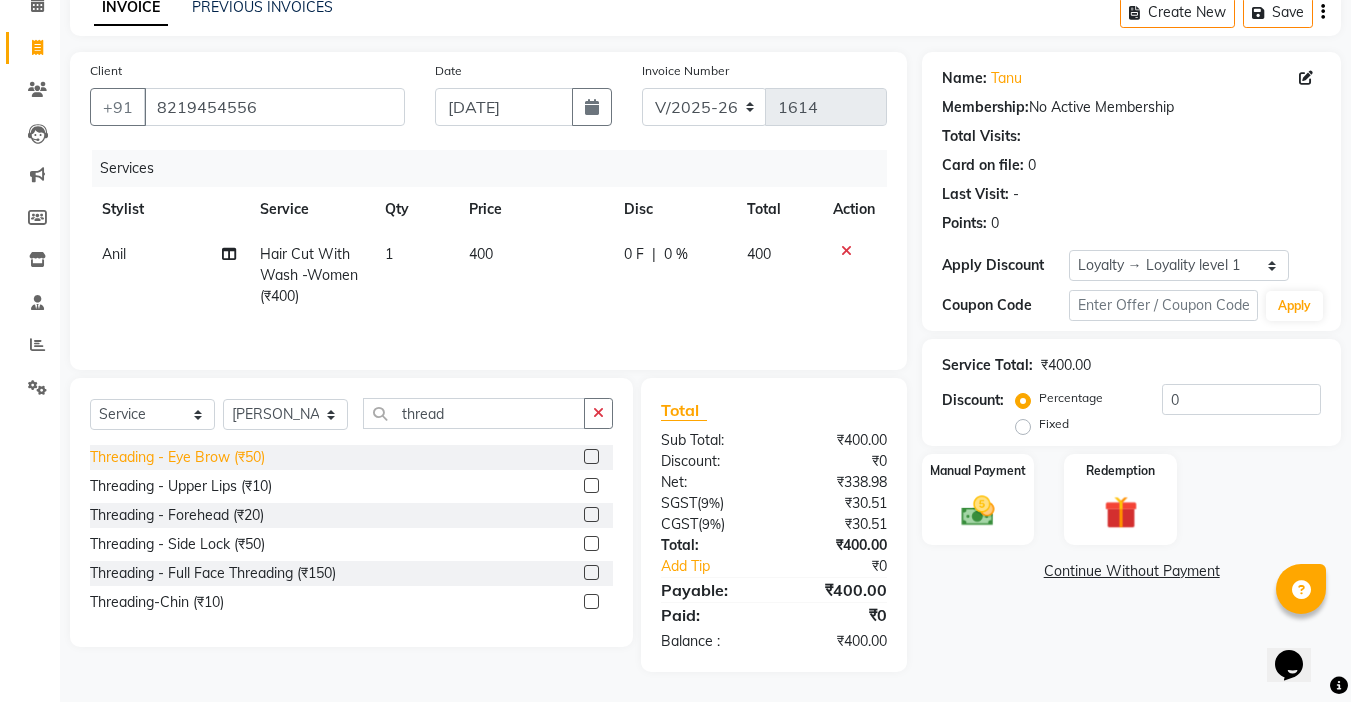 click on "Threading   -  Eye Brow (₹50)" 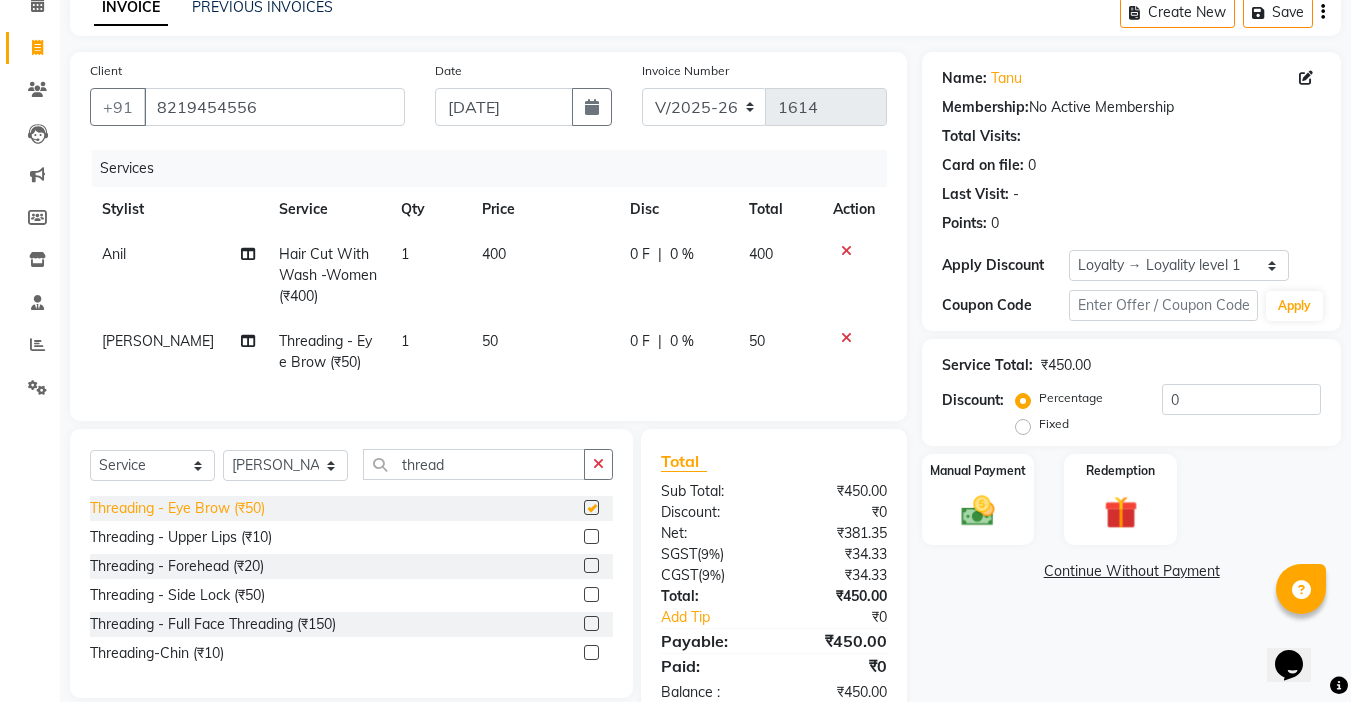 checkbox on "false" 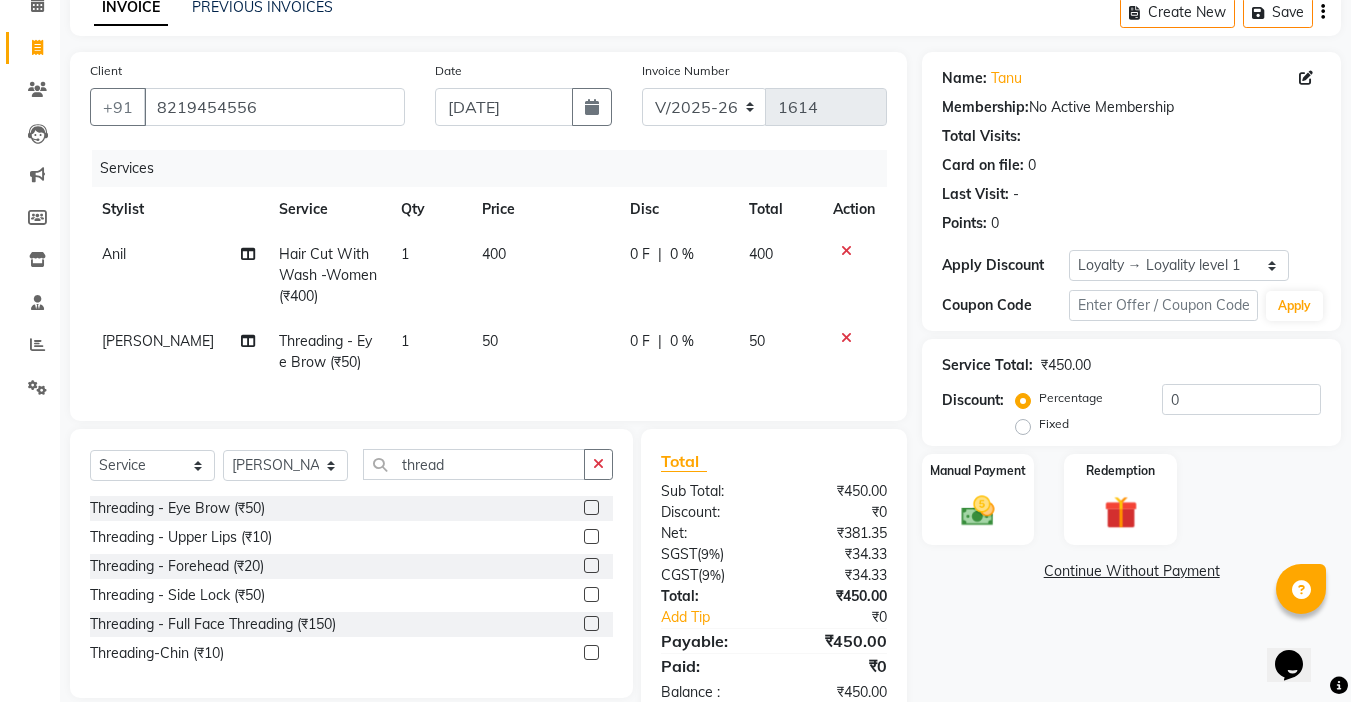 click on "Threading   -  Upper Lips (₹10)" 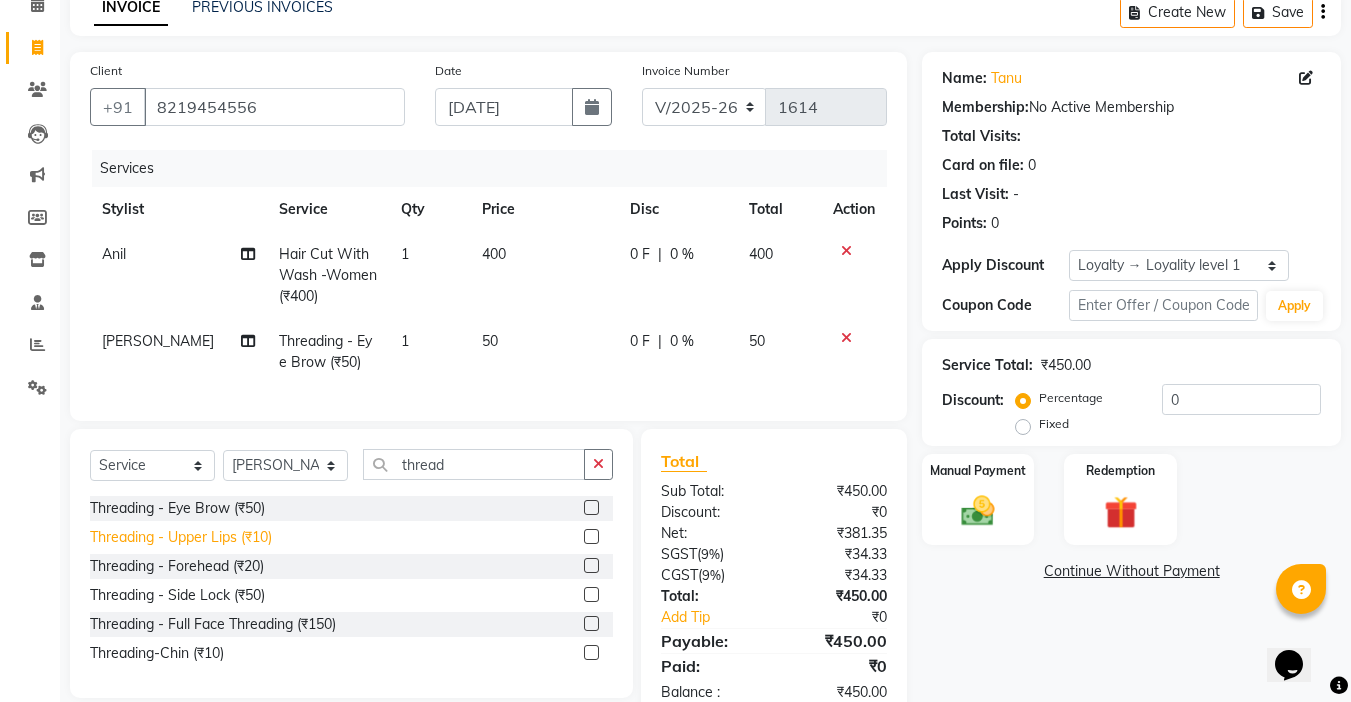 click on "Threading   -  Upper Lips (₹10)" 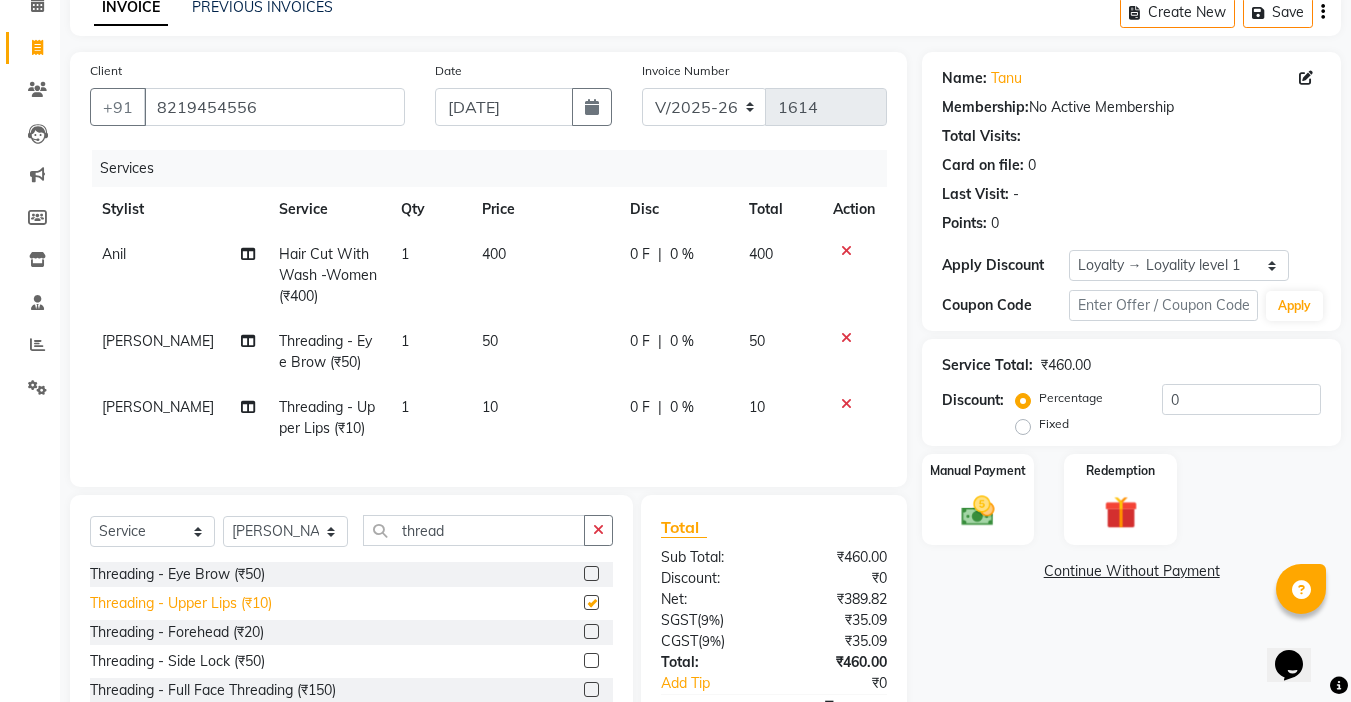 checkbox on "false" 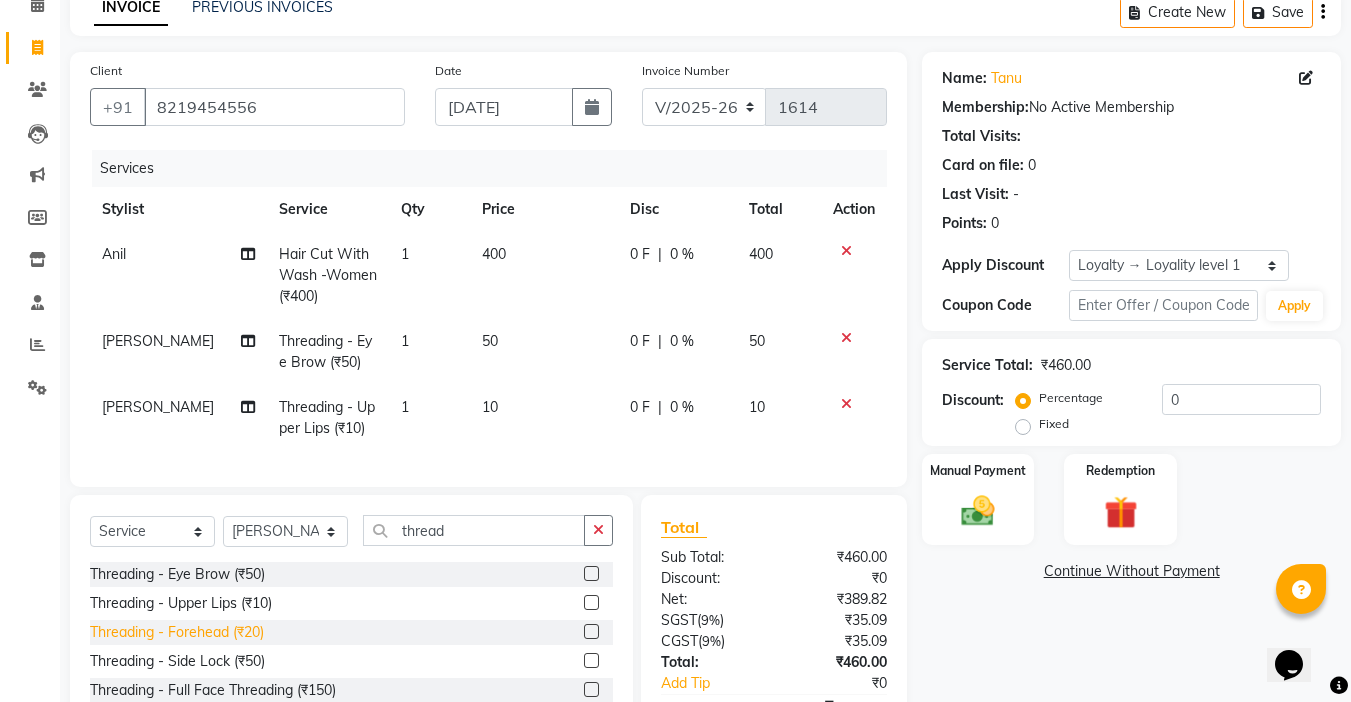 click on "Threading   -  Forehead (₹20)" 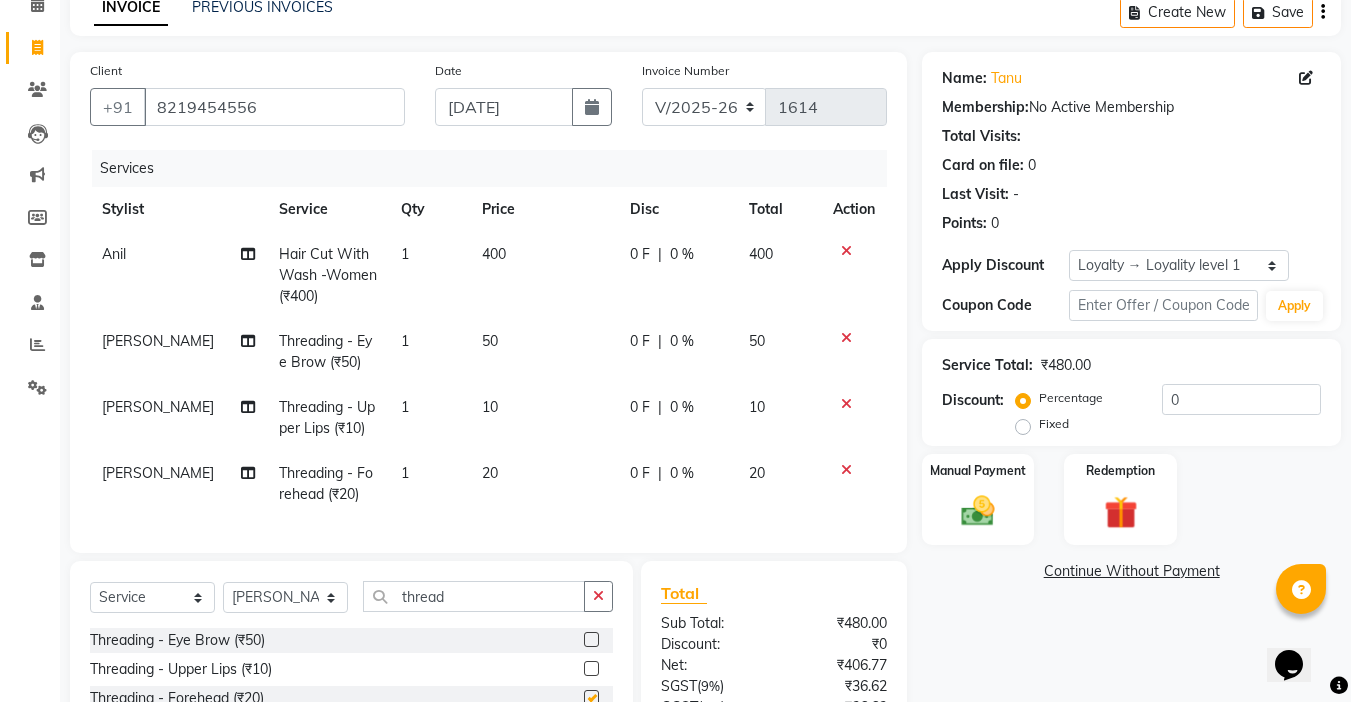 checkbox on "false" 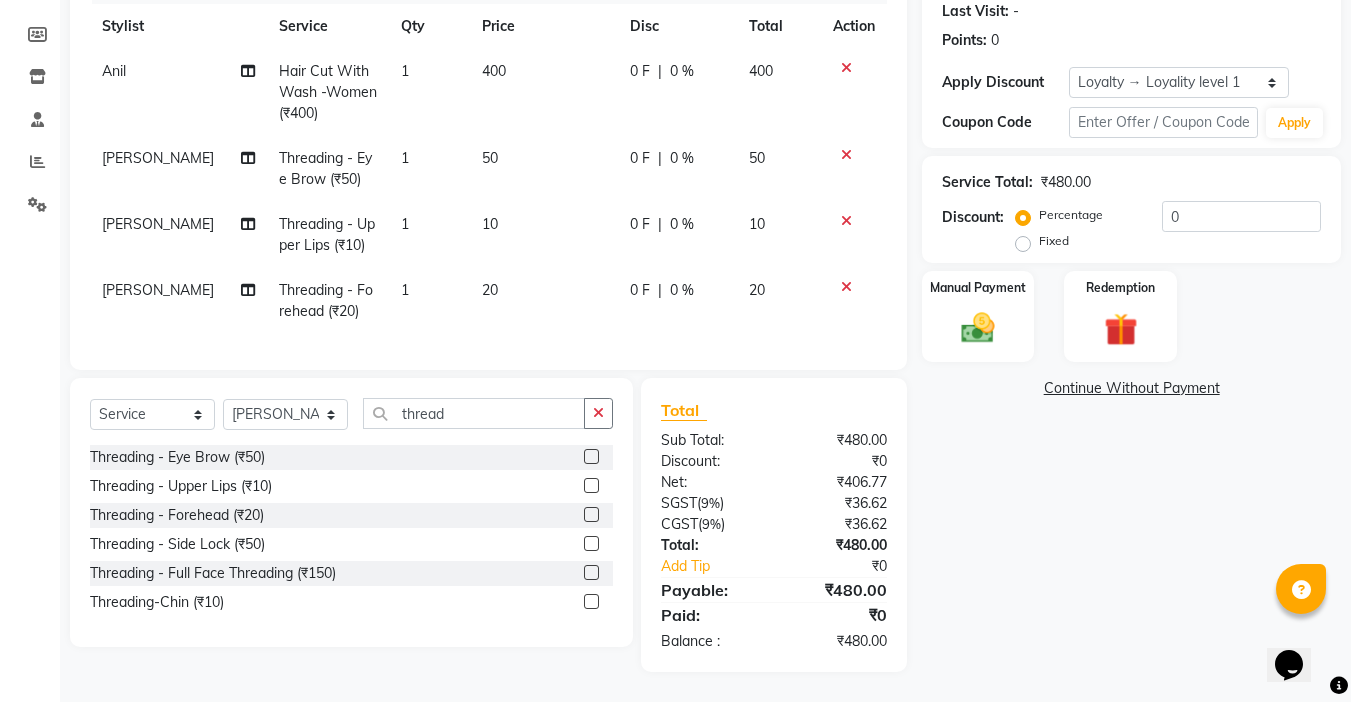 scroll, scrollTop: 296, scrollLeft: 0, axis: vertical 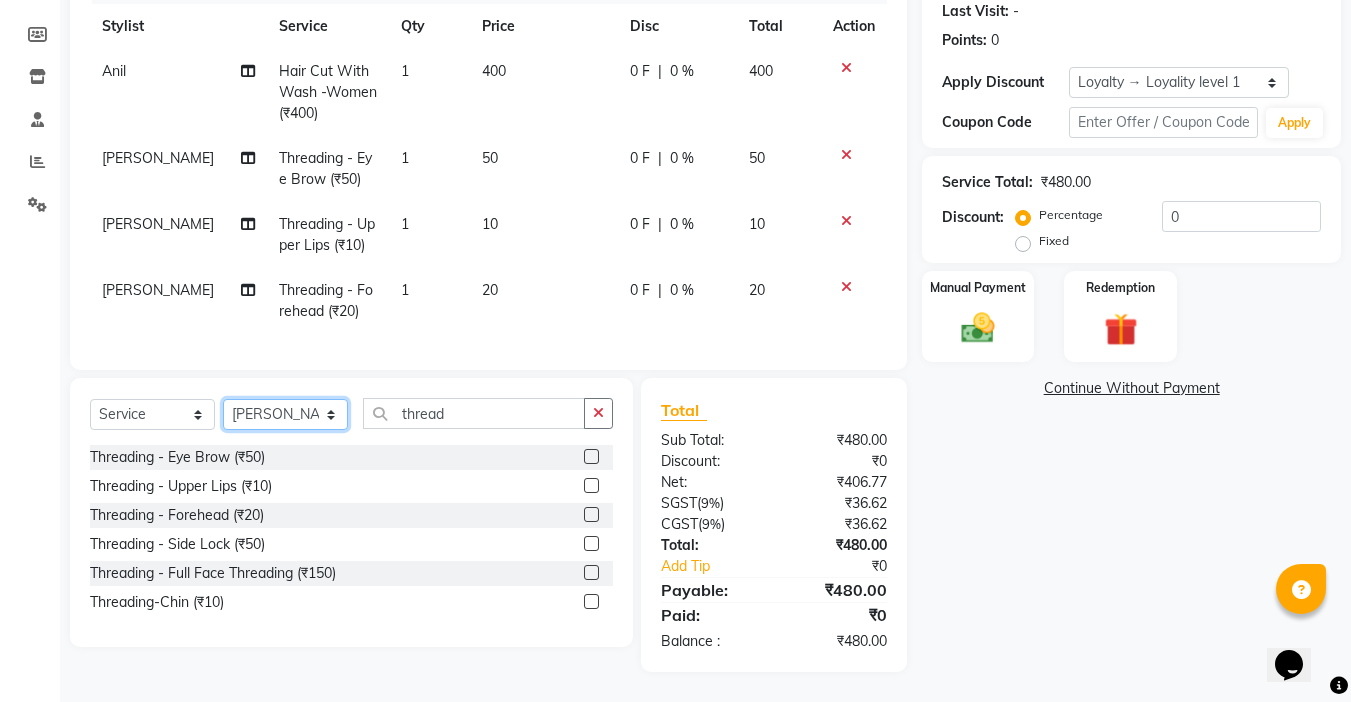 click on "Select Stylist [PERSON_NAME]  [PERSON_NAME] company Deepak [PERSON_NAME] [PERSON_NAME] [PERSON_NAME] Love preet [PERSON_NAME] student [PERSON_NAME] [PERSON_NAME] [PERSON_NAME] [PERSON_NAME] Student Seema [PERSON_NAME] - Student Shweta  [PERSON_NAME] [PERSON_NAME] Vikas Vishal" 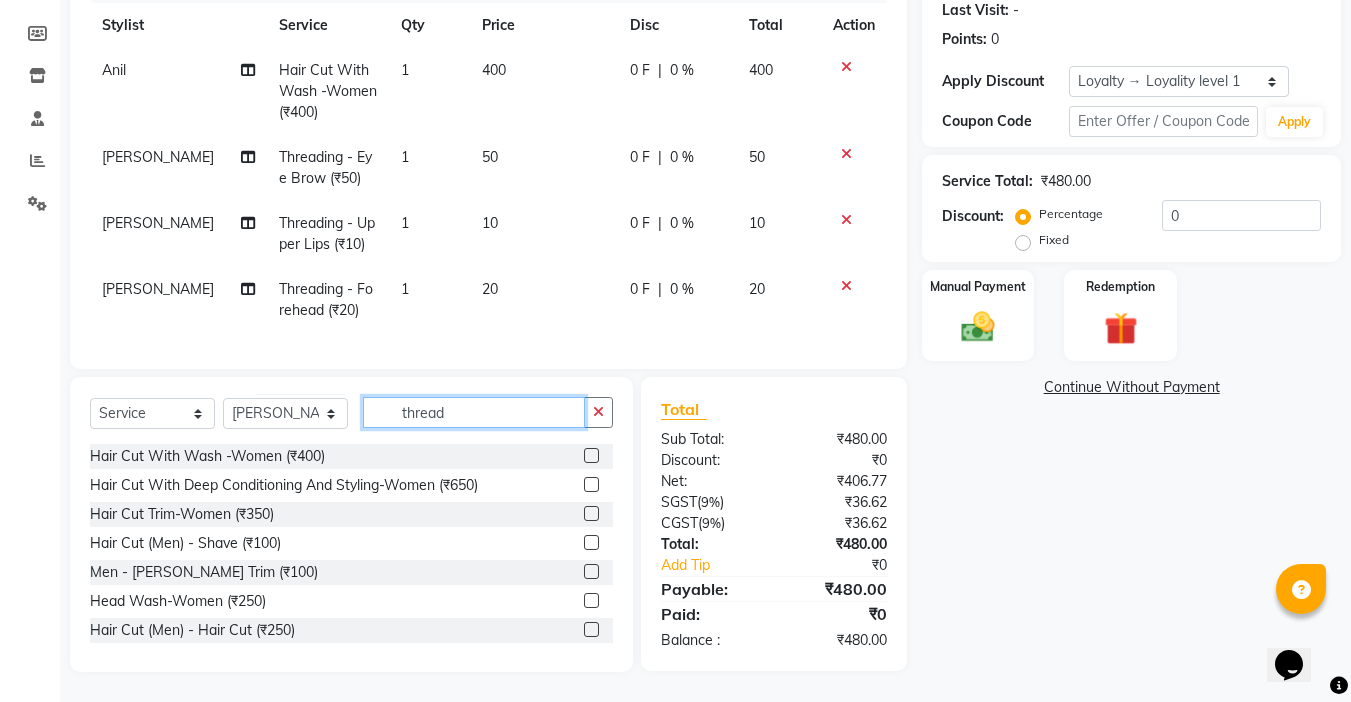 drag, startPoint x: 461, startPoint y: 415, endPoint x: 224, endPoint y: 431, distance: 237.53947 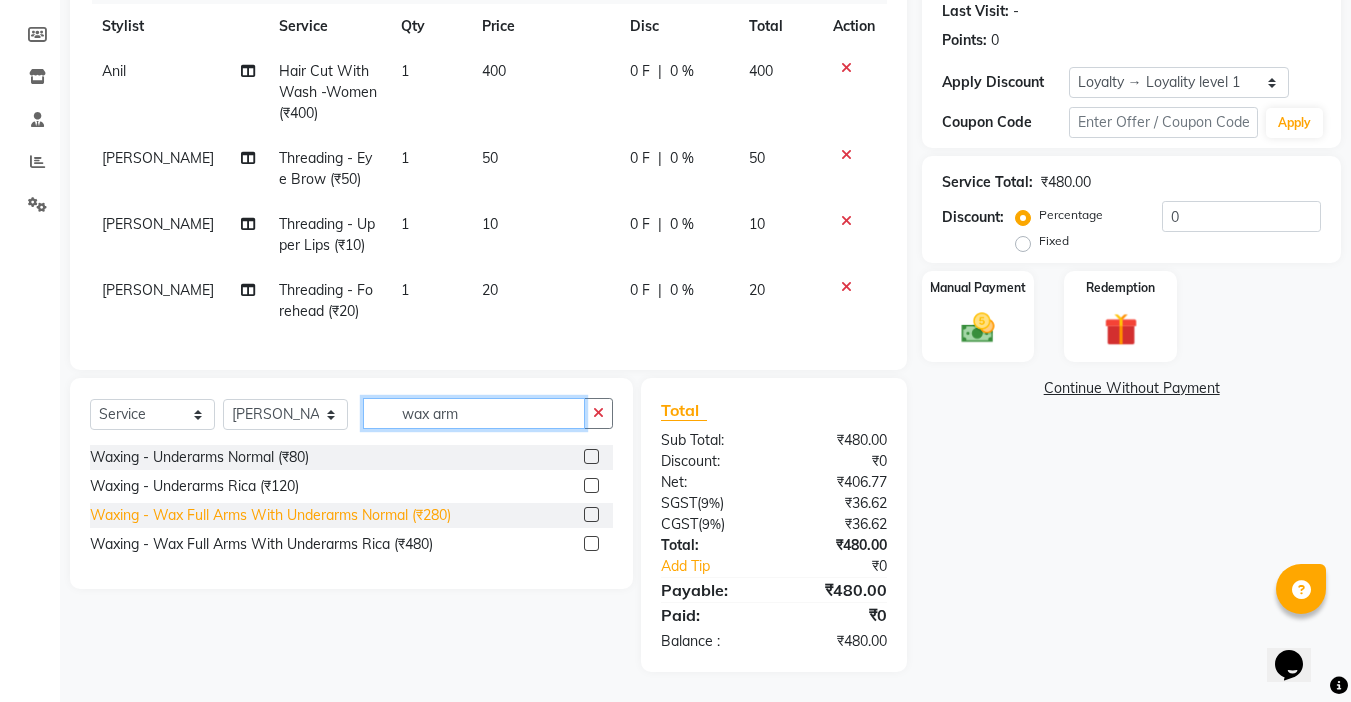 type on "wax arm" 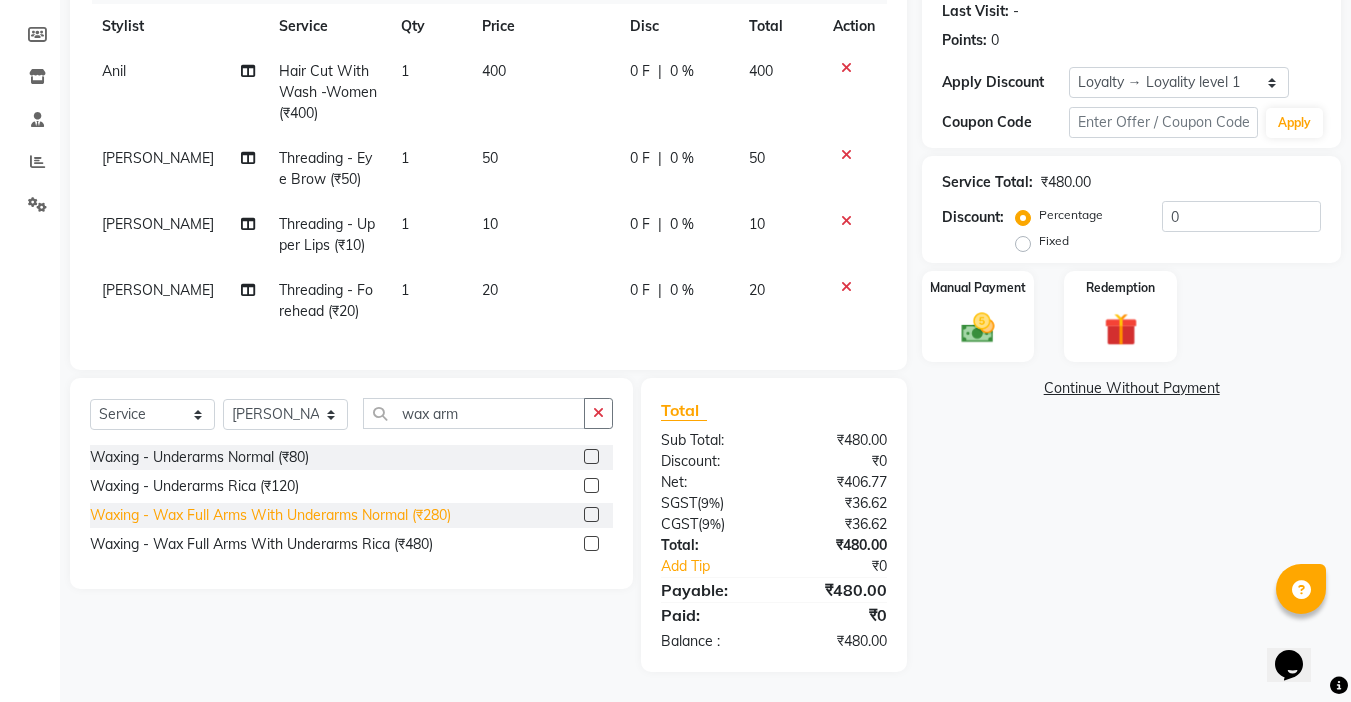 click on "Waxing   -  Wax Full Arms With Underarms Normal (₹280)" 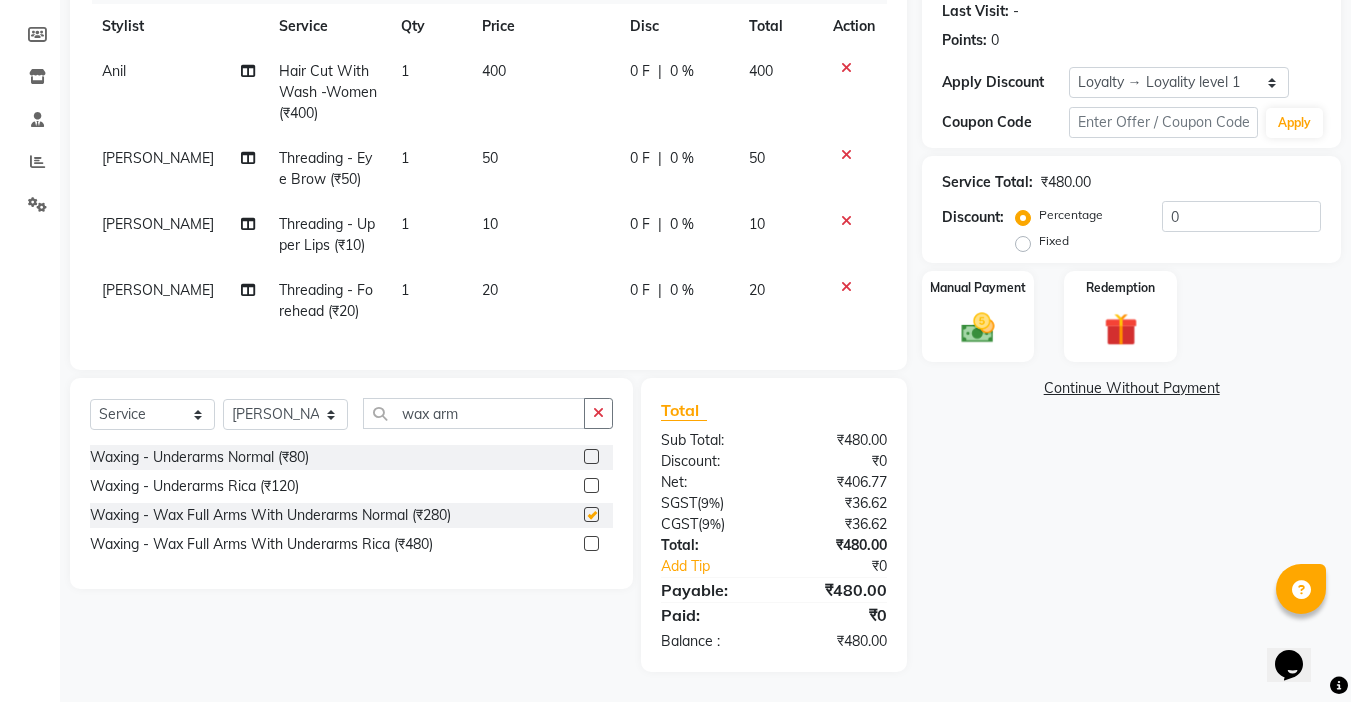 checkbox on "false" 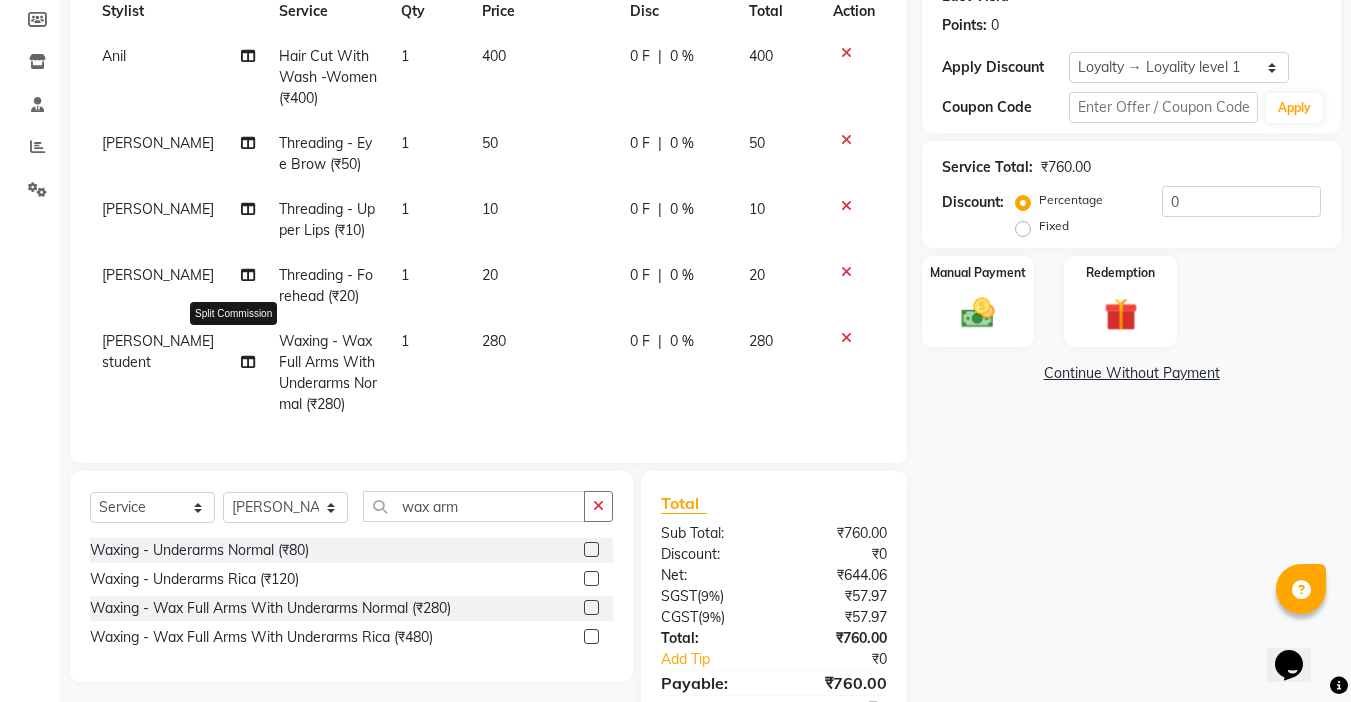 click 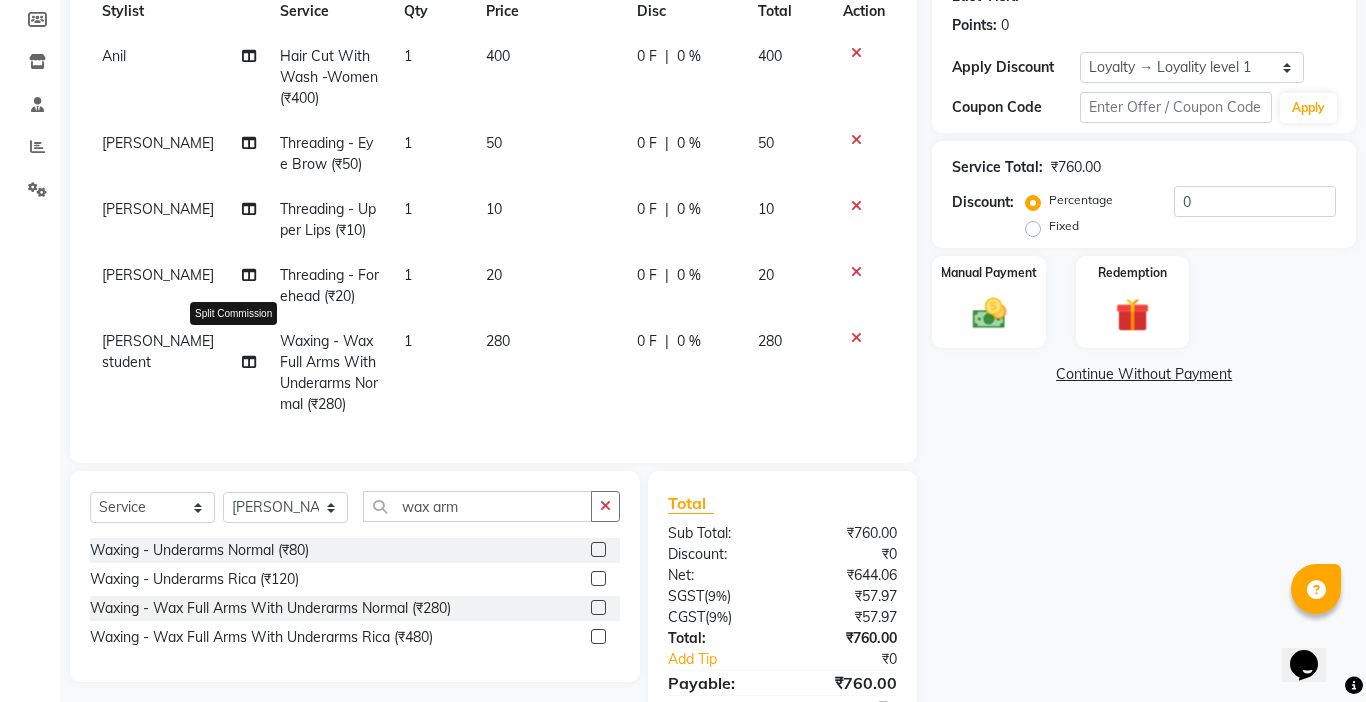select on "58495" 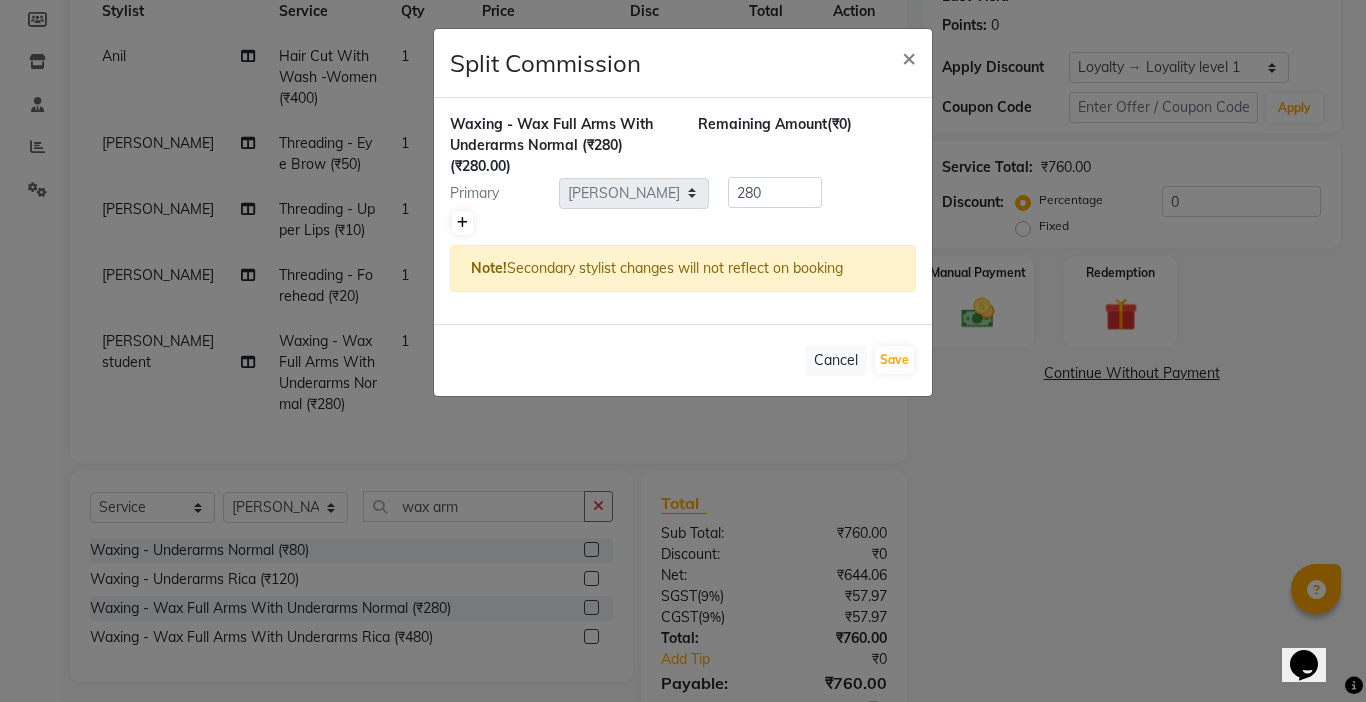 click 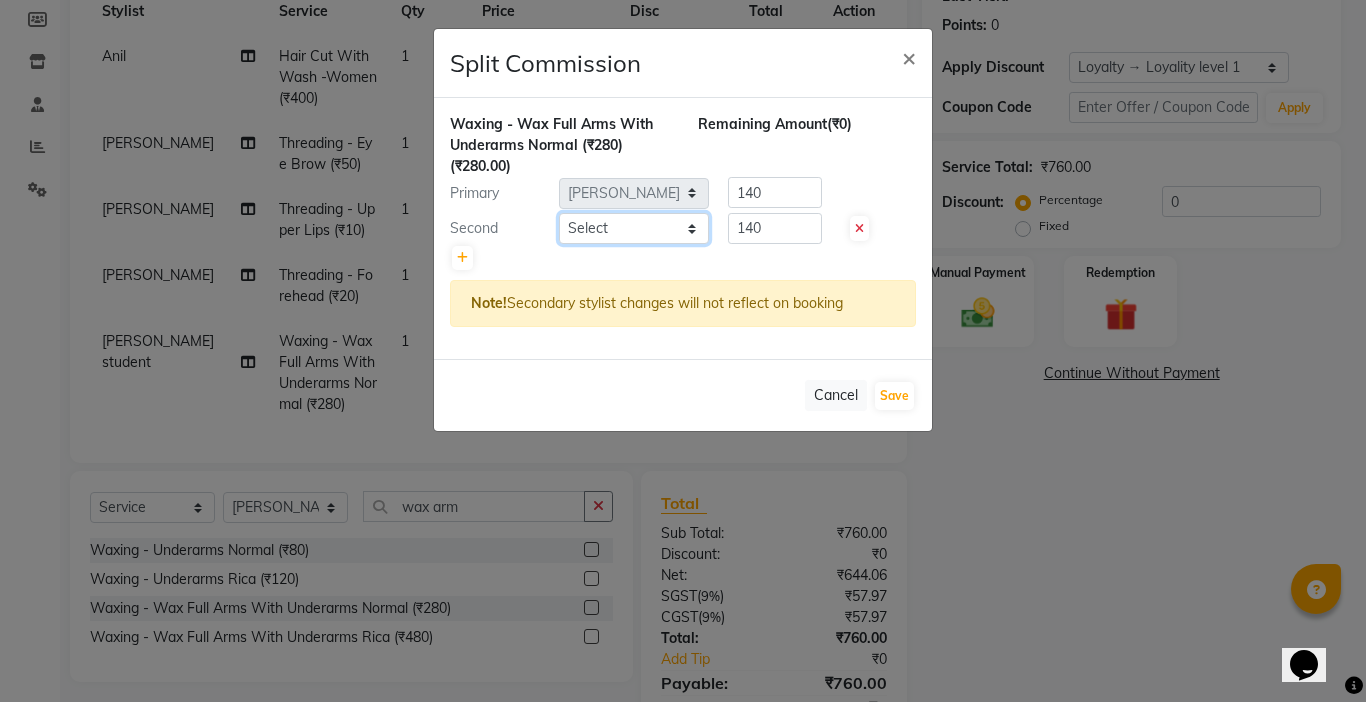 click on "Select  [PERSON_NAME]    [PERSON_NAME]   company   Deepak   [PERSON_NAME]   [PERSON_NAME]   [PERSON_NAME]   Love preet   [PERSON_NAME] student   [PERSON_NAME]   [PERSON_NAME]   [PERSON_NAME]   [PERSON_NAME] Student   Seema   [PERSON_NAME] - Student   Shweta    [PERSON_NAME]   [PERSON_NAME]   Vikas   Vishal" 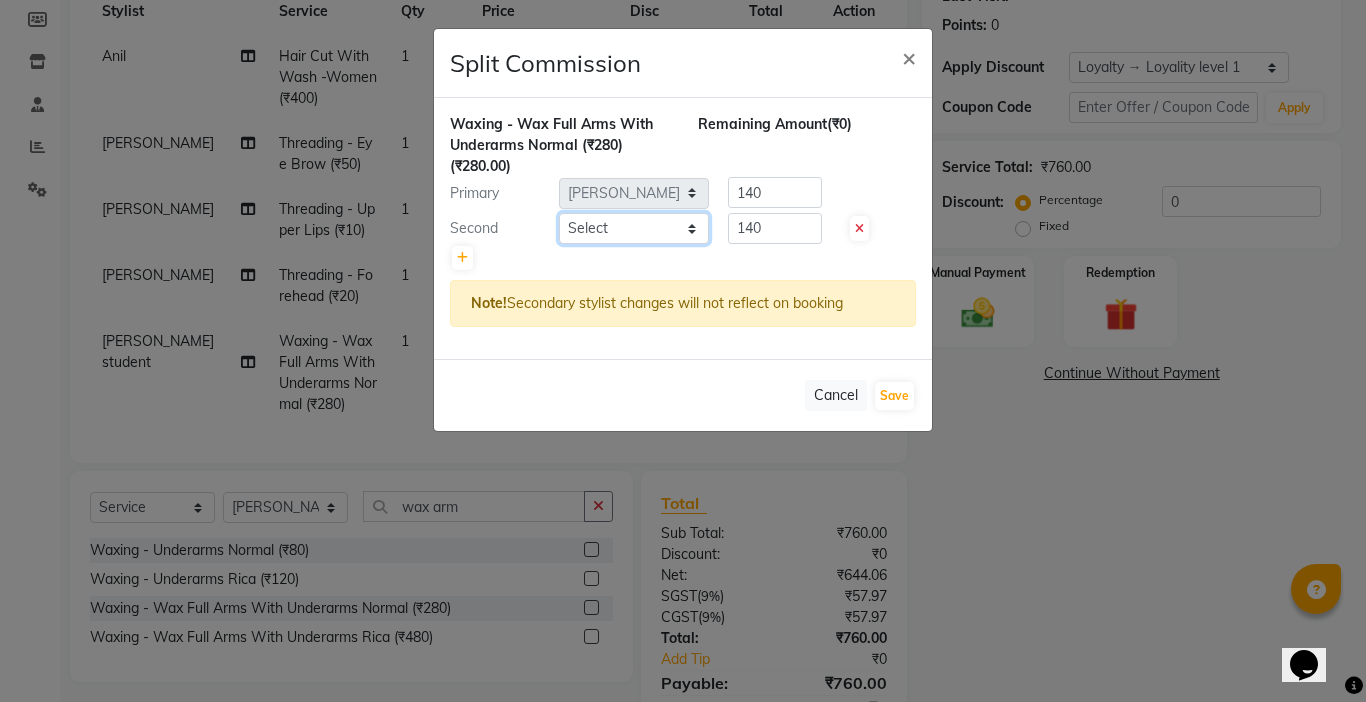 select on "57181" 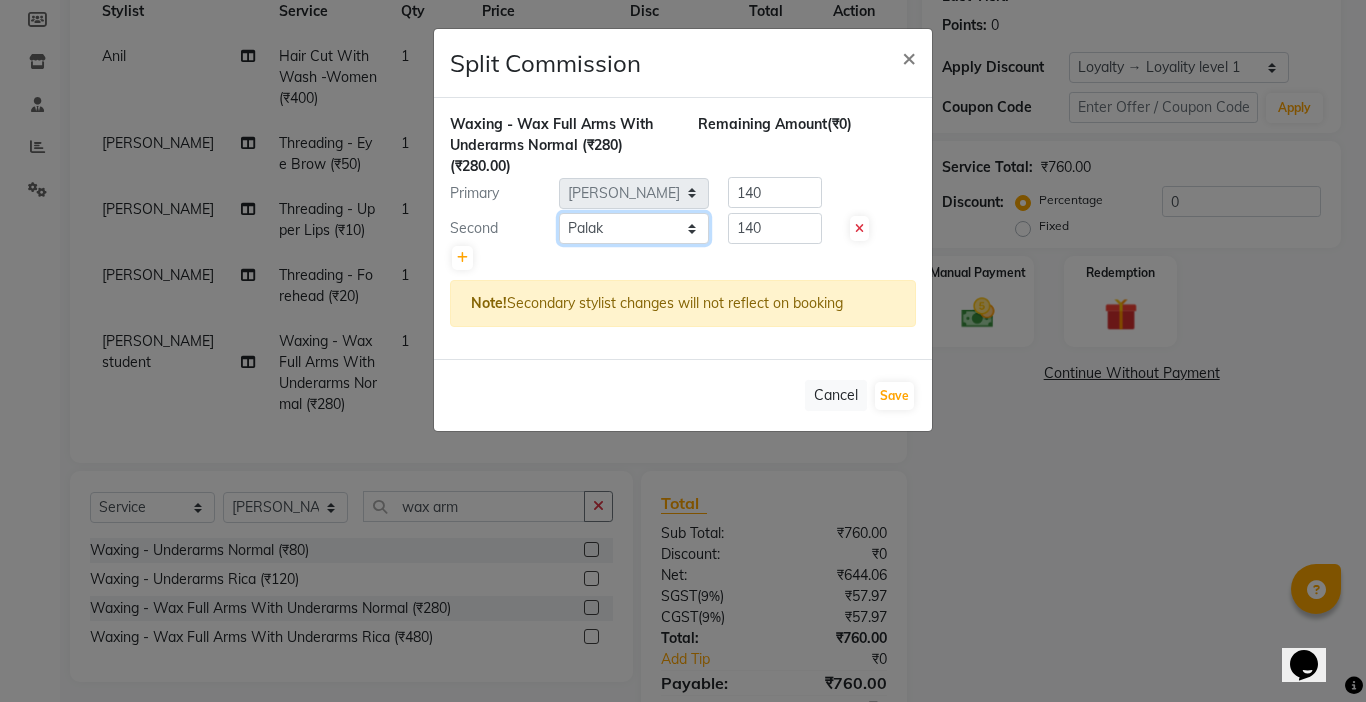click on "Select  [PERSON_NAME]    [PERSON_NAME]   company   Deepak   [PERSON_NAME]   [PERSON_NAME]   [PERSON_NAME]   Love preet   [PERSON_NAME] student   [PERSON_NAME]   [PERSON_NAME]   [PERSON_NAME]   [PERSON_NAME] Student   Seema   [PERSON_NAME] - Student   Shweta    [PERSON_NAME]   [PERSON_NAME]   Vikas   Vishal" 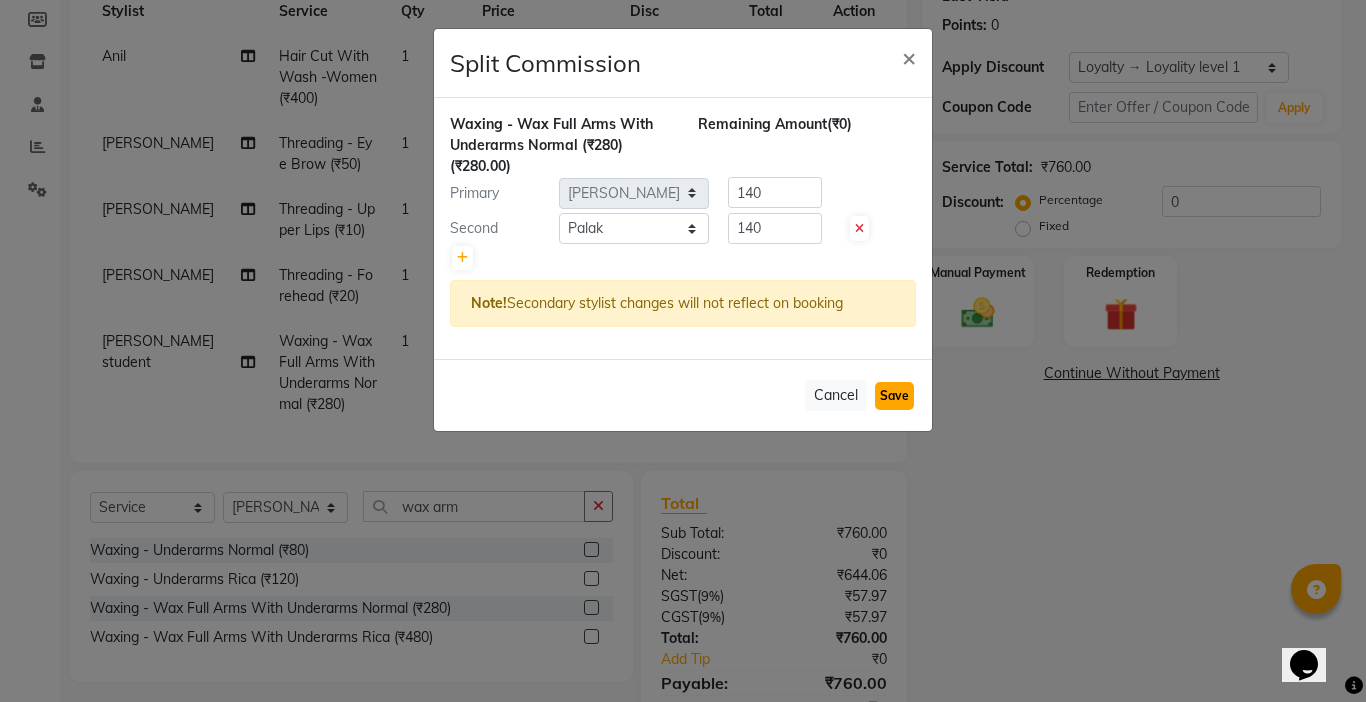 click on "Save" 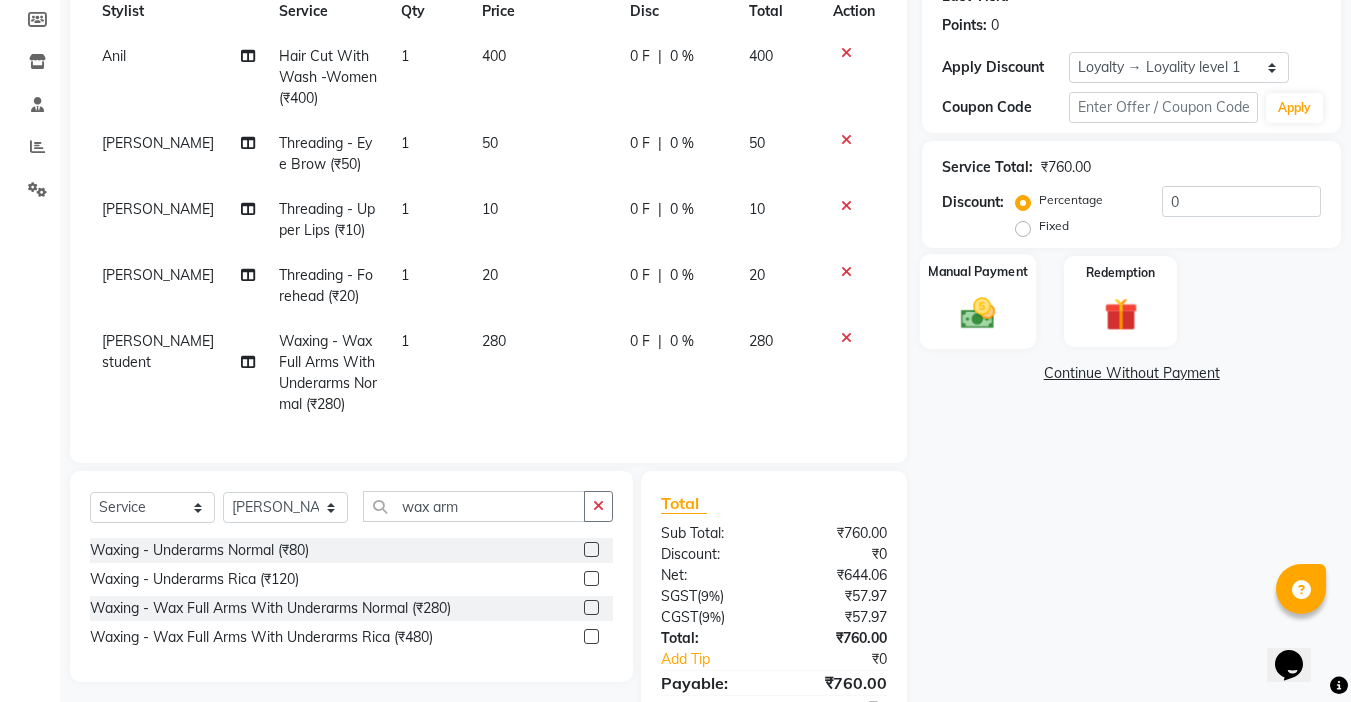 click on "Manual Payment" 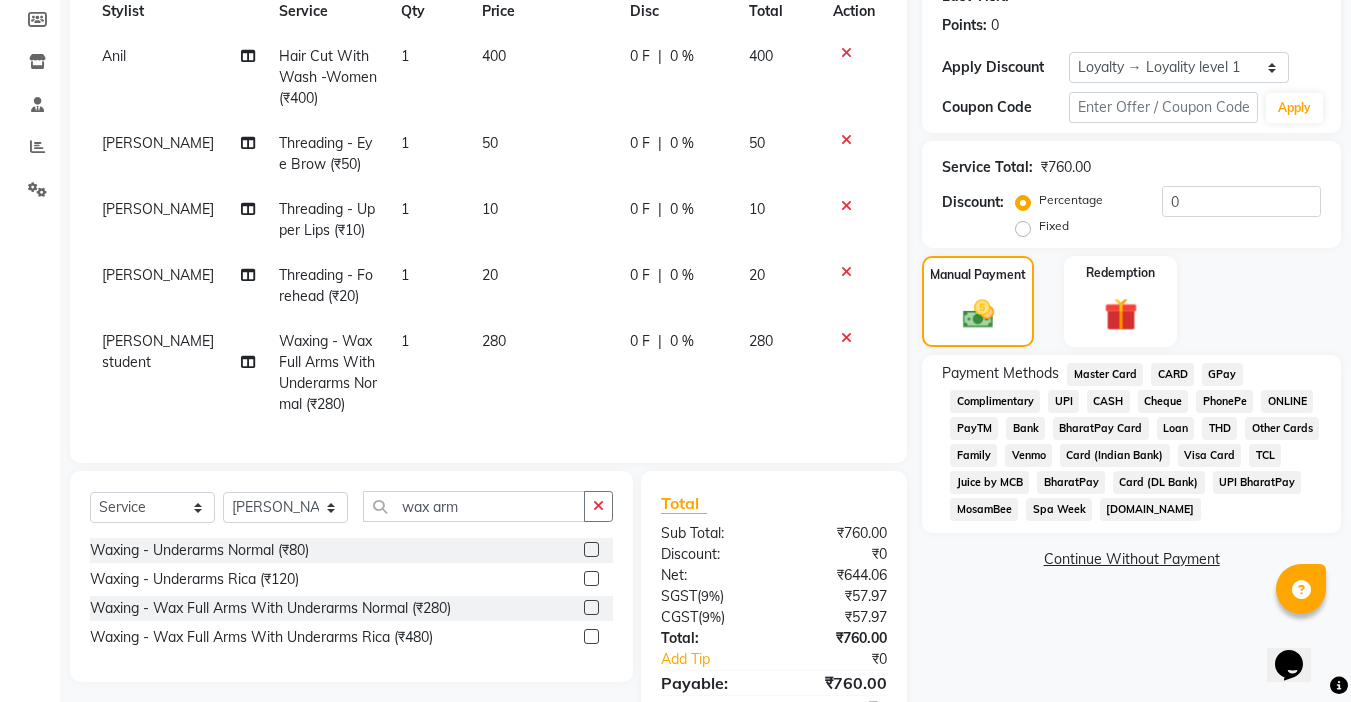 click on "UPI" 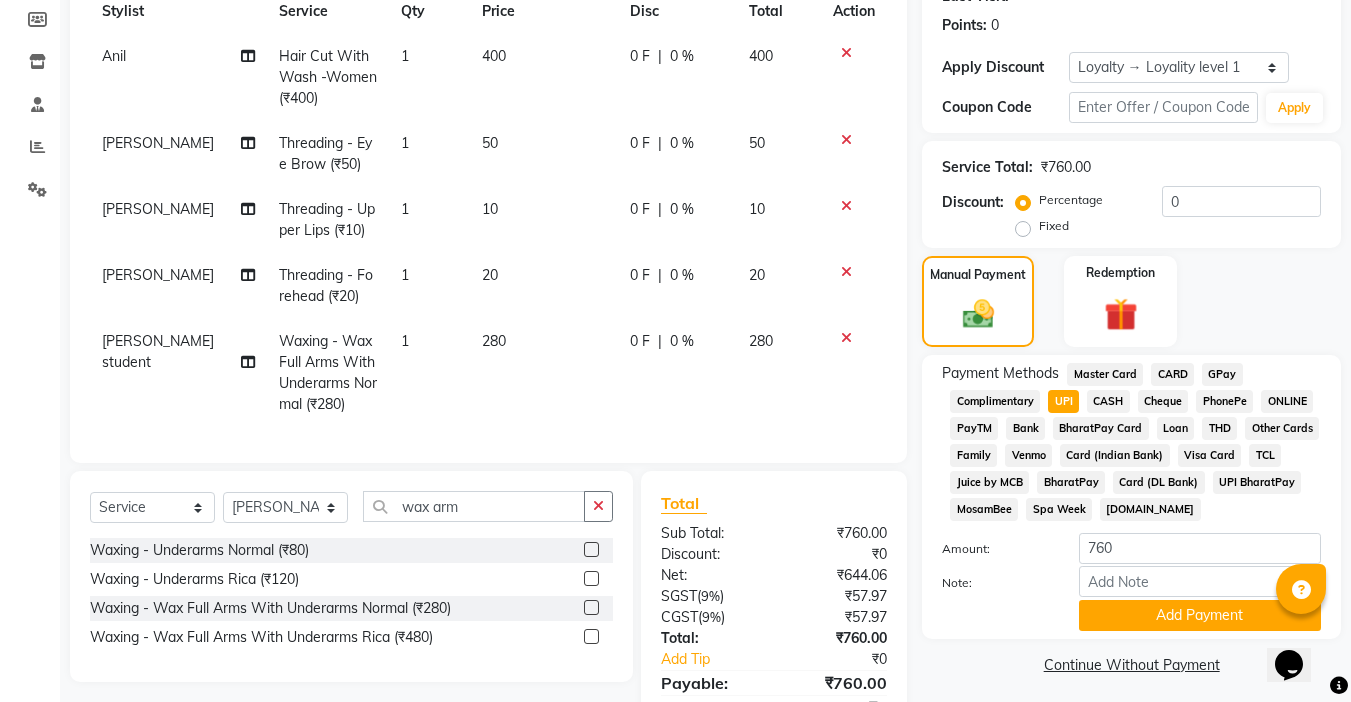 scroll, scrollTop: 398, scrollLeft: 0, axis: vertical 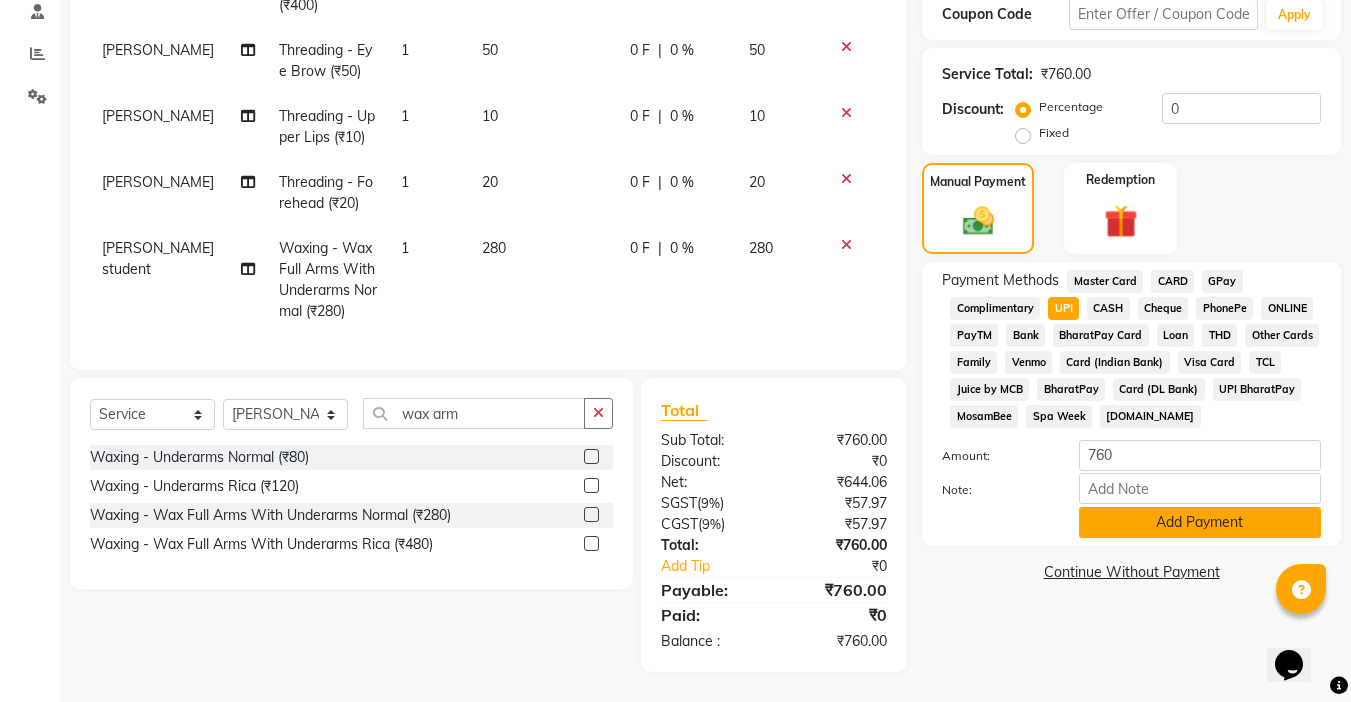 click on "Add Payment" 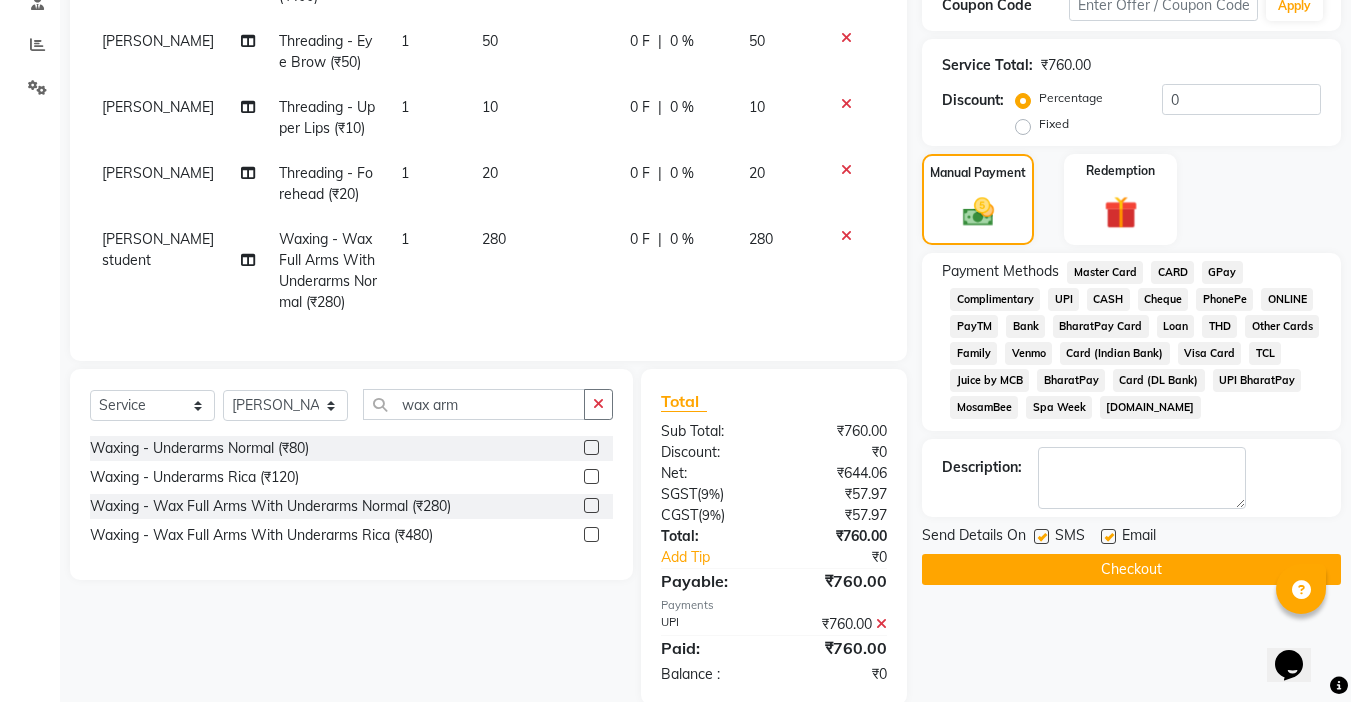 click 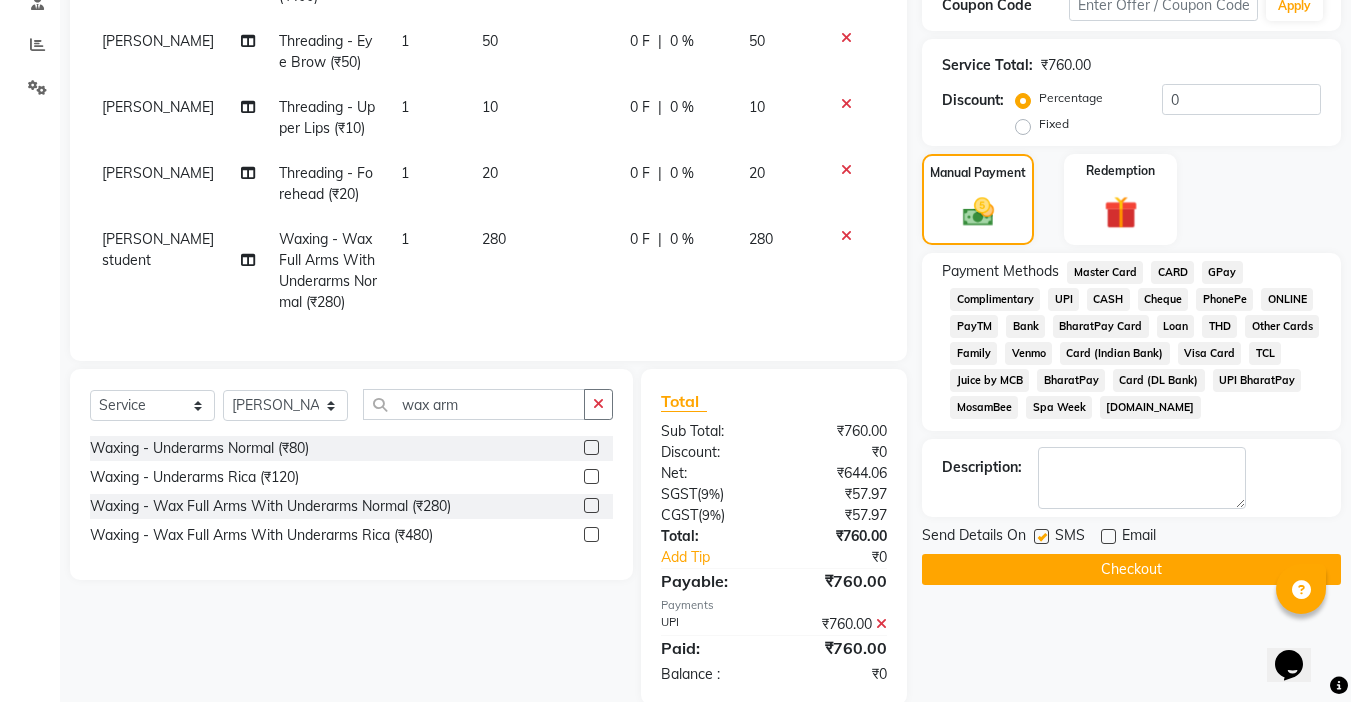 click 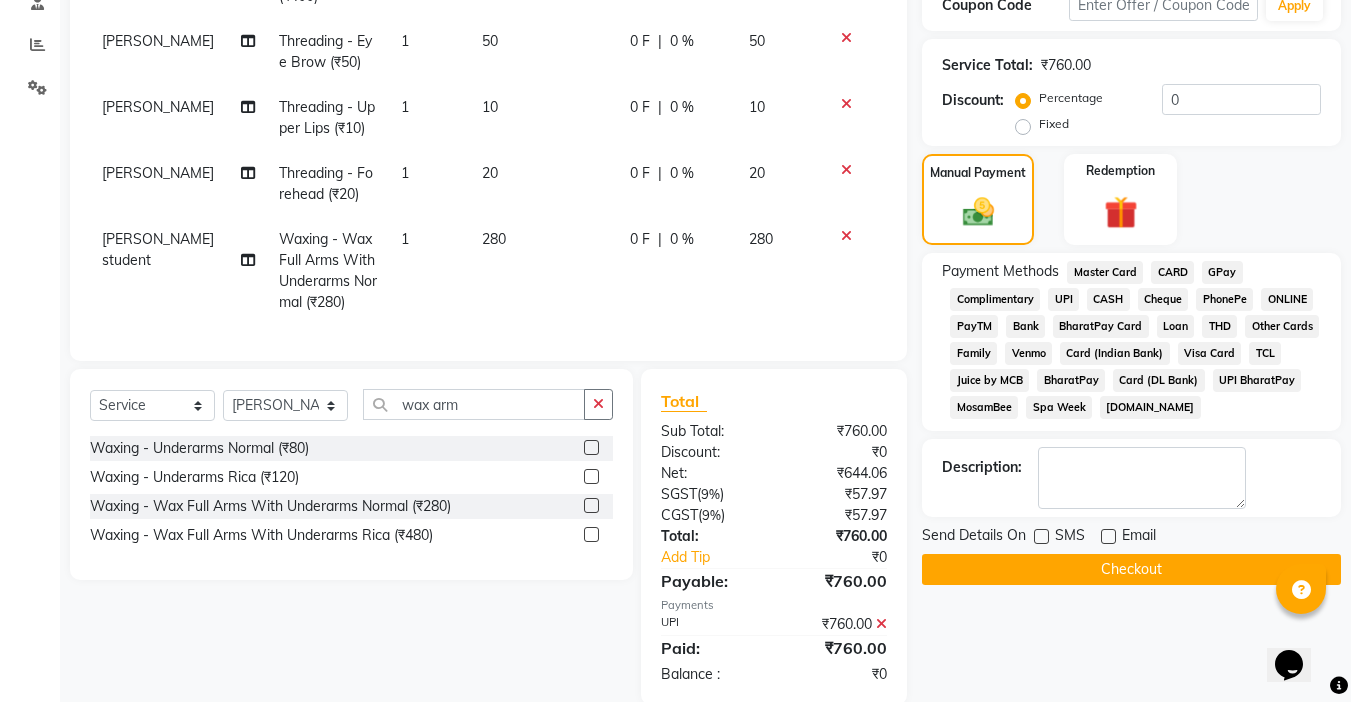 click on "Checkout" 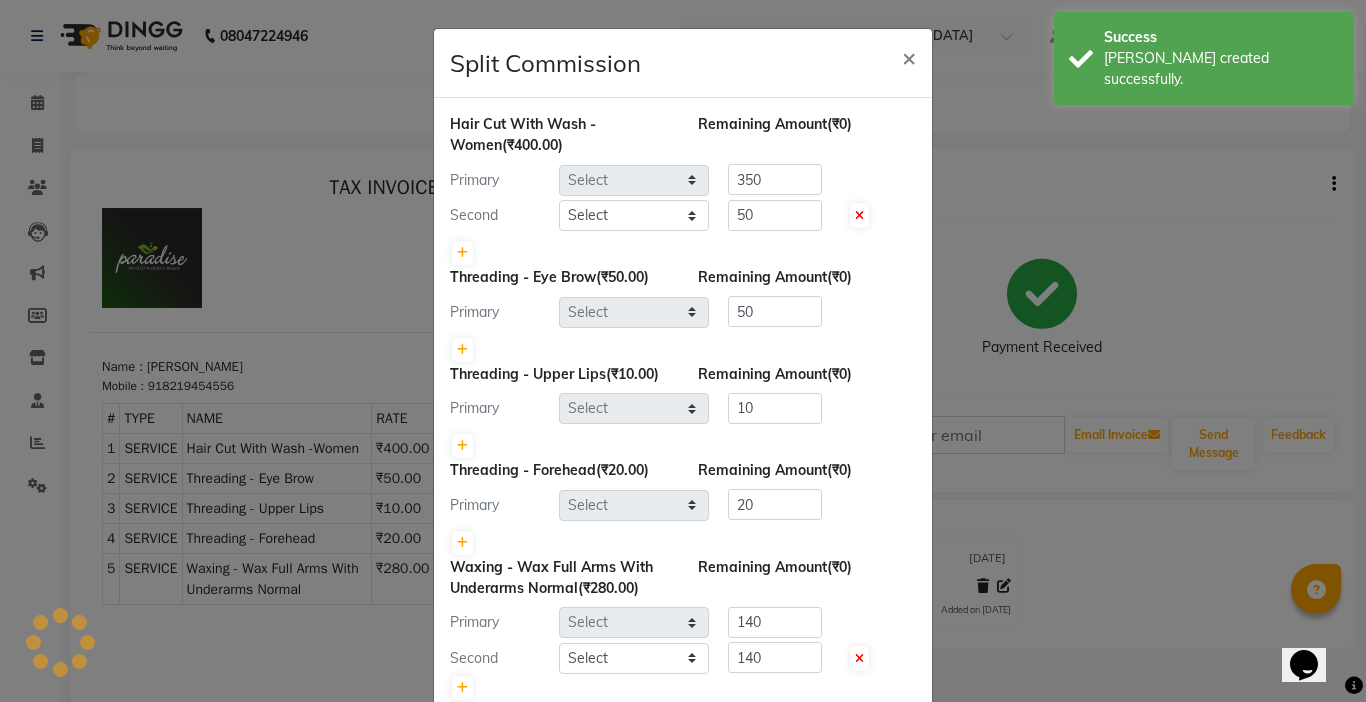scroll, scrollTop: 0, scrollLeft: 0, axis: both 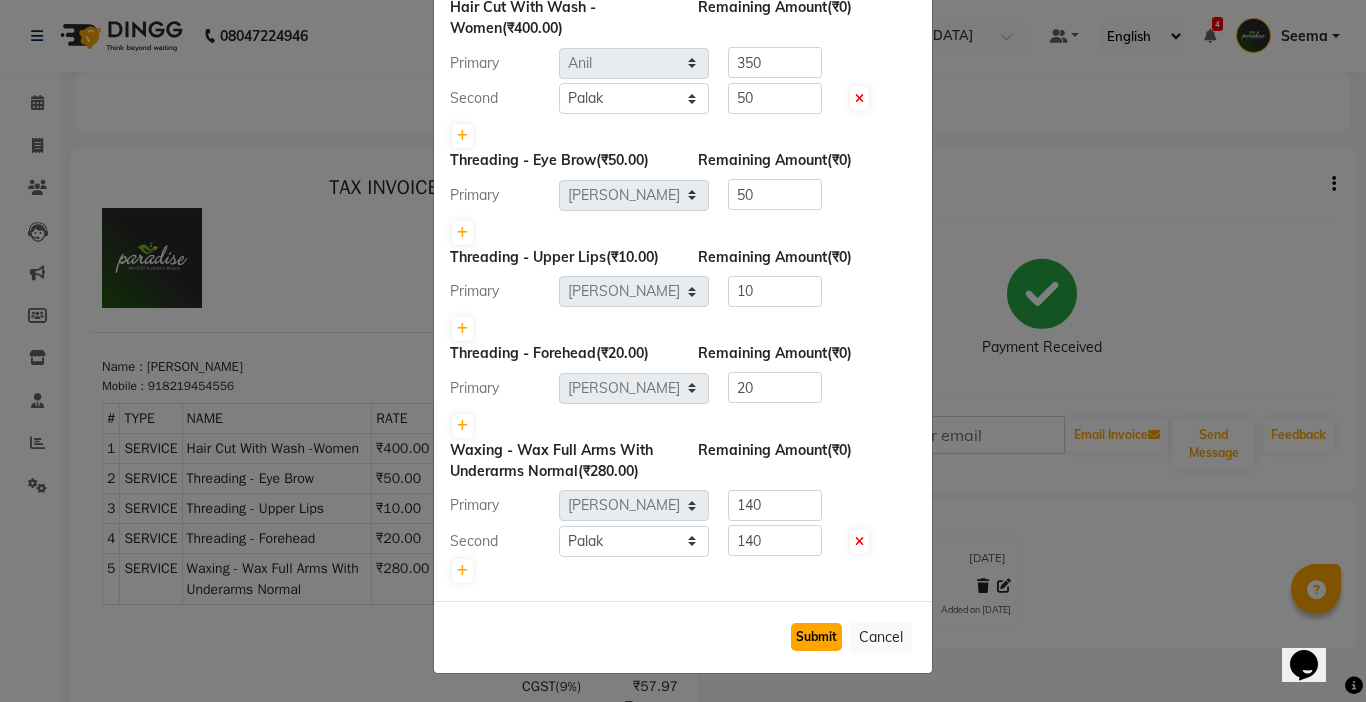 click on "Submit" 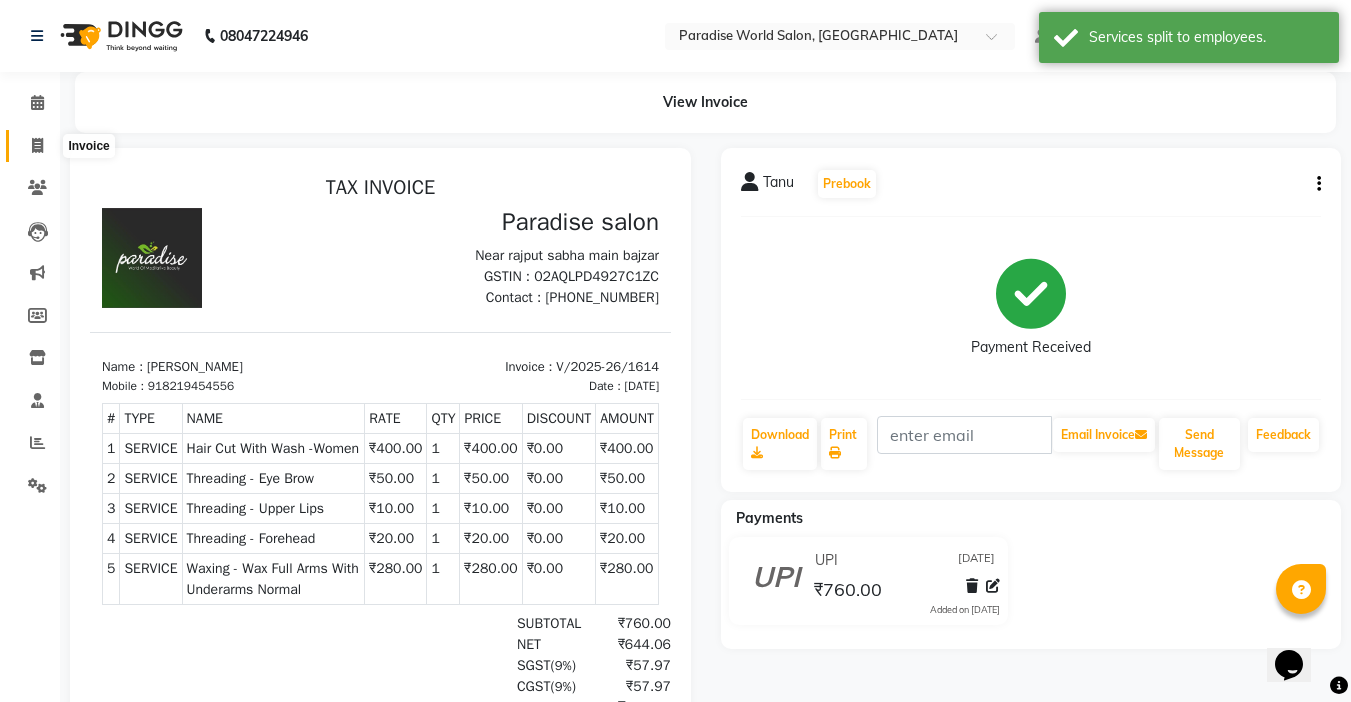 click 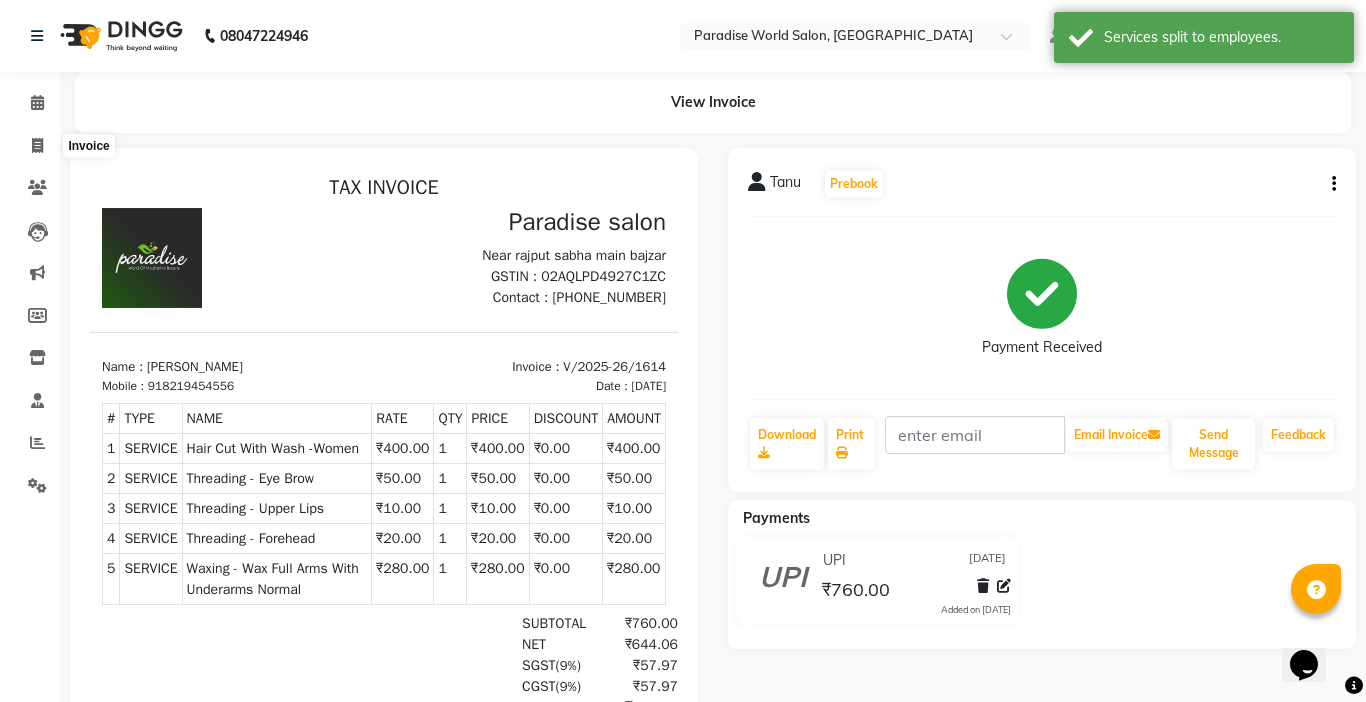 select on "service" 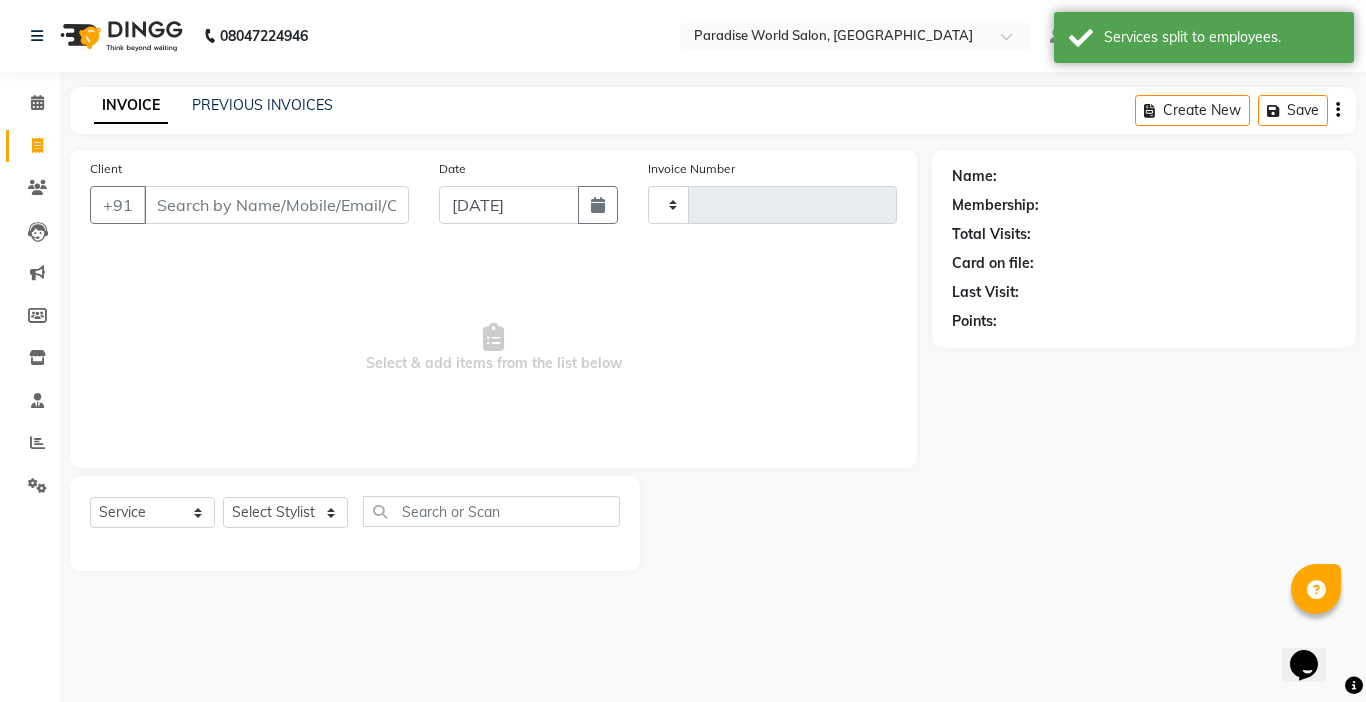 type on "1615" 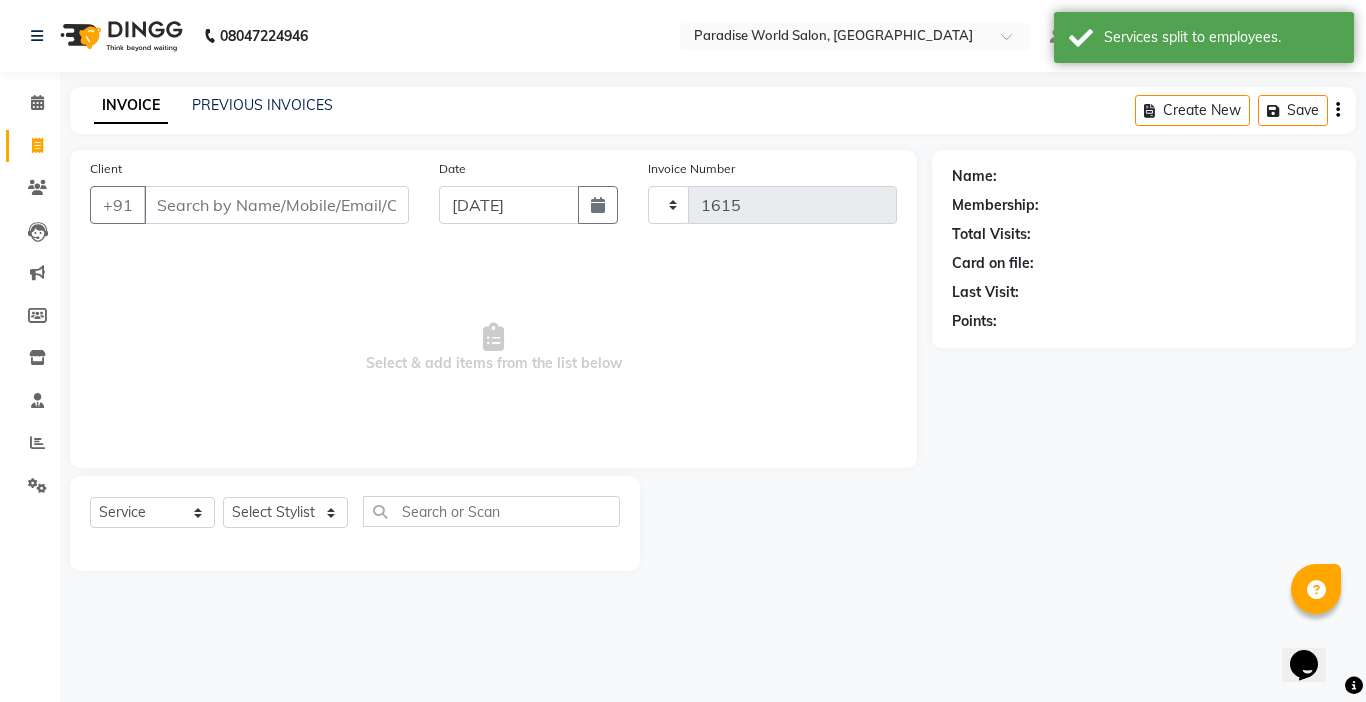 select on "4451" 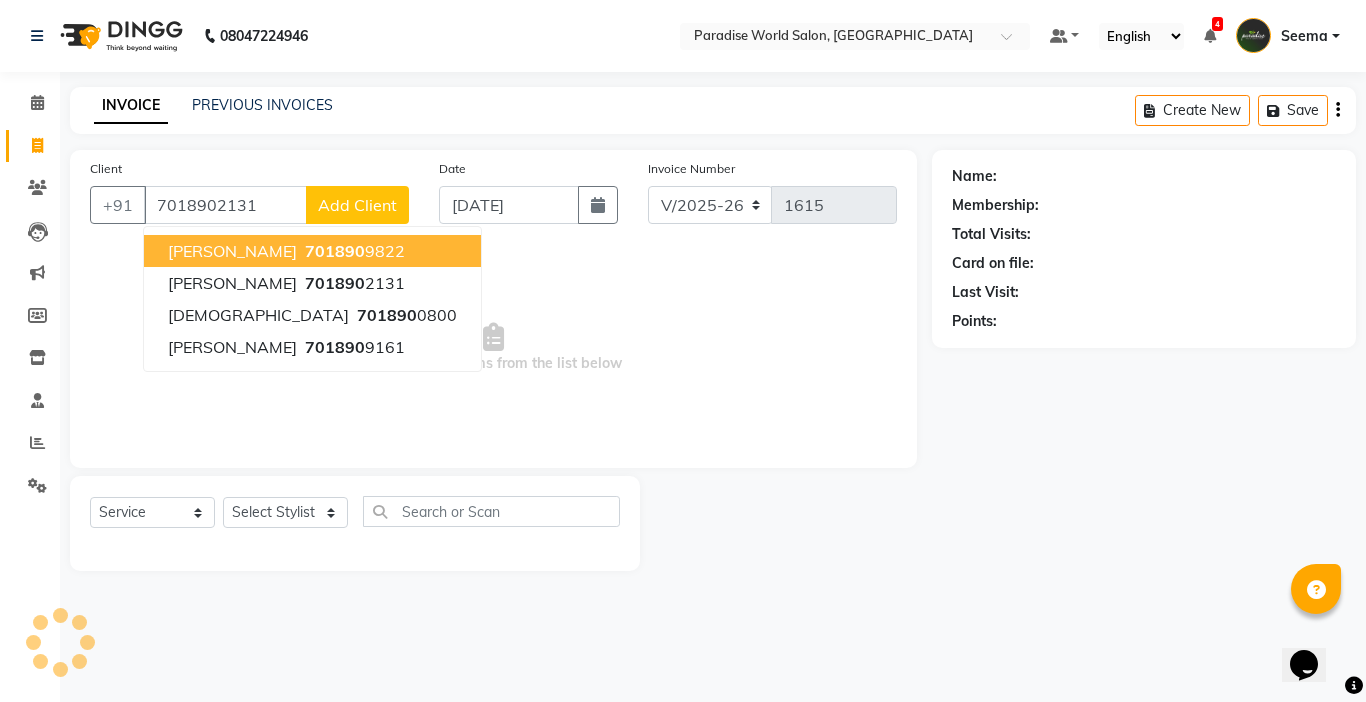 type on "7018902131" 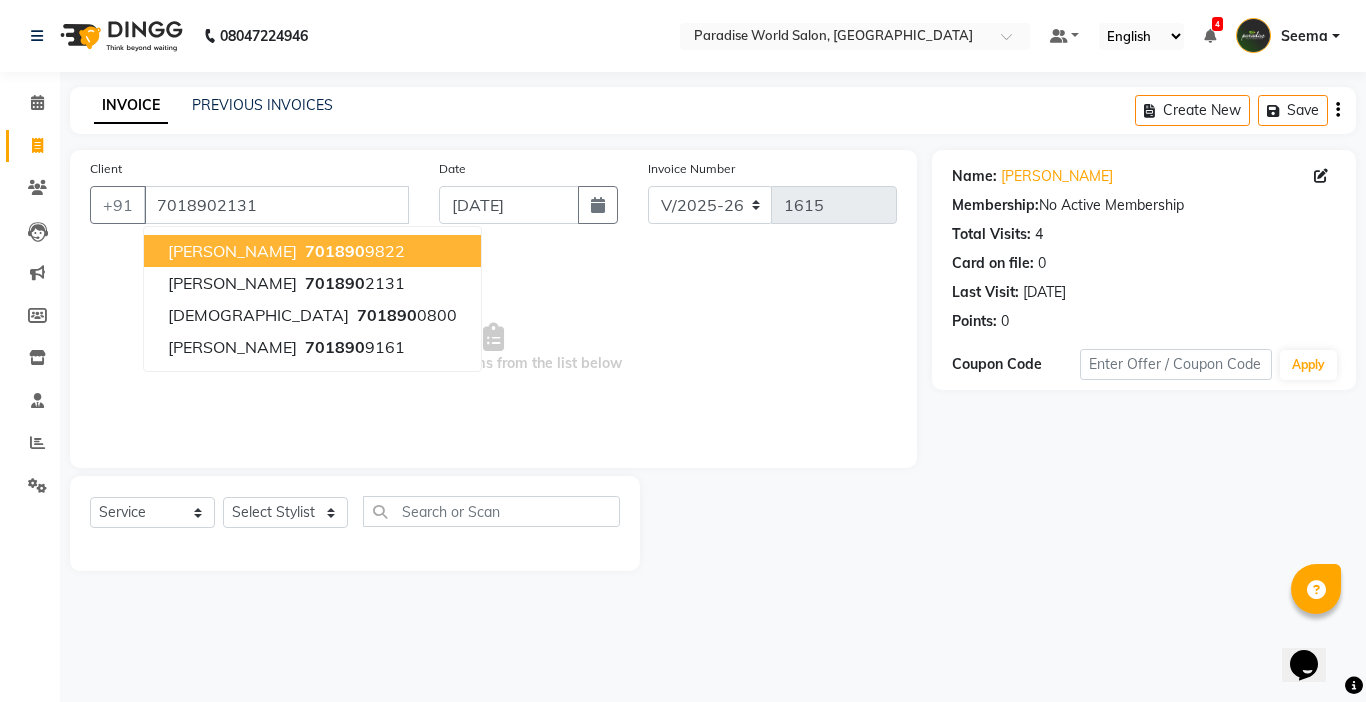 click on "Select & add items from the list below" at bounding box center [493, 348] 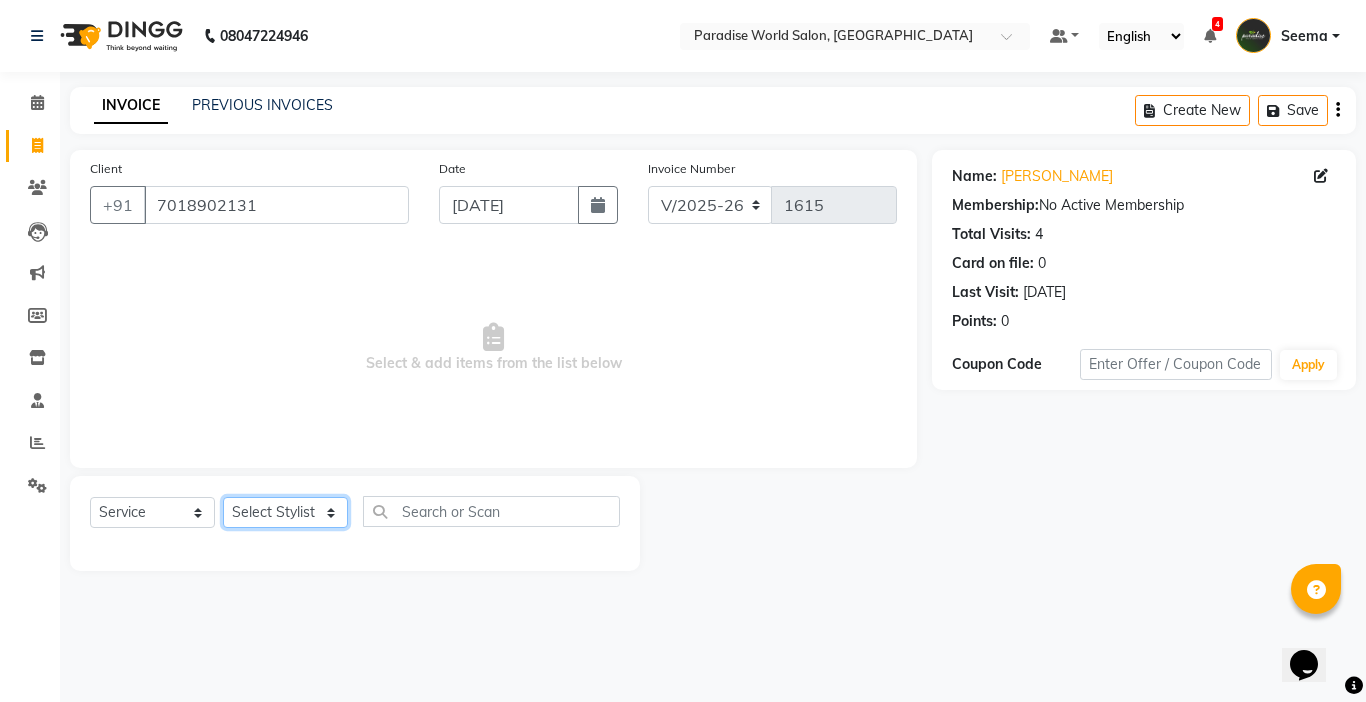 click on "Select Stylist [PERSON_NAME]  [PERSON_NAME] company Deepak [PERSON_NAME] [PERSON_NAME] [PERSON_NAME] Love preet [PERSON_NAME] student [PERSON_NAME] [PERSON_NAME] [PERSON_NAME] [PERSON_NAME] Student Seema [PERSON_NAME] - Student Shweta  [PERSON_NAME] [PERSON_NAME] Vikas Vishal" 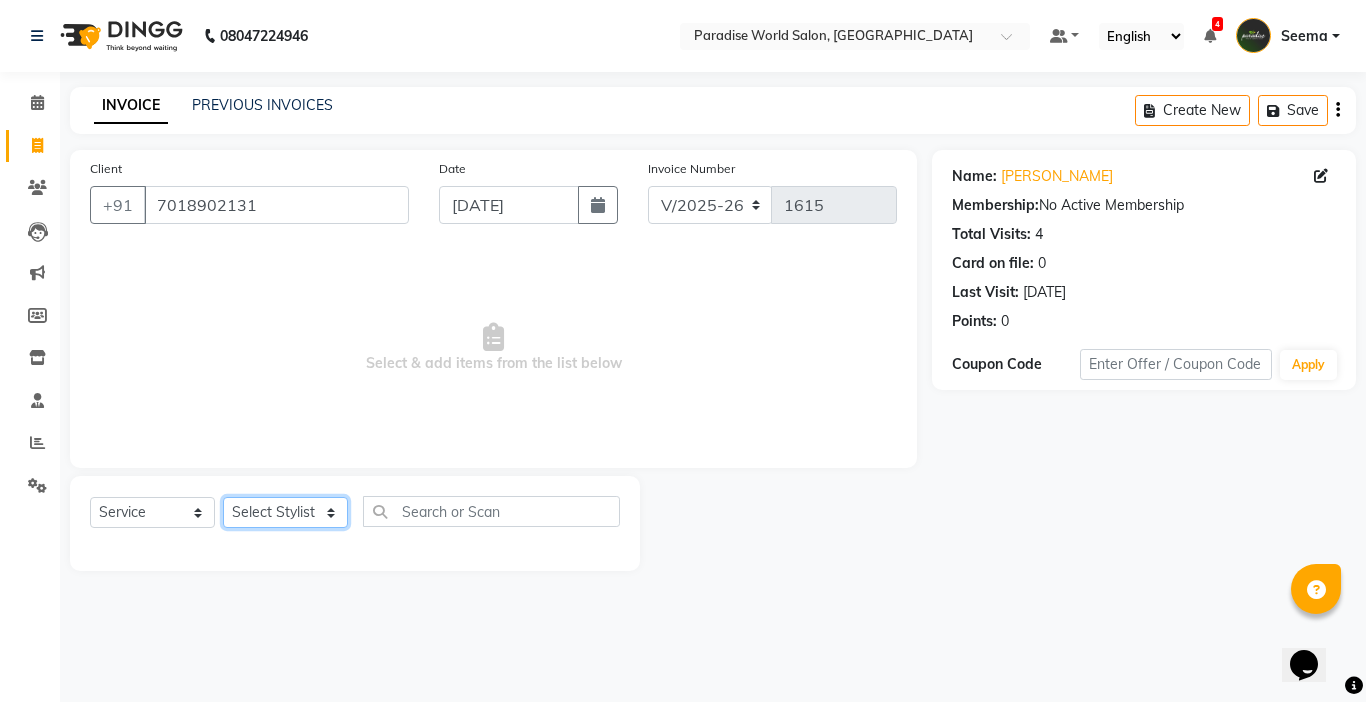select on "54032" 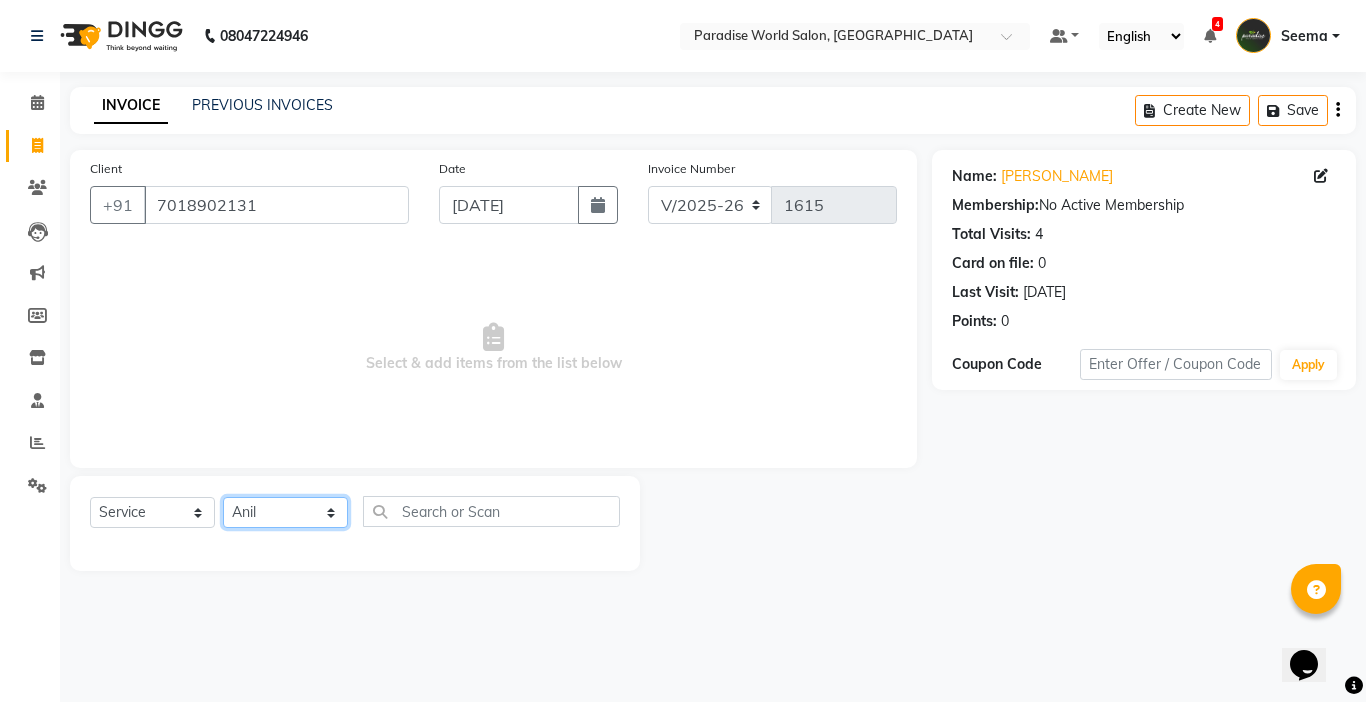 click on "Select Stylist [PERSON_NAME]  [PERSON_NAME] company Deepak [PERSON_NAME] [PERSON_NAME] [PERSON_NAME] Love preet [PERSON_NAME] student [PERSON_NAME] [PERSON_NAME] [PERSON_NAME] [PERSON_NAME] Student Seema [PERSON_NAME] - Student Shweta  [PERSON_NAME] [PERSON_NAME] Vikas Vishal" 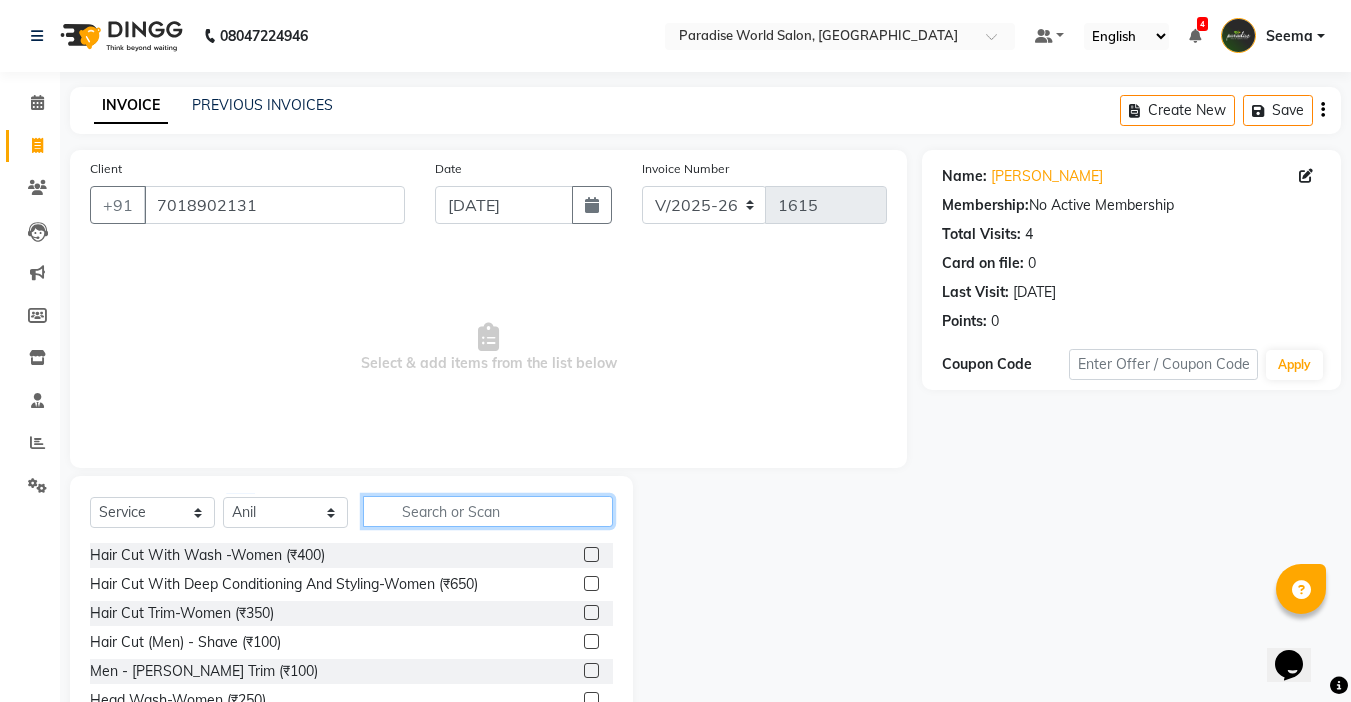 click 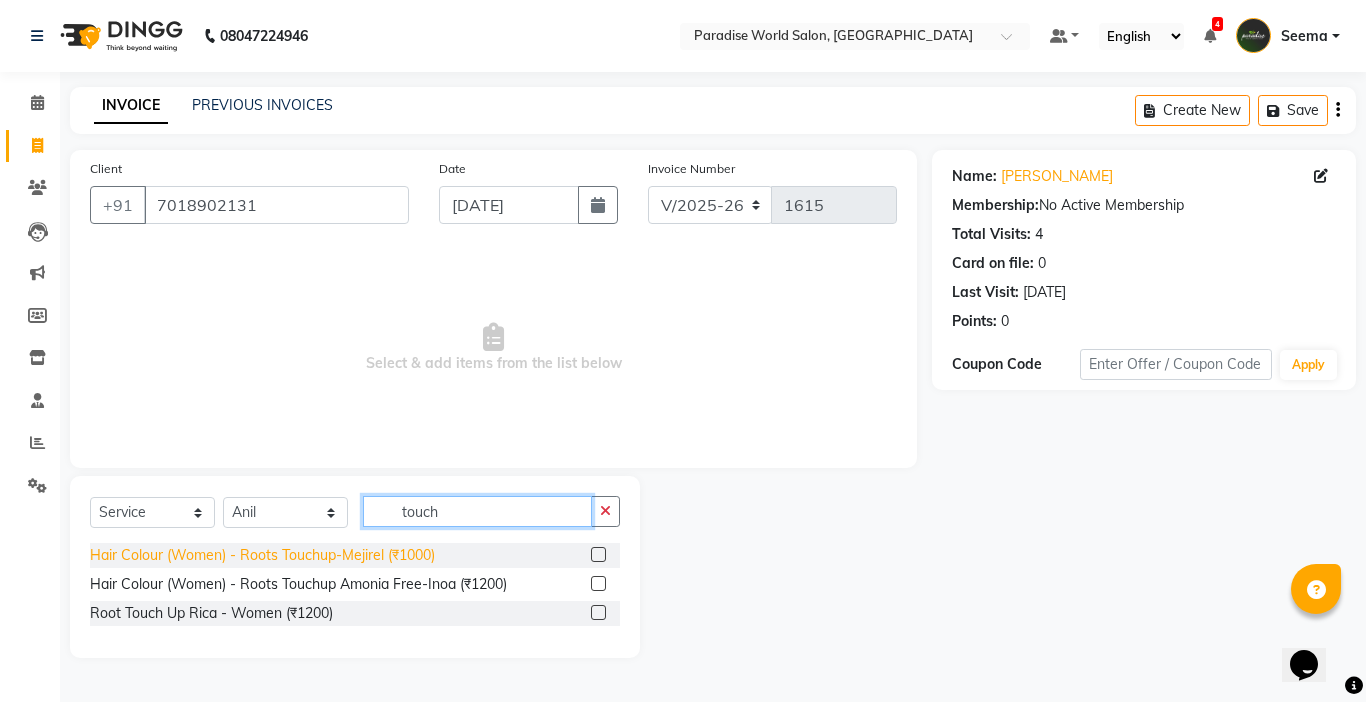 type on "touch" 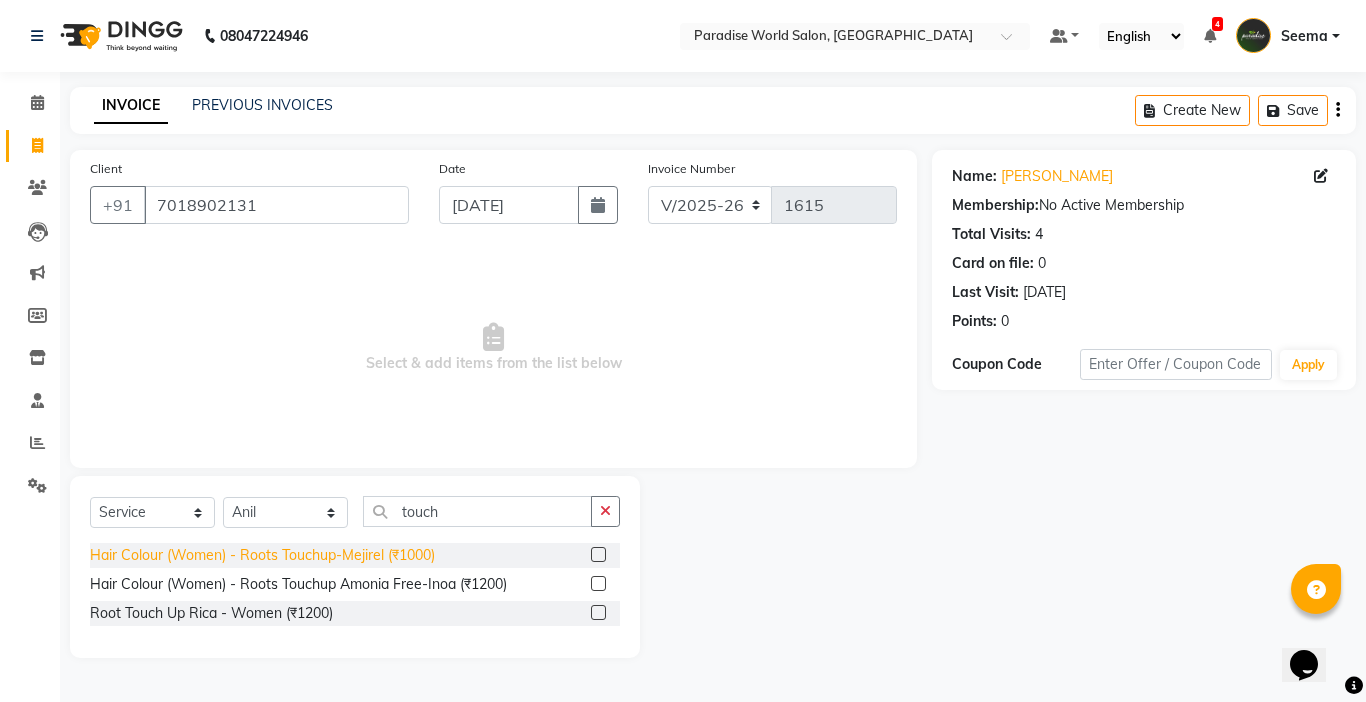 click on "Hair Colour  (Women)  -  Roots Touchup-Mejirel (₹1000)" 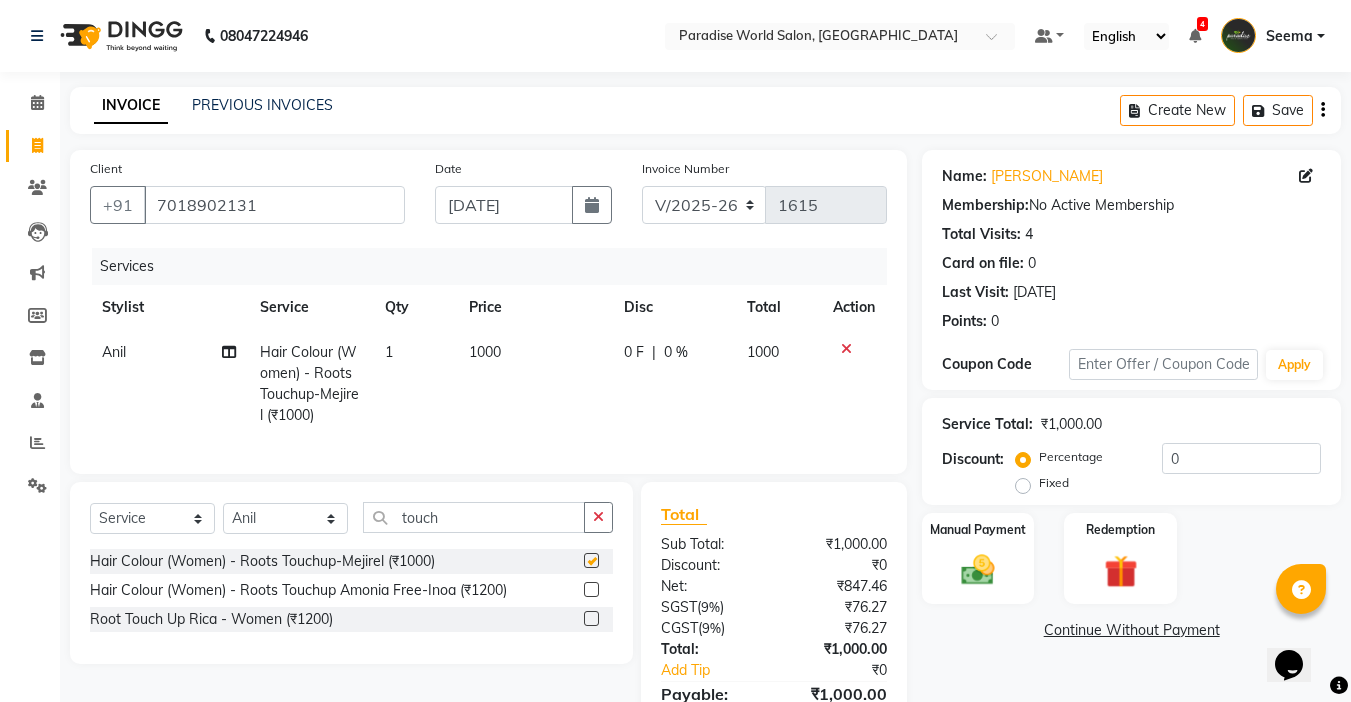 checkbox on "false" 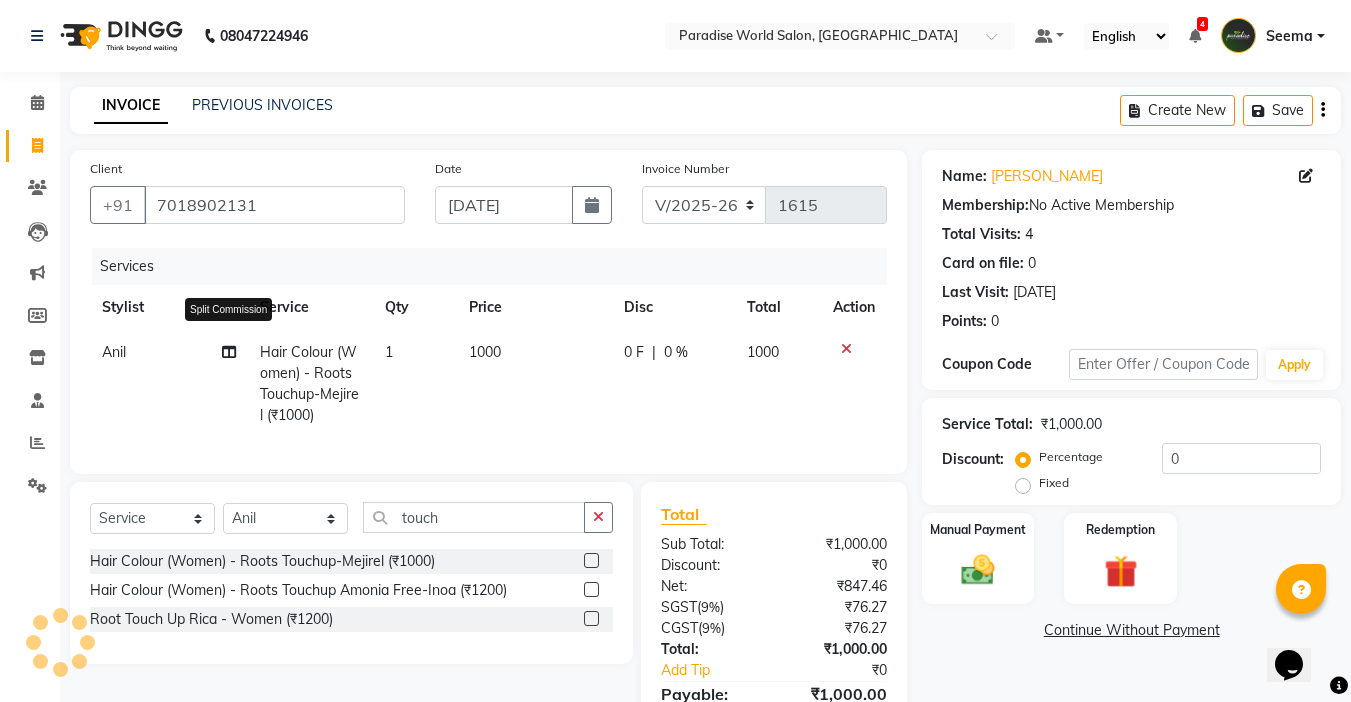 click 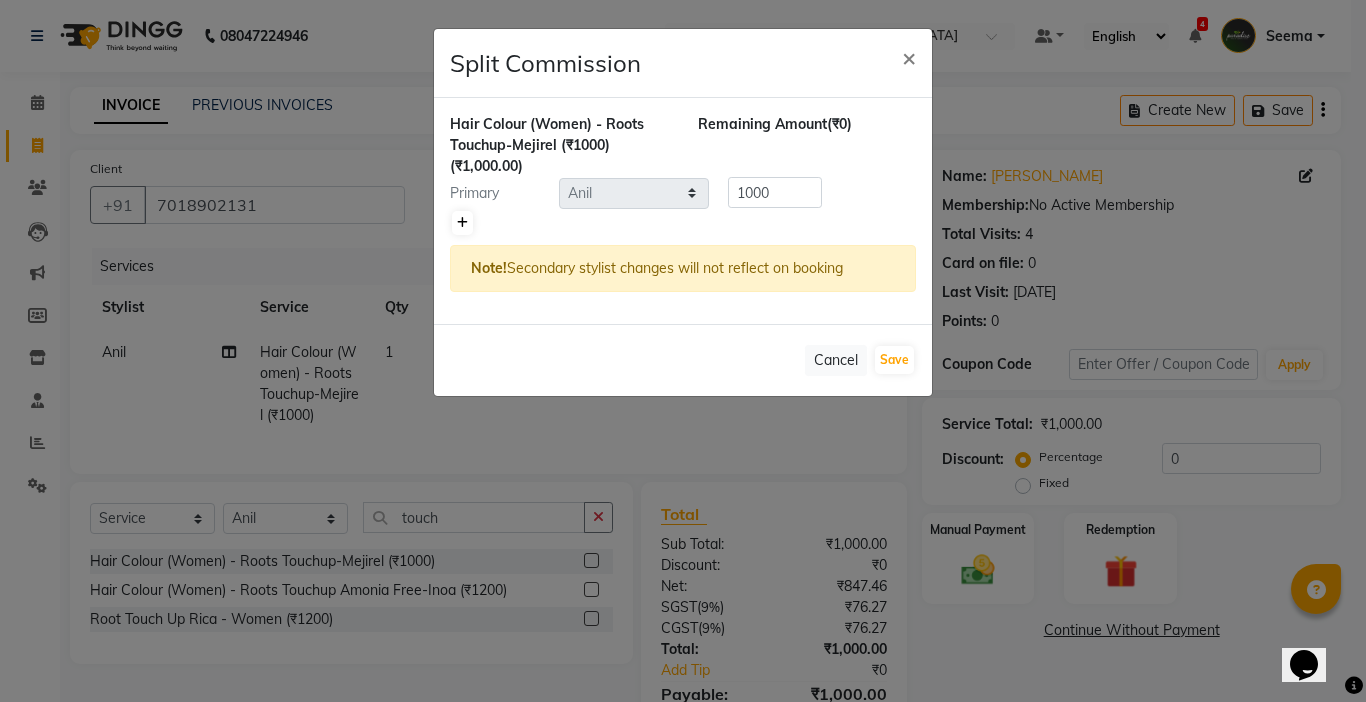 click 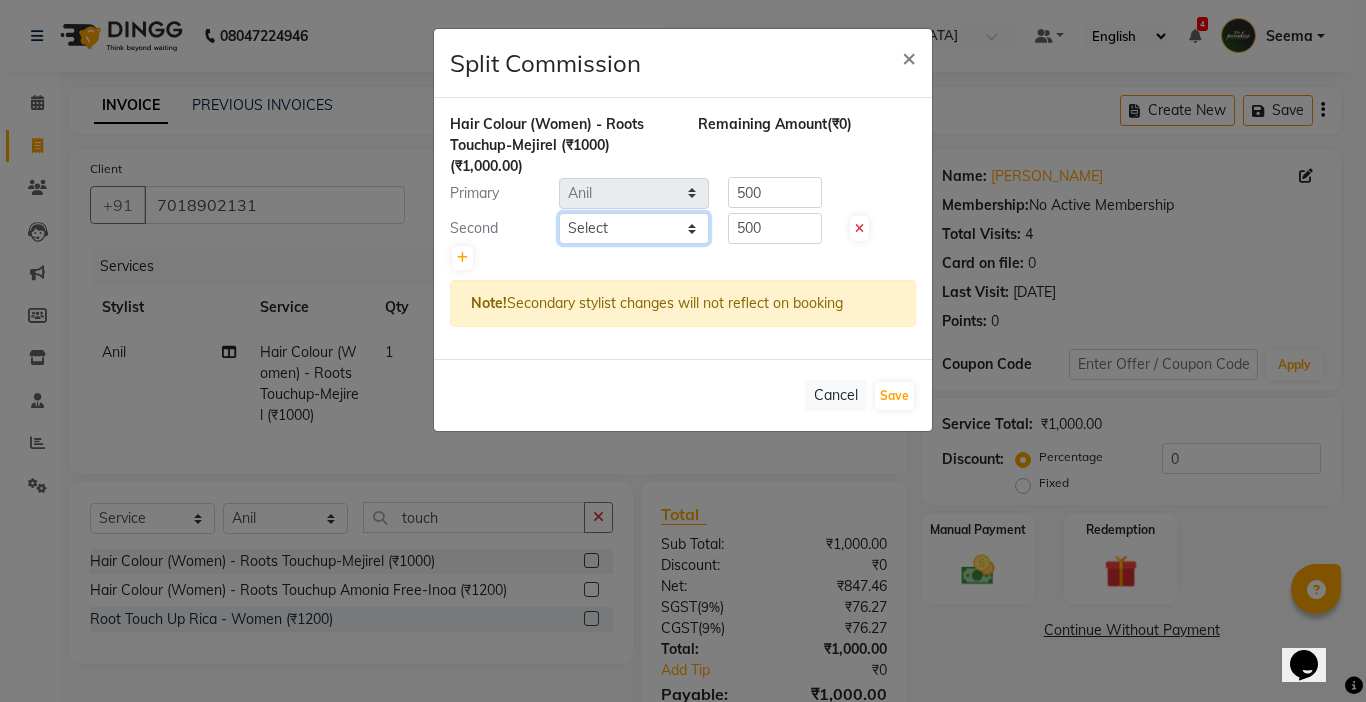 click on "Select  [PERSON_NAME]    [PERSON_NAME]   company   Deepak   [PERSON_NAME]   [PERSON_NAME]   [PERSON_NAME]   Love preet   [PERSON_NAME] student   [PERSON_NAME]   [PERSON_NAME]   [PERSON_NAME]   [PERSON_NAME] Student   Seema   [PERSON_NAME] - Student   Shweta    [PERSON_NAME]   [PERSON_NAME]   Vikas   Vishal" 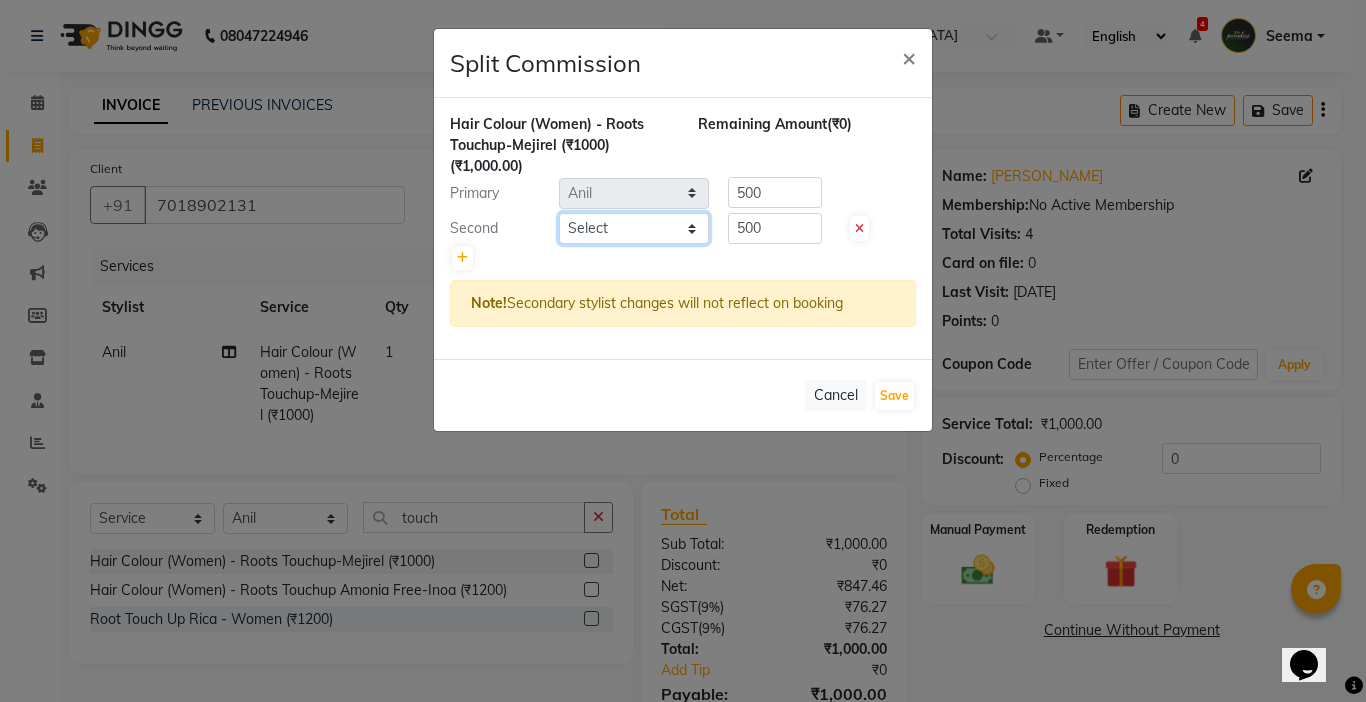 select on "24941" 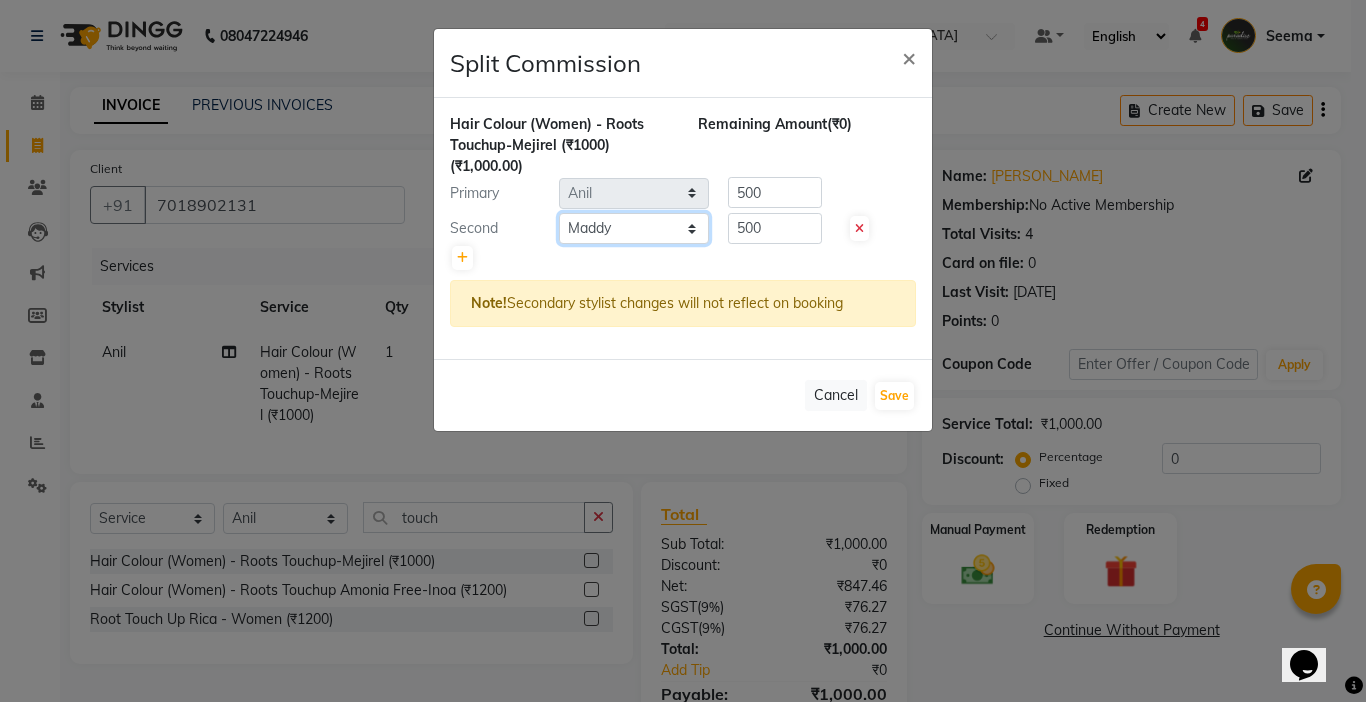 click on "Select  [PERSON_NAME]    [PERSON_NAME]   company   Deepak   [PERSON_NAME]   [PERSON_NAME]   [PERSON_NAME]   Love preet   [PERSON_NAME] student   [PERSON_NAME]   [PERSON_NAME]   [PERSON_NAME]   [PERSON_NAME] Student   Seema   [PERSON_NAME] - Student   Shweta    [PERSON_NAME]   [PERSON_NAME]   Vikas   Vishal" 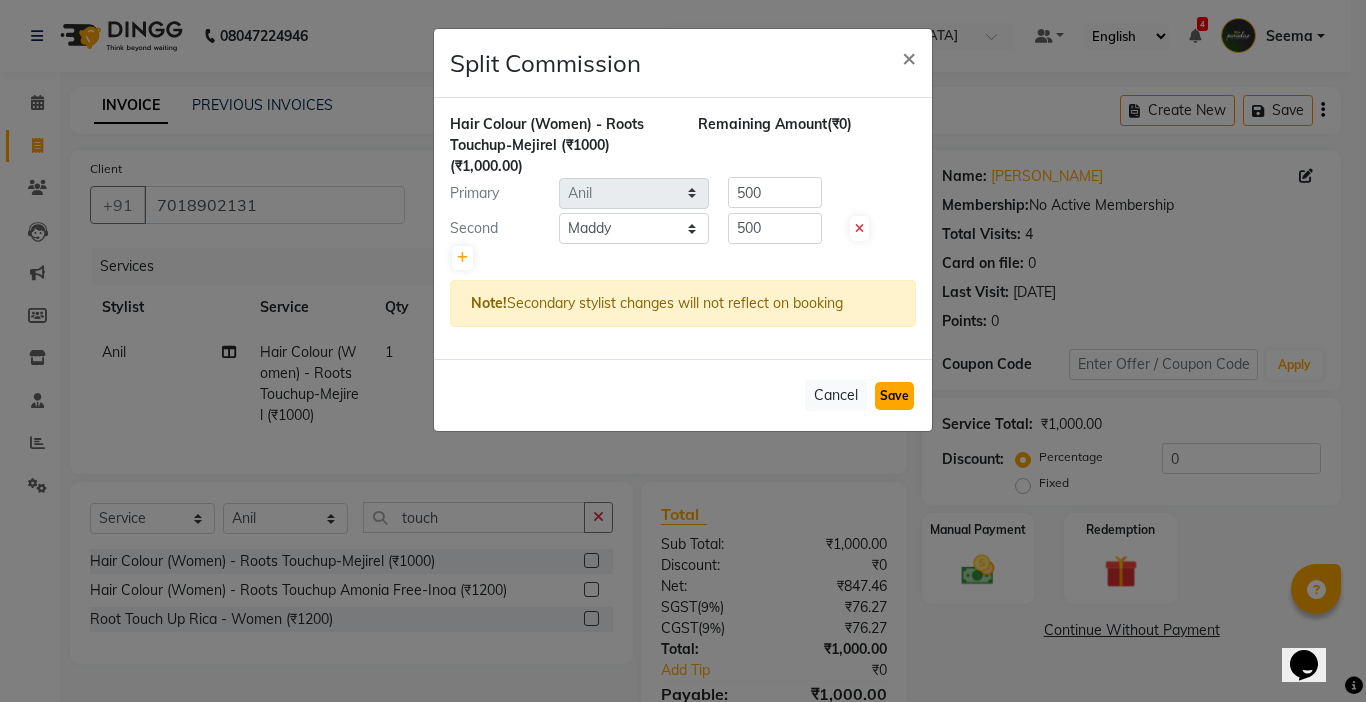 click on "Save" 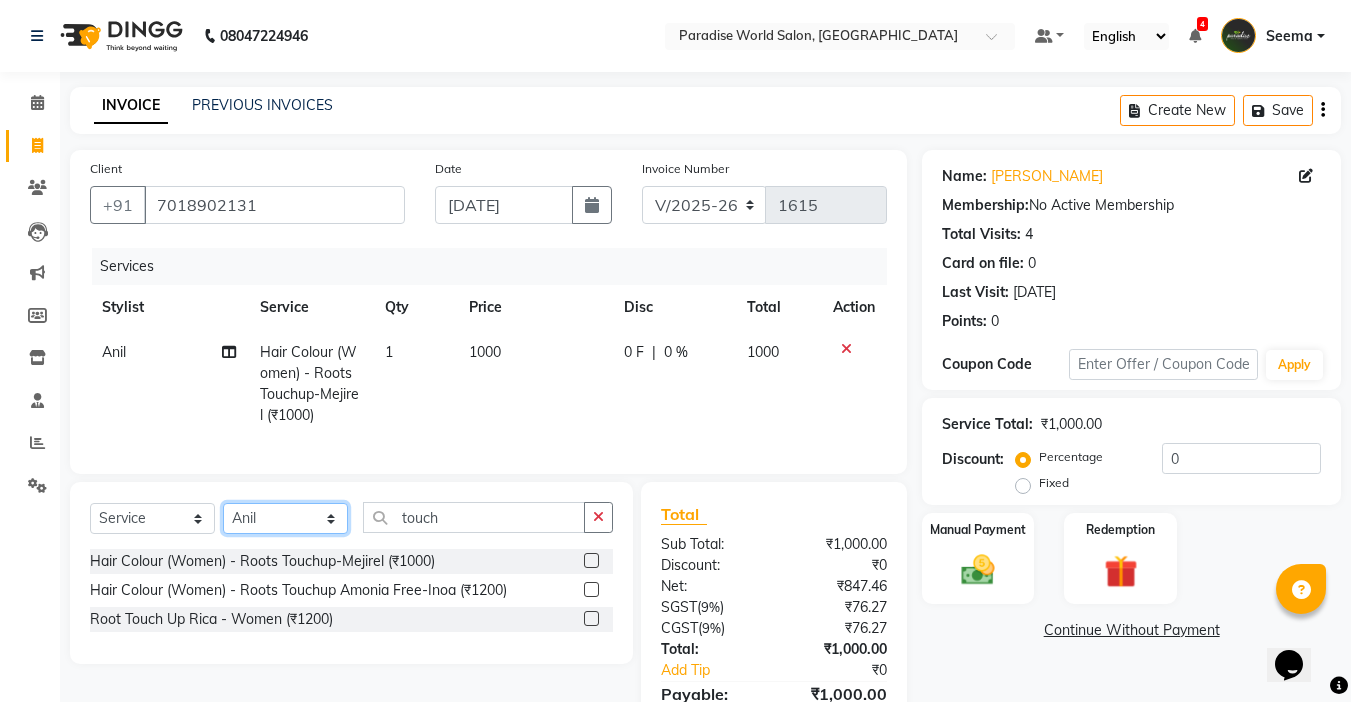click on "Select Stylist [PERSON_NAME]  [PERSON_NAME] company Deepak [PERSON_NAME] [PERSON_NAME] [PERSON_NAME] Love preet [PERSON_NAME] student [PERSON_NAME] [PERSON_NAME] [PERSON_NAME] [PERSON_NAME] Student Seema [PERSON_NAME] - Student Shweta  [PERSON_NAME] [PERSON_NAME] Vikas Vishal" 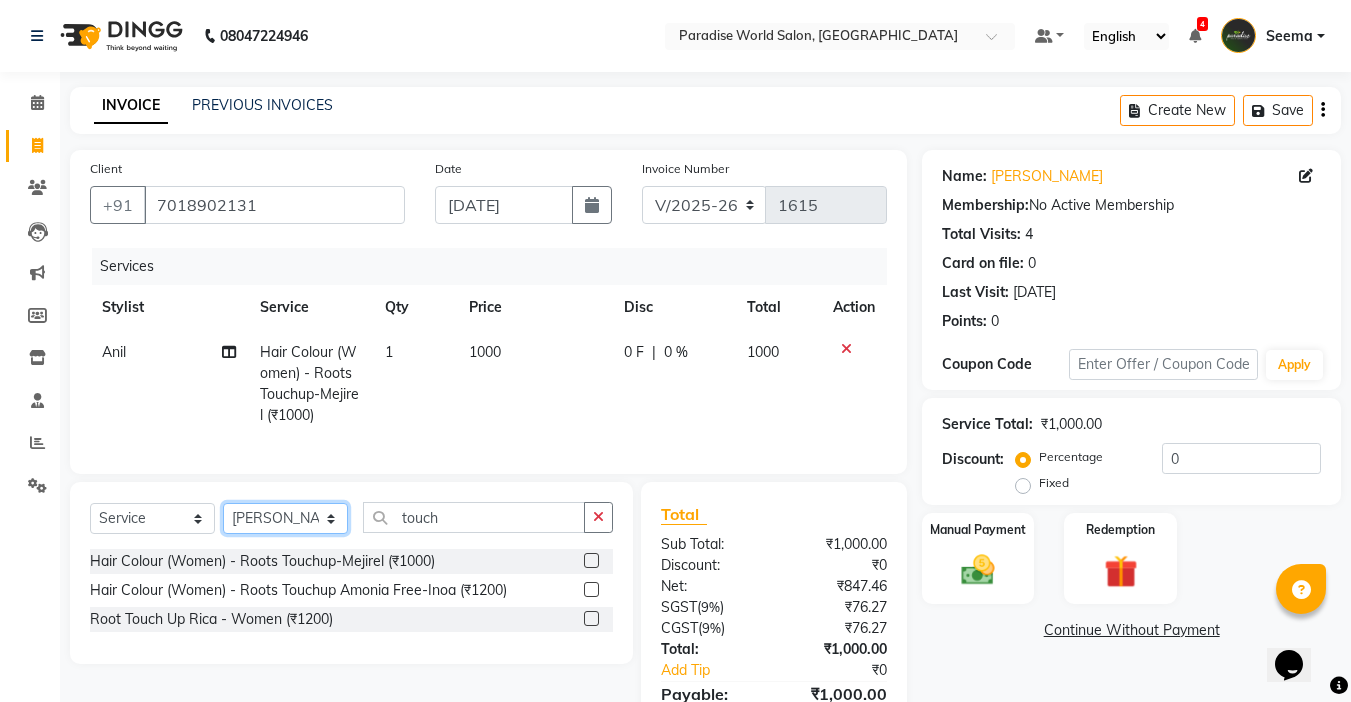 click on "Select Stylist [PERSON_NAME]  [PERSON_NAME] company Deepak [PERSON_NAME] [PERSON_NAME] [PERSON_NAME] Love preet [PERSON_NAME] student [PERSON_NAME] [PERSON_NAME] [PERSON_NAME] [PERSON_NAME] Student Seema [PERSON_NAME] - Student Shweta  [PERSON_NAME] [PERSON_NAME] Vikas Vishal" 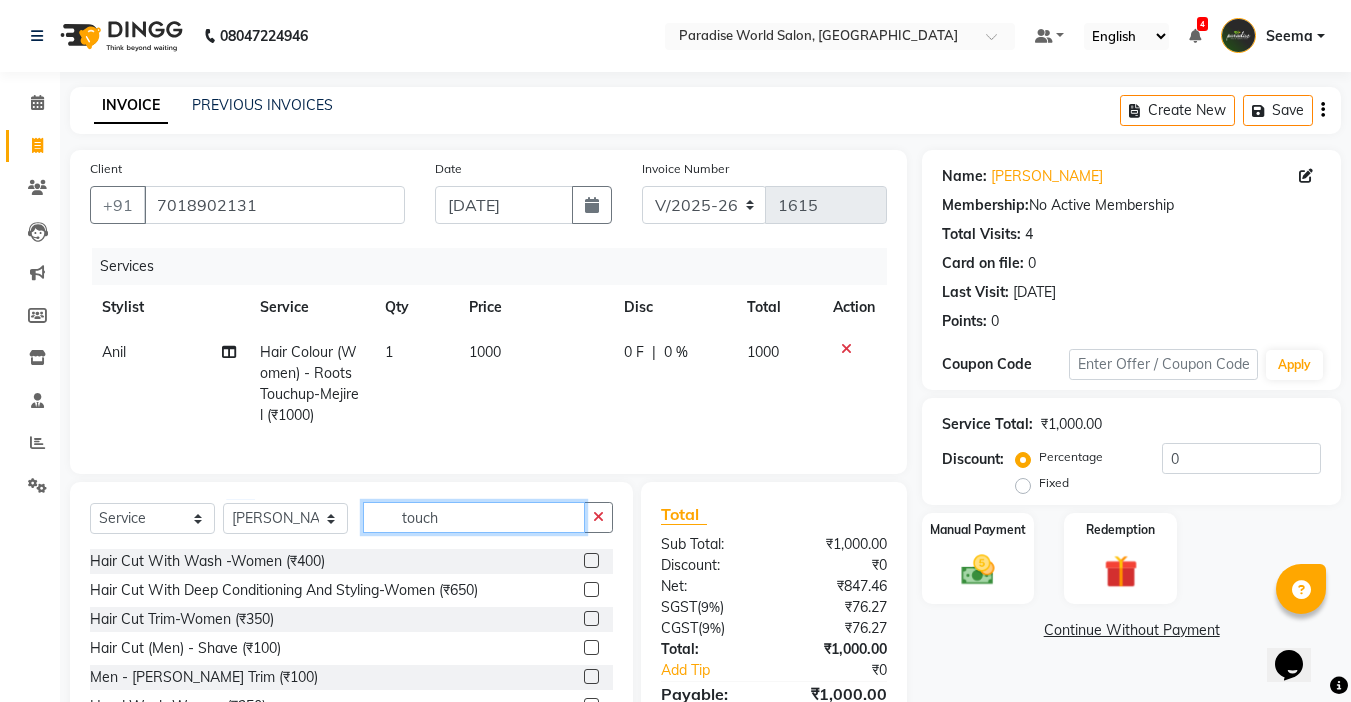 drag, startPoint x: 468, startPoint y: 530, endPoint x: 321, endPoint y: 532, distance: 147.01361 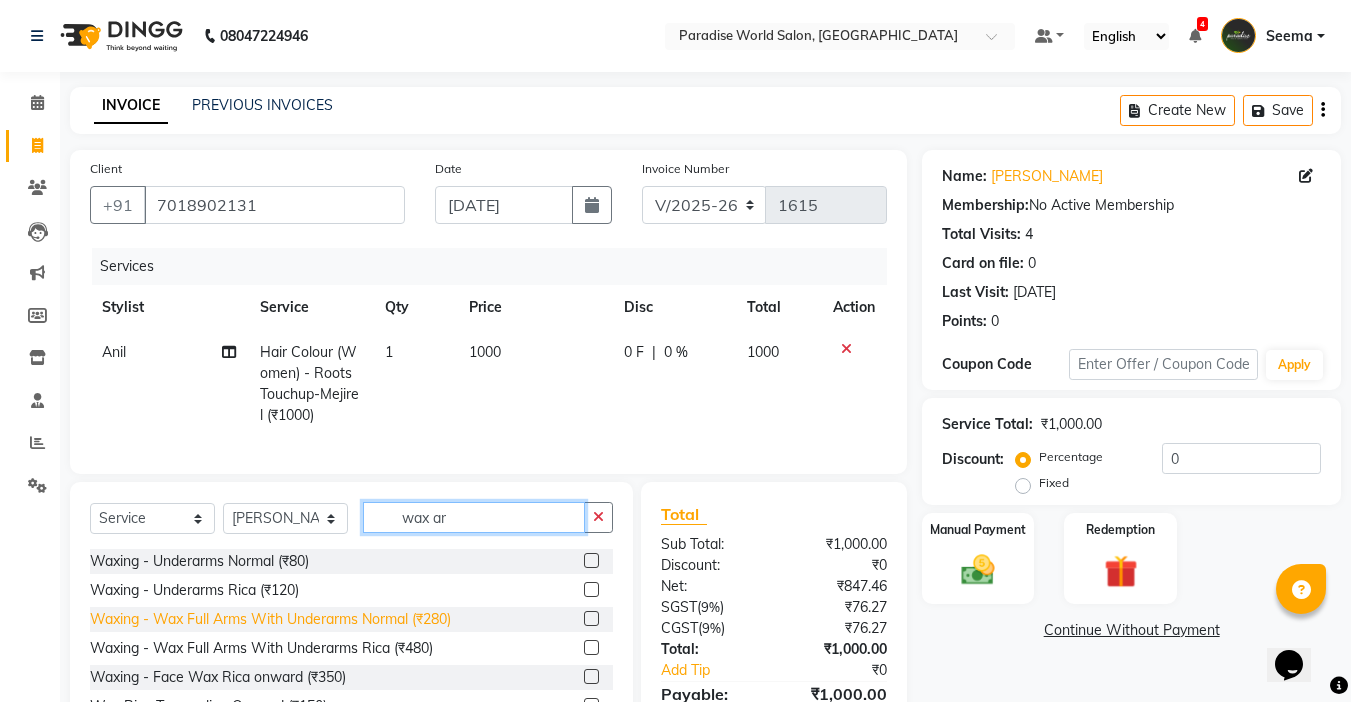 type on "wax ar" 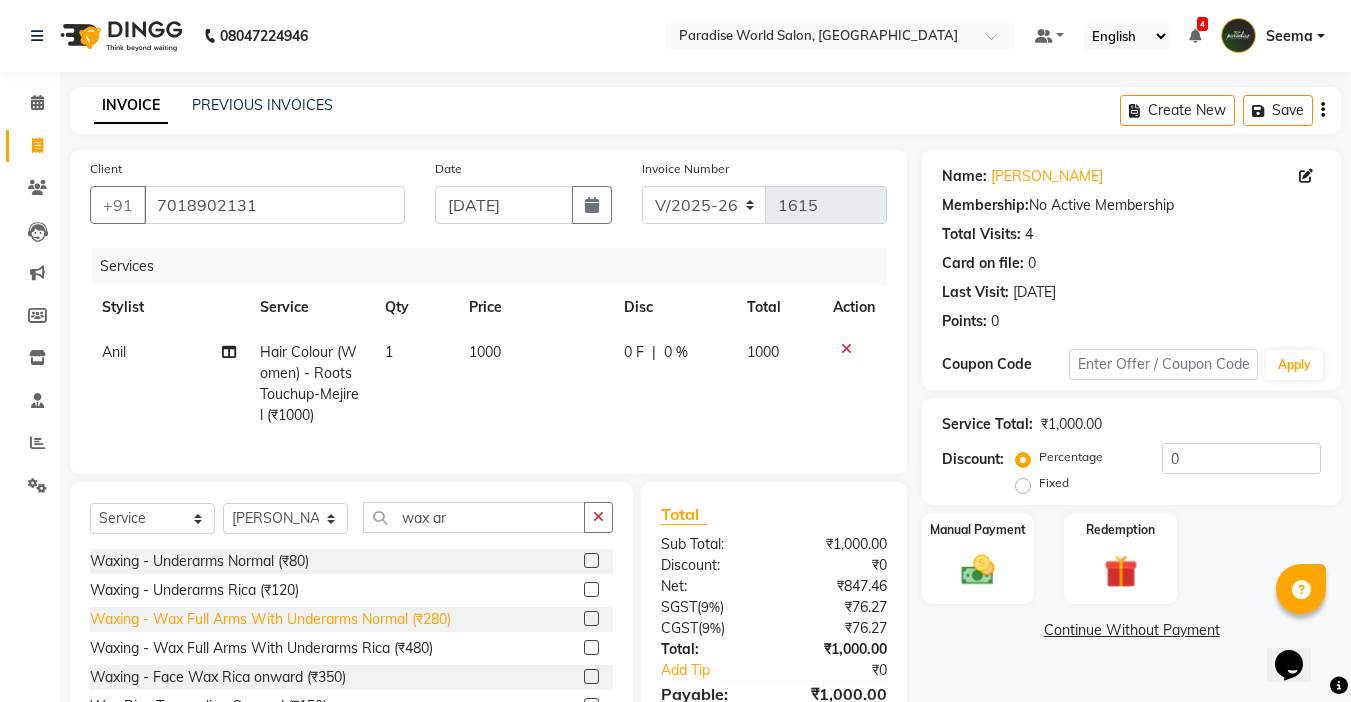 click on "Waxing   -  Wax Full Arms With Underarms Normal (₹280)" 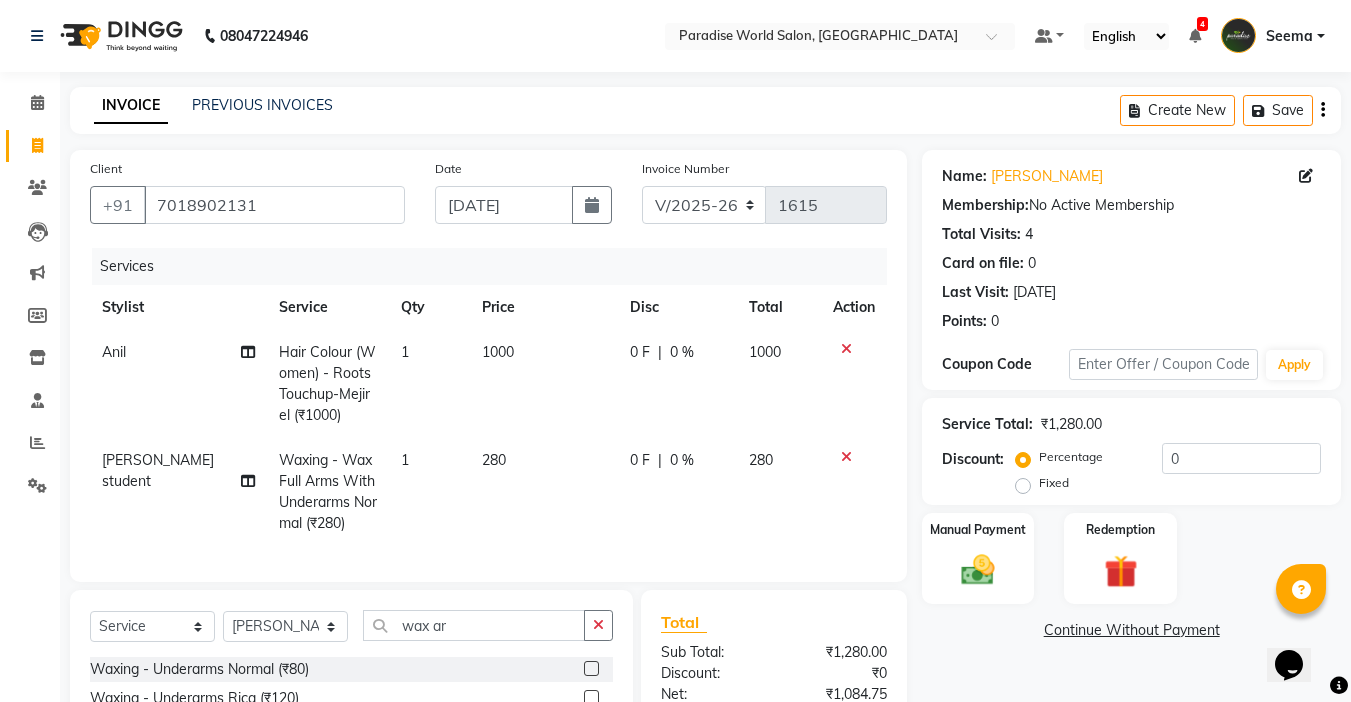 checkbox on "false" 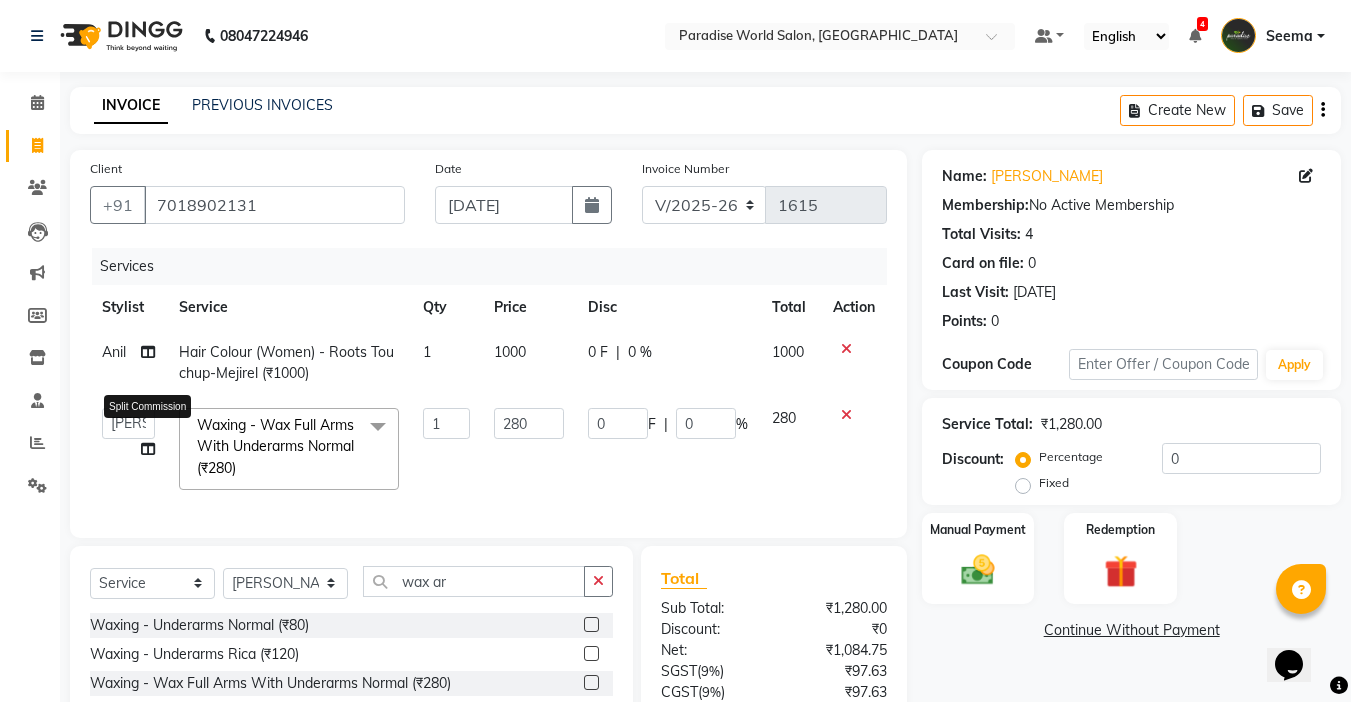 click 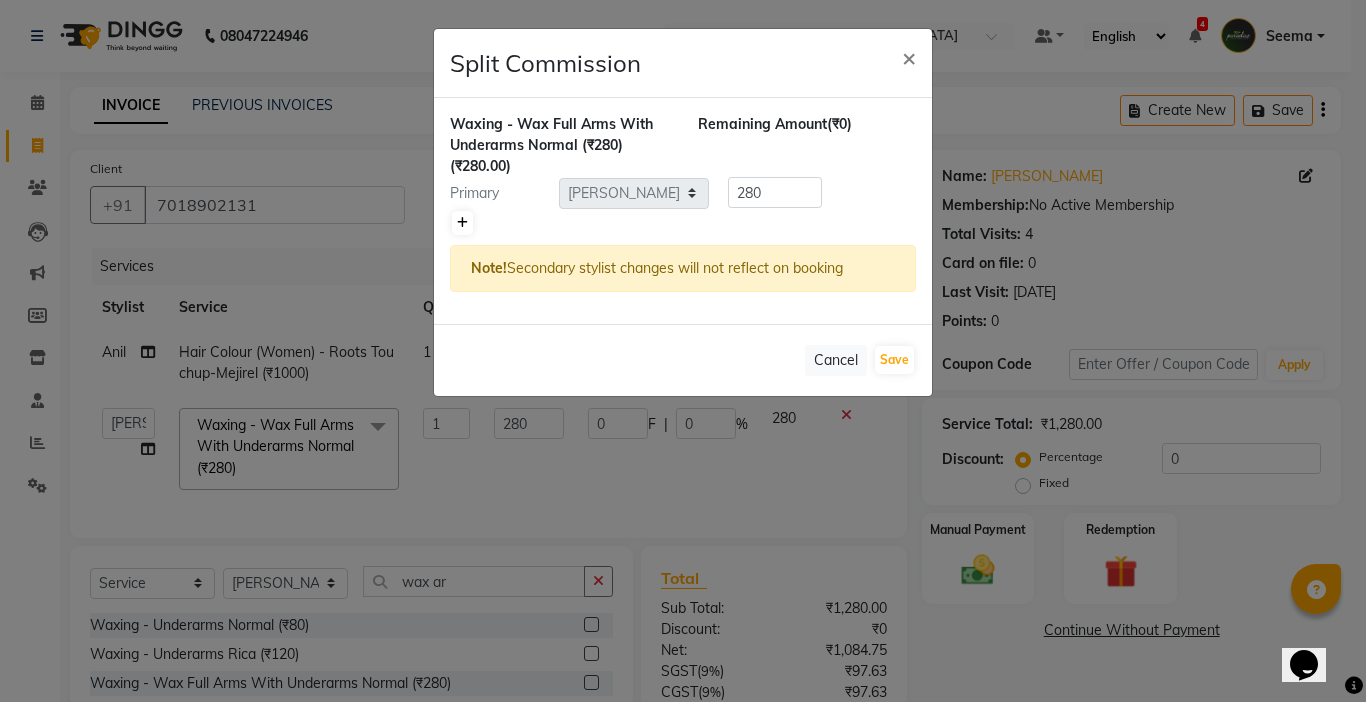 click 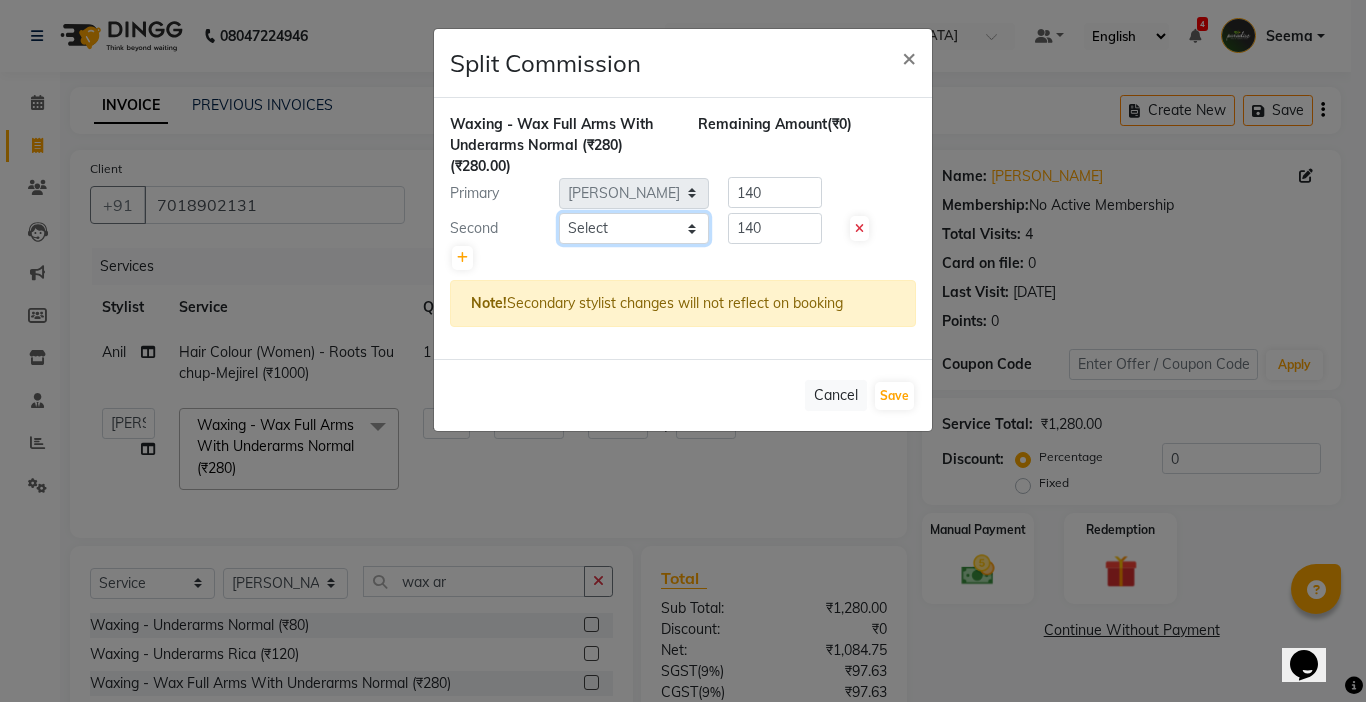 click on "Select  [PERSON_NAME]    [PERSON_NAME]   company   Deepak   [PERSON_NAME]   [PERSON_NAME]   [PERSON_NAME]   Love preet   [PERSON_NAME] student   [PERSON_NAME]   [PERSON_NAME]   [PERSON_NAME]   [PERSON_NAME] Student   Seema   [PERSON_NAME] - Student   Shweta    [PERSON_NAME]   [PERSON_NAME]   Vikas   Vishal" 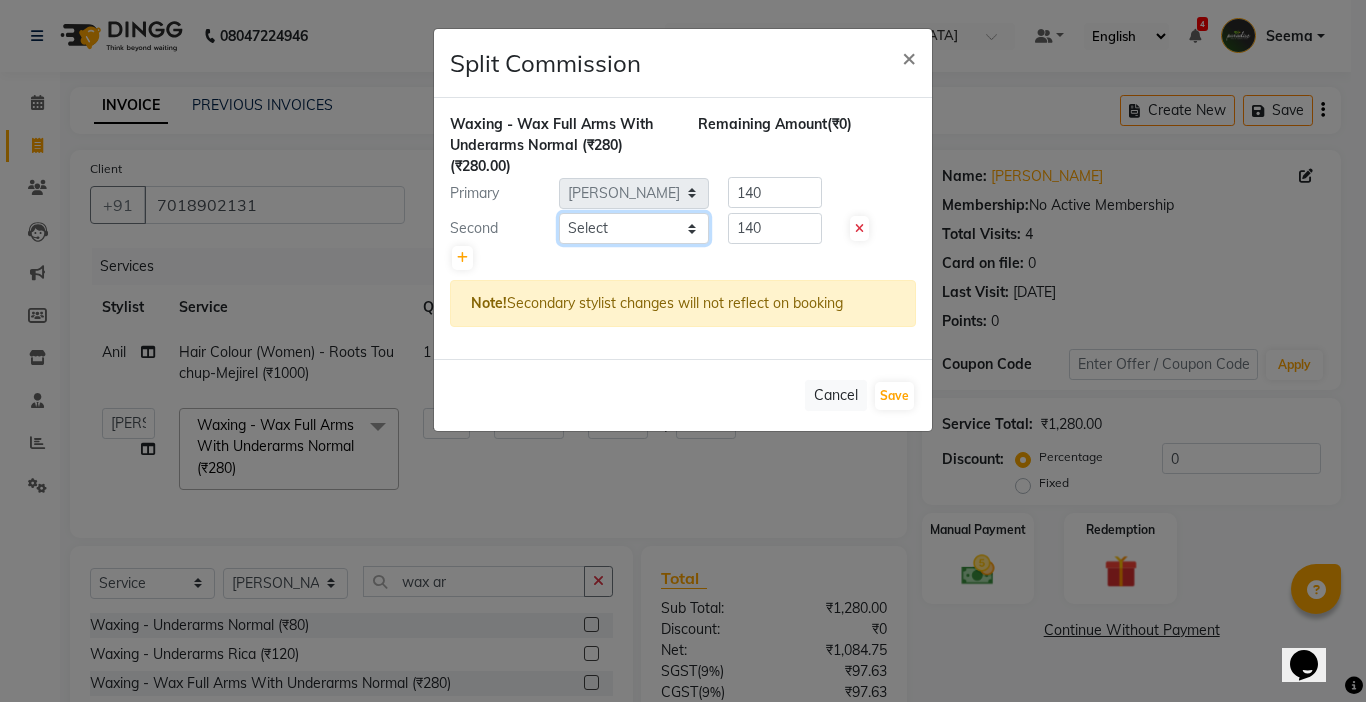 select on "57181" 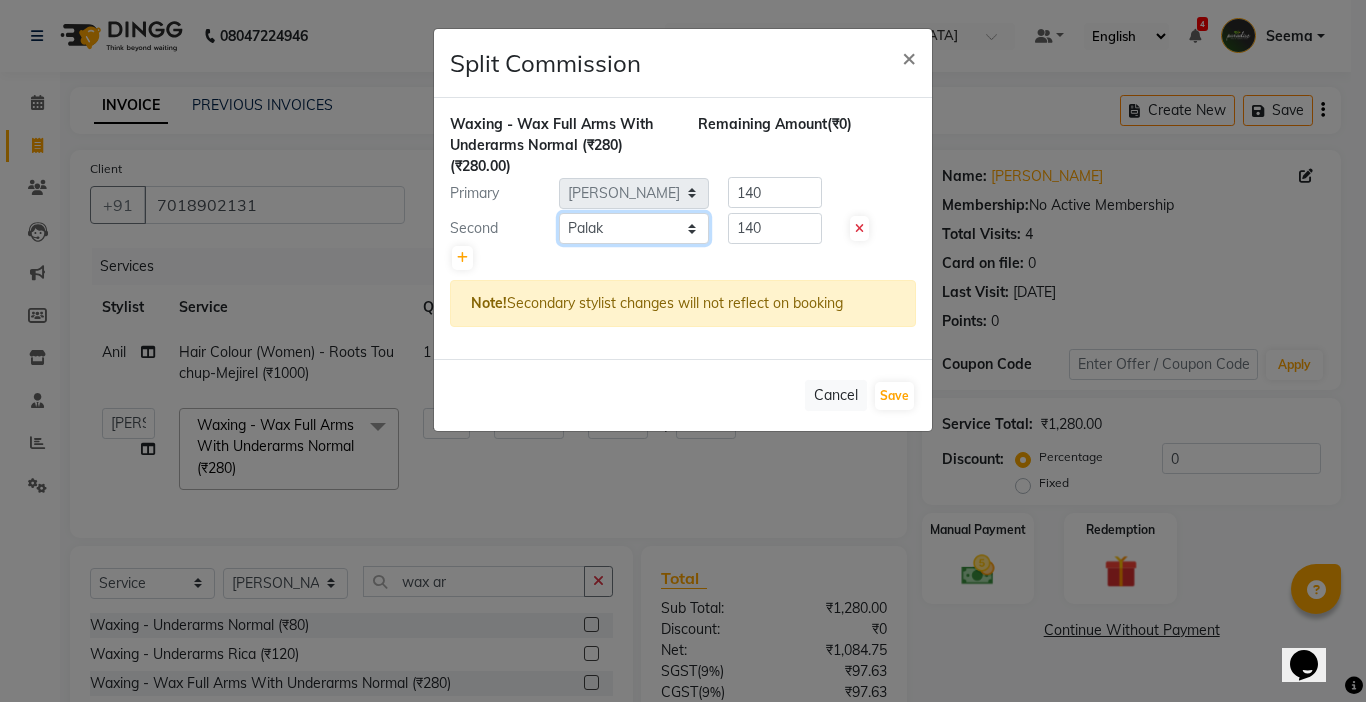 click on "Select  [PERSON_NAME]    [PERSON_NAME]   company   Deepak   [PERSON_NAME]   [PERSON_NAME]   [PERSON_NAME]   Love preet   [PERSON_NAME] student   [PERSON_NAME]   [PERSON_NAME]   [PERSON_NAME]   [PERSON_NAME] Student   Seema   [PERSON_NAME] - Student   Shweta    [PERSON_NAME]   [PERSON_NAME]   Vikas   Vishal" 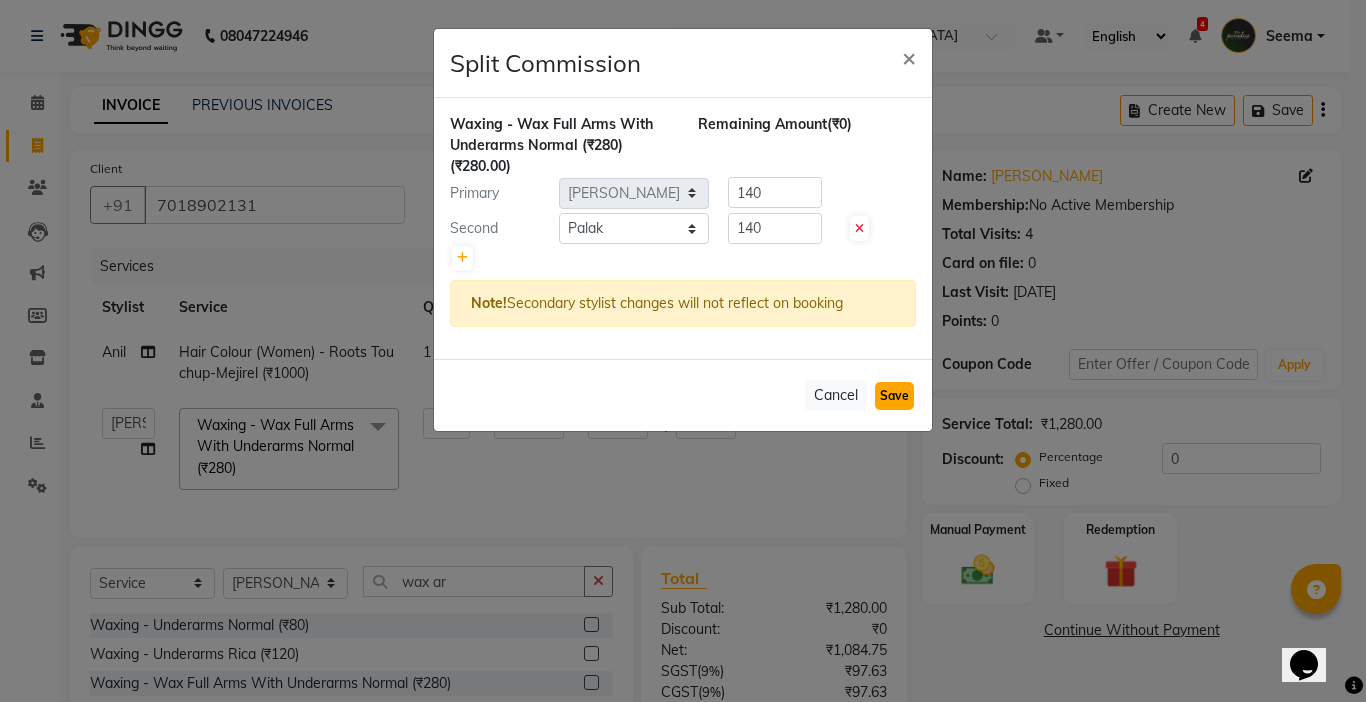 click on "Save" 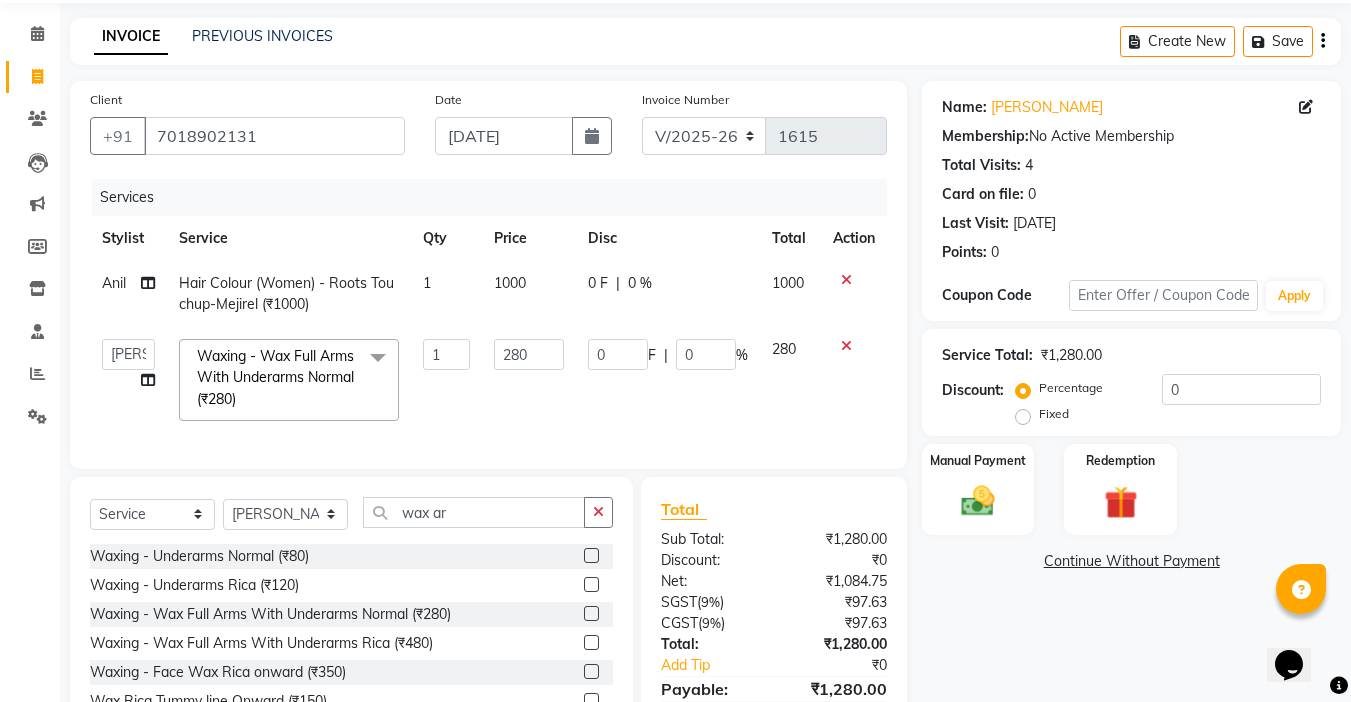 scroll, scrollTop: 183, scrollLeft: 0, axis: vertical 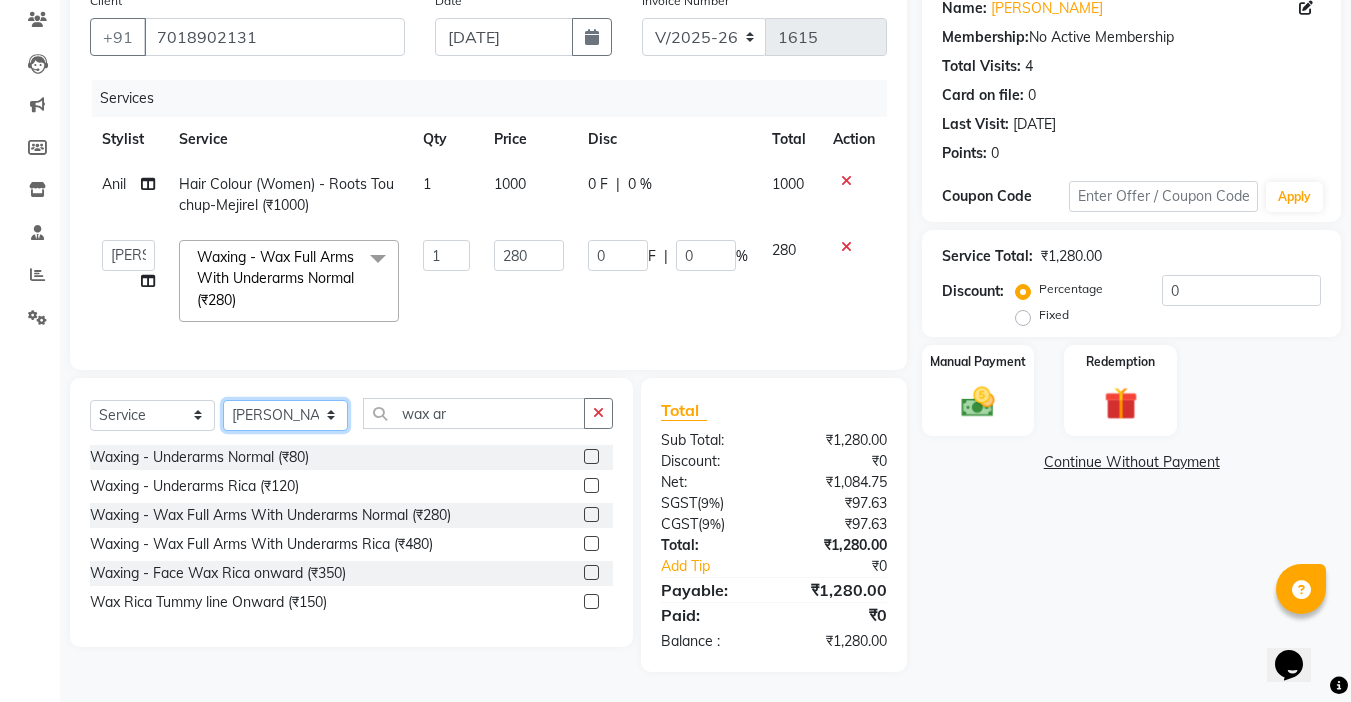 click on "Select Stylist [PERSON_NAME]  [PERSON_NAME] company Deepak [PERSON_NAME] [PERSON_NAME] [PERSON_NAME] Love preet [PERSON_NAME] student [PERSON_NAME] [PERSON_NAME] [PERSON_NAME] [PERSON_NAME] Student Seema [PERSON_NAME] - Student Shweta  [PERSON_NAME] [PERSON_NAME] Vikas Vishal" 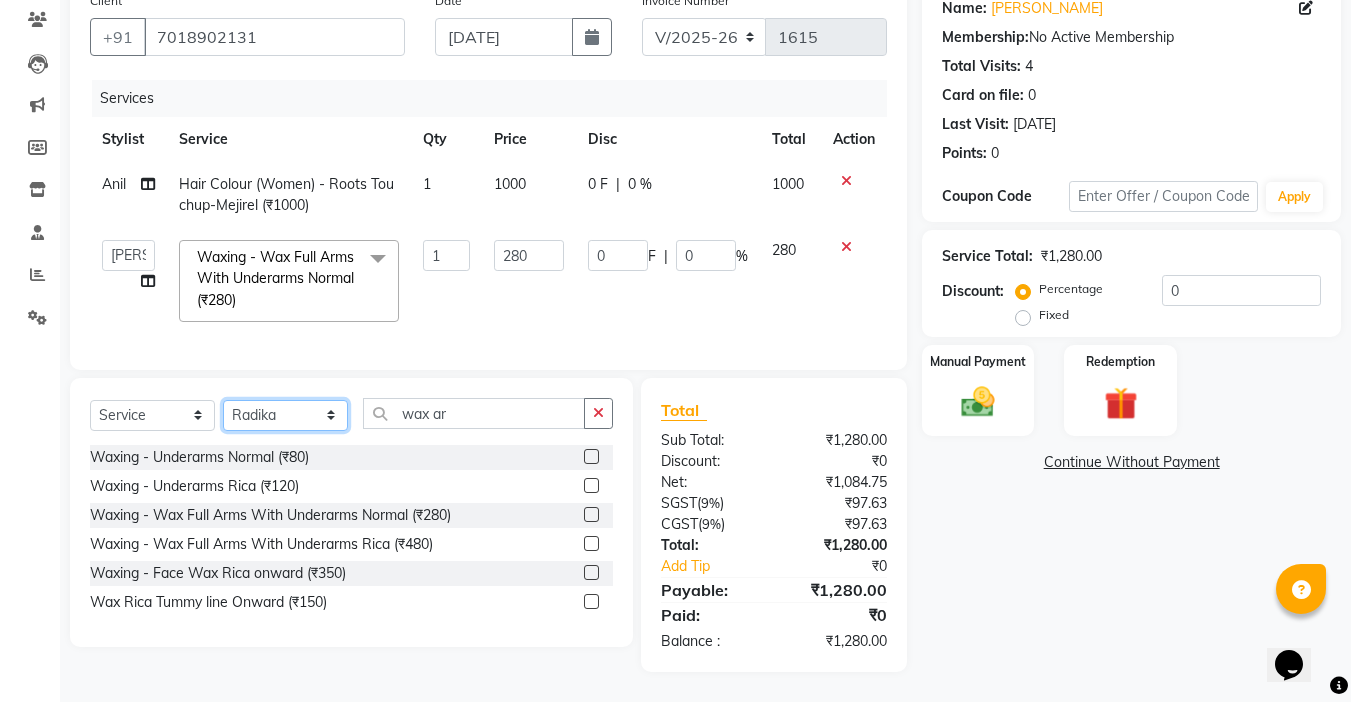 click on "Select Stylist [PERSON_NAME]  [PERSON_NAME] company Deepak [PERSON_NAME] [PERSON_NAME] [PERSON_NAME] Love preet [PERSON_NAME] student [PERSON_NAME] [PERSON_NAME] [PERSON_NAME] [PERSON_NAME] Student Seema [PERSON_NAME] - Student Shweta  [PERSON_NAME] [PERSON_NAME] Vikas Vishal" 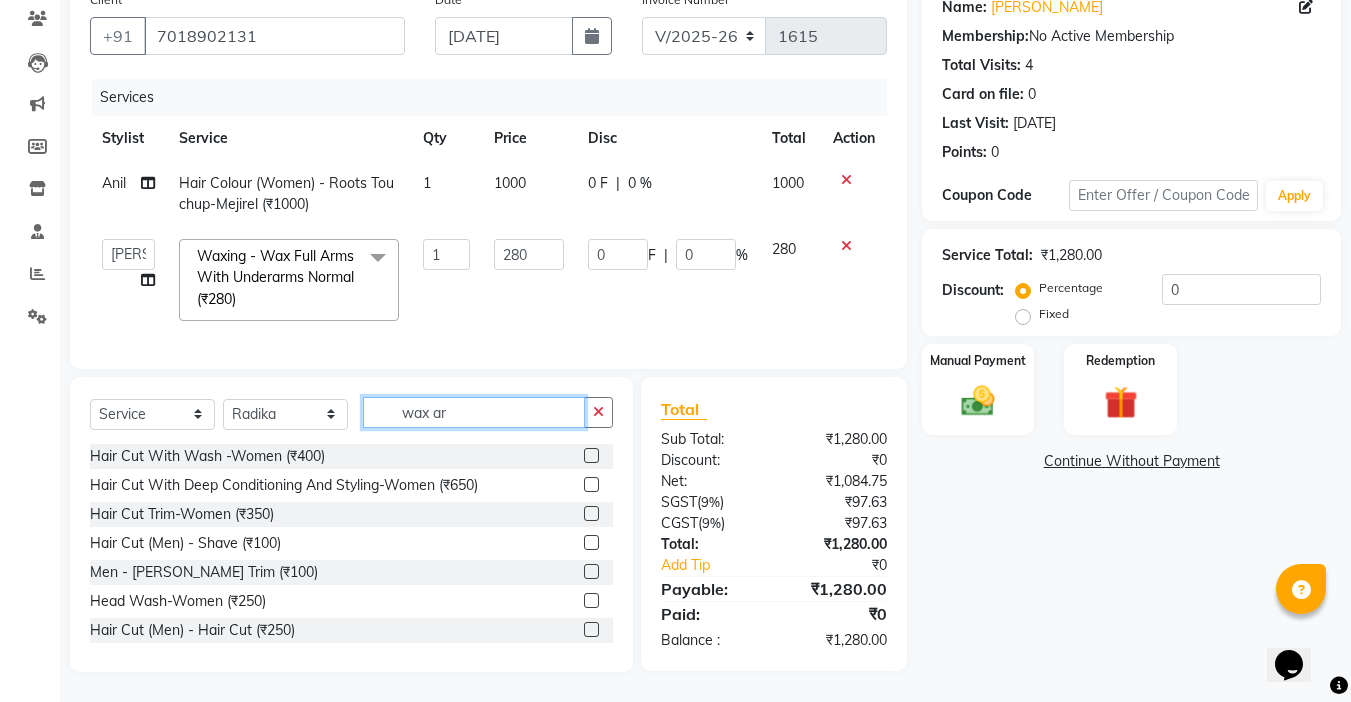 drag, startPoint x: 465, startPoint y: 422, endPoint x: 291, endPoint y: 406, distance: 174.73409 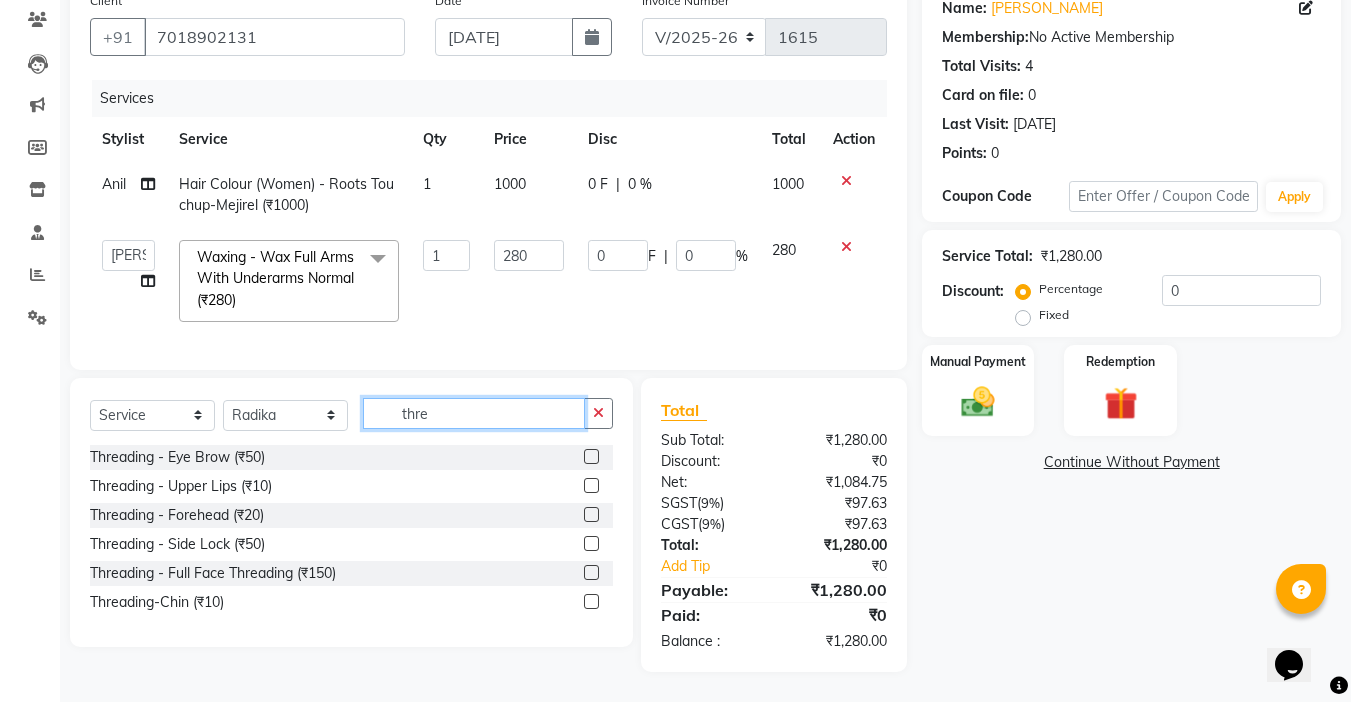 scroll, scrollTop: 183, scrollLeft: 0, axis: vertical 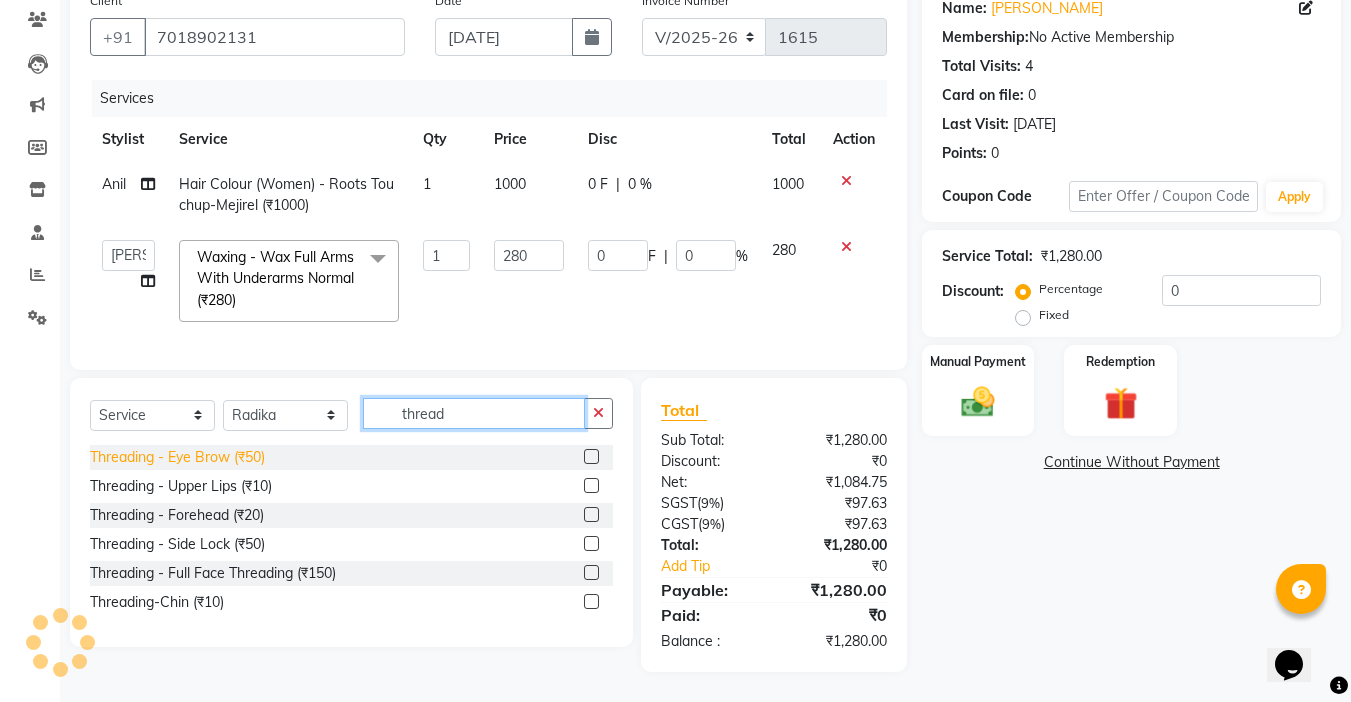 type on "thread" 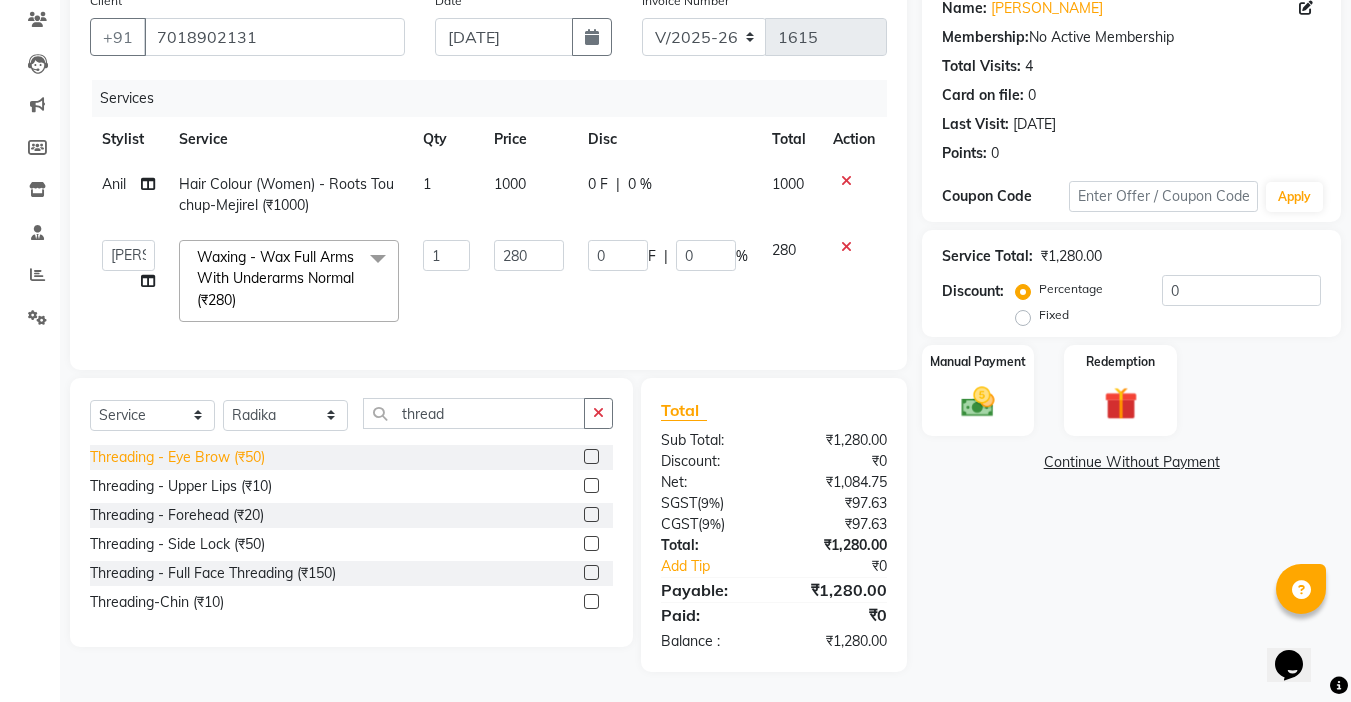 click on "Threading   -  Eye Brow (₹50)" 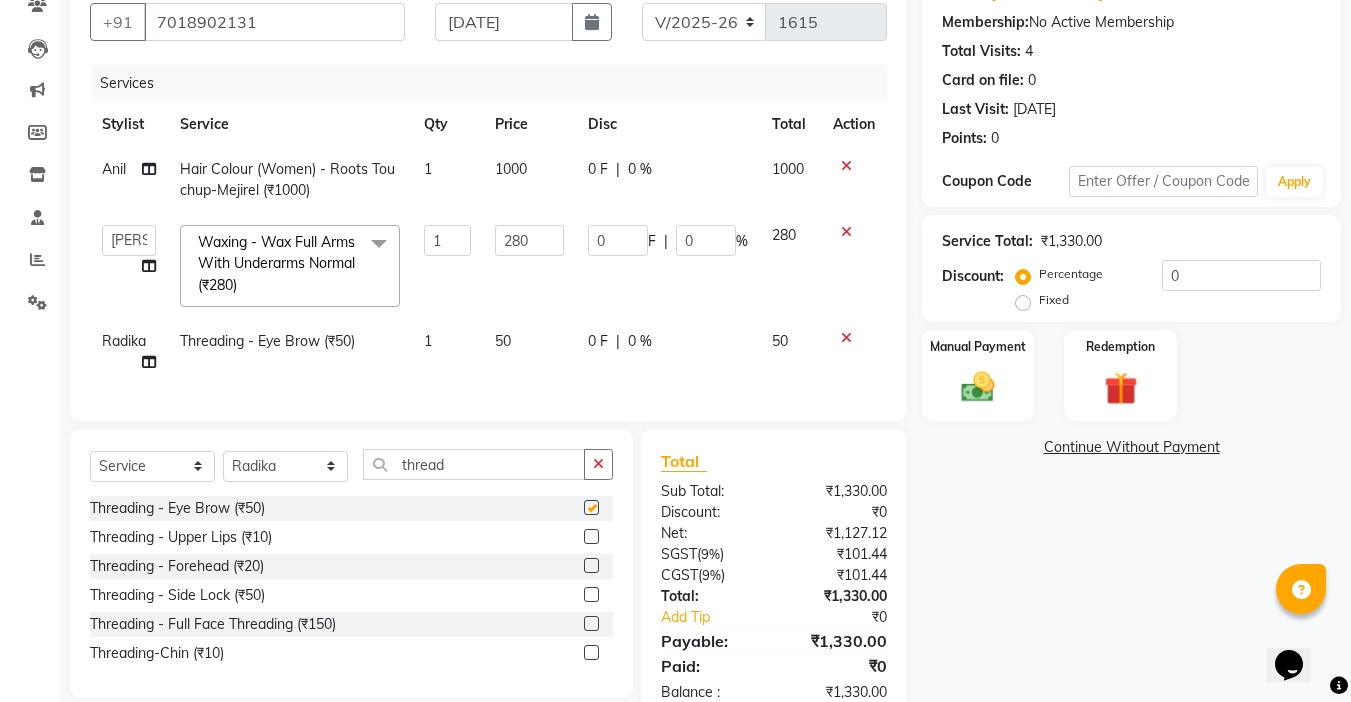 checkbox on "false" 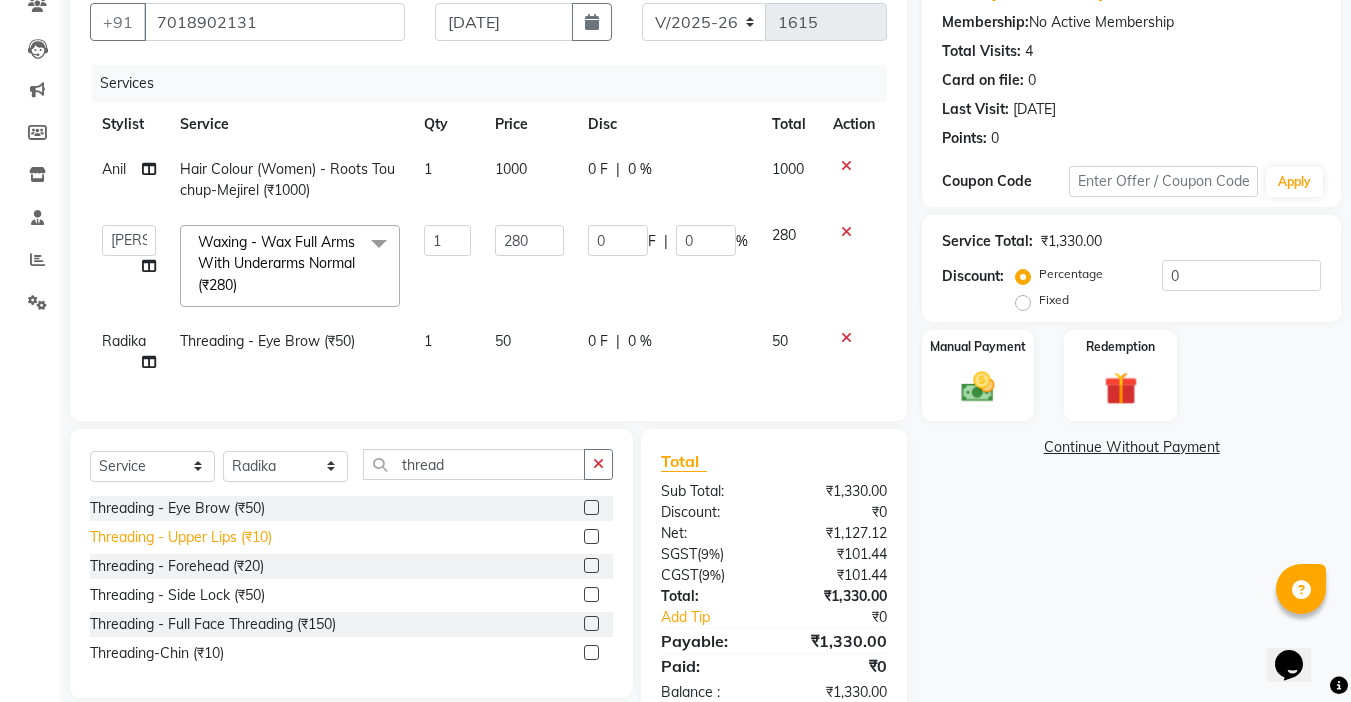 click on "Threading   -  Upper Lips (₹10)" 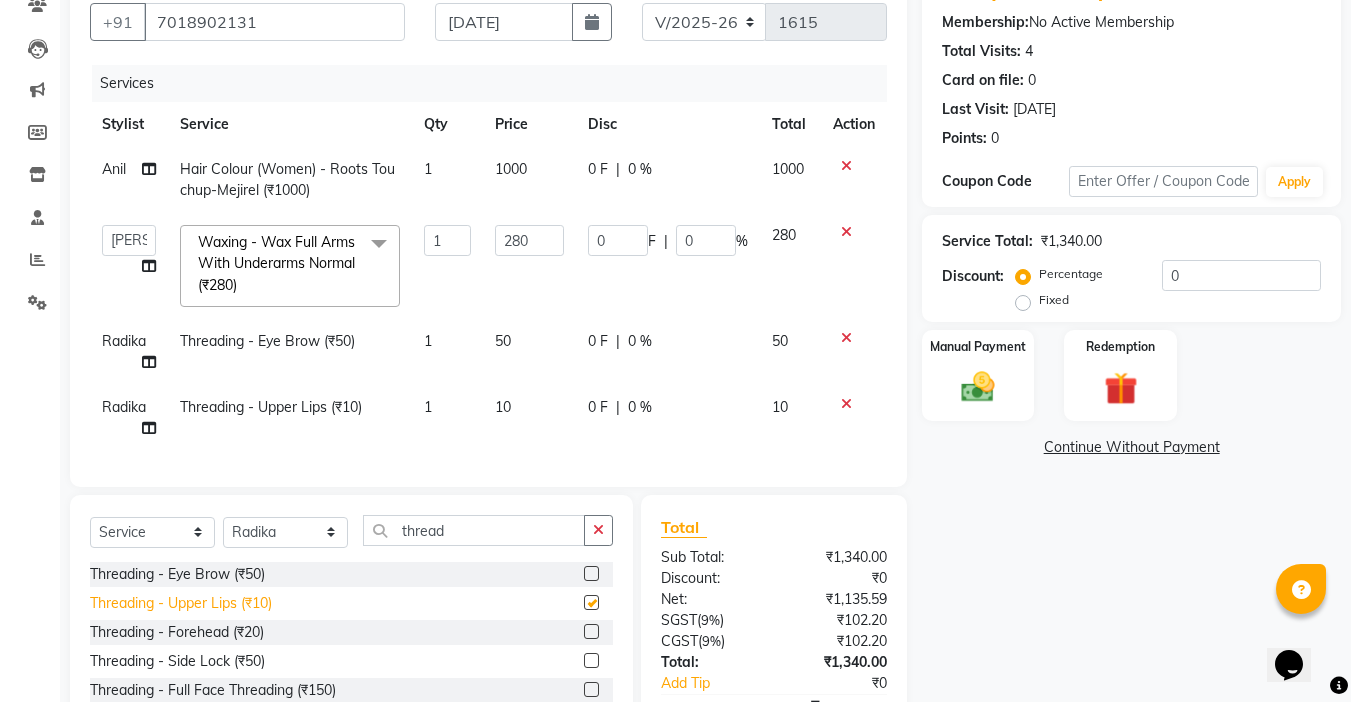 checkbox on "false" 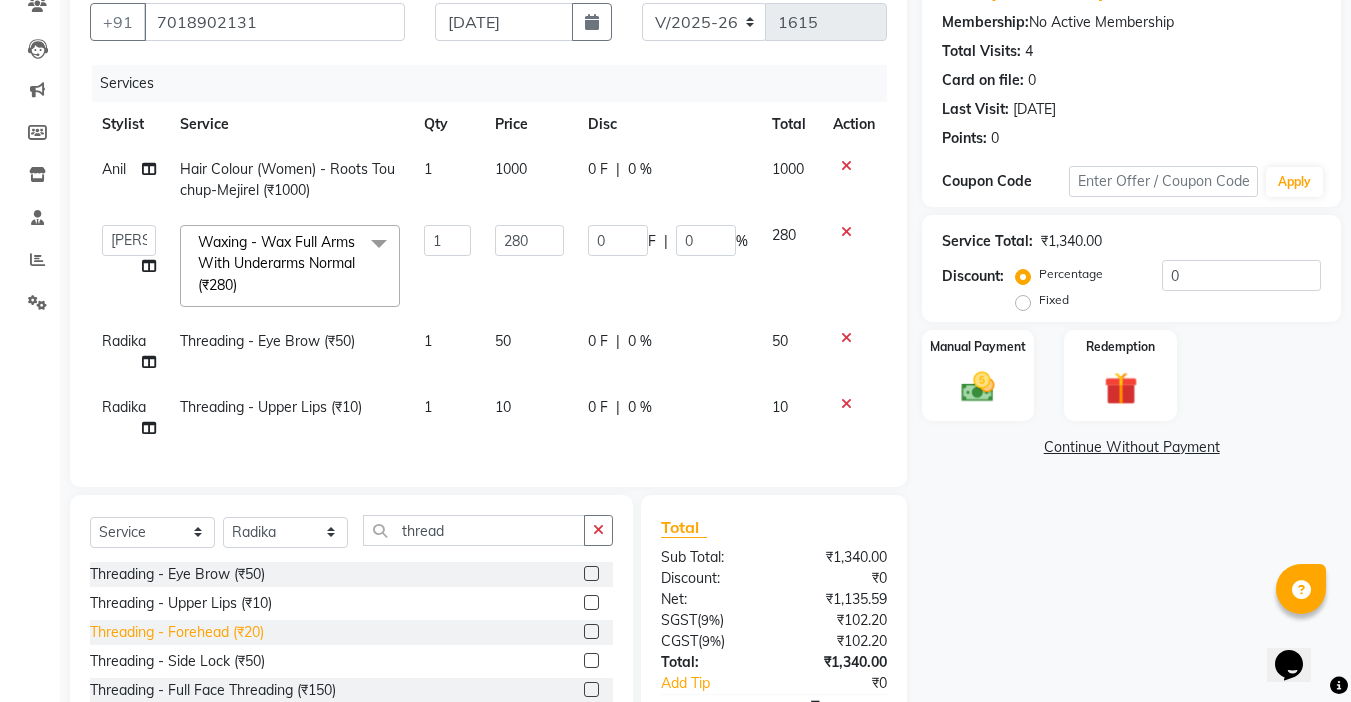 click on "Threading   -  Forehead (₹20)" 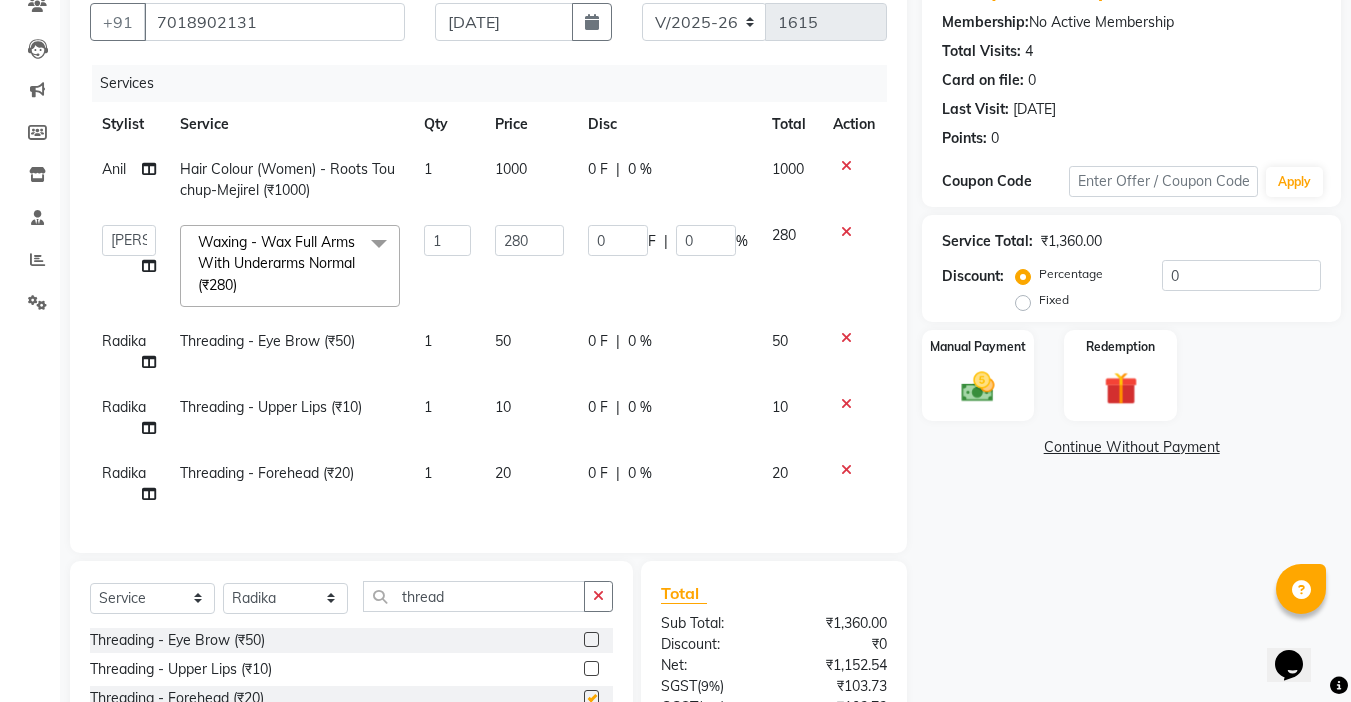 checkbox on "false" 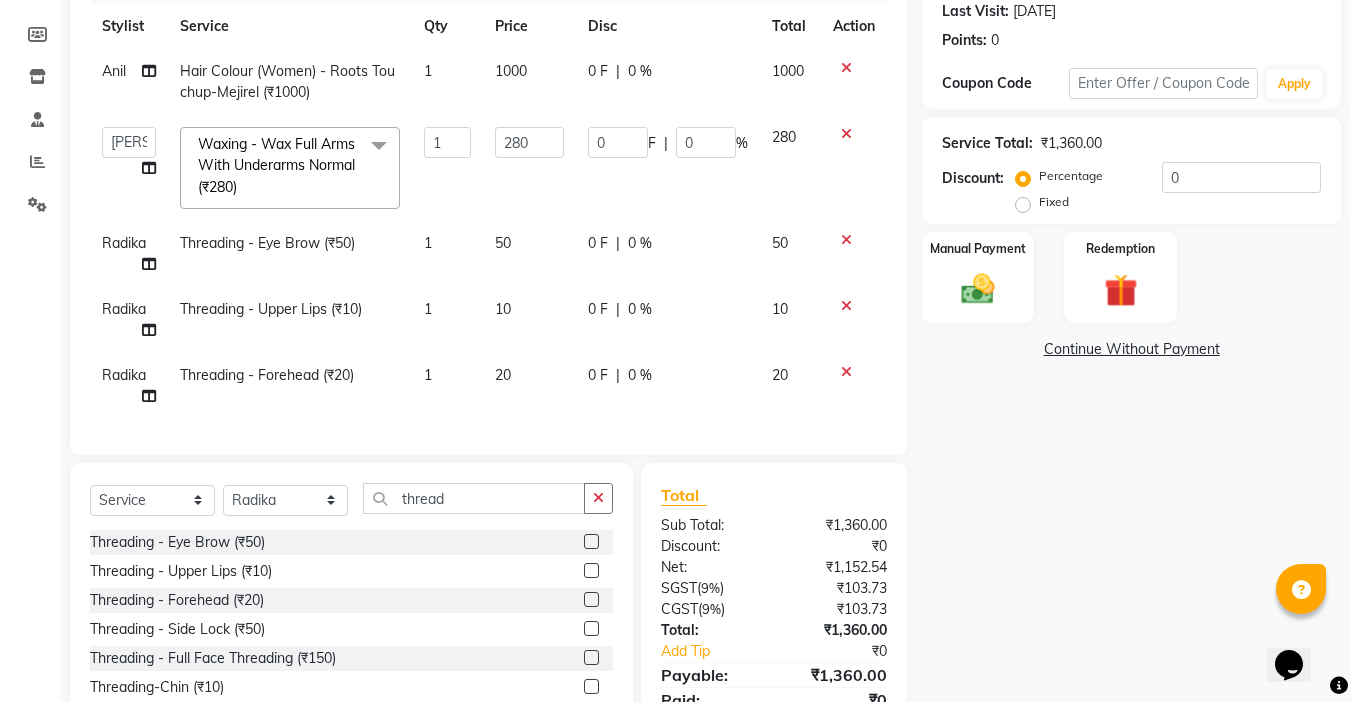 scroll, scrollTop: 283, scrollLeft: 0, axis: vertical 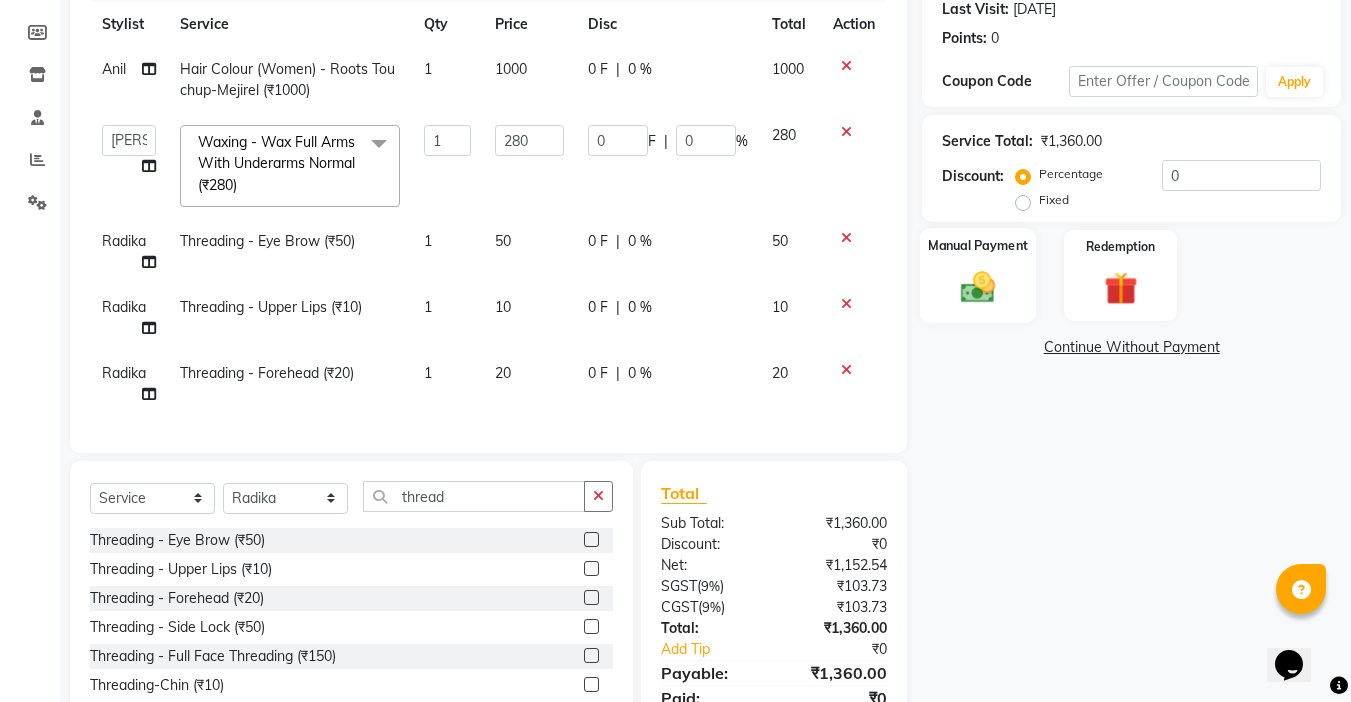 click 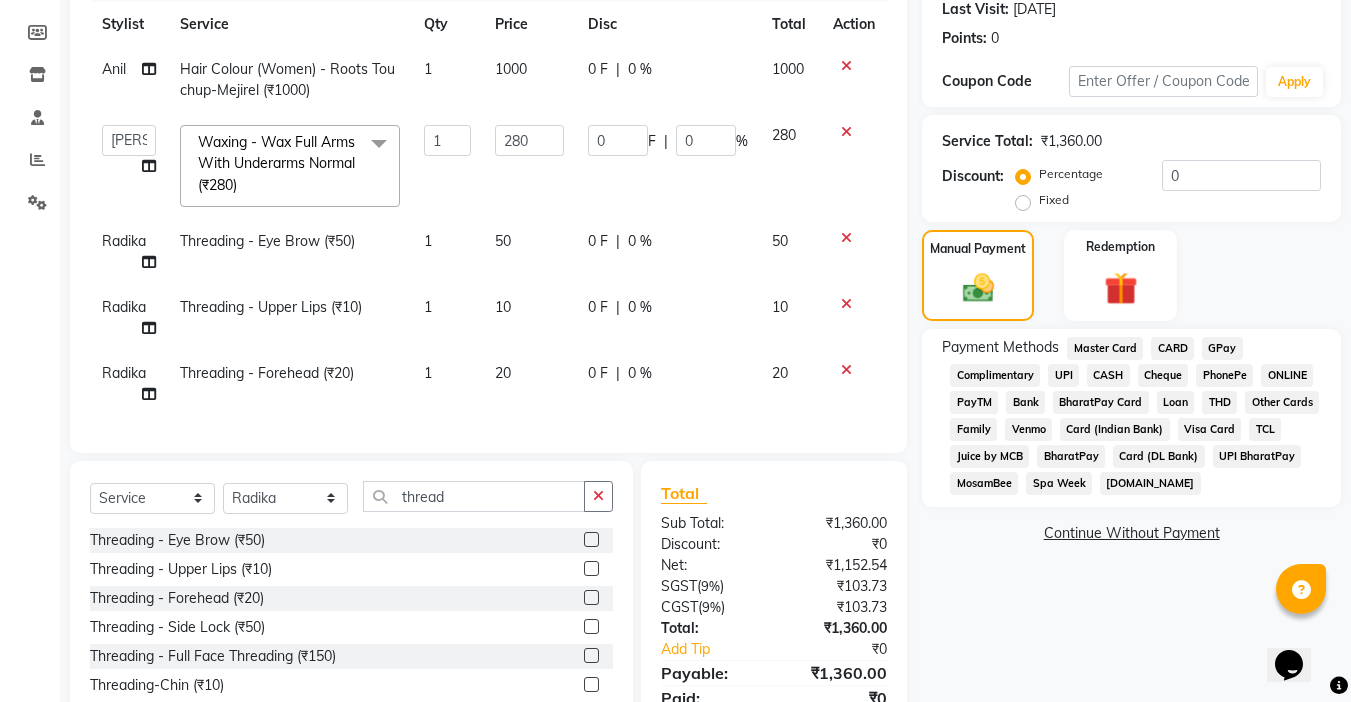 click on "CASH" 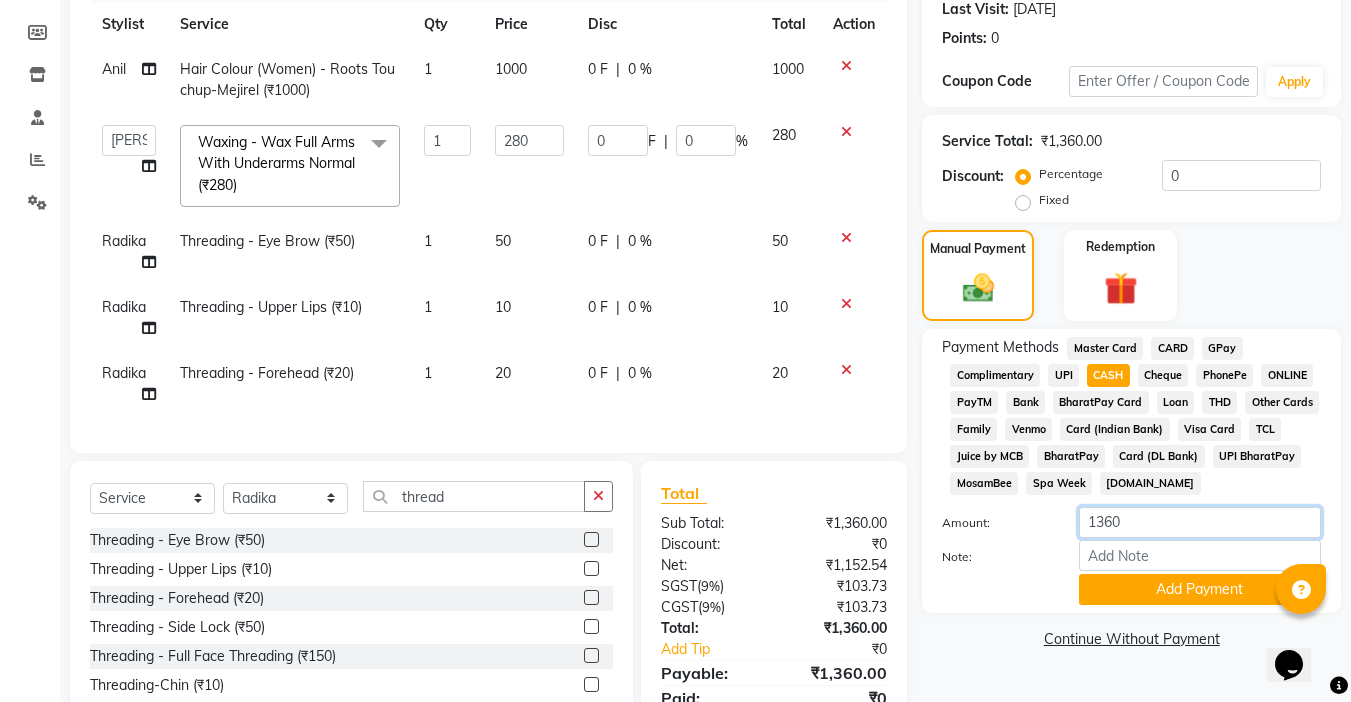 drag, startPoint x: 882, startPoint y: 529, endPoint x: 829, endPoint y: 540, distance: 54.129475 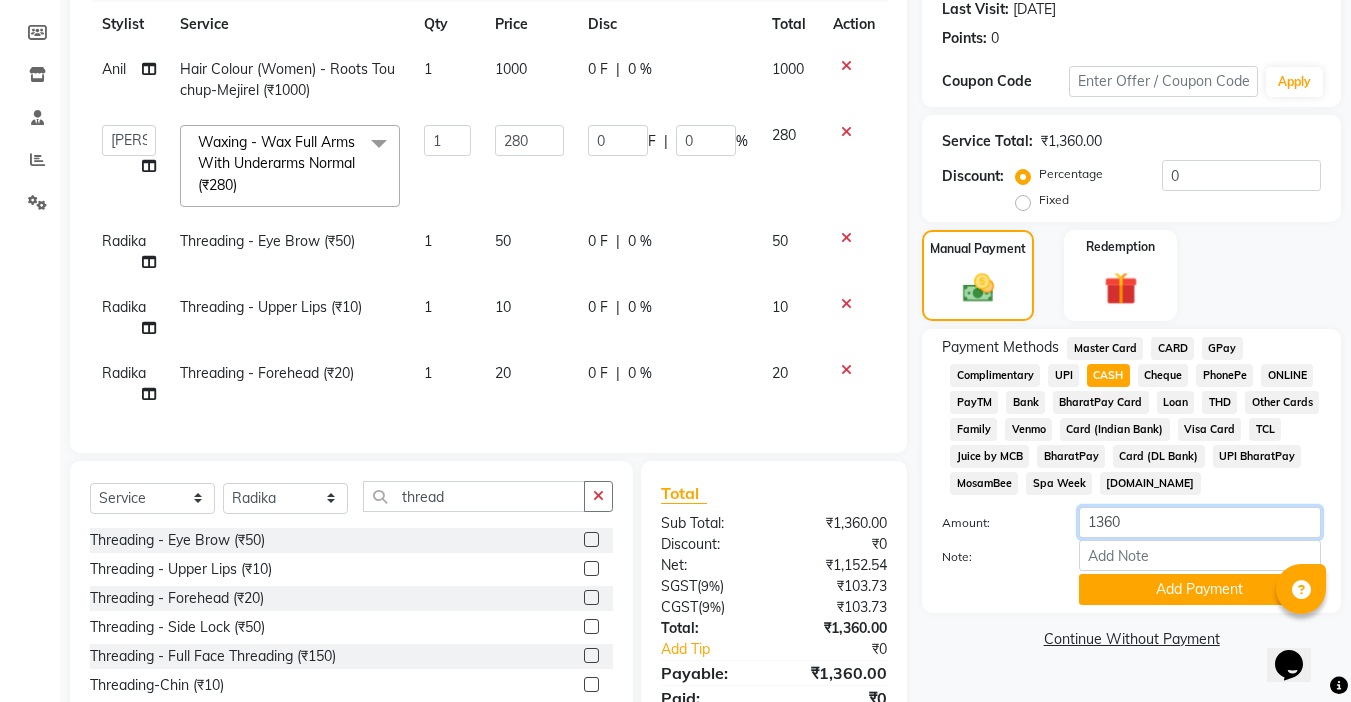 click on "1360" 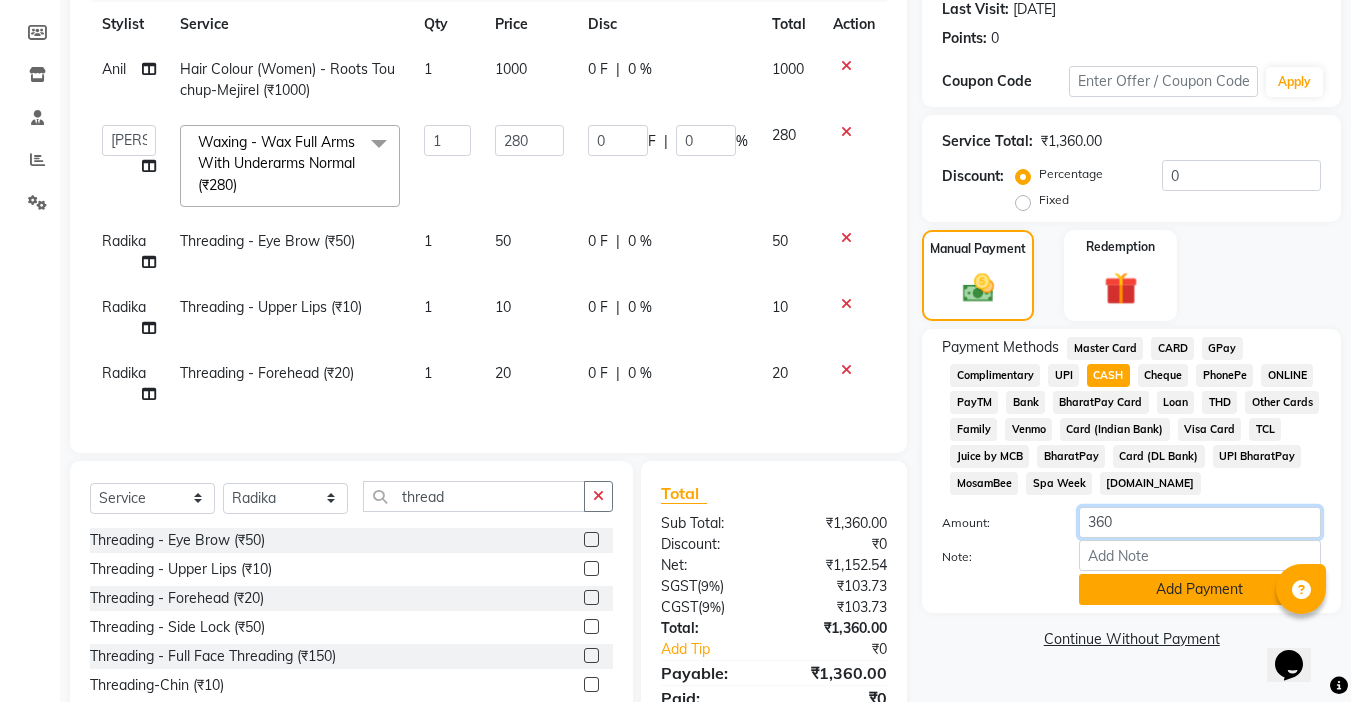 type on "360" 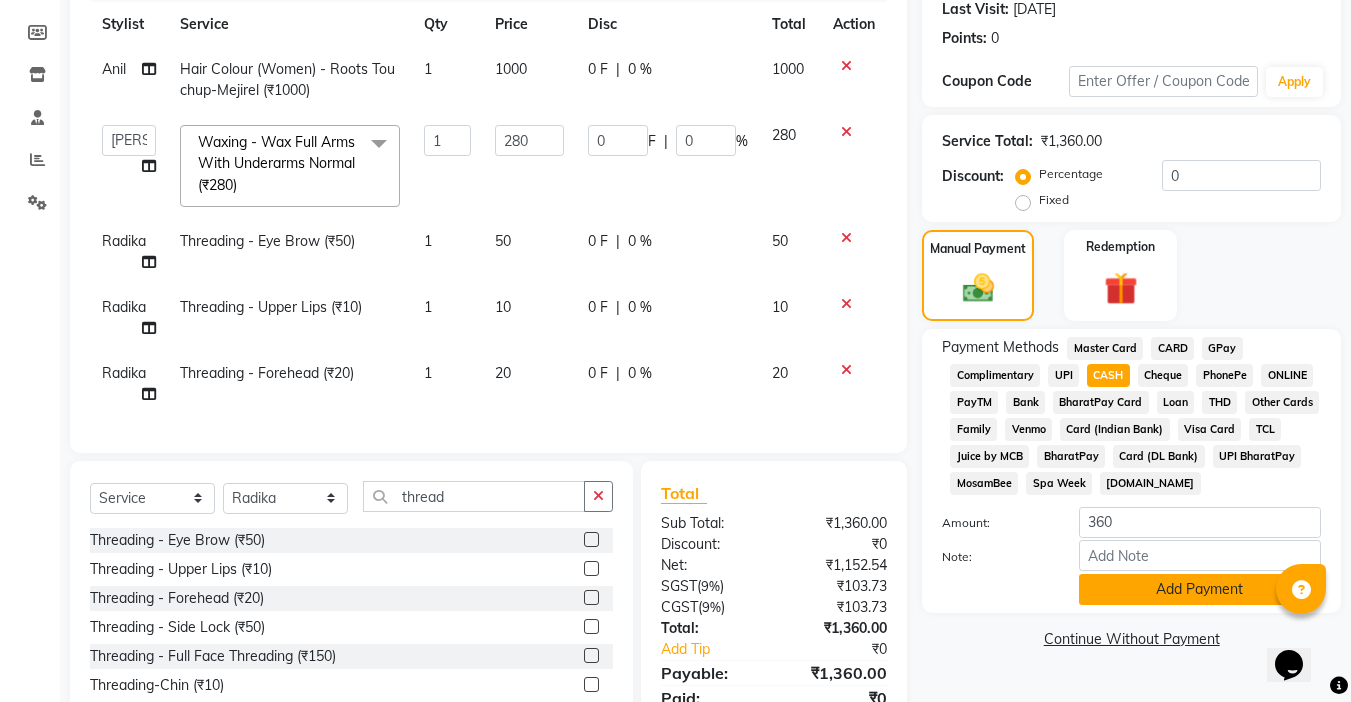 click on "Add Payment" 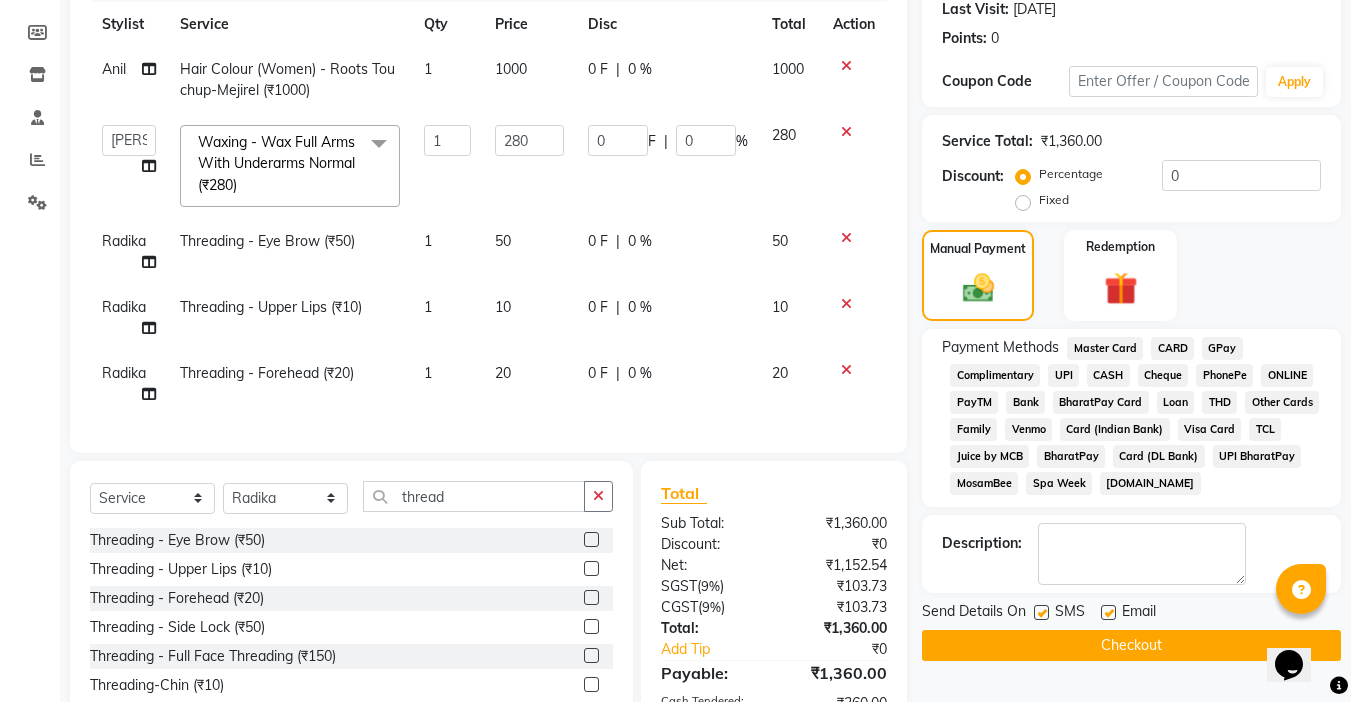 click on "UPI" 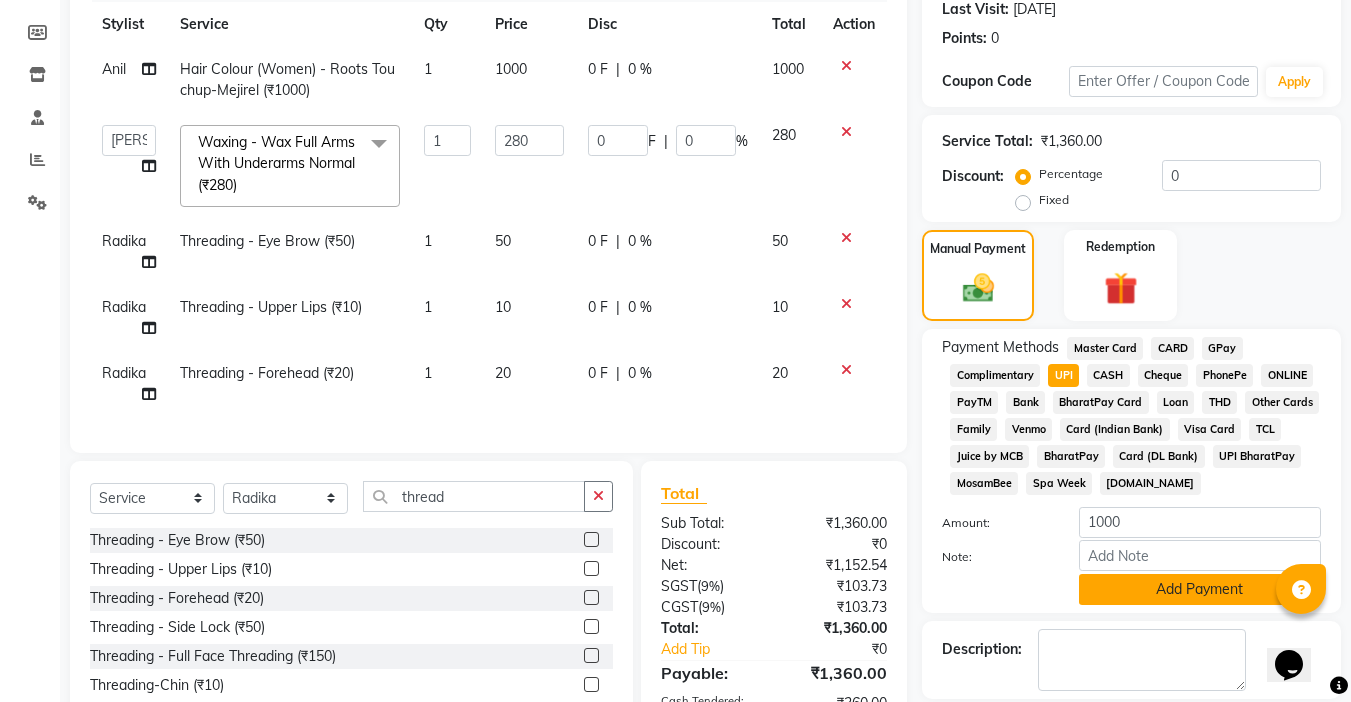 click on "Add Payment" 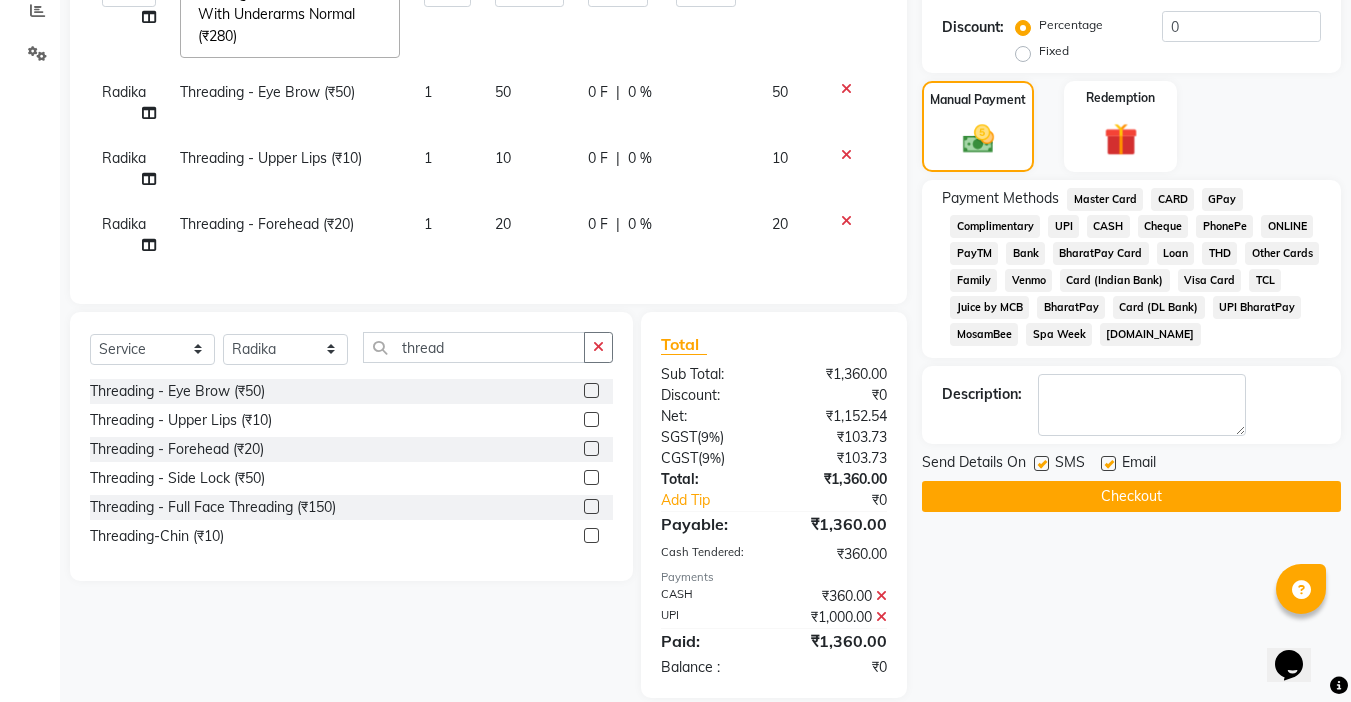 scroll, scrollTop: 473, scrollLeft: 0, axis: vertical 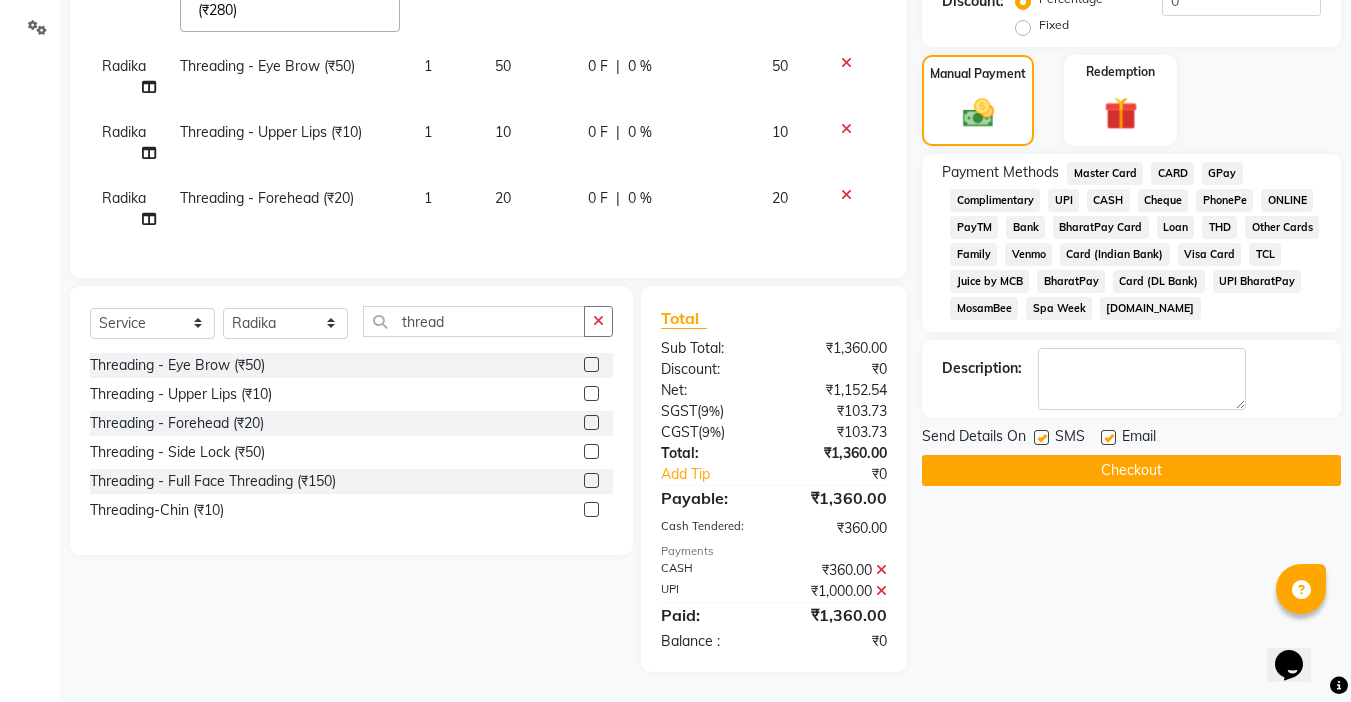 click 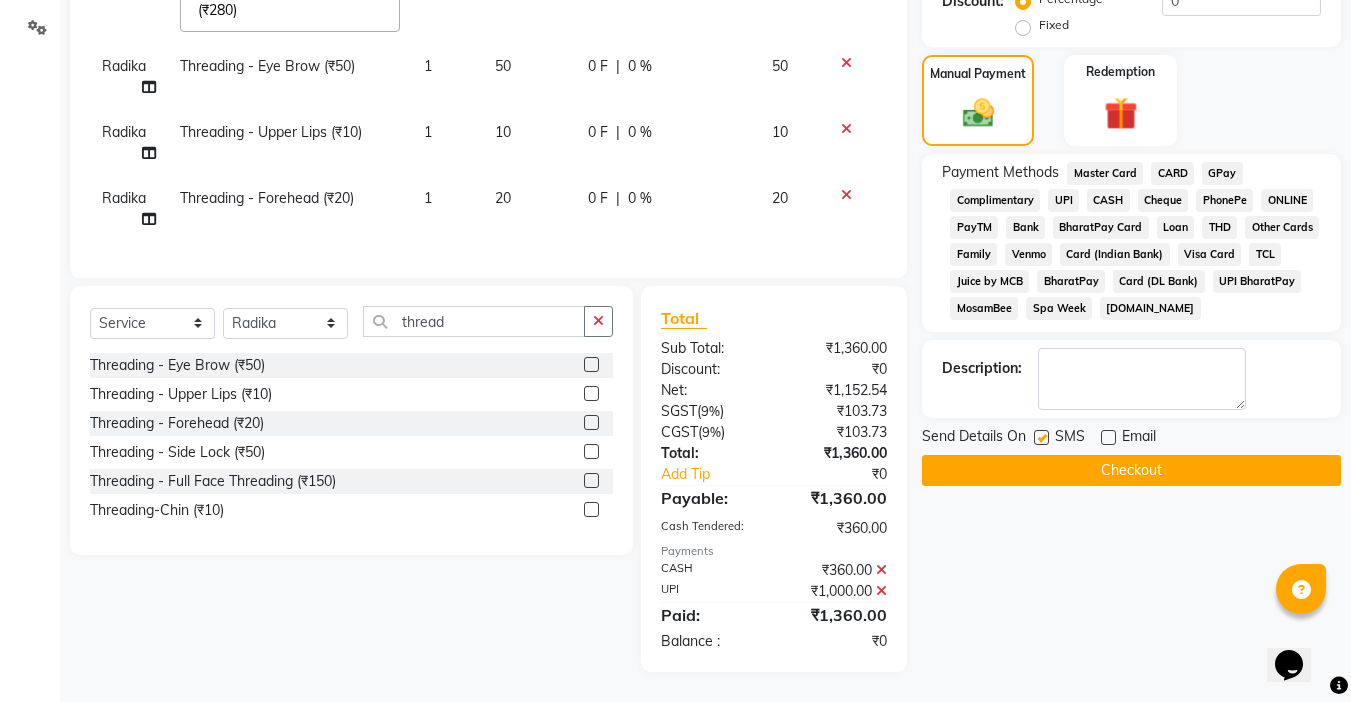 click 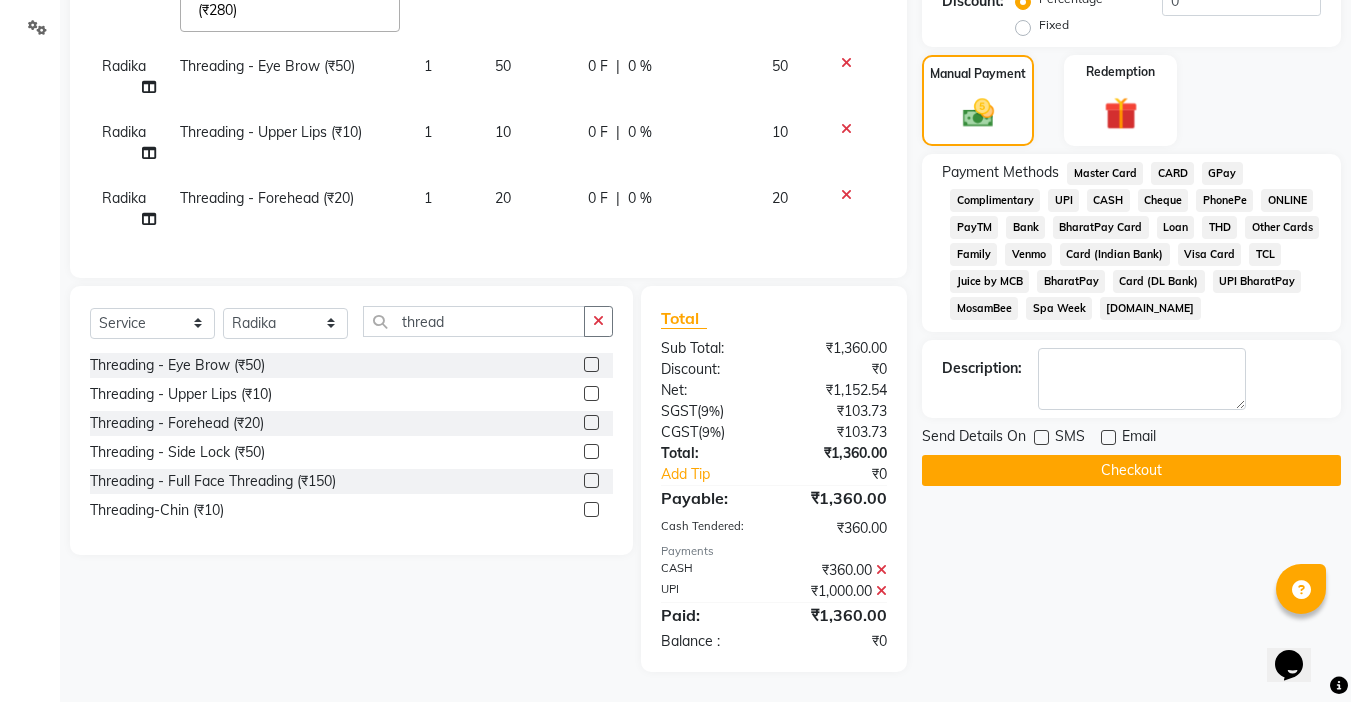 click on "Checkout" 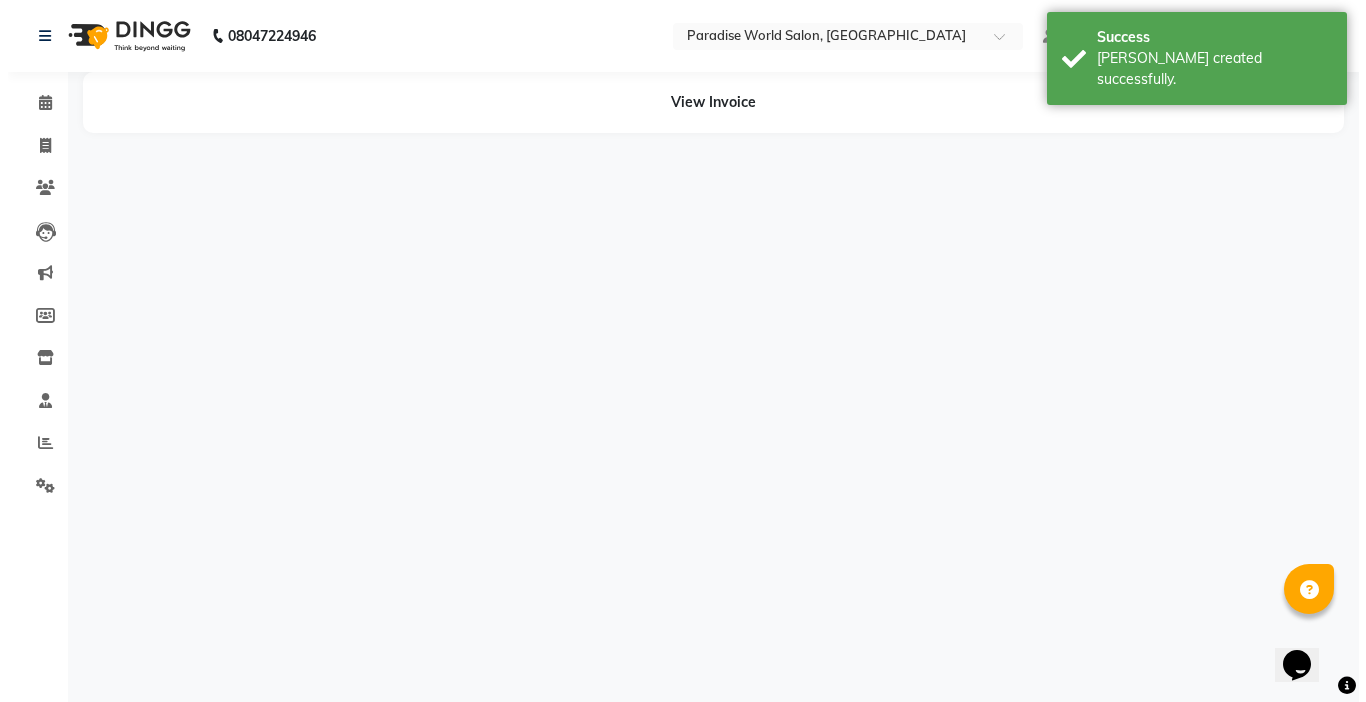 scroll, scrollTop: 0, scrollLeft: 0, axis: both 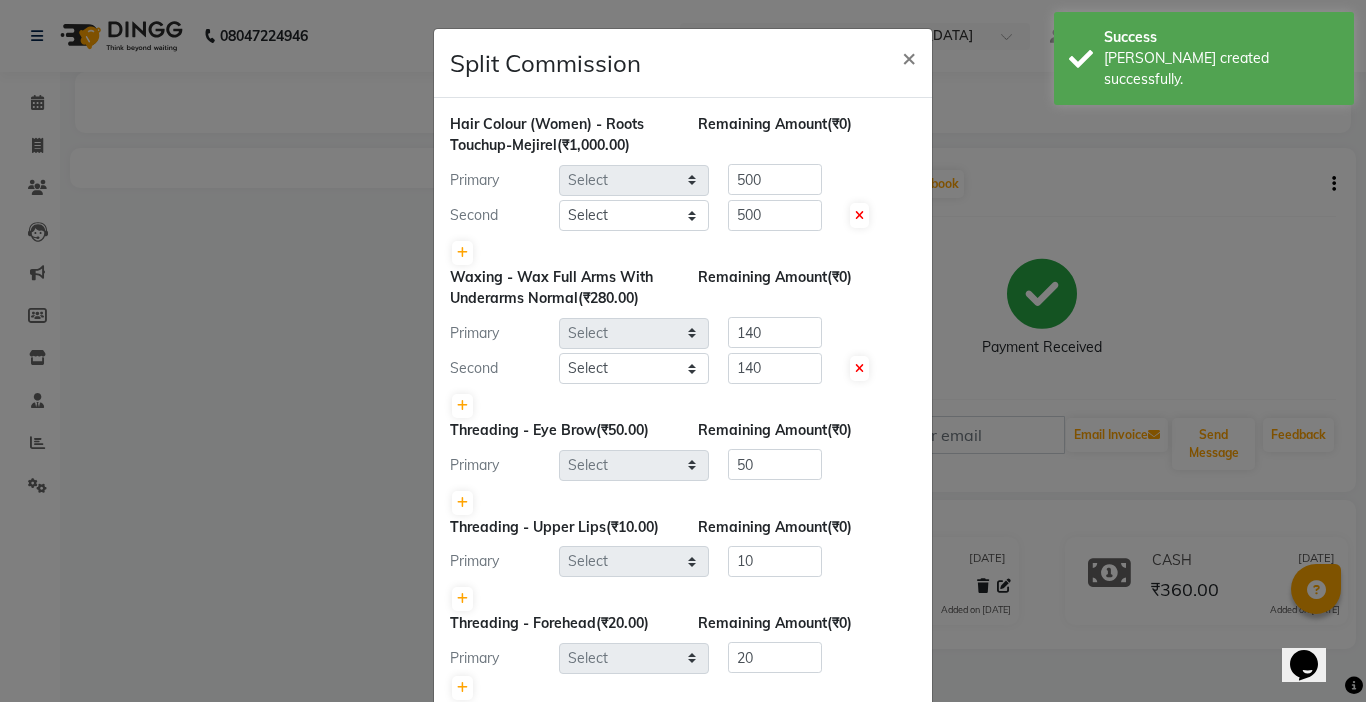 select on "54032" 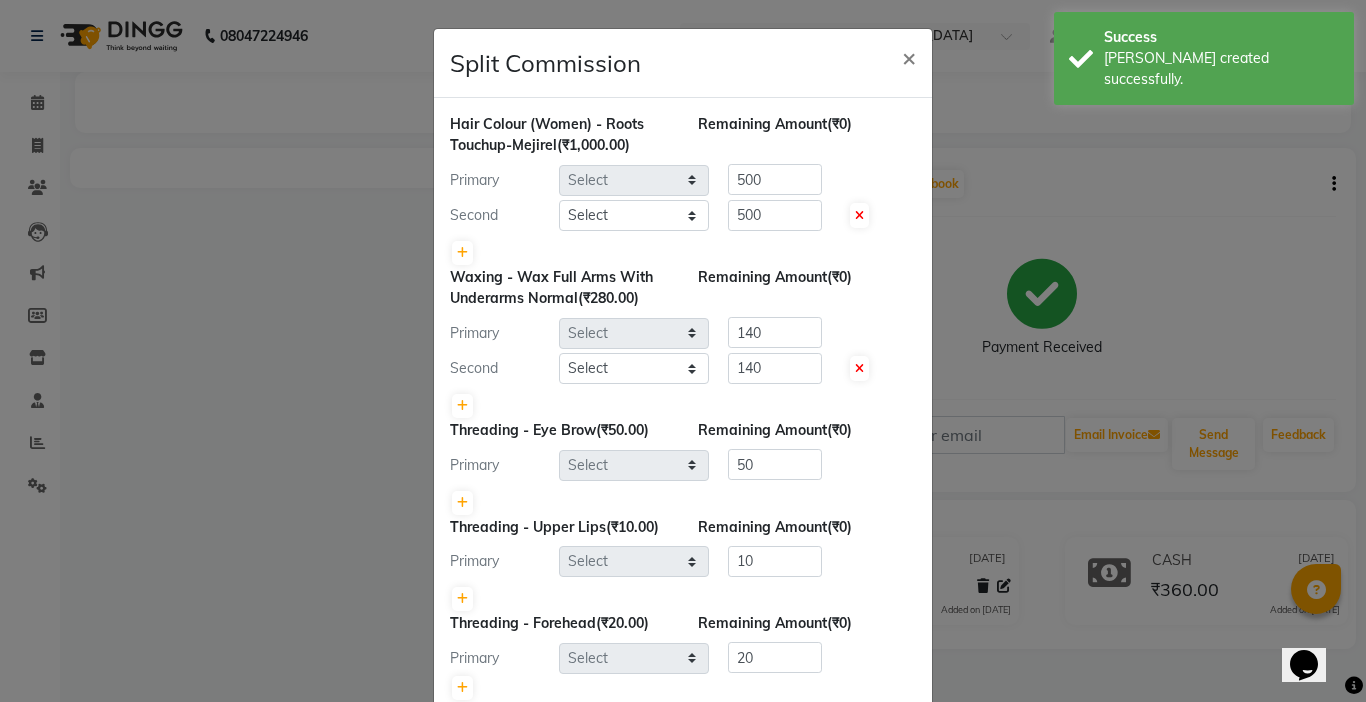 select on "24941" 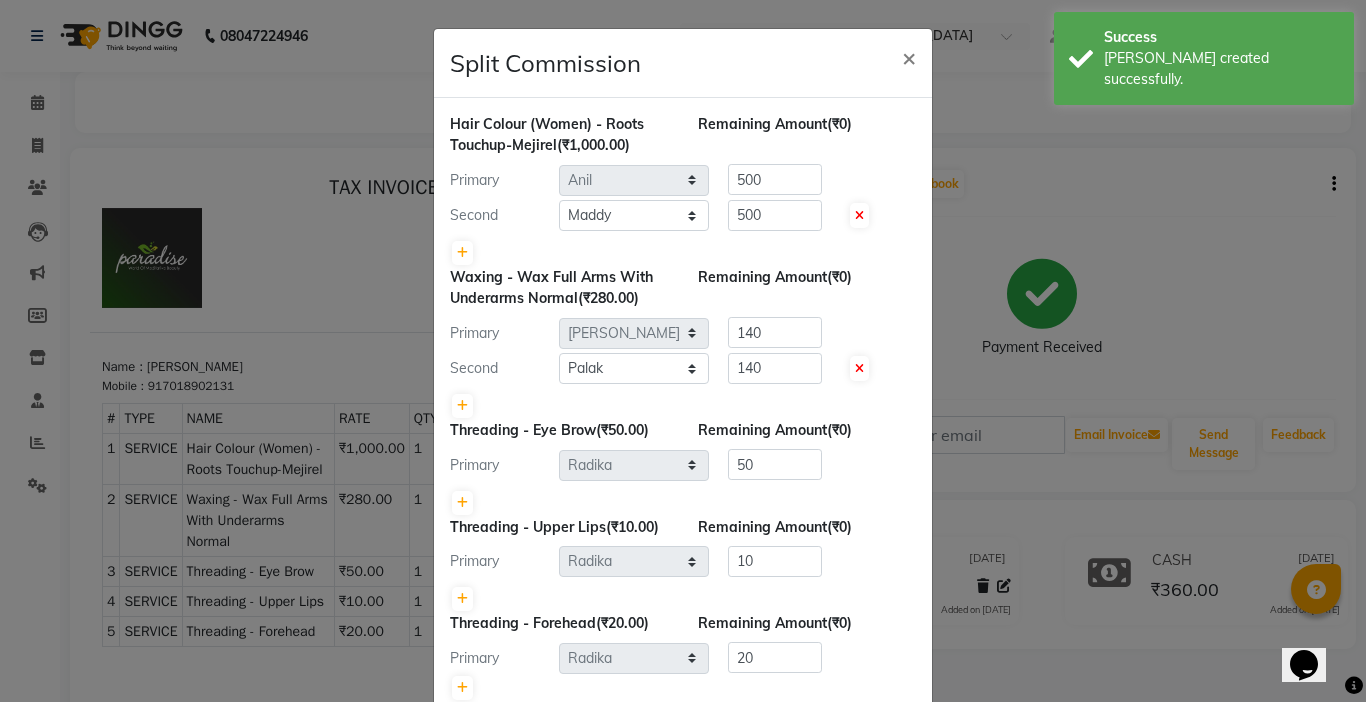 scroll, scrollTop: 0, scrollLeft: 0, axis: both 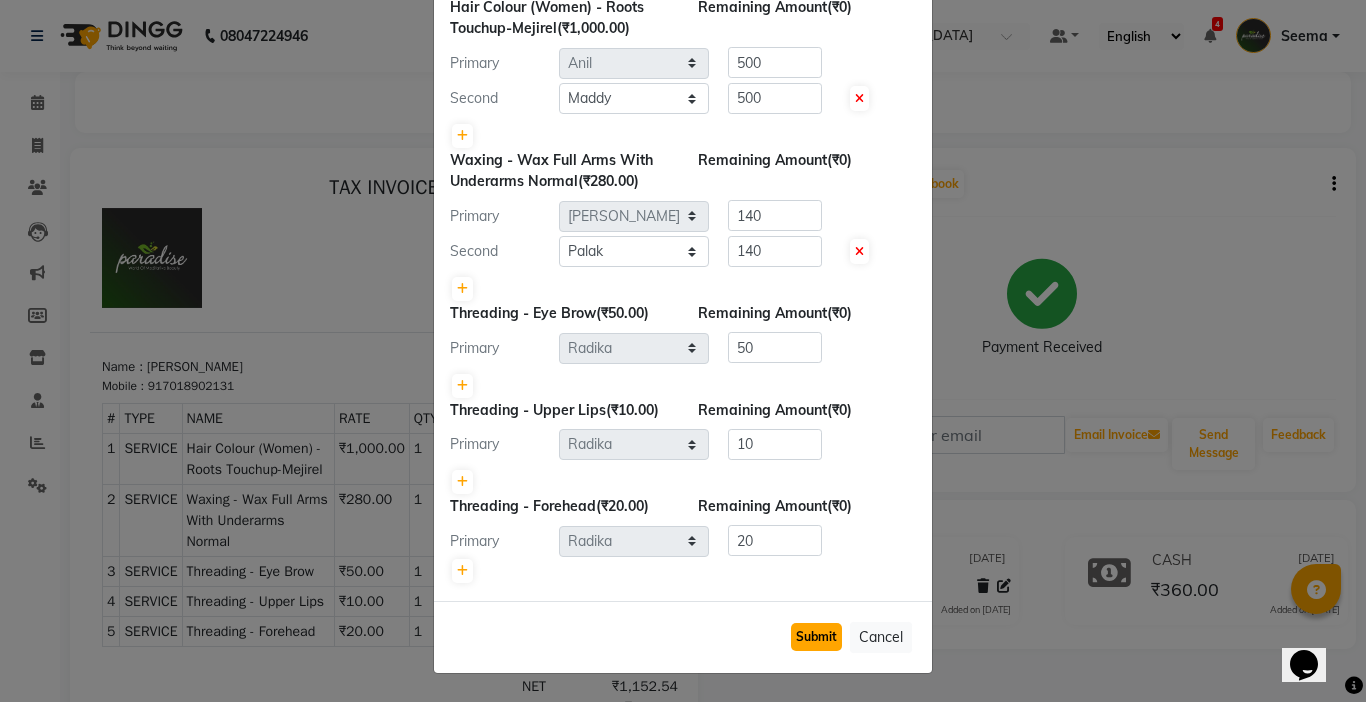 click on "Submit" 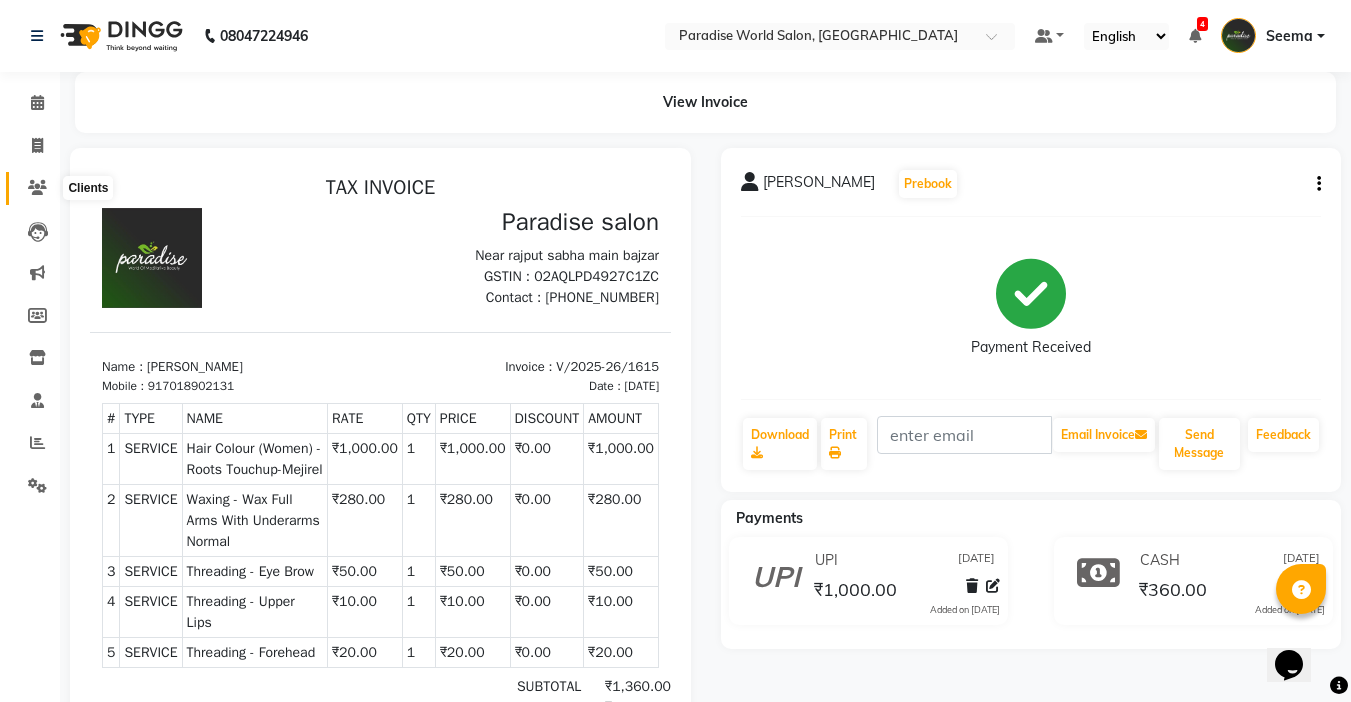 click 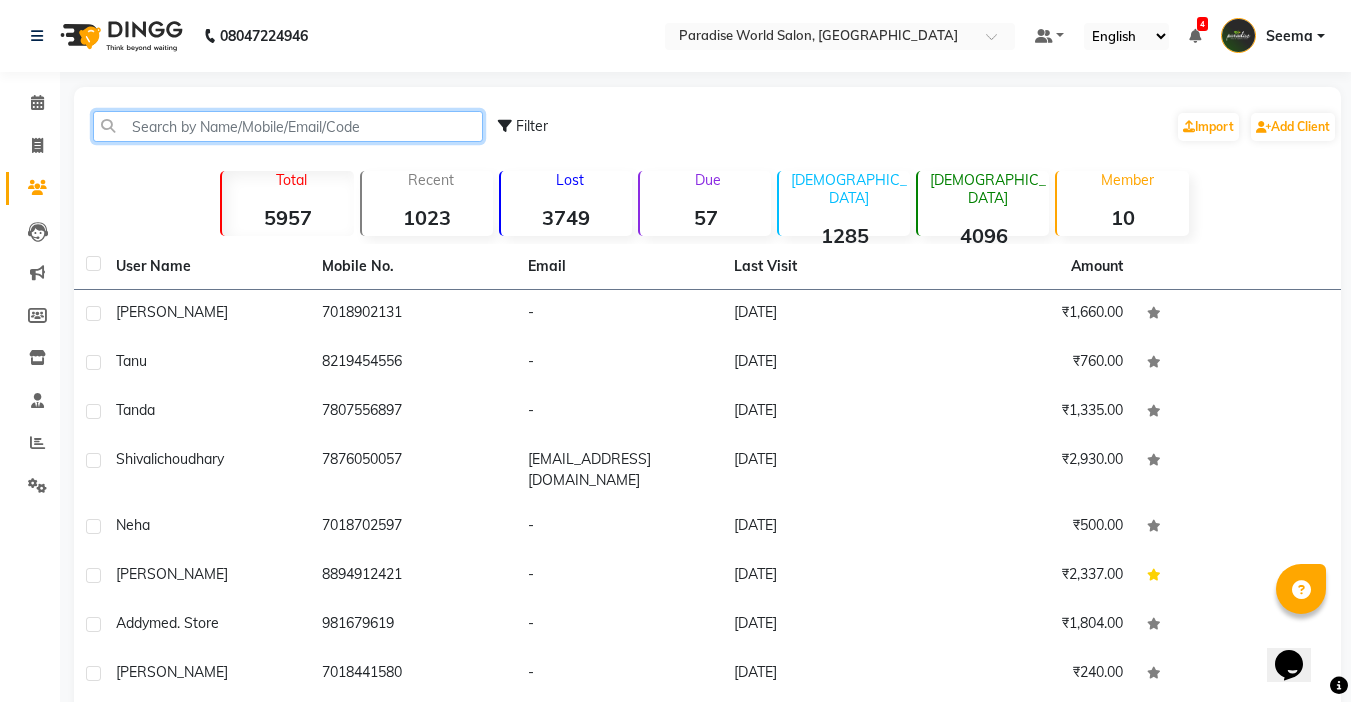 click 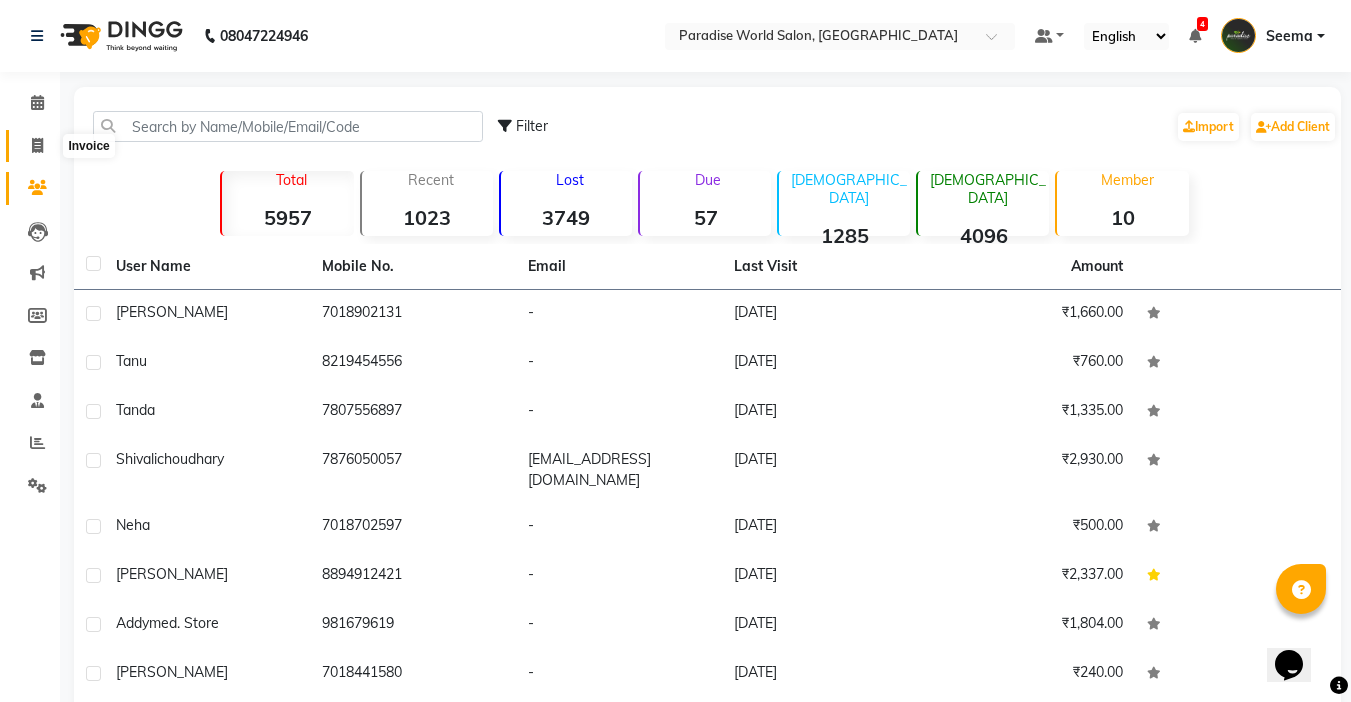 click 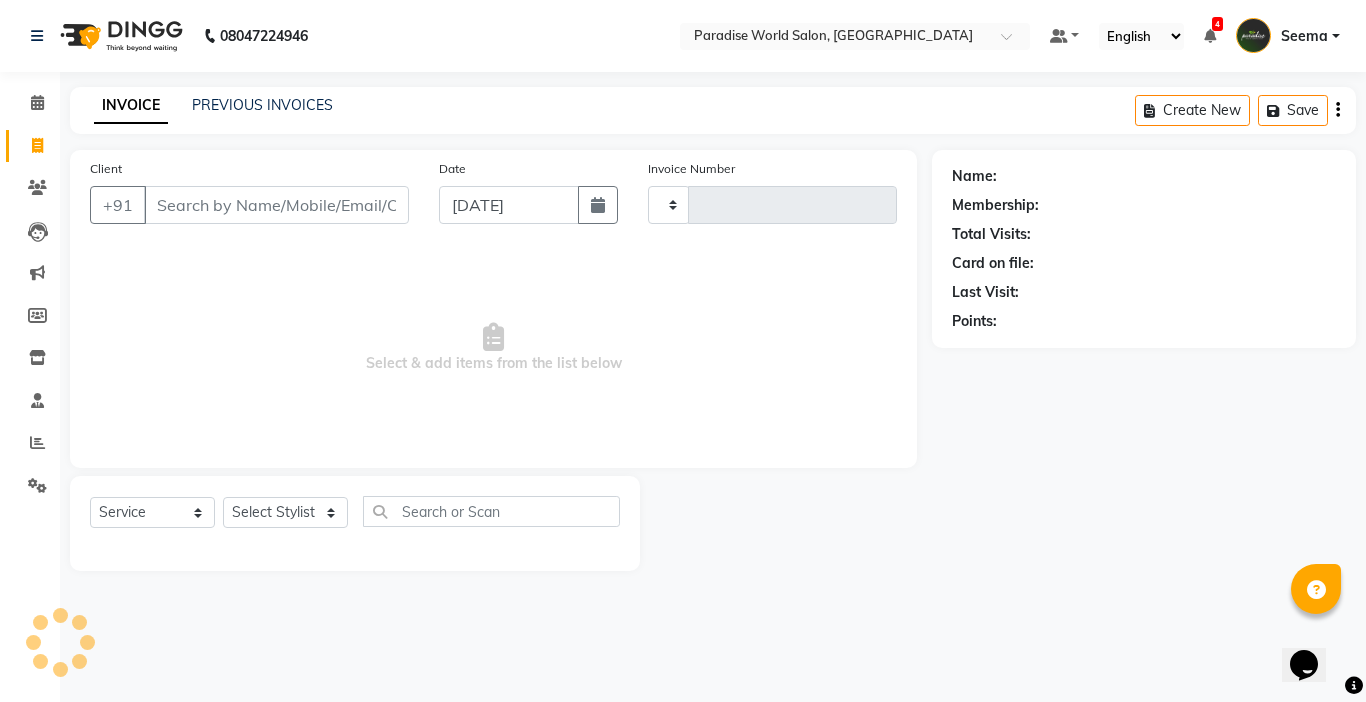 type on "1616" 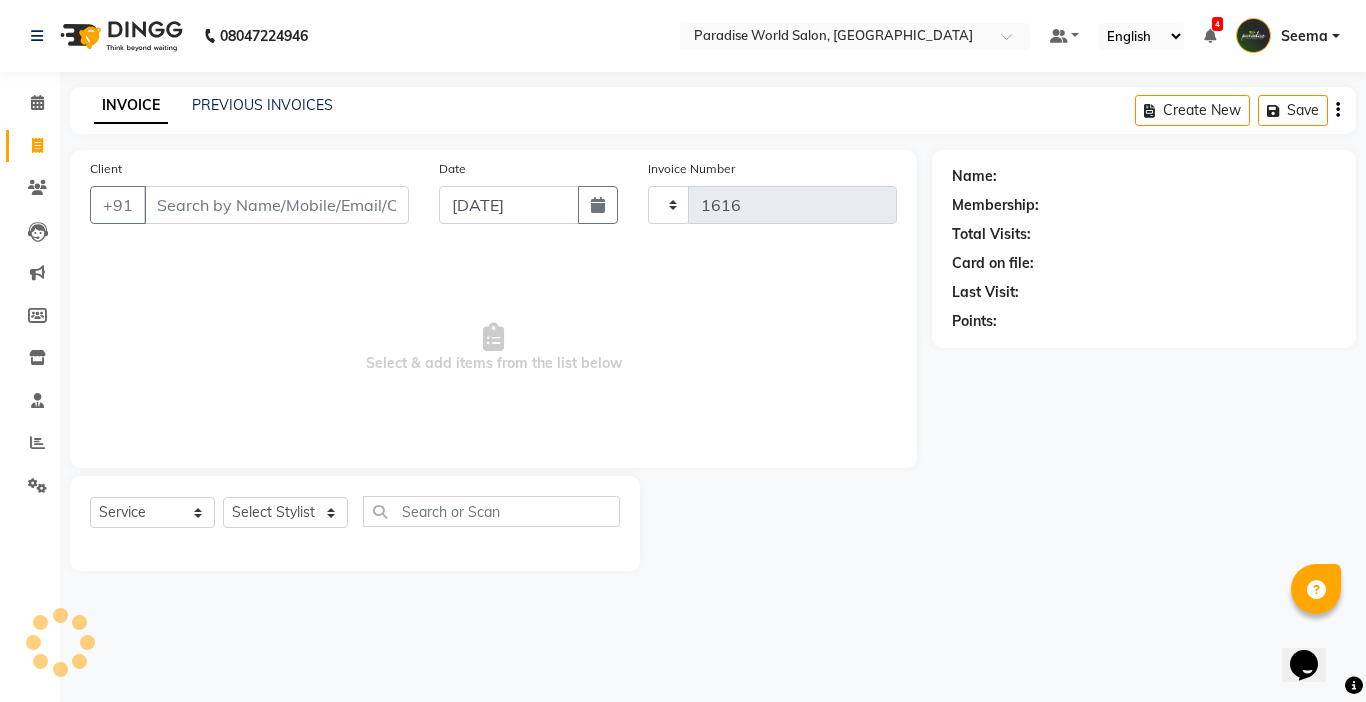 select on "4451" 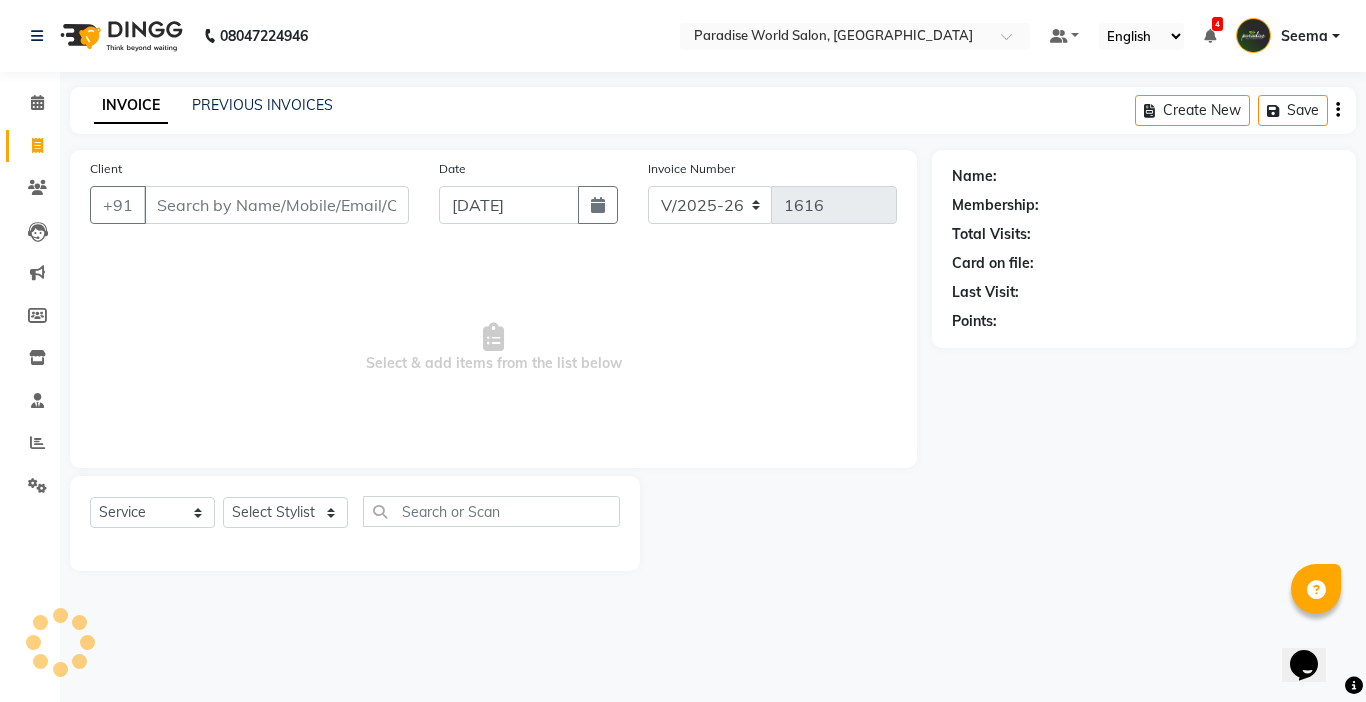 click on "Client" at bounding box center [276, 205] 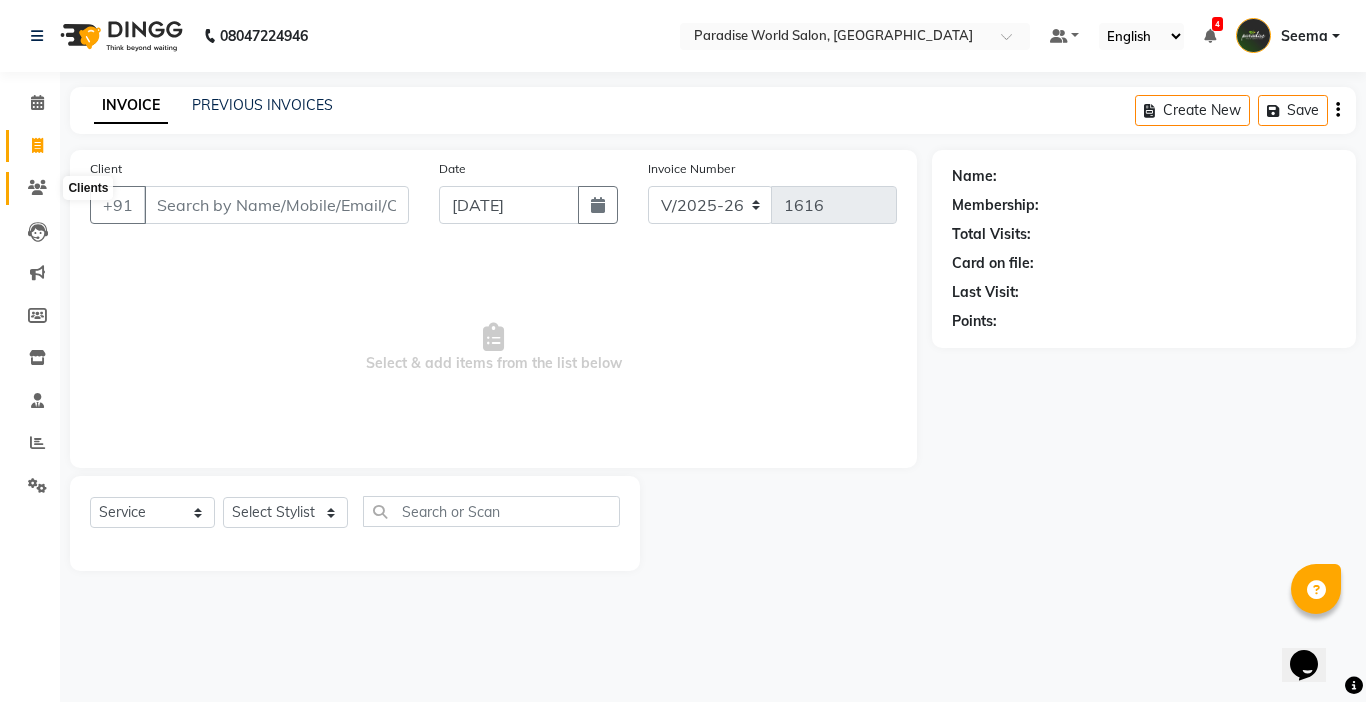 click 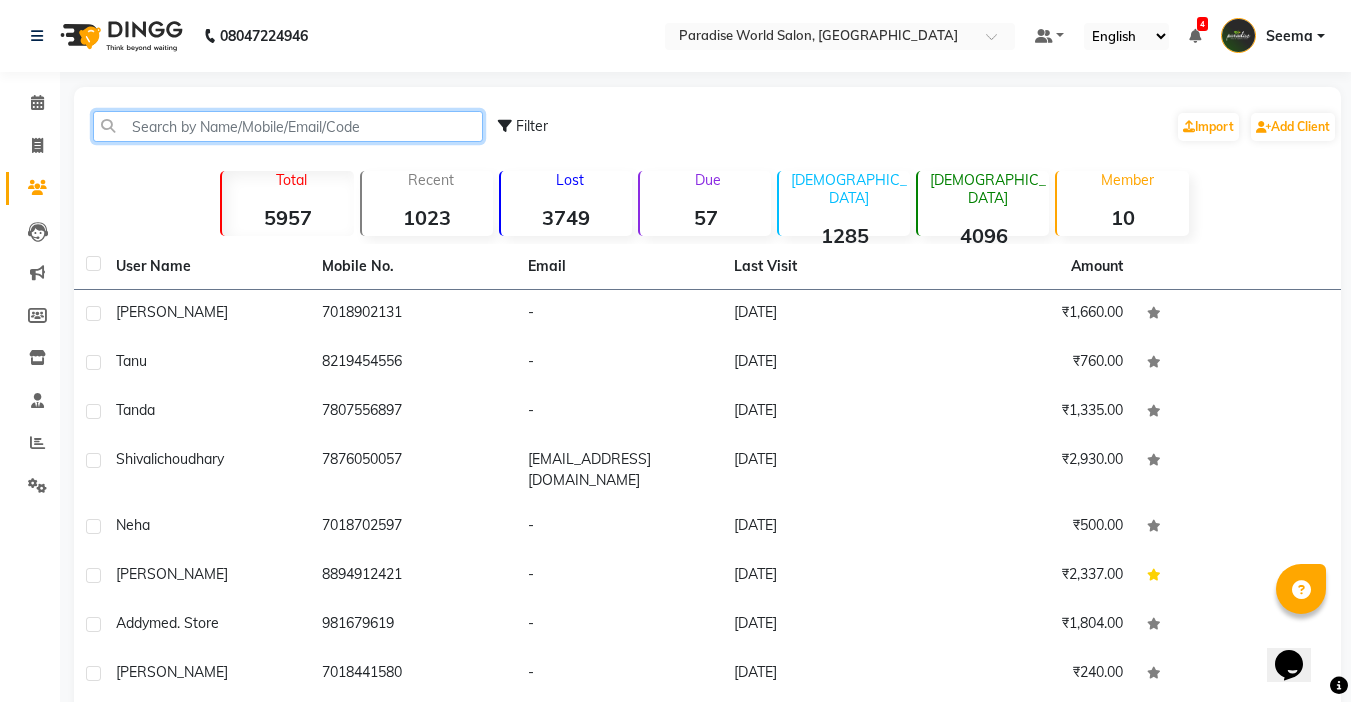 click 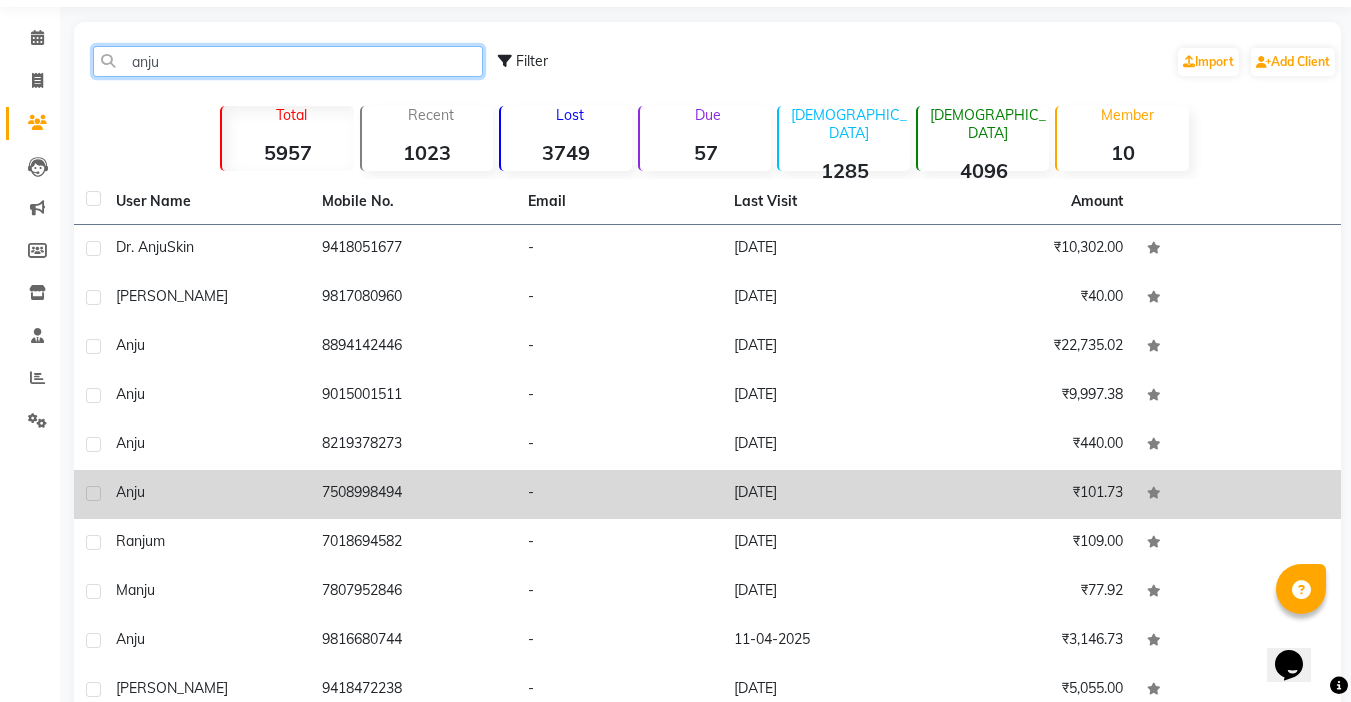 scroll, scrollTop: 64, scrollLeft: 0, axis: vertical 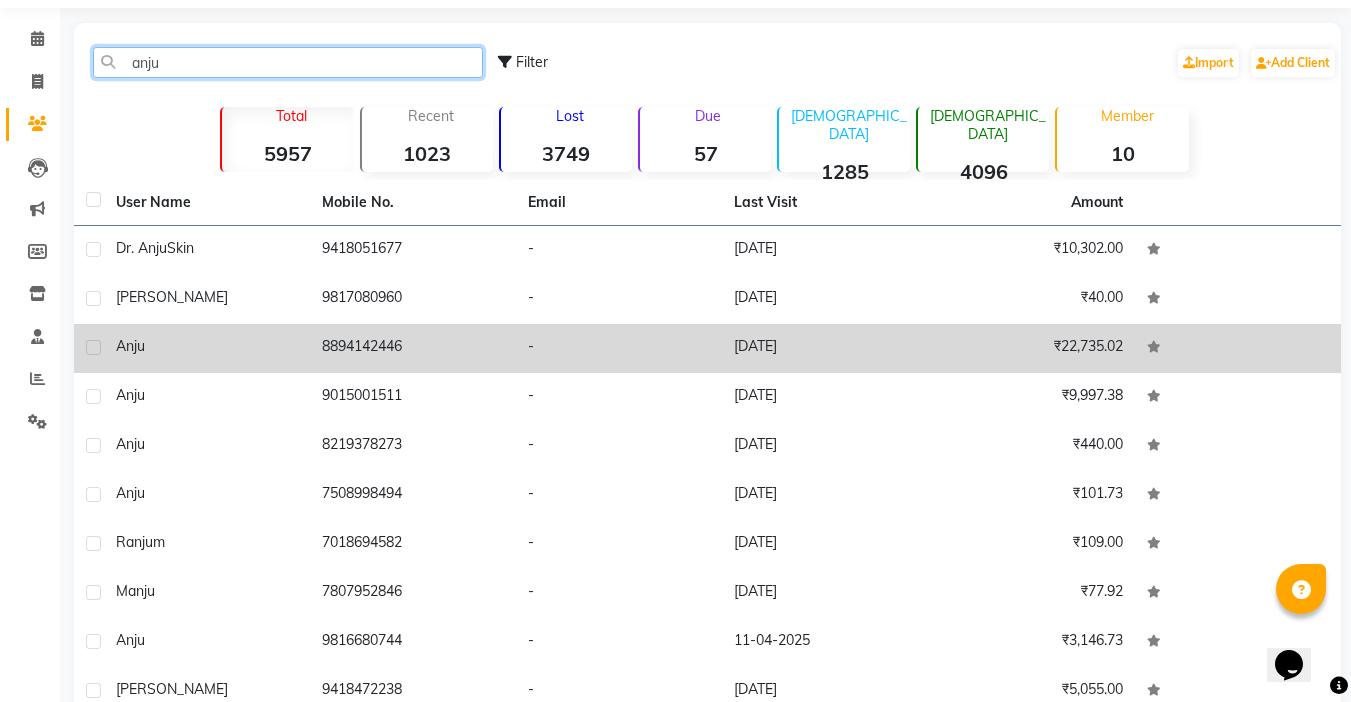 type on "anju" 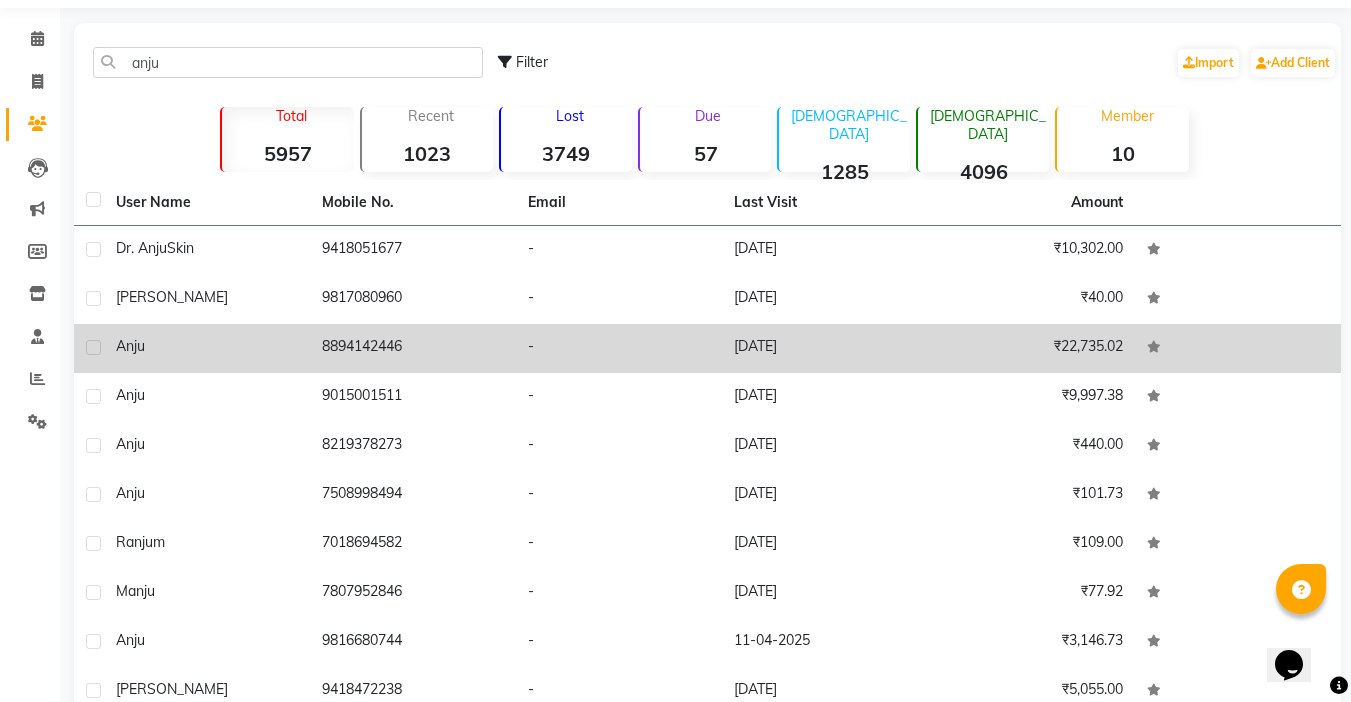click on "8894142446" 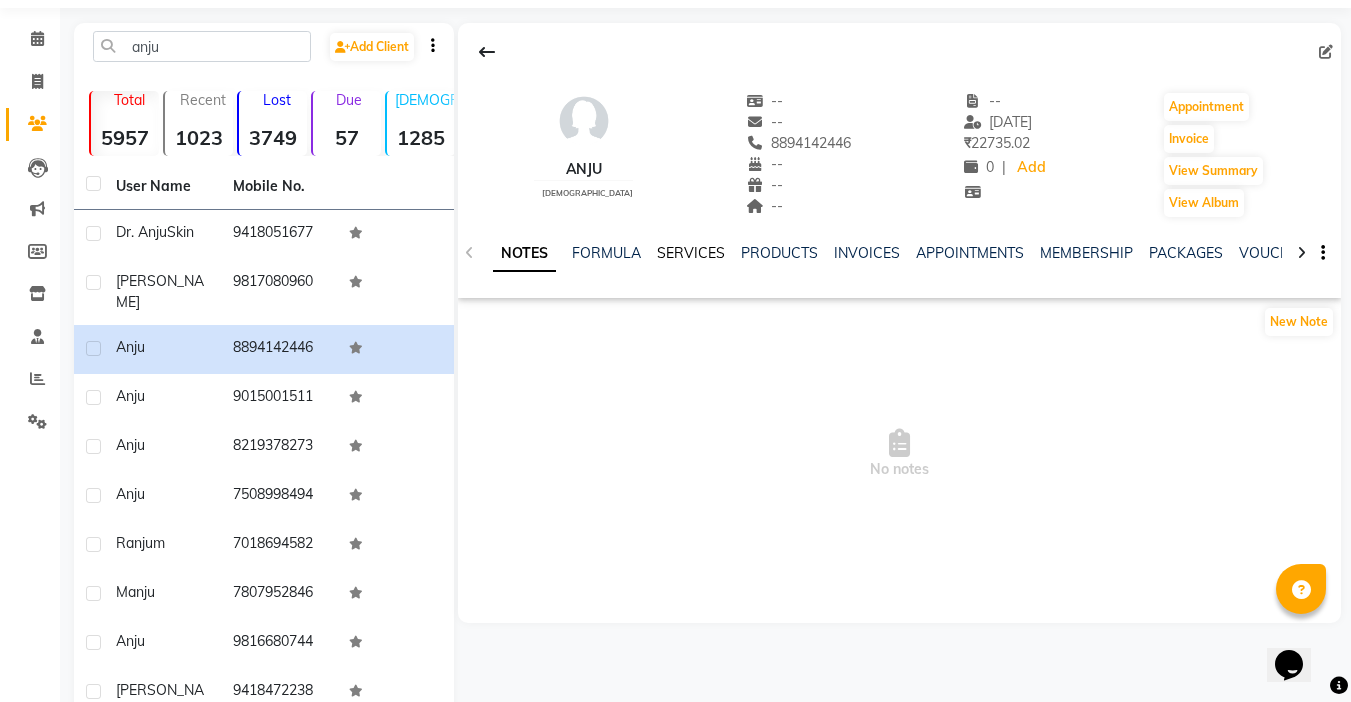 click on "SERVICES" 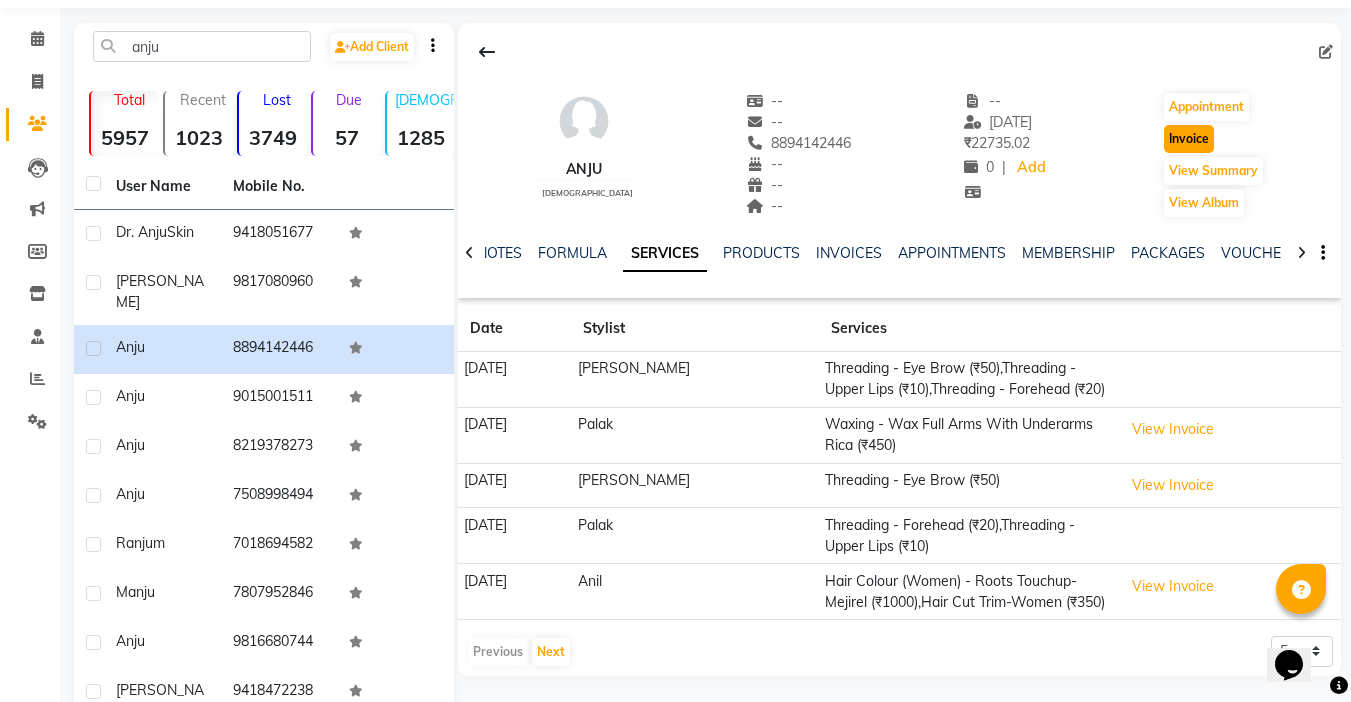 click on "Invoice" 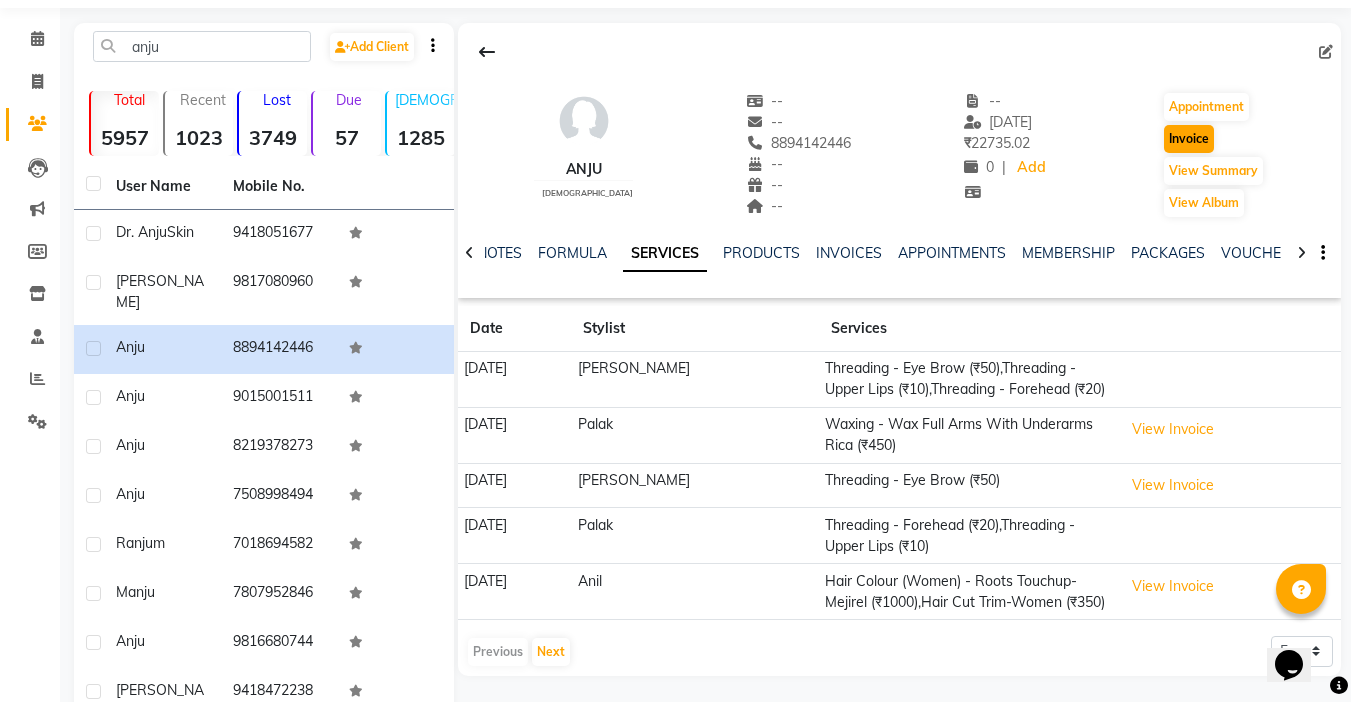 scroll, scrollTop: 0, scrollLeft: 0, axis: both 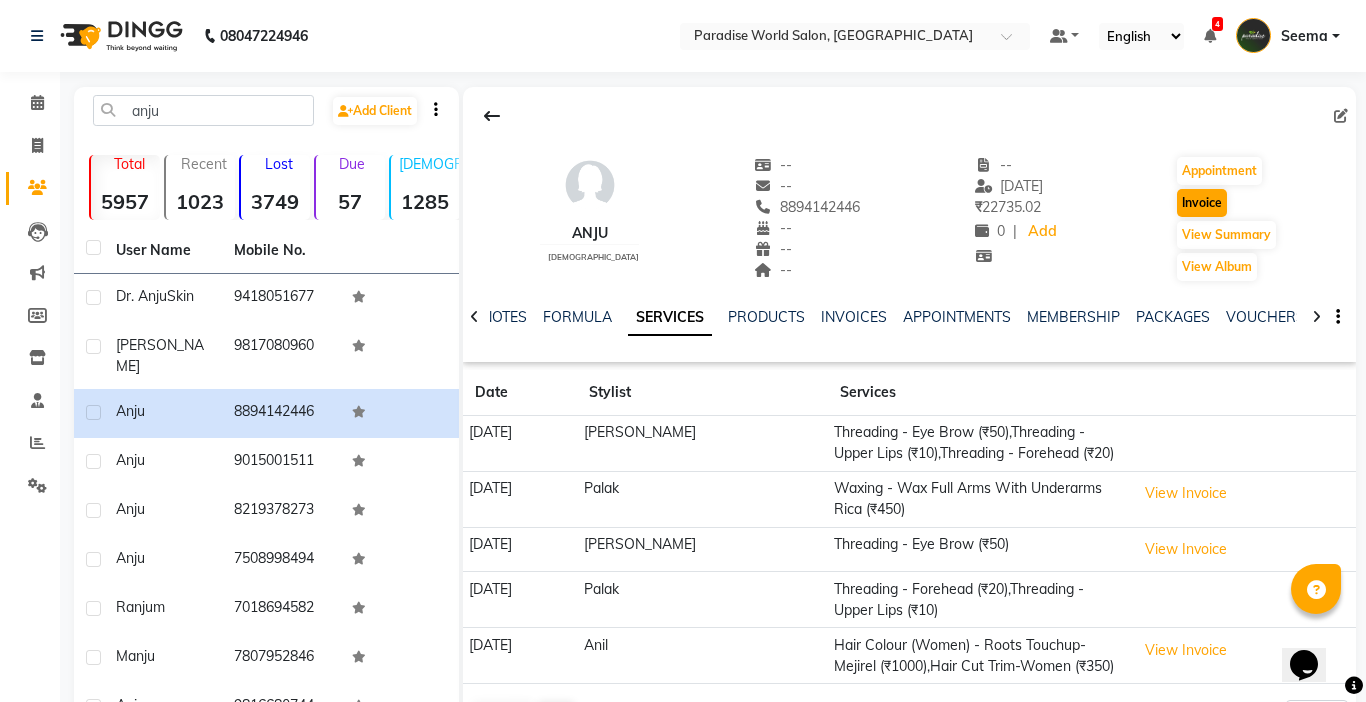 select on "4451" 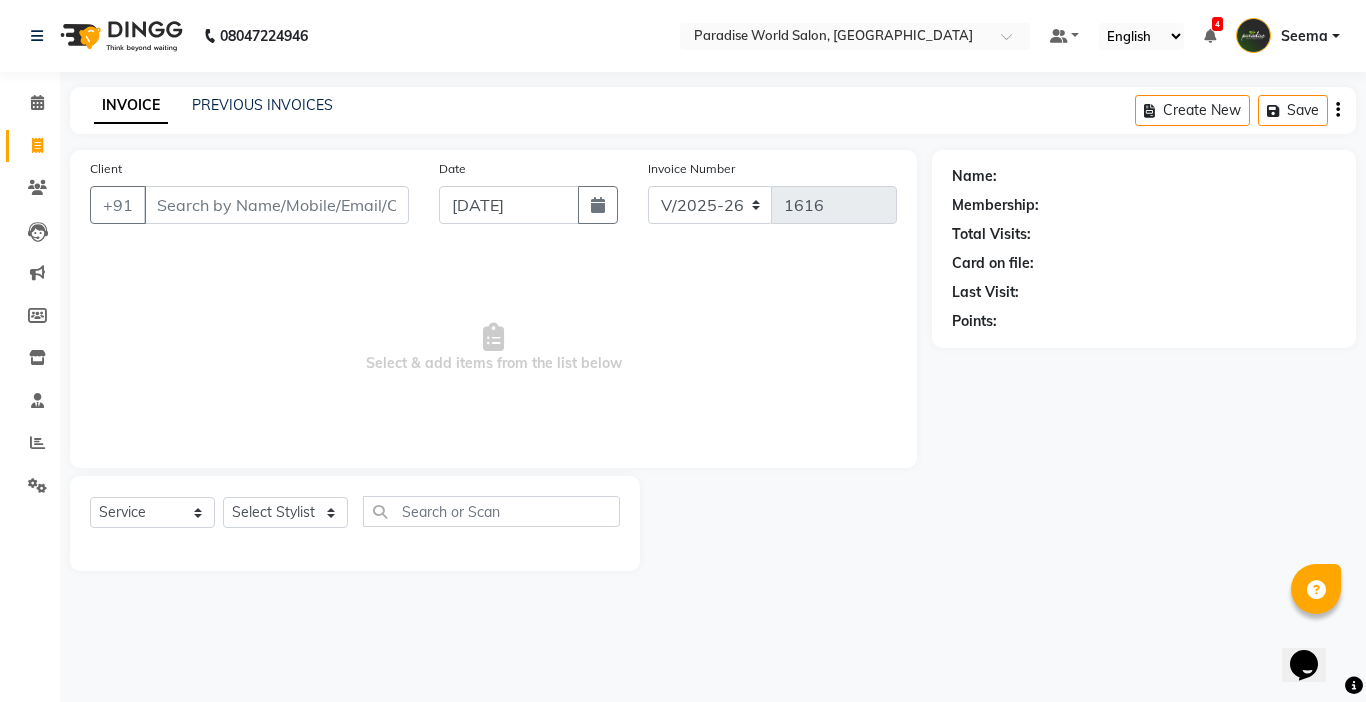type on "8894142446" 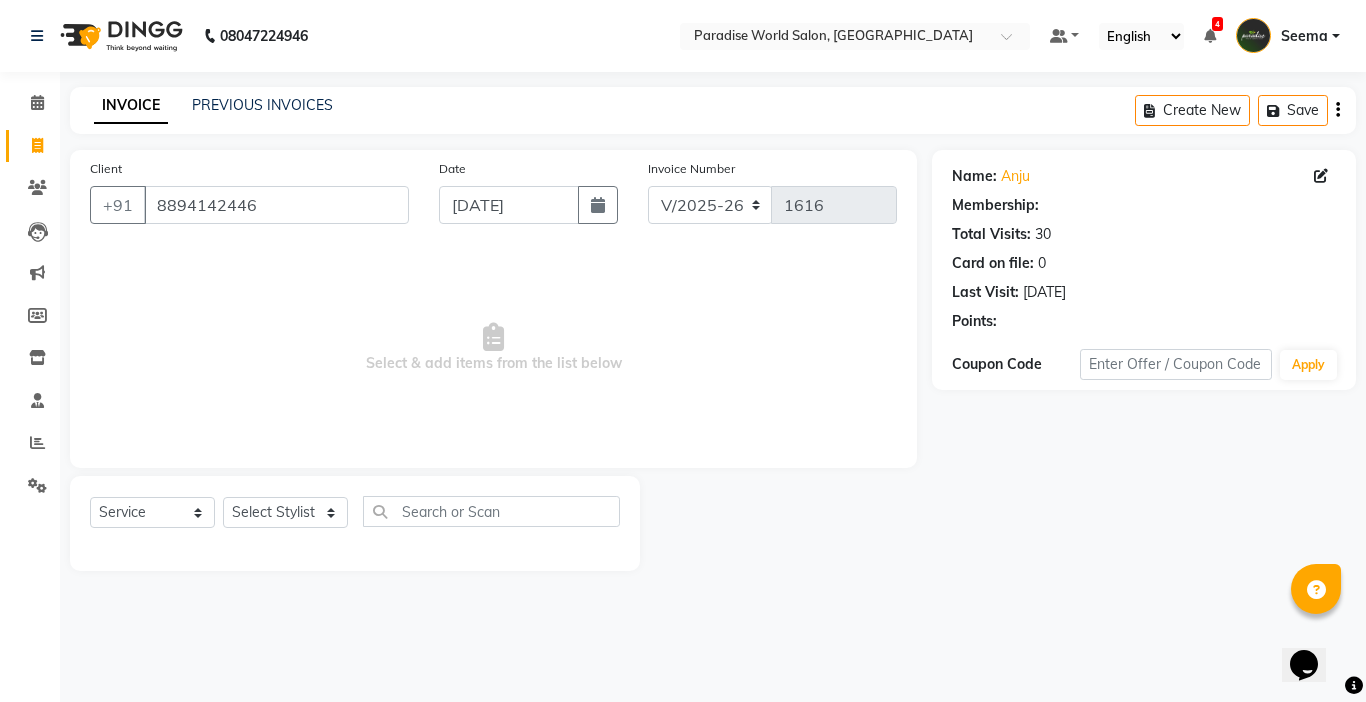 type 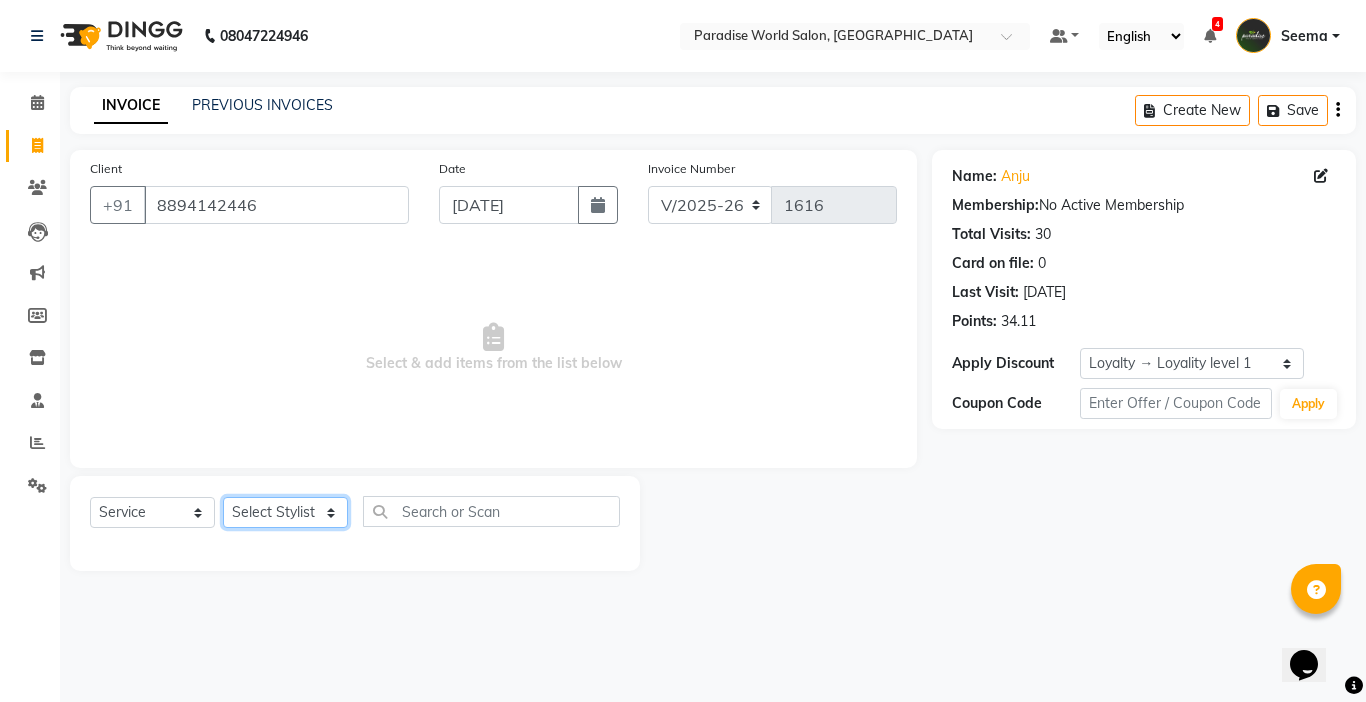 click on "Select Stylist [PERSON_NAME]  [PERSON_NAME] company Deepak [PERSON_NAME] [PERSON_NAME] [PERSON_NAME] Love preet [PERSON_NAME] student [PERSON_NAME] [PERSON_NAME] [PERSON_NAME] [PERSON_NAME] Student Seema [PERSON_NAME] - Student Shweta  [PERSON_NAME] [PERSON_NAME] Vikas Vishal" 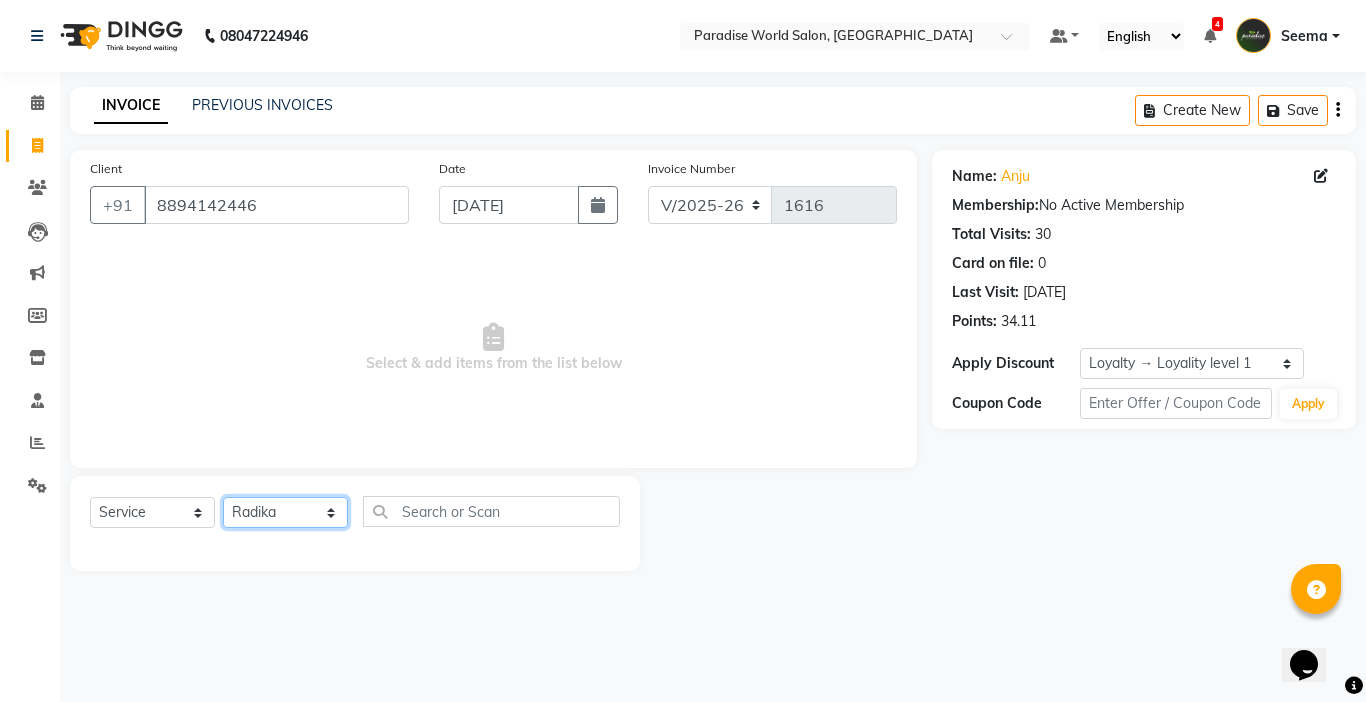 click on "Select Stylist [PERSON_NAME]  [PERSON_NAME] company Deepak [PERSON_NAME] [PERSON_NAME] [PERSON_NAME] Love preet [PERSON_NAME] student [PERSON_NAME] [PERSON_NAME] [PERSON_NAME] [PERSON_NAME] Student Seema [PERSON_NAME] - Student Shweta  [PERSON_NAME] [PERSON_NAME] Vikas Vishal" 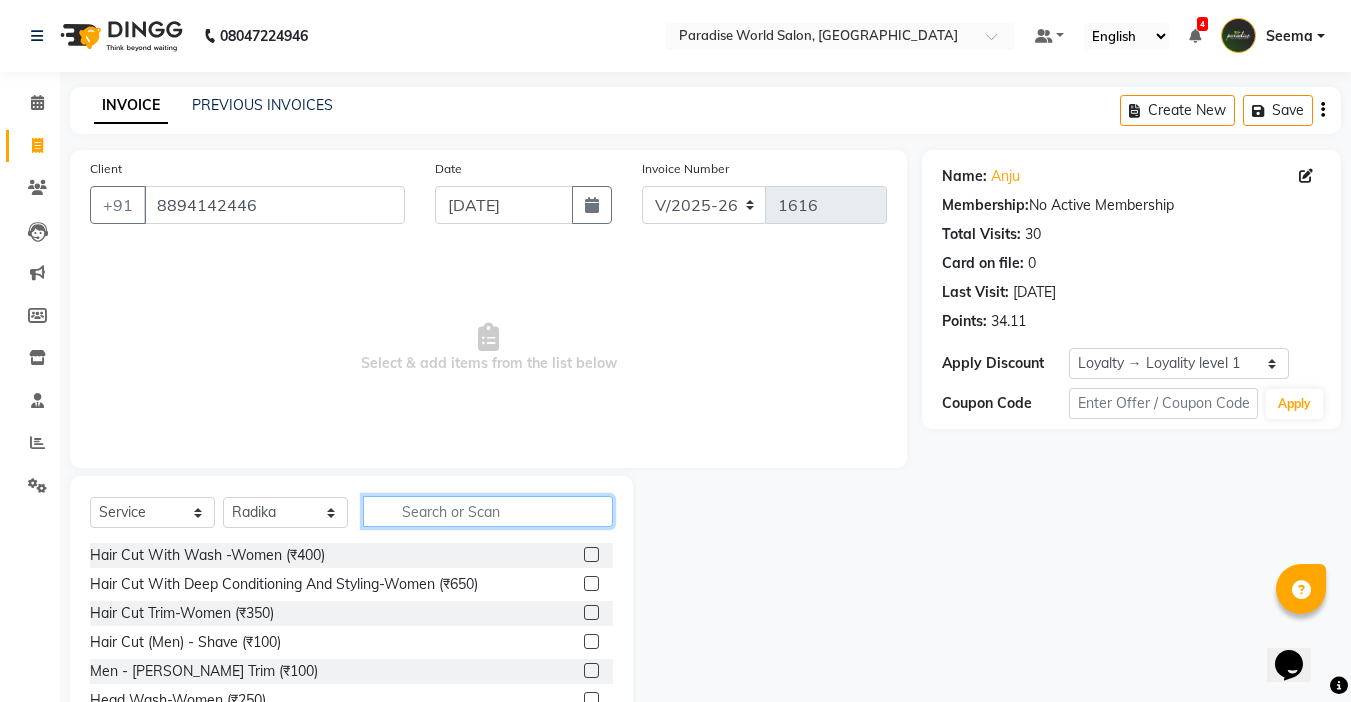 click 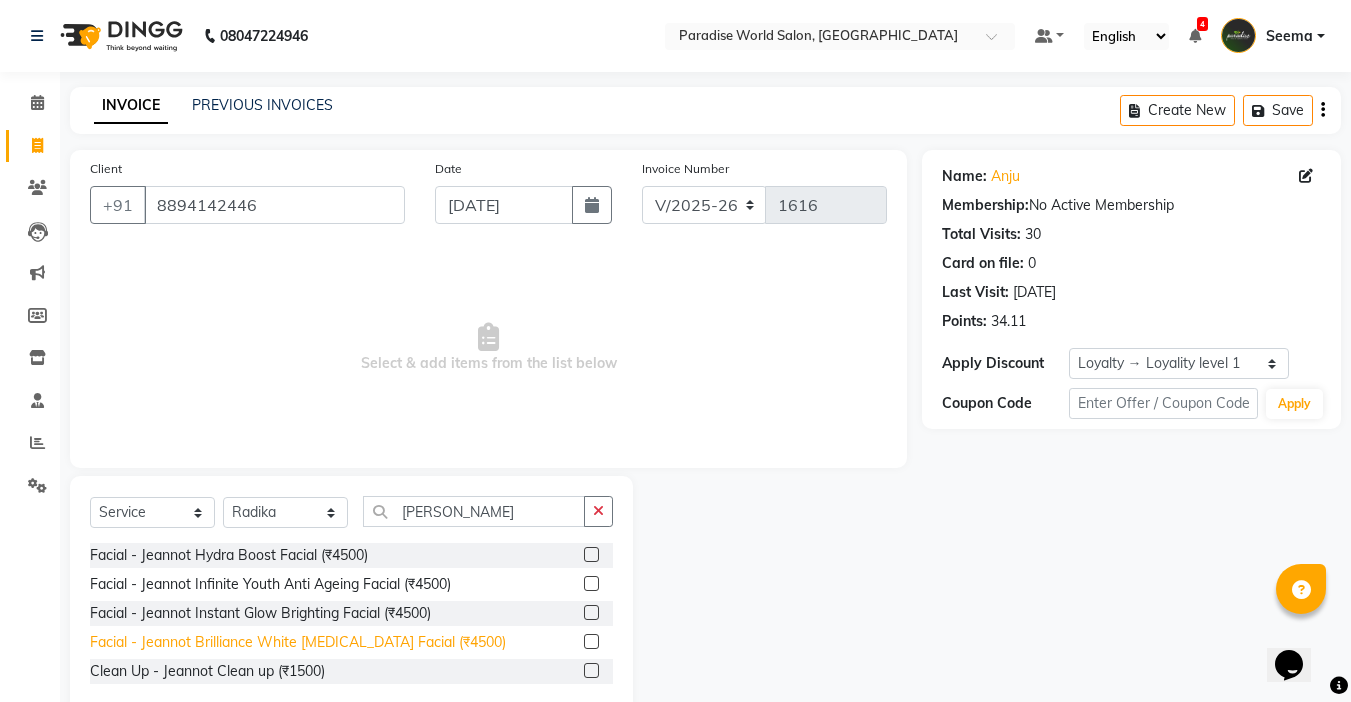 click on "Facial   - Jeannot  Brilliance White [MEDICAL_DATA] Facial (₹4500)" 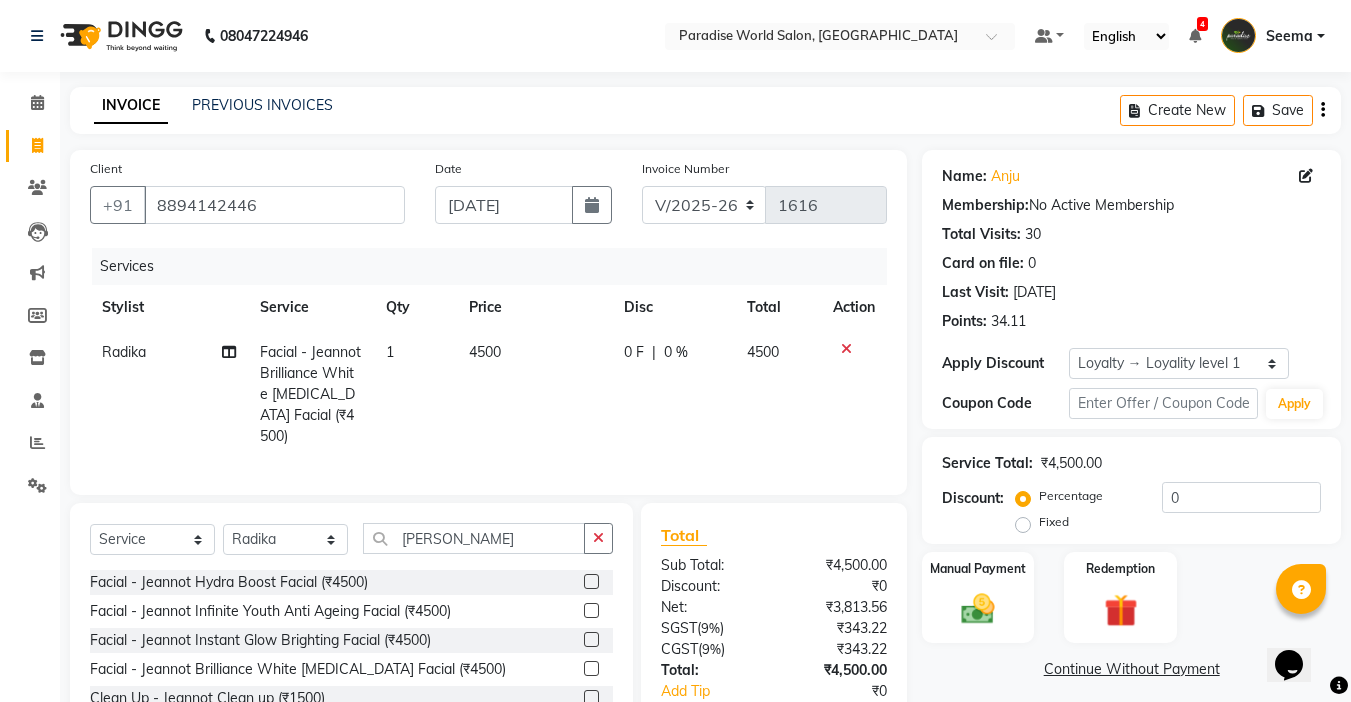 click on "4500" 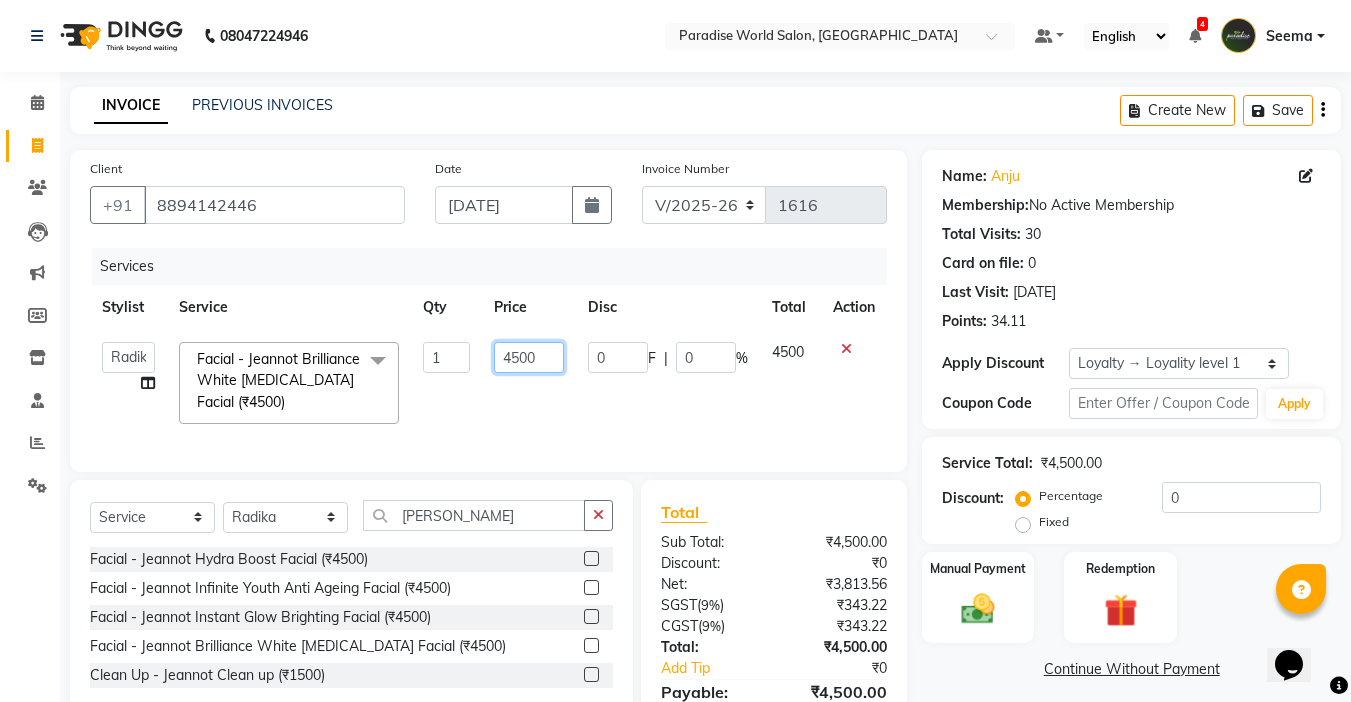 click on "4500" 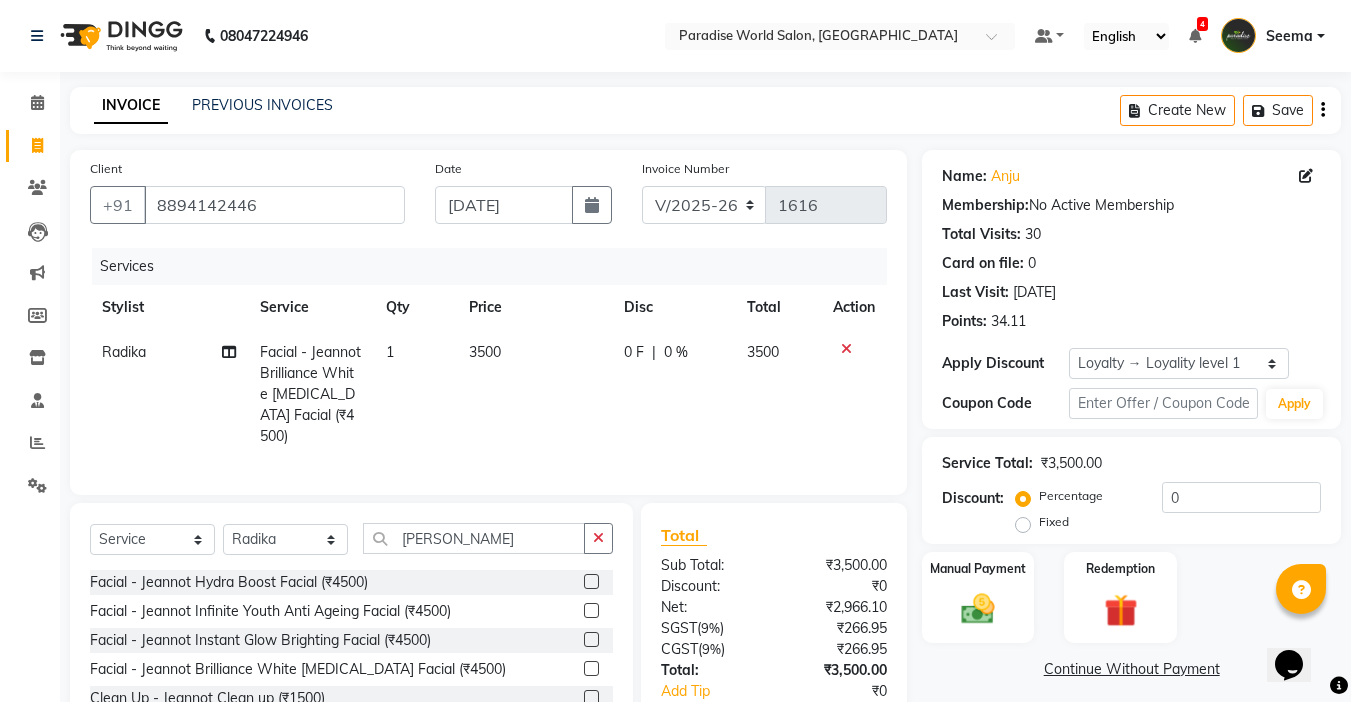 click on "3500" 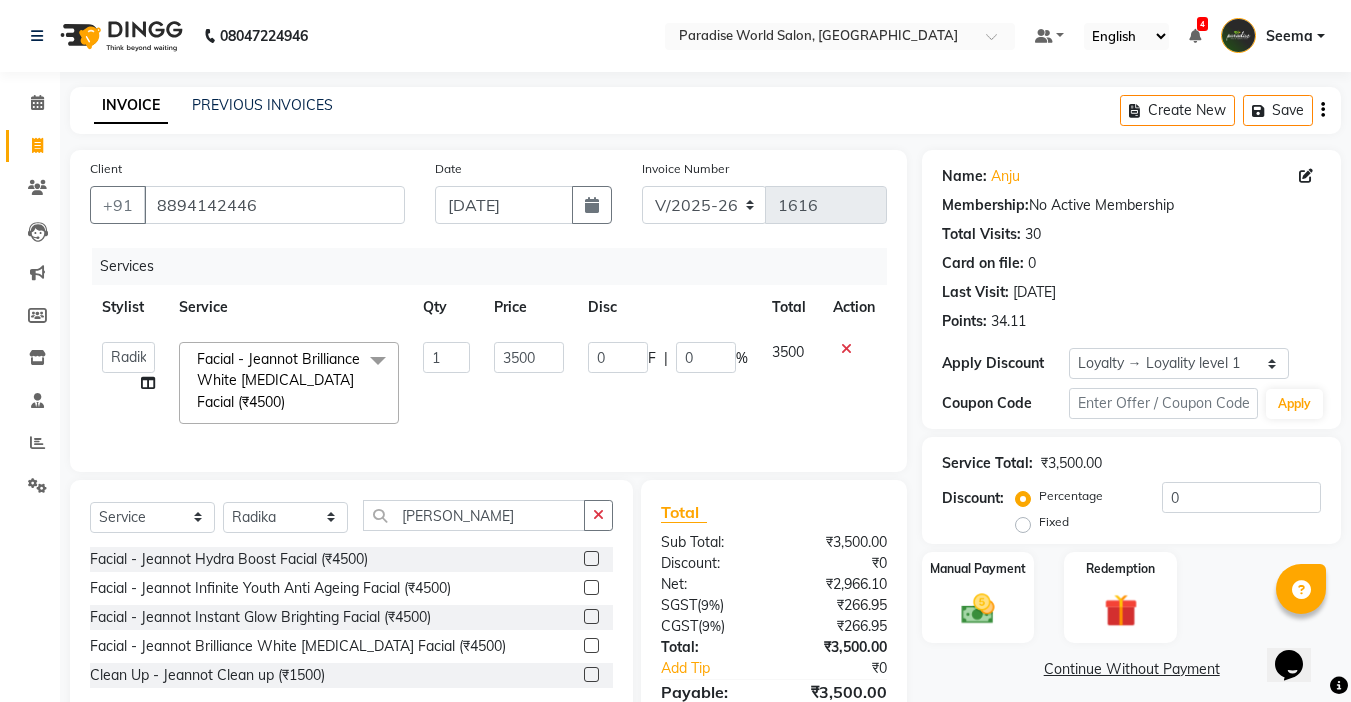 scroll, scrollTop: 117, scrollLeft: 0, axis: vertical 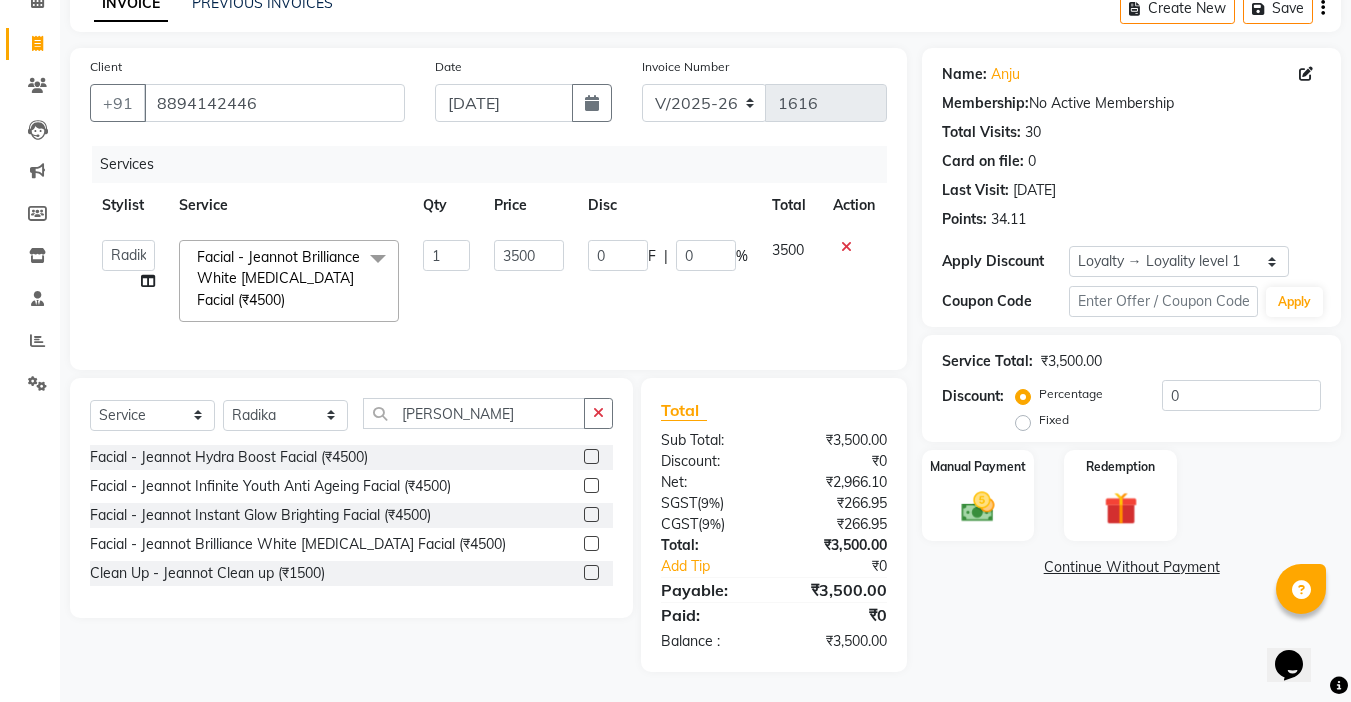 click on "Select  Service  Product  Membership  Package Voucher Prepaid Gift Card  Select Stylist [PERSON_NAME]  [PERSON_NAME] company Deepak [PERSON_NAME] [PERSON_NAME] [PERSON_NAME] Love preet [PERSON_NAME] student [PERSON_NAME] [PERSON_NAME] [PERSON_NAME] [PERSON_NAME] Student Seema [PERSON_NAME] - Student [PERSON_NAME] [PERSON_NAME] Vikas Vishal [PERSON_NAME]" 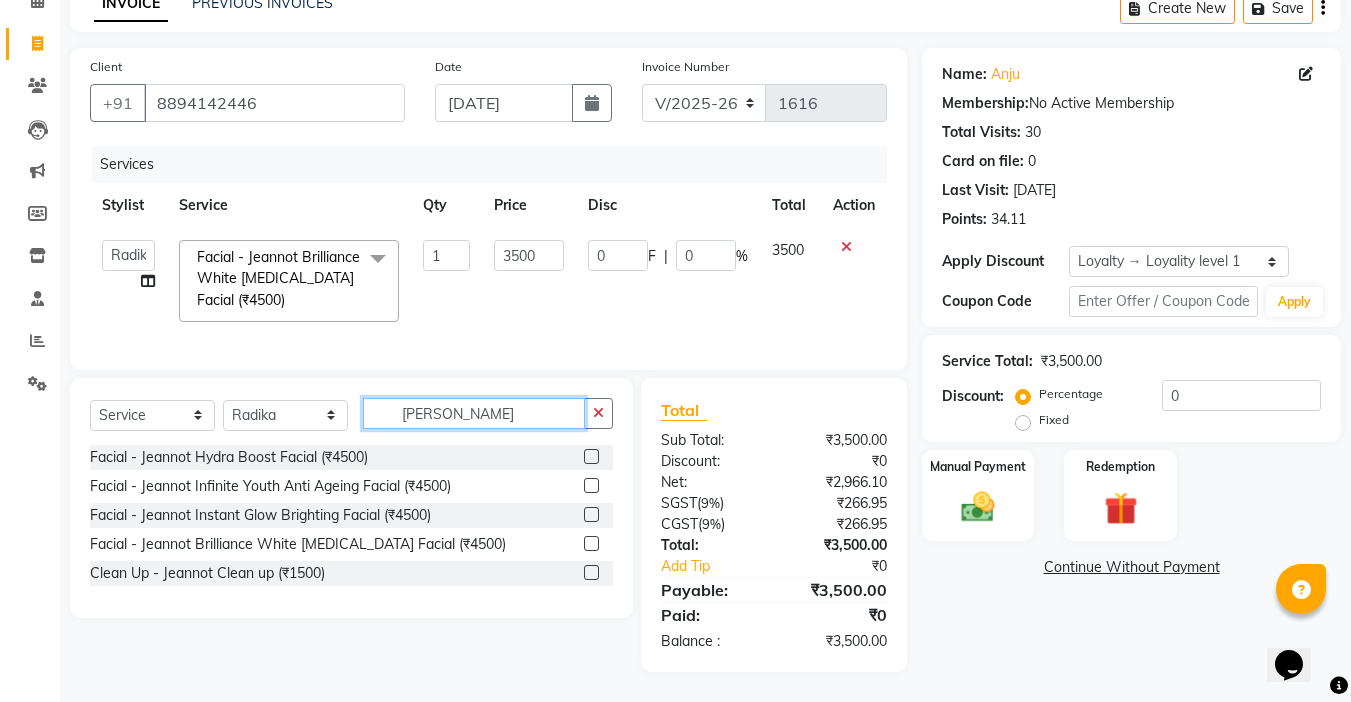 drag, startPoint x: 457, startPoint y: 419, endPoint x: 213, endPoint y: 432, distance: 244.34607 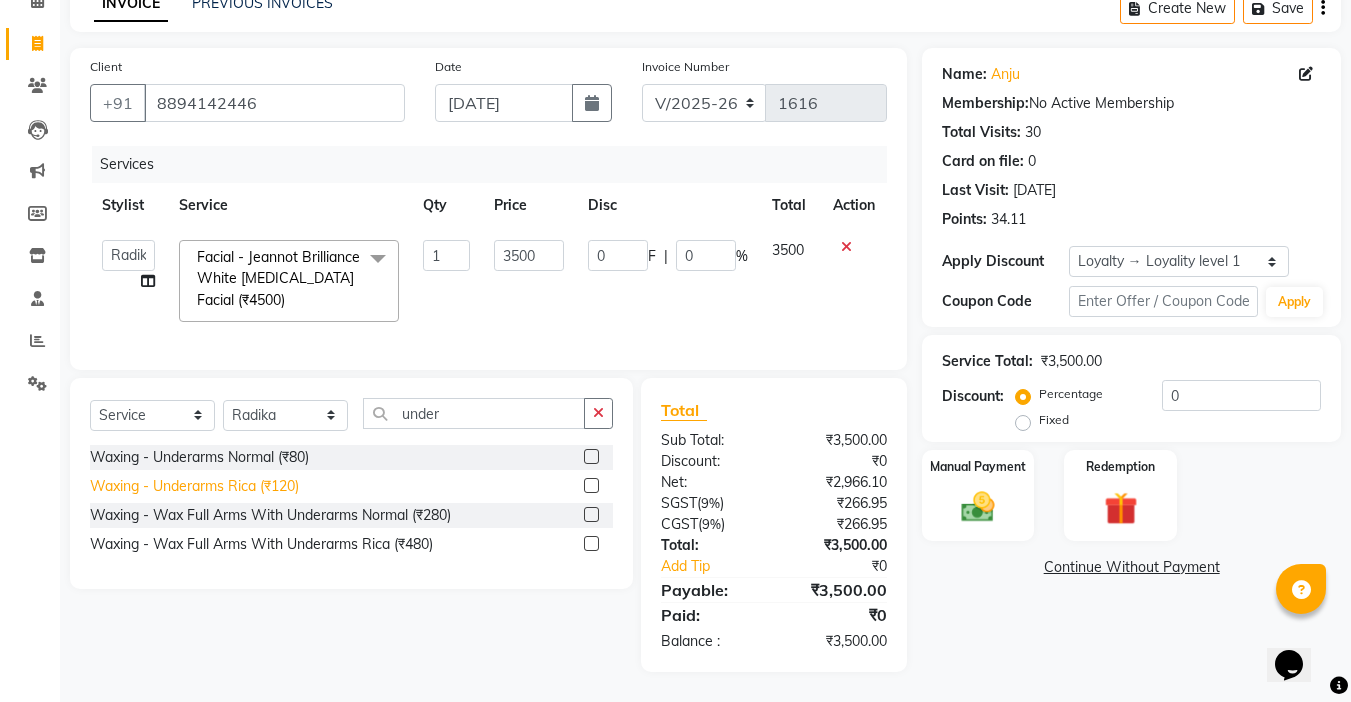 click on "Waxing   -  Underarms Rica (₹120)" 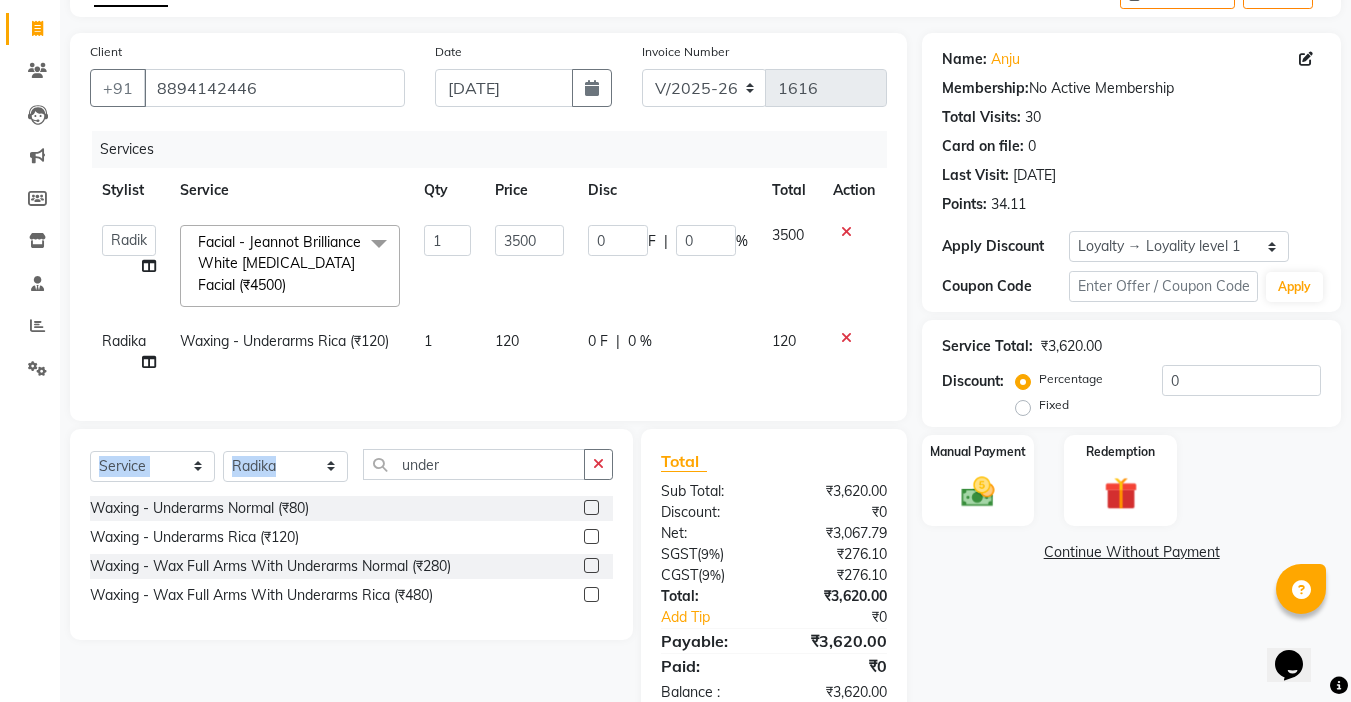 drag, startPoint x: 337, startPoint y: 469, endPoint x: 212, endPoint y: 487, distance: 126.28935 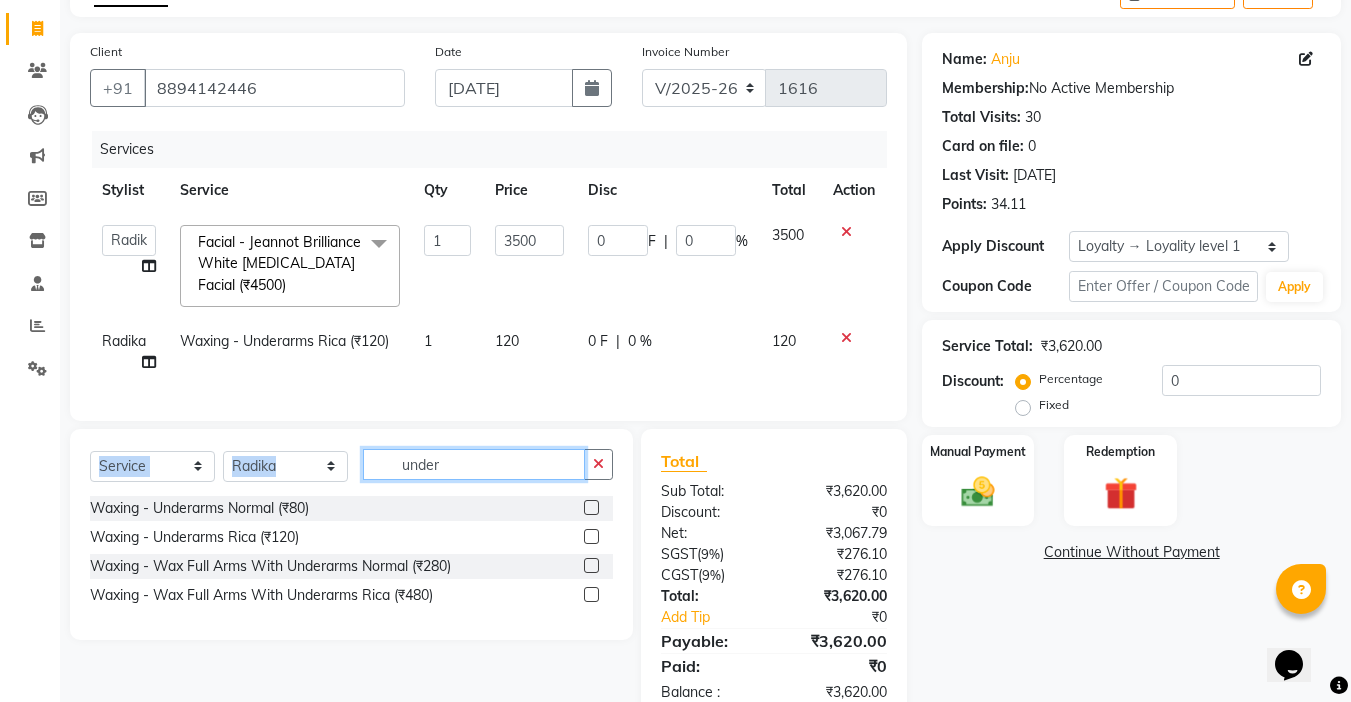 click on "under" 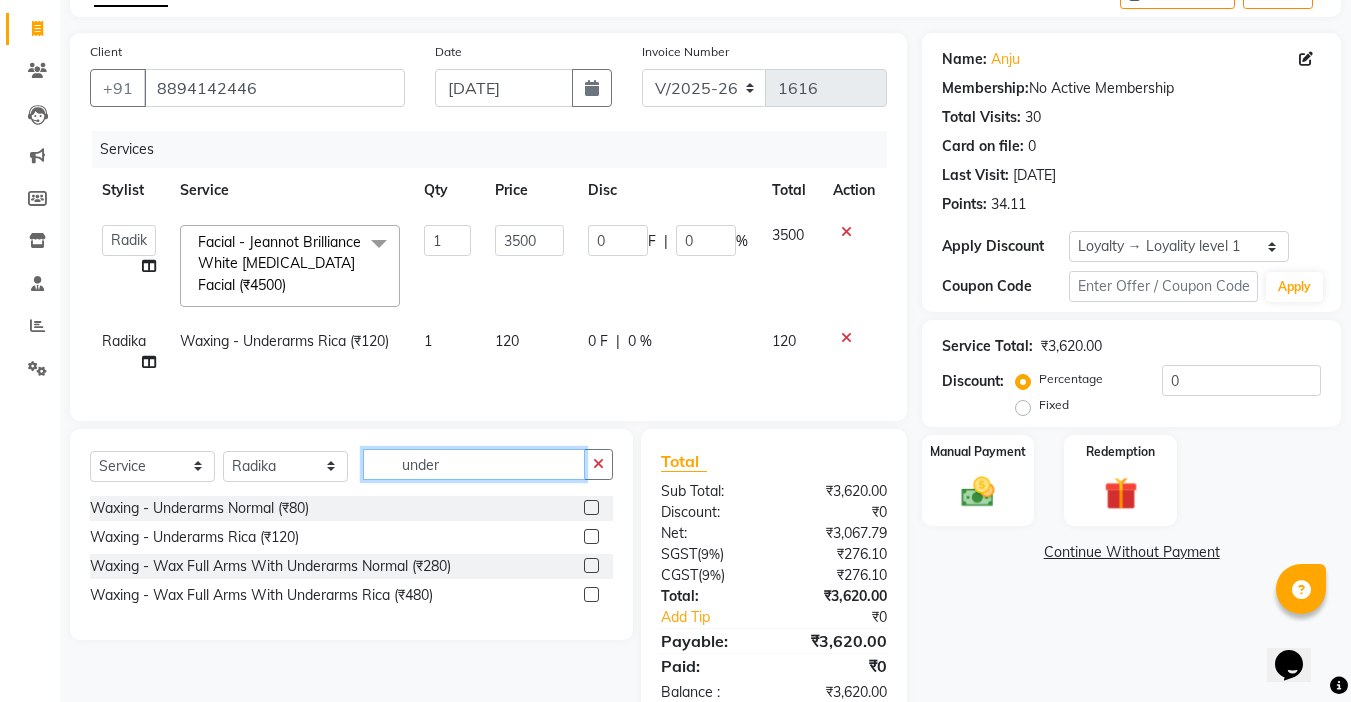 drag, startPoint x: 474, startPoint y: 487, endPoint x: 326, endPoint y: 480, distance: 148.16545 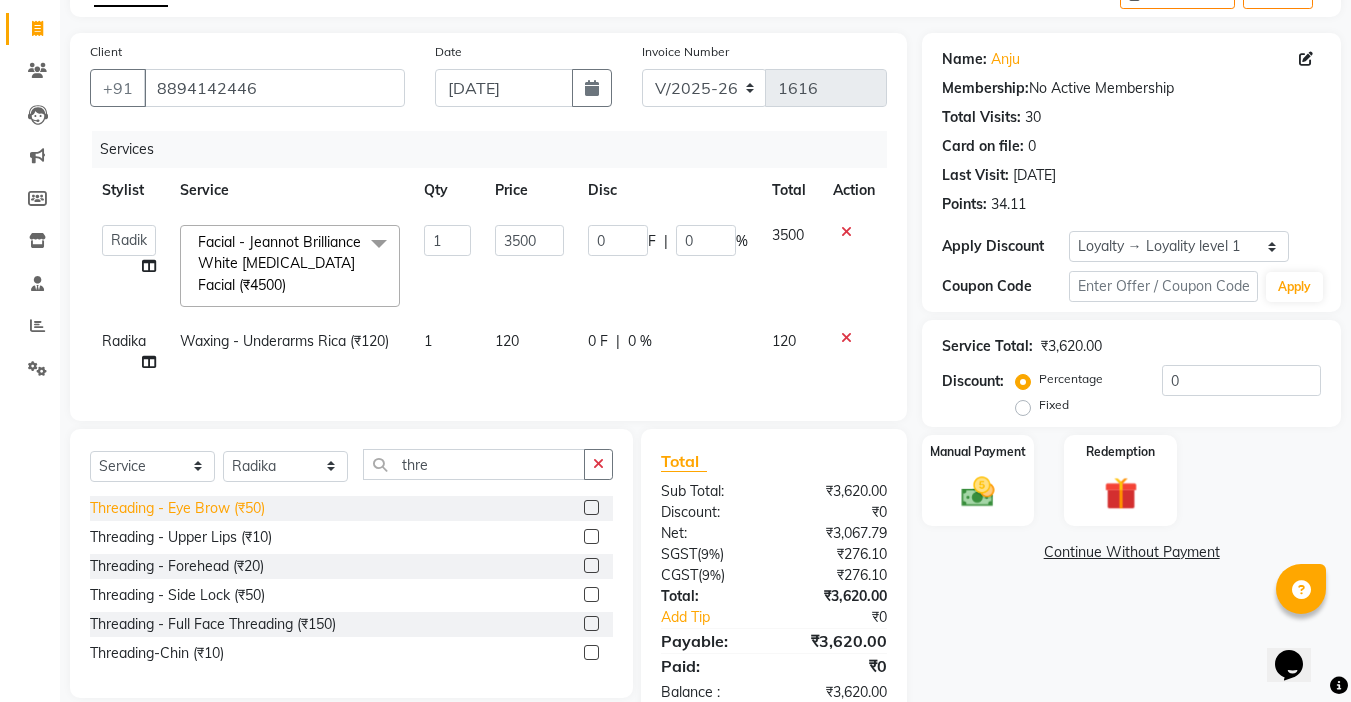 click on "Threading   -  Eye Brow (₹50)" 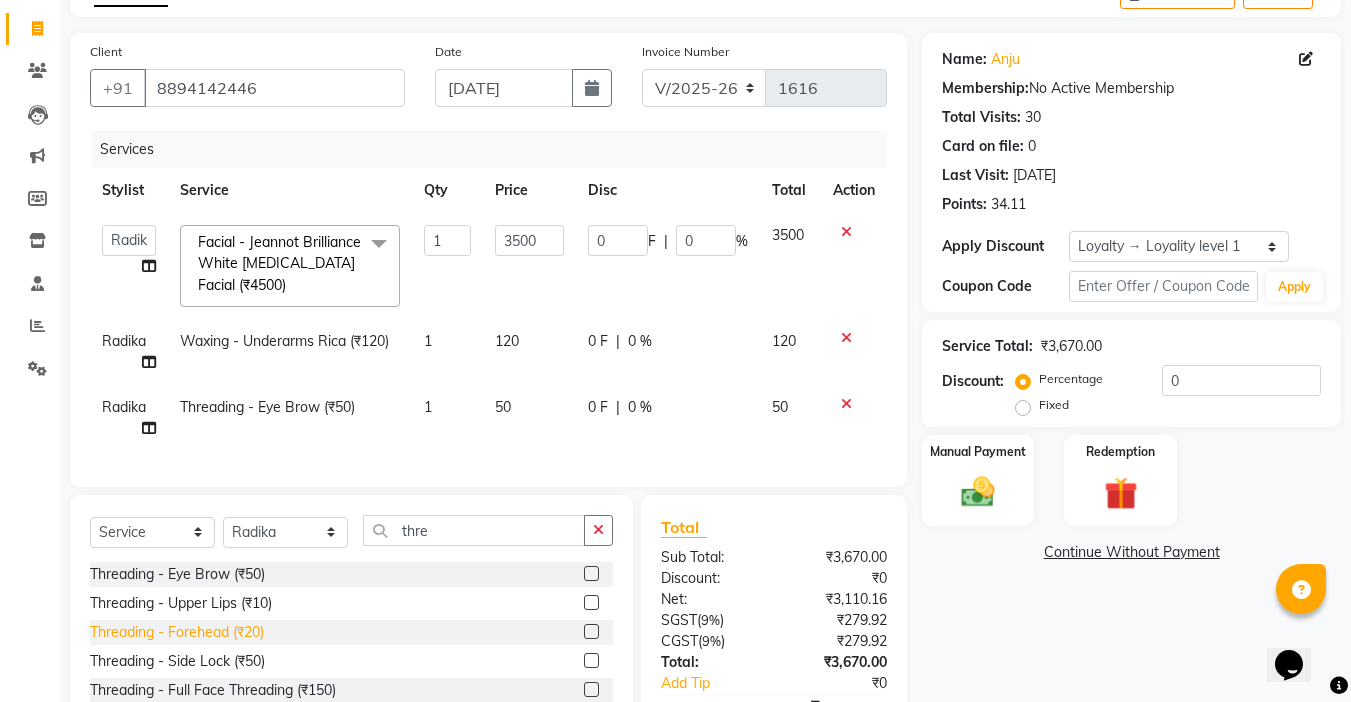 click on "Threading   -  Forehead (₹20)" 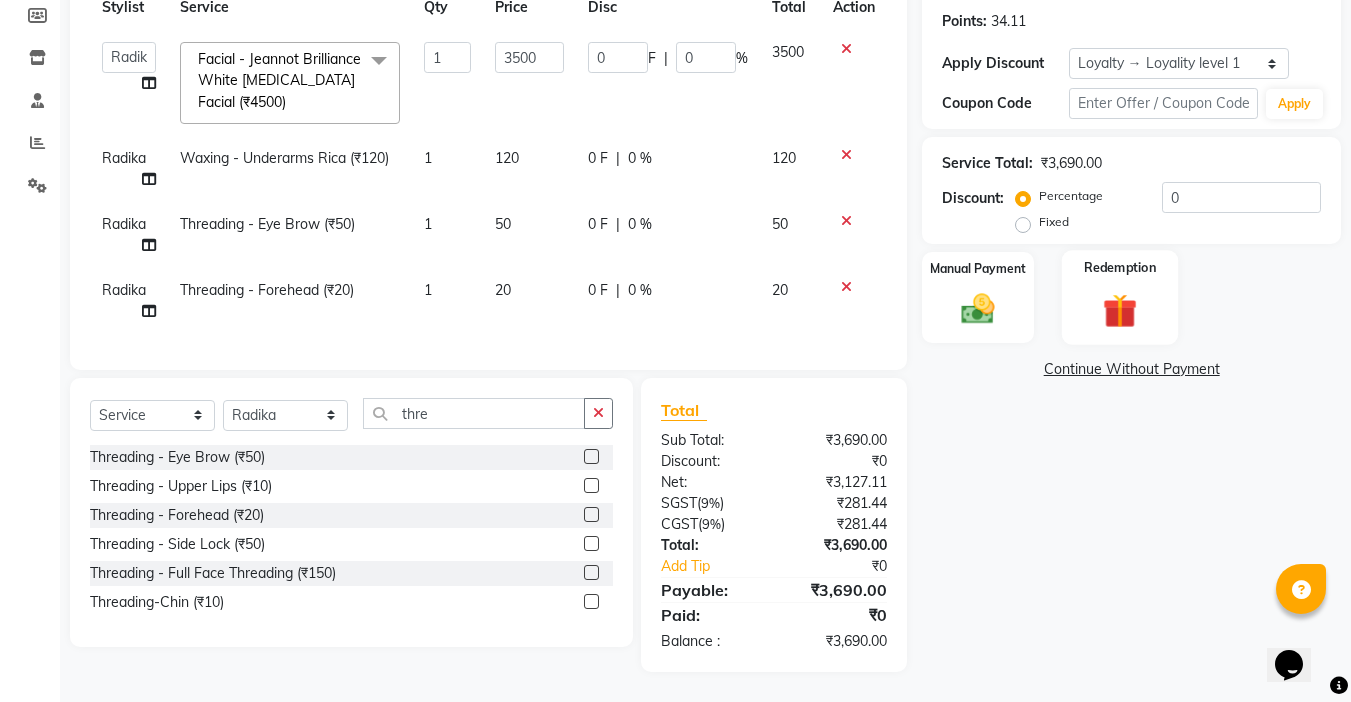 scroll, scrollTop: 315, scrollLeft: 0, axis: vertical 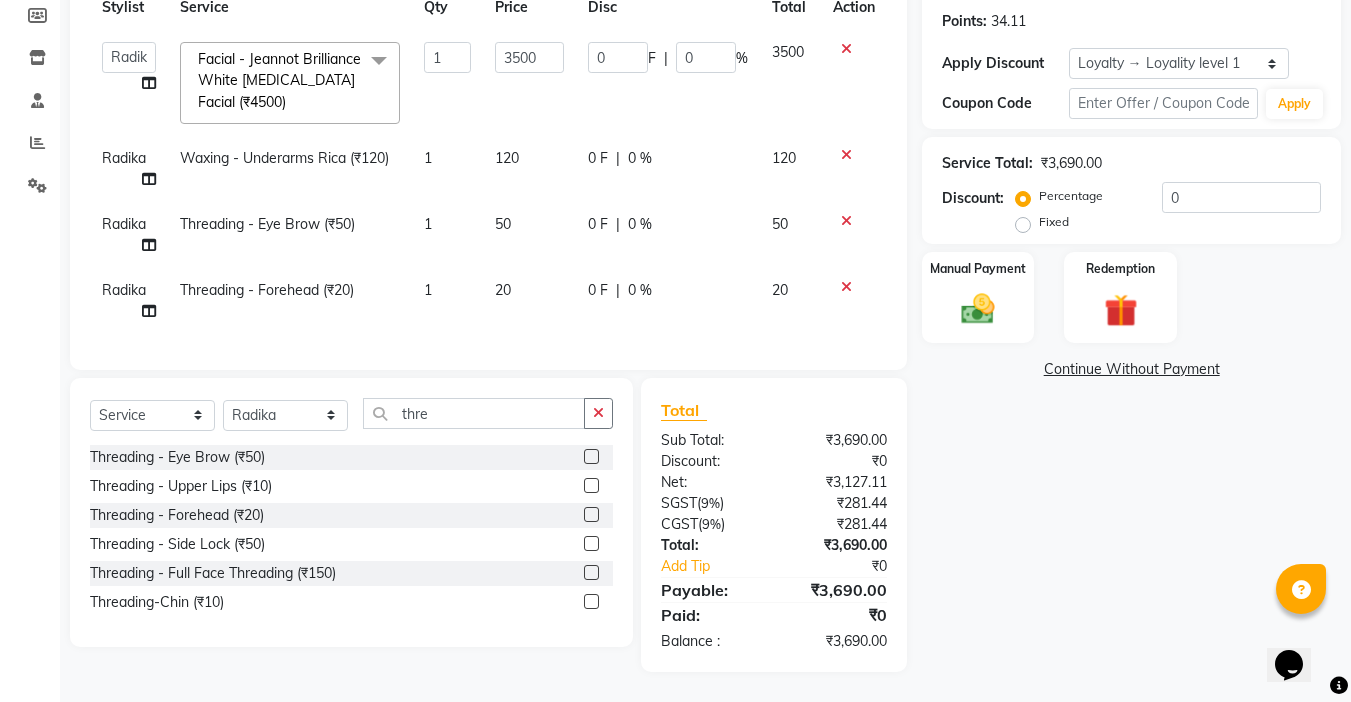 click on "Discount:  Percentage   Fixed  0" 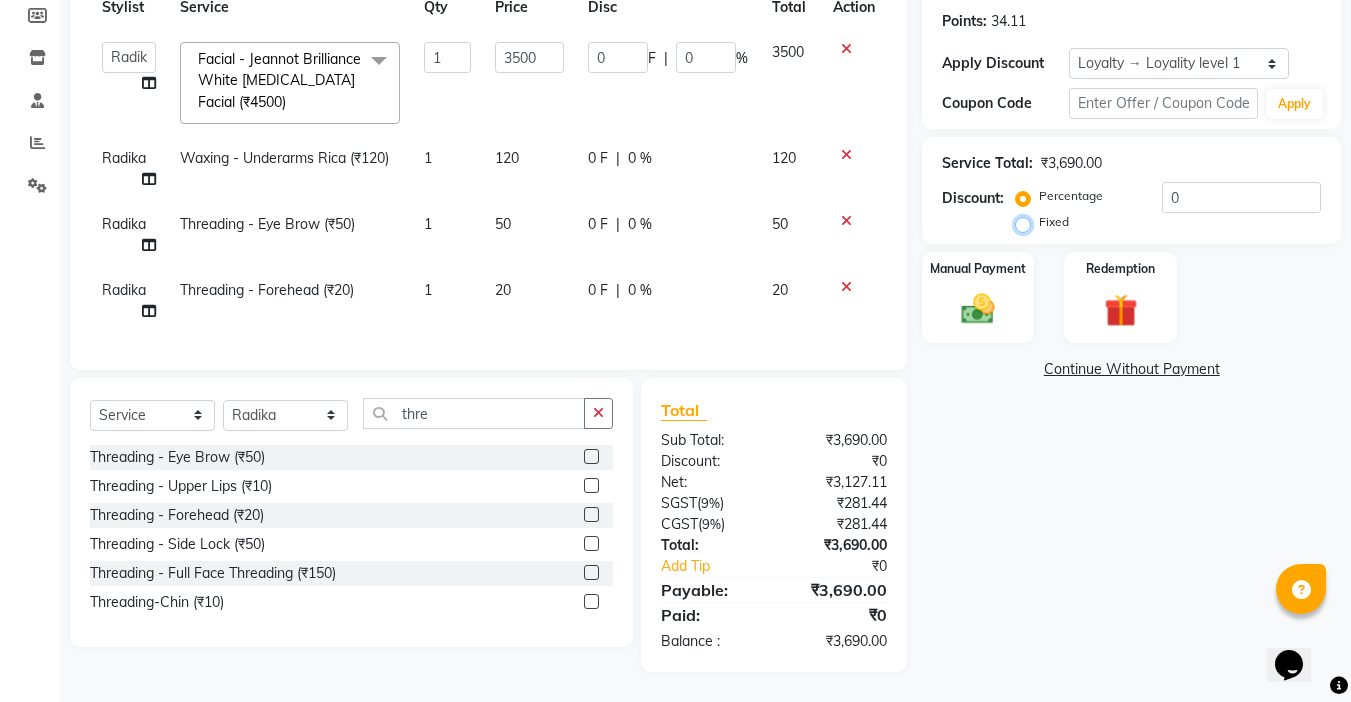 click on "Fixed" at bounding box center (1027, 222) 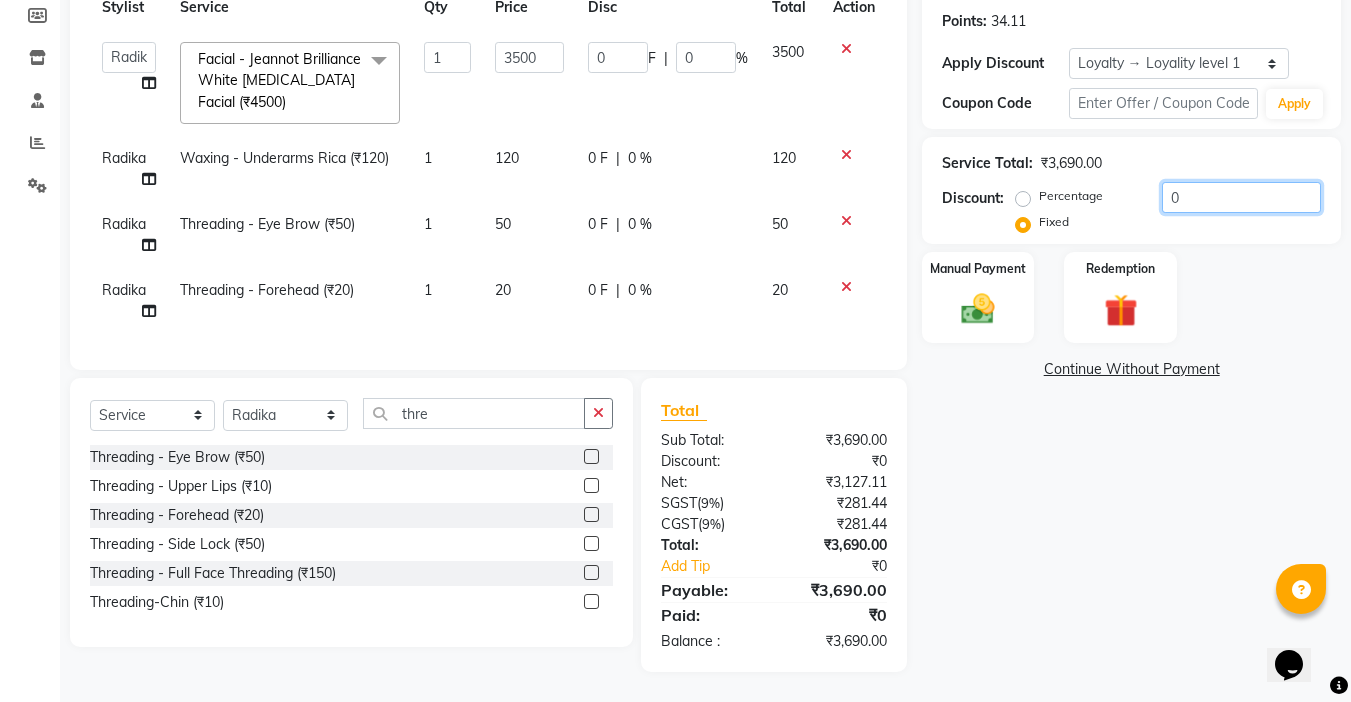 drag, startPoint x: 1126, startPoint y: 183, endPoint x: 1014, endPoint y: 193, distance: 112.44554 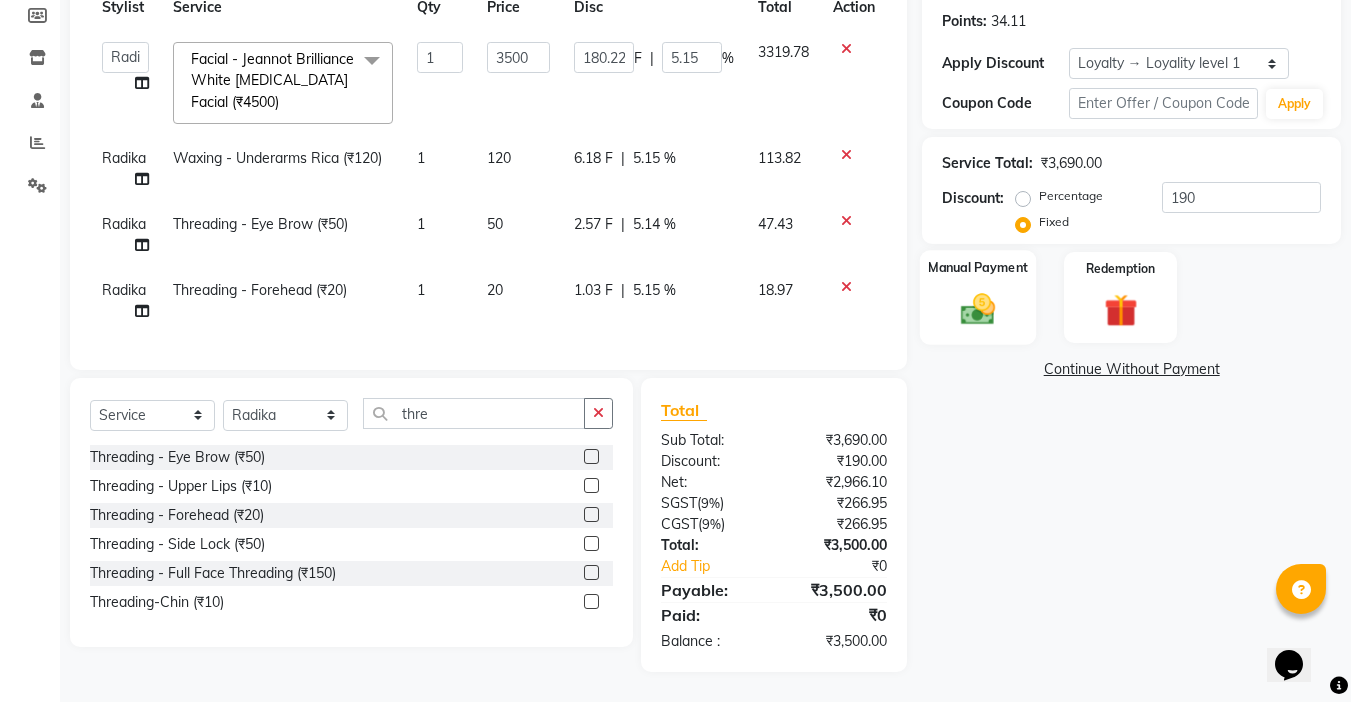 click 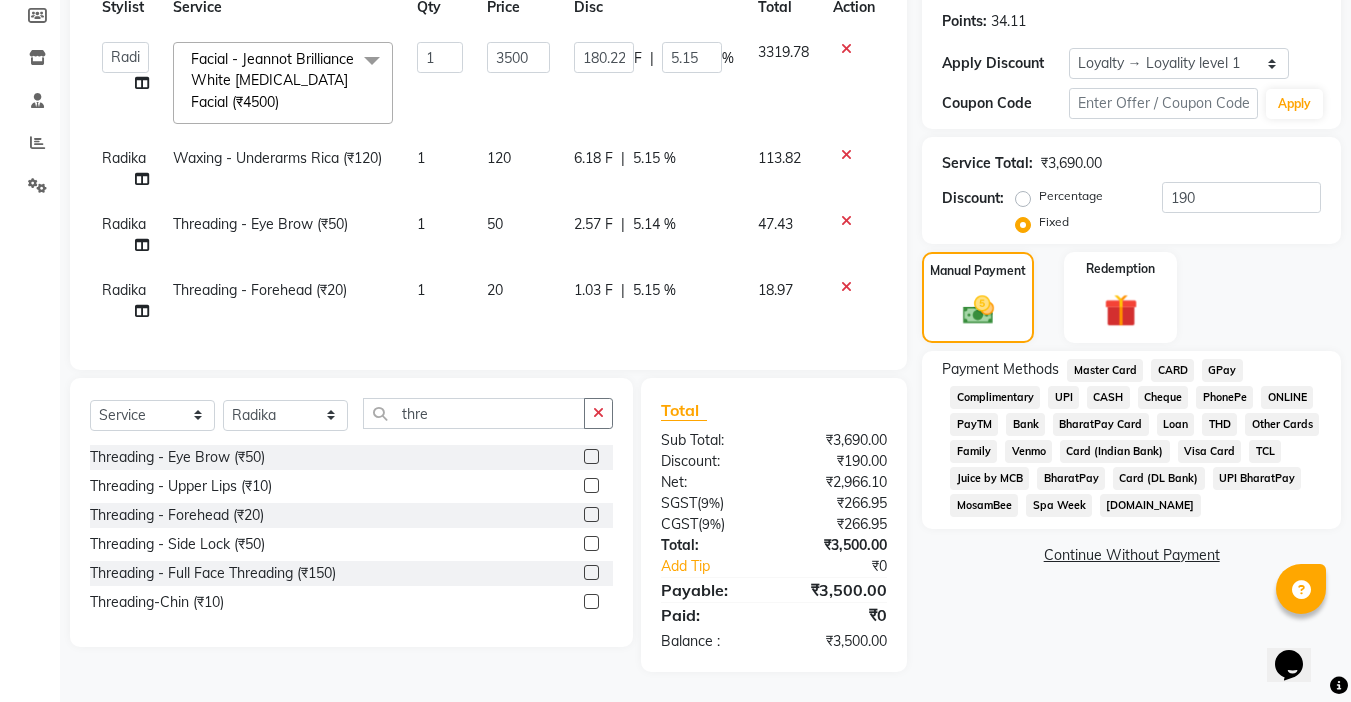 click on "CASH" 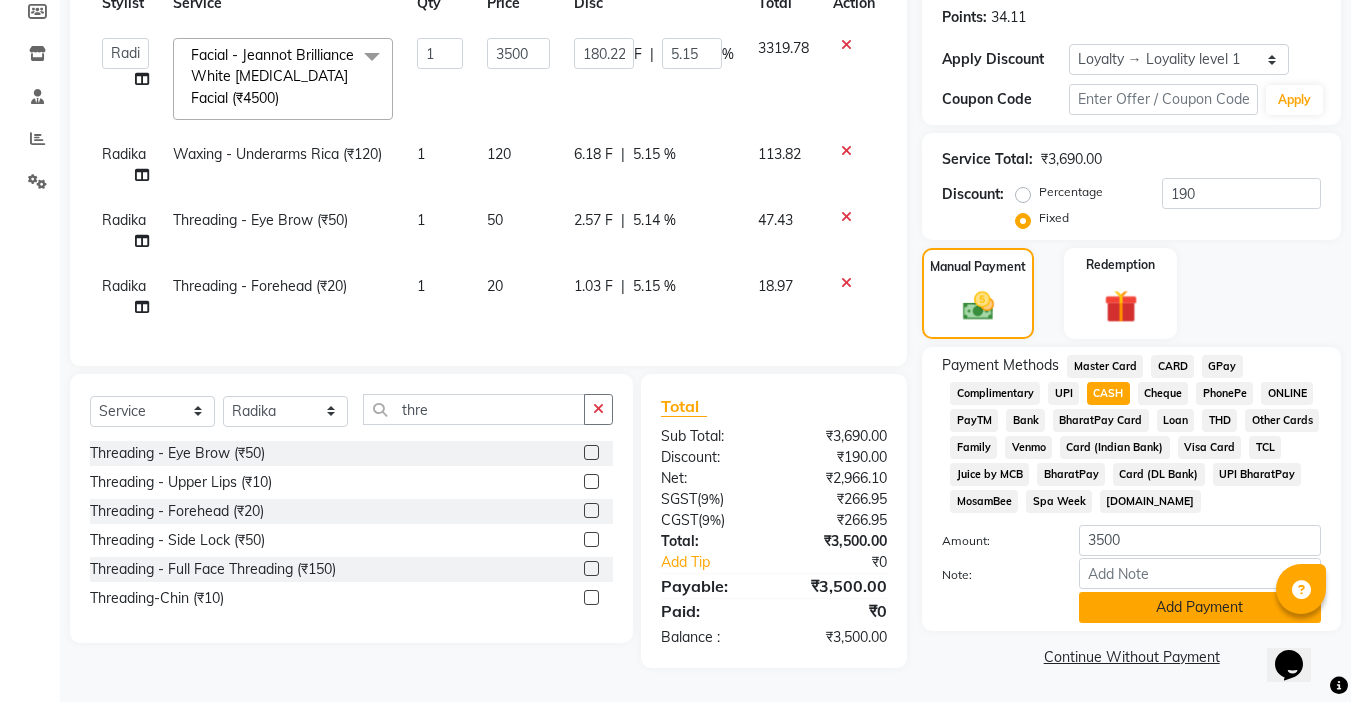 scroll, scrollTop: 315, scrollLeft: 0, axis: vertical 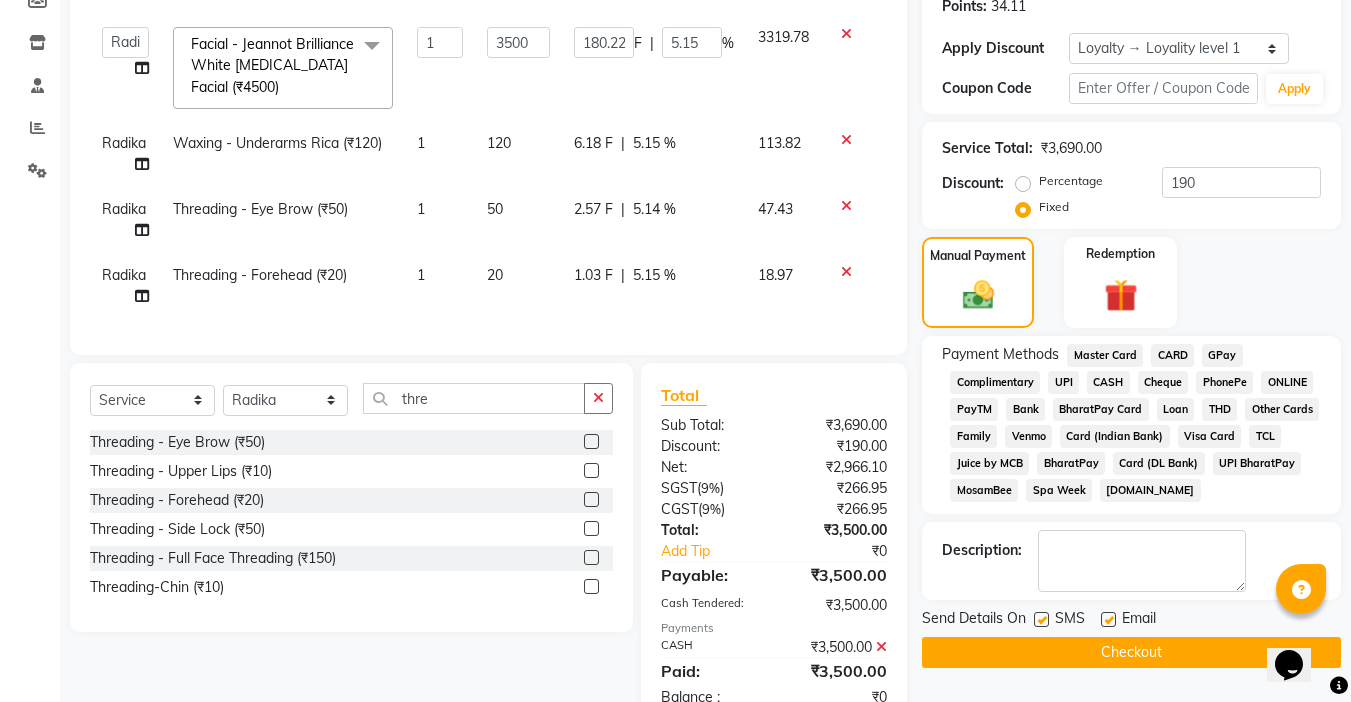 click 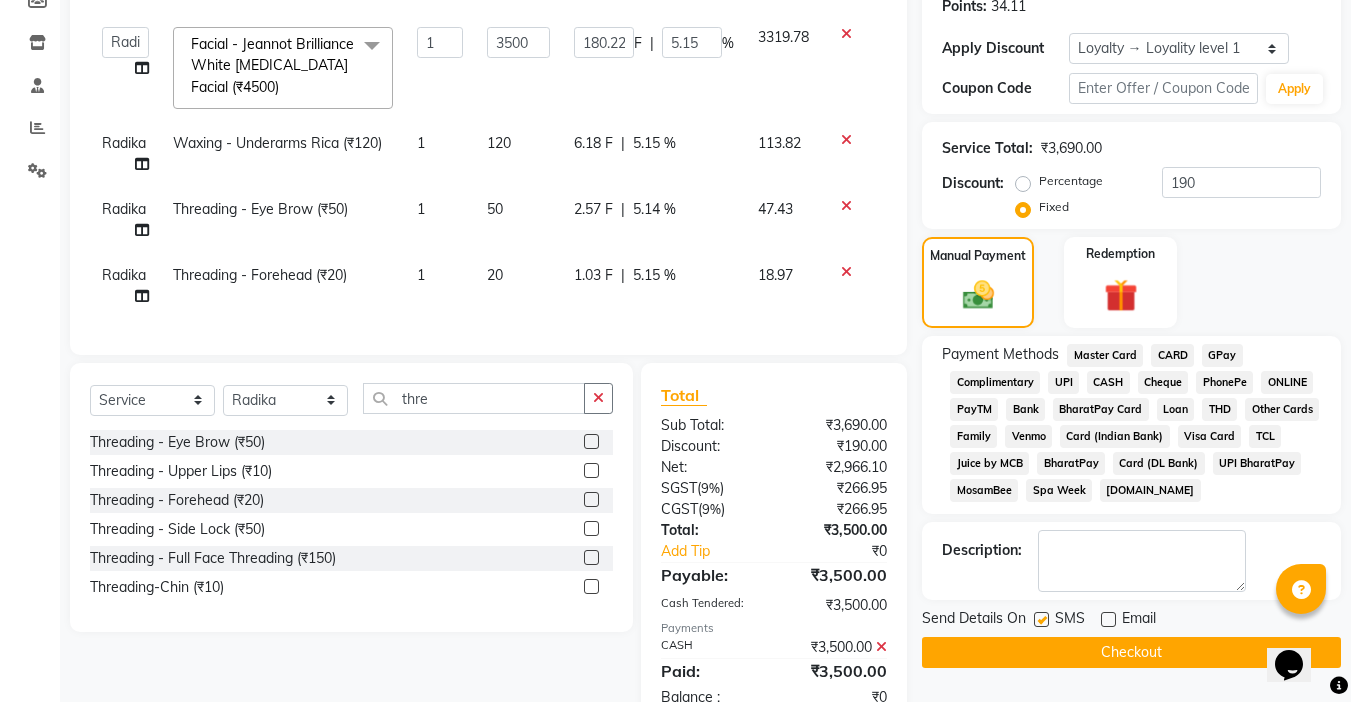 click 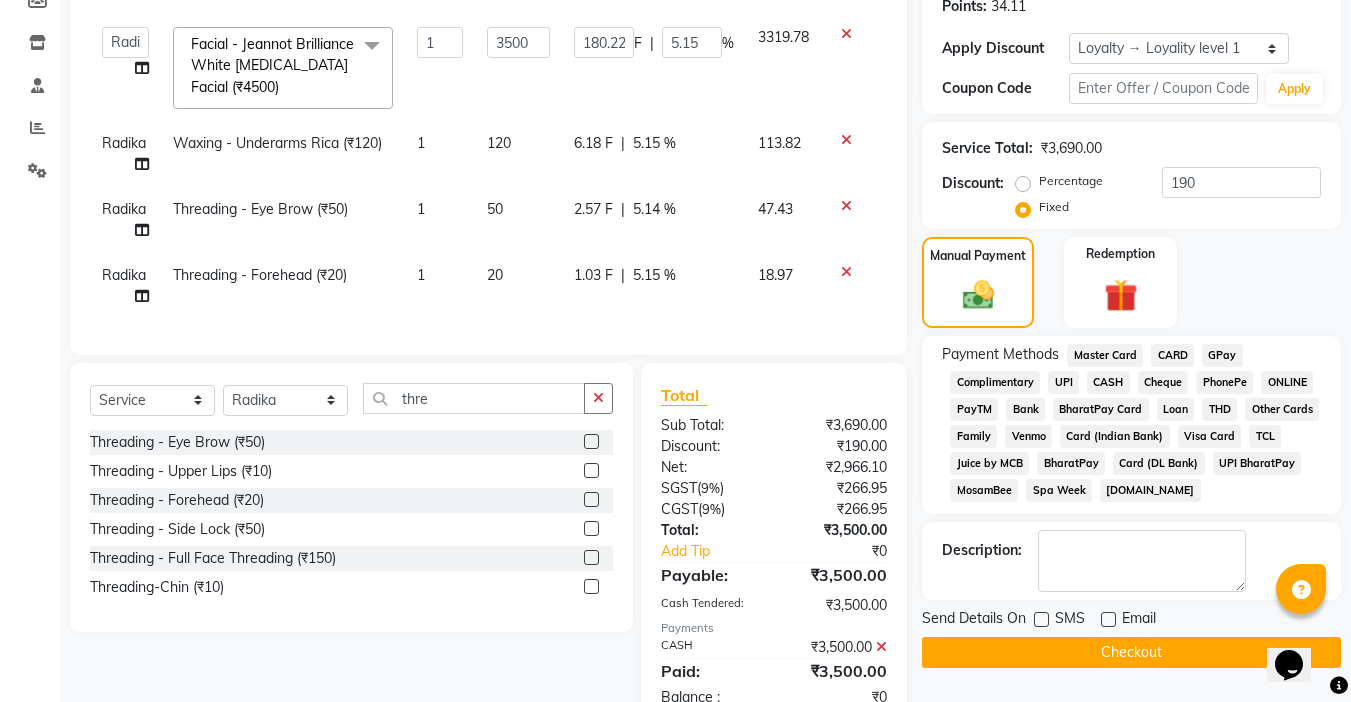 click on "Checkout" 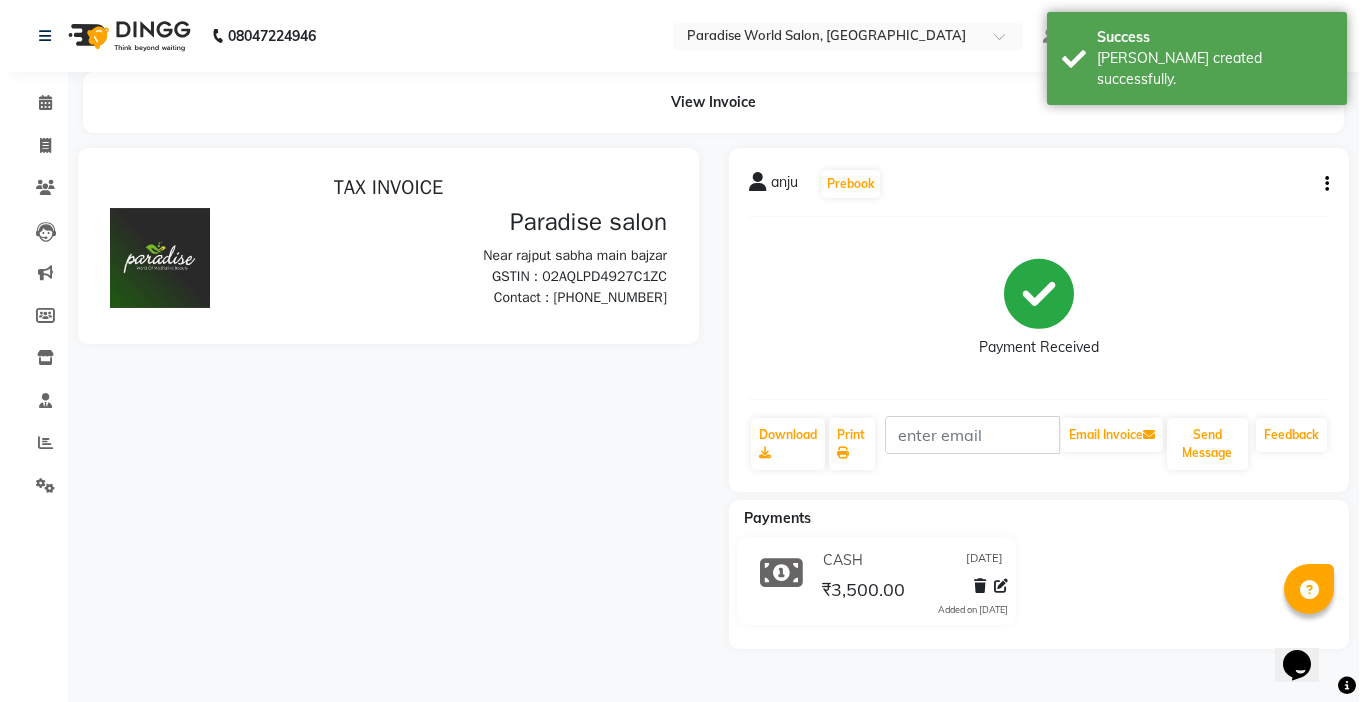 scroll, scrollTop: 0, scrollLeft: 0, axis: both 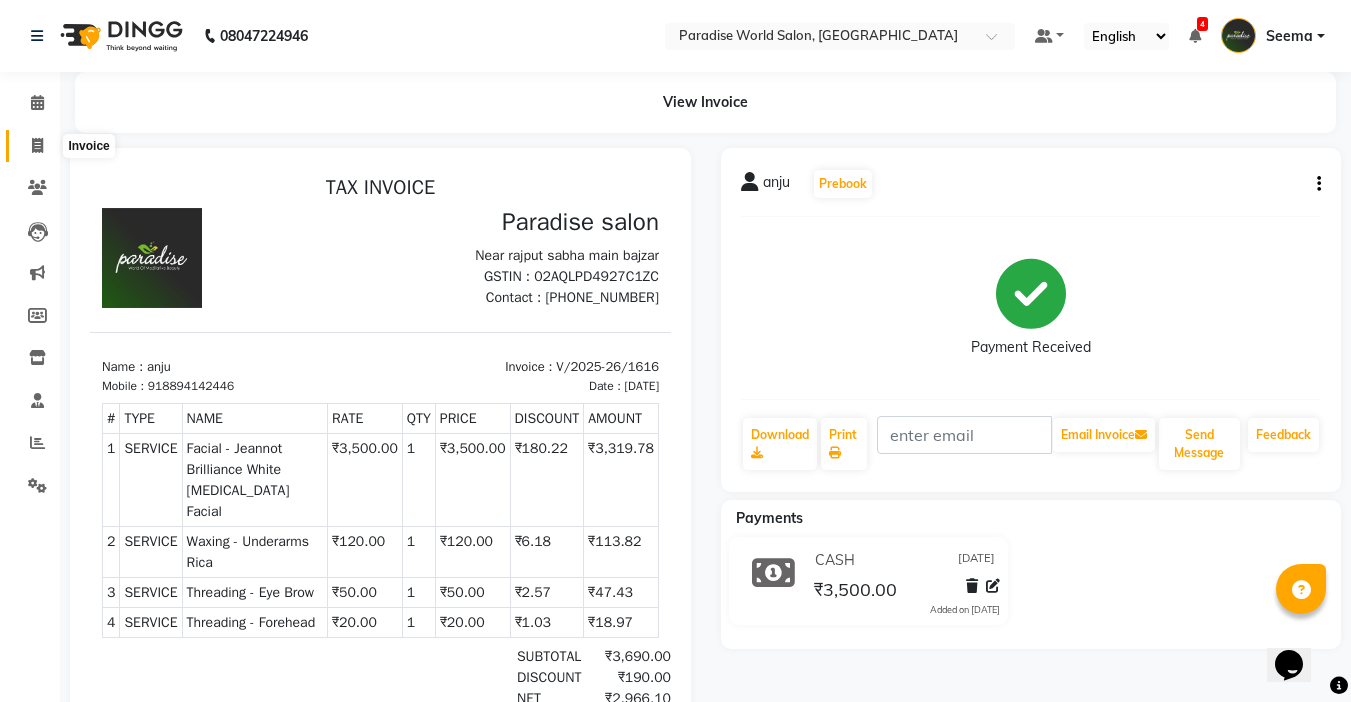 click 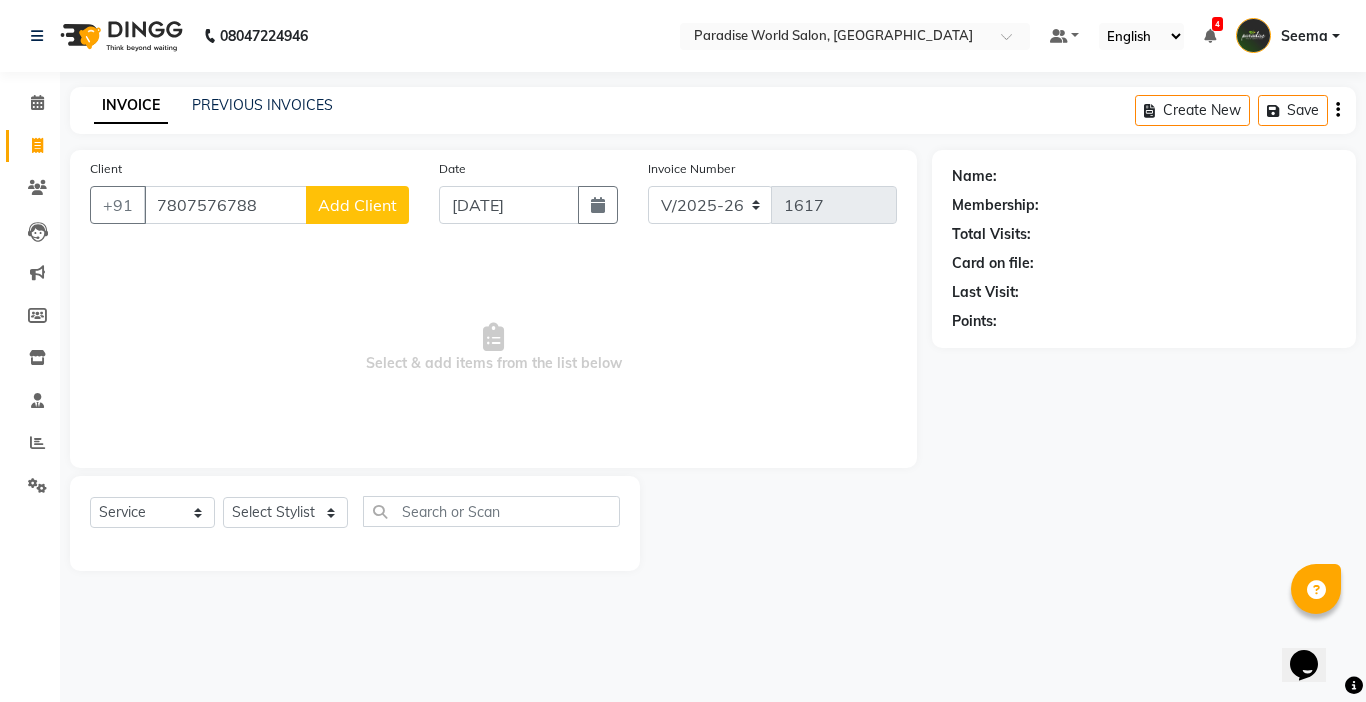 click on "Client [PHONE_NUMBER] Add Client" 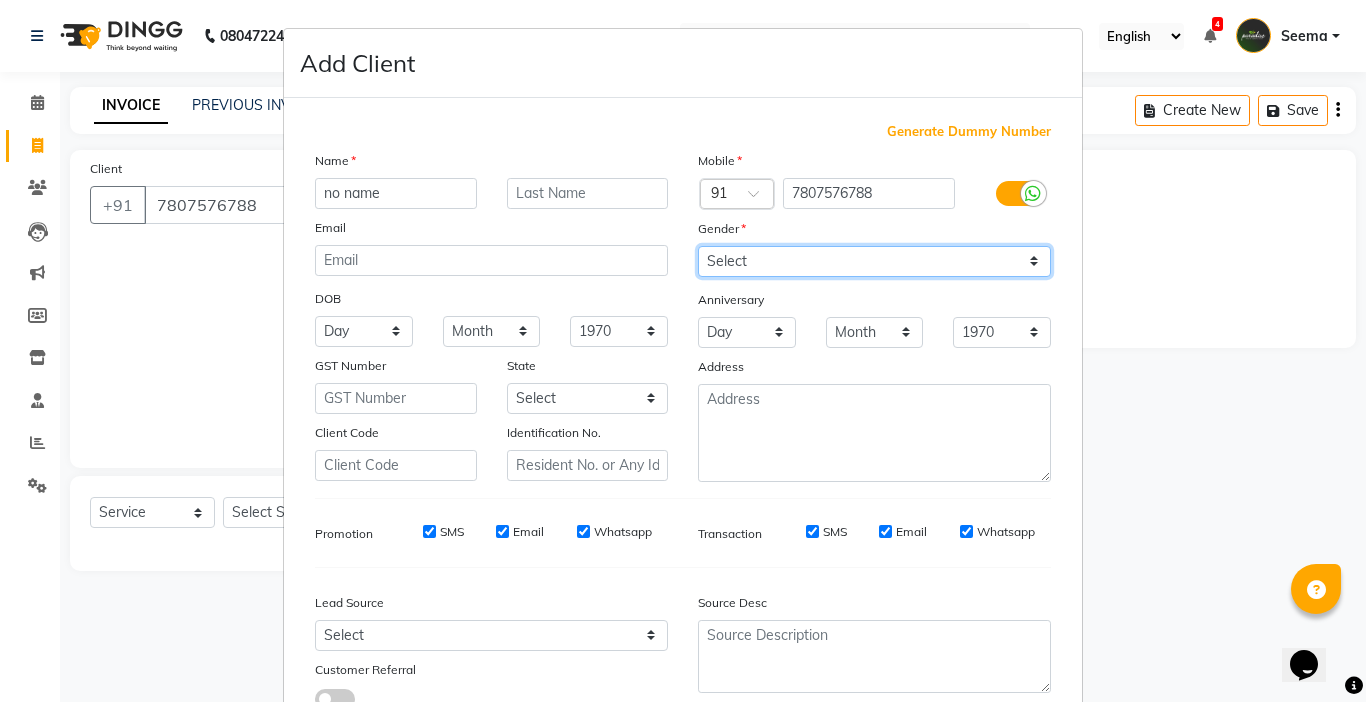 click on "Select [DEMOGRAPHIC_DATA] [DEMOGRAPHIC_DATA] Other Prefer Not To Say" at bounding box center [874, 261] 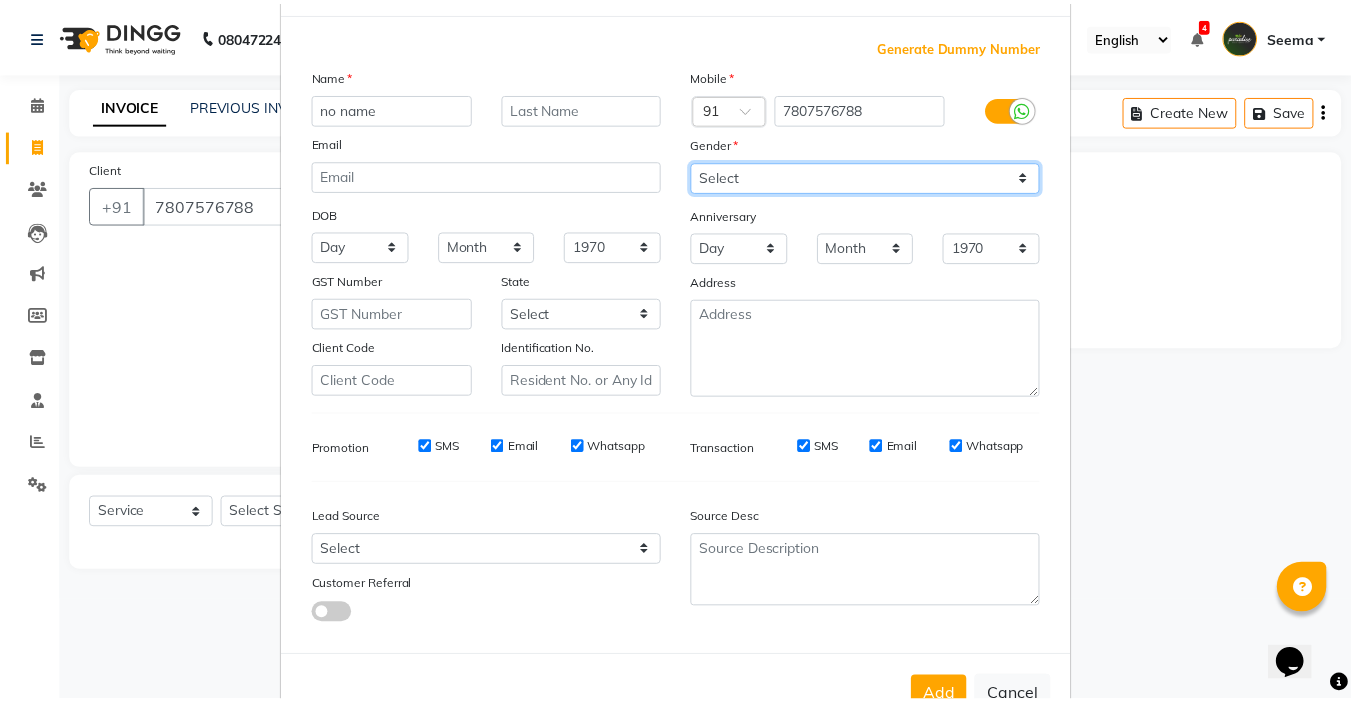 scroll, scrollTop: 147, scrollLeft: 0, axis: vertical 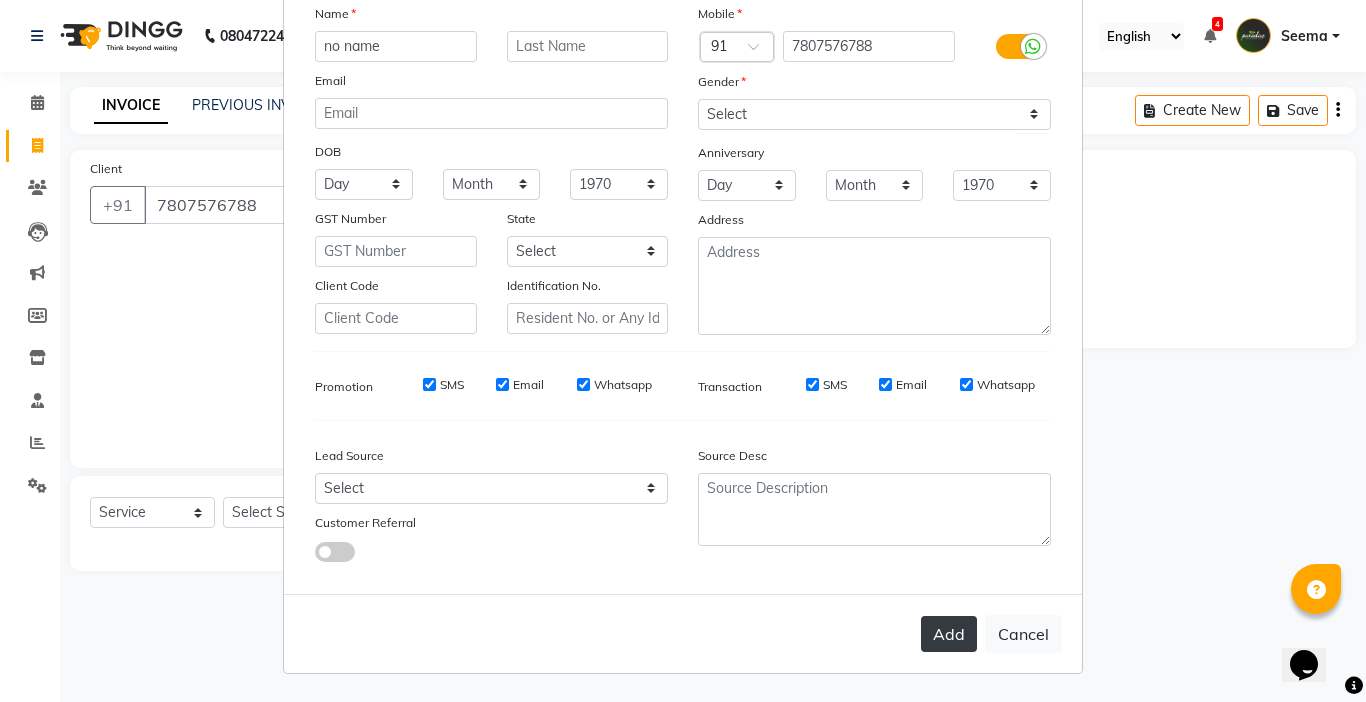 click on "Add" at bounding box center [949, 634] 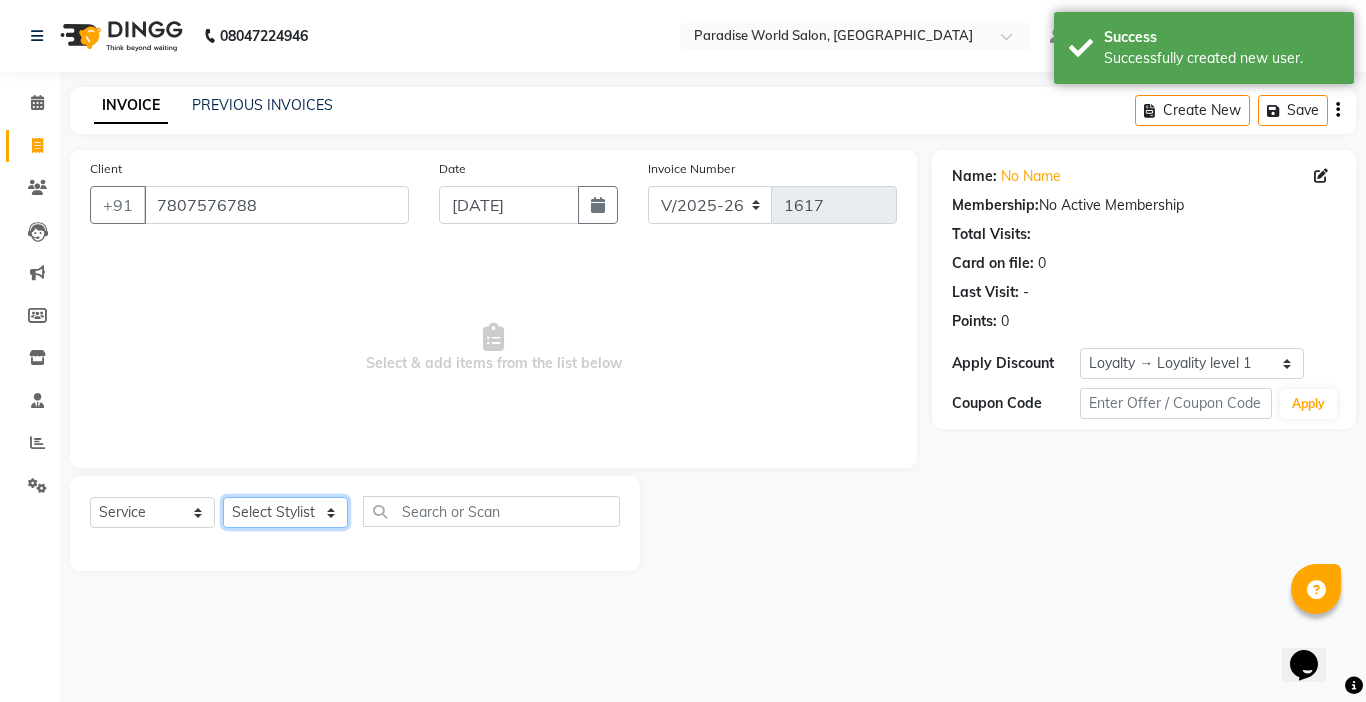 click on "Select Stylist [PERSON_NAME]  [PERSON_NAME] company Deepak [PERSON_NAME] [PERSON_NAME] [PERSON_NAME] Love preet [PERSON_NAME] student [PERSON_NAME] [PERSON_NAME] [PERSON_NAME] [PERSON_NAME] Student Seema [PERSON_NAME] - Student Shweta  [PERSON_NAME] [PERSON_NAME] Vikas Vishal" 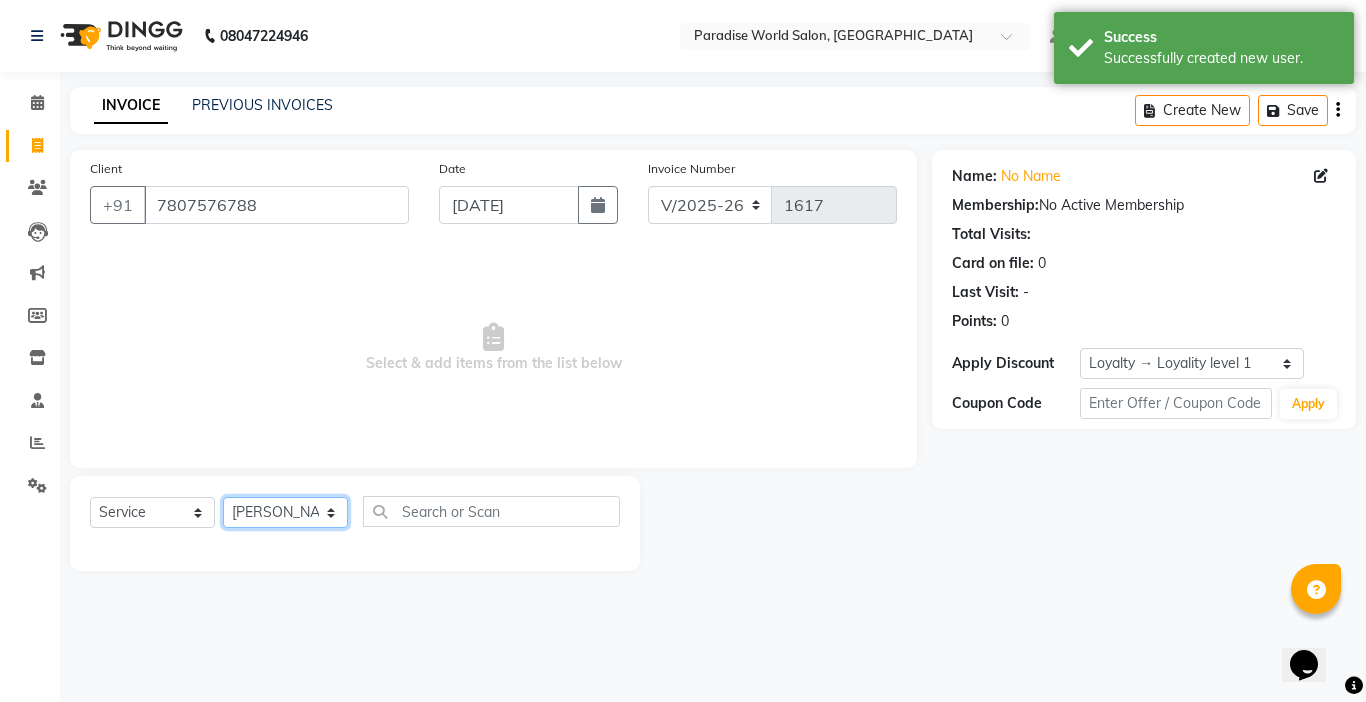 click on "Select Stylist [PERSON_NAME]  [PERSON_NAME] company Deepak [PERSON_NAME] [PERSON_NAME] [PERSON_NAME] Love preet [PERSON_NAME] student [PERSON_NAME] [PERSON_NAME] [PERSON_NAME] [PERSON_NAME] Student Seema [PERSON_NAME] - Student Shweta  [PERSON_NAME] [PERSON_NAME] Vikas Vishal" 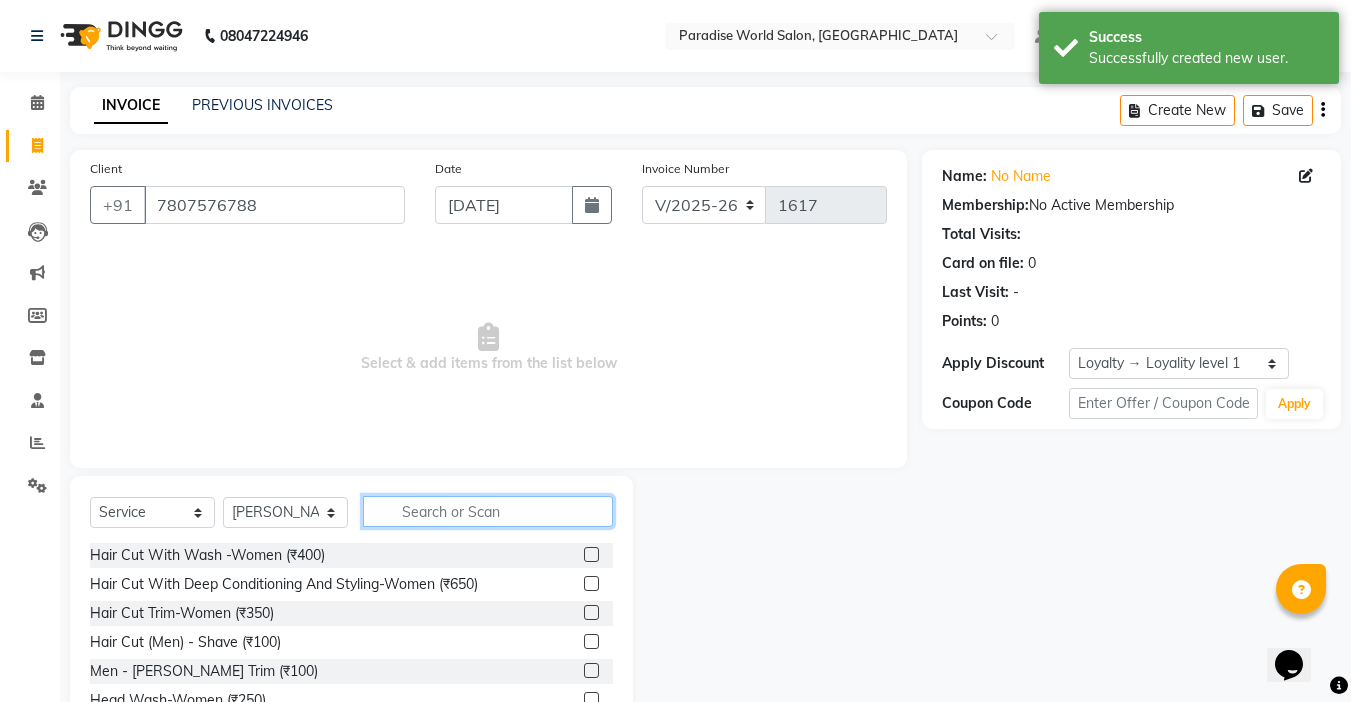 click 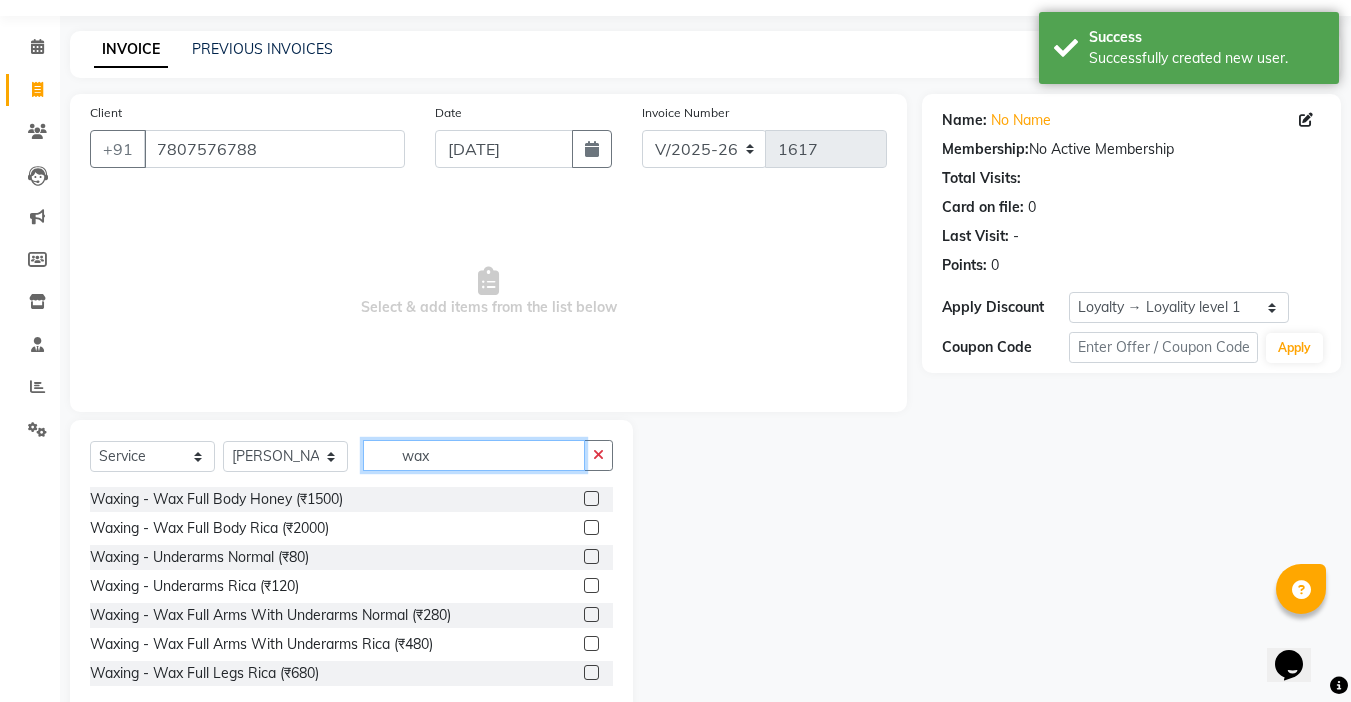 scroll, scrollTop: 99, scrollLeft: 0, axis: vertical 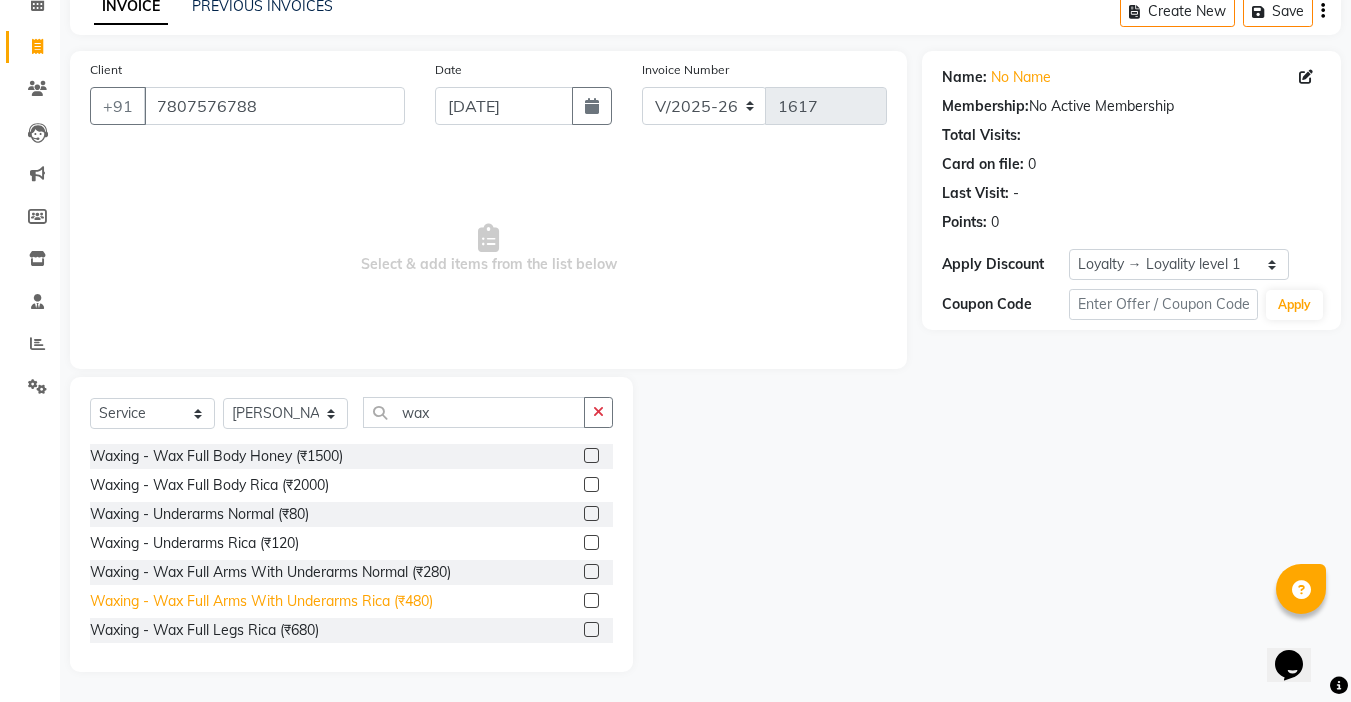 click on "Waxing   -  Wax Full Arms With Underarms Rica (₹480)" 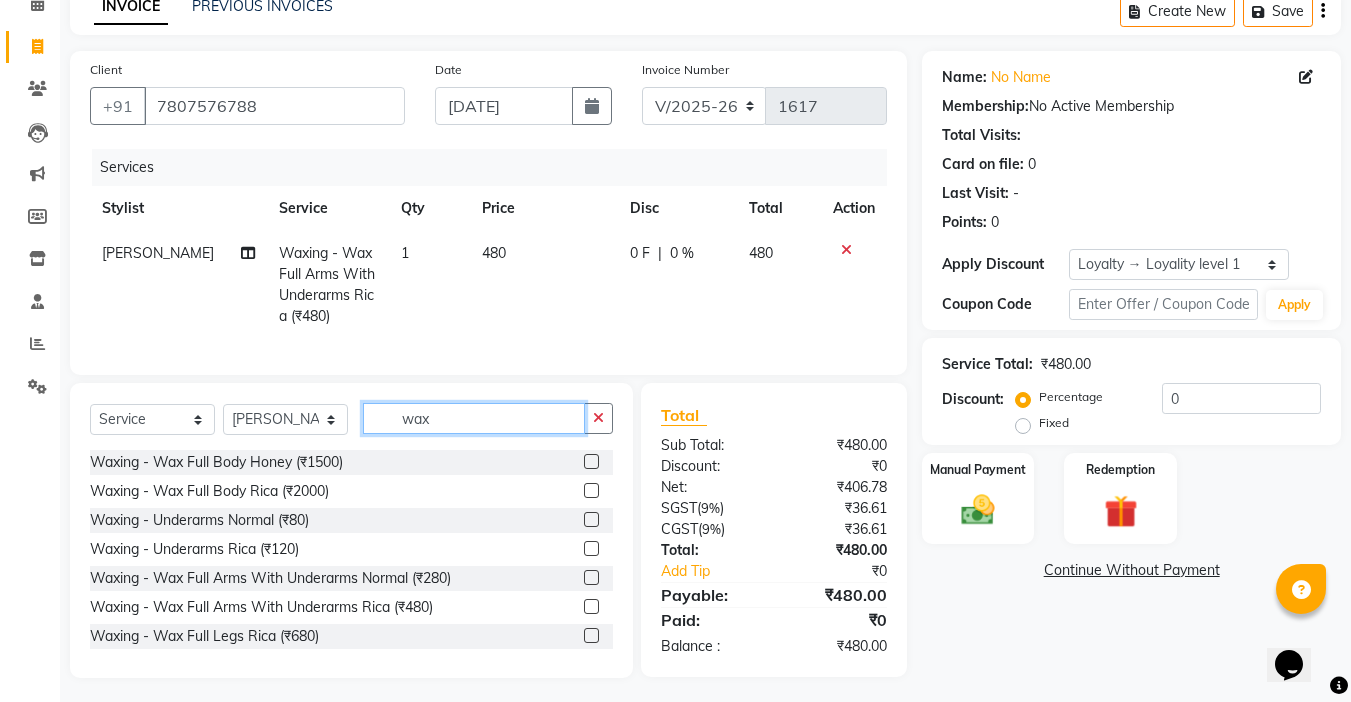 click on "wax" 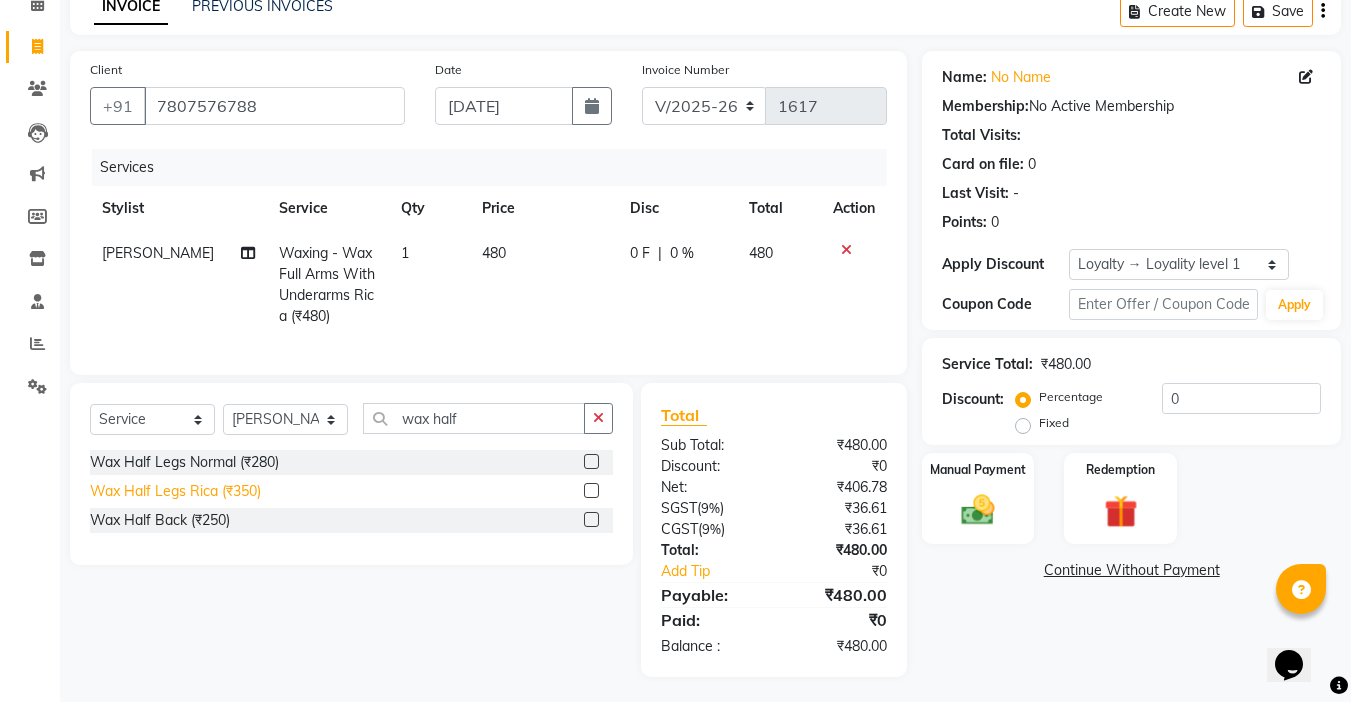 click on "Wax Half Legs Rica (₹350)" 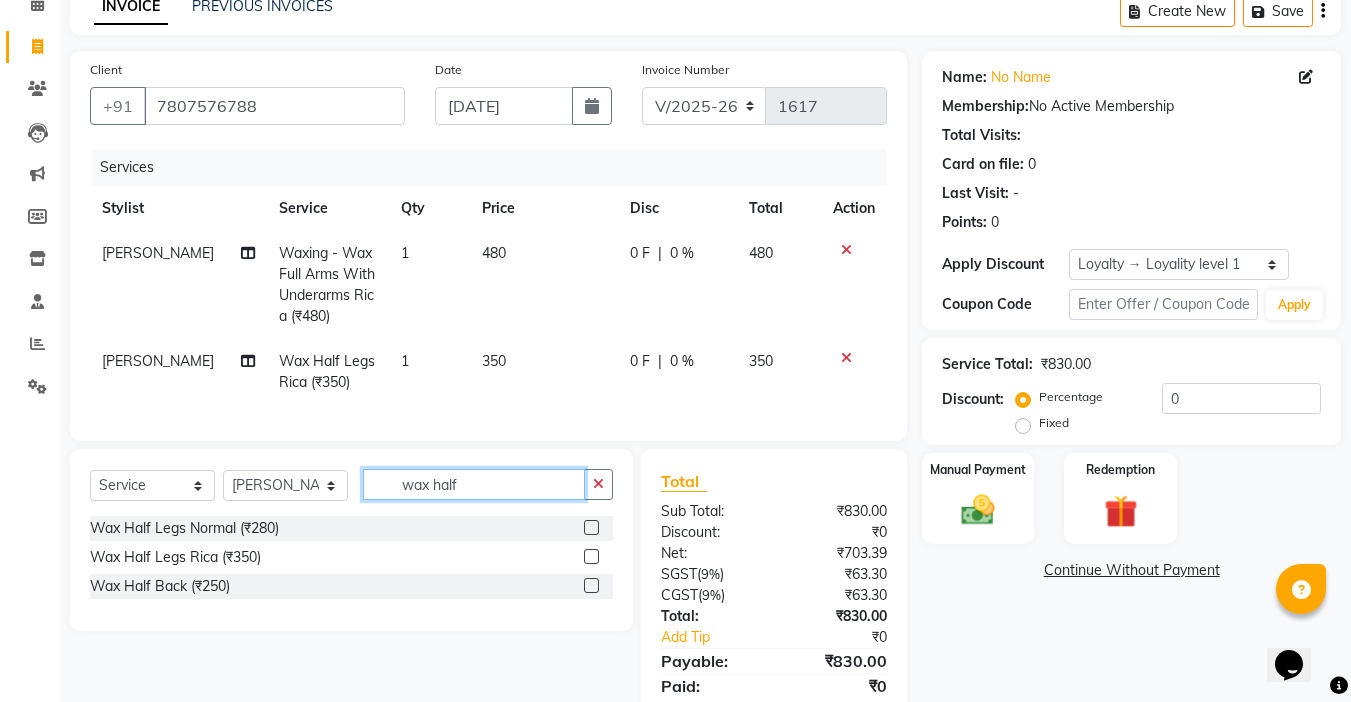 drag, startPoint x: 475, startPoint y: 506, endPoint x: 368, endPoint y: 506, distance: 107 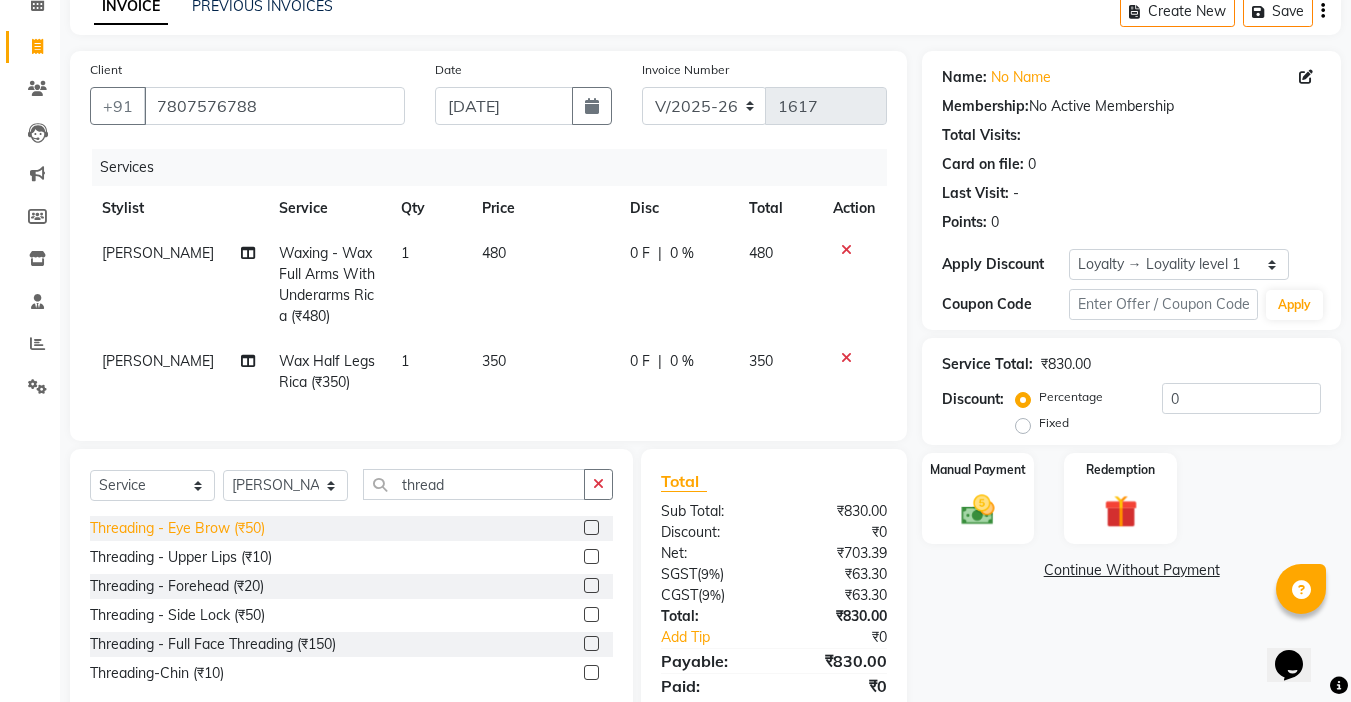 click on "Threading   -  Eye Brow (₹50)" 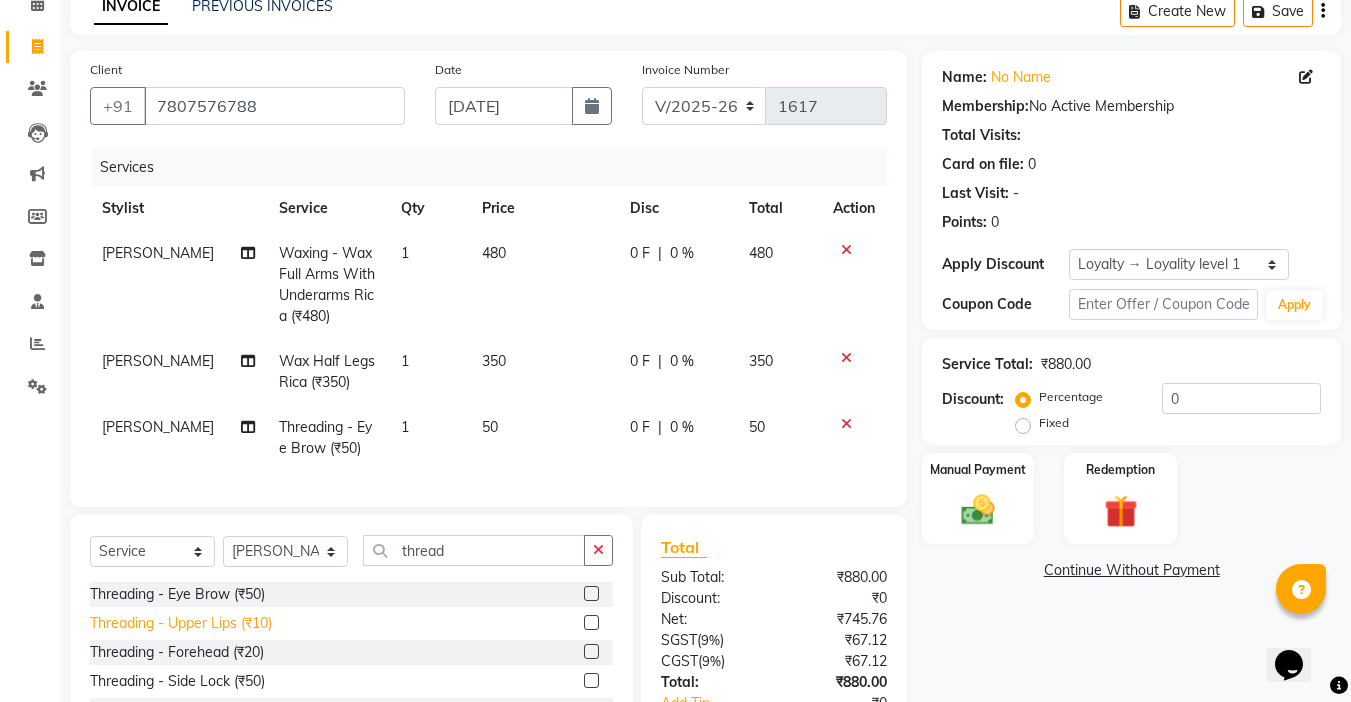 click on "Threading   -  Upper Lips (₹10)" 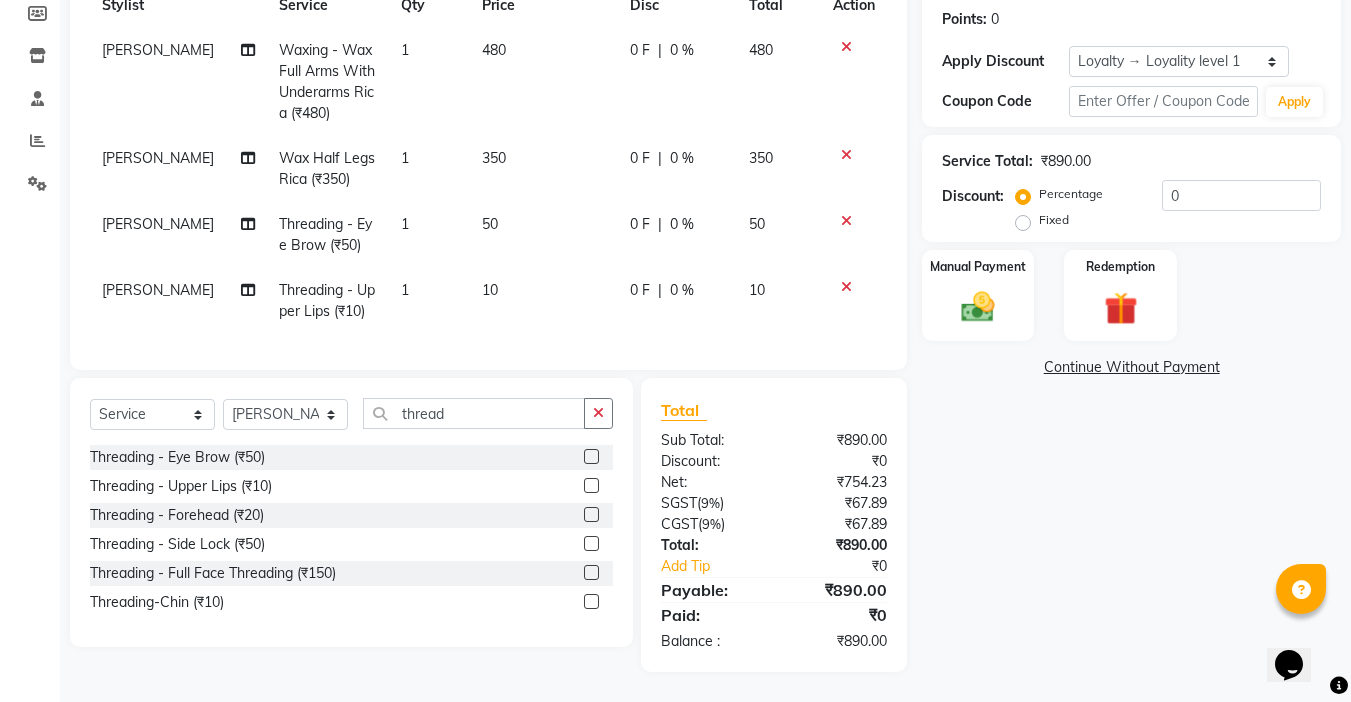 scroll, scrollTop: 317, scrollLeft: 0, axis: vertical 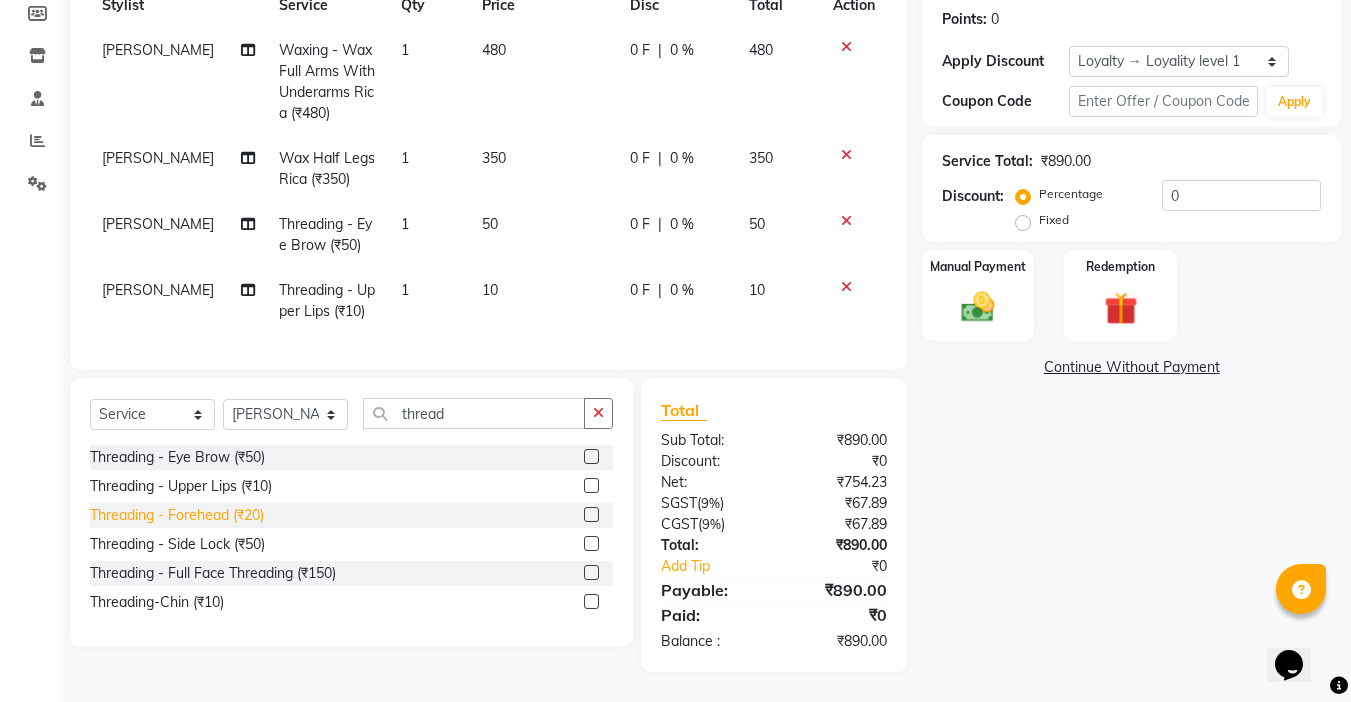 click on "Threading   -  Forehead (₹20)" 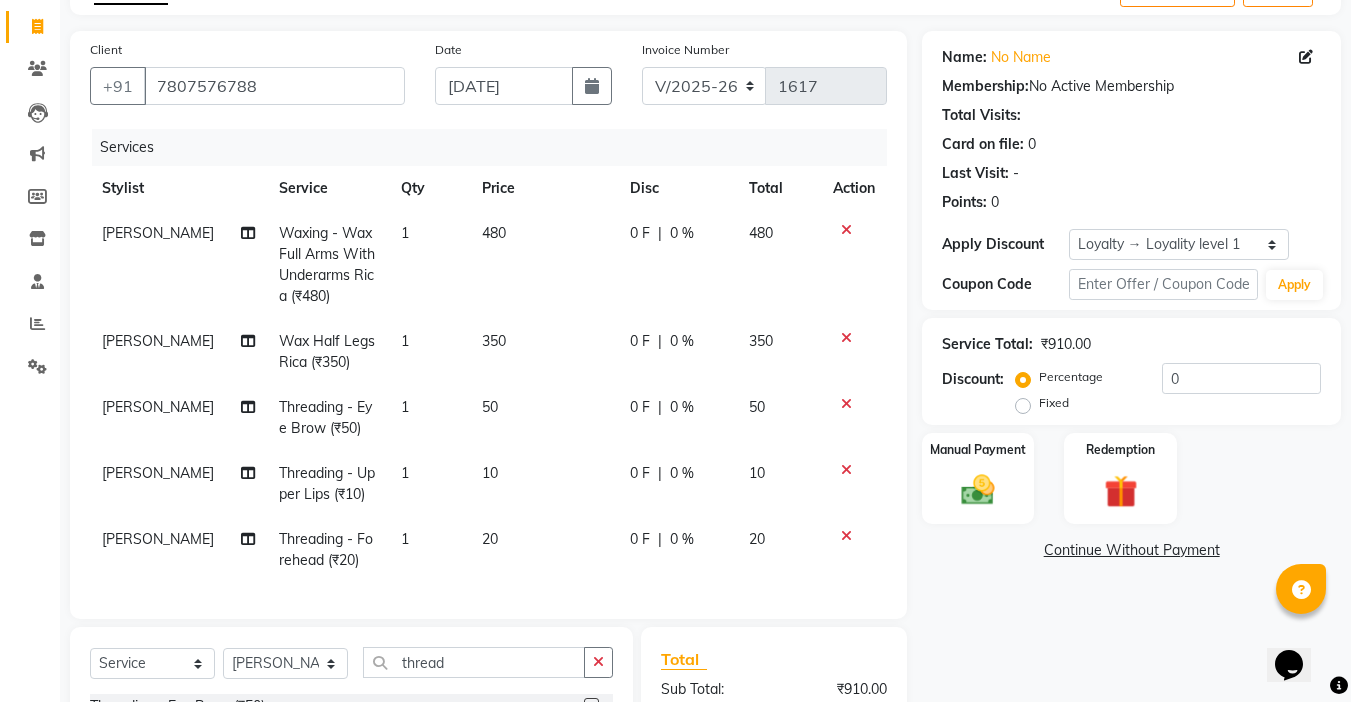 scroll, scrollTop: 117, scrollLeft: 0, axis: vertical 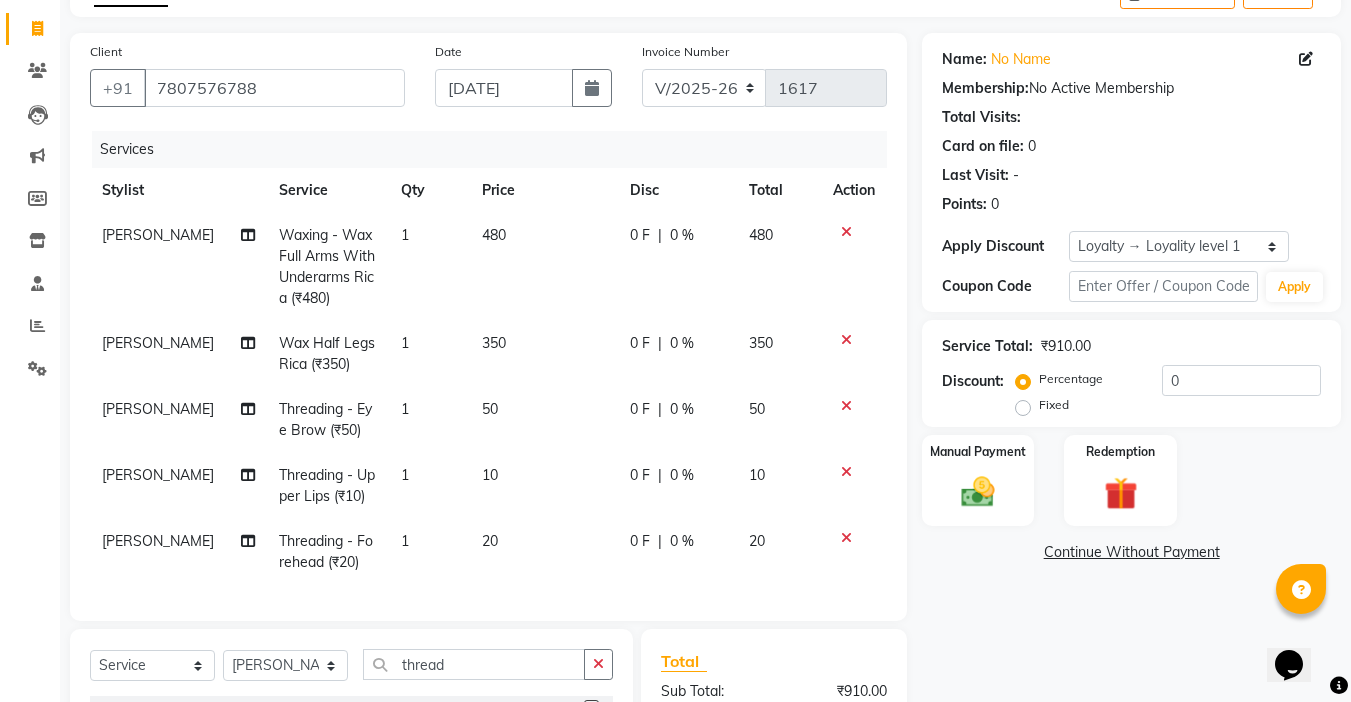 click on "350" 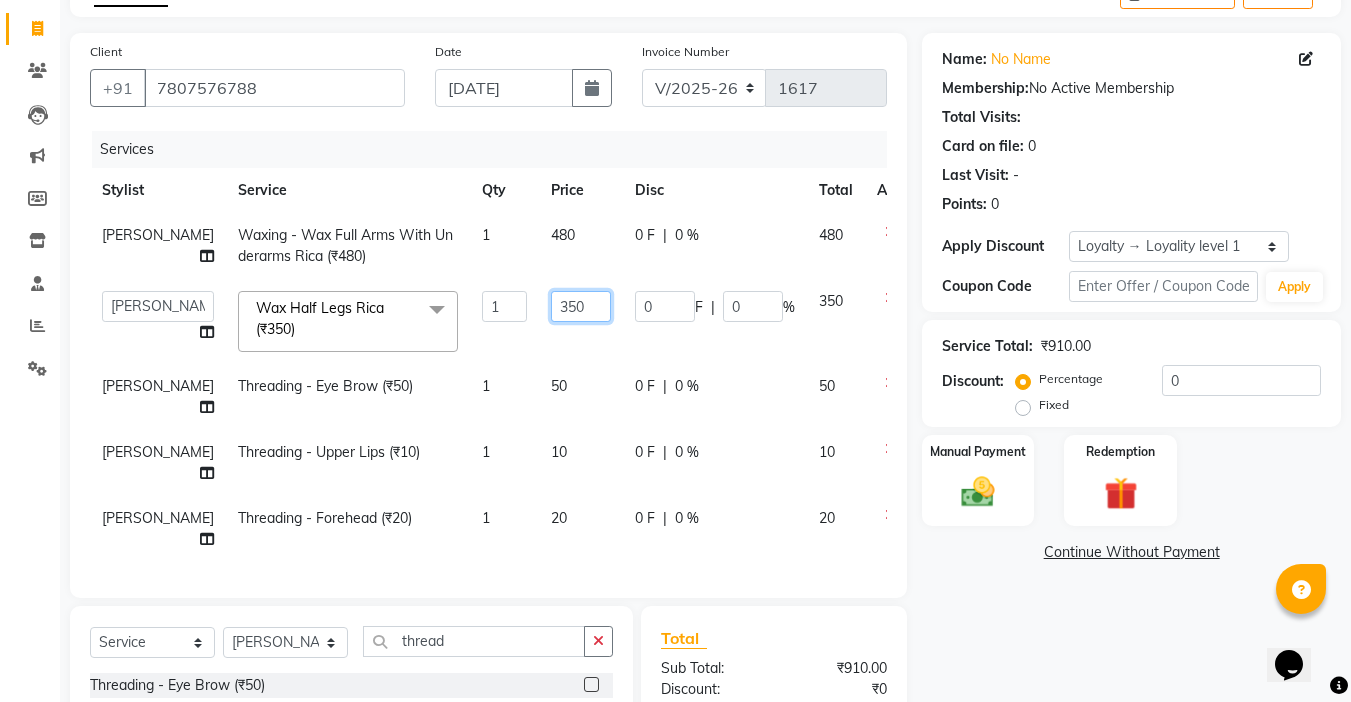 click on "350" 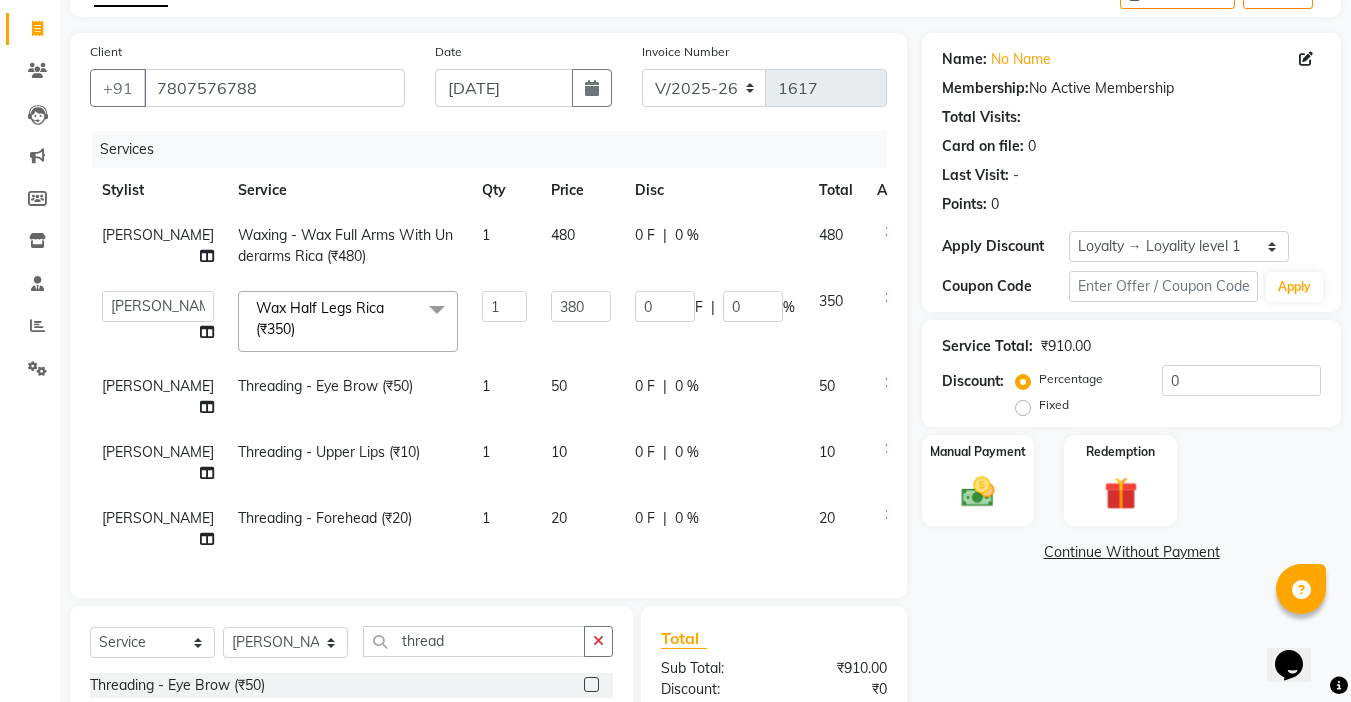 click on "380" 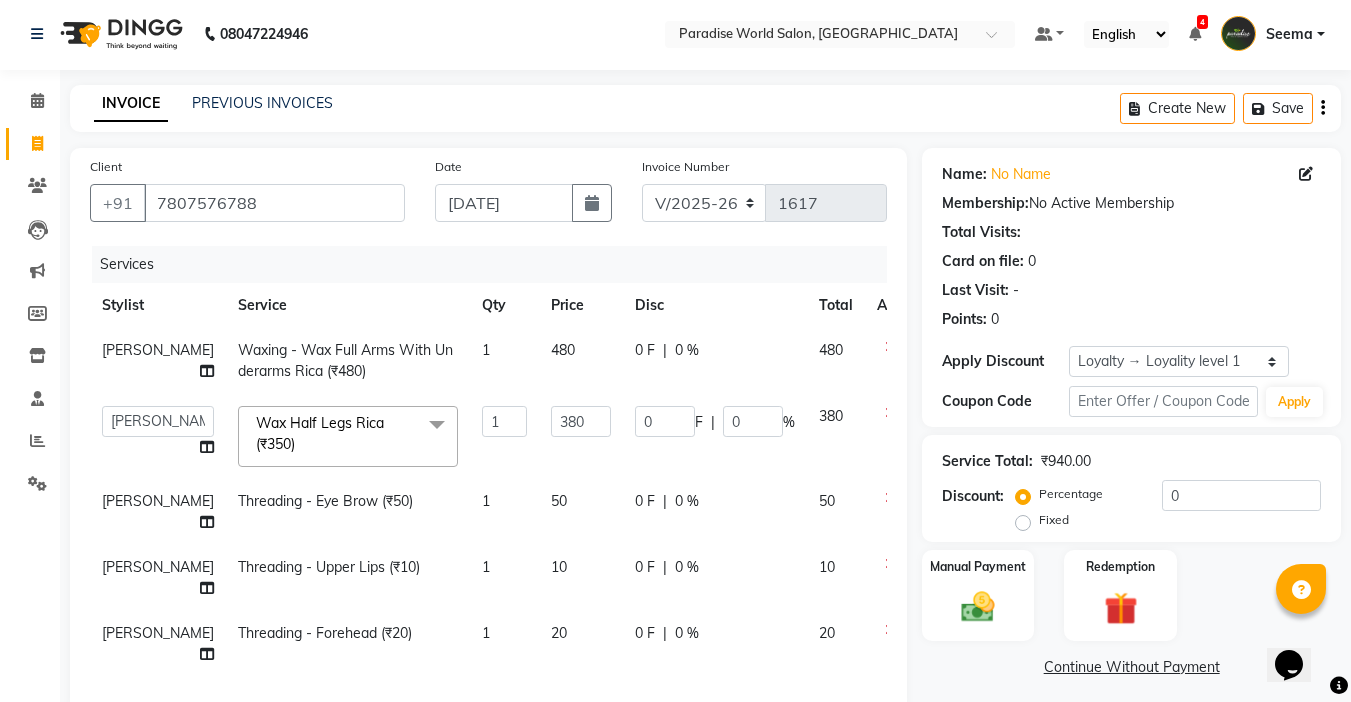scroll, scrollTop: 0, scrollLeft: 0, axis: both 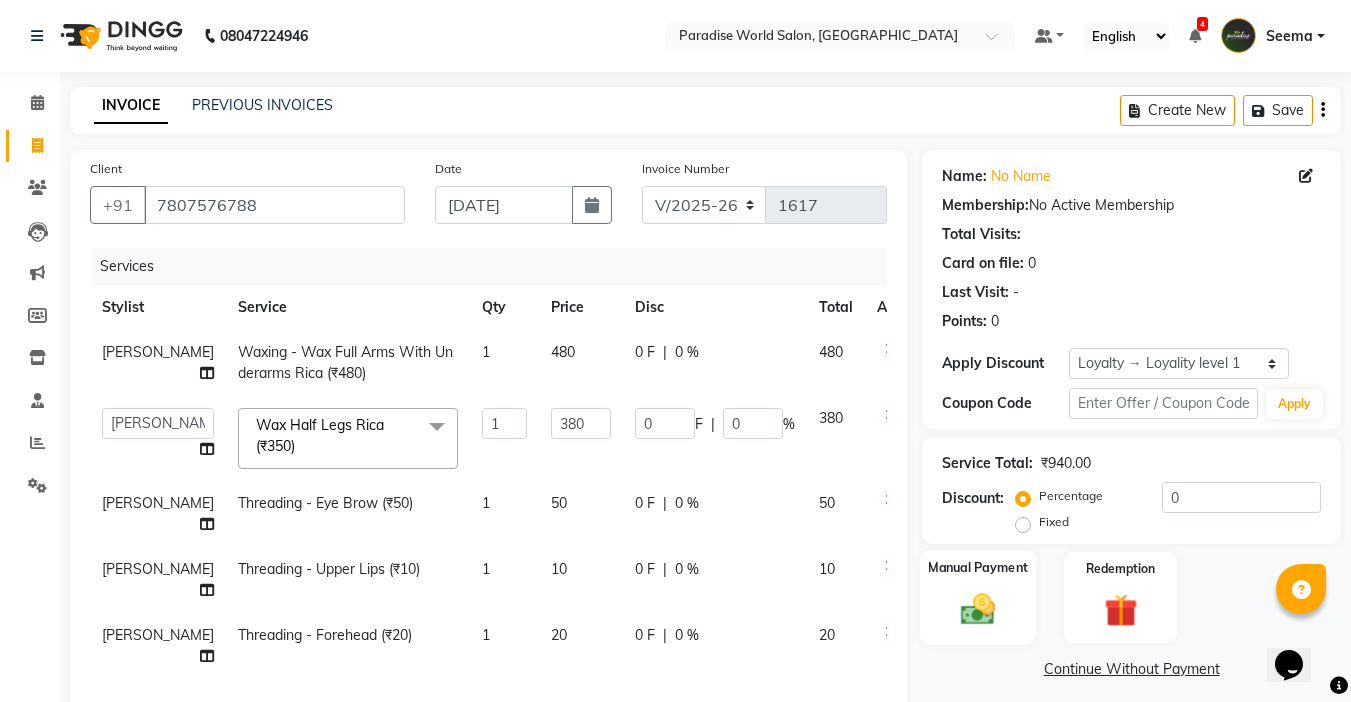 click 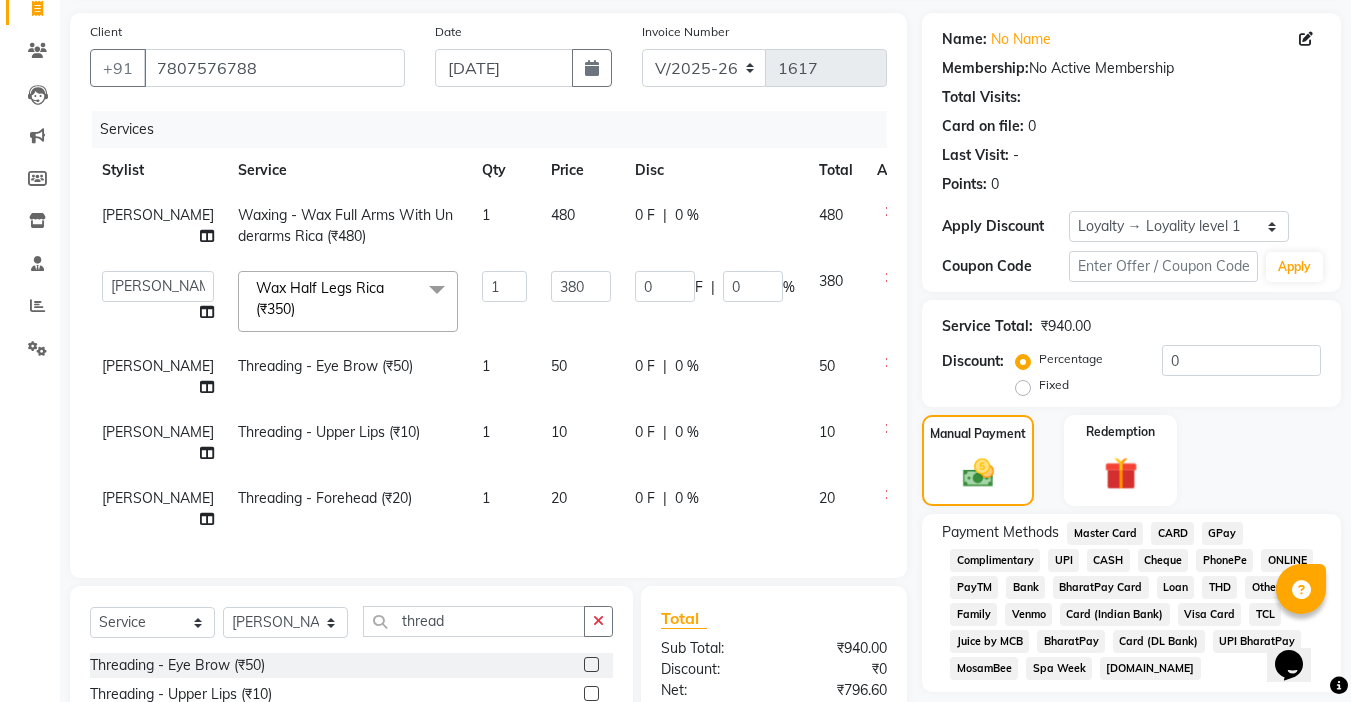 scroll, scrollTop: 360, scrollLeft: 0, axis: vertical 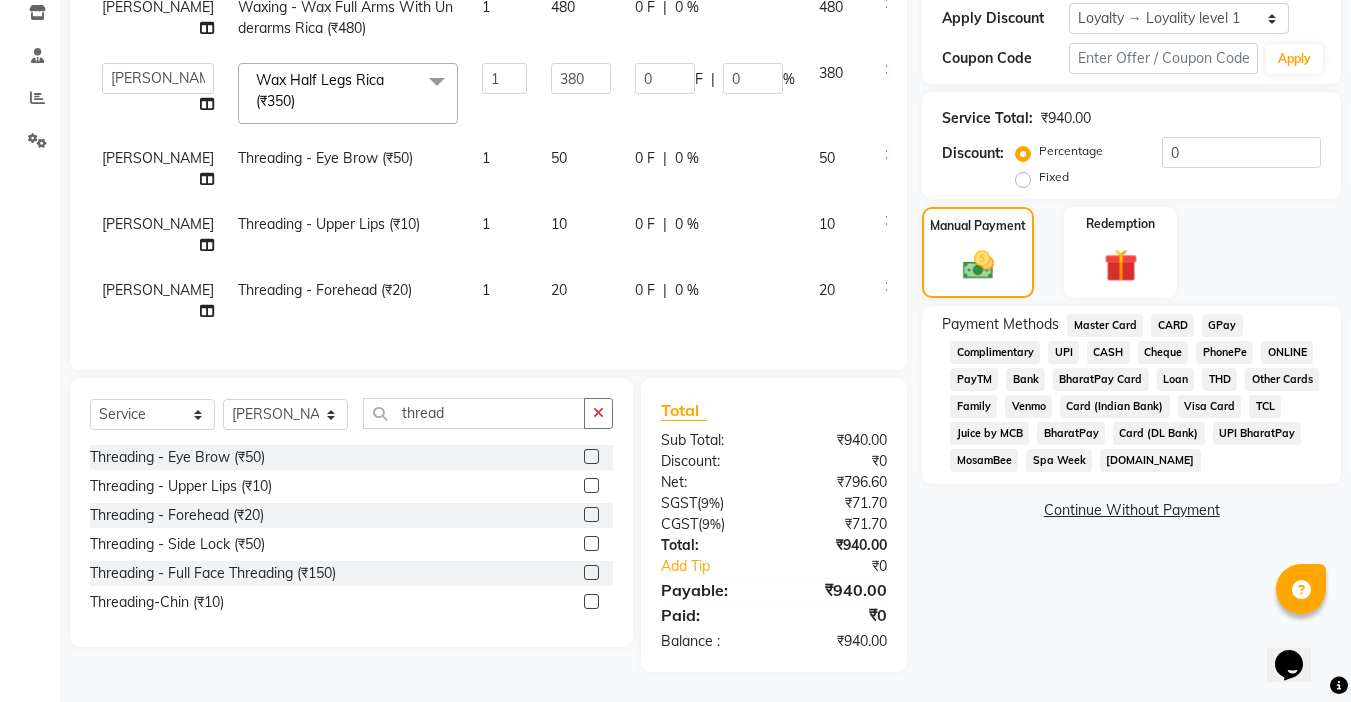 click on "UPI" 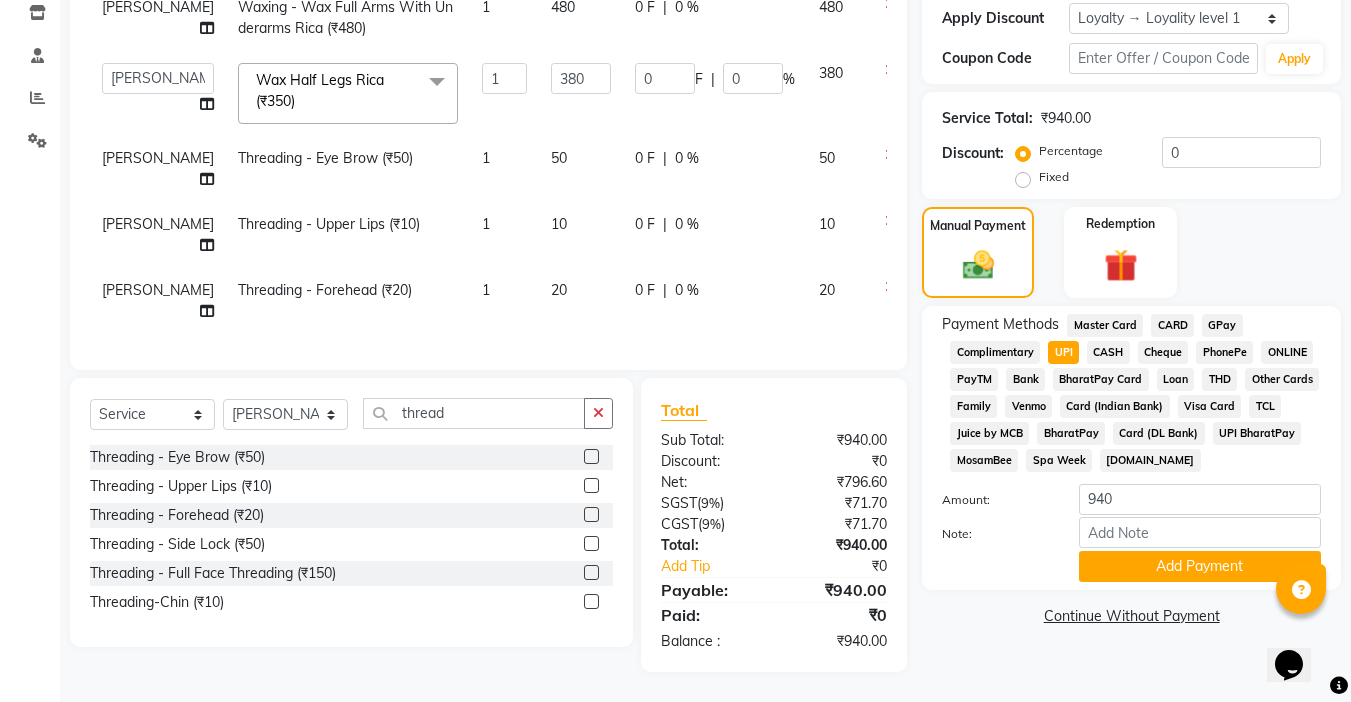 scroll, scrollTop: 360, scrollLeft: 0, axis: vertical 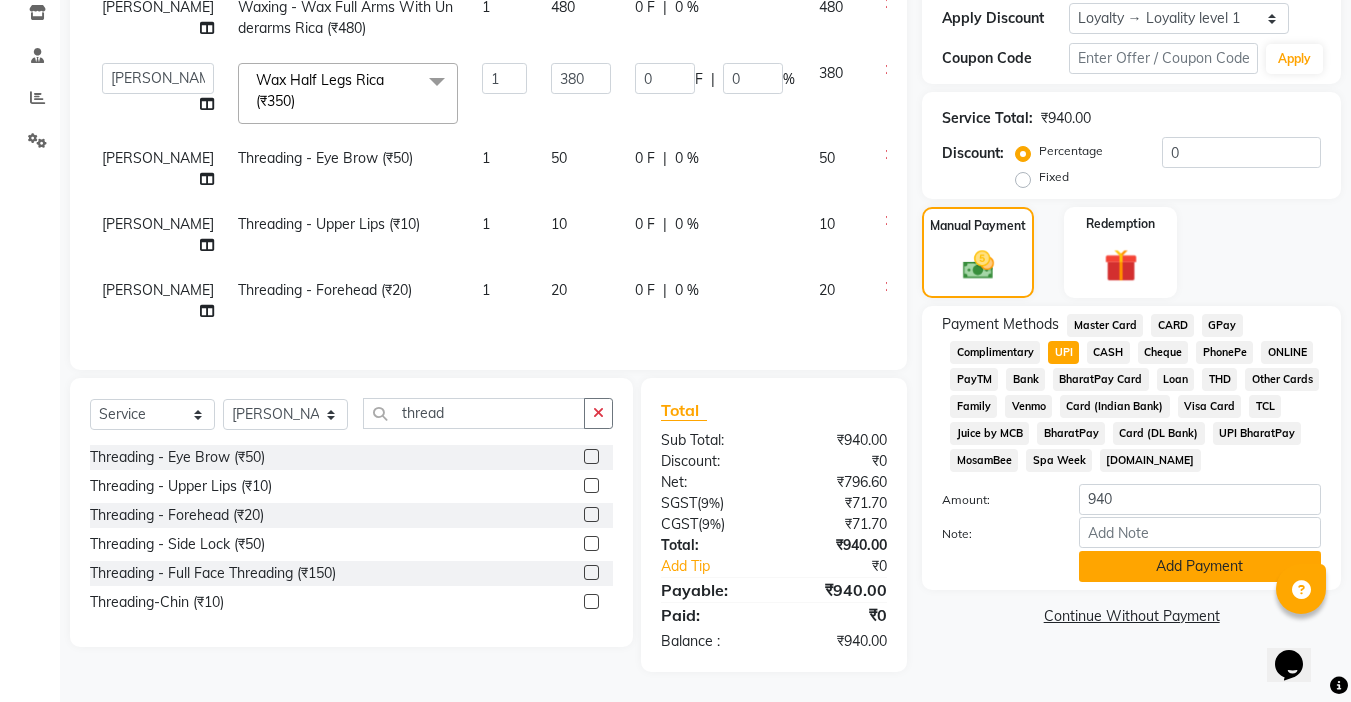 click on "Add Payment" 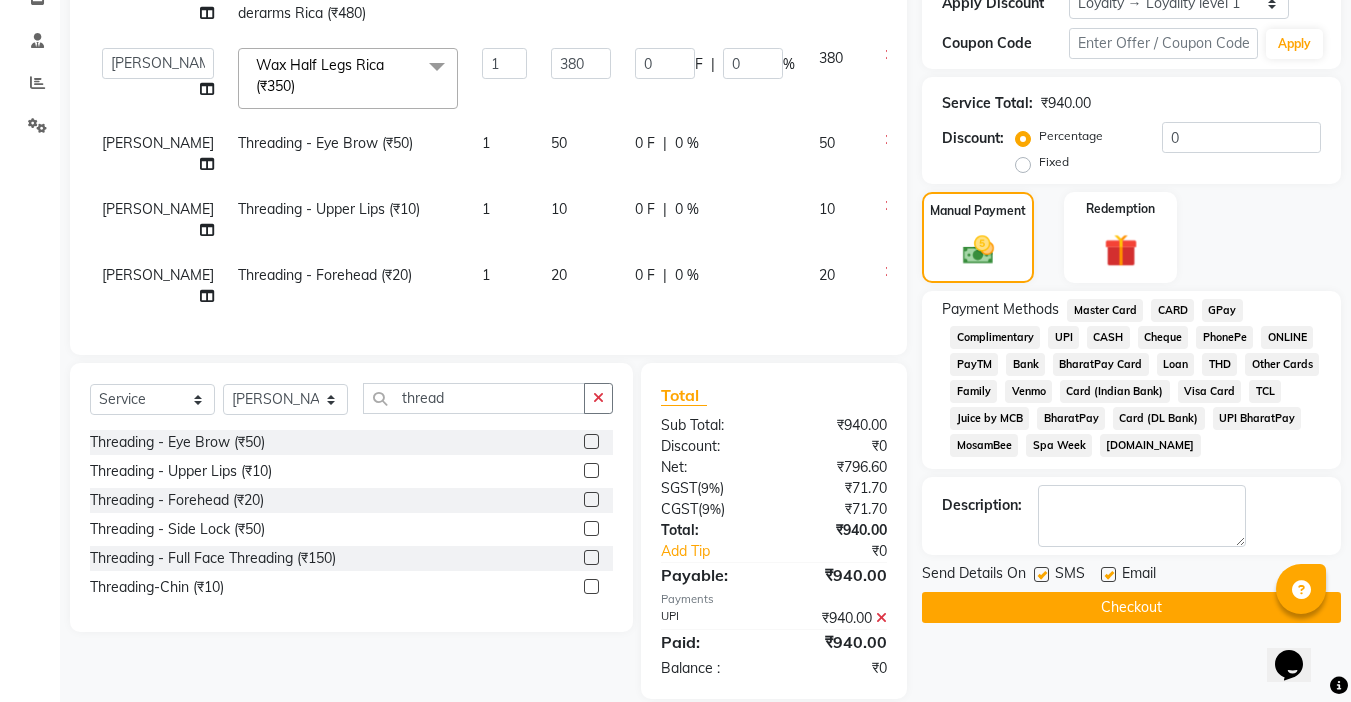 click 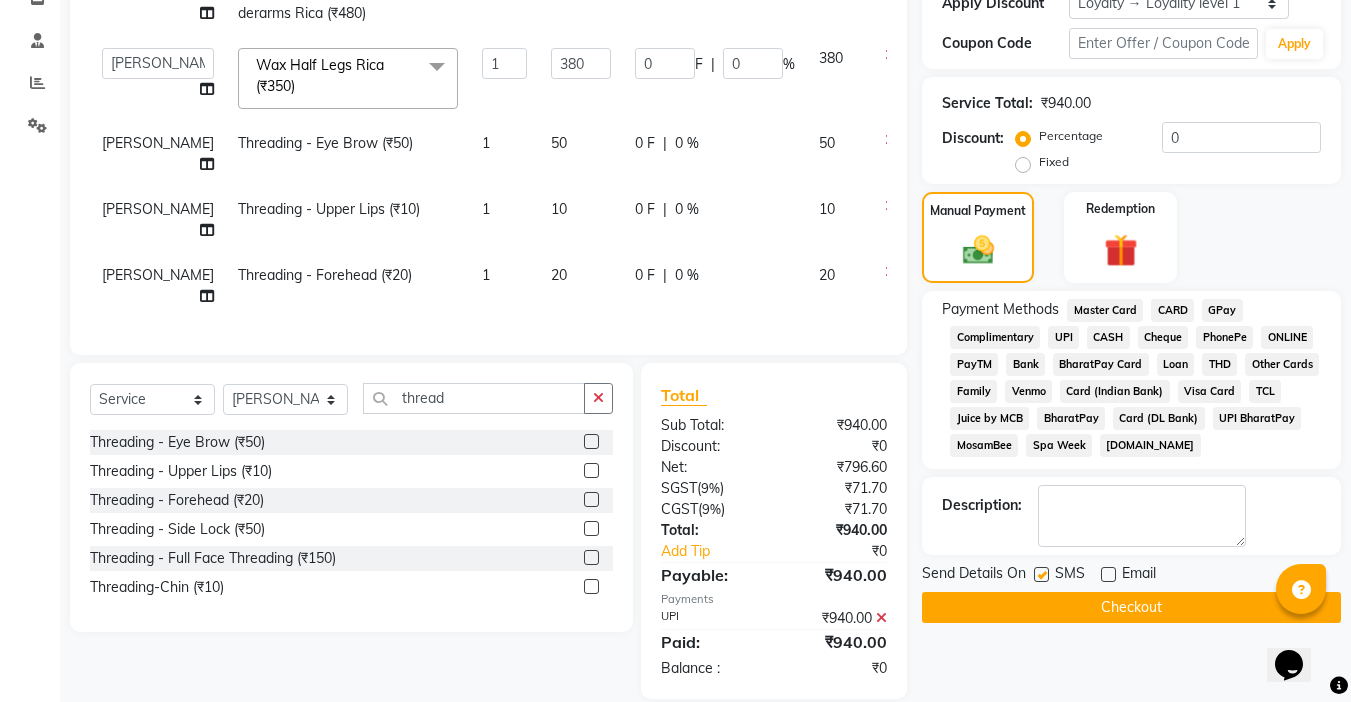 click 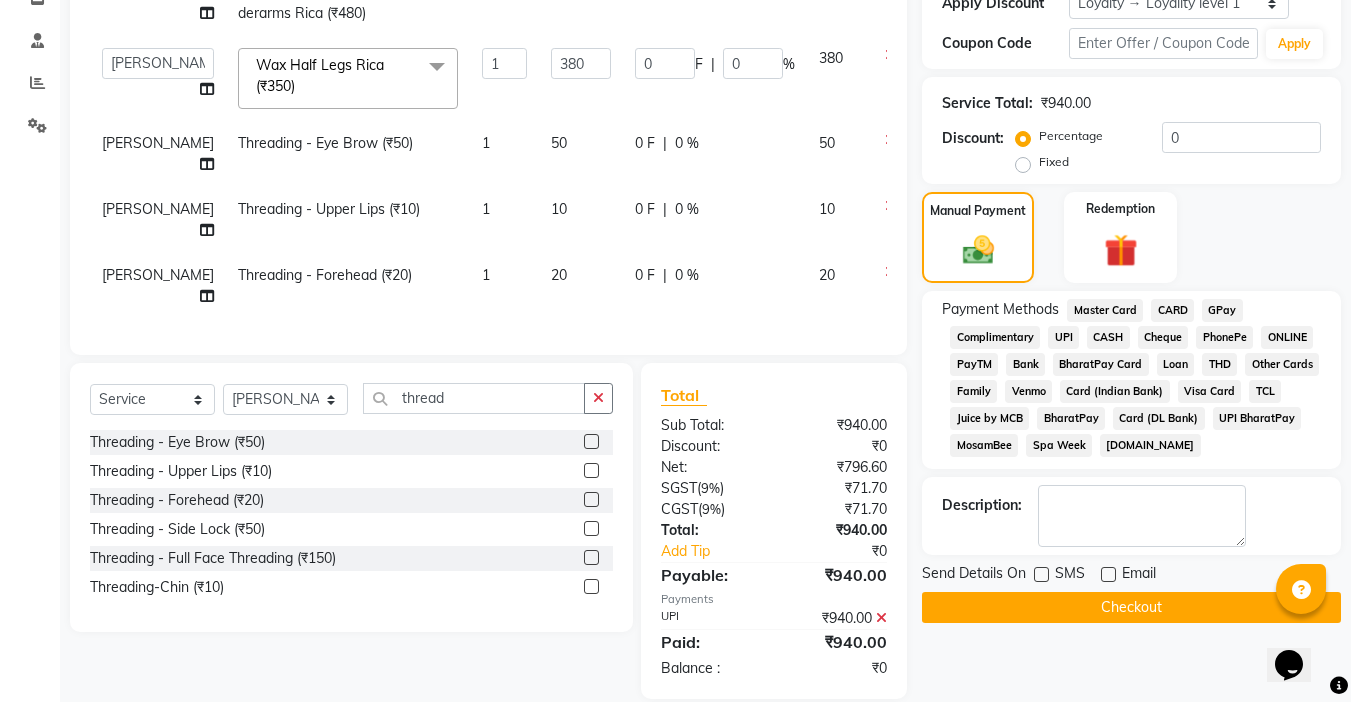 click on "Checkout" 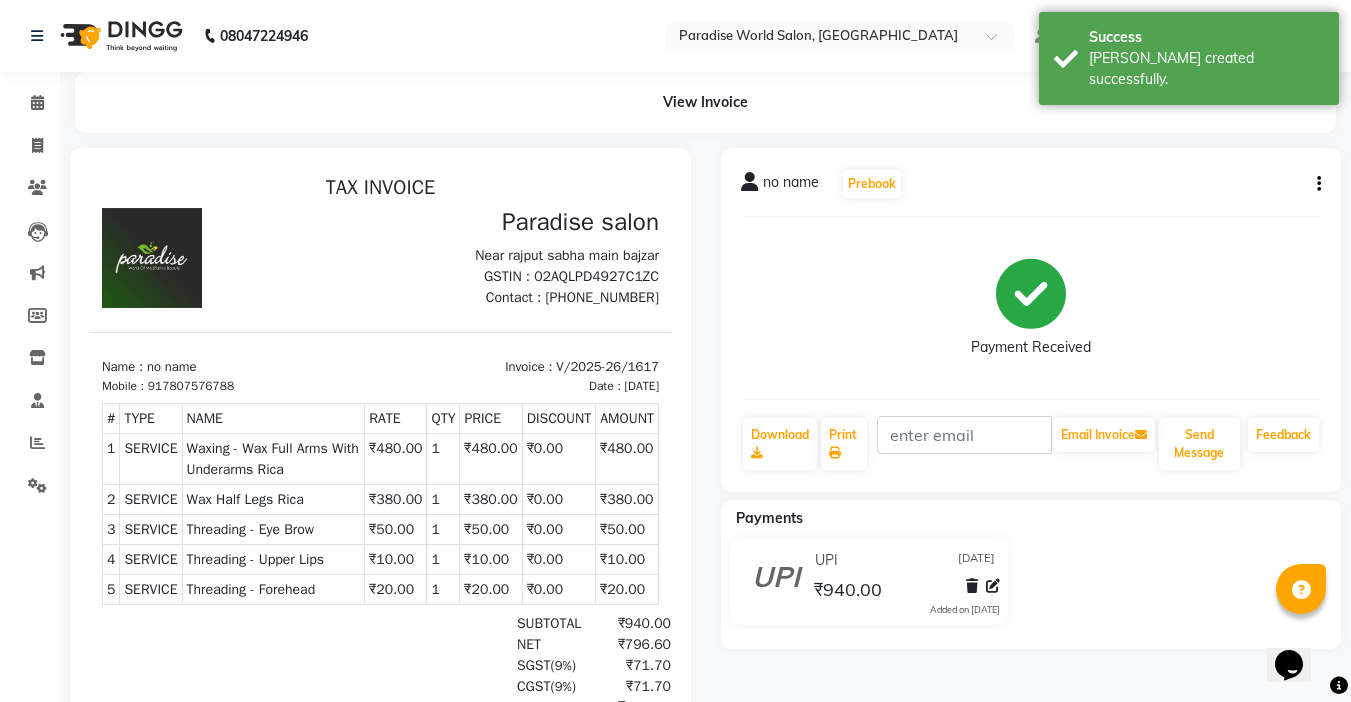 scroll, scrollTop: 0, scrollLeft: 0, axis: both 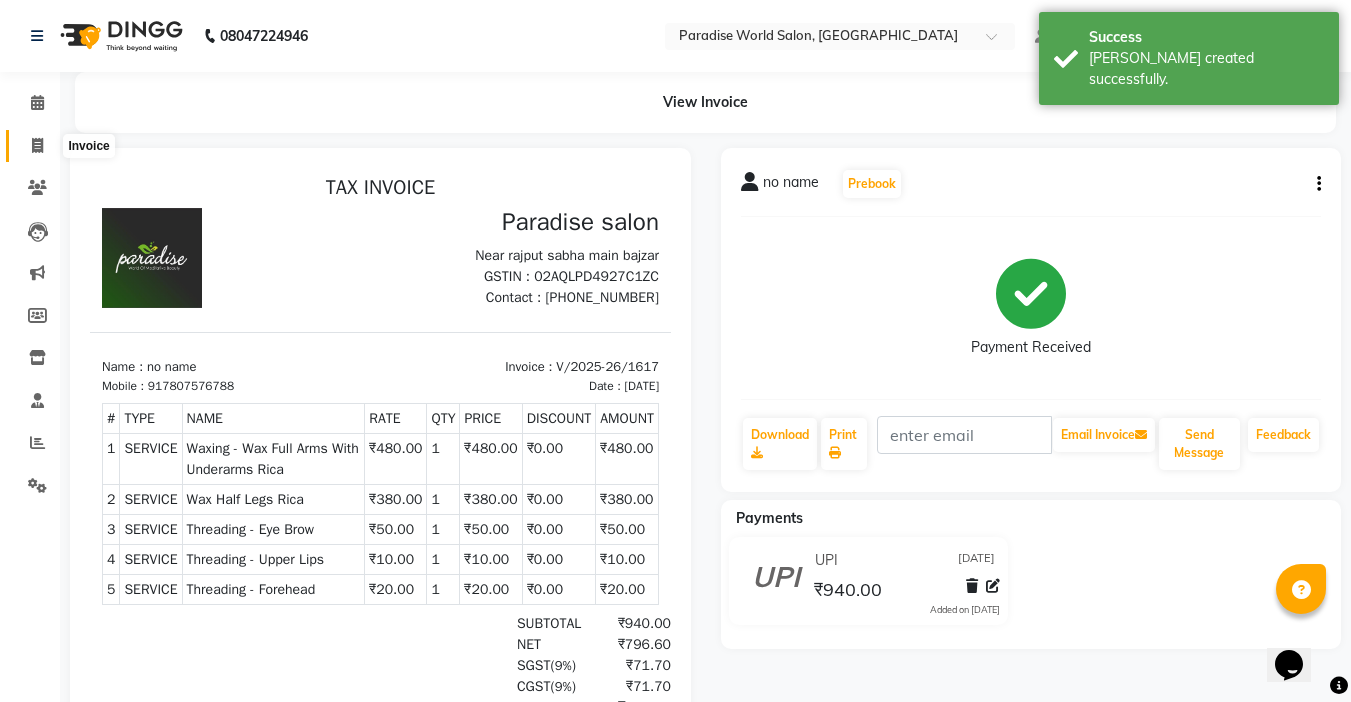 click 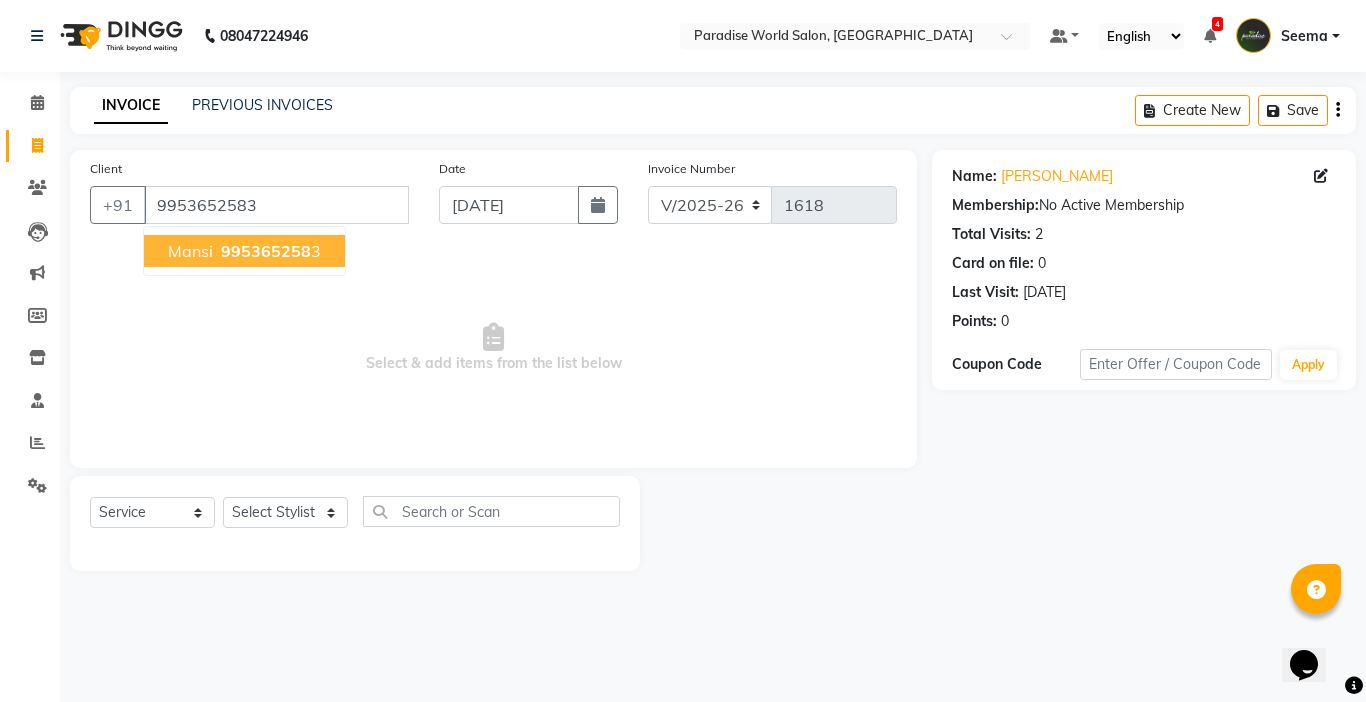click on "995365258" at bounding box center (266, 251) 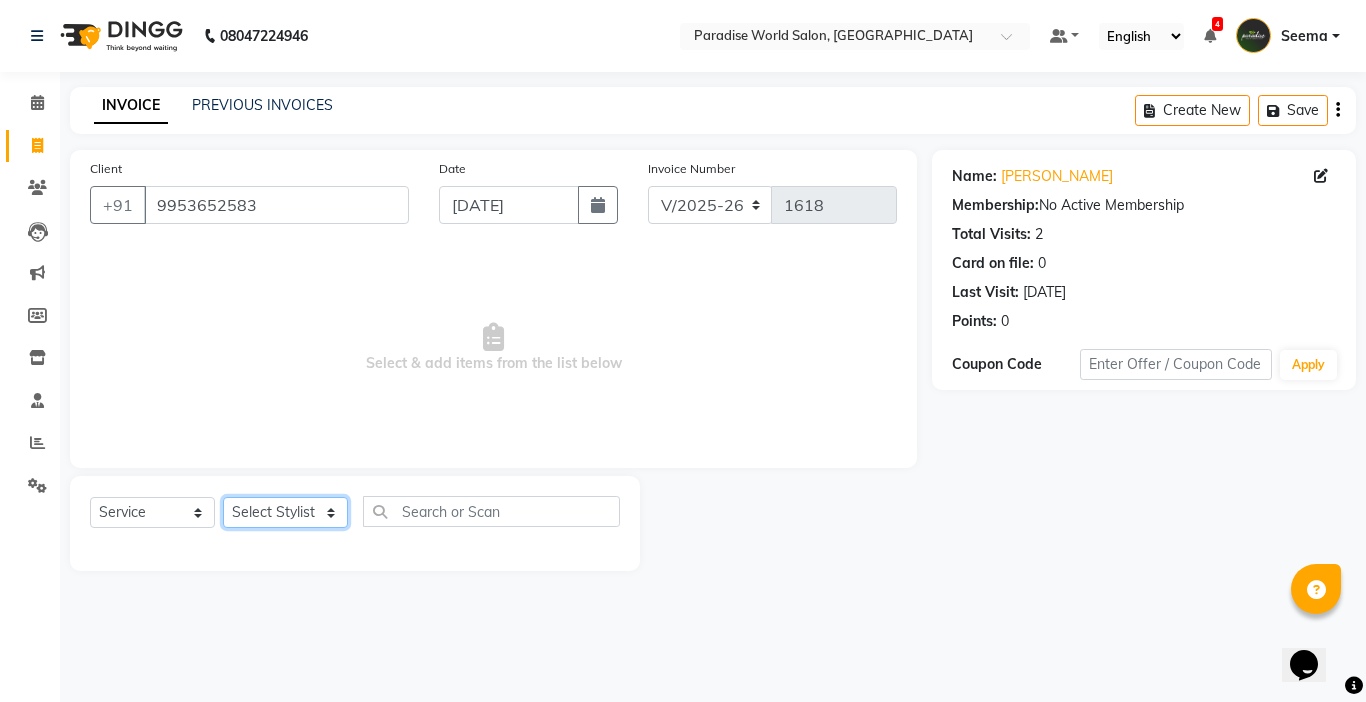 click on "Select Stylist [PERSON_NAME]  [PERSON_NAME] company Deepak [PERSON_NAME] [PERSON_NAME] [PERSON_NAME] Love preet [PERSON_NAME] student [PERSON_NAME] [PERSON_NAME] [PERSON_NAME] [PERSON_NAME] Student Seema [PERSON_NAME] - Student Shweta  [PERSON_NAME] [PERSON_NAME] Vikas Vishal" 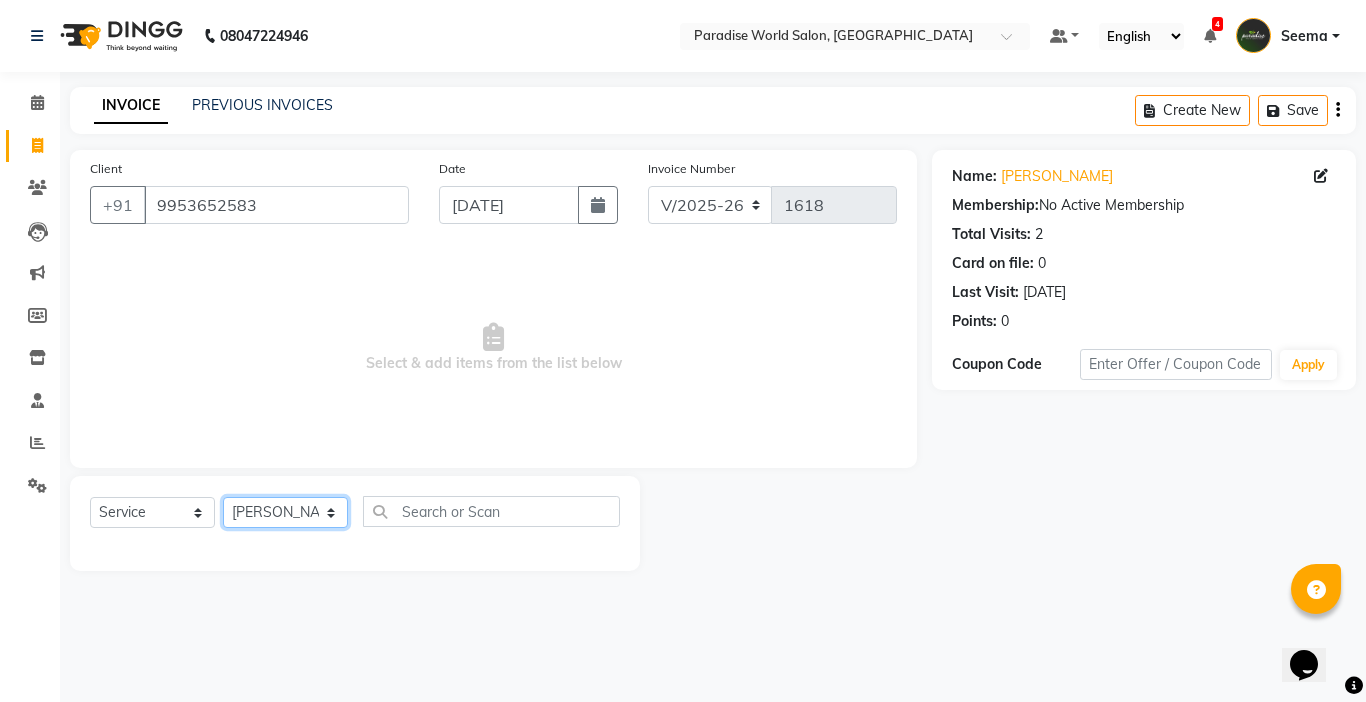 click on "Select Stylist [PERSON_NAME]  [PERSON_NAME] company Deepak [PERSON_NAME] [PERSON_NAME] [PERSON_NAME] Love preet [PERSON_NAME] student [PERSON_NAME] [PERSON_NAME] [PERSON_NAME] [PERSON_NAME] Student Seema [PERSON_NAME] - Student Shweta  [PERSON_NAME] [PERSON_NAME] Vikas Vishal" 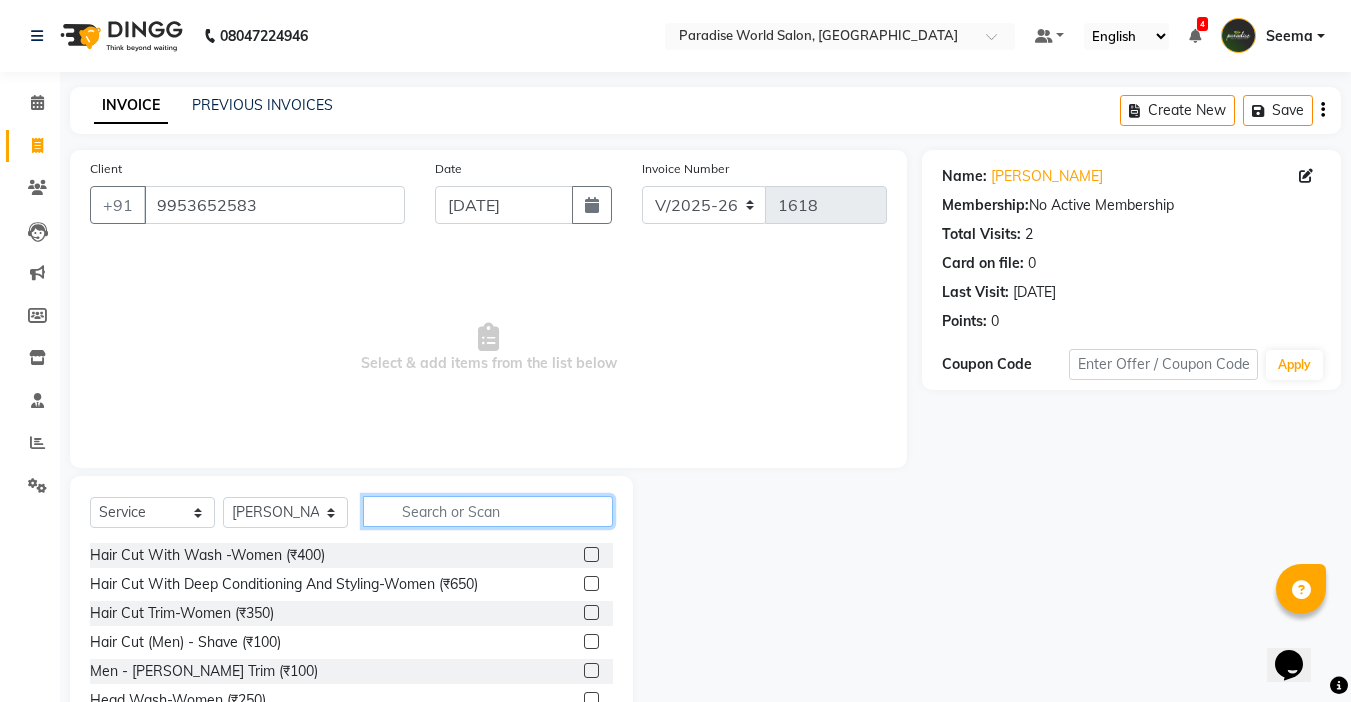 click 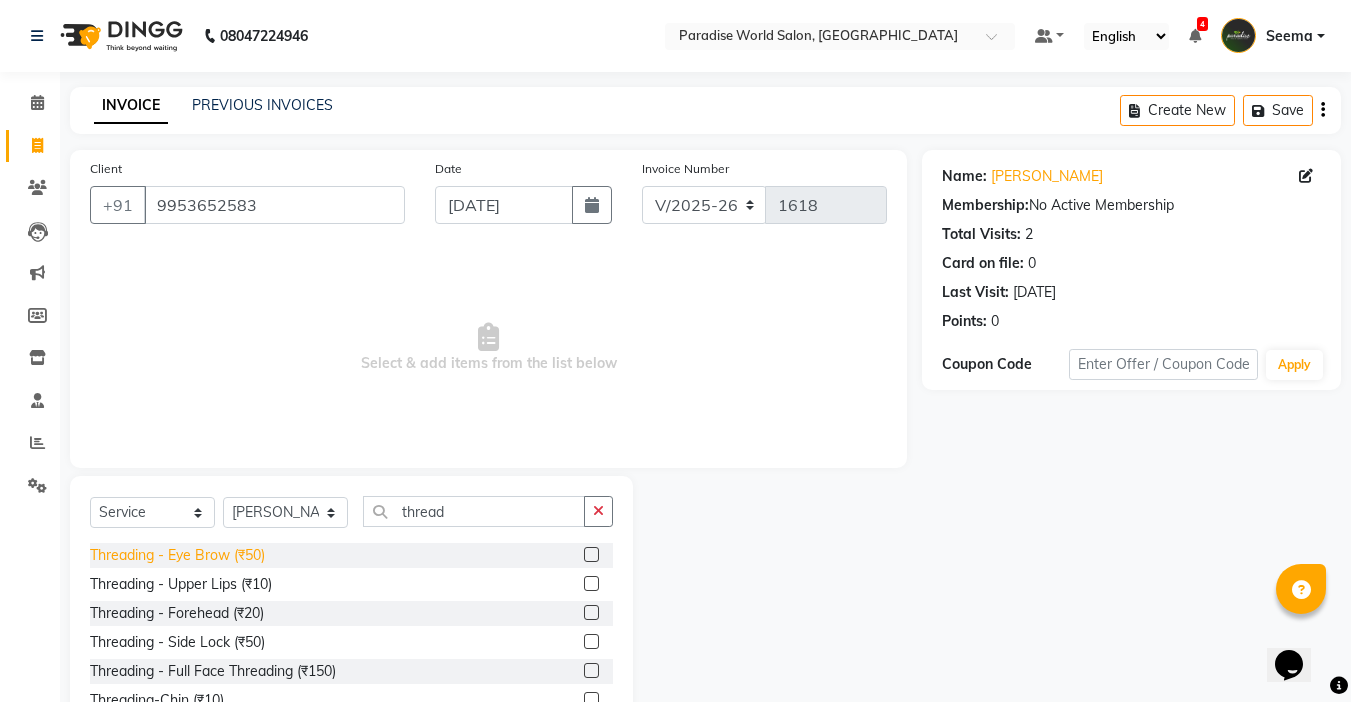 click on "Threading   -  Eye Brow (₹50)" 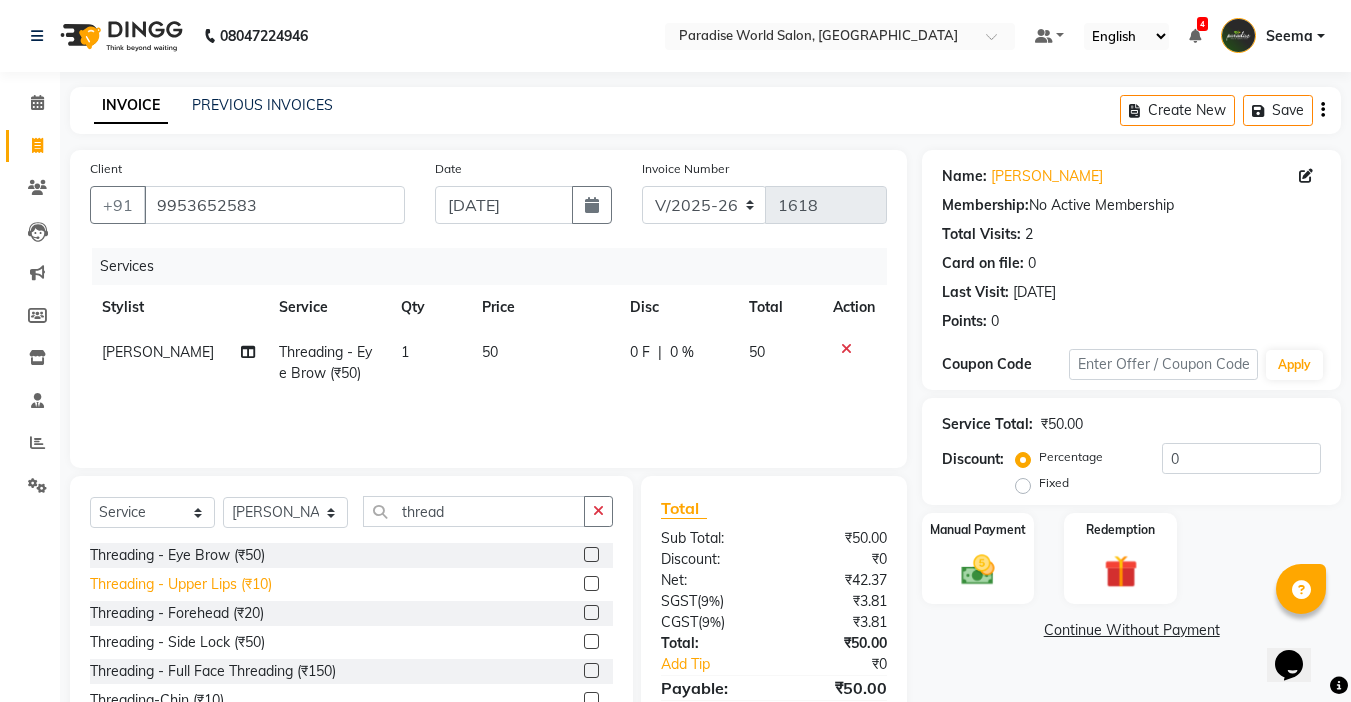 click on "Threading   -  Upper Lips (₹10)" 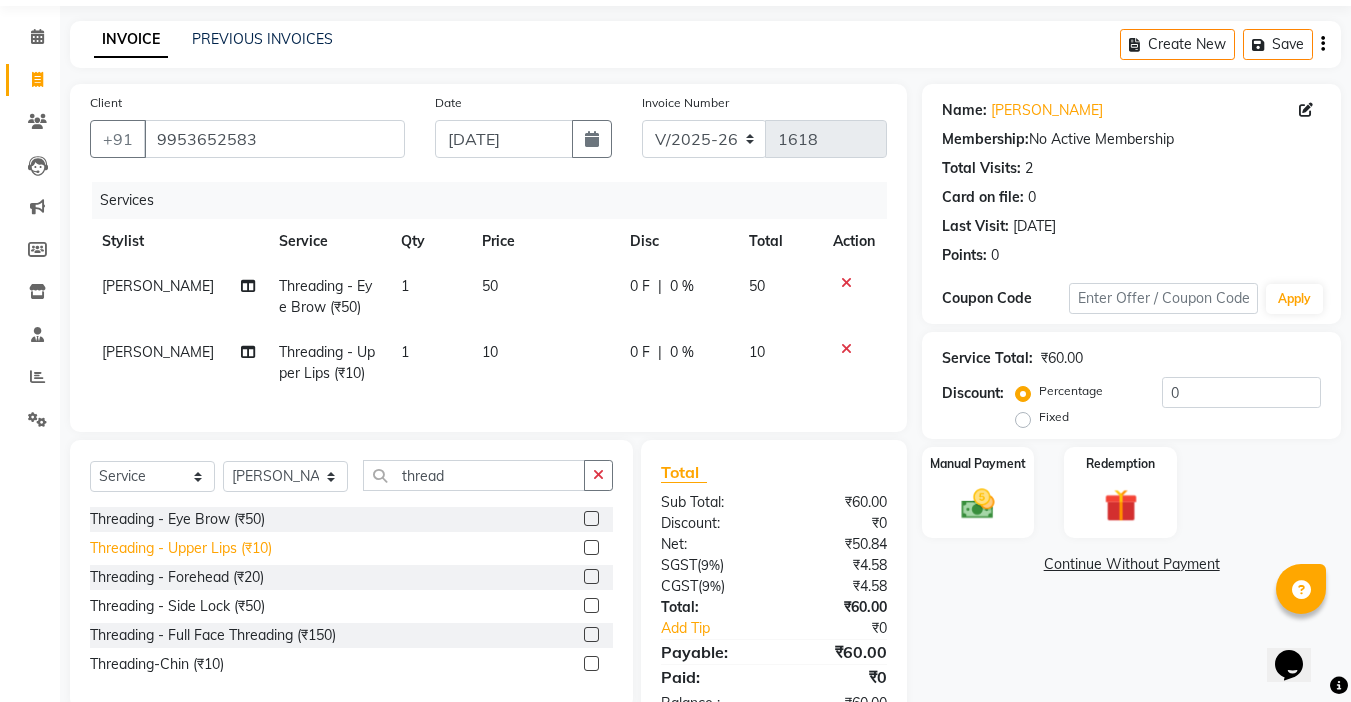 scroll, scrollTop: 100, scrollLeft: 0, axis: vertical 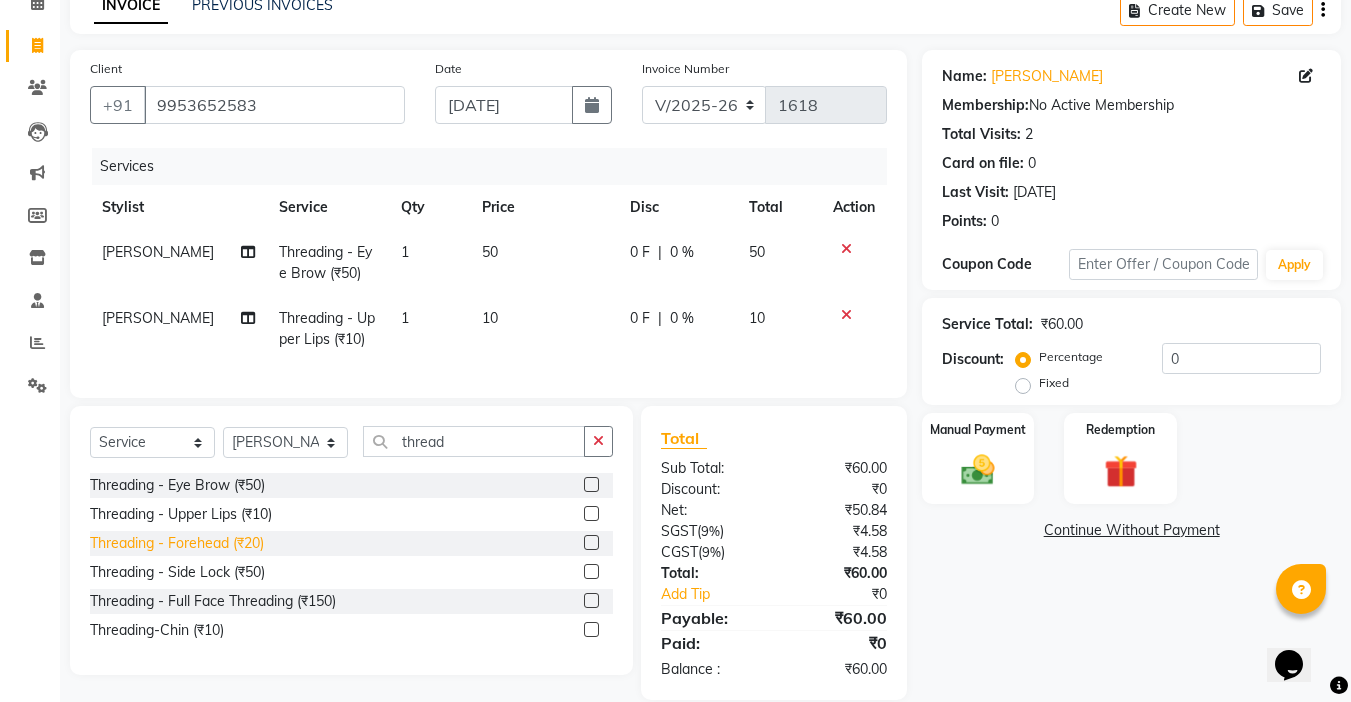 click on "Threading   -  Forehead (₹20)" 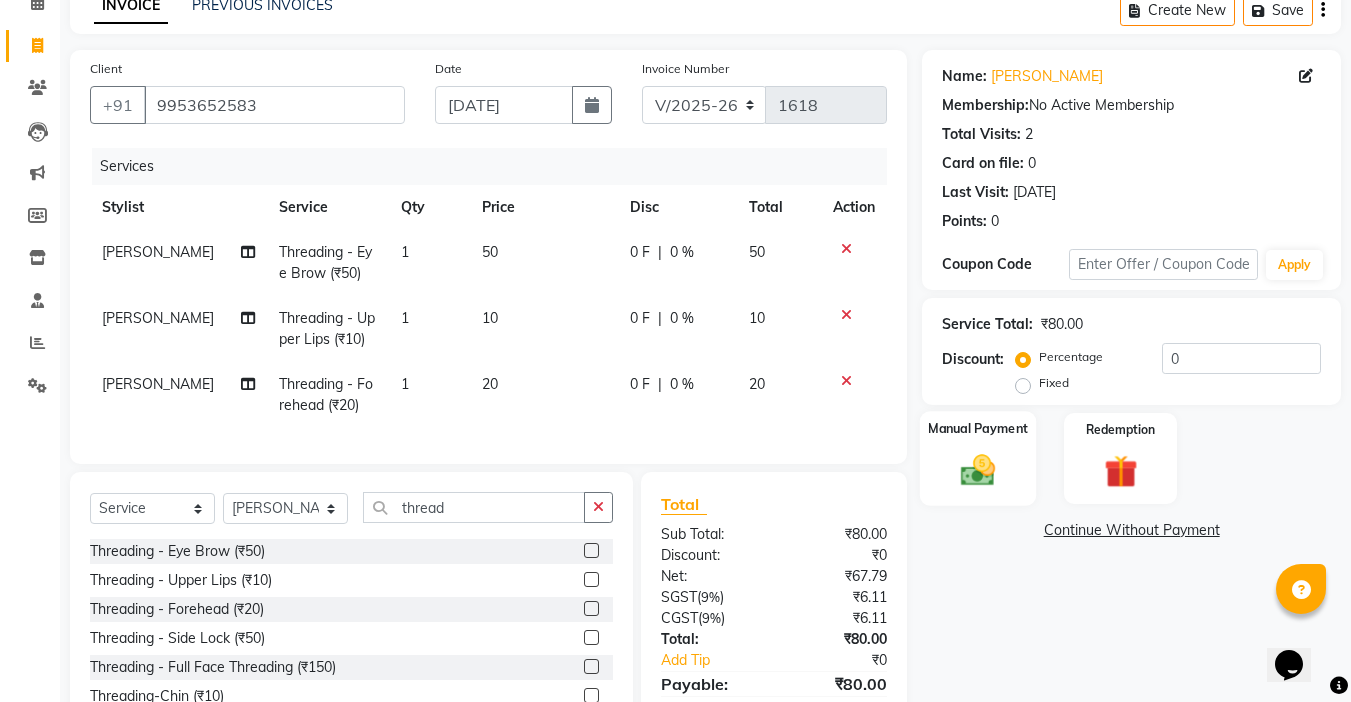 click 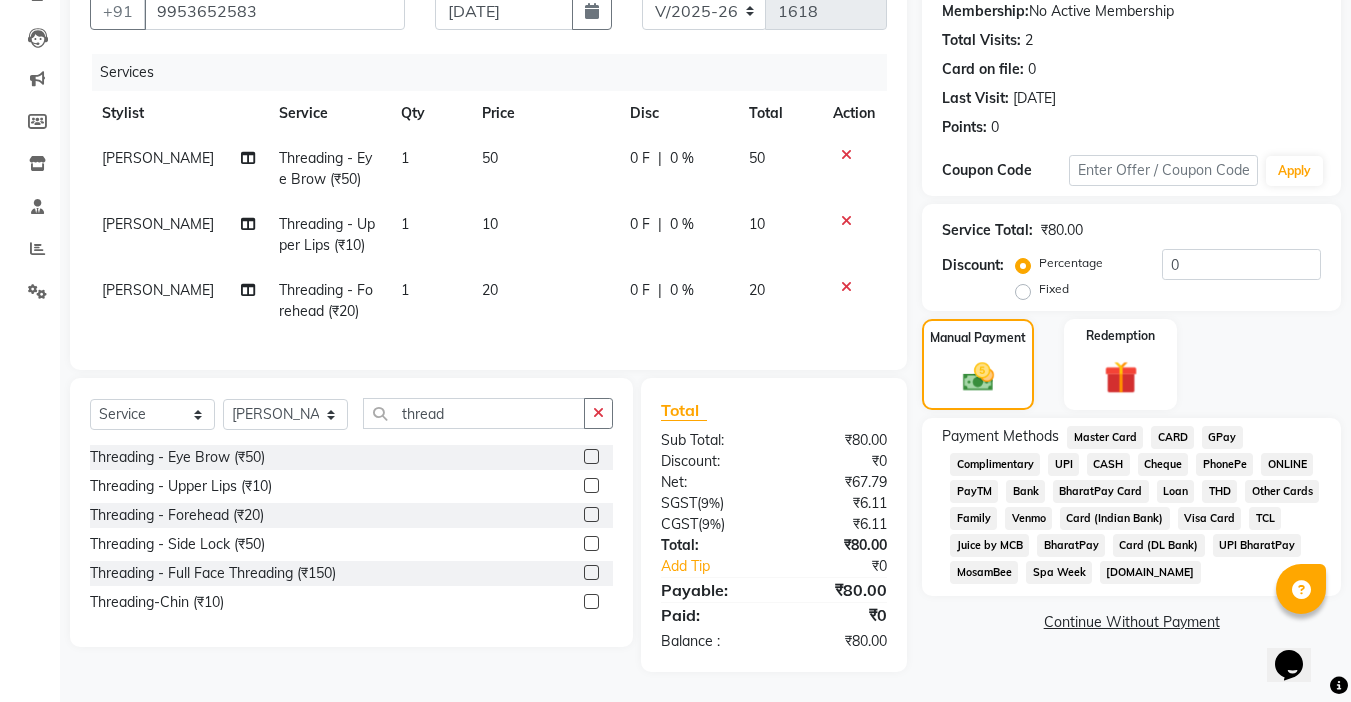 scroll, scrollTop: 200, scrollLeft: 0, axis: vertical 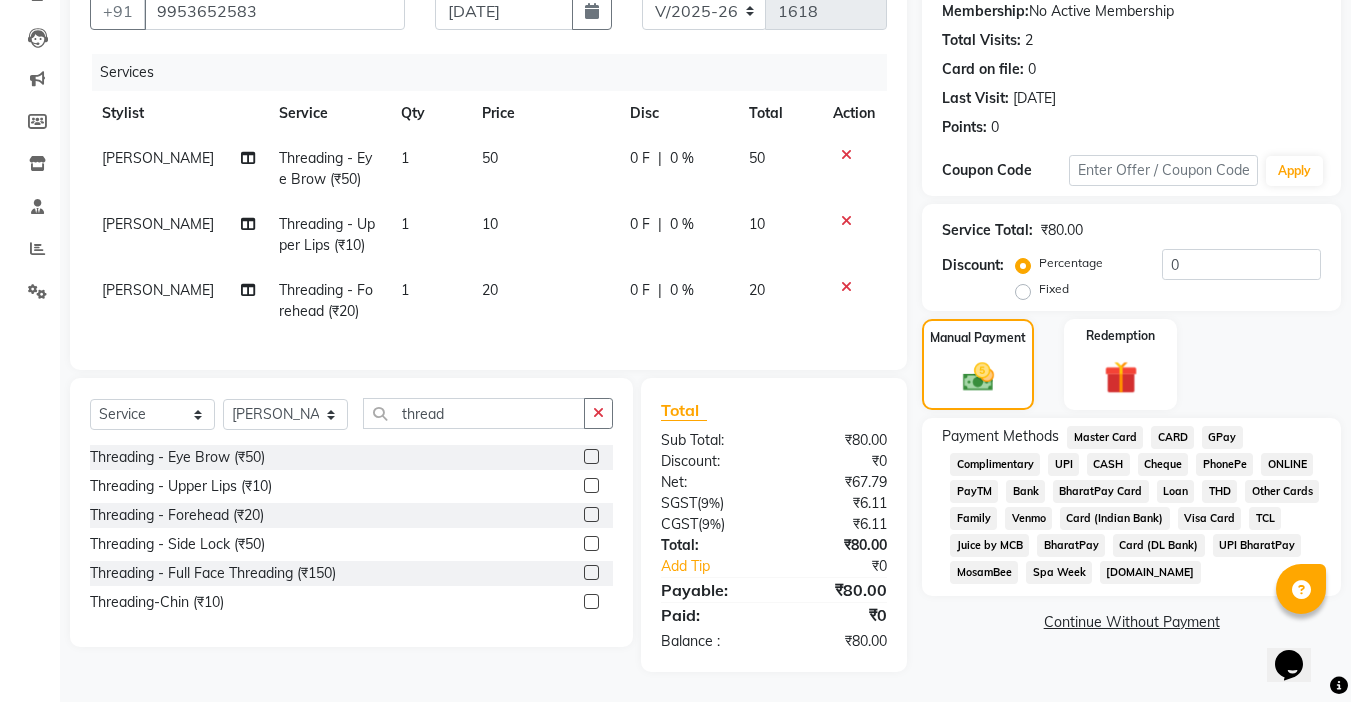 click on "UPI" 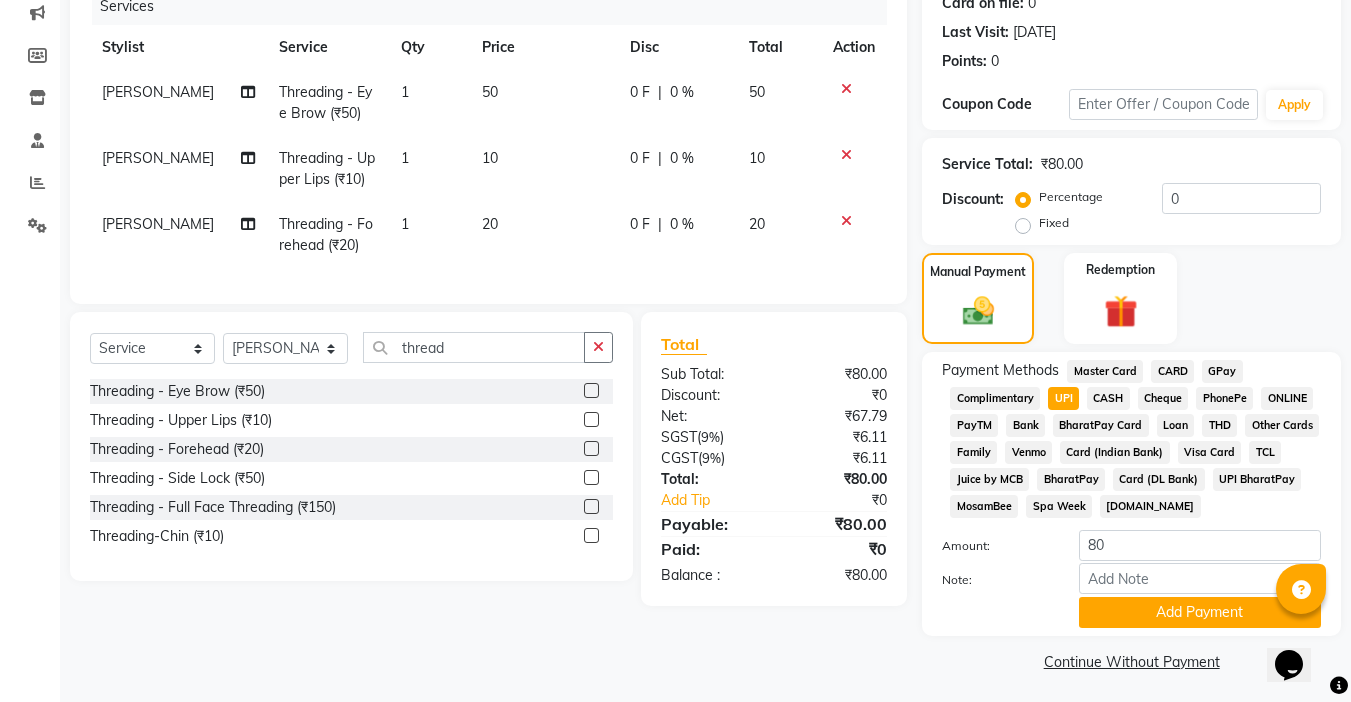 scroll, scrollTop: 265, scrollLeft: 0, axis: vertical 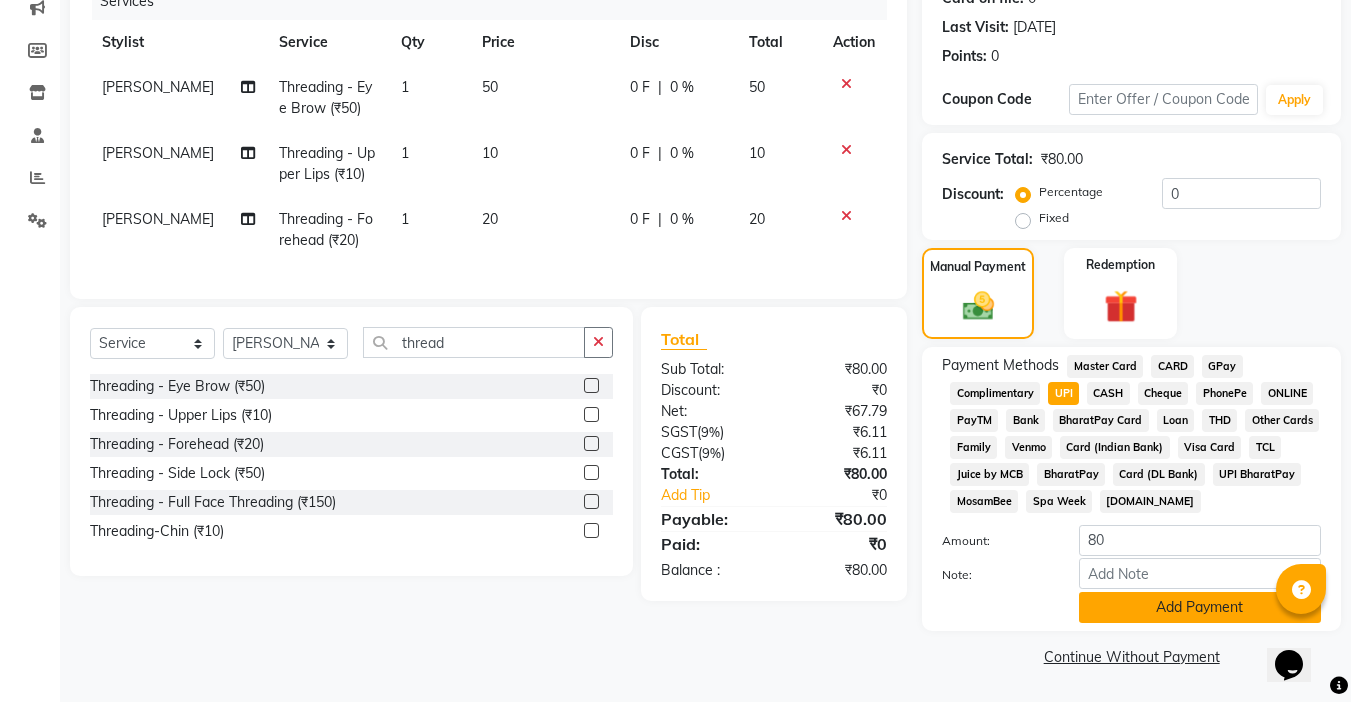 click on "Add Payment" 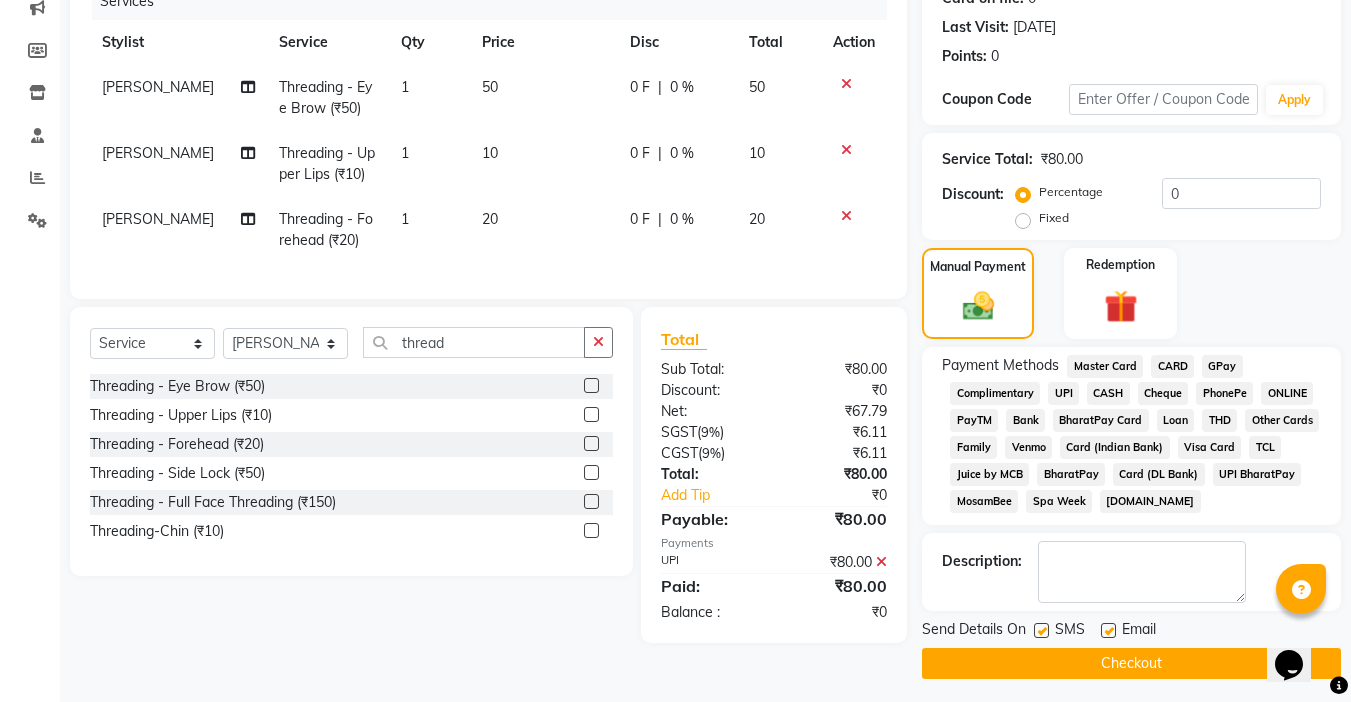 click 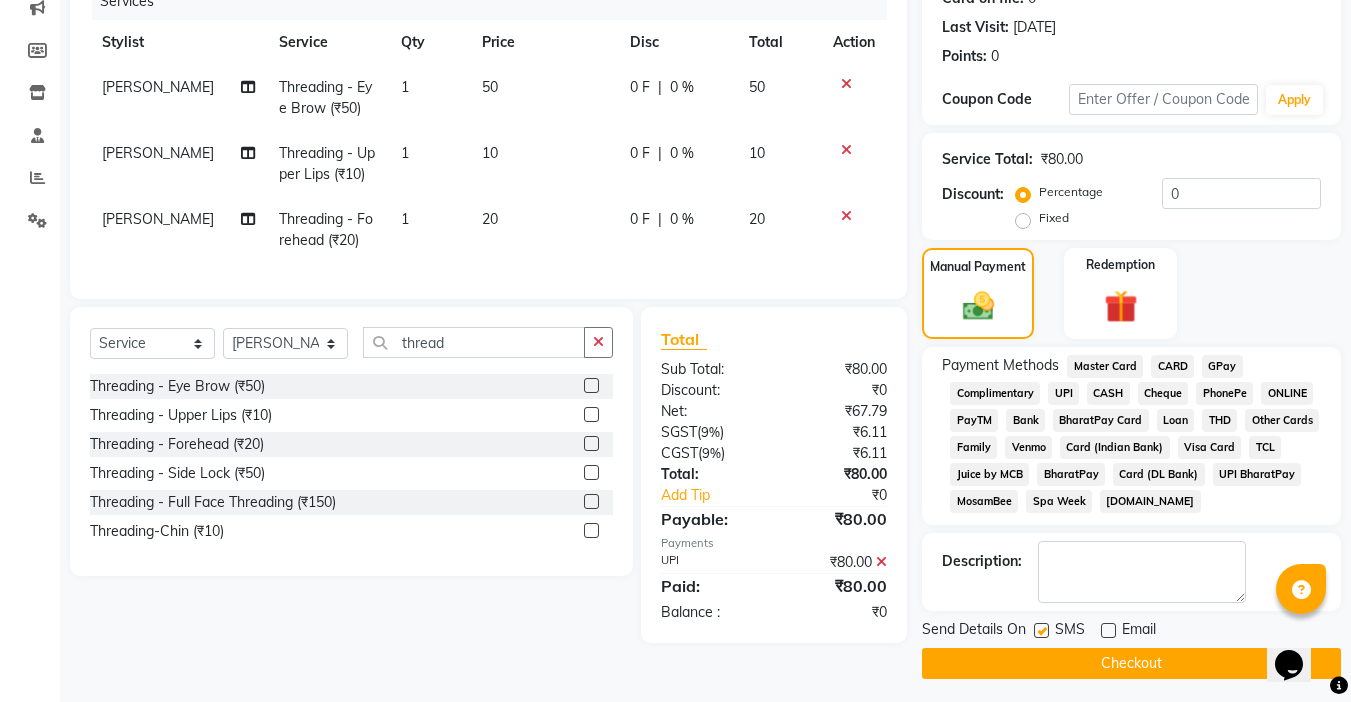 click 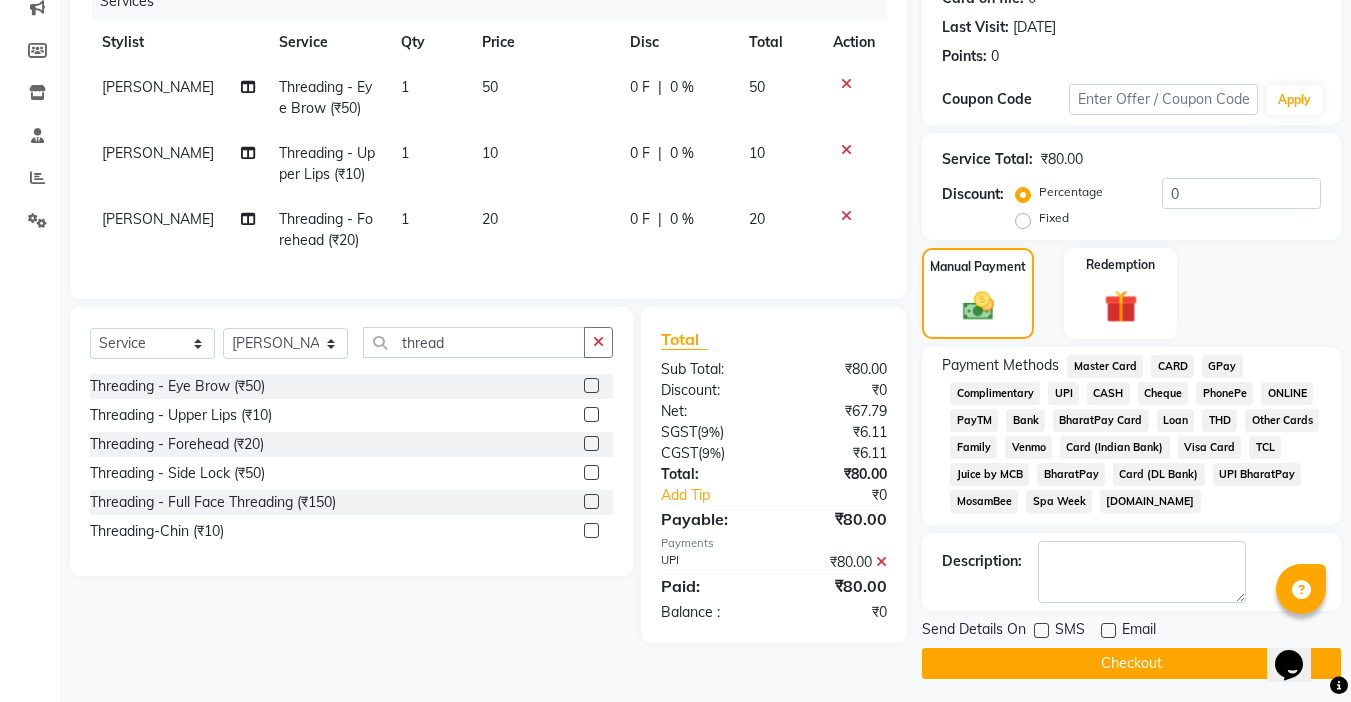 click on "Checkout" 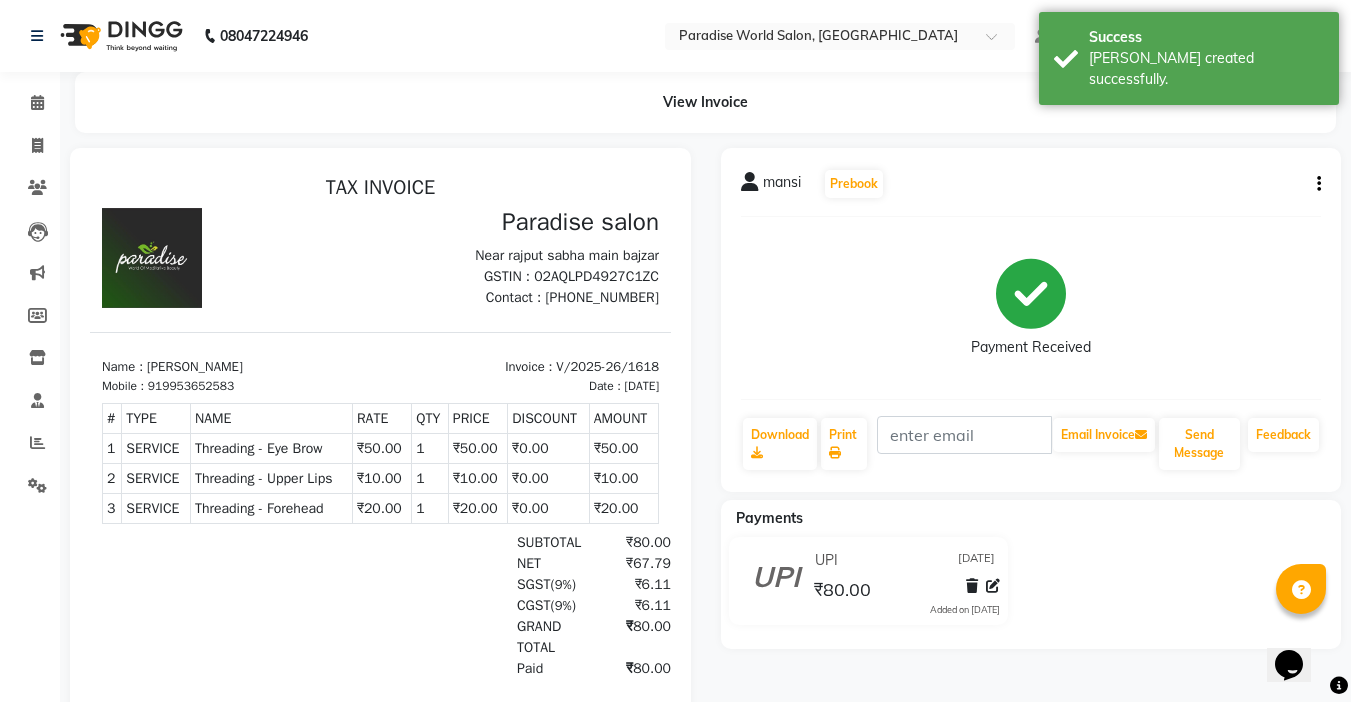 scroll, scrollTop: 0, scrollLeft: 0, axis: both 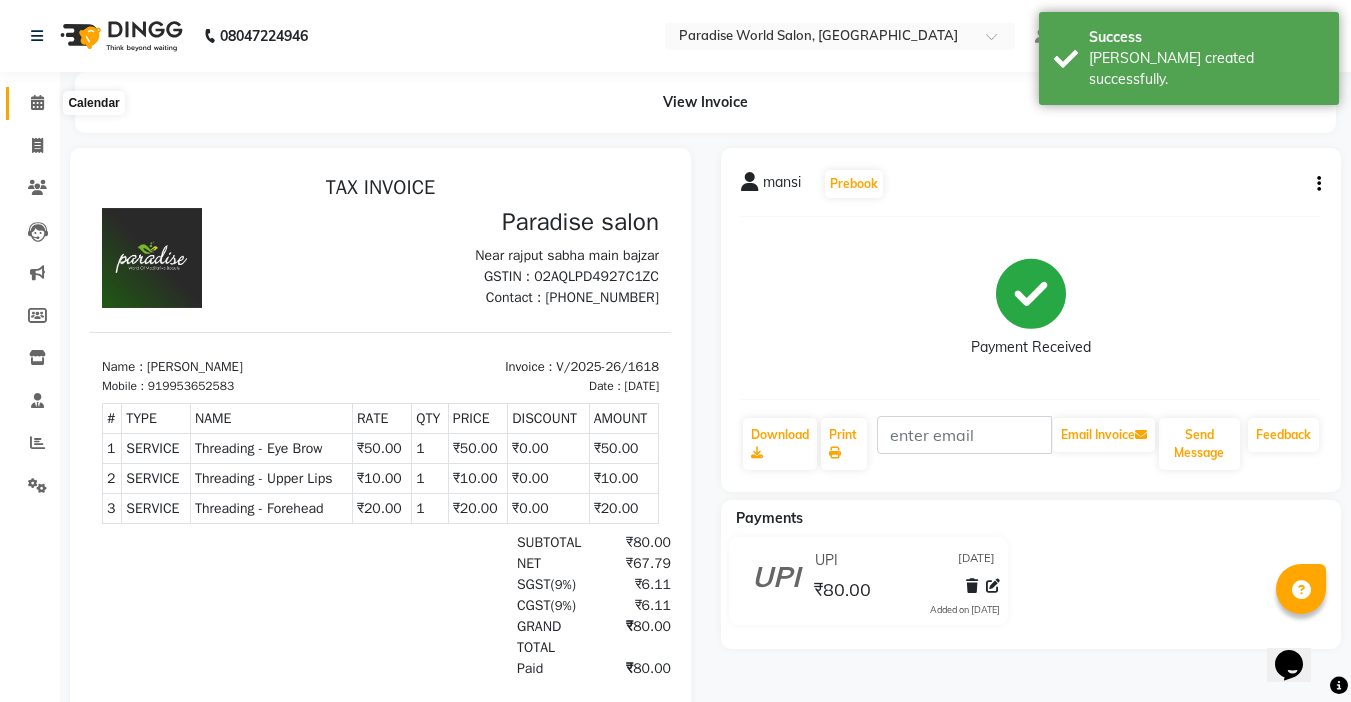 click 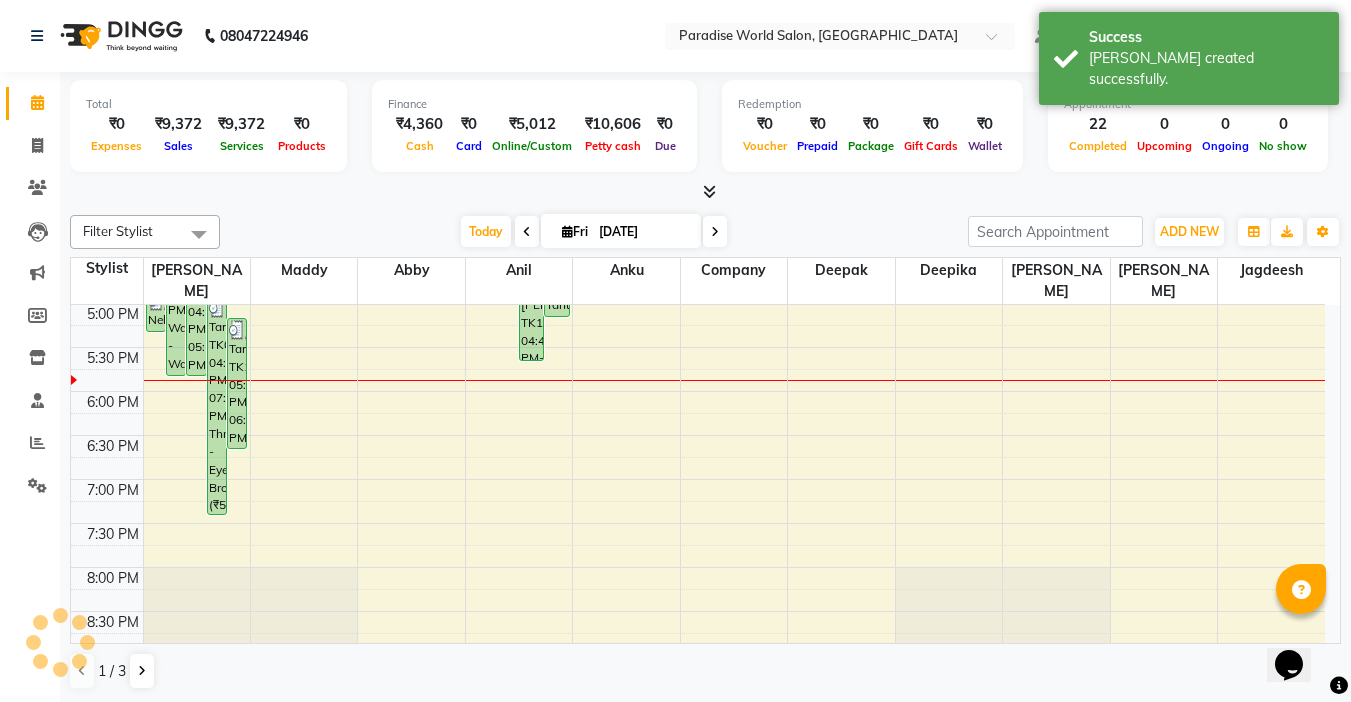 scroll, scrollTop: 0, scrollLeft: 0, axis: both 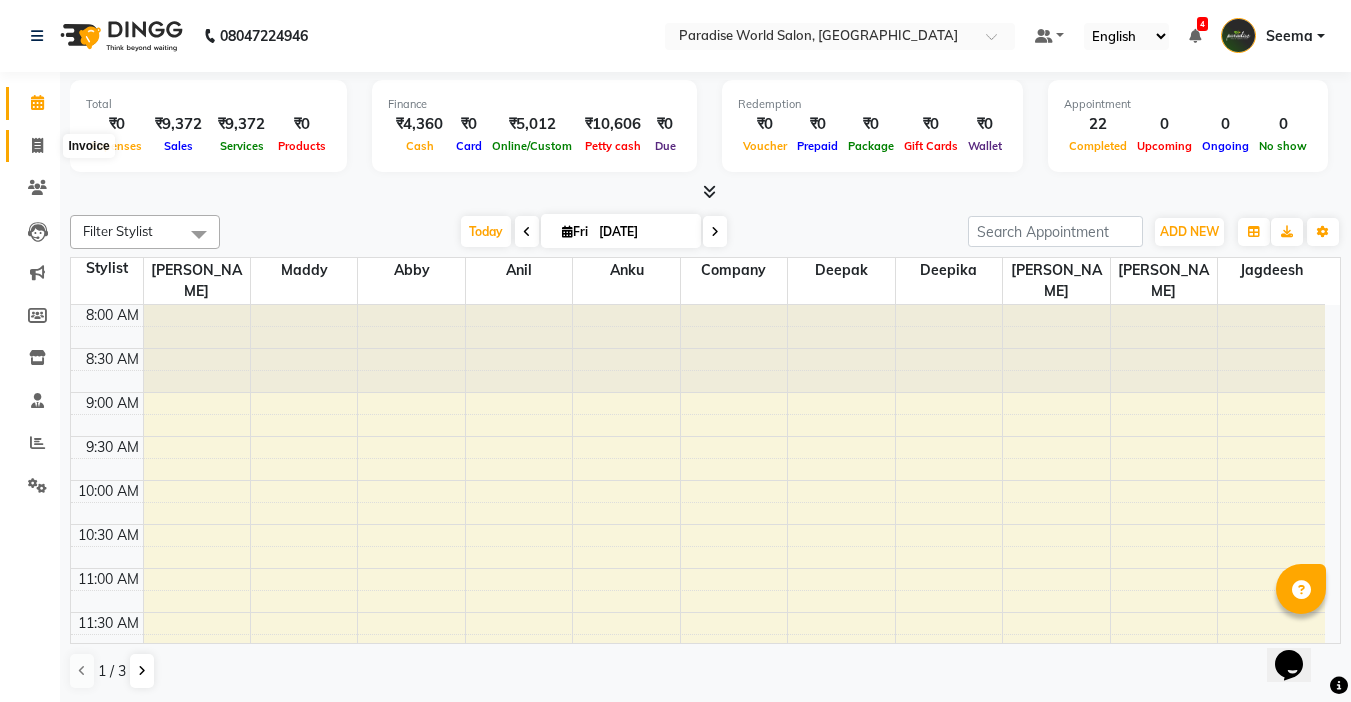 click 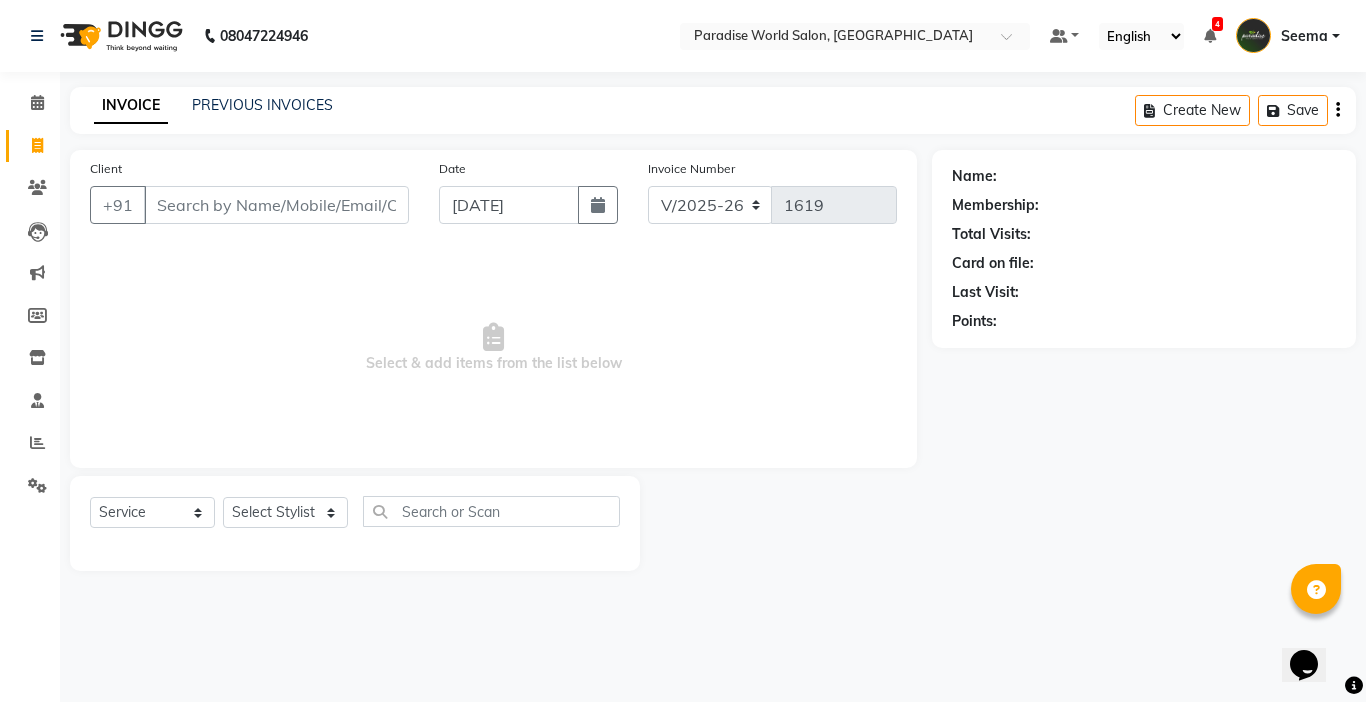 click on "Client" at bounding box center (276, 205) 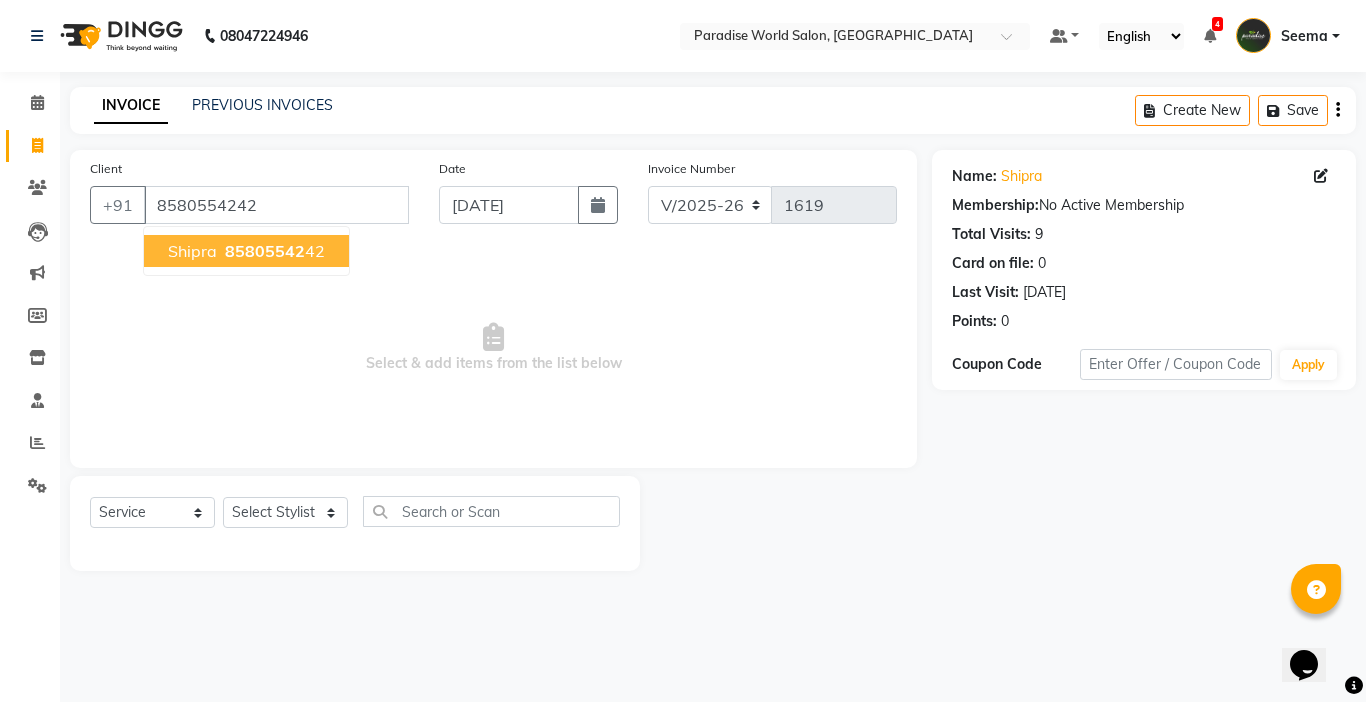 click on "85805542" at bounding box center [265, 251] 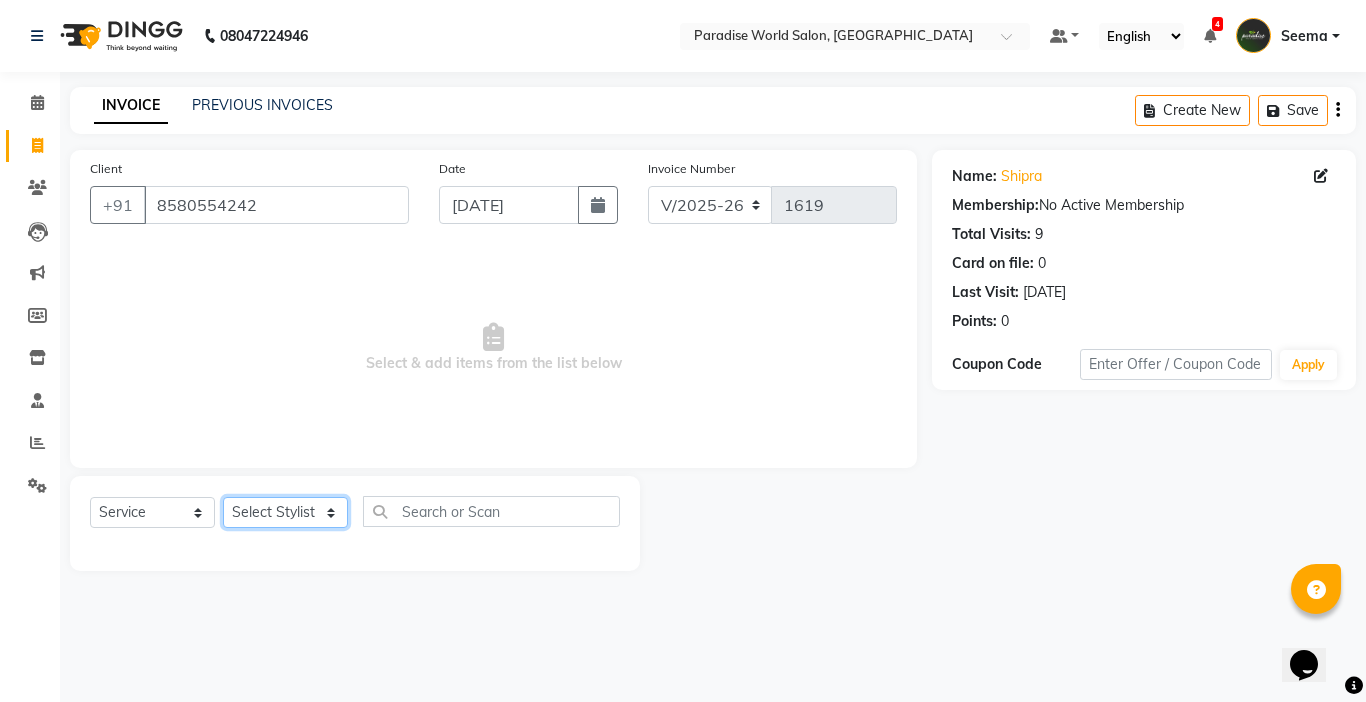 click on "Select Stylist [PERSON_NAME]  [PERSON_NAME] company Deepak [PERSON_NAME] [PERSON_NAME] [PERSON_NAME] Love preet [PERSON_NAME] student [PERSON_NAME] [PERSON_NAME] [PERSON_NAME] [PERSON_NAME] Student Seema [PERSON_NAME] - Student Shweta  [PERSON_NAME] [PERSON_NAME] Vikas Vishal" 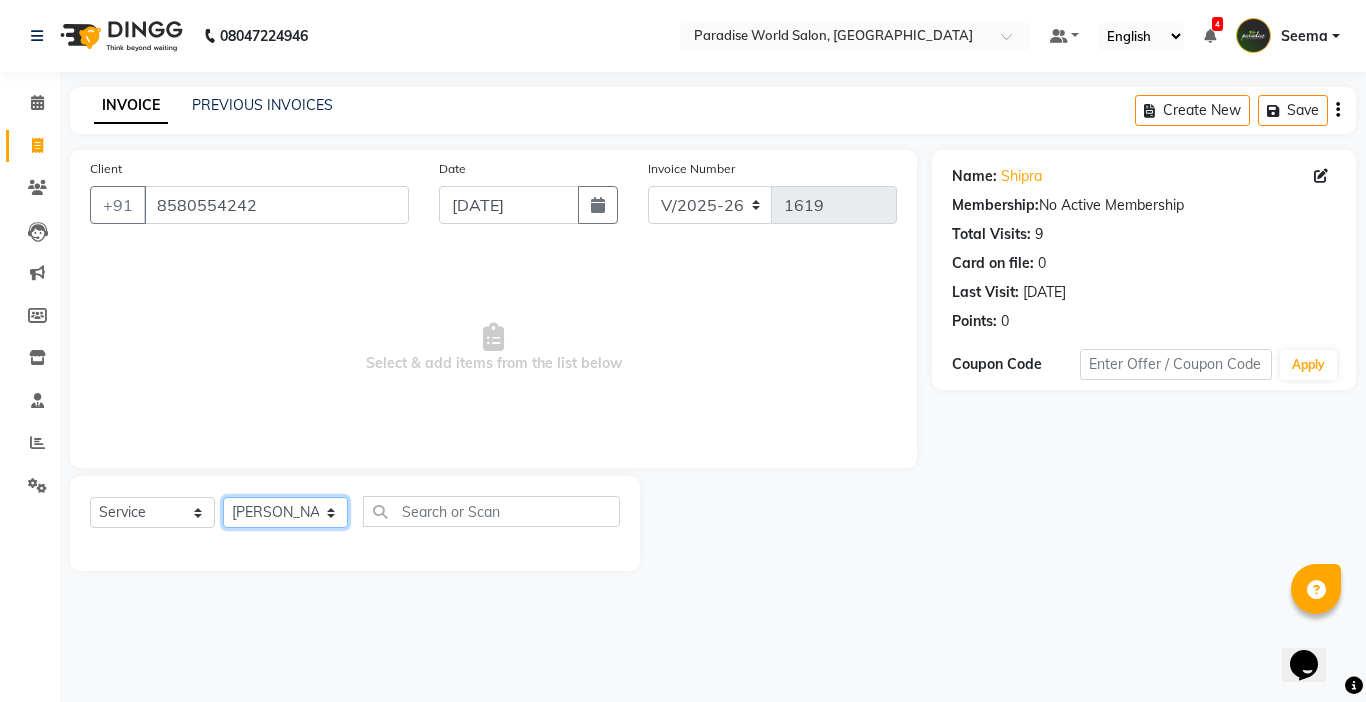 click on "Select Stylist [PERSON_NAME]  [PERSON_NAME] company Deepak [PERSON_NAME] [PERSON_NAME] [PERSON_NAME] Love preet [PERSON_NAME] student [PERSON_NAME] [PERSON_NAME] [PERSON_NAME] [PERSON_NAME] Student Seema [PERSON_NAME] - Student Shweta  [PERSON_NAME] [PERSON_NAME] Vikas Vishal" 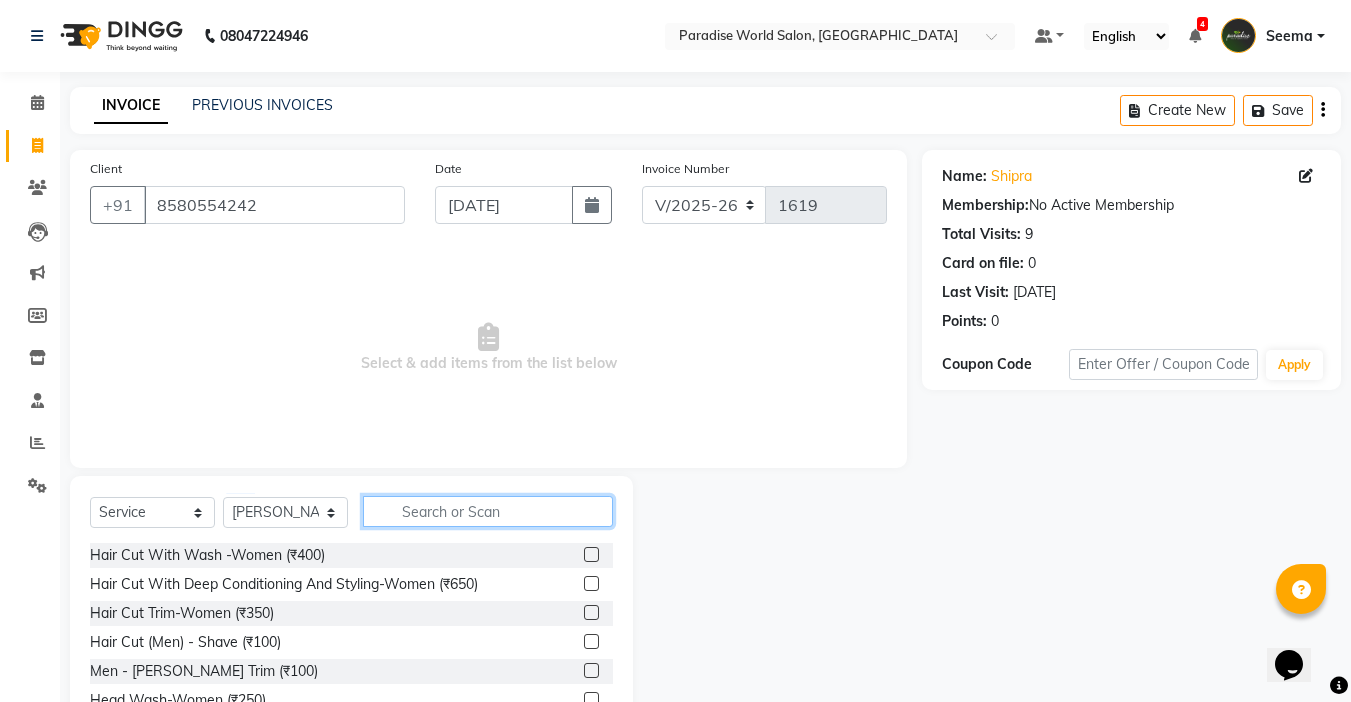 click 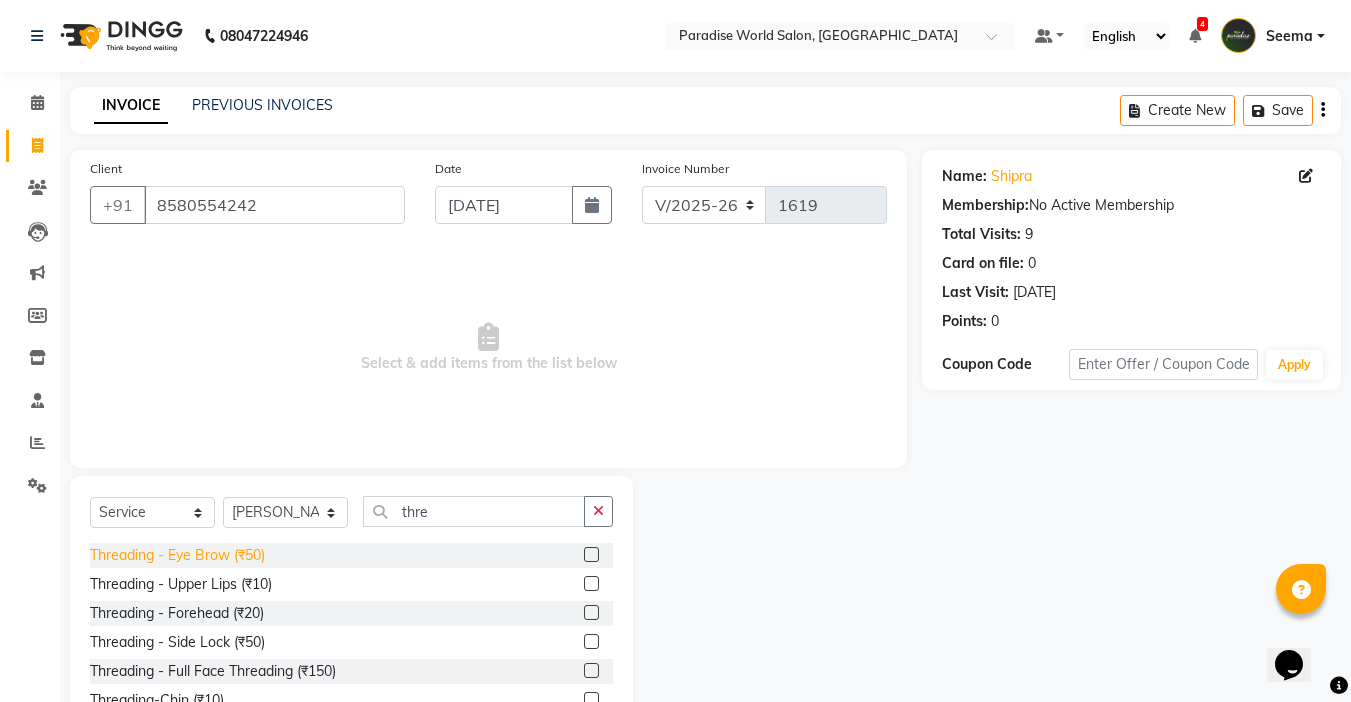 click on "Threading   -  Eye Brow (₹50)" 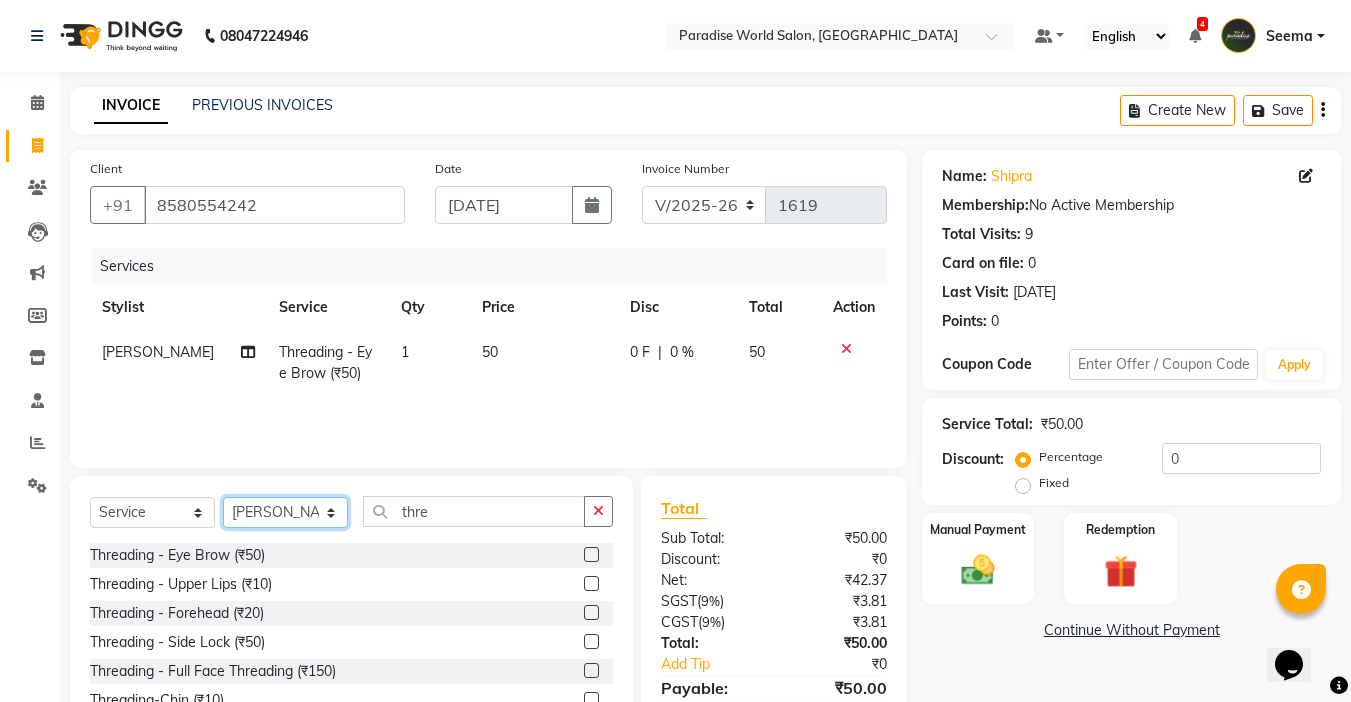 click on "Select Stylist [PERSON_NAME]  [PERSON_NAME] company Deepak [PERSON_NAME] [PERSON_NAME] [PERSON_NAME] Love preet [PERSON_NAME] student [PERSON_NAME] [PERSON_NAME] [PERSON_NAME] [PERSON_NAME] Student Seema [PERSON_NAME] - Student Shweta  [PERSON_NAME] [PERSON_NAME] Vikas Vishal" 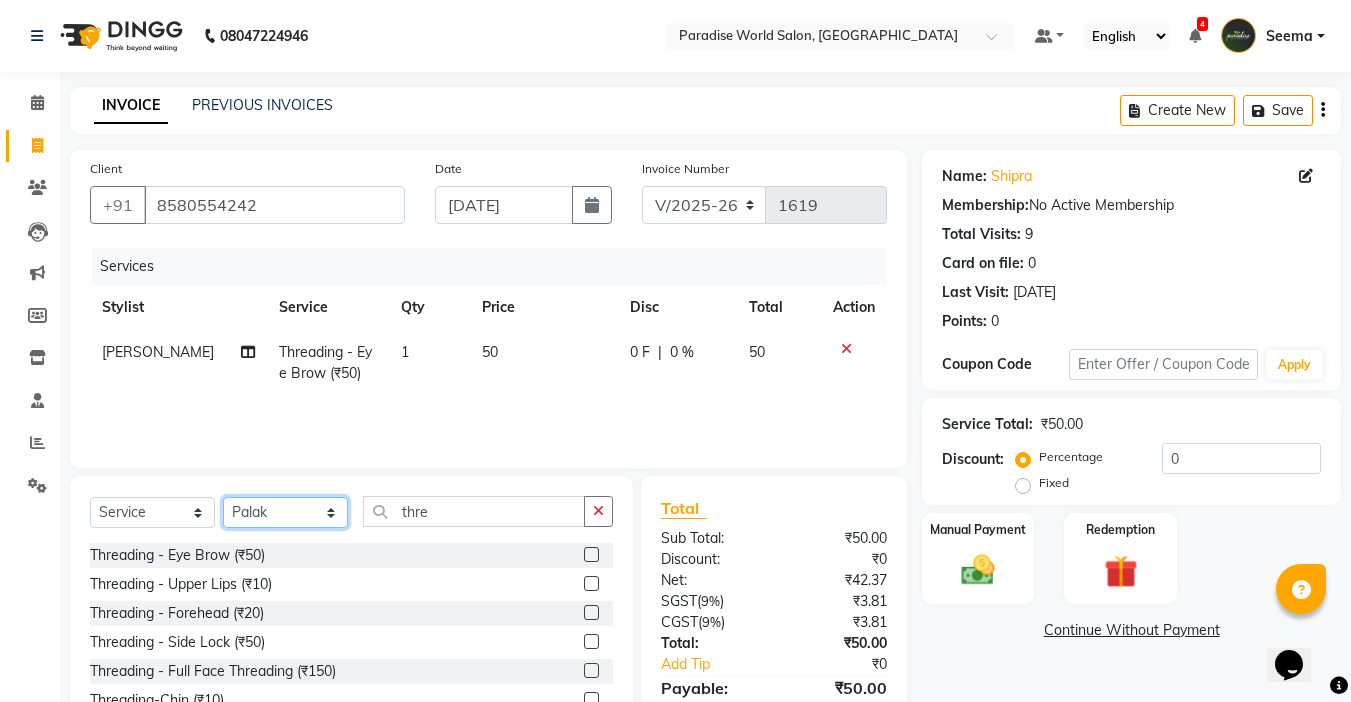 click on "Select Stylist [PERSON_NAME]  [PERSON_NAME] company Deepak [PERSON_NAME] [PERSON_NAME] [PERSON_NAME] Love preet [PERSON_NAME] student [PERSON_NAME] [PERSON_NAME] [PERSON_NAME] [PERSON_NAME] Student Seema [PERSON_NAME] - Student Shweta  [PERSON_NAME] [PERSON_NAME] Vikas Vishal" 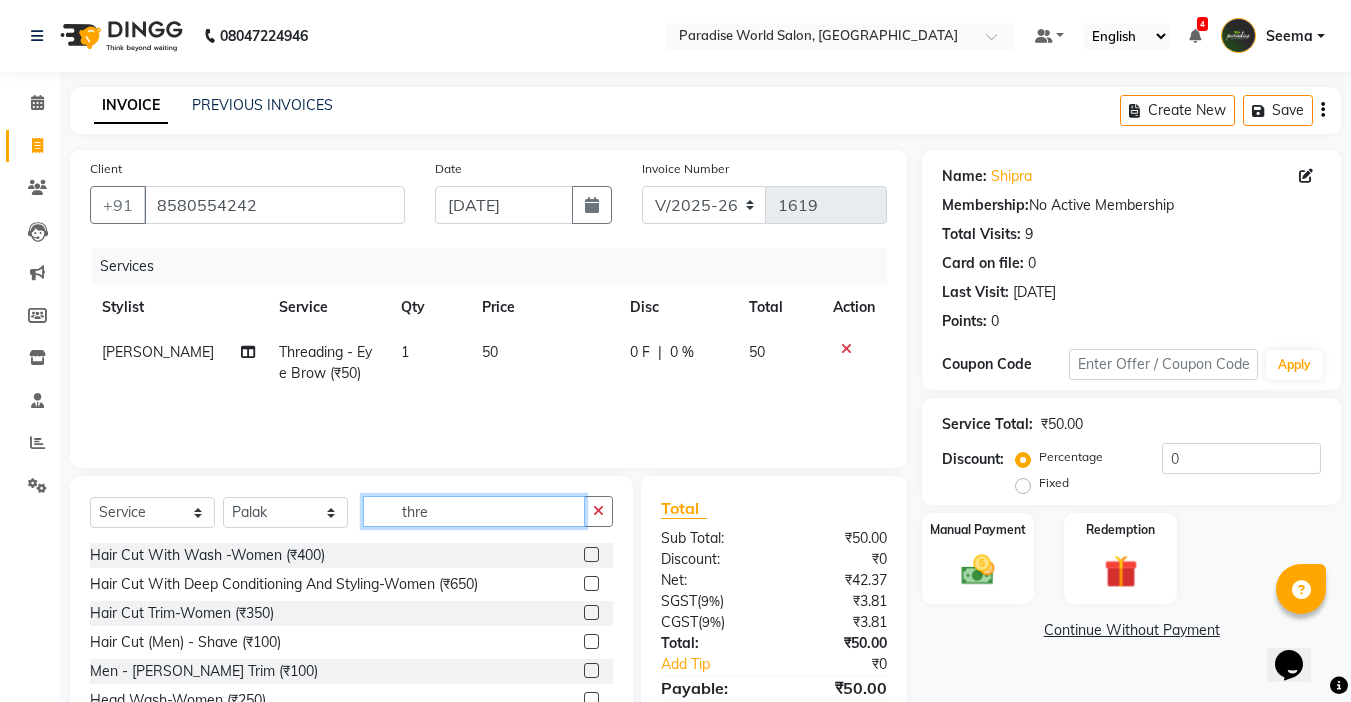 click on "thre" 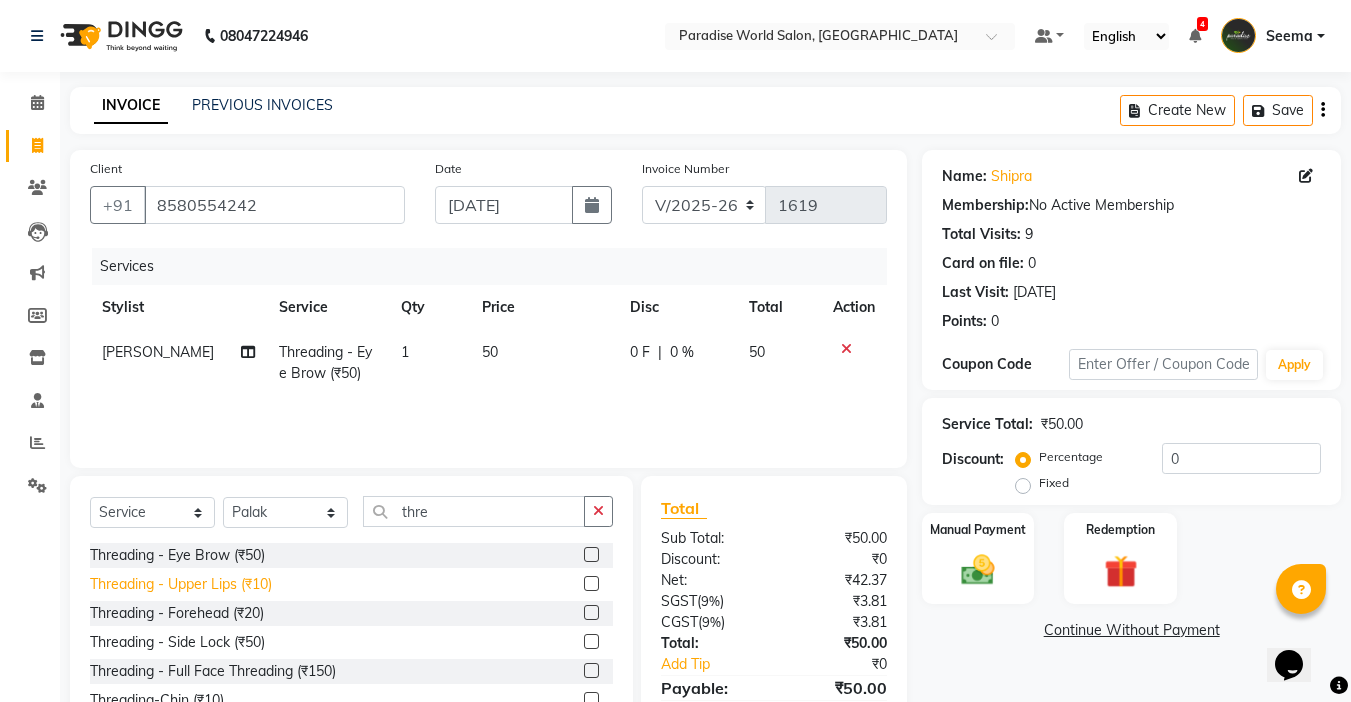 click on "Threading   -  Upper Lips (₹10)" 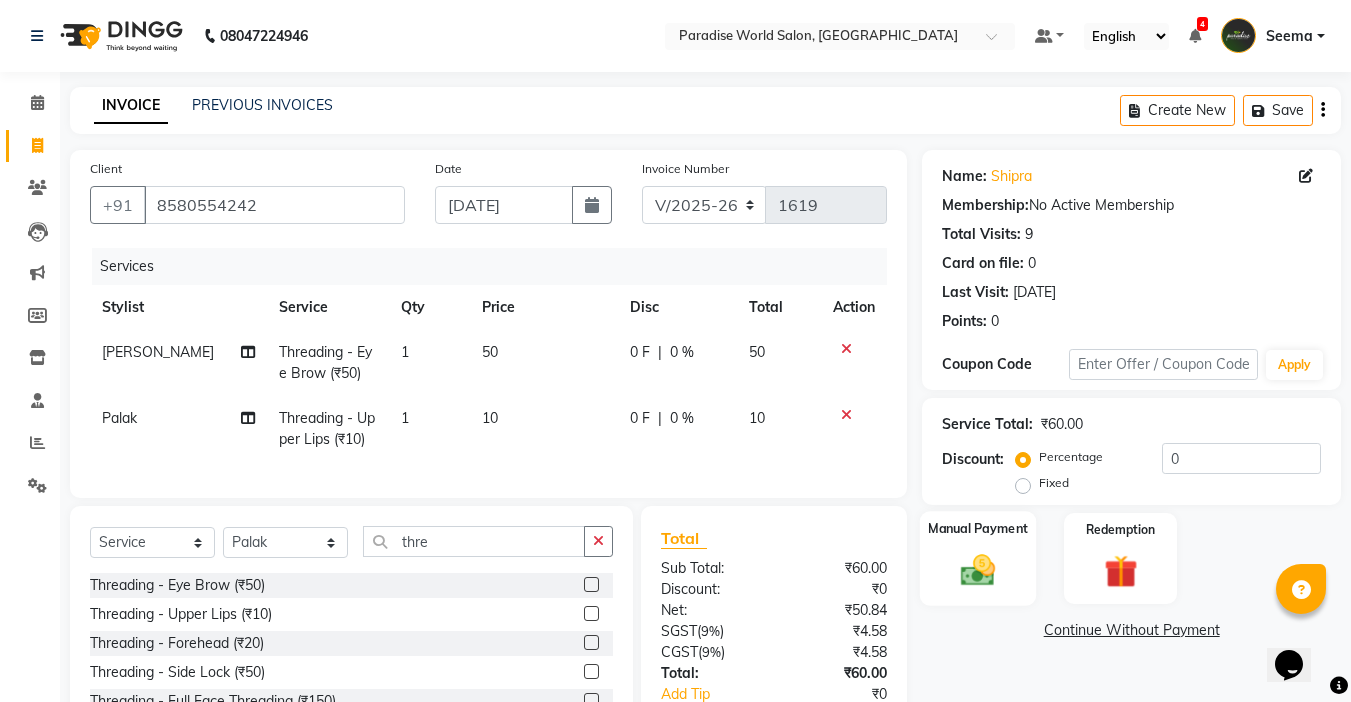 click 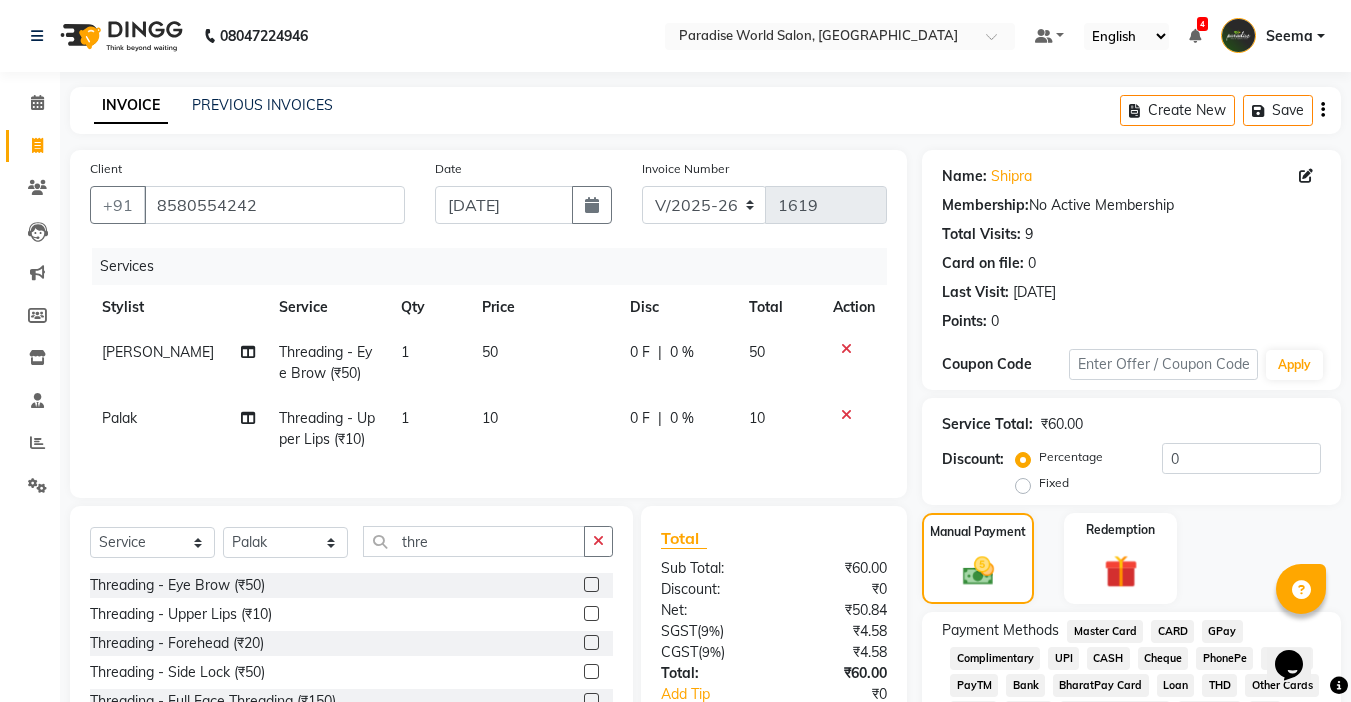 scroll, scrollTop: 159, scrollLeft: 0, axis: vertical 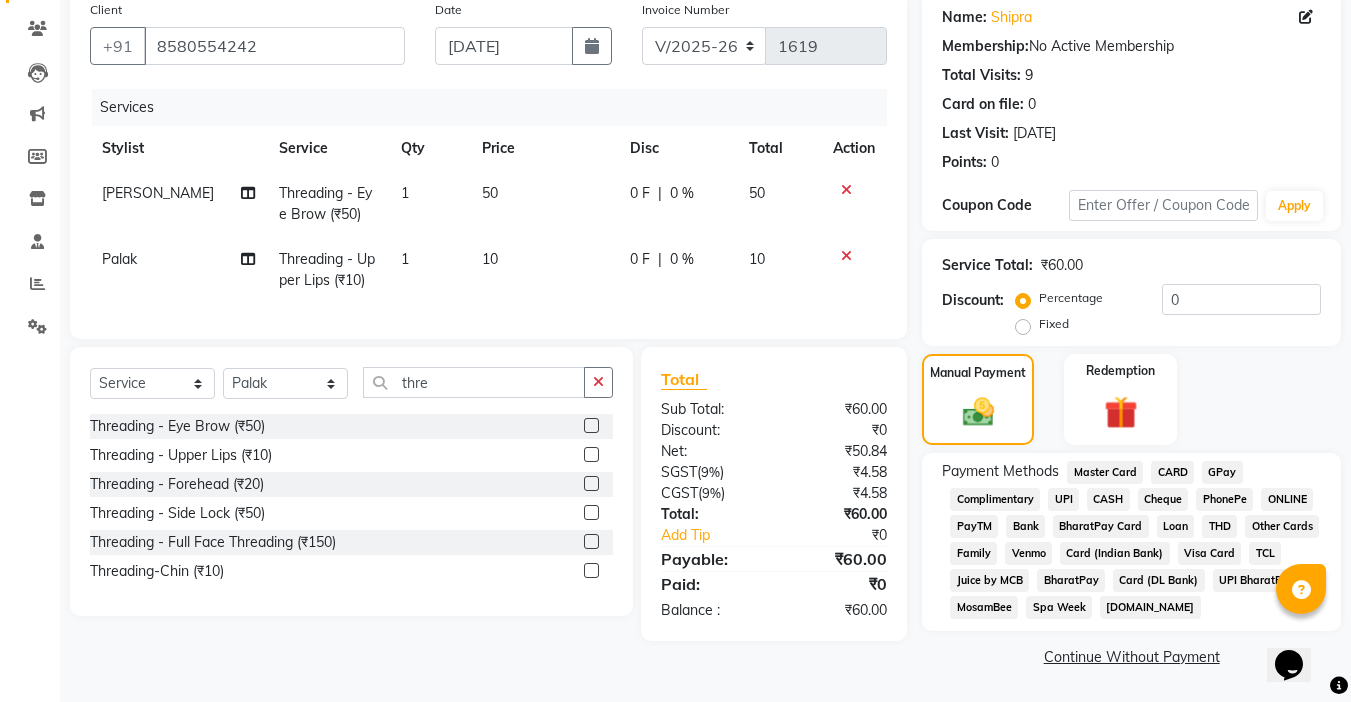 click on "CASH" 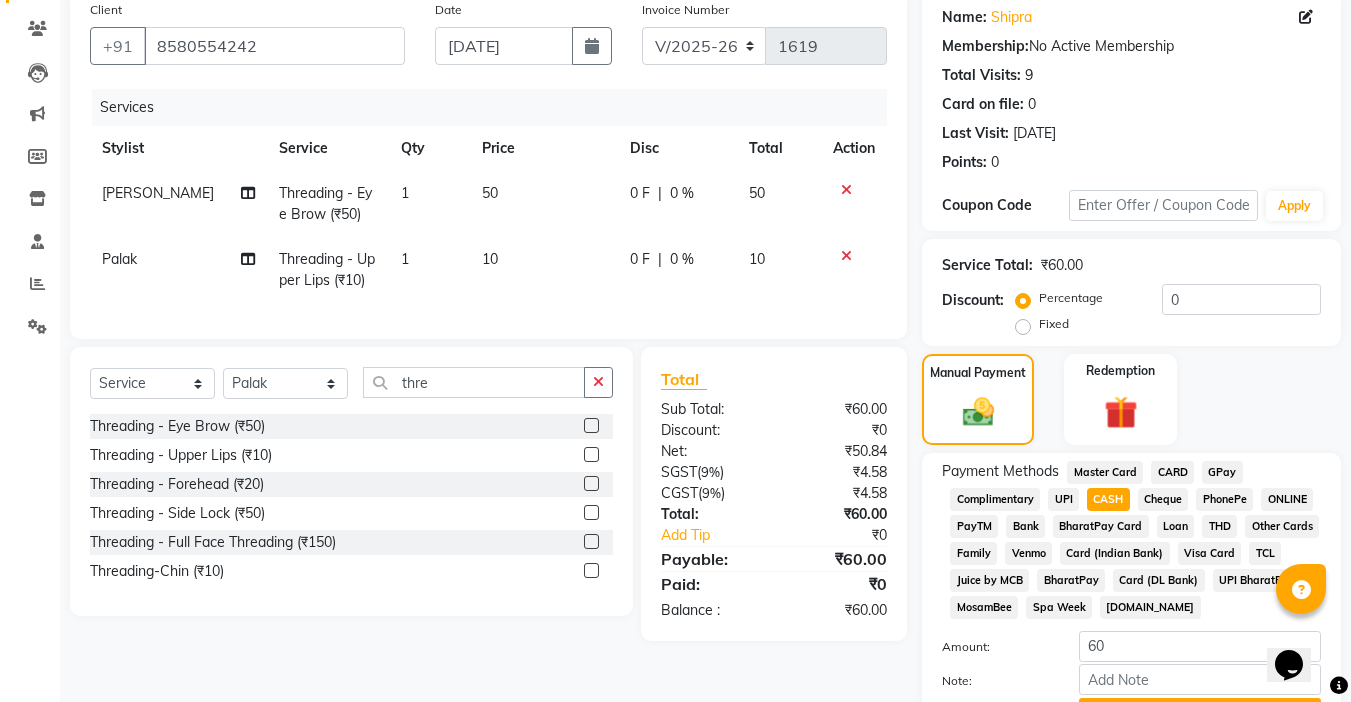 scroll, scrollTop: 265, scrollLeft: 0, axis: vertical 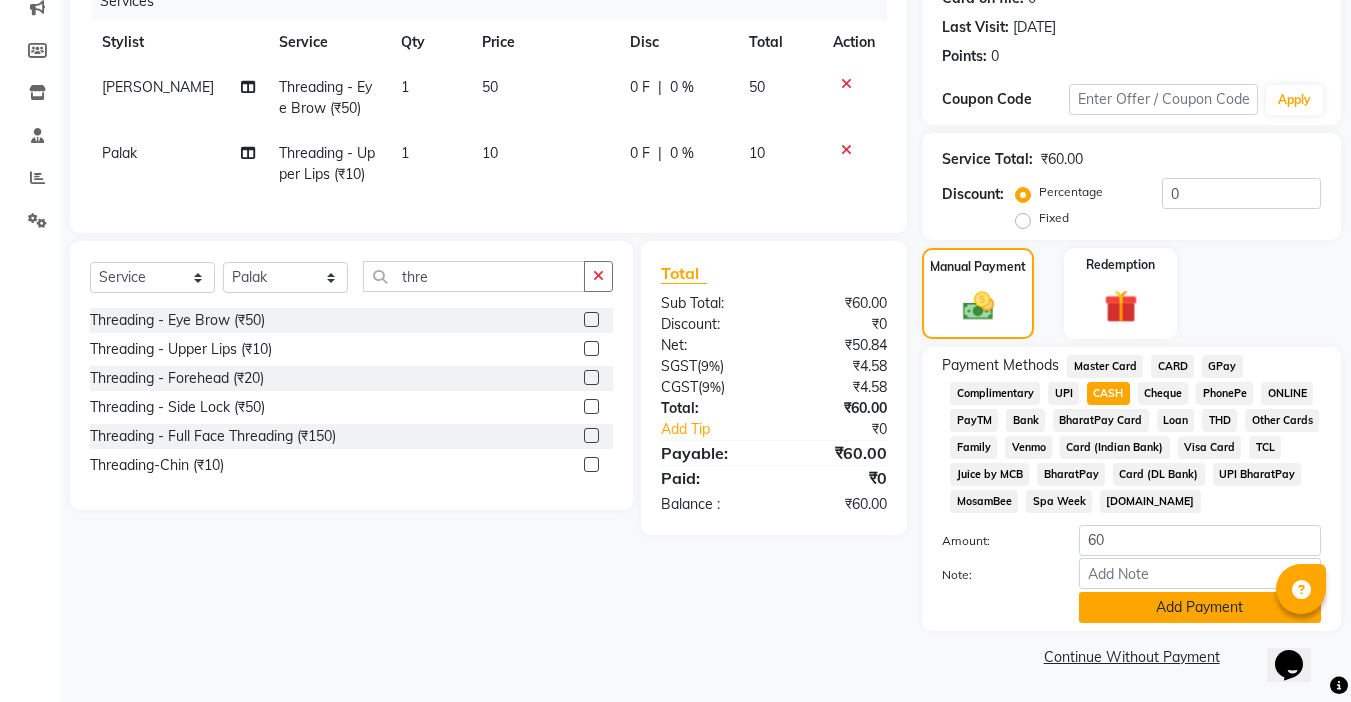 click on "Add Payment" 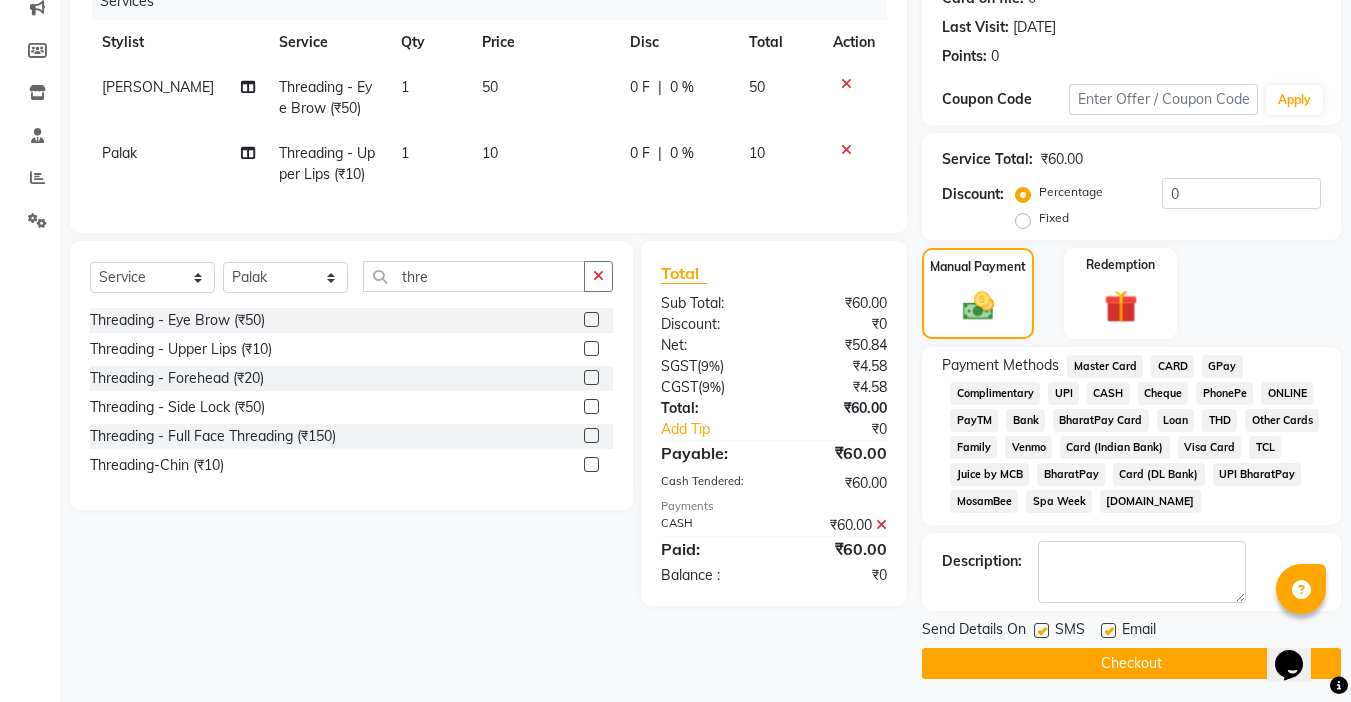scroll, scrollTop: 272, scrollLeft: 0, axis: vertical 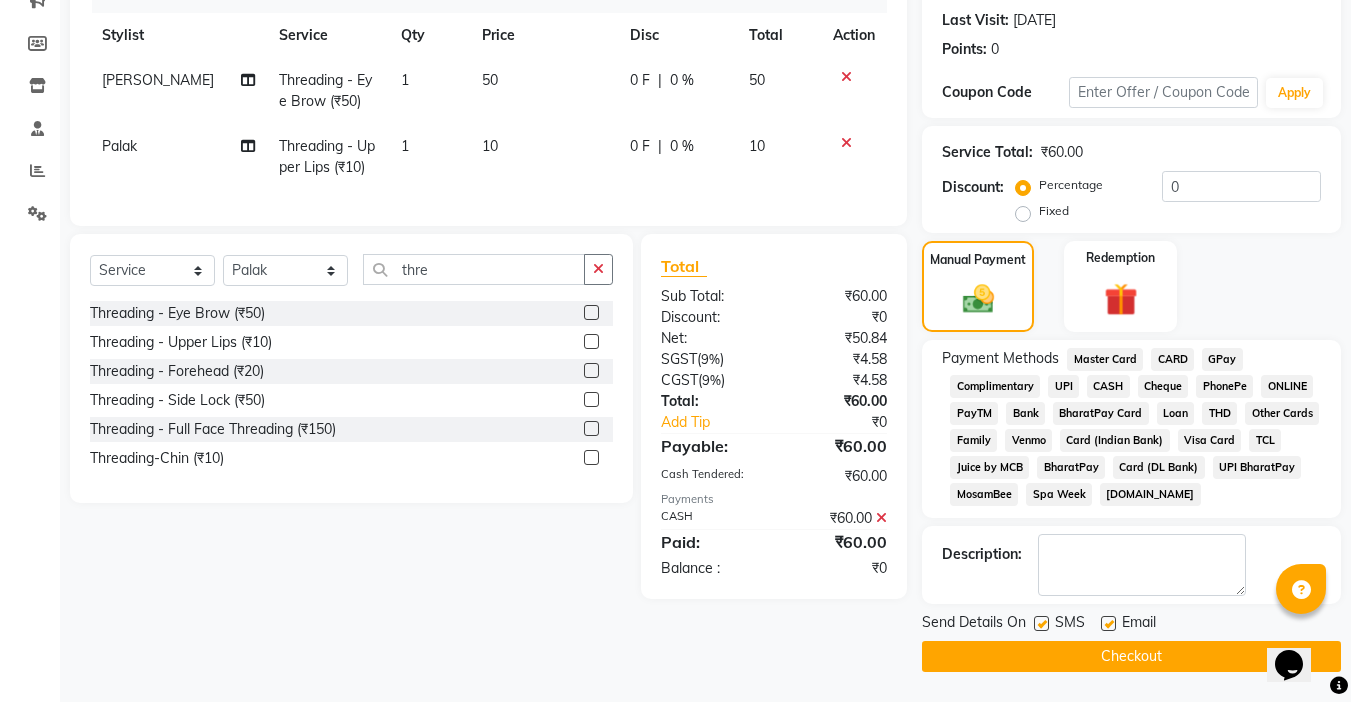 click 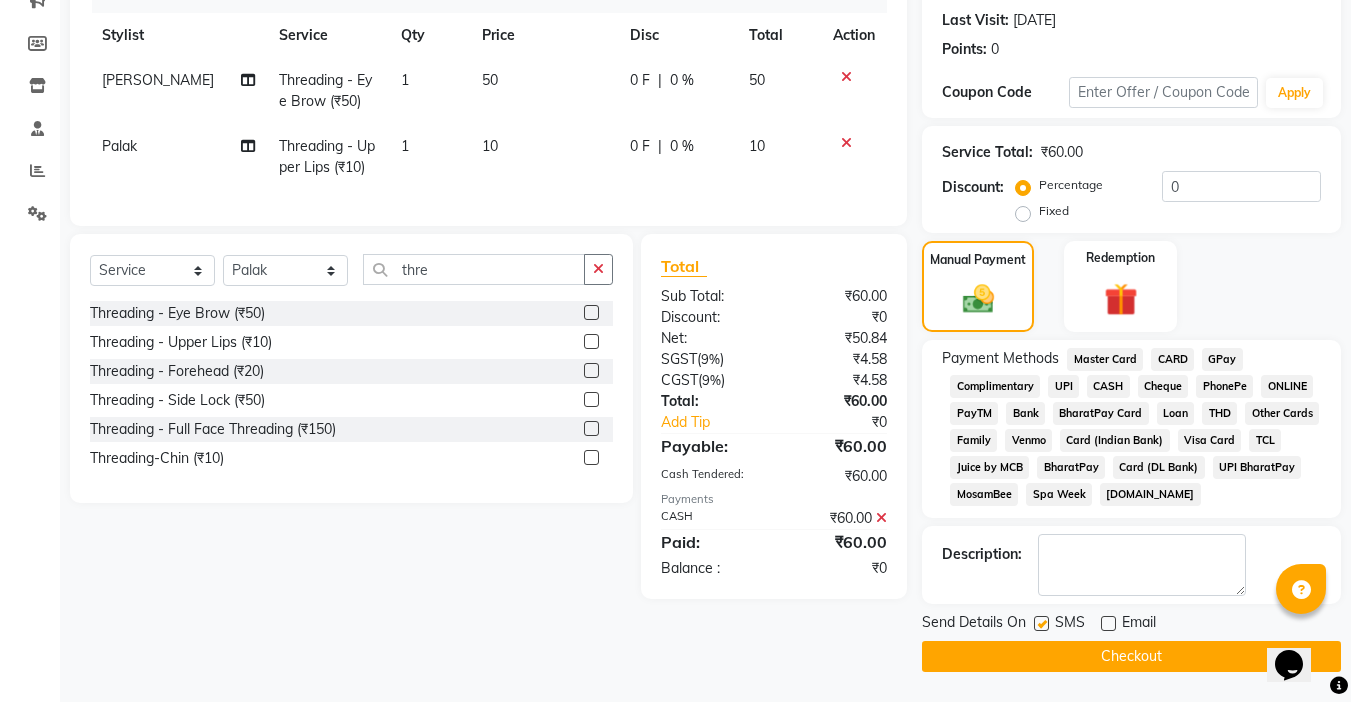 click 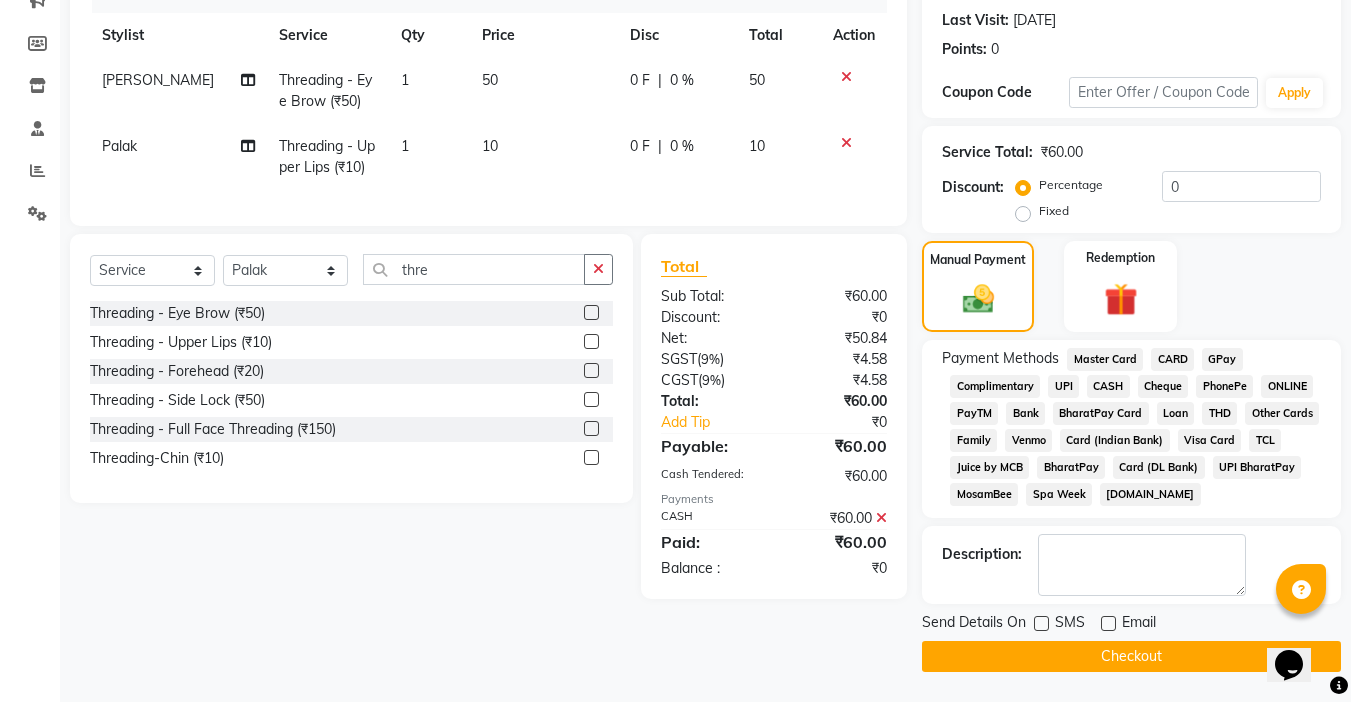 click on "Checkout" 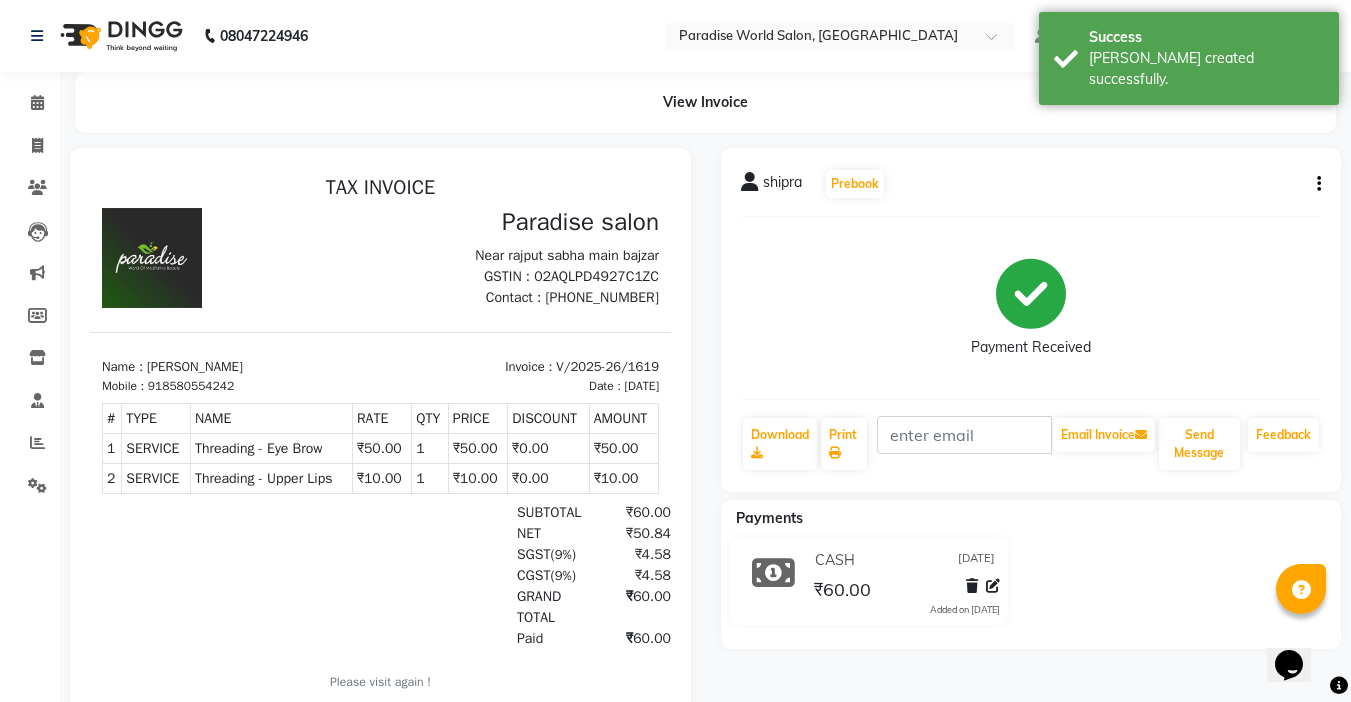 scroll, scrollTop: 0, scrollLeft: 0, axis: both 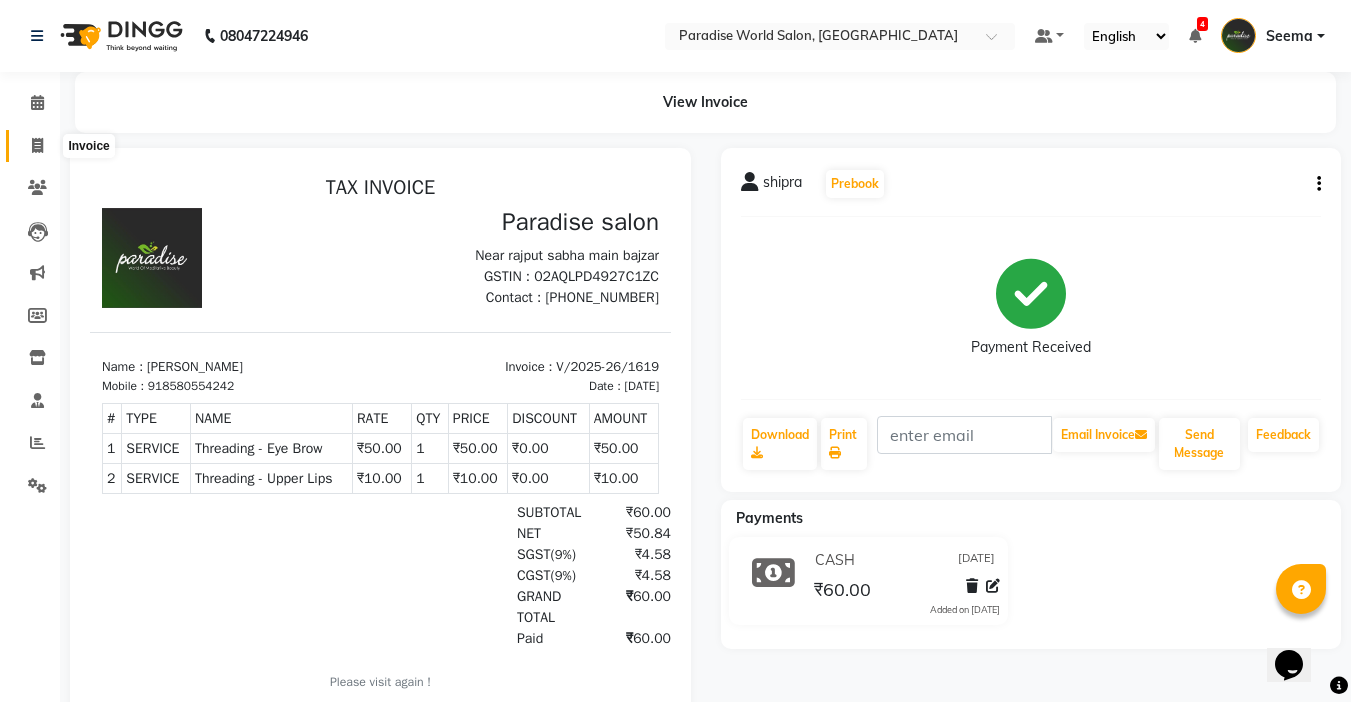 click 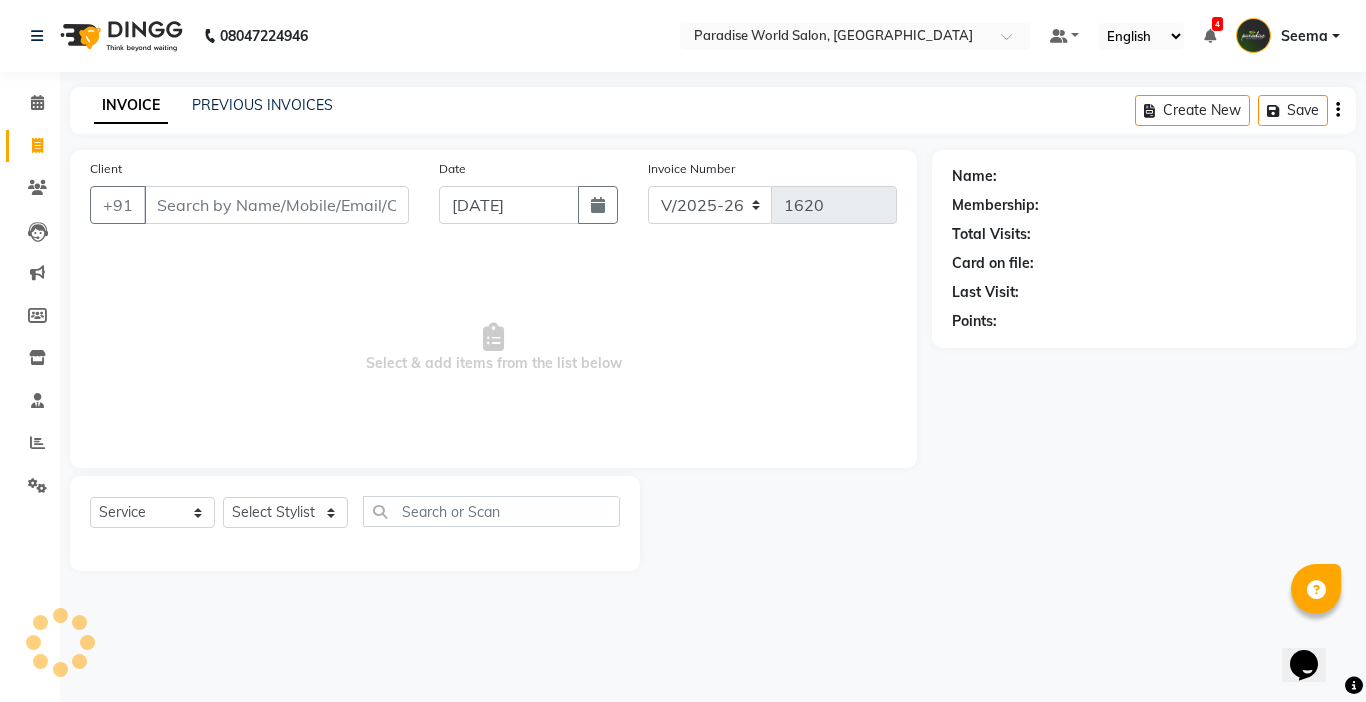 click on "Client" at bounding box center (276, 205) 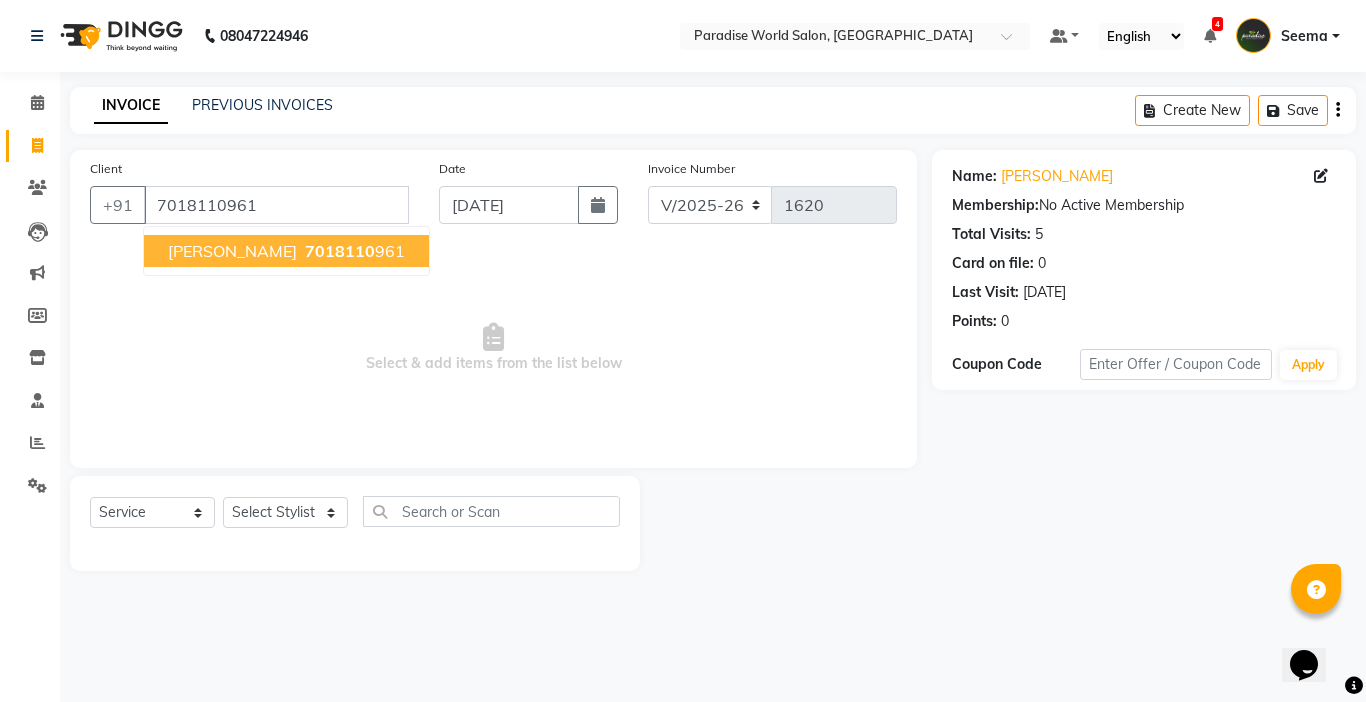 click on "7018110 961" at bounding box center [353, 251] 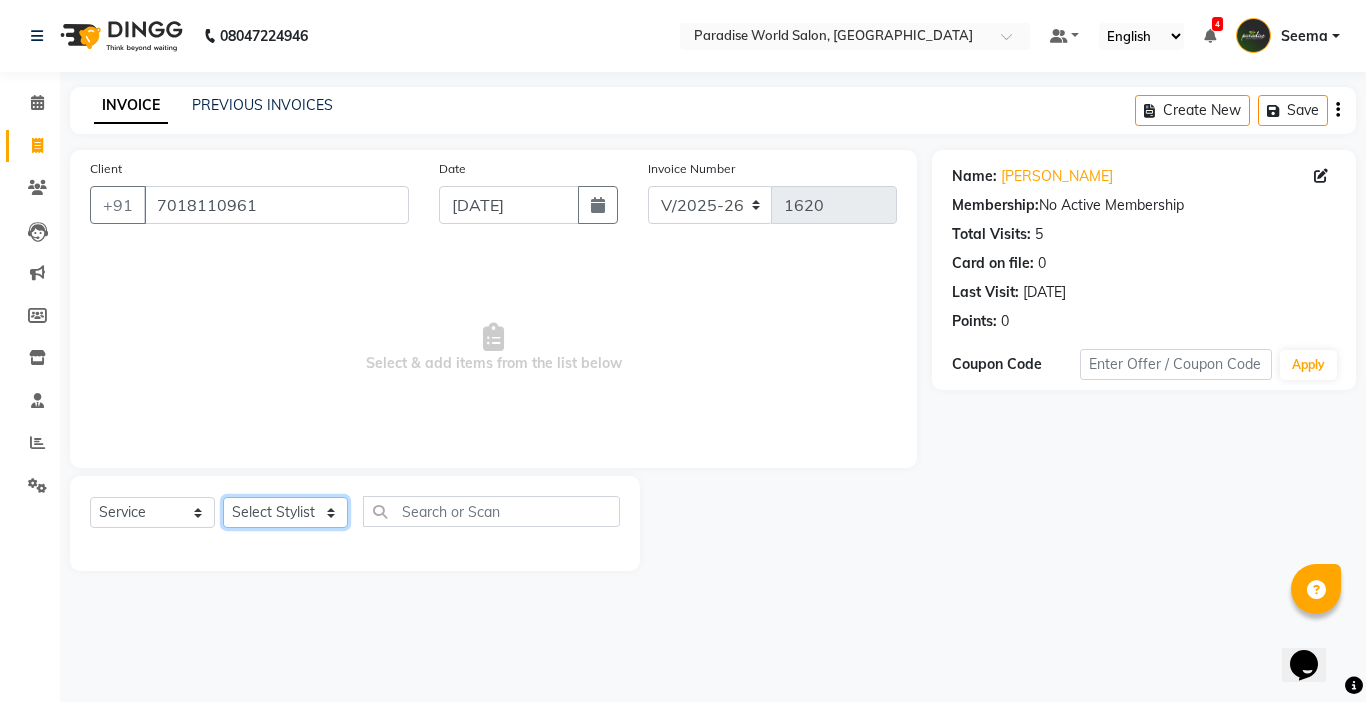 click on "Select Stylist [PERSON_NAME]  [PERSON_NAME] company Deepak [PERSON_NAME] [PERSON_NAME] [PERSON_NAME] Love preet [PERSON_NAME] student [PERSON_NAME] [PERSON_NAME] [PERSON_NAME] [PERSON_NAME] Student Seema [PERSON_NAME] - Student Shweta  [PERSON_NAME] [PERSON_NAME] Vikas Vishal" 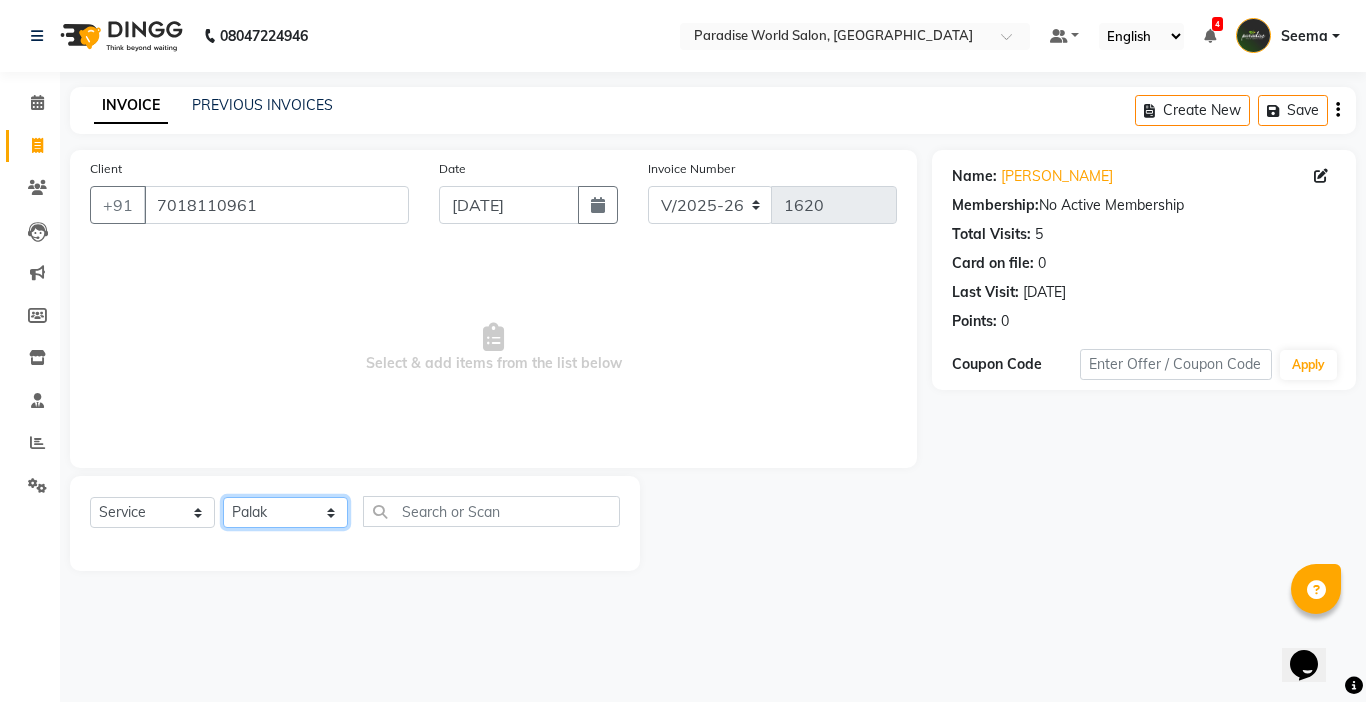 click on "Select Stylist [PERSON_NAME]  [PERSON_NAME] company Deepak [PERSON_NAME] [PERSON_NAME] [PERSON_NAME] Love preet [PERSON_NAME] student [PERSON_NAME] [PERSON_NAME] [PERSON_NAME] [PERSON_NAME] Student Seema [PERSON_NAME] - Student Shweta  [PERSON_NAME] [PERSON_NAME] Vikas Vishal" 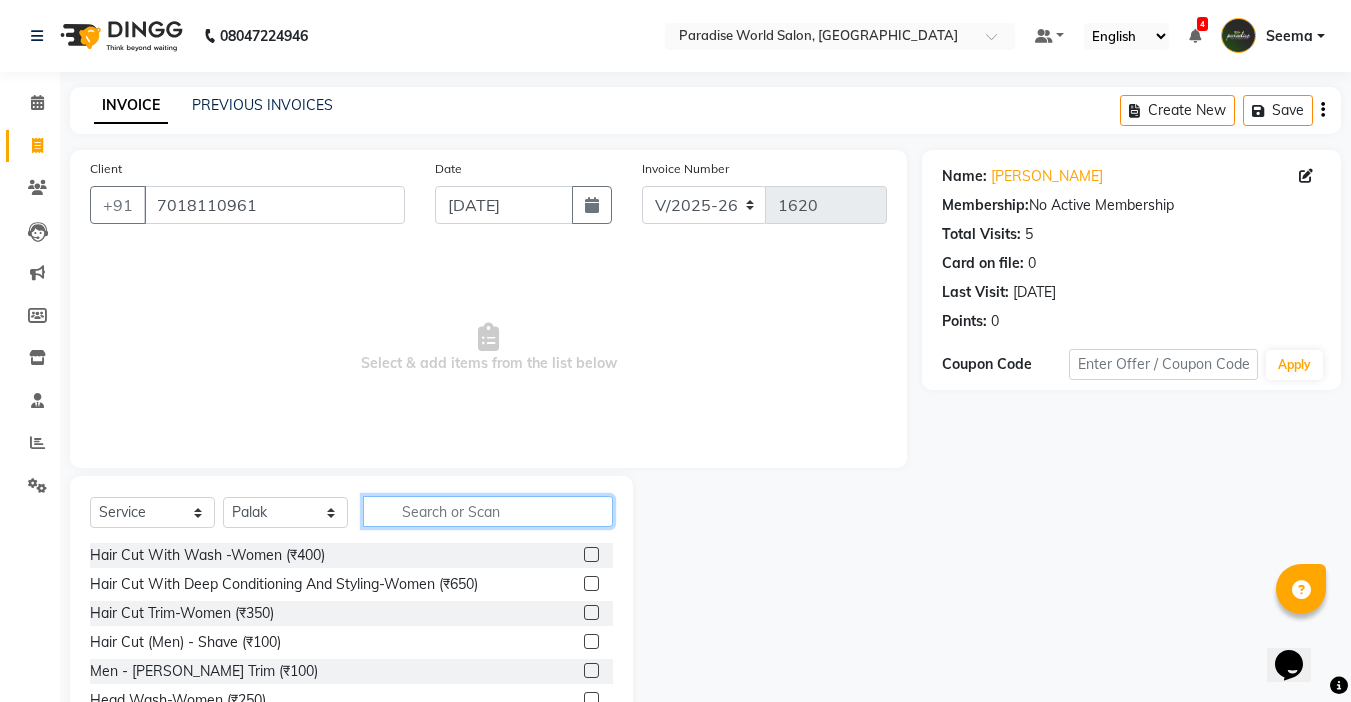 click 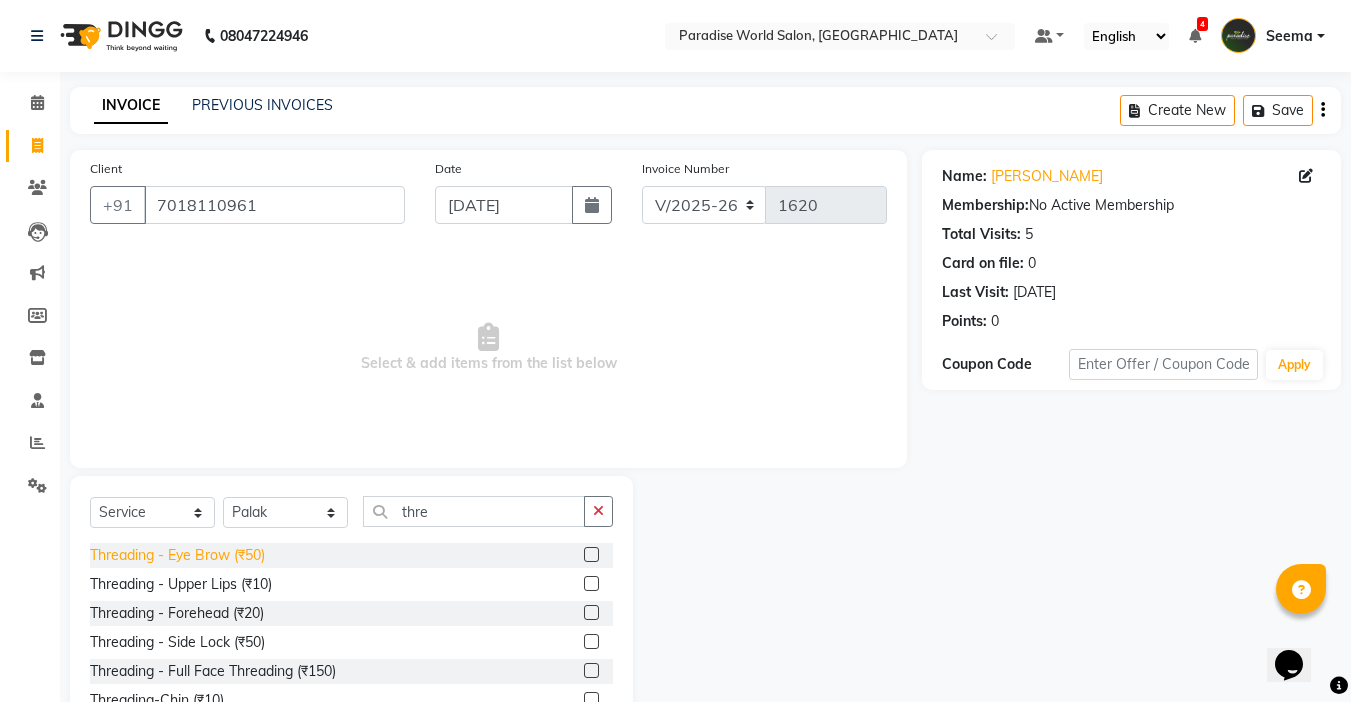 click on "Threading   -  Eye Brow (₹50)" 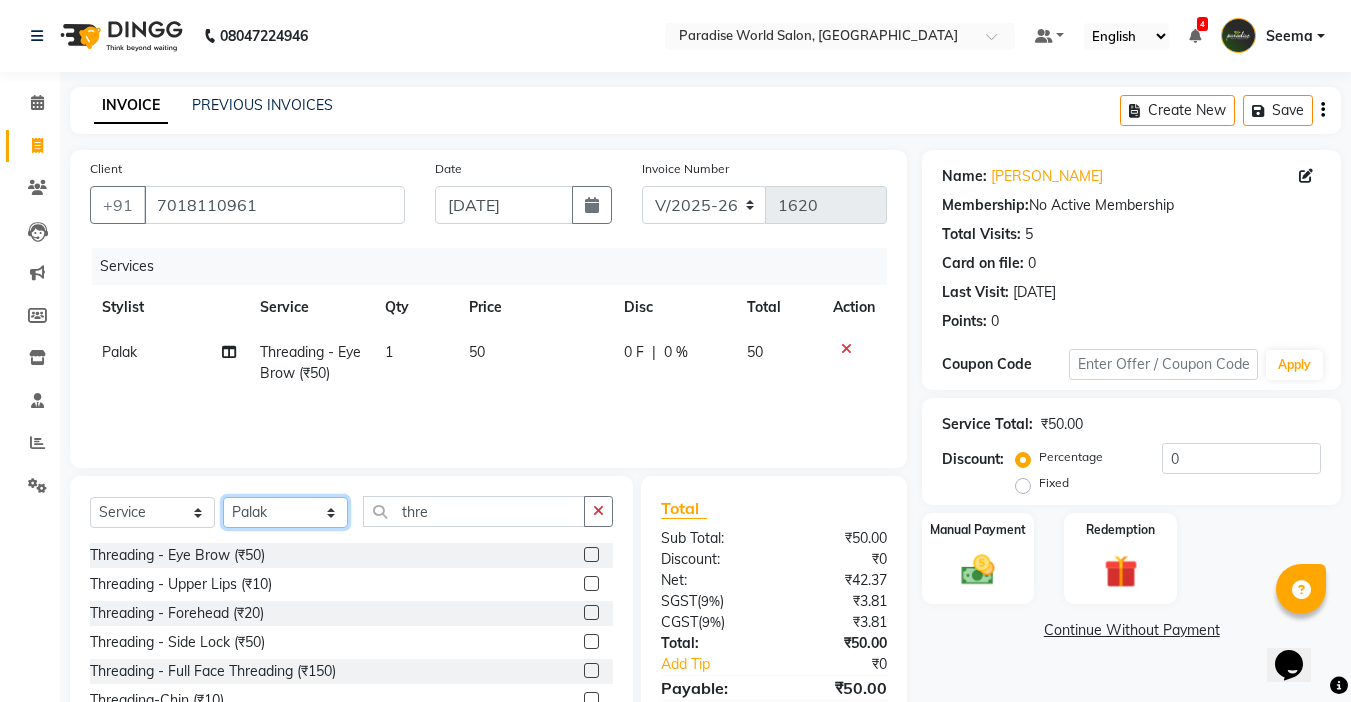 click on "Select Stylist [PERSON_NAME]  [PERSON_NAME] company Deepak [PERSON_NAME] [PERSON_NAME] [PERSON_NAME] Love preet [PERSON_NAME] student [PERSON_NAME] [PERSON_NAME] [PERSON_NAME] [PERSON_NAME] Student Seema [PERSON_NAME] - Student Shweta  [PERSON_NAME] [PERSON_NAME] Vikas Vishal" 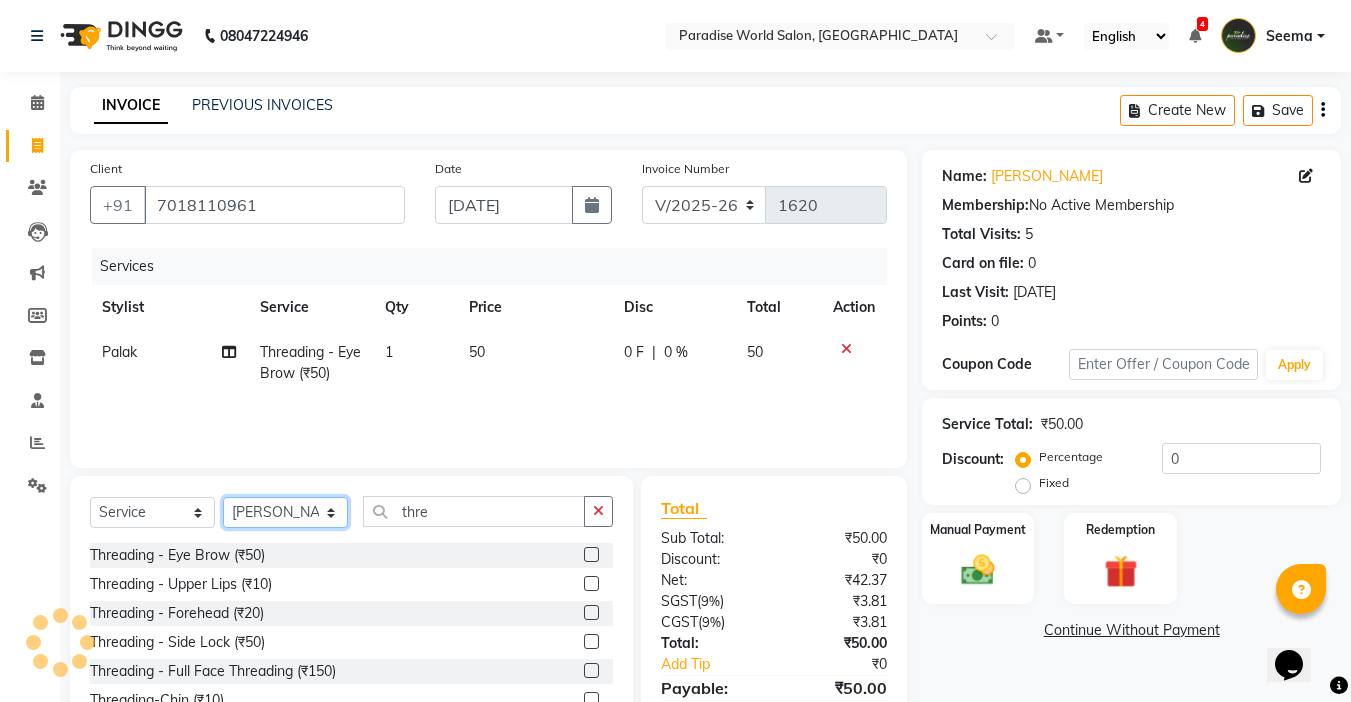 click on "Select Stylist [PERSON_NAME]  [PERSON_NAME] company Deepak [PERSON_NAME] [PERSON_NAME] [PERSON_NAME] Love preet [PERSON_NAME] student [PERSON_NAME] [PERSON_NAME] [PERSON_NAME] [PERSON_NAME] Student Seema [PERSON_NAME] - Student Shweta  [PERSON_NAME] [PERSON_NAME] Vikas Vishal" 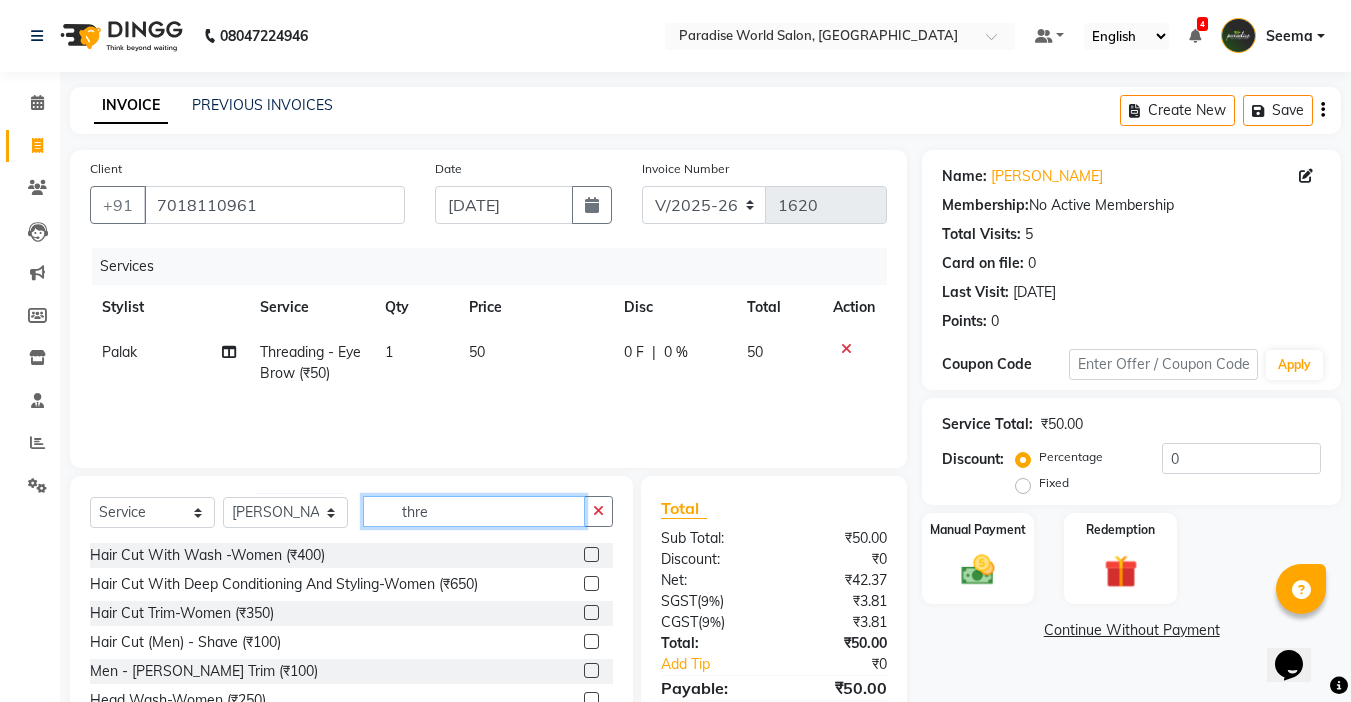click on "thre" 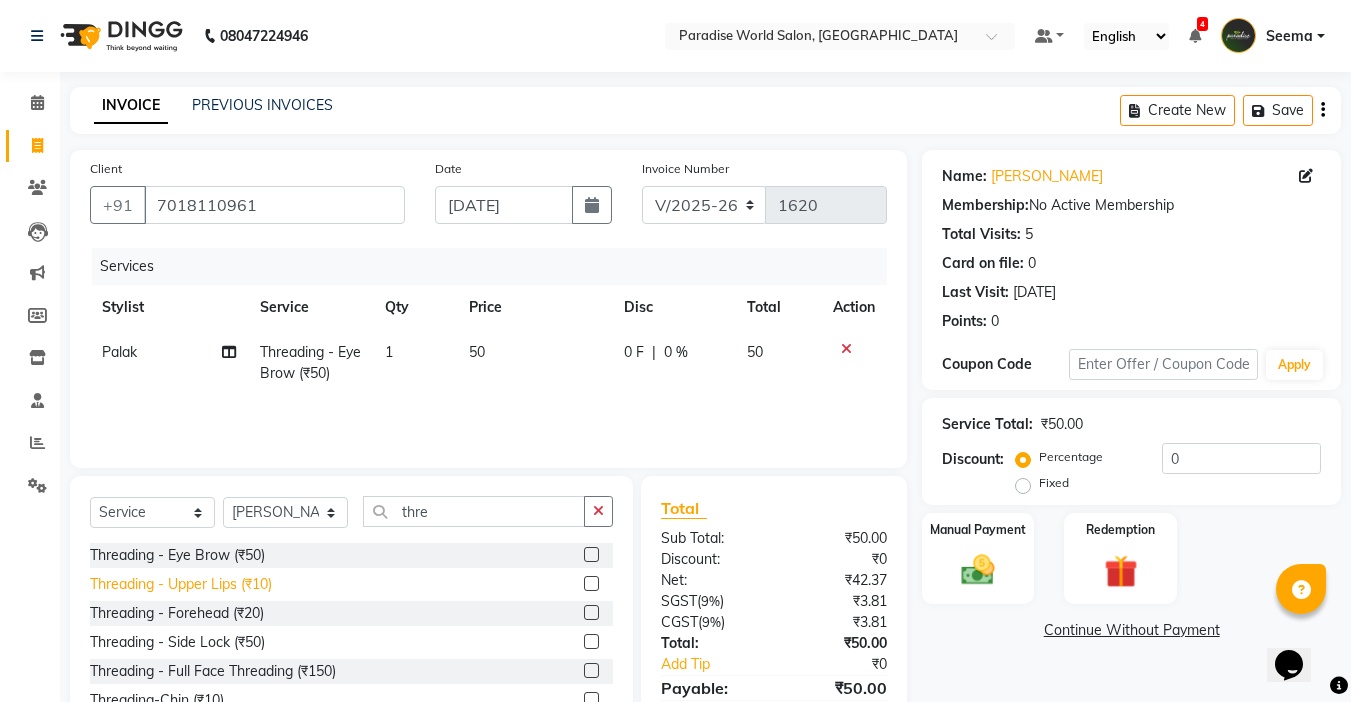 click on "Threading   -  Upper Lips (₹10)" 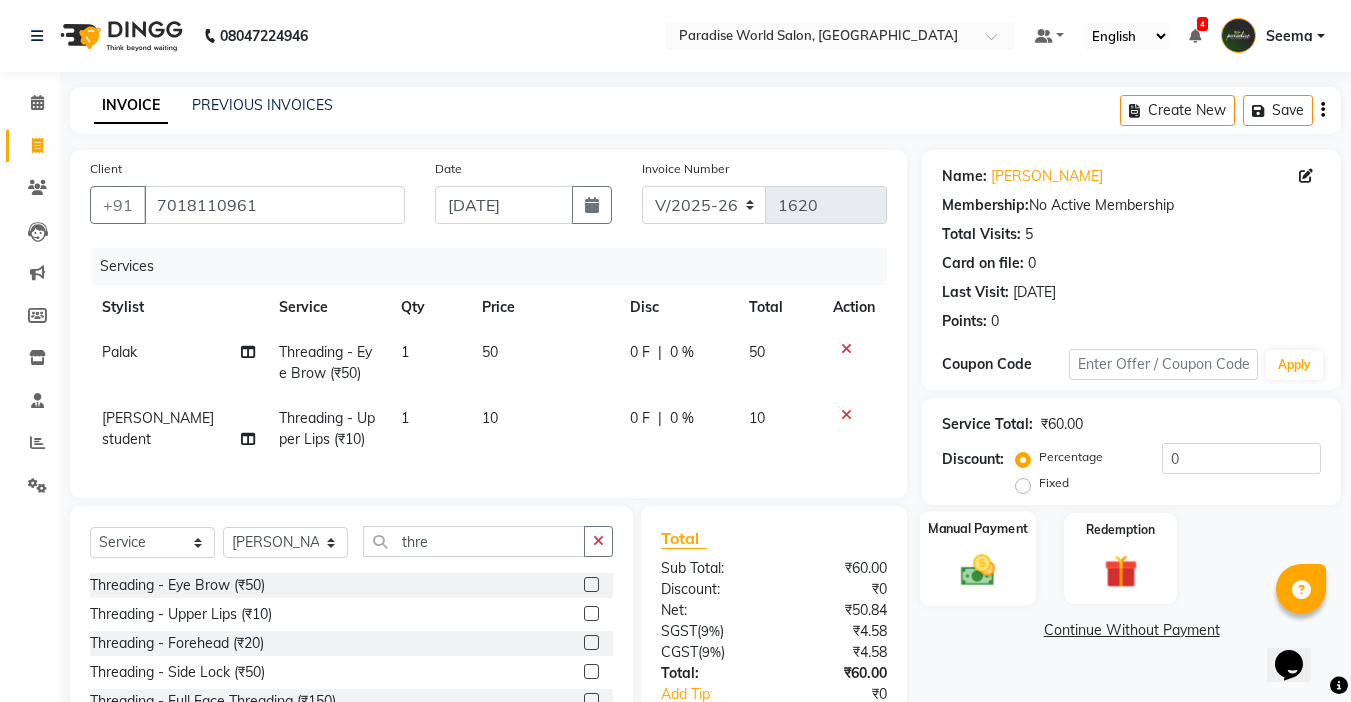 click 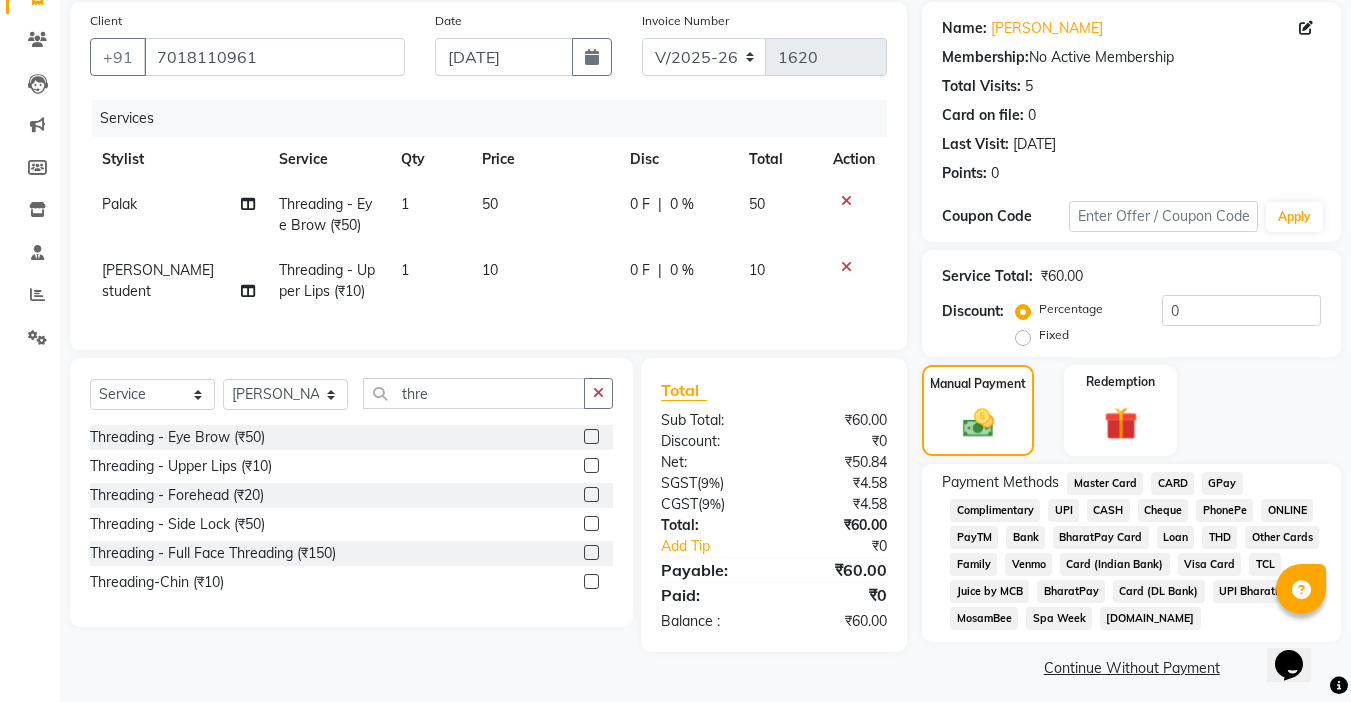 scroll, scrollTop: 159, scrollLeft: 0, axis: vertical 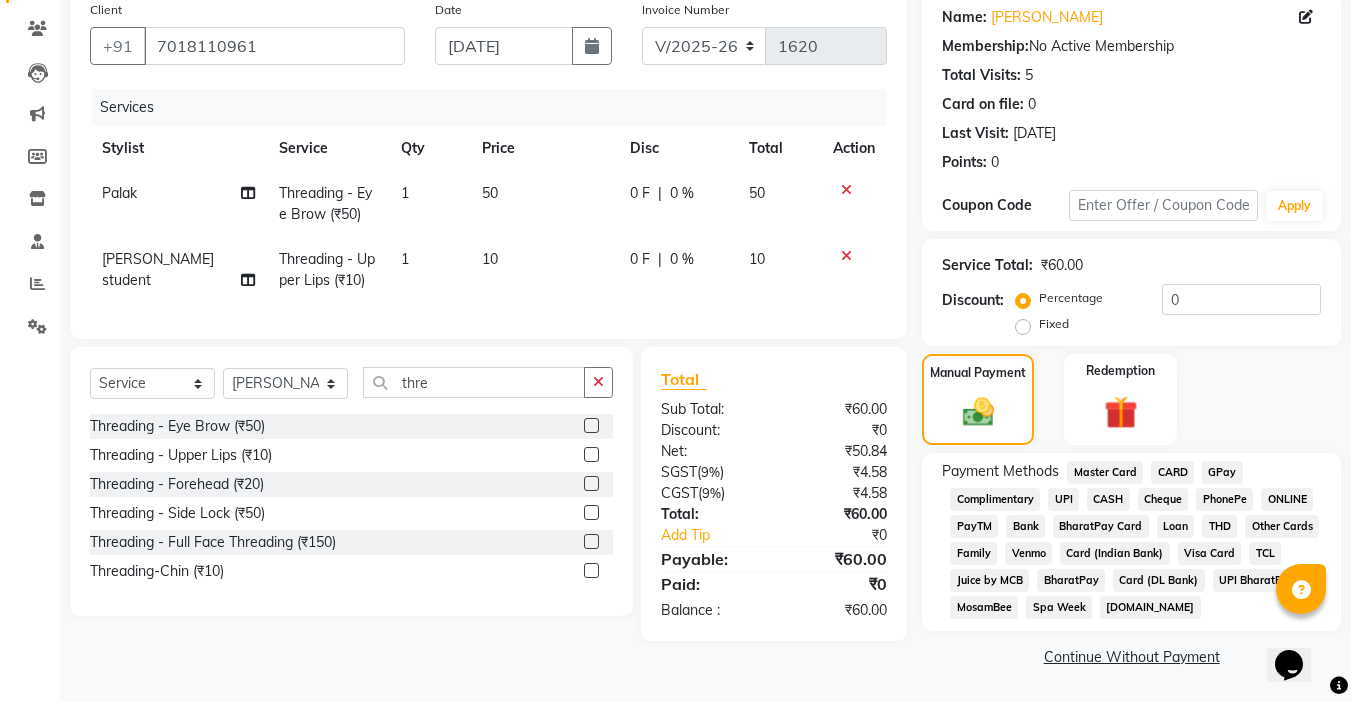 click on "UPI" 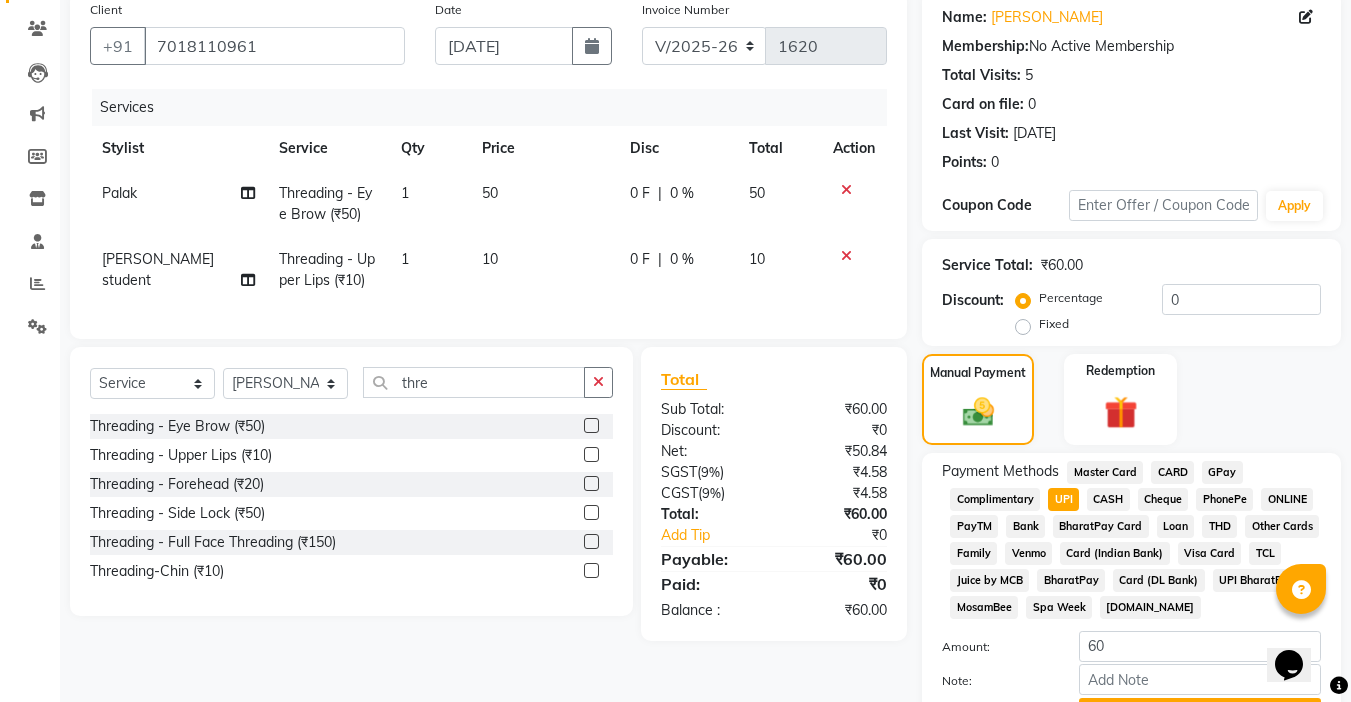 scroll, scrollTop: 265, scrollLeft: 0, axis: vertical 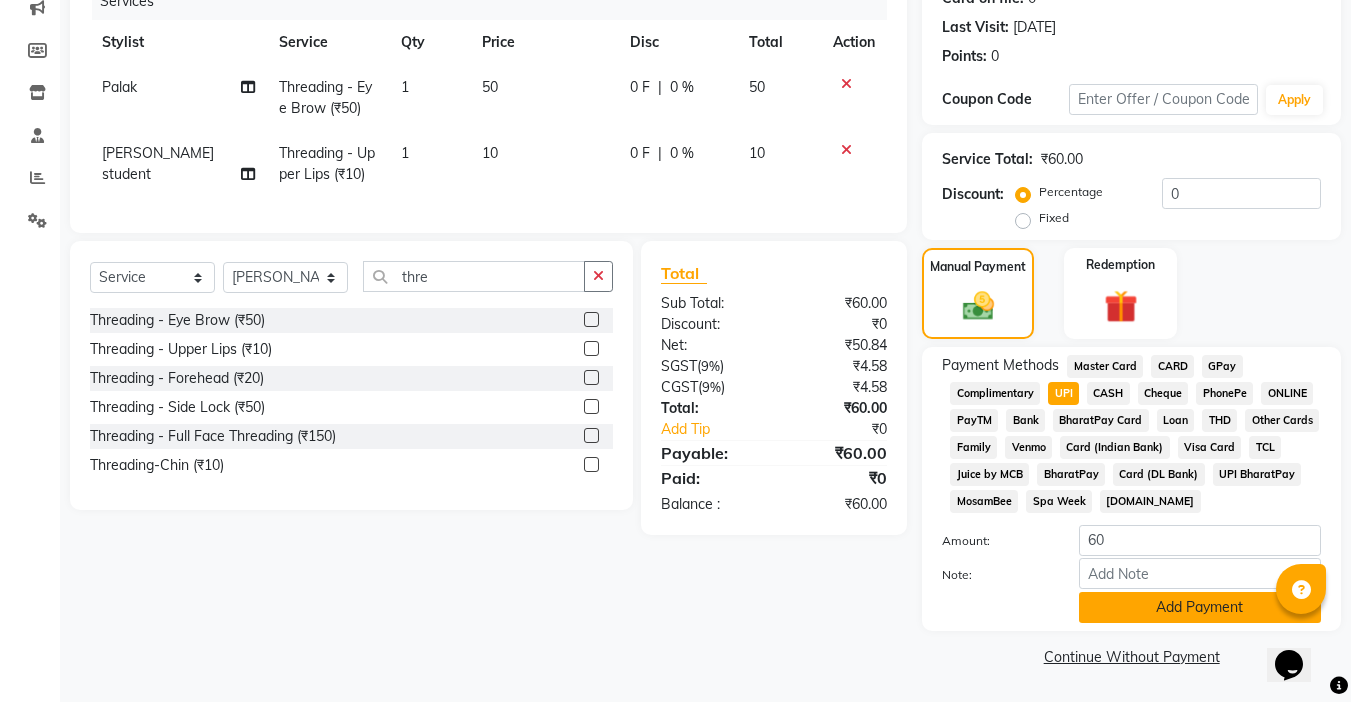 click on "Add Payment" 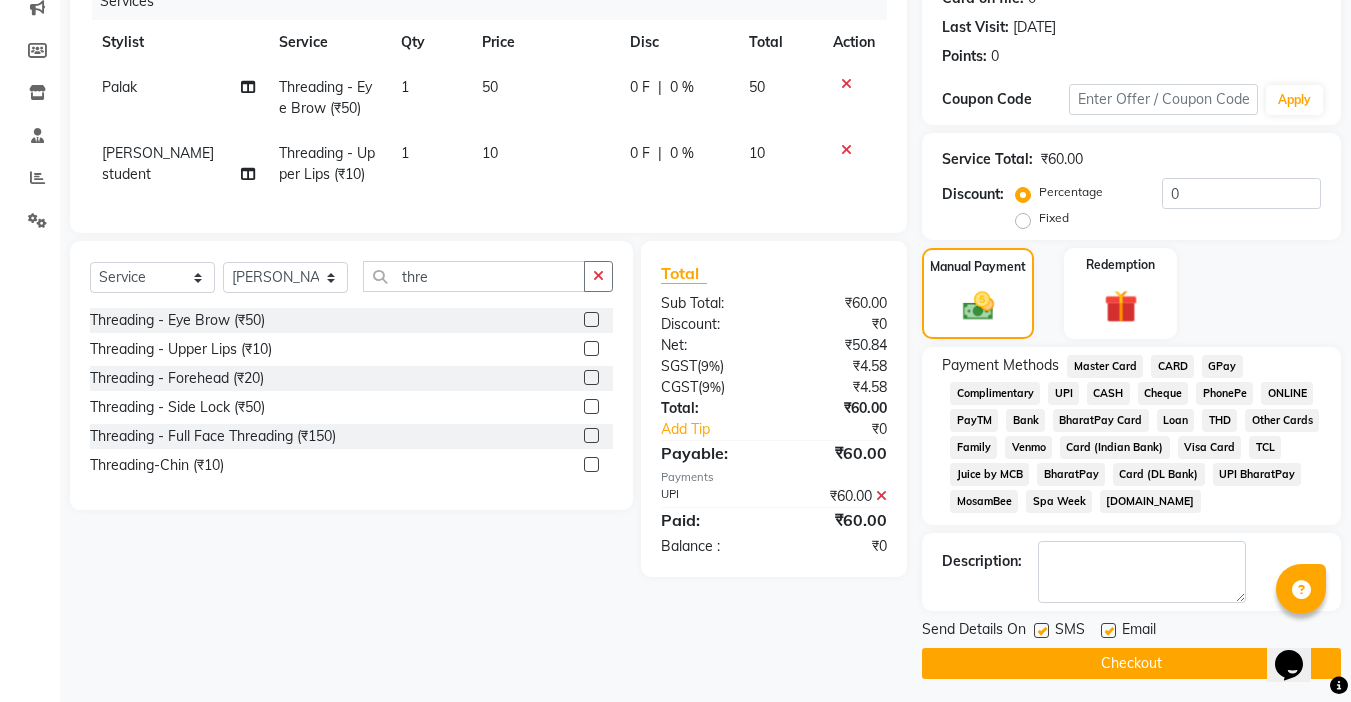 click 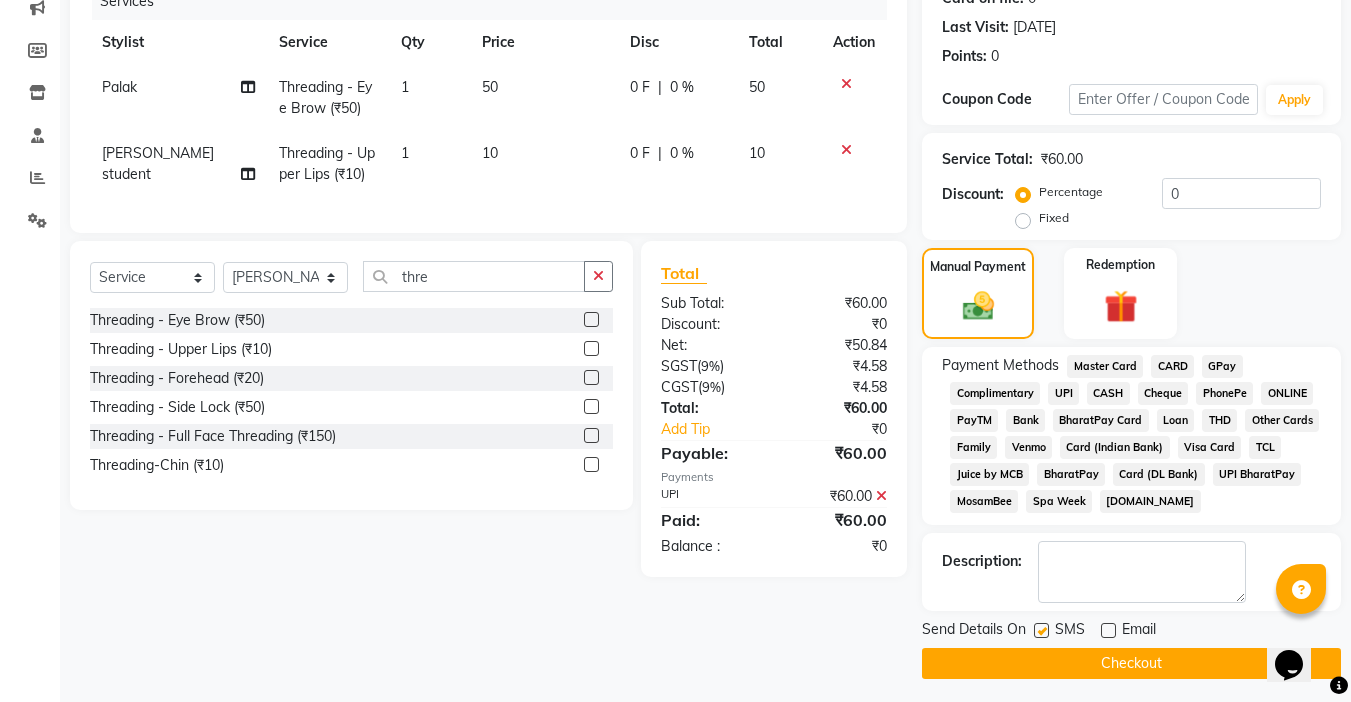 click 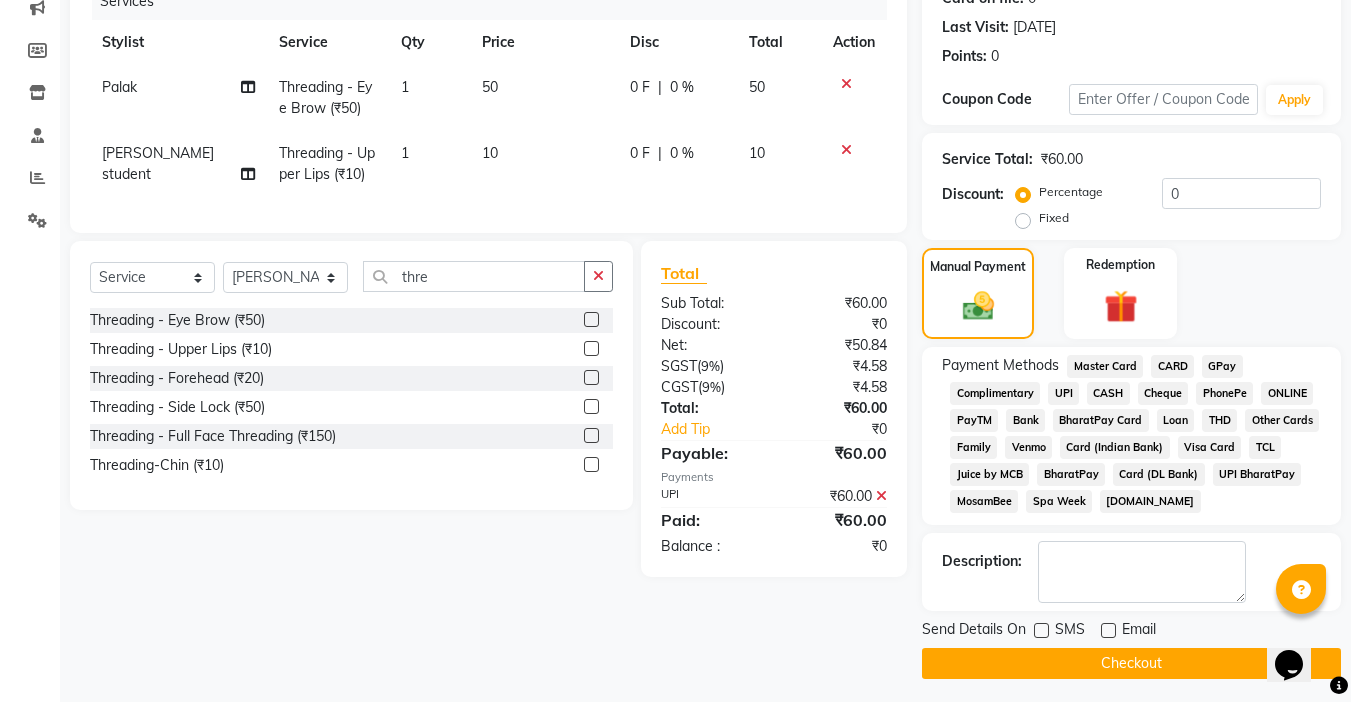click on "Checkout" 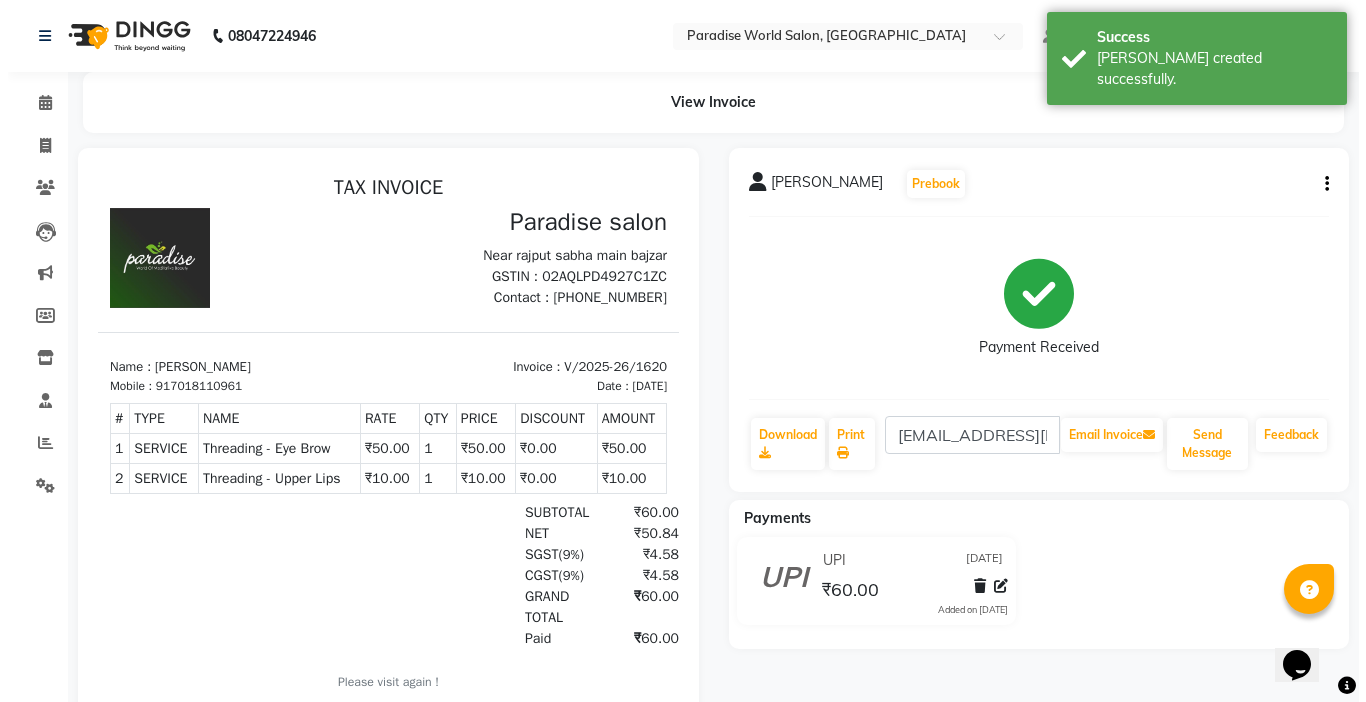 scroll, scrollTop: 0, scrollLeft: 0, axis: both 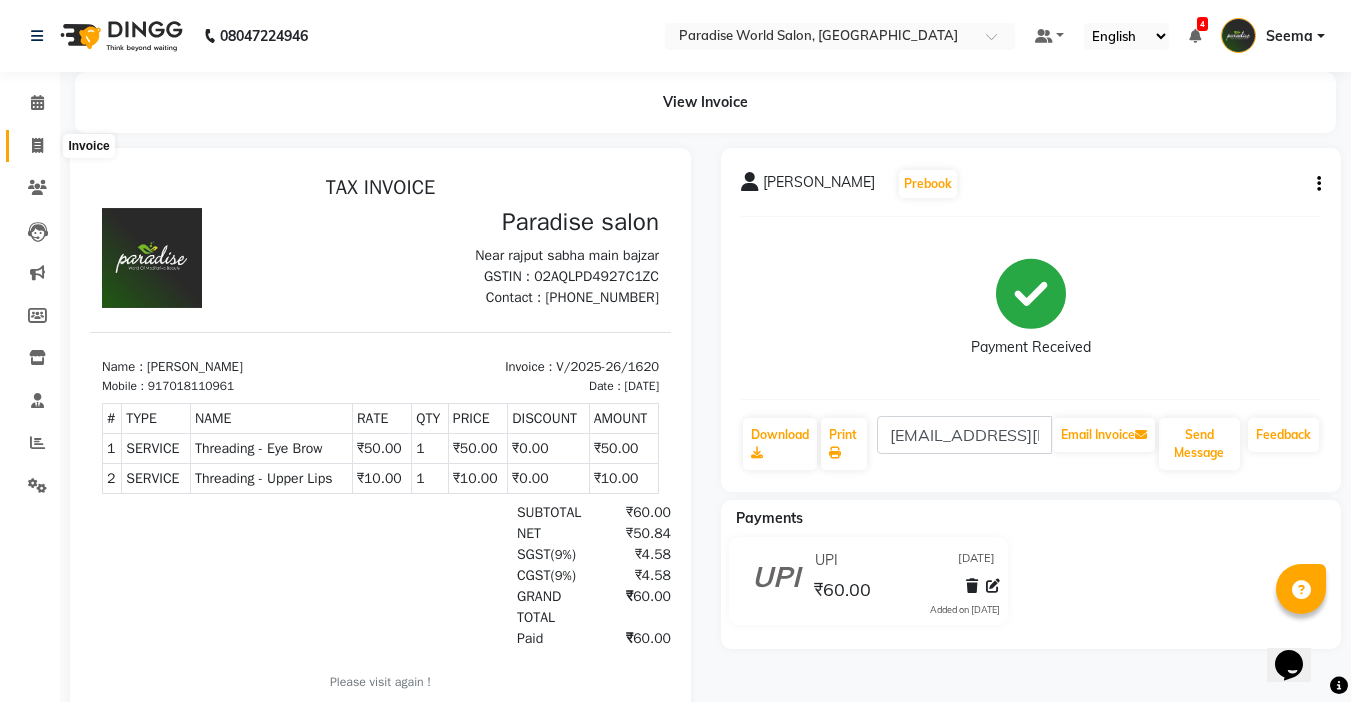 click 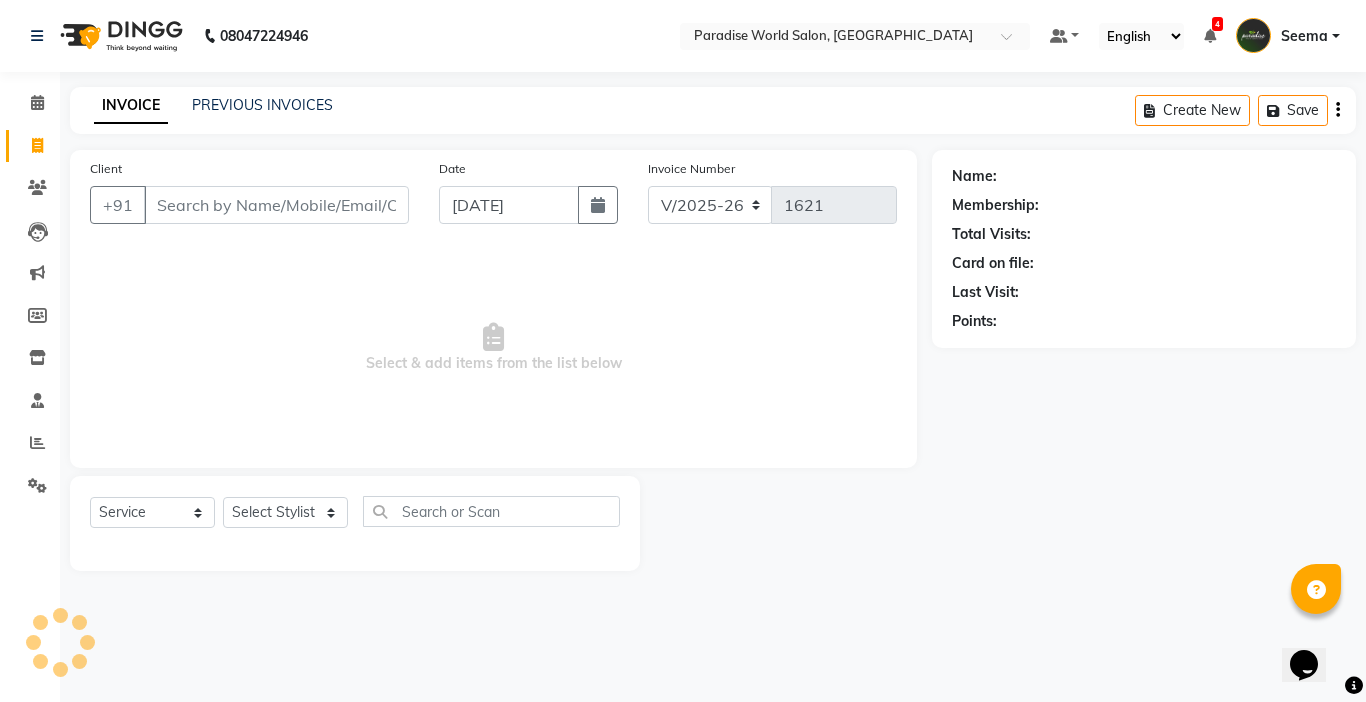 click on "Client" at bounding box center [276, 205] 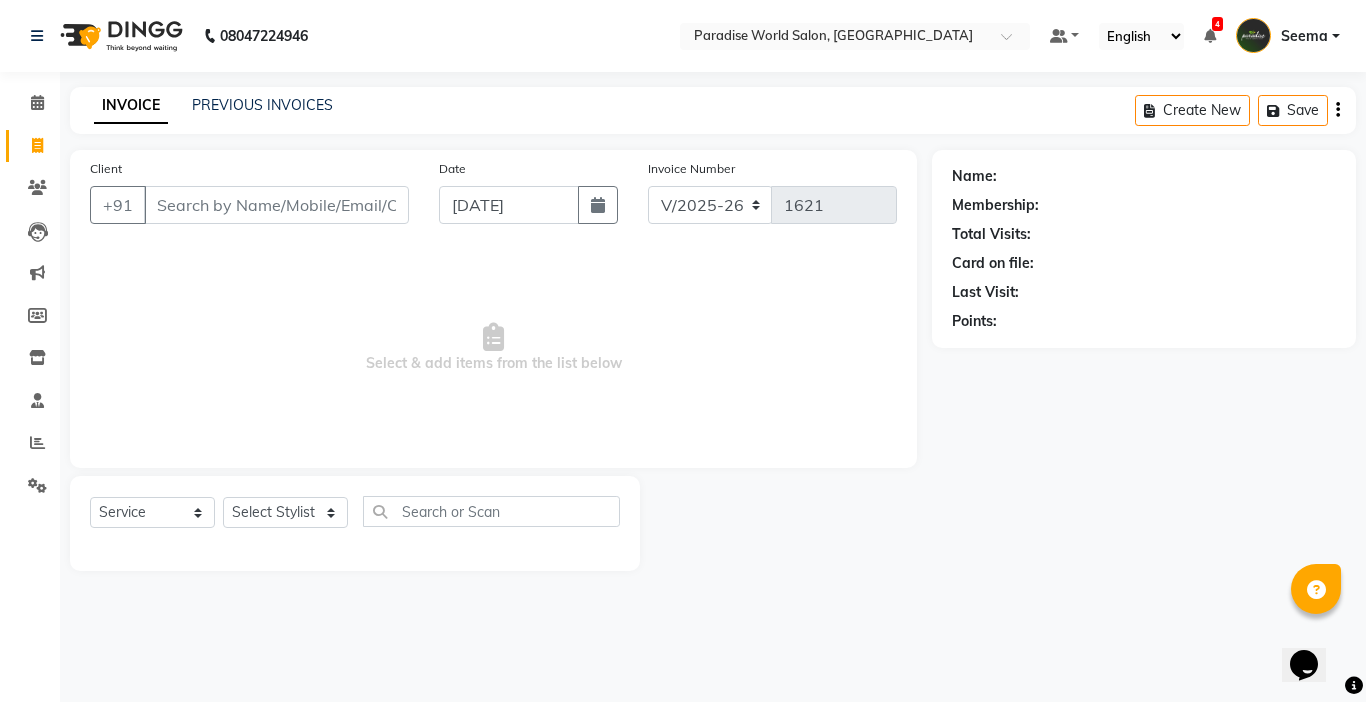 click on "Client" at bounding box center (276, 205) 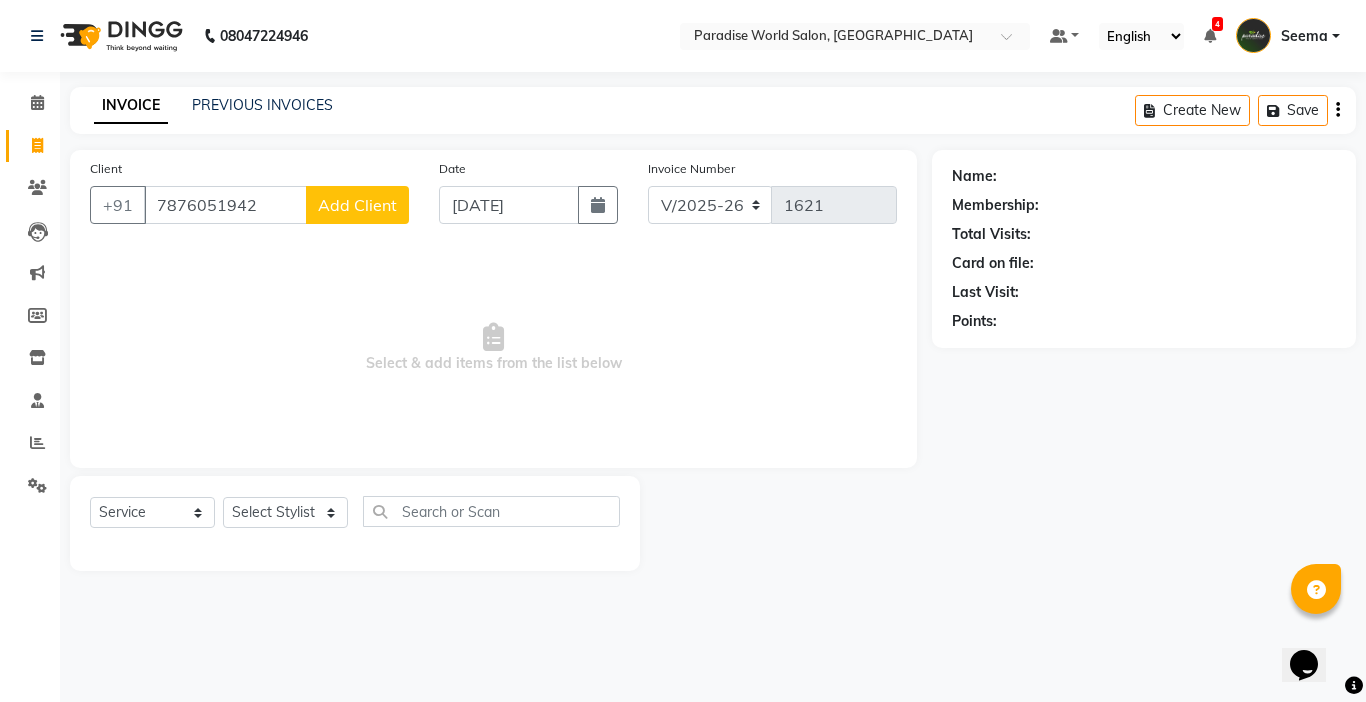 click on "Add Client" 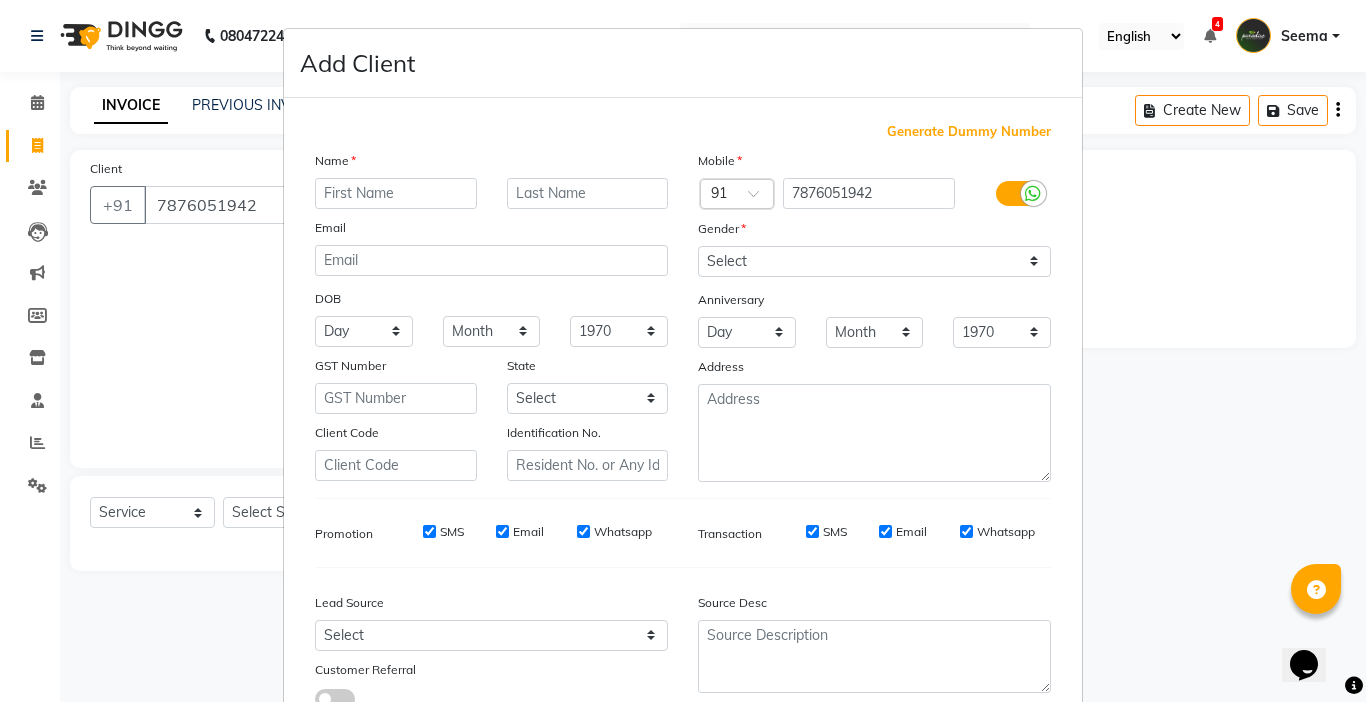 click at bounding box center [396, 193] 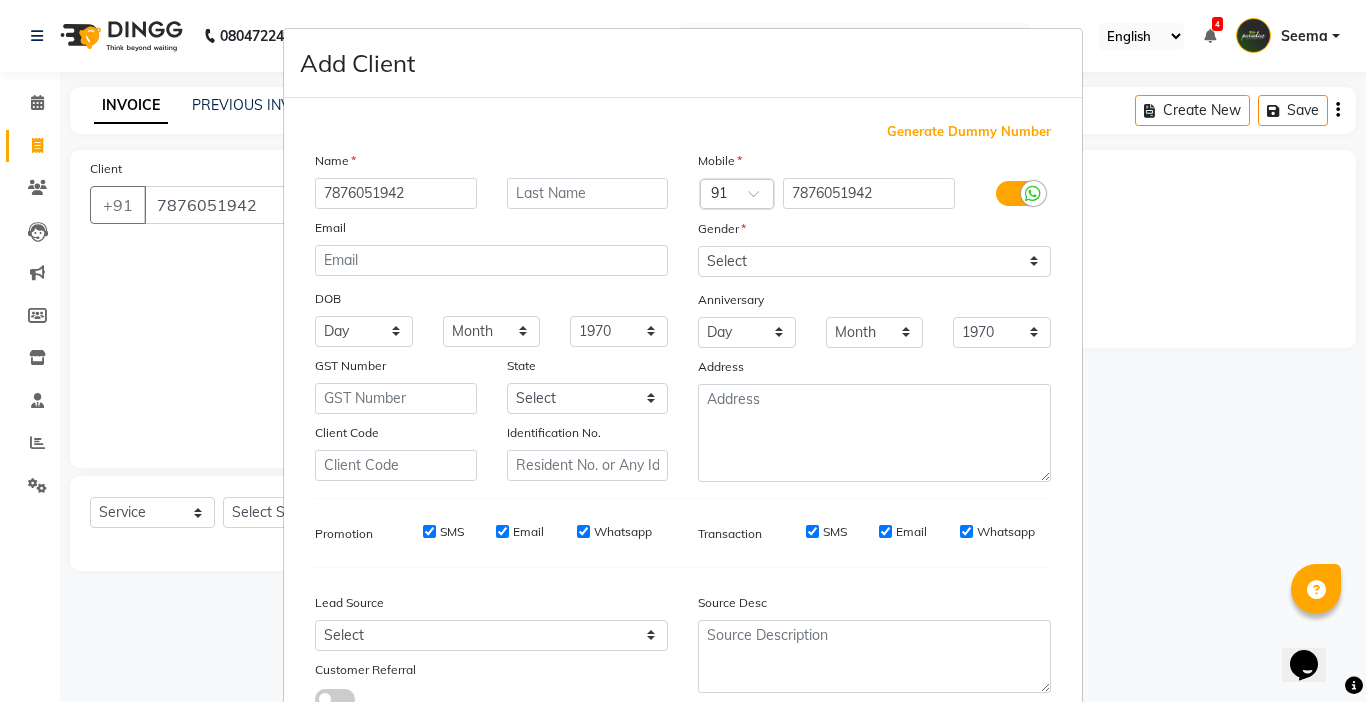 drag, startPoint x: 415, startPoint y: 187, endPoint x: 285, endPoint y: 206, distance: 131.38112 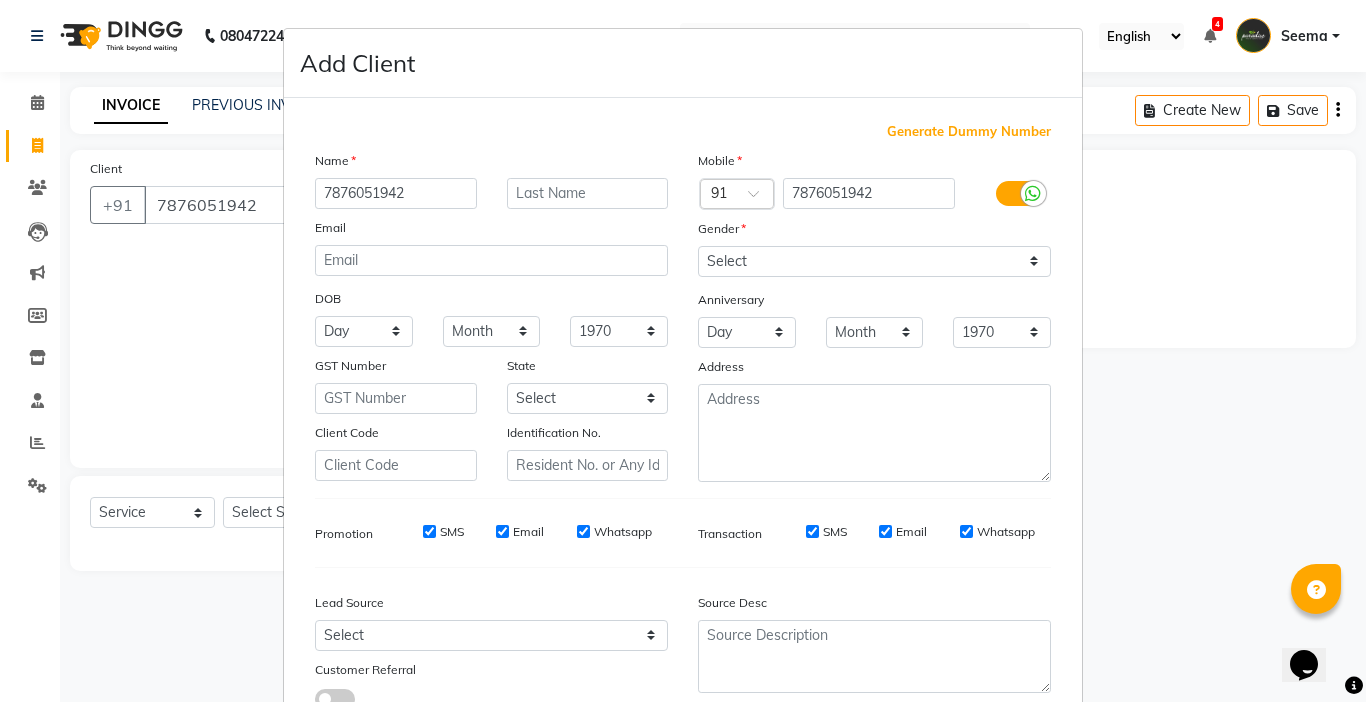 click on "Generate Dummy Number Name 7876051942 Email DOB Day 01 02 03 04 05 06 07 08 09 10 11 12 13 14 15 16 17 18 19 20 21 22 23 24 25 26 27 28 29 30 31 Month January February March April May June July August September October November [DATE] 1941 1942 1943 1944 1945 1946 1947 1948 1949 1950 1951 1952 1953 1954 1955 1956 1957 1958 1959 1960 1961 1962 1963 1964 1965 1966 1967 1968 1969 1970 1971 1972 1973 1974 1975 1976 1977 1978 1979 1980 1981 1982 1983 1984 1985 1986 1987 1988 1989 1990 1991 1992 1993 1994 1995 1996 1997 1998 1999 2000 2001 2002 2003 2004 2005 2006 2007 2008 2009 2010 2011 2012 2013 2014 2015 2016 2017 2018 2019 2020 2021 2022 2023 2024 GST Number State Select [GEOGRAPHIC_DATA] [GEOGRAPHIC_DATA] [GEOGRAPHIC_DATA] [GEOGRAPHIC_DATA] [GEOGRAPHIC_DATA] [GEOGRAPHIC_DATA] [GEOGRAPHIC_DATA] [GEOGRAPHIC_DATA] and [GEOGRAPHIC_DATA] [GEOGRAPHIC_DATA] [GEOGRAPHIC_DATA] [GEOGRAPHIC_DATA] [GEOGRAPHIC_DATA] [GEOGRAPHIC_DATA] [GEOGRAPHIC_DATA] [GEOGRAPHIC_DATA] [GEOGRAPHIC_DATA] [GEOGRAPHIC_DATA] [GEOGRAPHIC_DATA] [GEOGRAPHIC_DATA] [GEOGRAPHIC_DATA] [GEOGRAPHIC_DATA] [GEOGRAPHIC_DATA] [GEOGRAPHIC_DATA] [GEOGRAPHIC_DATA] [GEOGRAPHIC_DATA] [GEOGRAPHIC_DATA] [GEOGRAPHIC_DATA] [GEOGRAPHIC_DATA] [GEOGRAPHIC_DATA] [GEOGRAPHIC_DATA]" at bounding box center [683, 419] 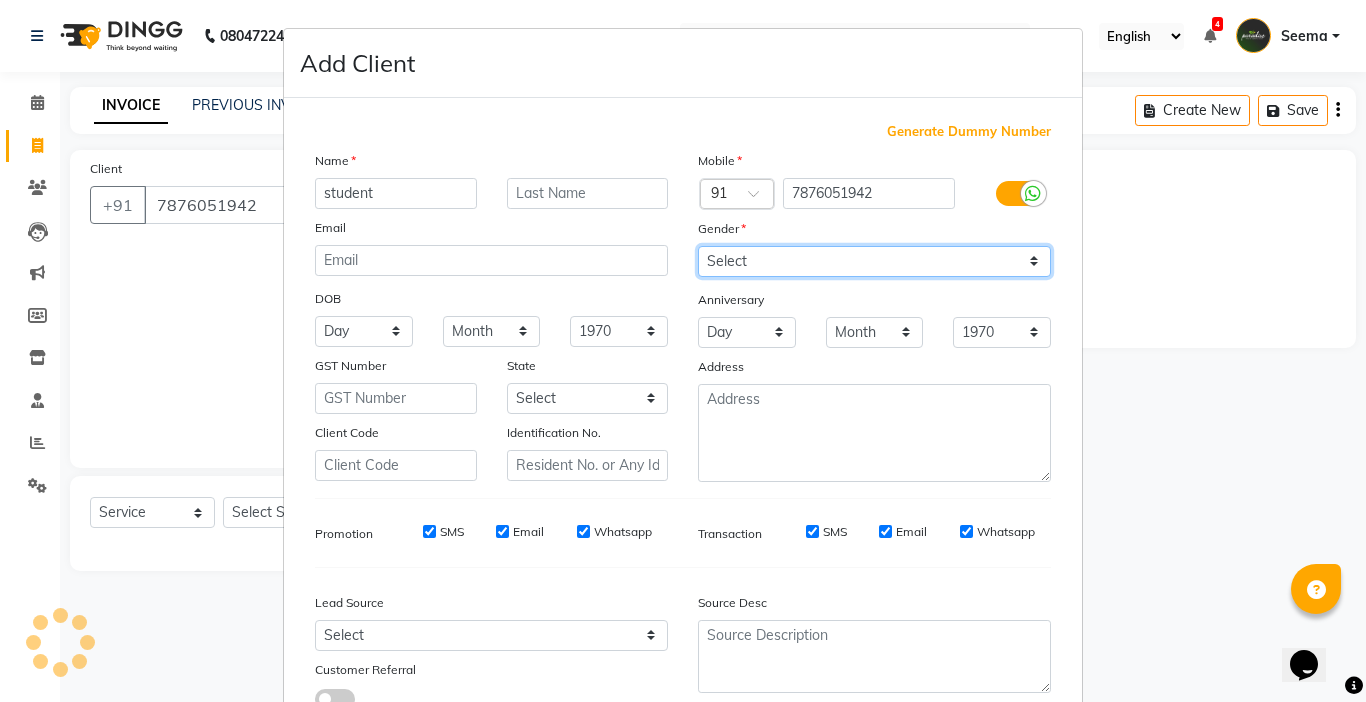 click on "Select [DEMOGRAPHIC_DATA] [DEMOGRAPHIC_DATA] Other Prefer Not To Say" at bounding box center (874, 261) 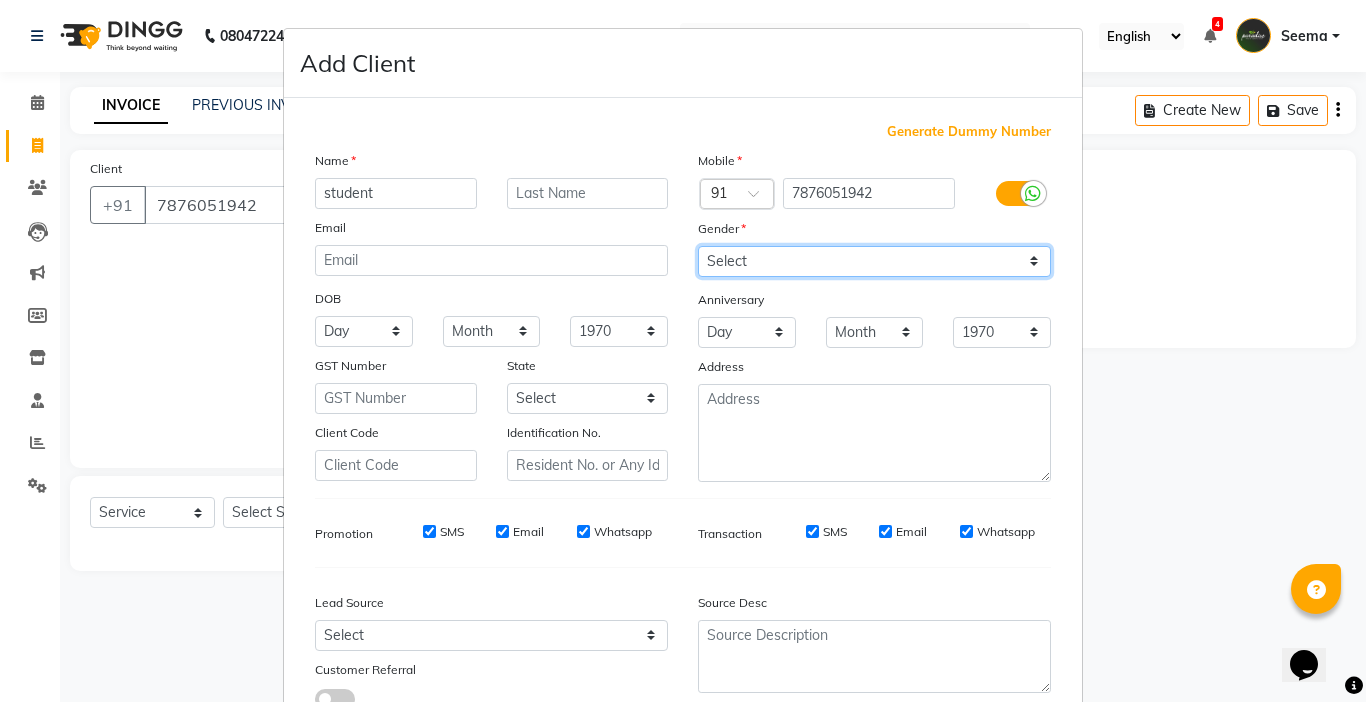 click on "Select [DEMOGRAPHIC_DATA] [DEMOGRAPHIC_DATA] Other Prefer Not To Say" at bounding box center (874, 261) 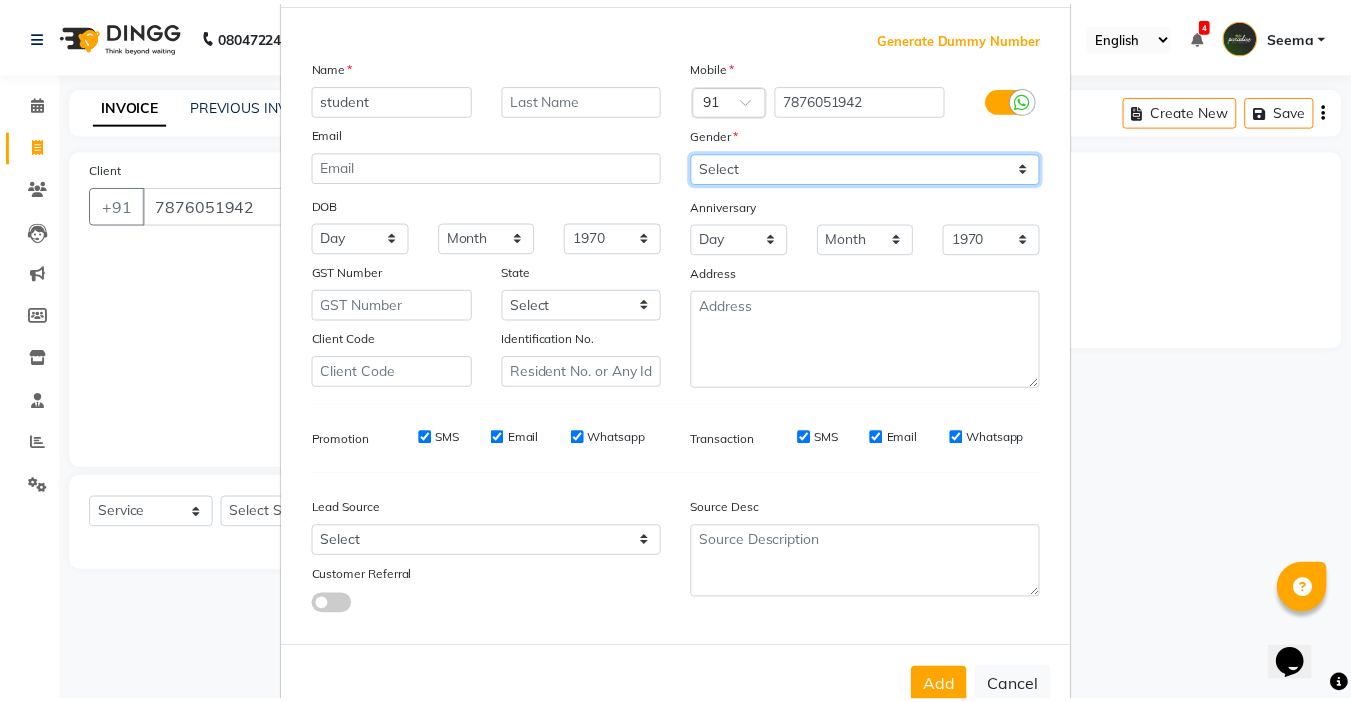 scroll, scrollTop: 100, scrollLeft: 0, axis: vertical 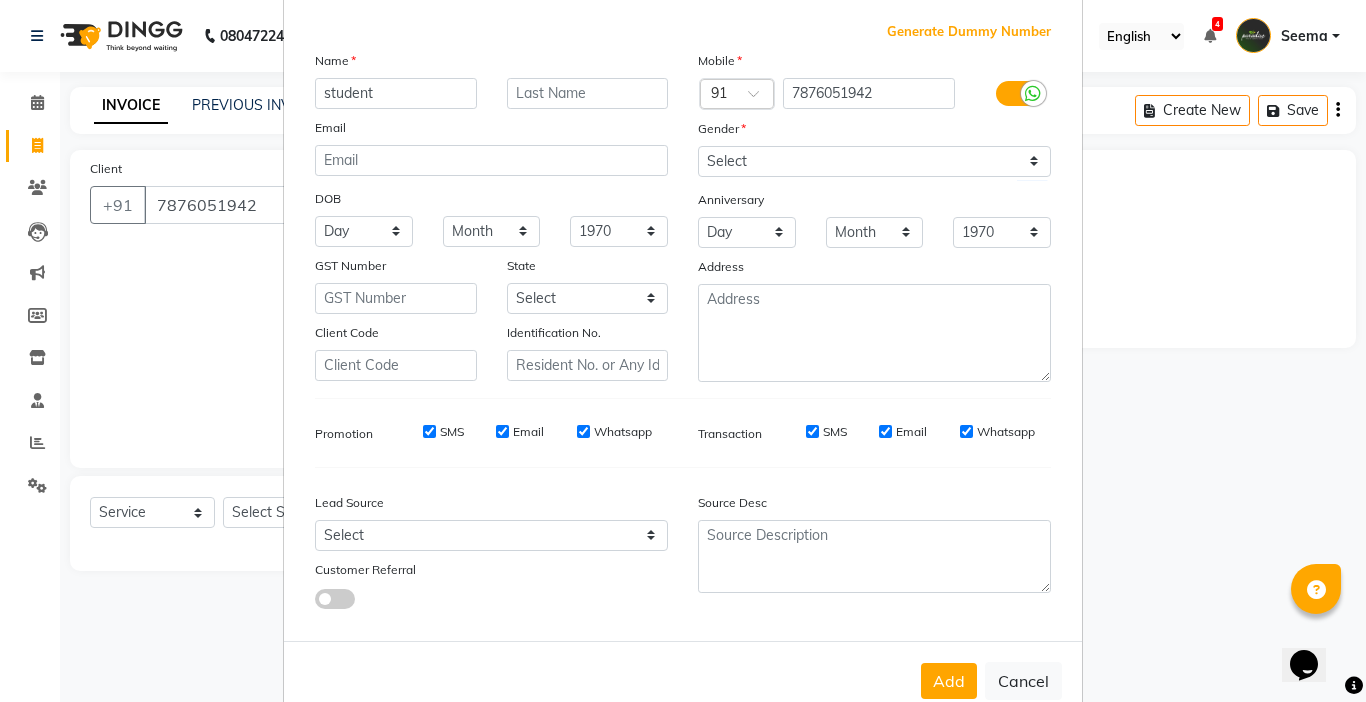 click on "Add   Cancel" at bounding box center (683, 680) 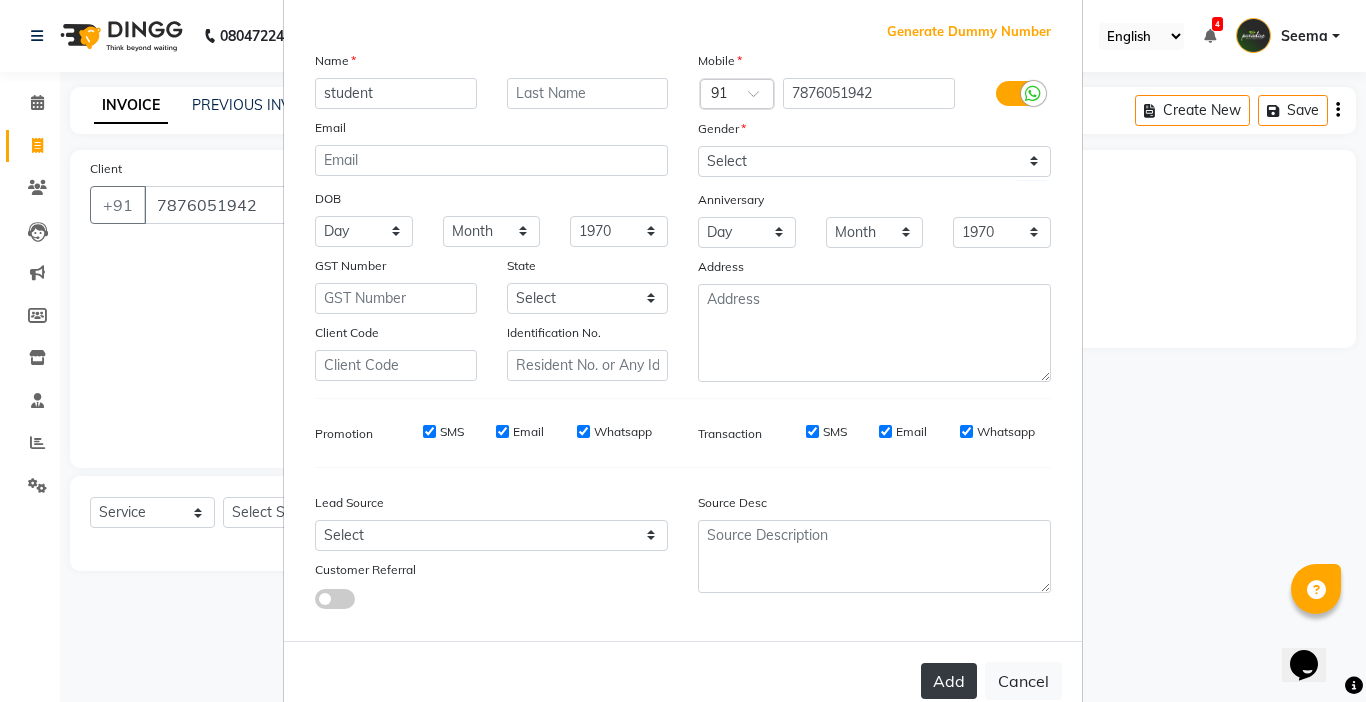 click on "Add" at bounding box center (949, 681) 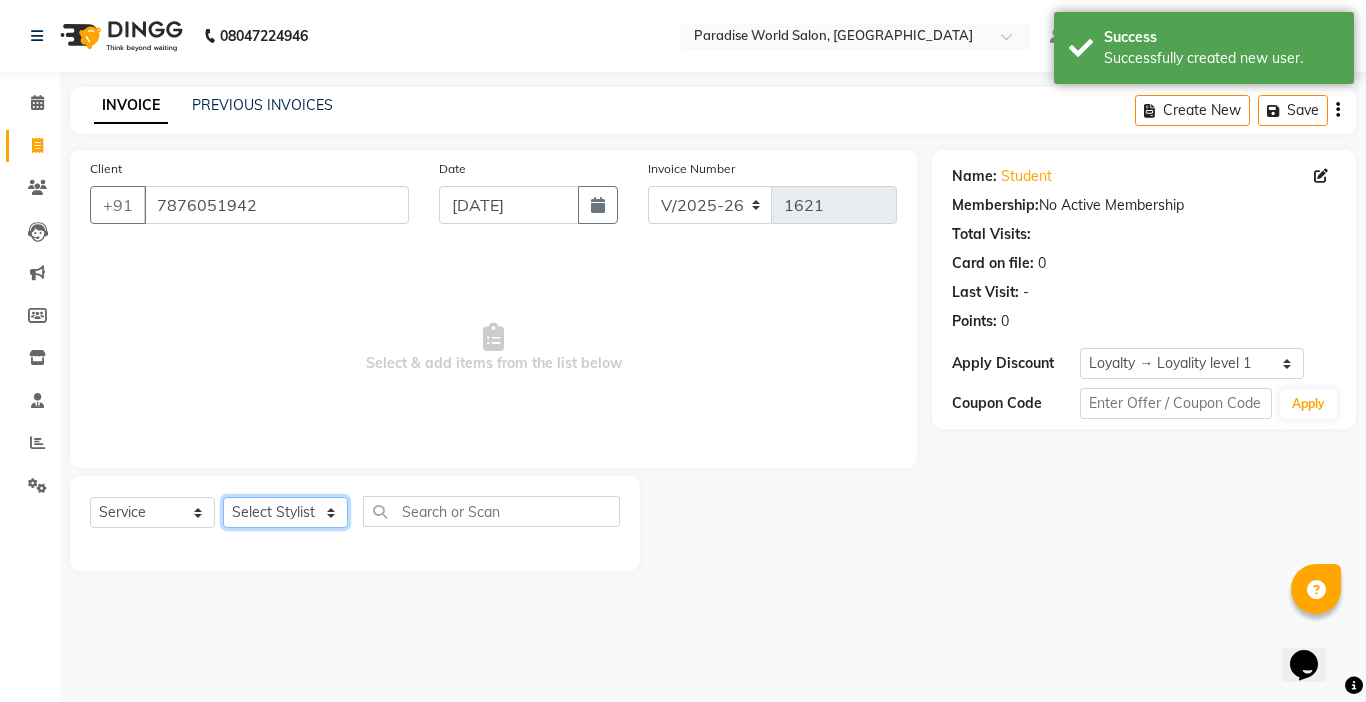 click on "Select Stylist [PERSON_NAME]  [PERSON_NAME] company Deepak [PERSON_NAME] [PERSON_NAME] [PERSON_NAME] Love preet [PERSON_NAME] student [PERSON_NAME] [PERSON_NAME] [PERSON_NAME] [PERSON_NAME] Student Seema [PERSON_NAME] - Student Shweta  [PERSON_NAME] [PERSON_NAME] Vikas Vishal" 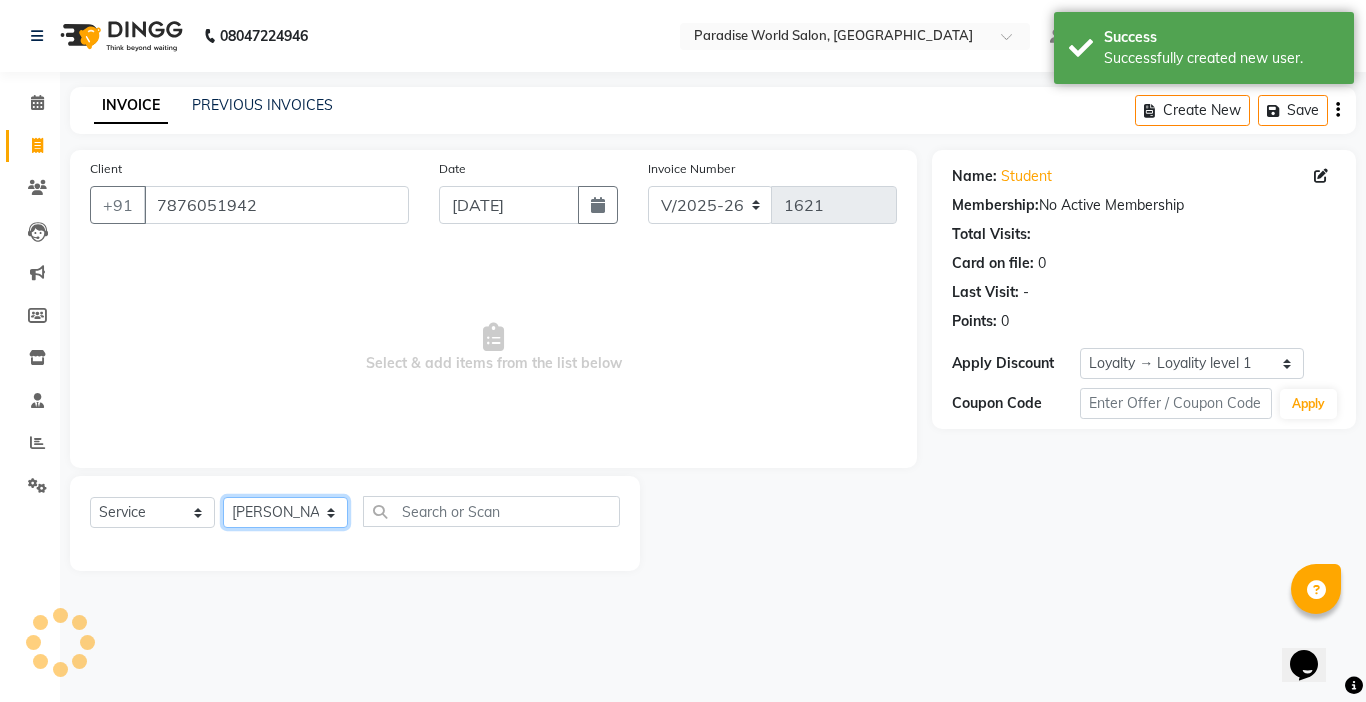 click on "Select Stylist [PERSON_NAME]  [PERSON_NAME] company Deepak [PERSON_NAME] [PERSON_NAME] [PERSON_NAME] Love preet [PERSON_NAME] student [PERSON_NAME] [PERSON_NAME] [PERSON_NAME] [PERSON_NAME] Student Seema [PERSON_NAME] - Student Shweta  [PERSON_NAME] [PERSON_NAME] Vikas Vishal" 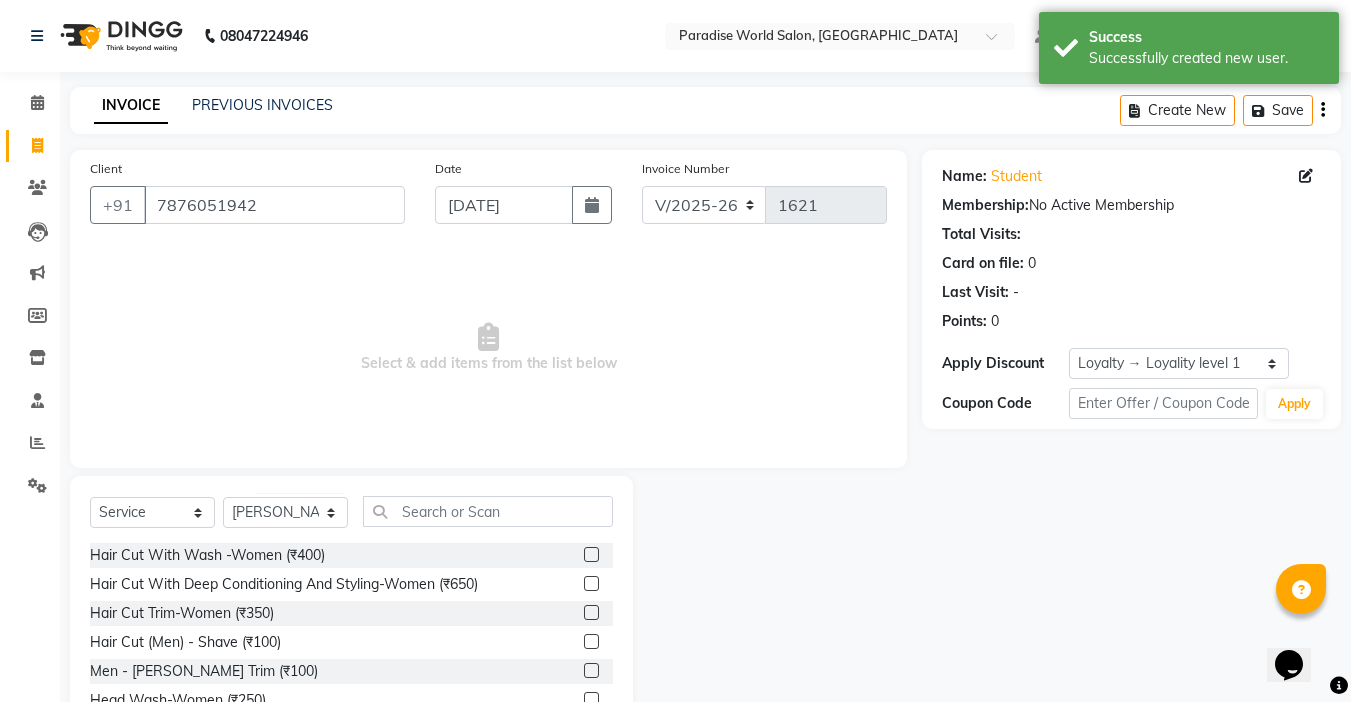 click on "Select  Service  Product  Membership  Package Voucher Prepaid Gift Card  Select Stylist [PERSON_NAME]  [PERSON_NAME] company Deepak [PERSON_NAME] [PERSON_NAME] [PERSON_NAME] Love preet [PERSON_NAME] student [PERSON_NAME] [PERSON_NAME] [PERSON_NAME] [PERSON_NAME] Student Seema [PERSON_NAME] - Student [PERSON_NAME] [PERSON_NAME] Vikas Vishal Hair Cut With Wash -Women (₹400)  Hair Cut With Deep Conditioning And Styling-Women (₹650)  Hair Cut Trim-Women (₹350)  Hair Cut  (Men)  -  Shave (₹100)  Men  -  [PERSON_NAME] Trim (₹100)  Head Wash-Women (₹250)  Hair Cut  (Men)  -  Hair Cut (₹250)  Baby girl hair cut (₹150)  Baby boy Hair  (₹100)  Hair patch service (₹1000)  hair style men (₹50)  Flick cut (₹100)  Hair Patch Wash (₹200)  Hair Wash With Deep Conditioning And Blow Dryer (₹150)  Head Wash With Blow Dryer (₹350)  Blow Dryer-women (₹250)  Hair Style Women onward (₹550)  Hair Patch [DEMOGRAPHIC_DATA] (₹25000)  Split-ends (₹550)  Hair Patch MEN-Onward (₹7500)  Pluming [DEMOGRAPHIC_DATA] (₹1000)  Waves (₹650)" 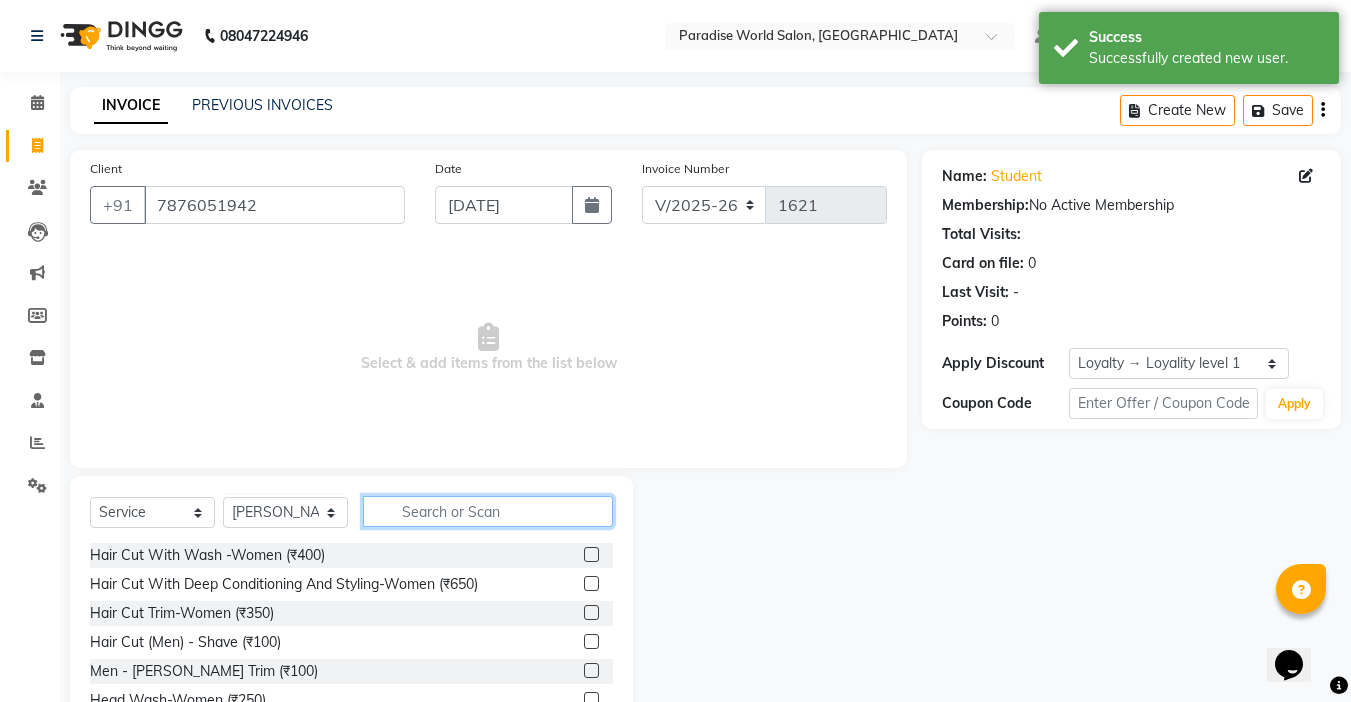 click 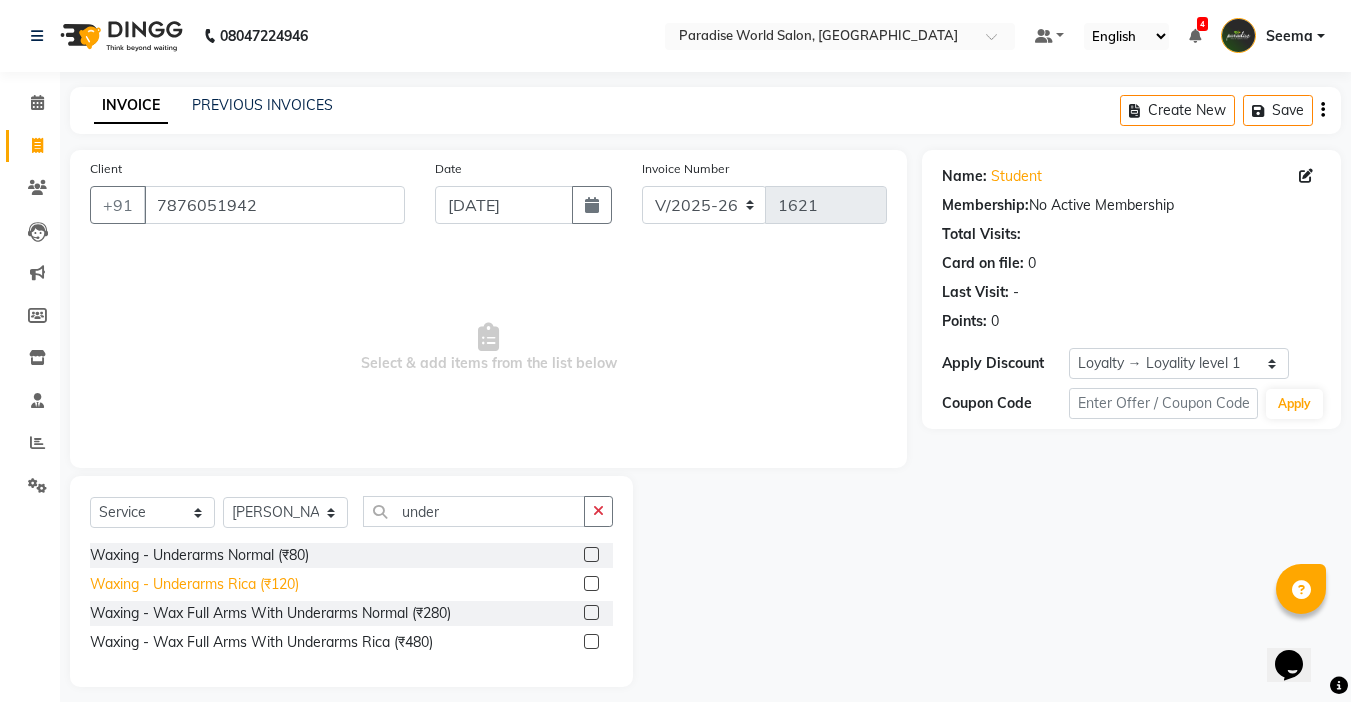 click on "Waxing   -  Underarms Rica (₹120)" 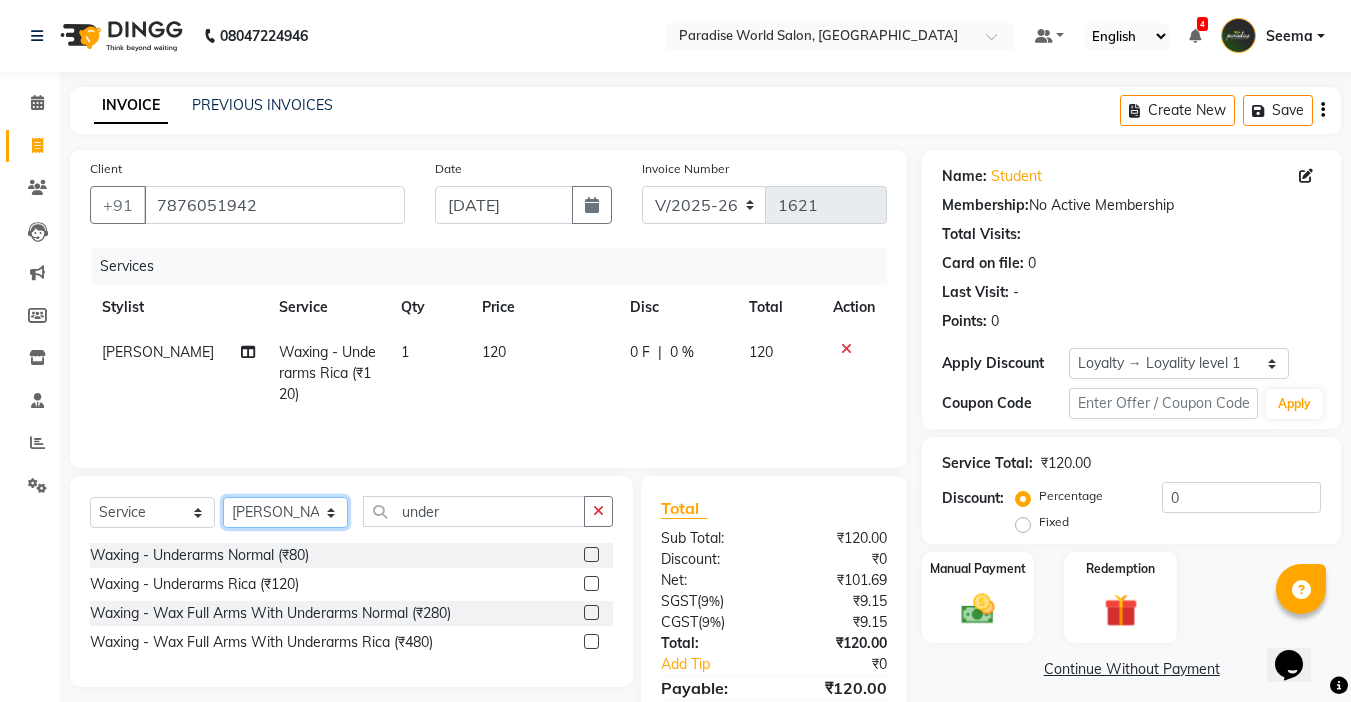 click on "Select Stylist [PERSON_NAME]  [PERSON_NAME] company Deepak [PERSON_NAME] [PERSON_NAME] [PERSON_NAME] Love preet [PERSON_NAME] student [PERSON_NAME] [PERSON_NAME] [PERSON_NAME] [PERSON_NAME] Student Seema [PERSON_NAME] - Student Shweta  [PERSON_NAME] [PERSON_NAME] Vikas Vishal" 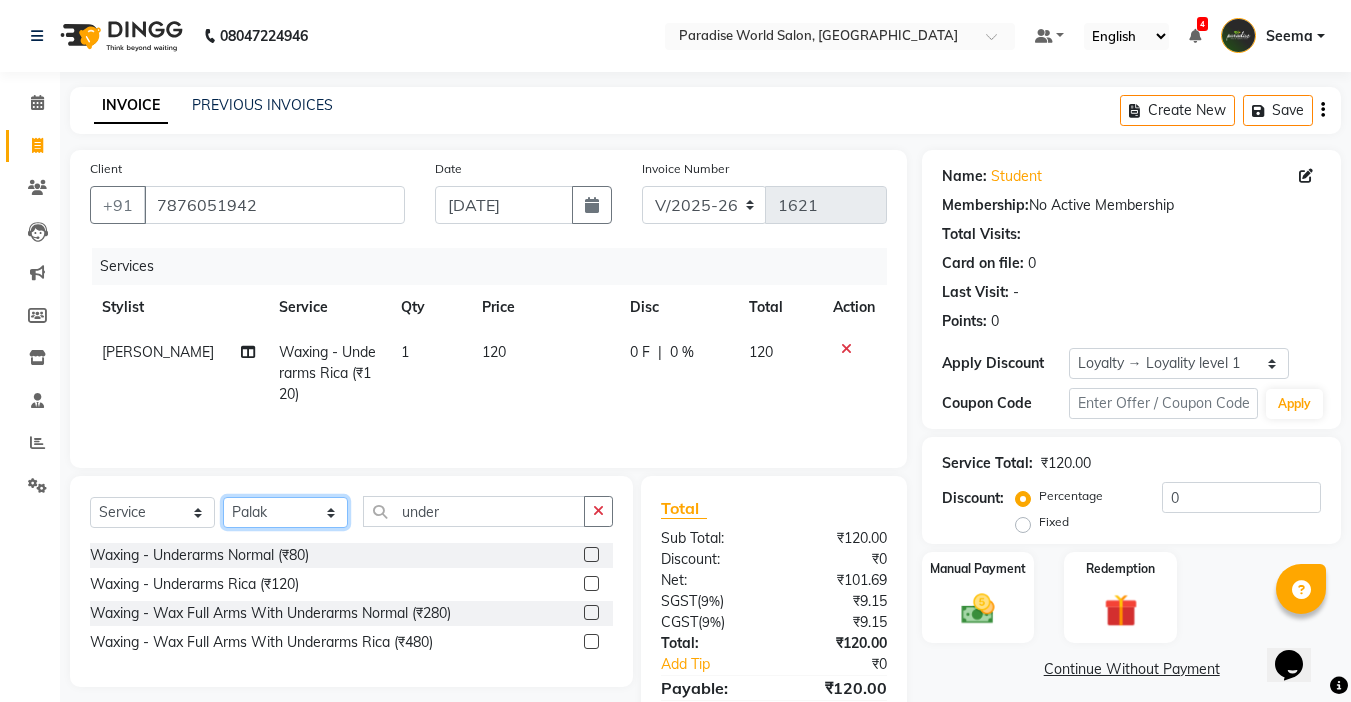 click on "Select Stylist [PERSON_NAME]  [PERSON_NAME] company Deepak [PERSON_NAME] [PERSON_NAME] [PERSON_NAME] Love preet [PERSON_NAME] student [PERSON_NAME] [PERSON_NAME] [PERSON_NAME] [PERSON_NAME] Student Seema [PERSON_NAME] - Student Shweta  [PERSON_NAME] [PERSON_NAME] Vikas Vishal" 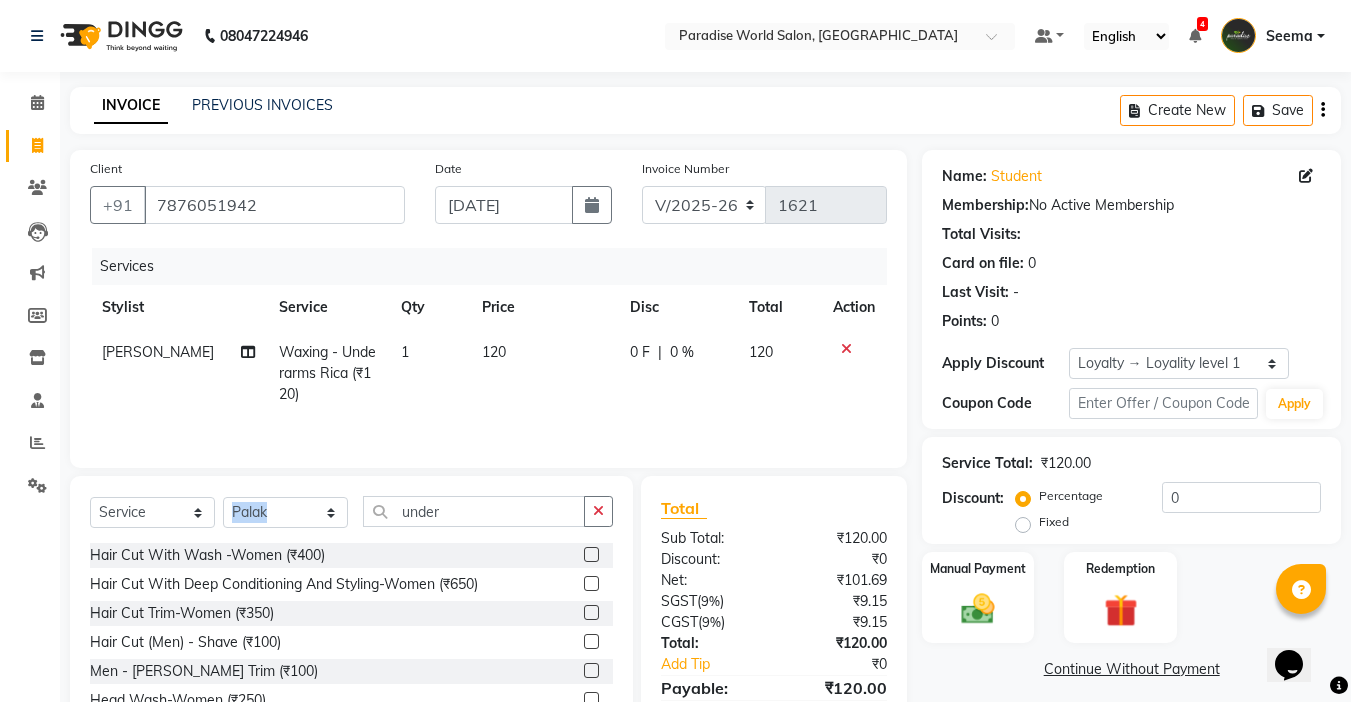 drag, startPoint x: 468, startPoint y: 527, endPoint x: 304, endPoint y: 515, distance: 164.43843 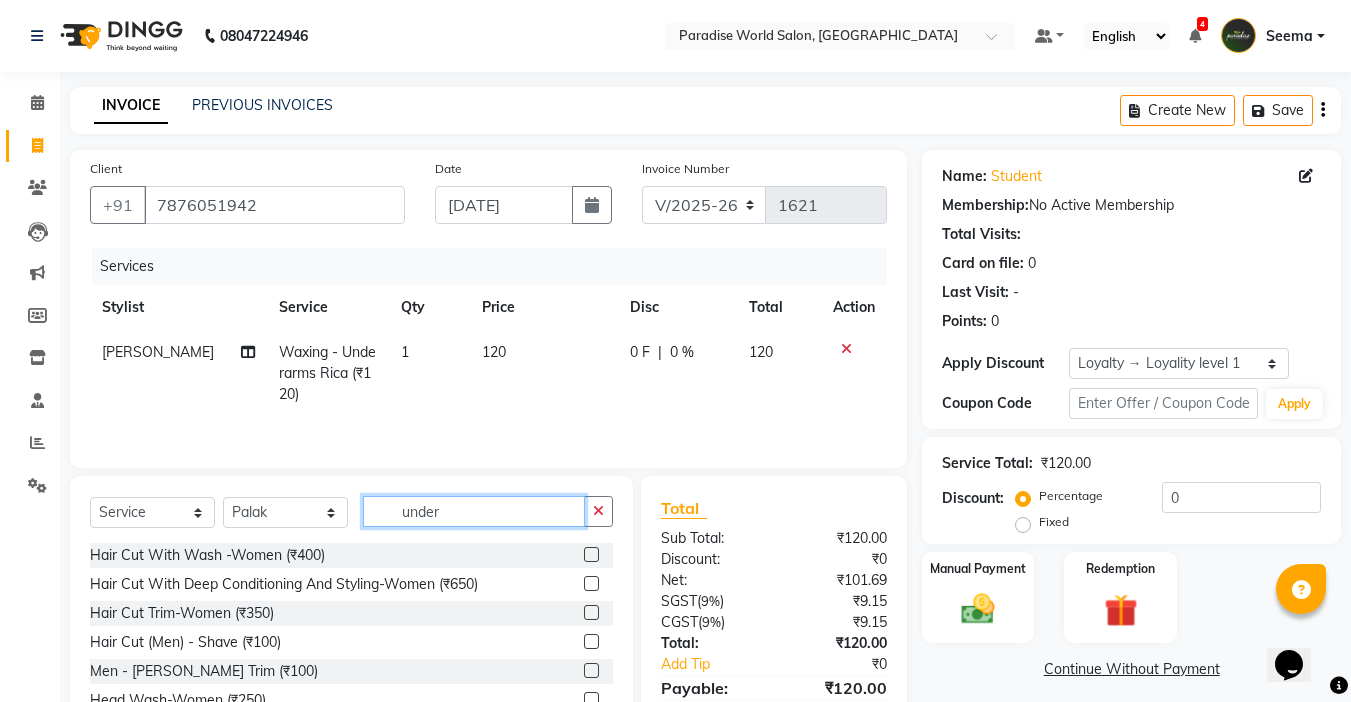 click on "under" 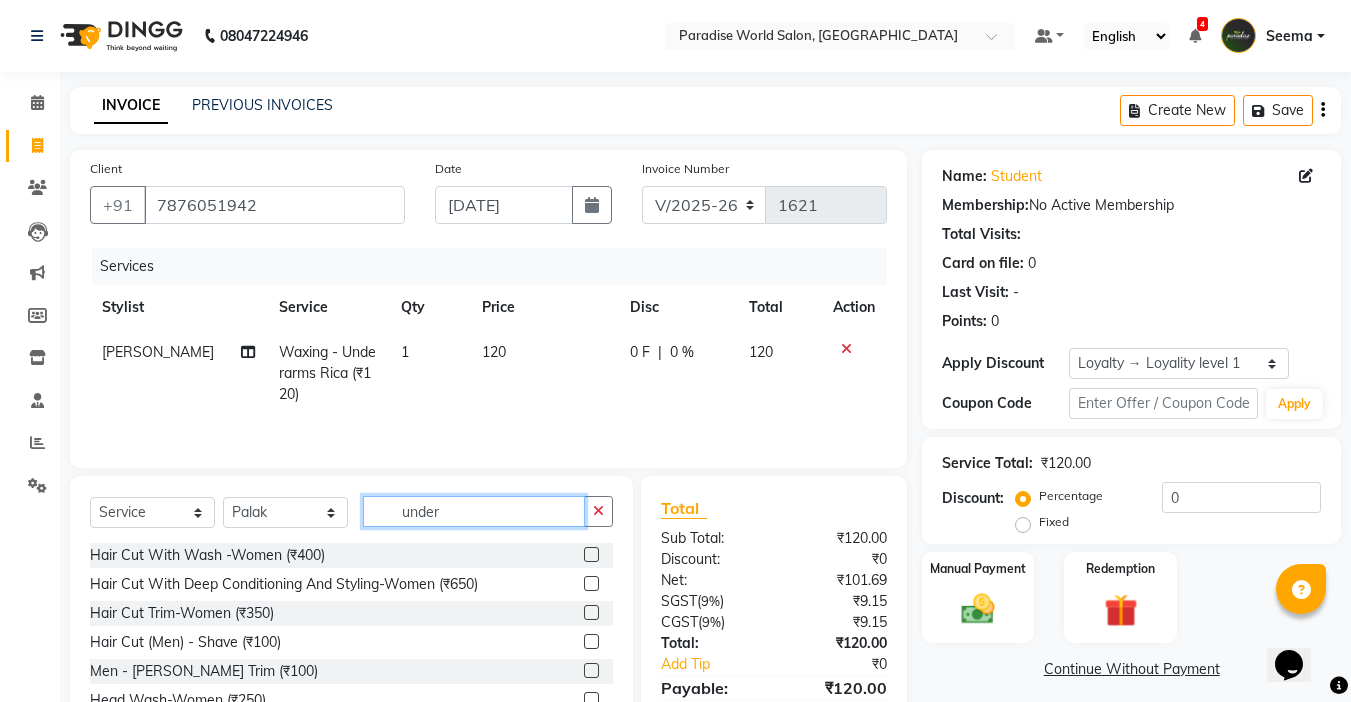 drag, startPoint x: 453, startPoint y: 513, endPoint x: 266, endPoint y: 502, distance: 187.32326 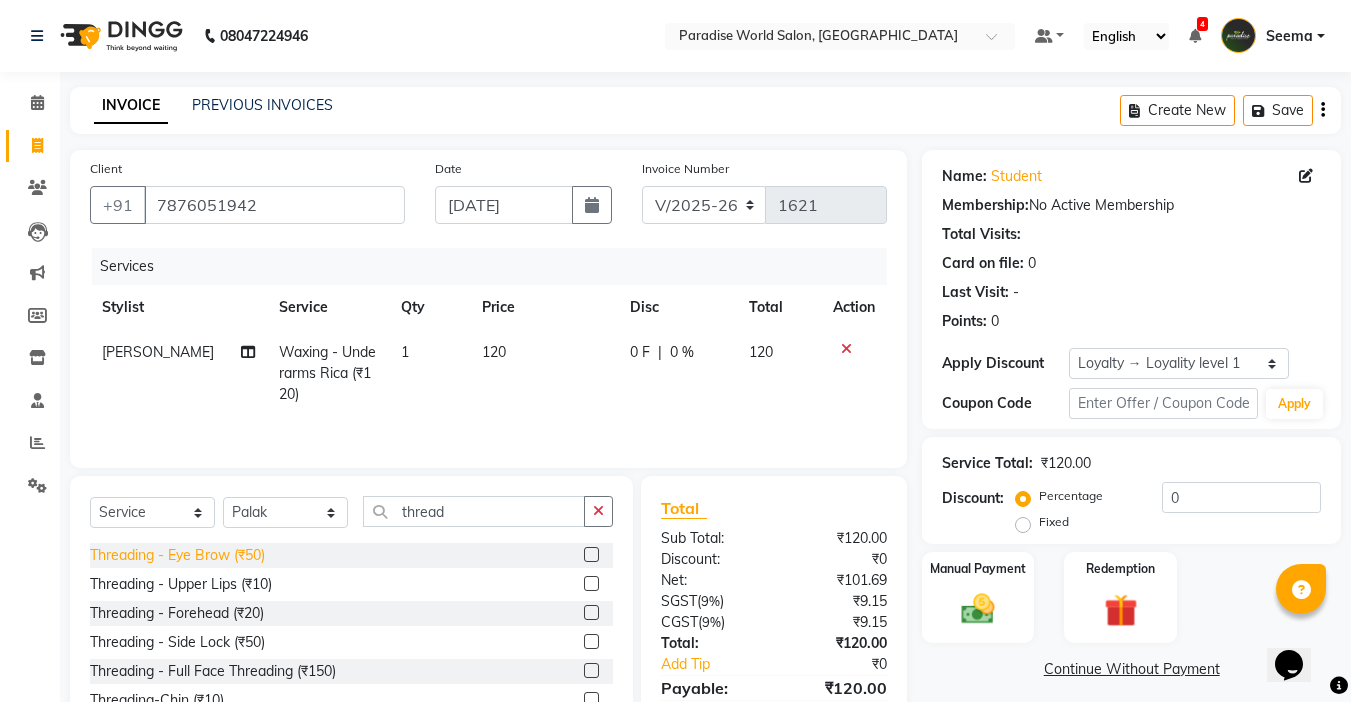 click on "Threading   -  Eye Brow (₹50)" 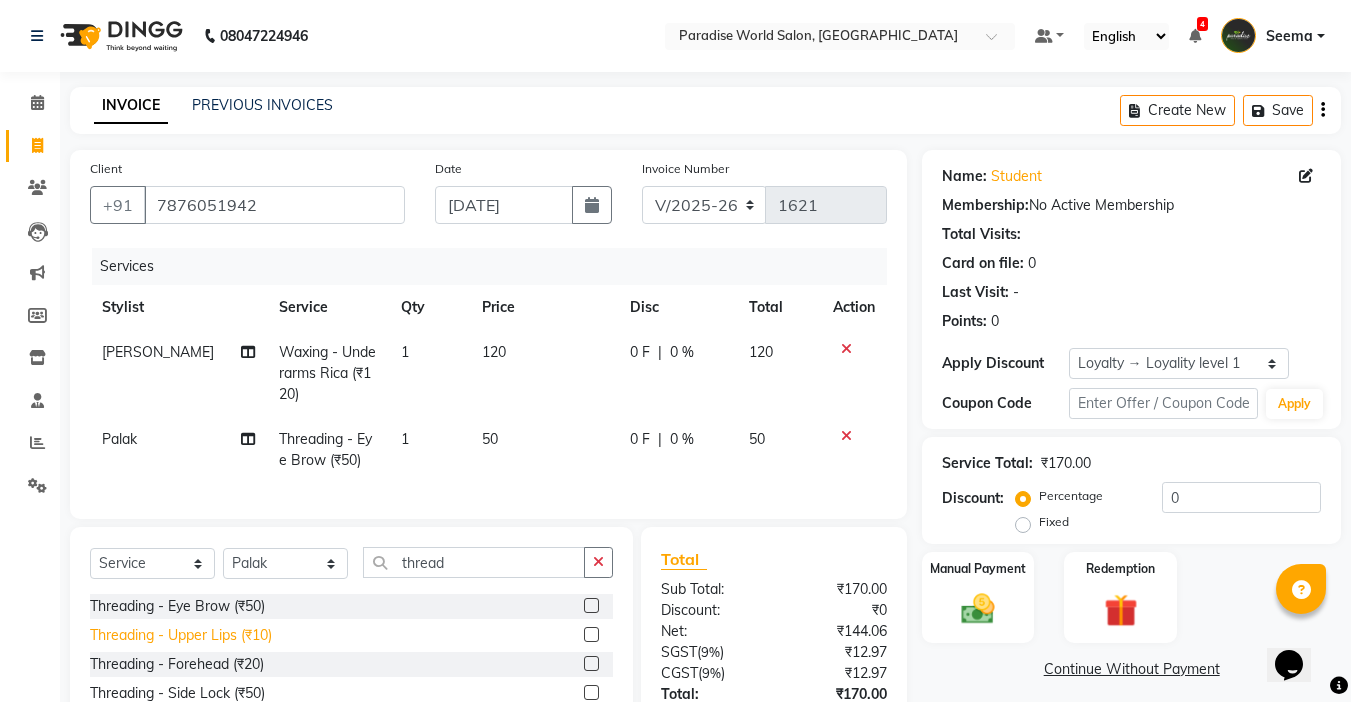 click on "Threading   -  Upper Lips (₹10)" 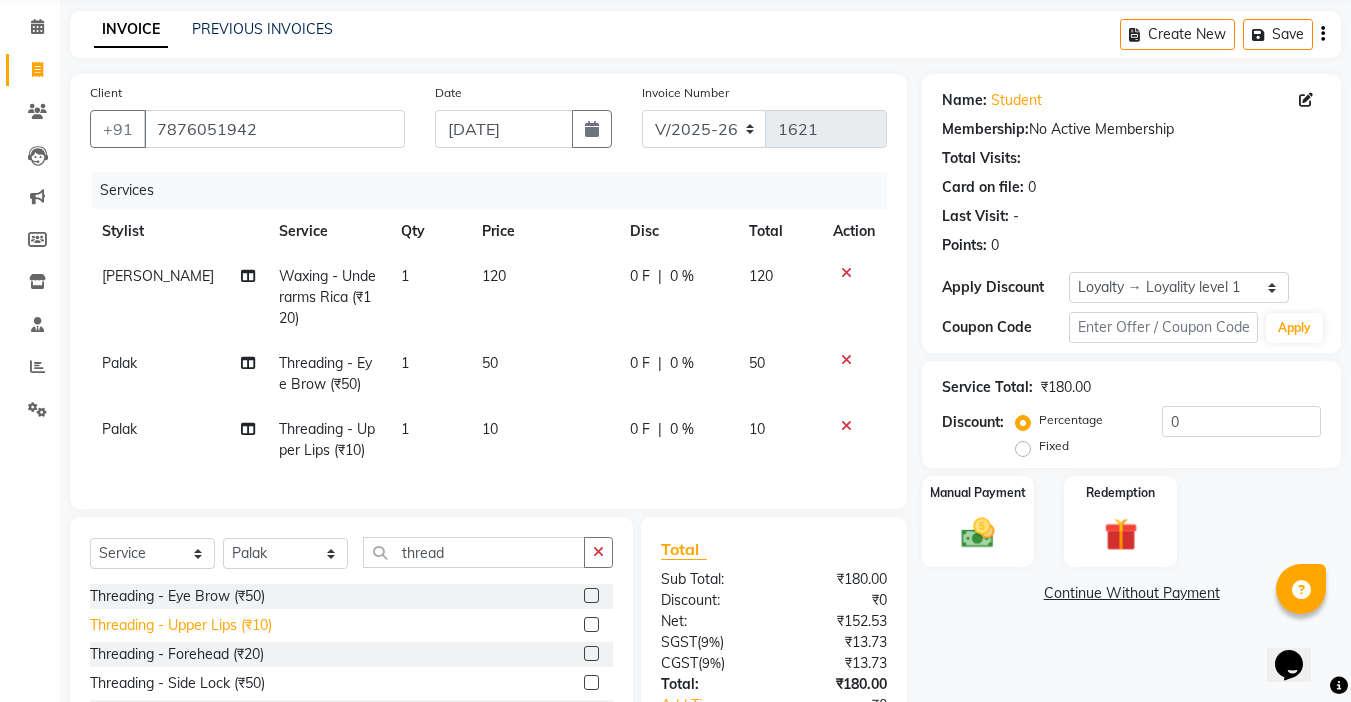 scroll, scrollTop: 100, scrollLeft: 0, axis: vertical 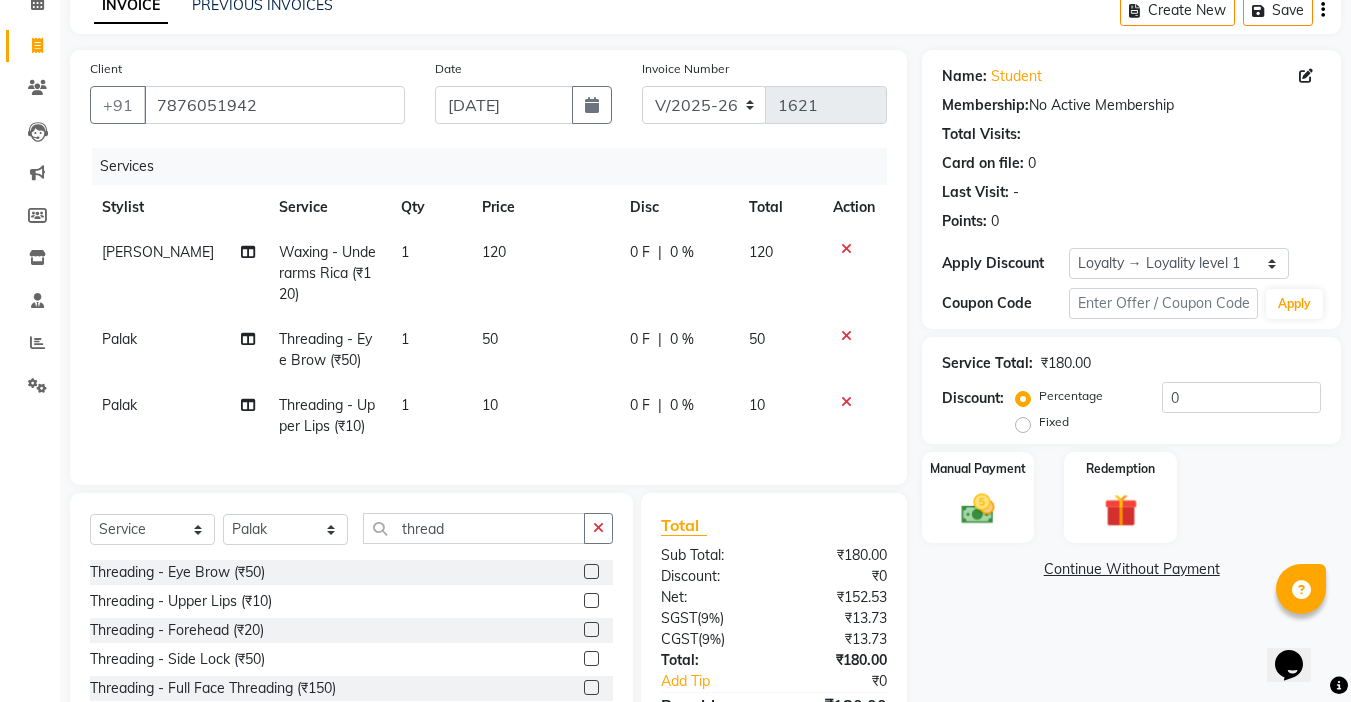 click on "Threading   -  Forehead (₹20)" 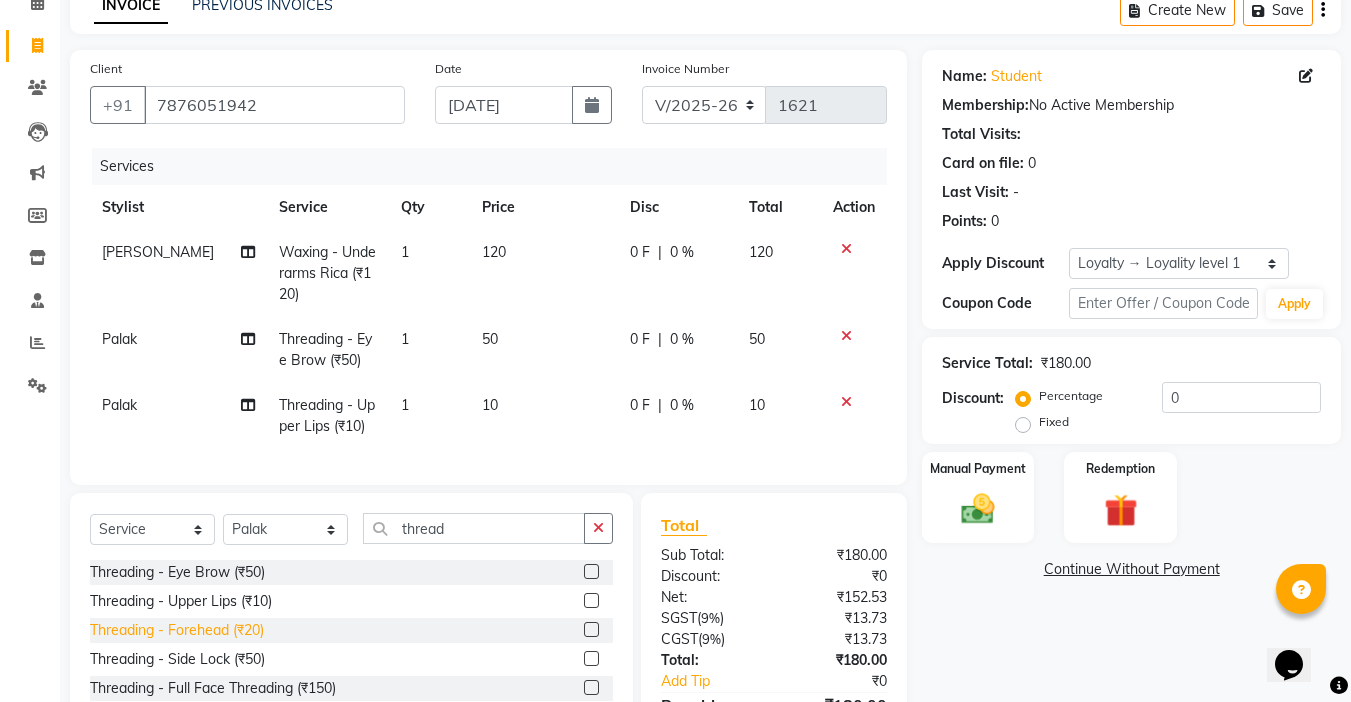 click on "Threading   -  Forehead (₹20)" 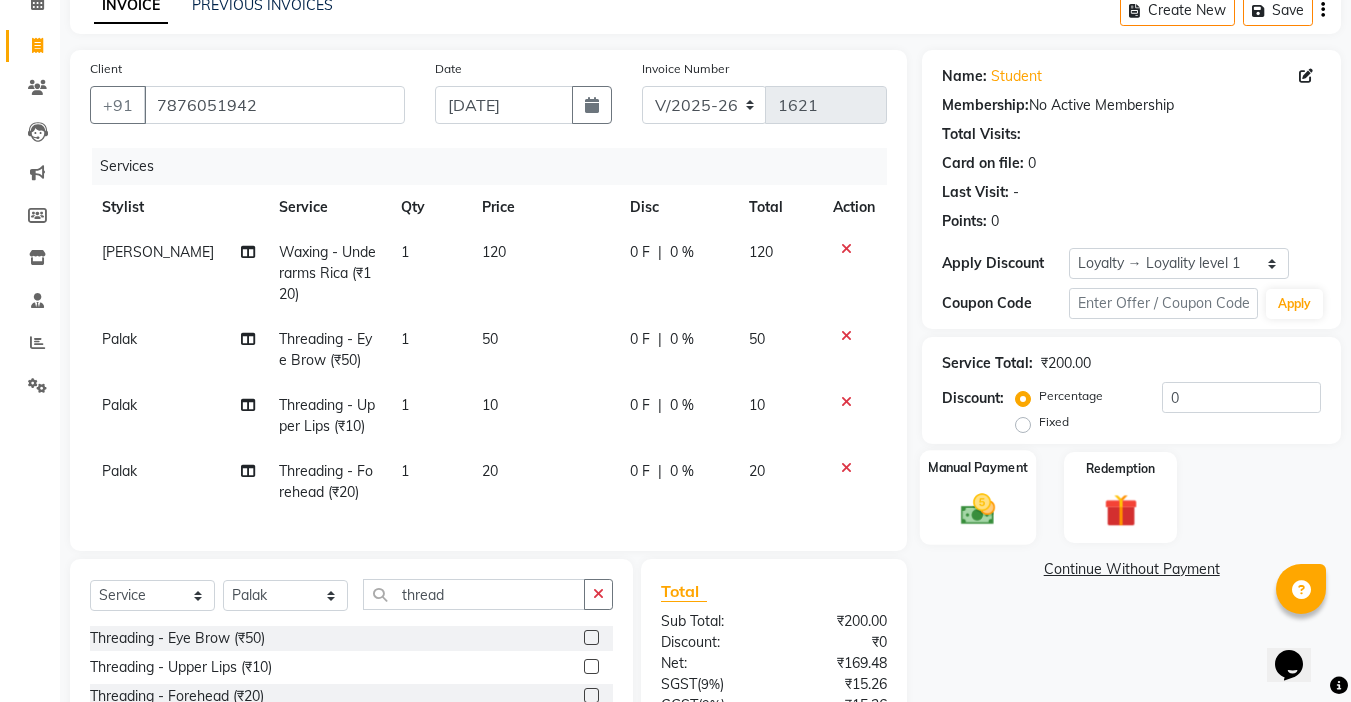 click on "Manual Payment" 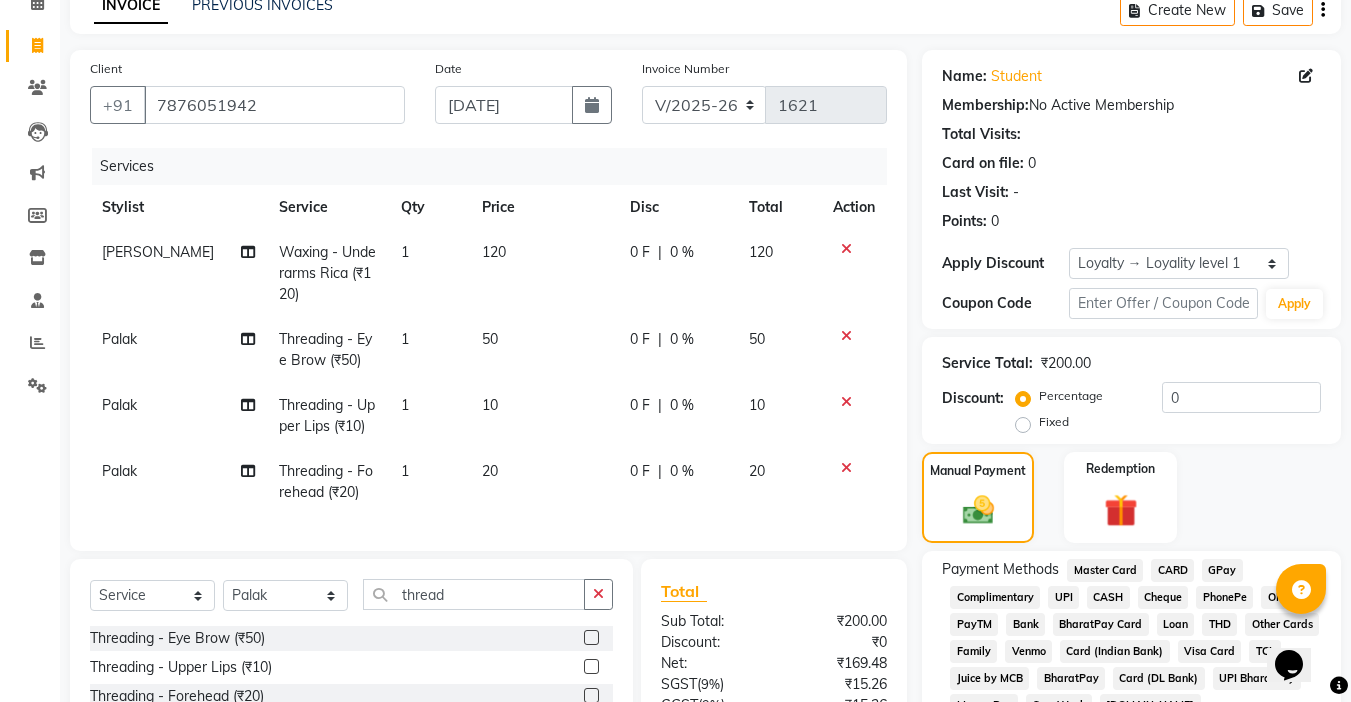 scroll, scrollTop: 296, scrollLeft: 0, axis: vertical 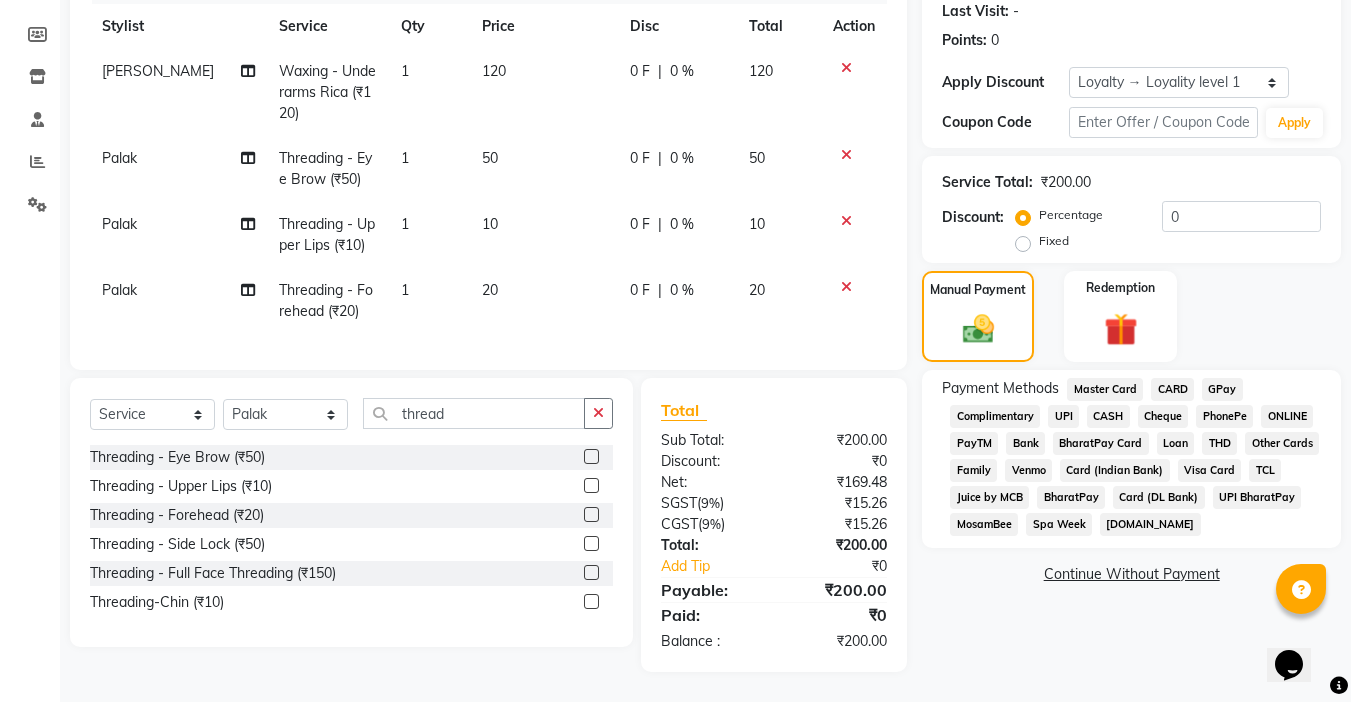 click on "UPI" 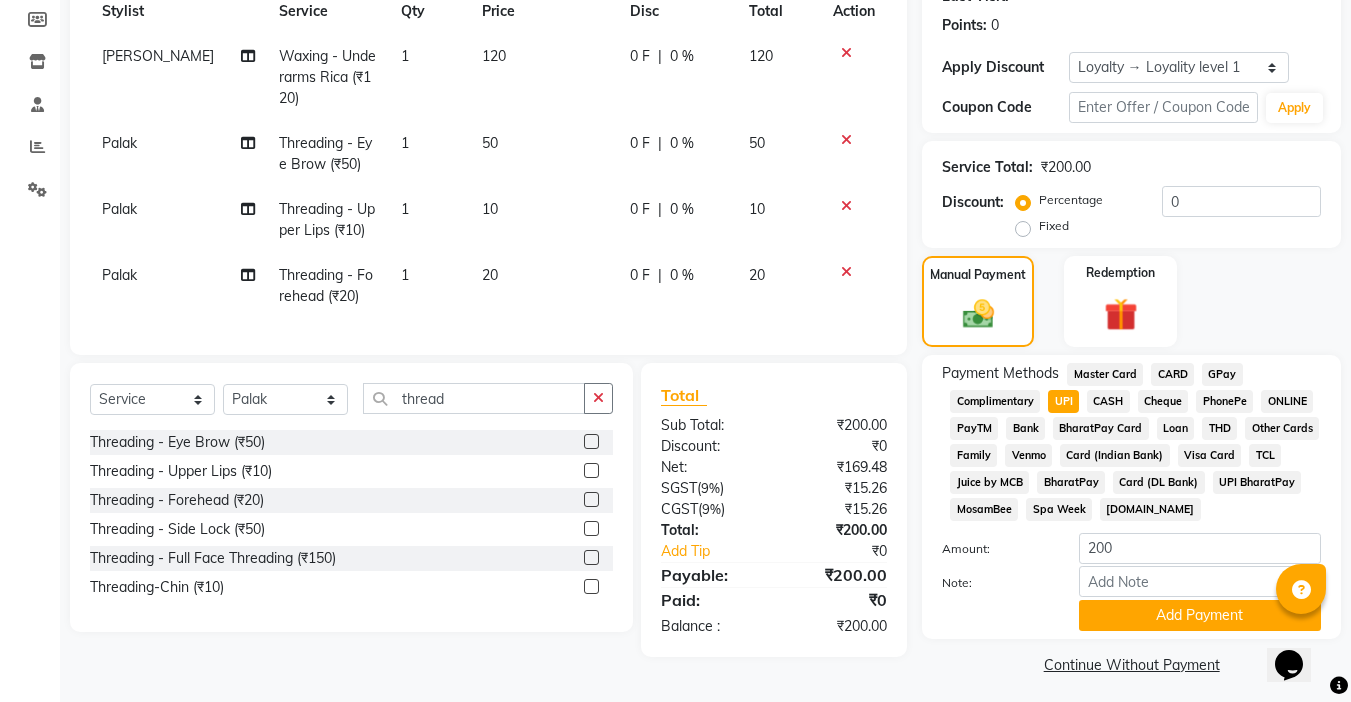 scroll, scrollTop: 304, scrollLeft: 0, axis: vertical 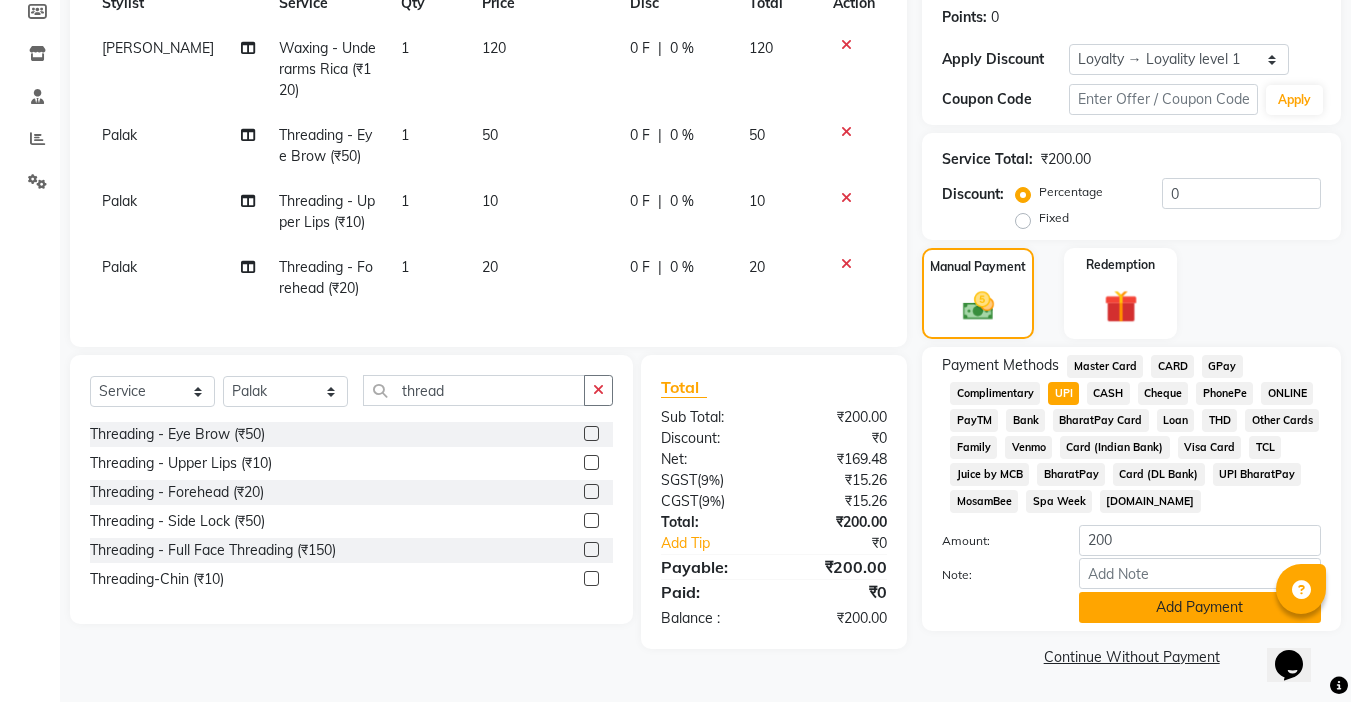 click on "Add Payment" 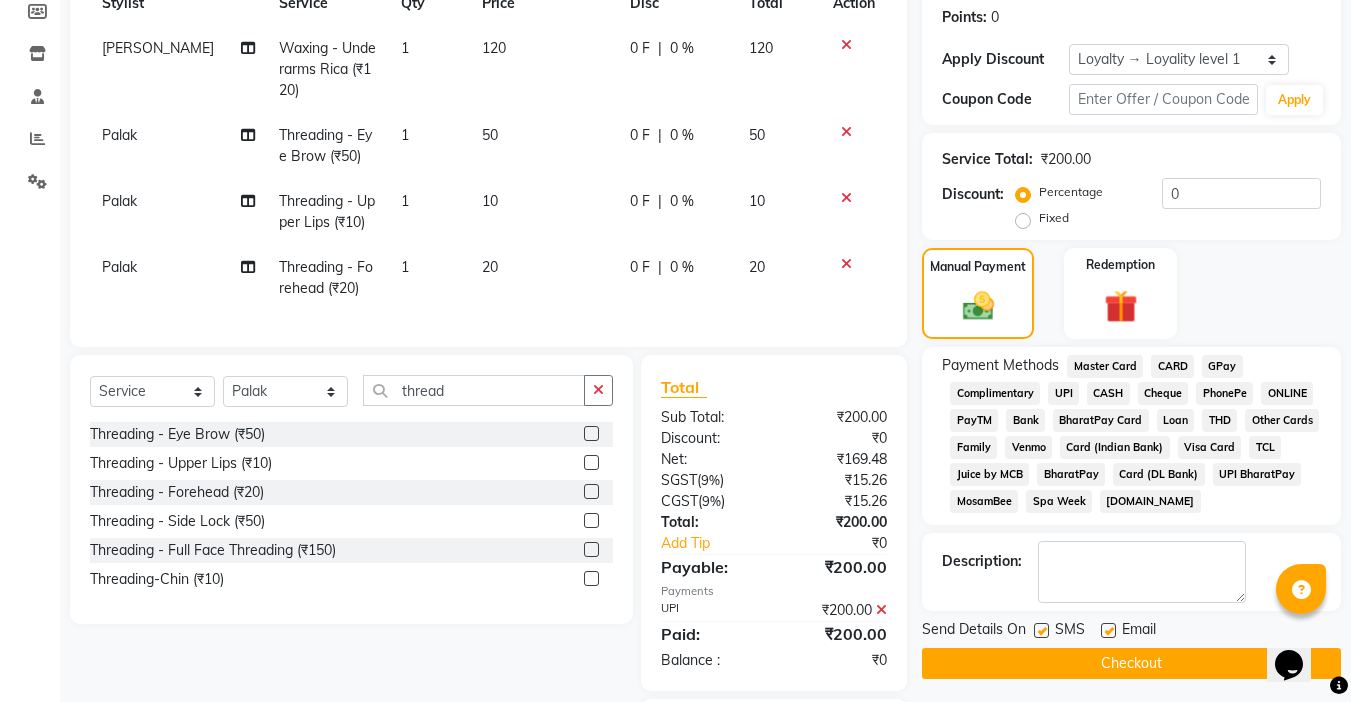 click 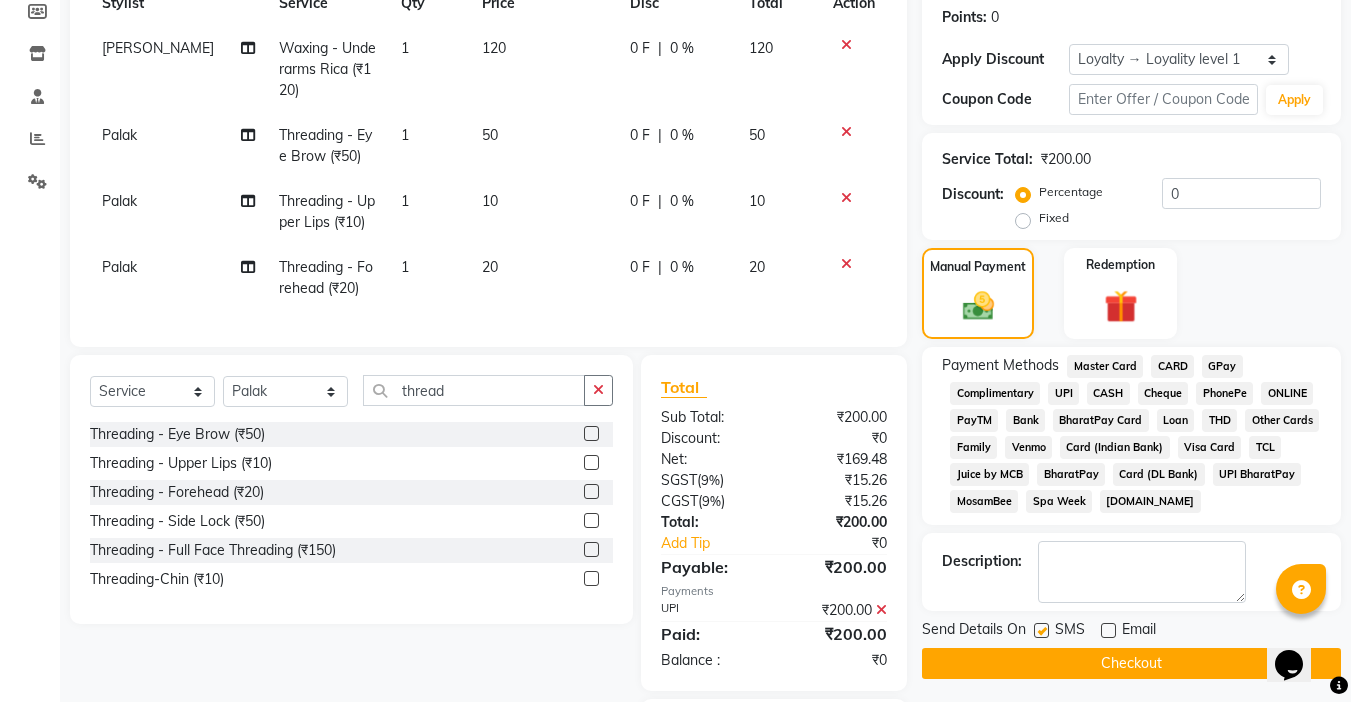 click on "SMS" 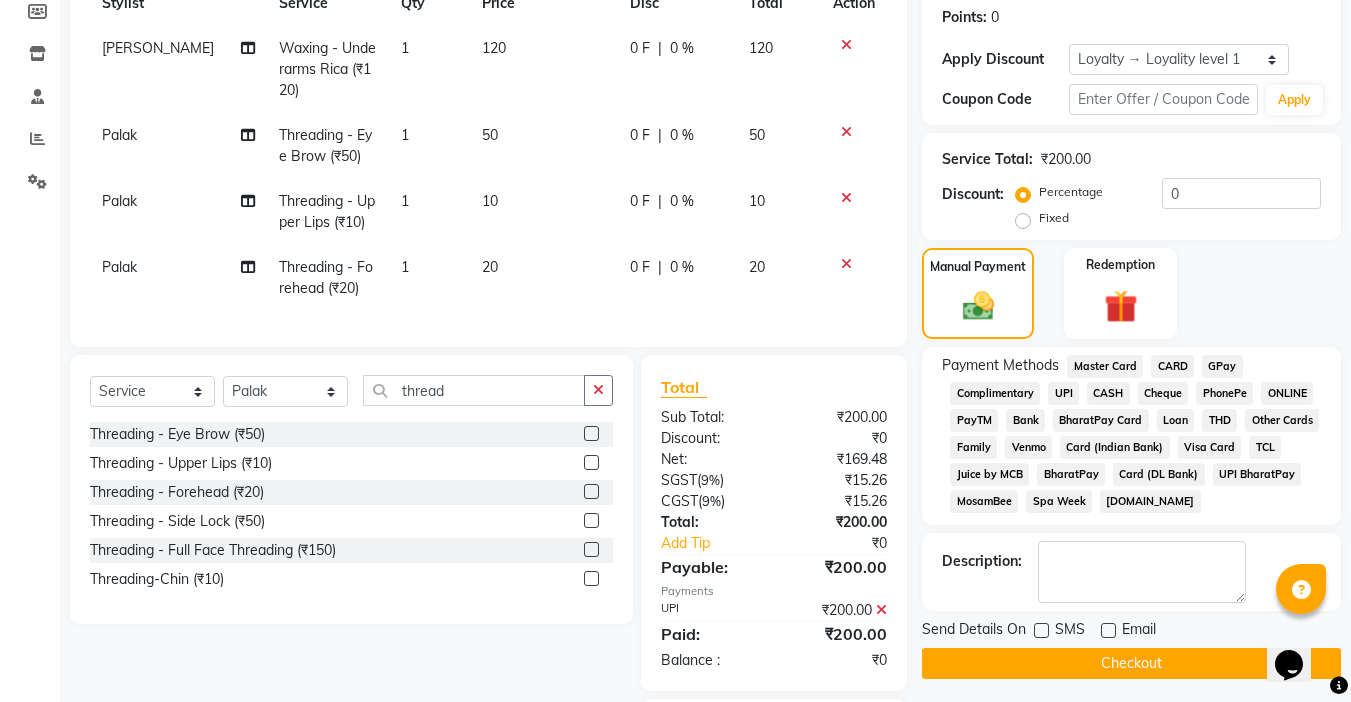 click on "Checkout" 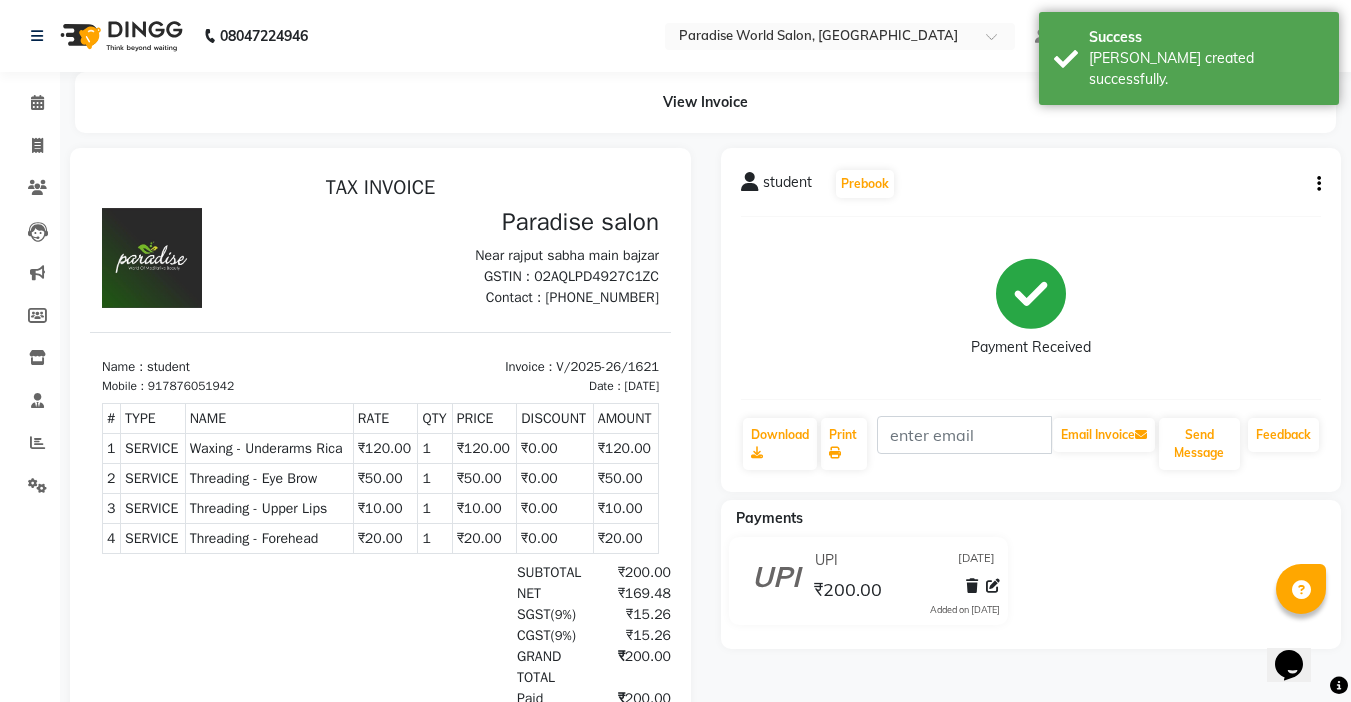 scroll, scrollTop: 0, scrollLeft: 0, axis: both 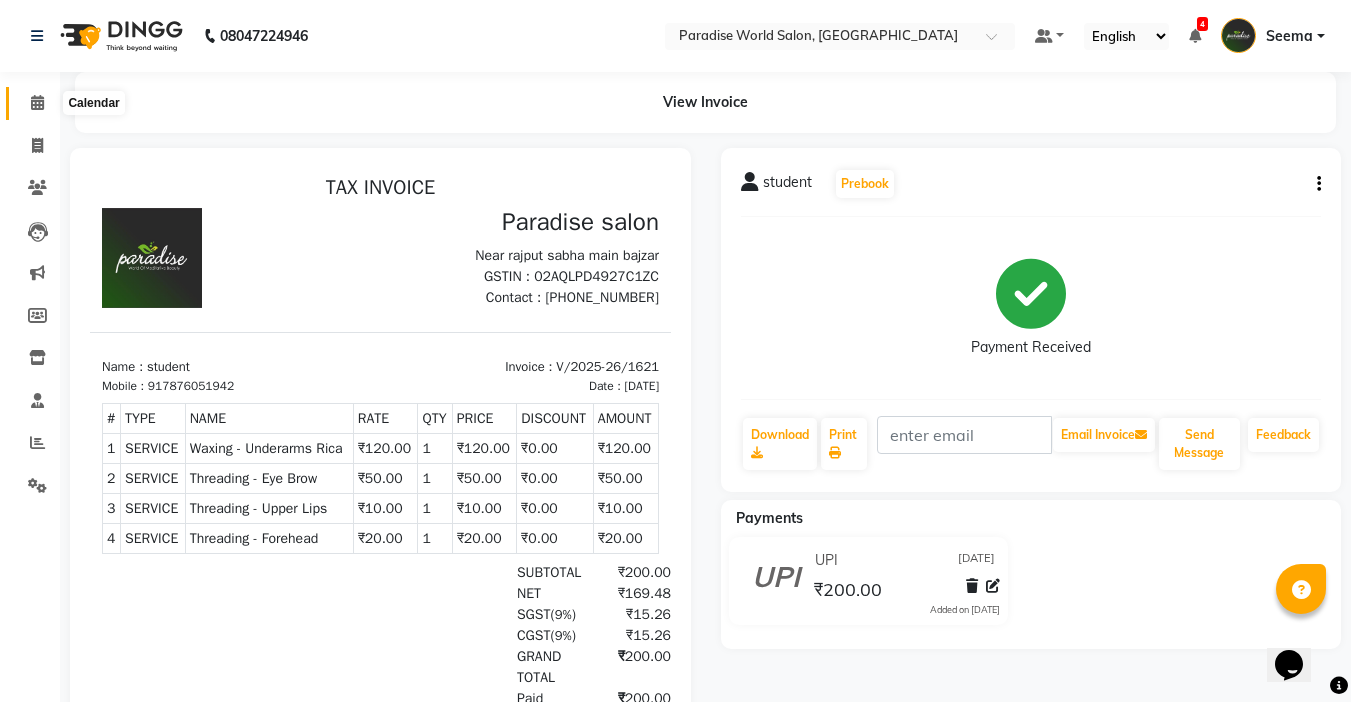 click 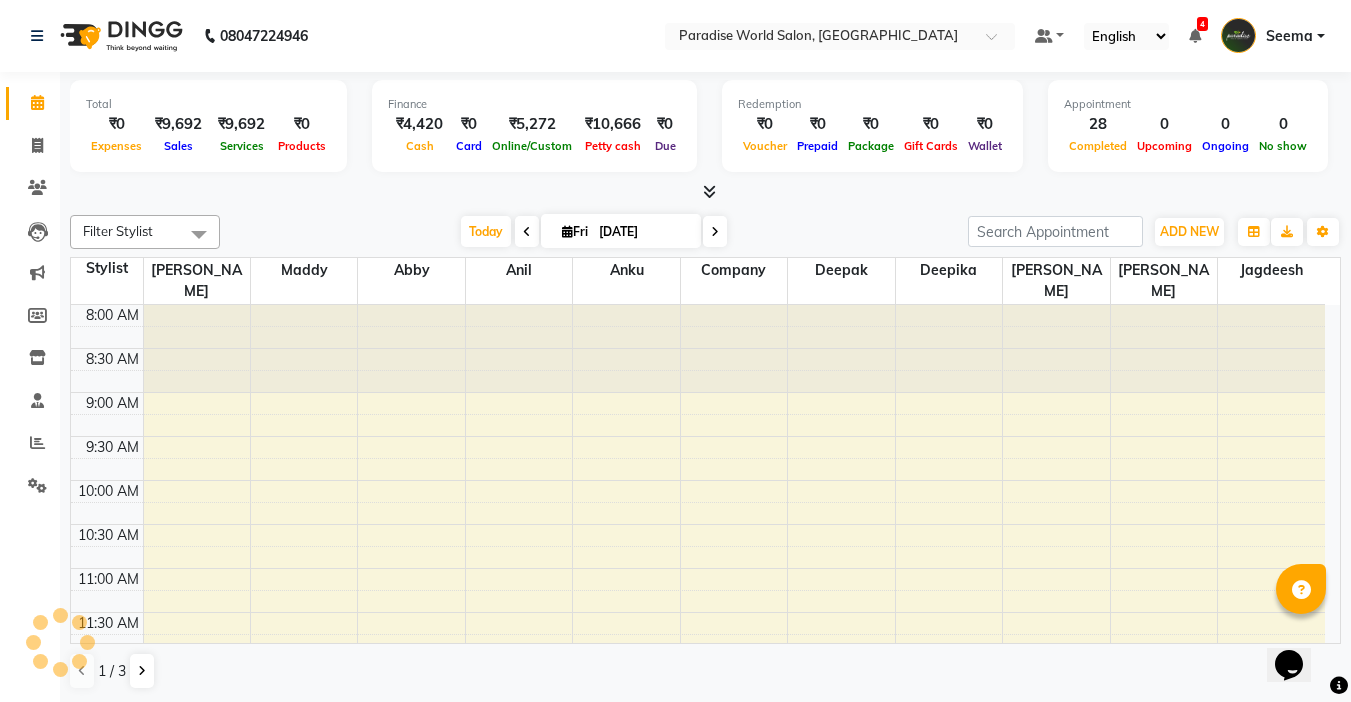 scroll, scrollTop: 0, scrollLeft: 0, axis: both 